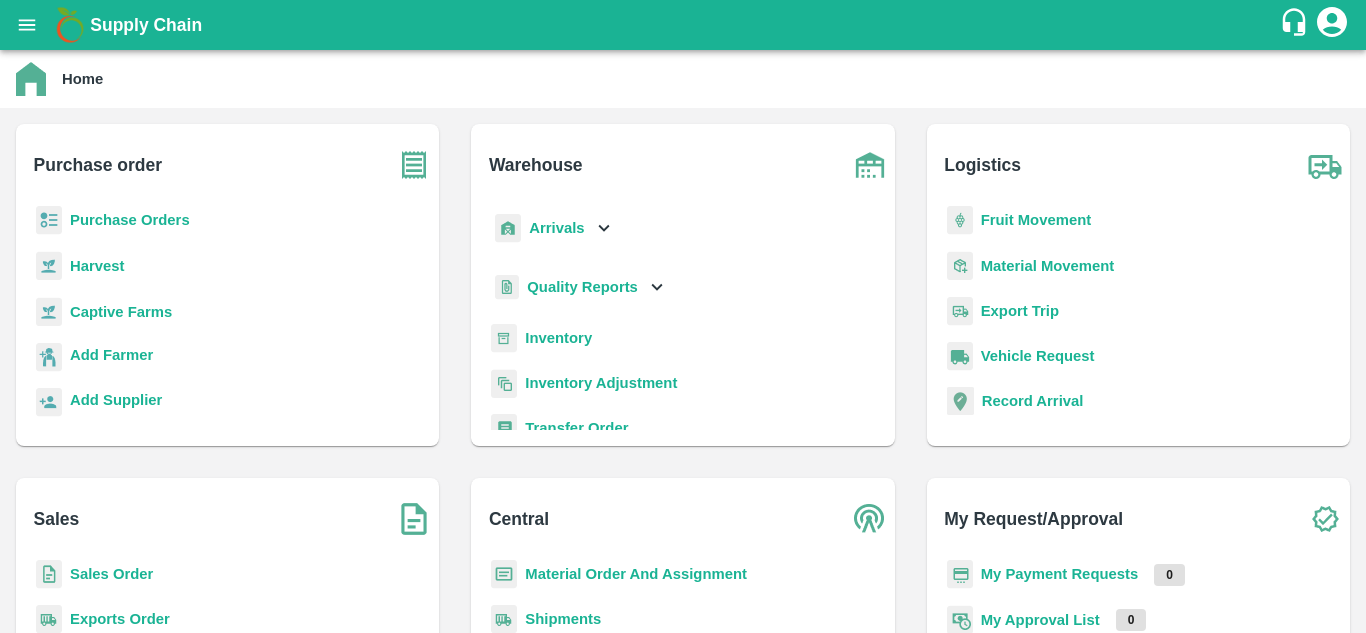scroll, scrollTop: 0, scrollLeft: 0, axis: both 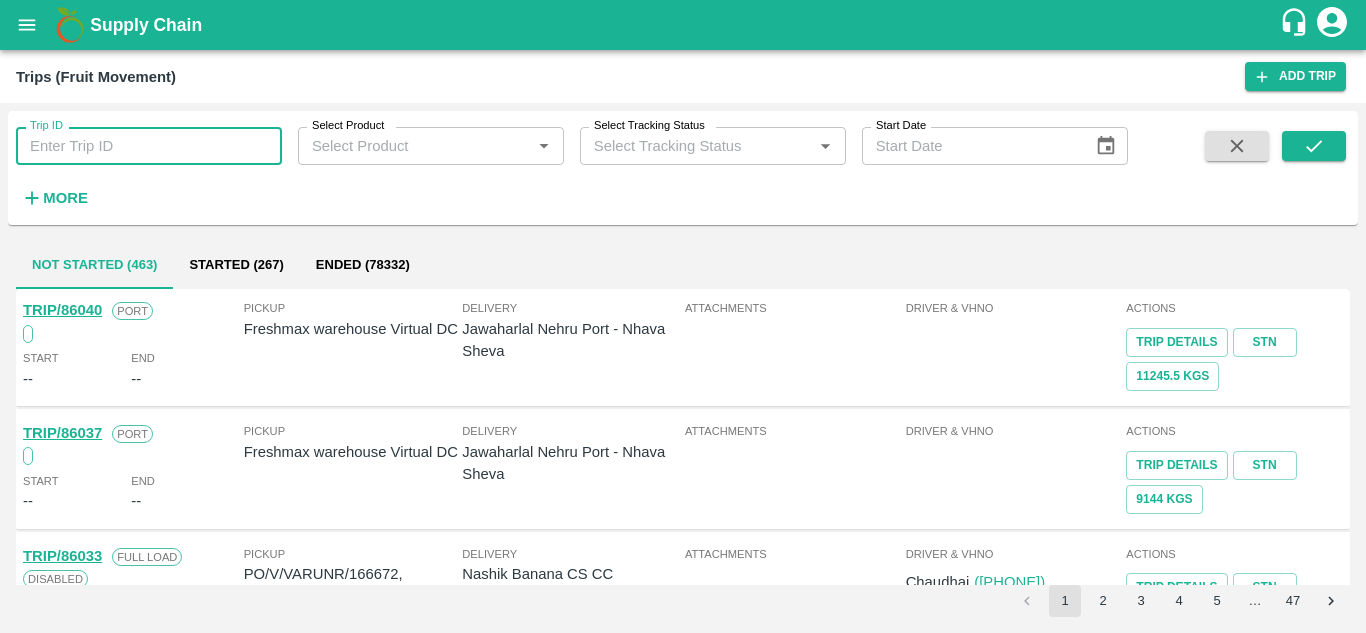 click on "Trip ID" at bounding box center (149, 146) 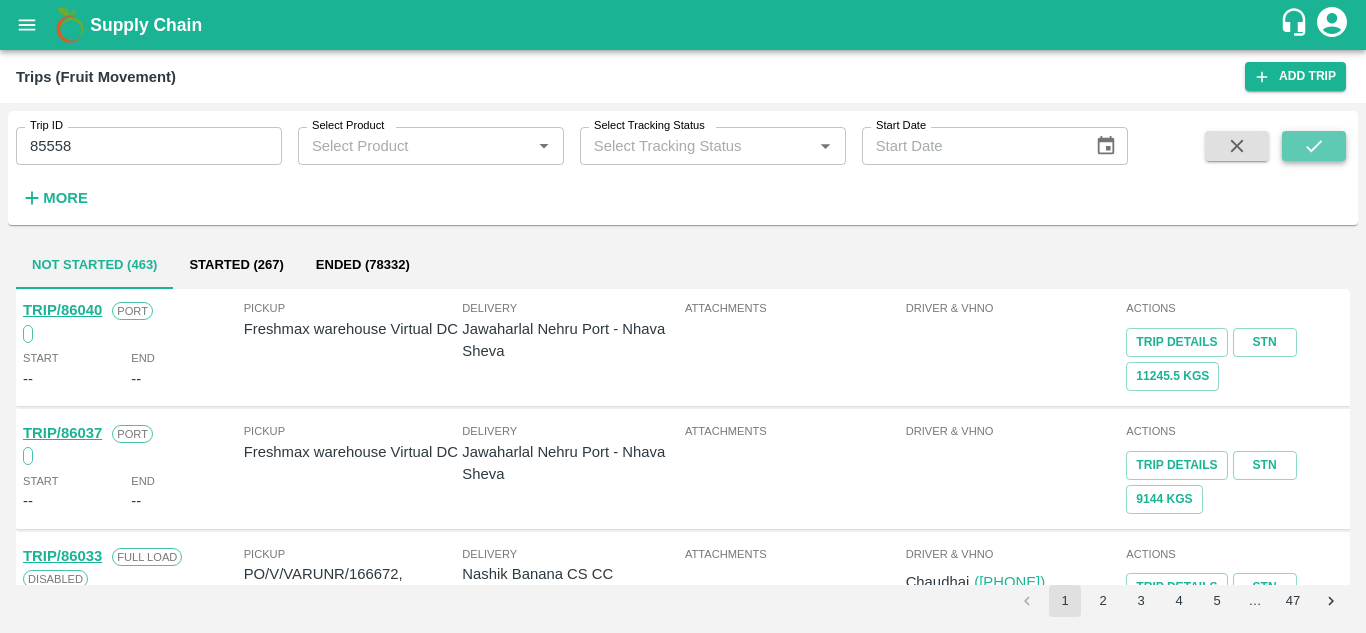 click at bounding box center (1314, 146) 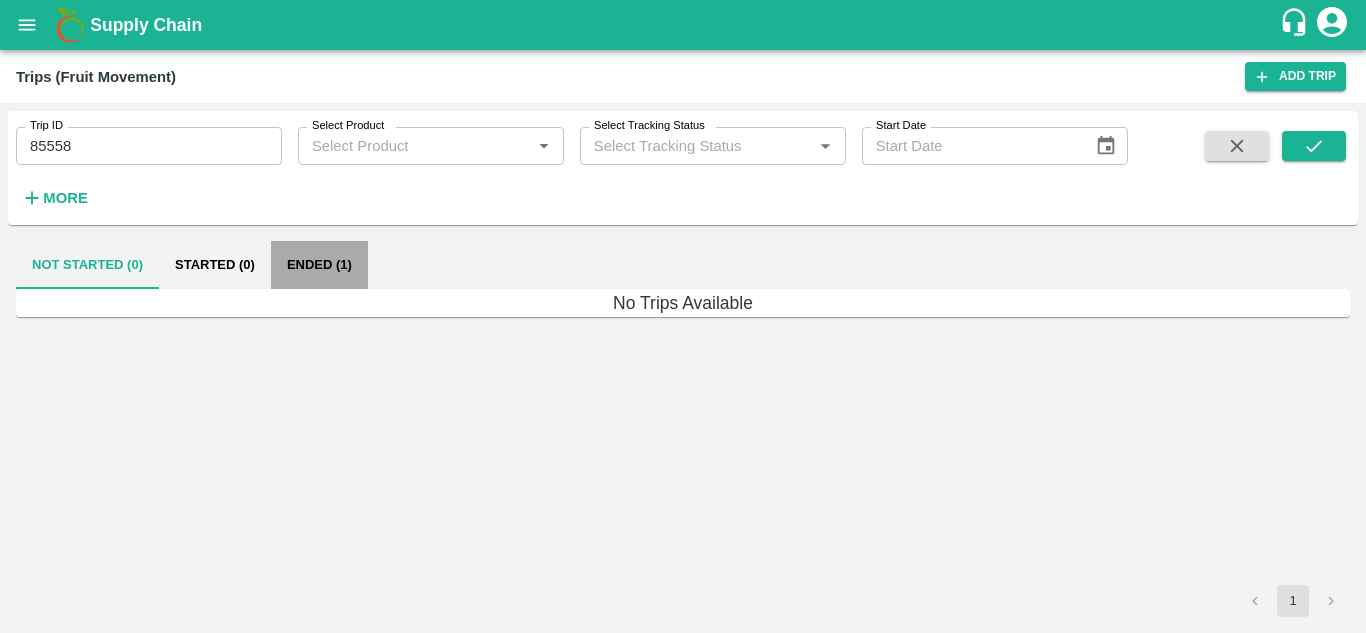 click on "Ended (1)" at bounding box center [319, 265] 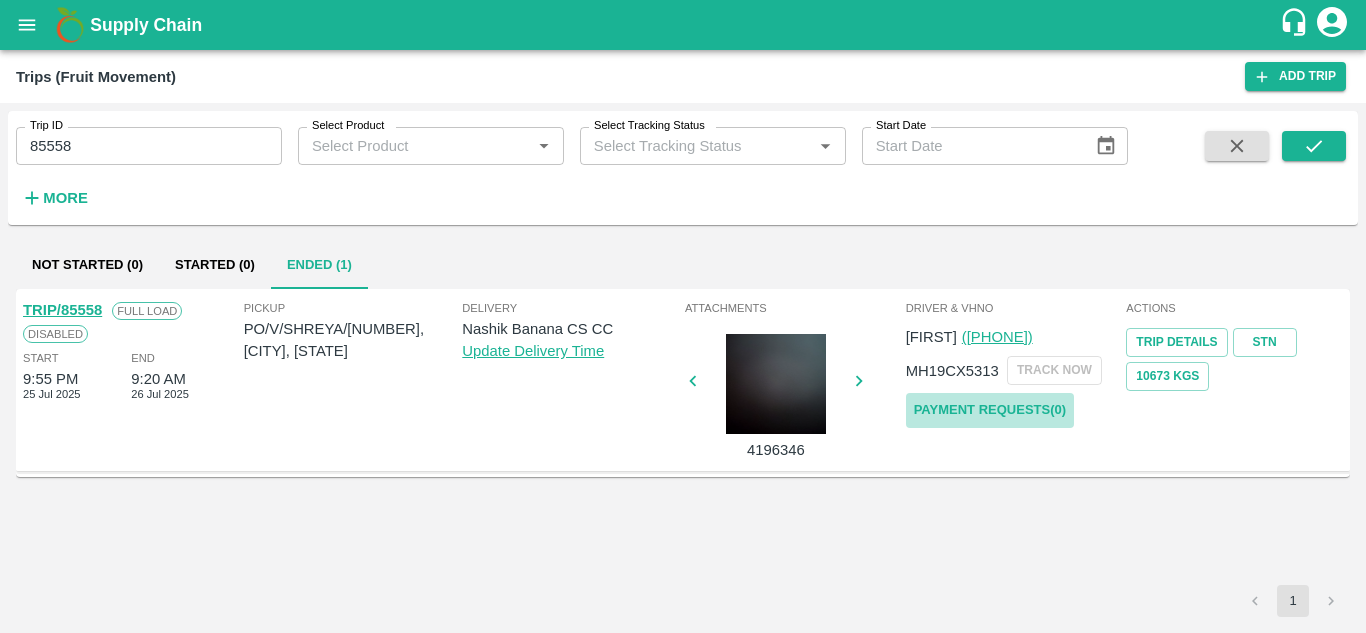 click on "Payment Requests( 0 )" at bounding box center (990, 410) 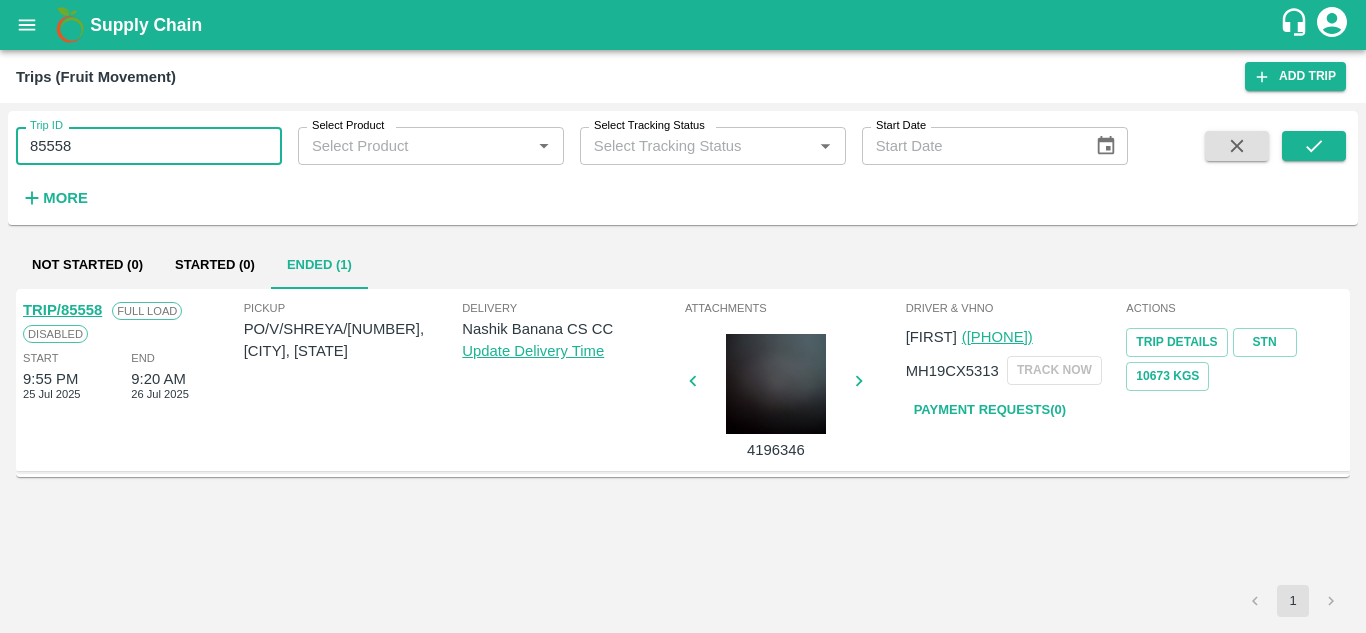 click on "85558" at bounding box center (149, 146) 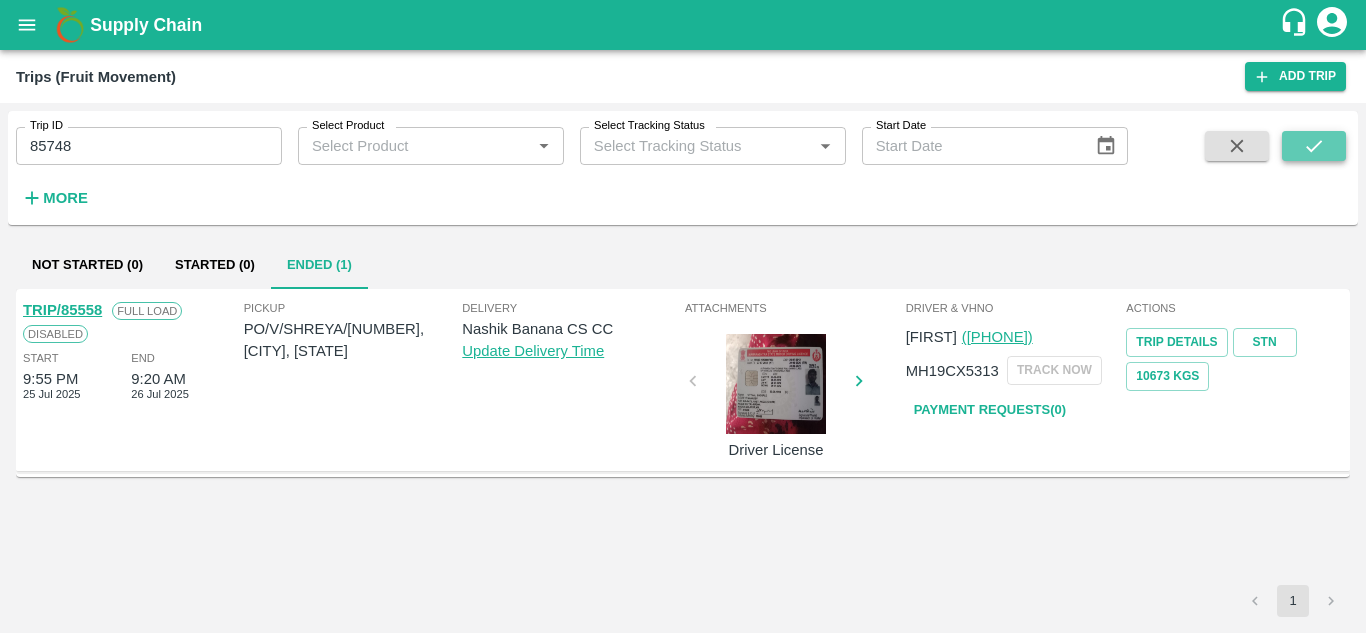 click 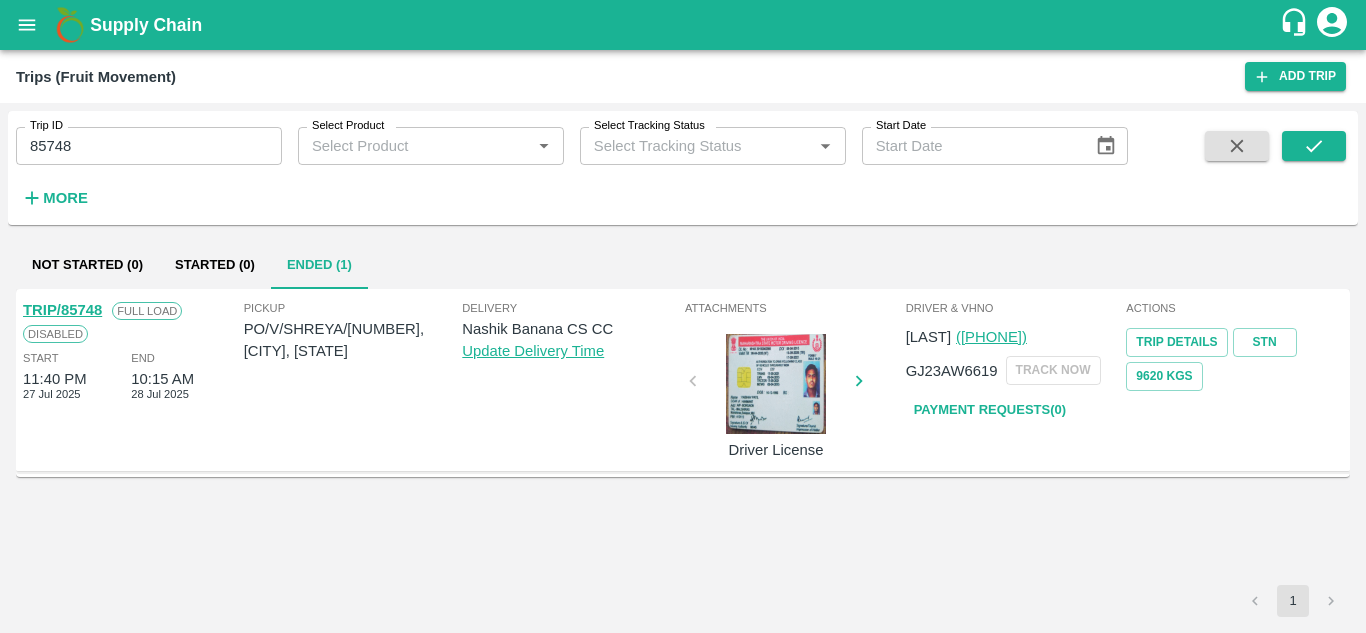 click on "Payment Requests( 0 )" at bounding box center [990, 410] 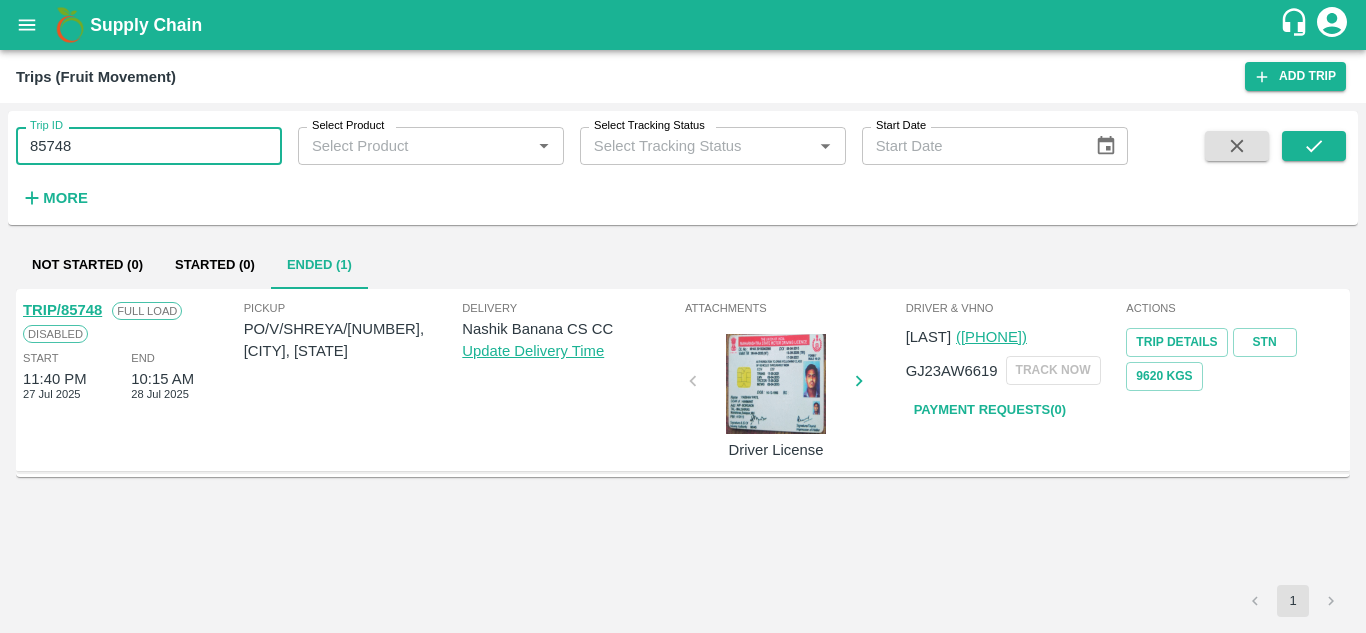 click on "85748" at bounding box center (149, 146) 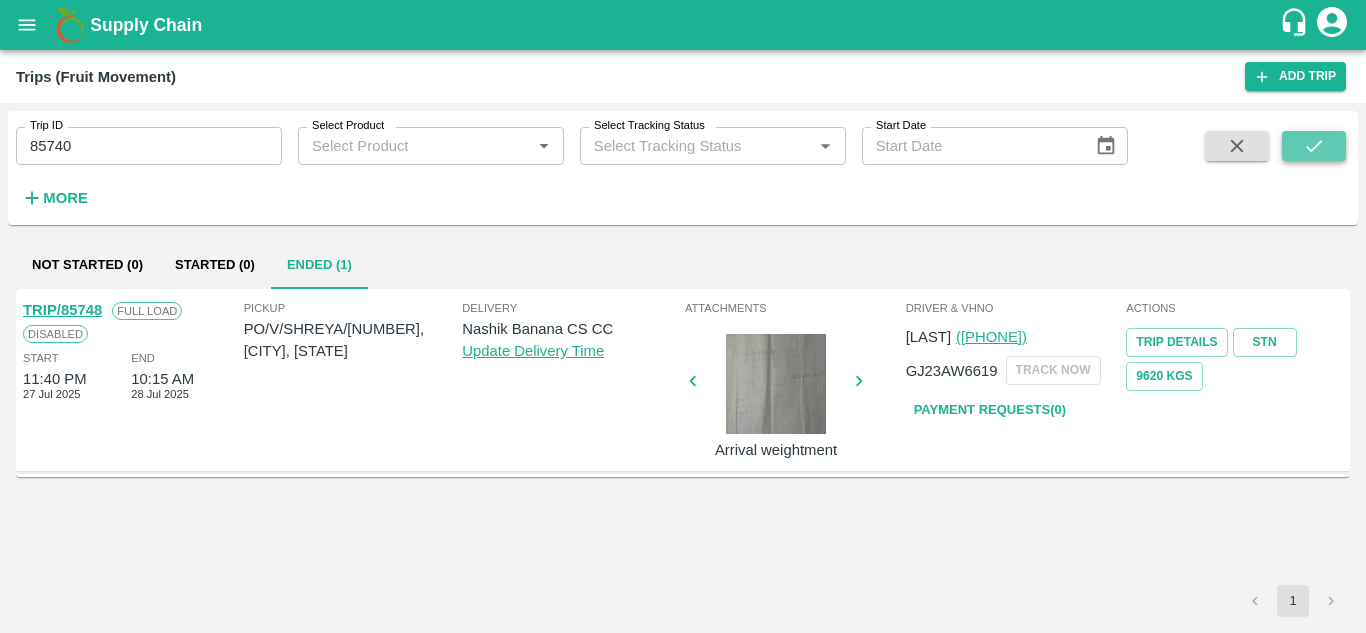 click 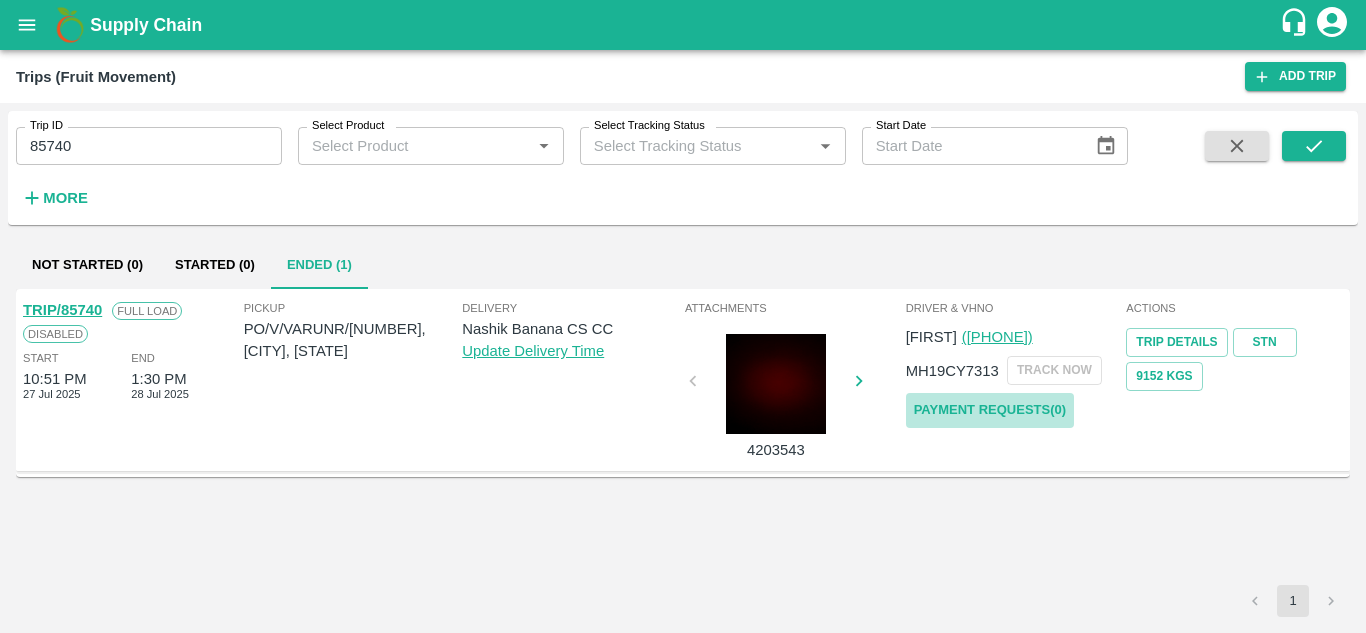click on "Payment Requests( 0 )" at bounding box center (990, 410) 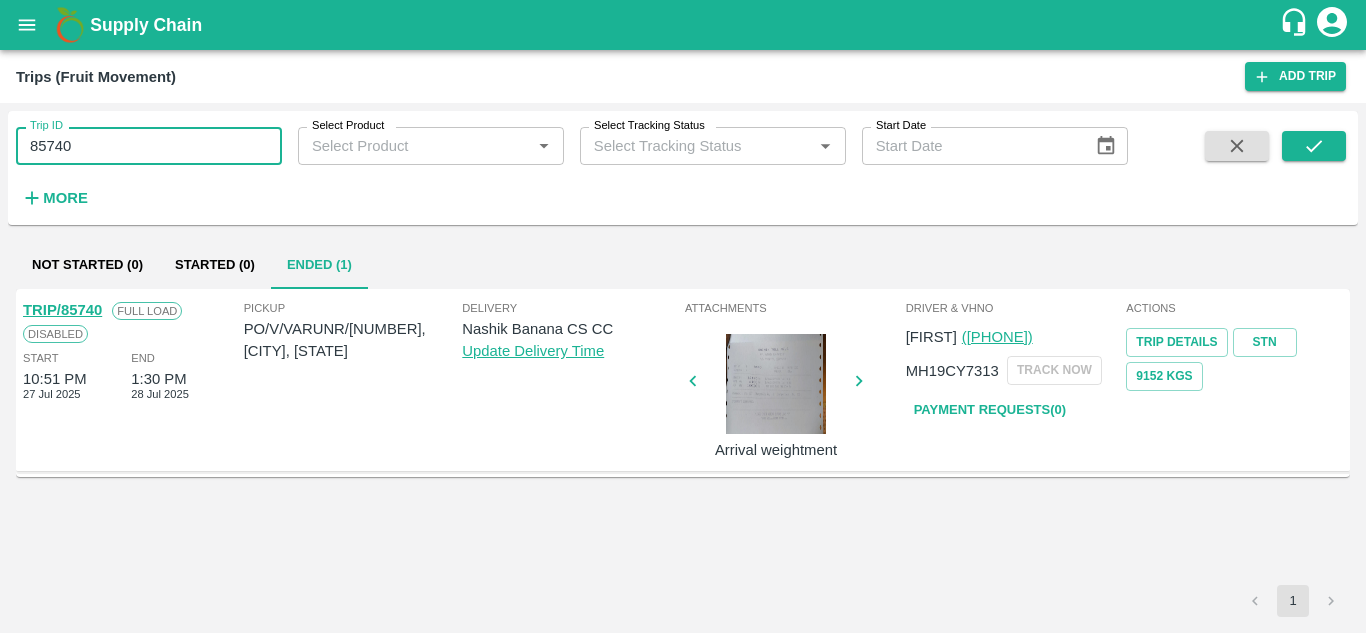 click on "85740" at bounding box center (149, 146) 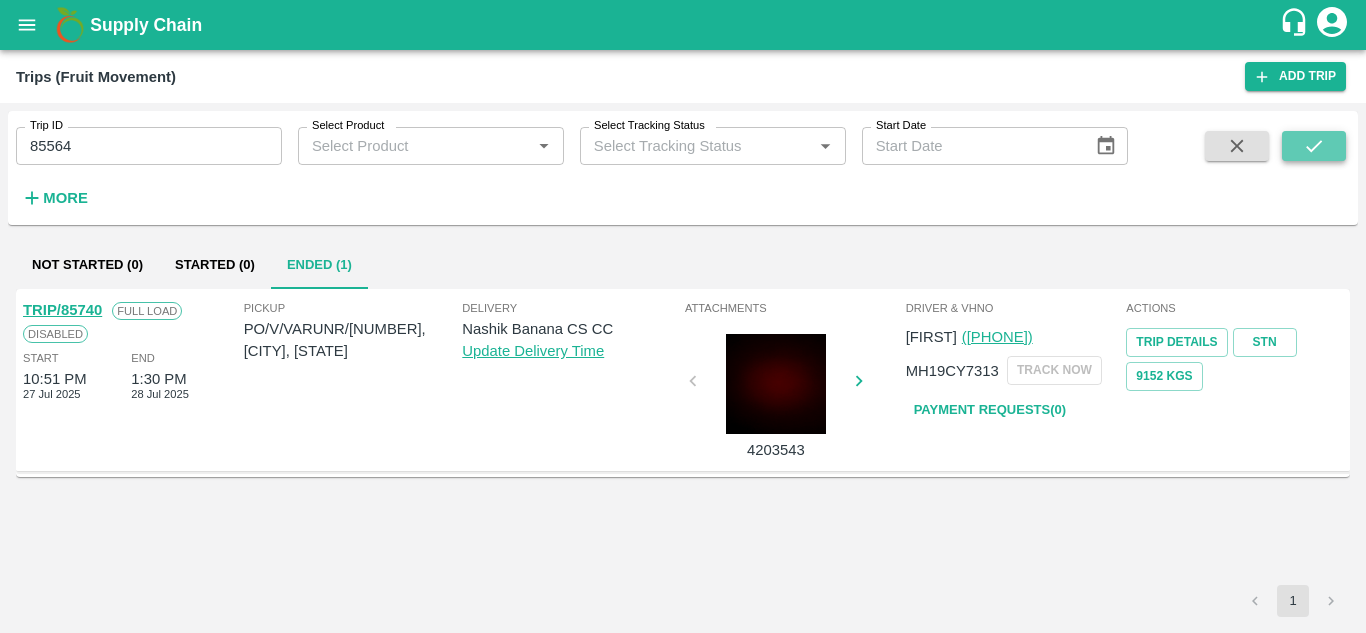 click 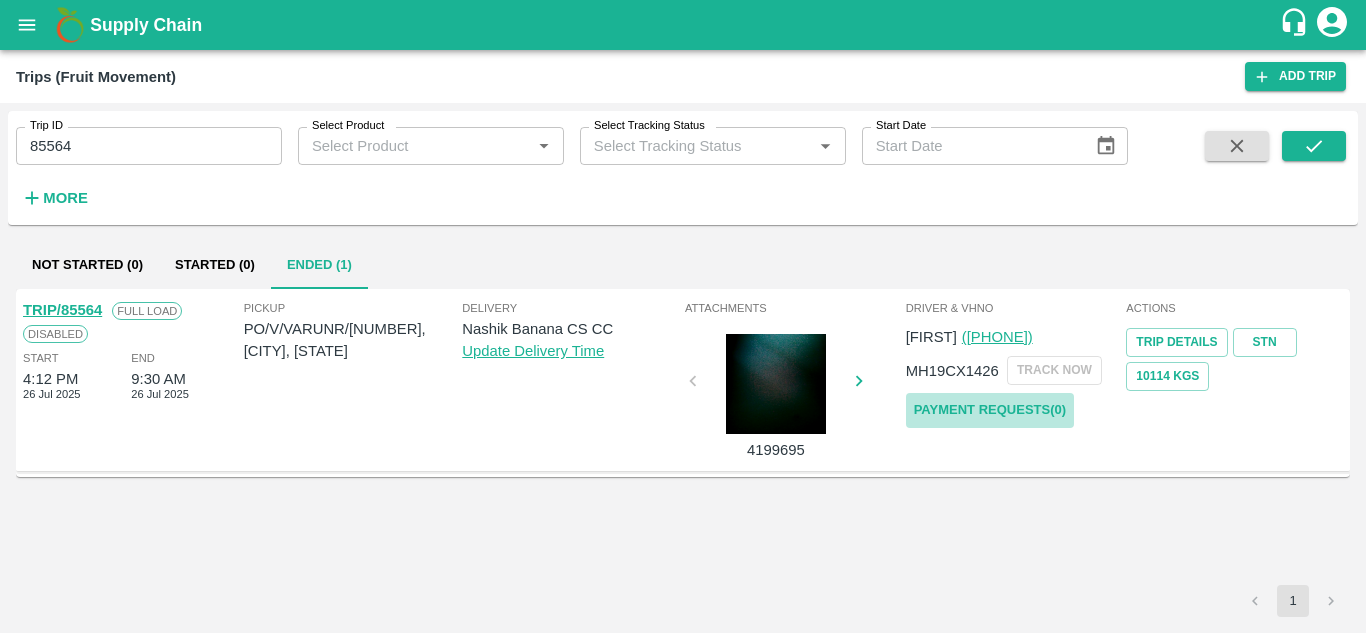 click on "Payment Requests( 0 )" at bounding box center [990, 410] 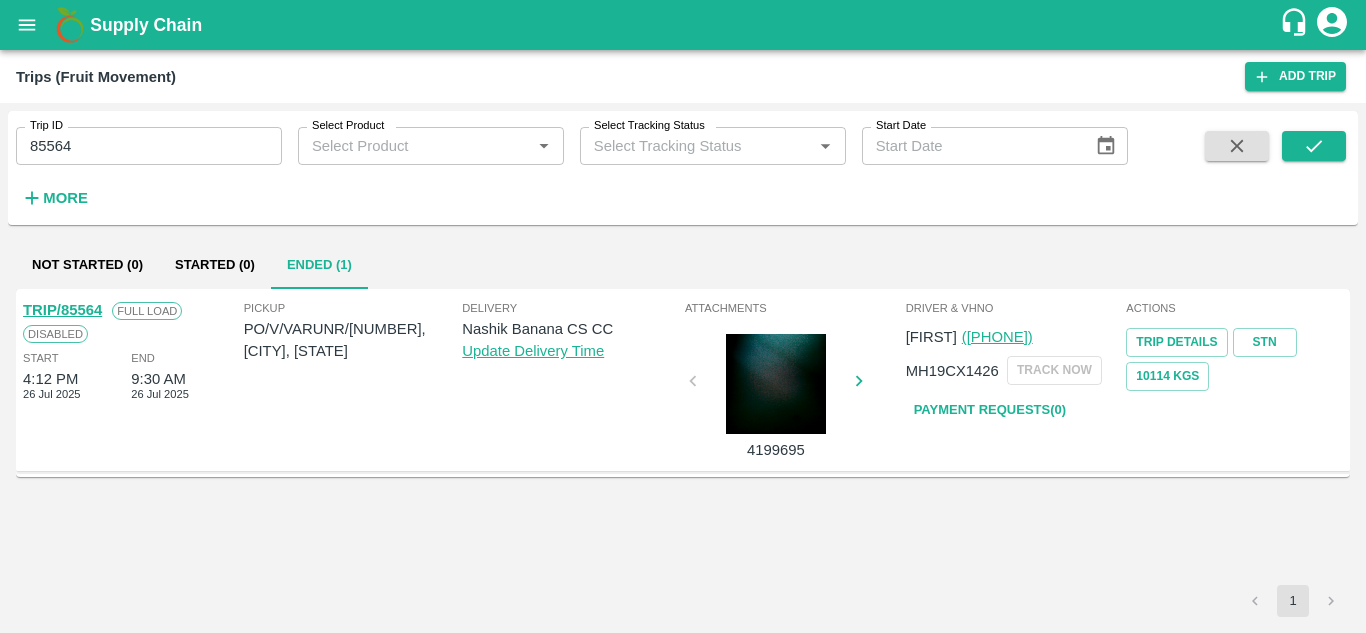 click on "85564" at bounding box center [149, 146] 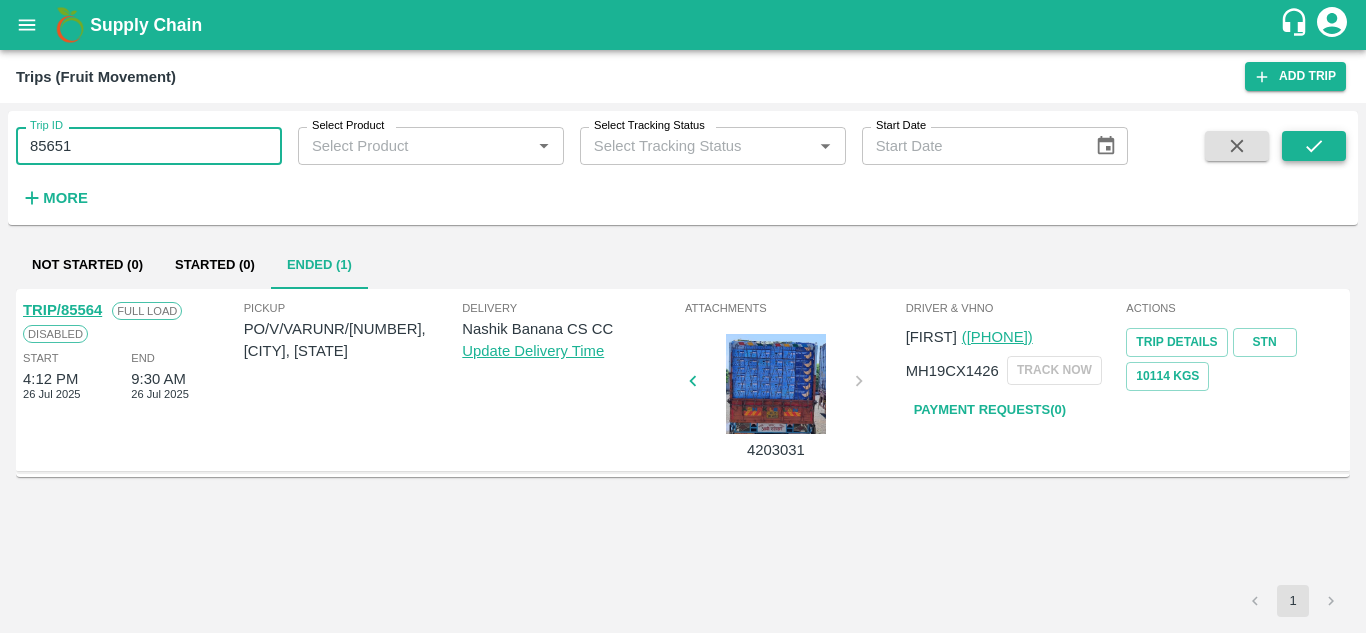 click at bounding box center [1314, 146] 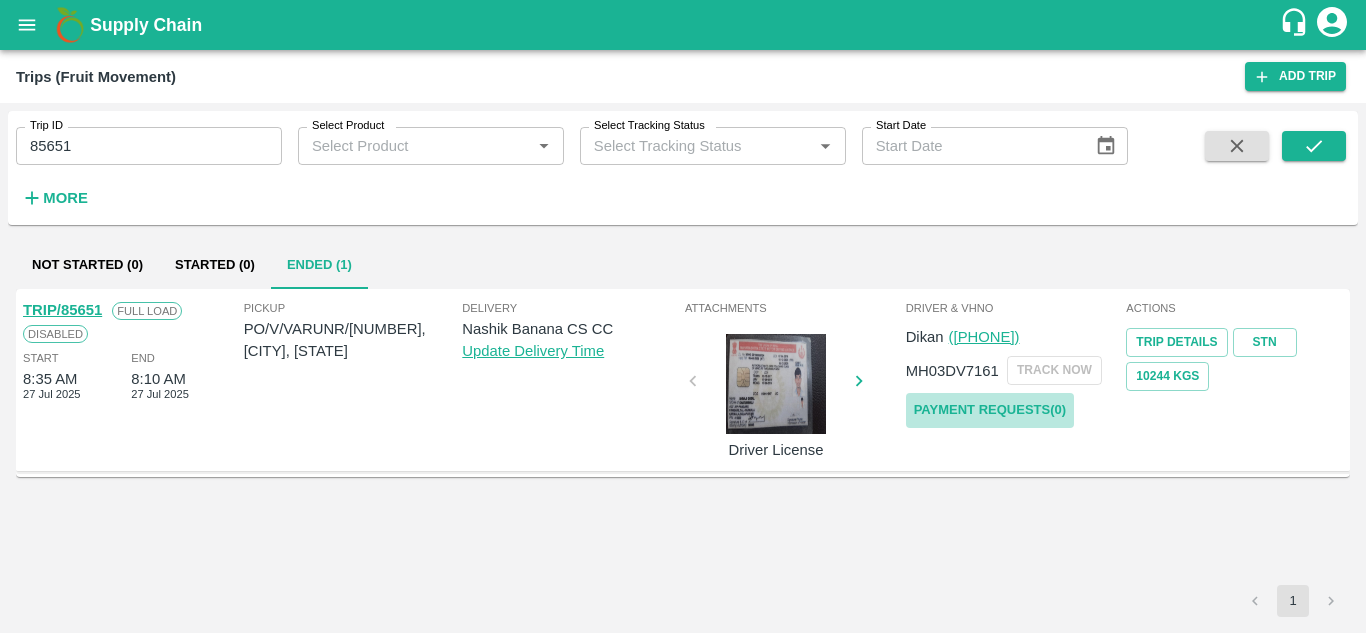 click on "Payment Requests( 0 )" at bounding box center [990, 410] 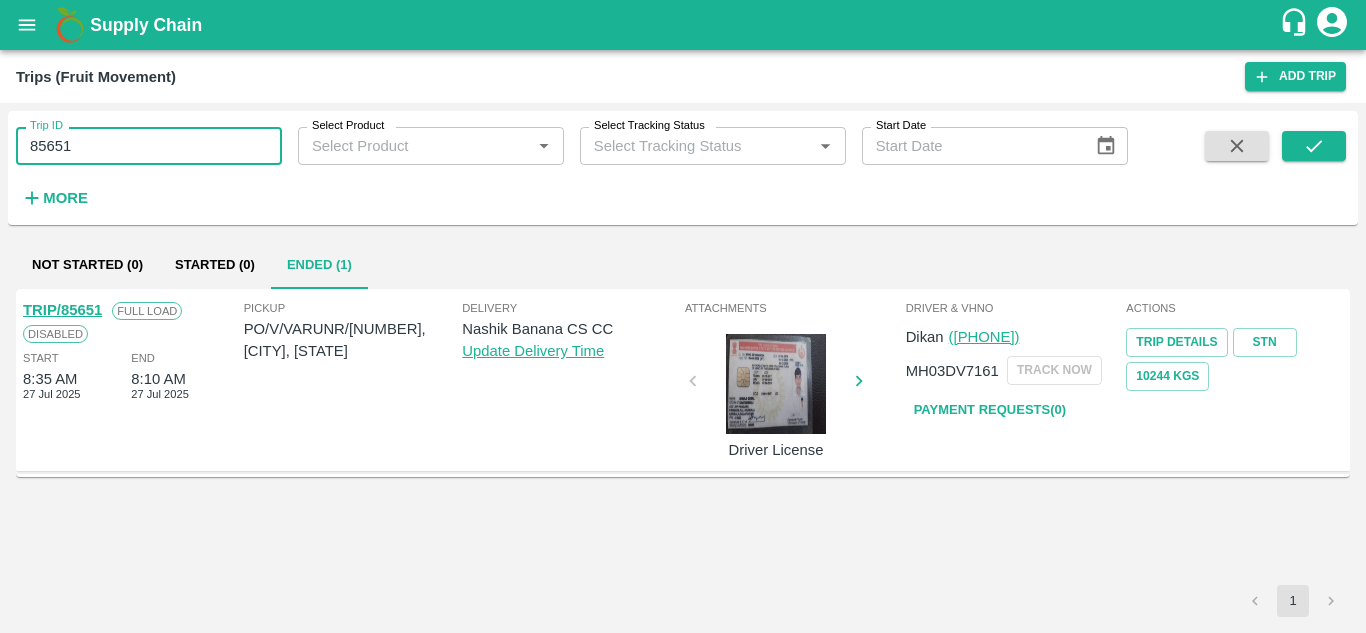 click on "85651" at bounding box center (149, 146) 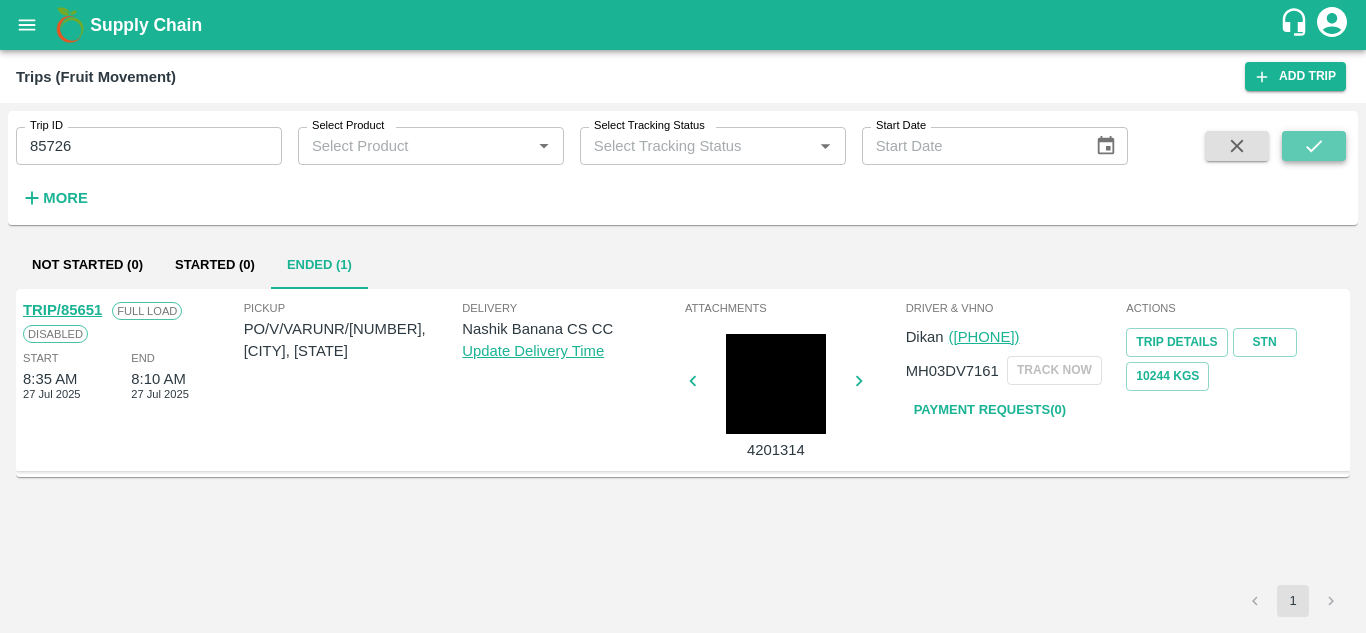 click 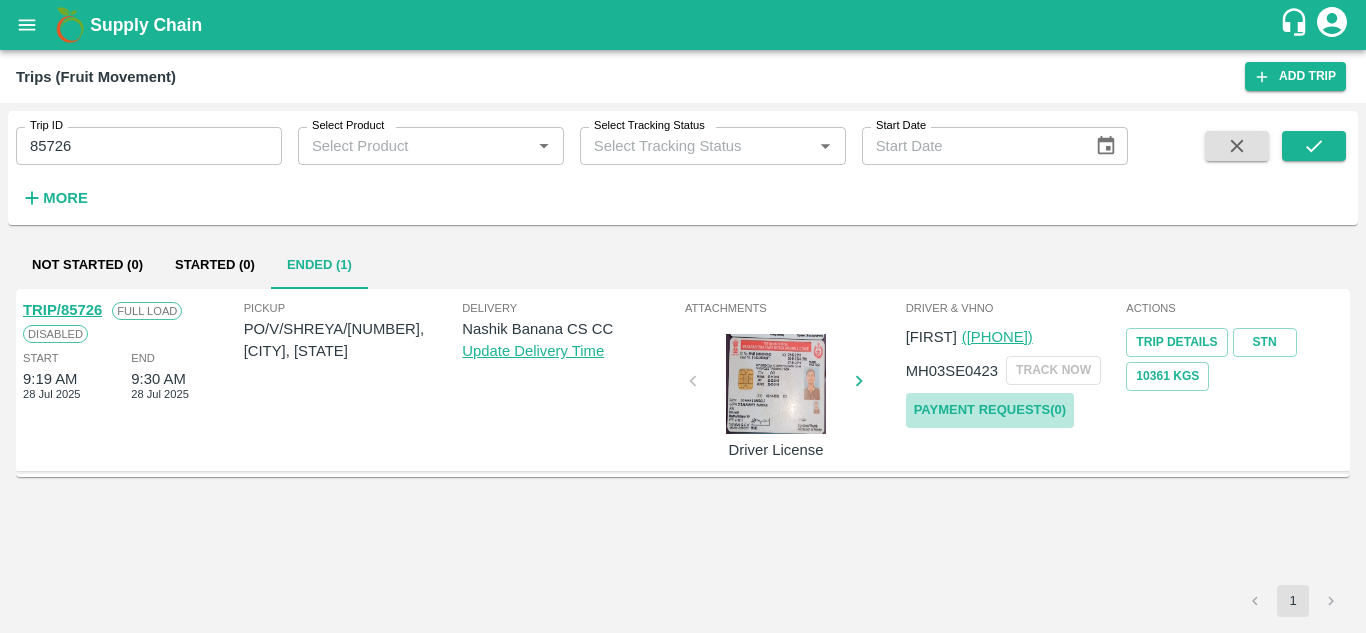 click on "Payment Requests( 0 )" at bounding box center [990, 410] 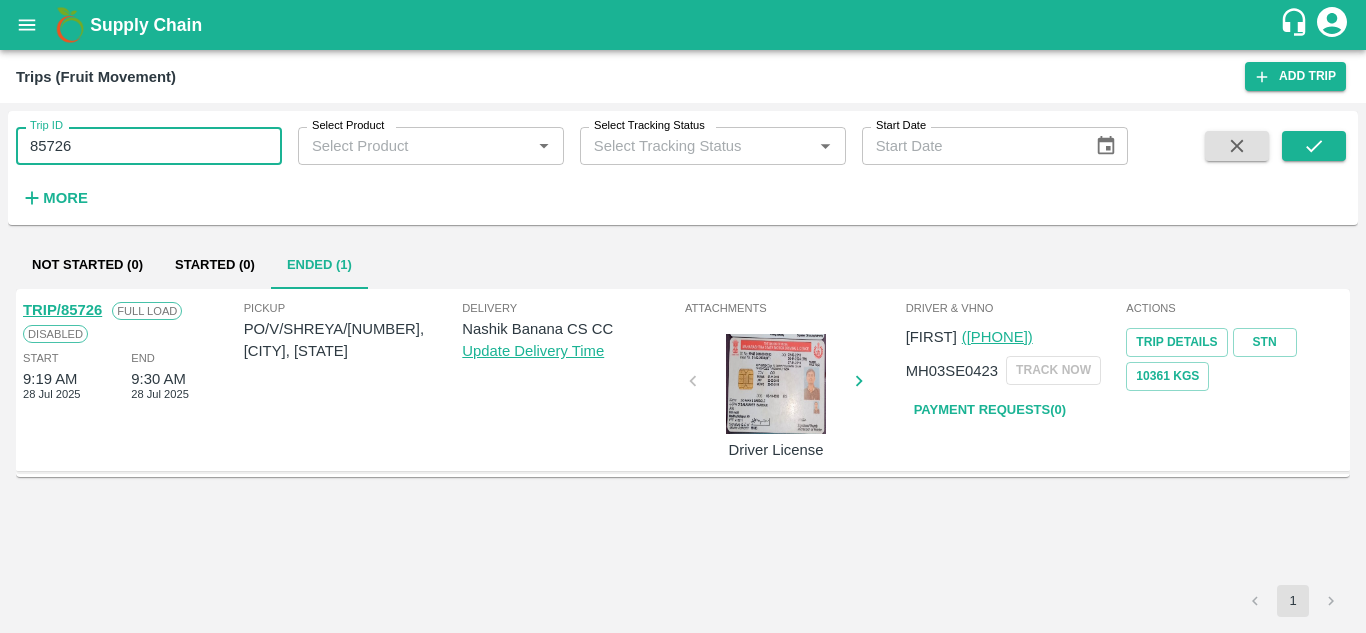 click on "85726" at bounding box center [149, 146] 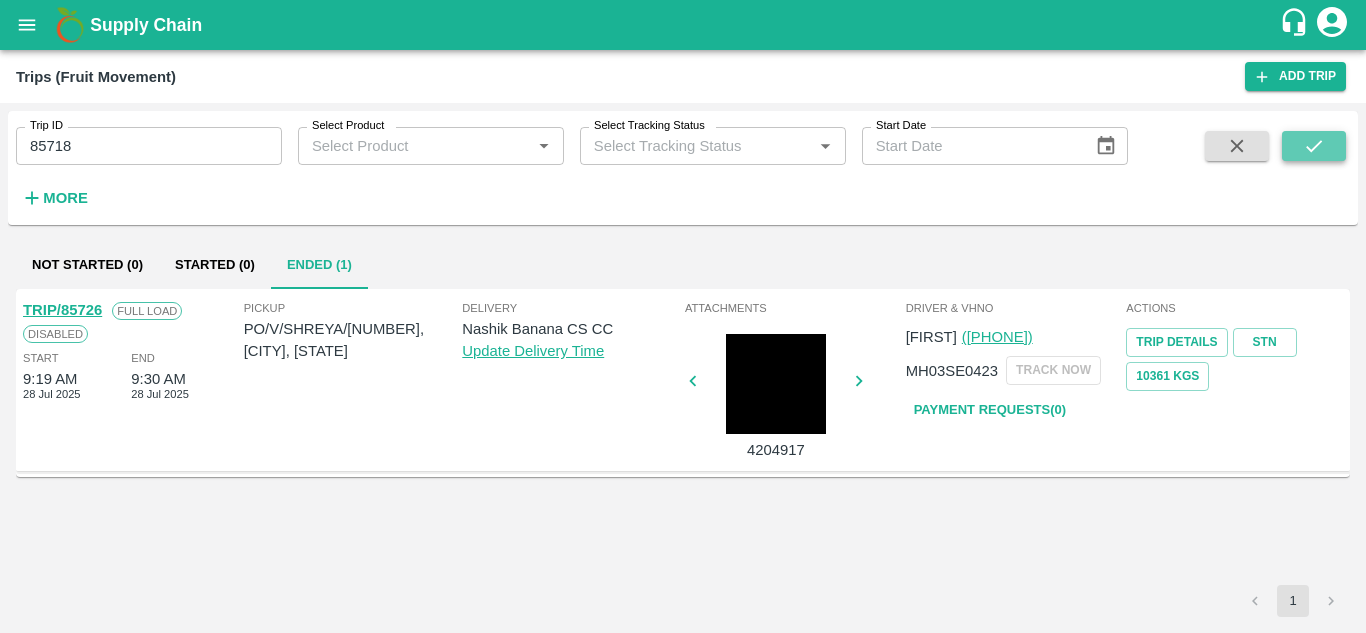 click 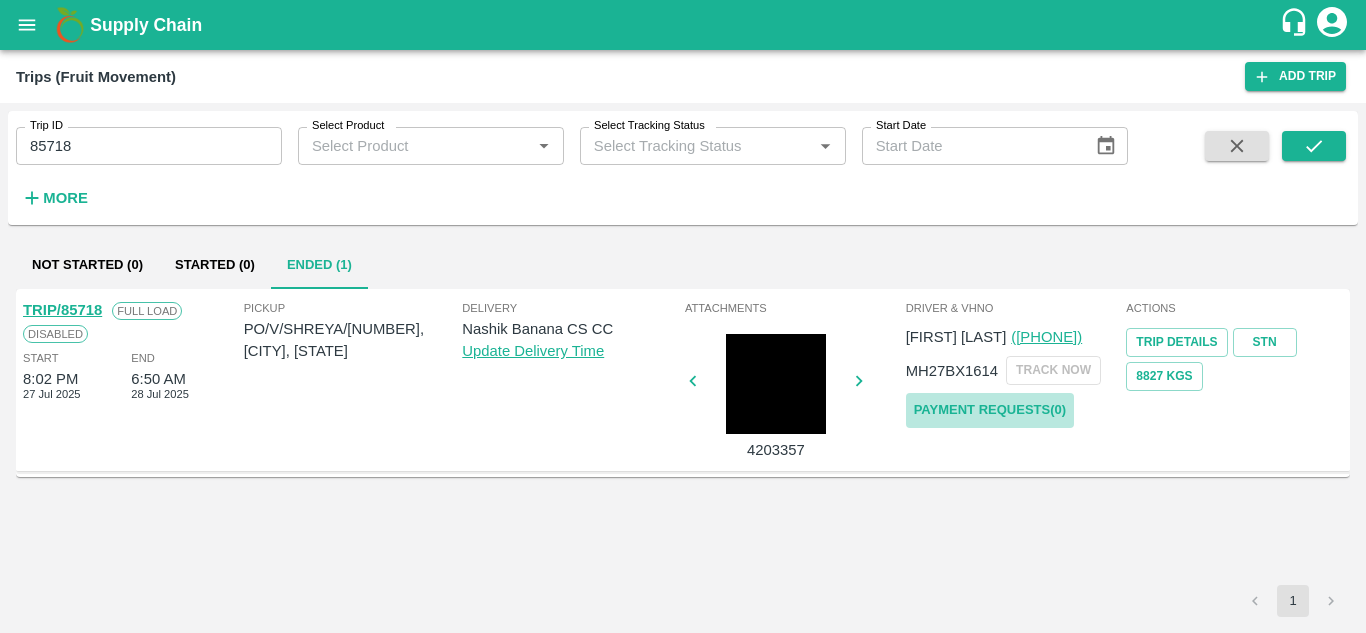 click on "Payment Requests( 0 )" at bounding box center (990, 410) 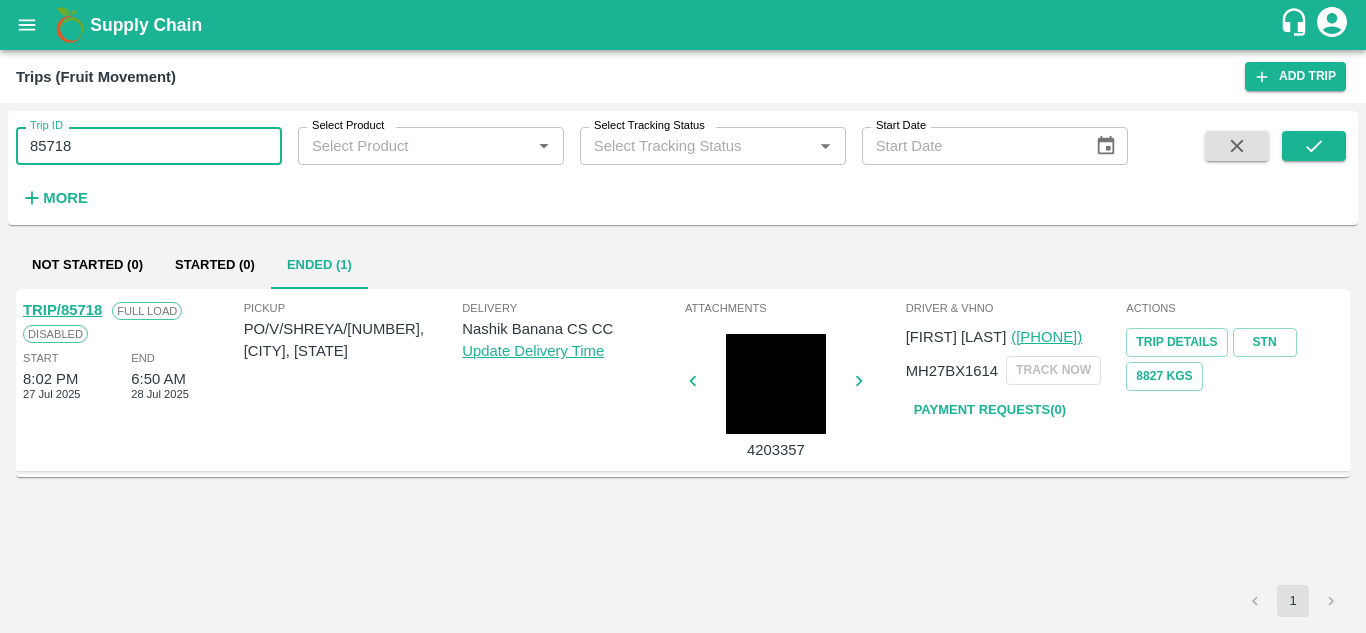 click on "85718" at bounding box center (149, 146) 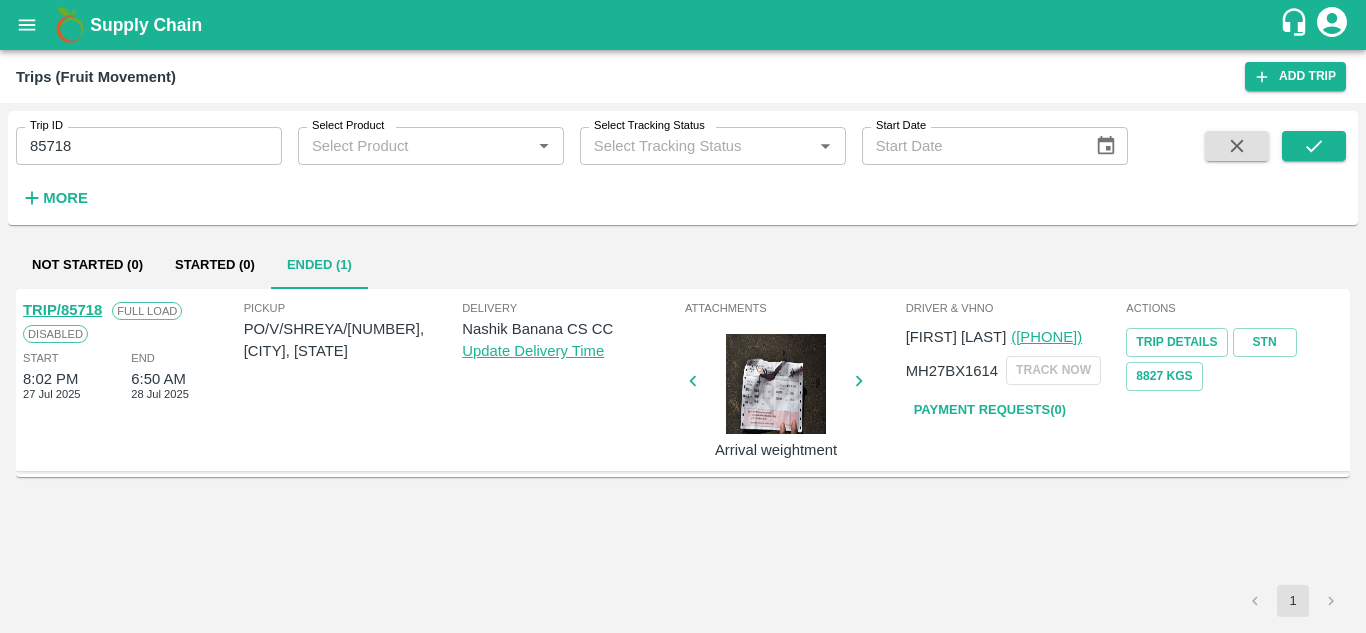 click on "85718" at bounding box center (149, 146) 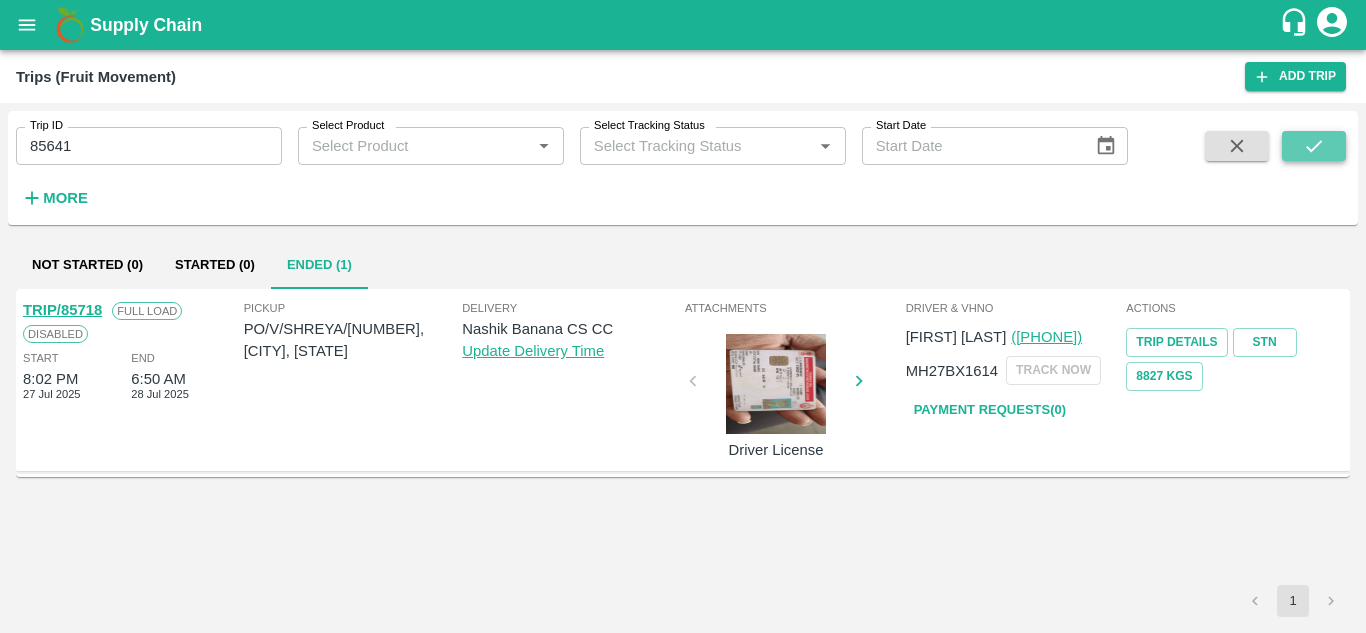 click at bounding box center [1314, 146] 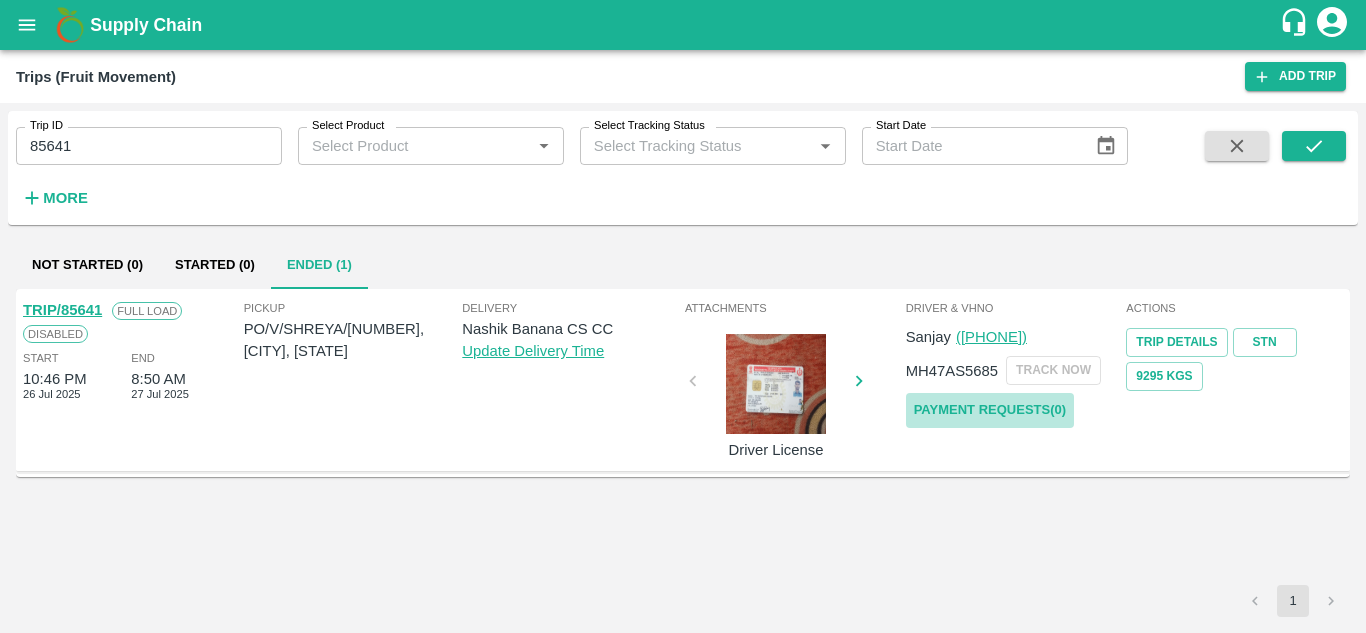 click on "Payment Requests( 0 )" at bounding box center (990, 410) 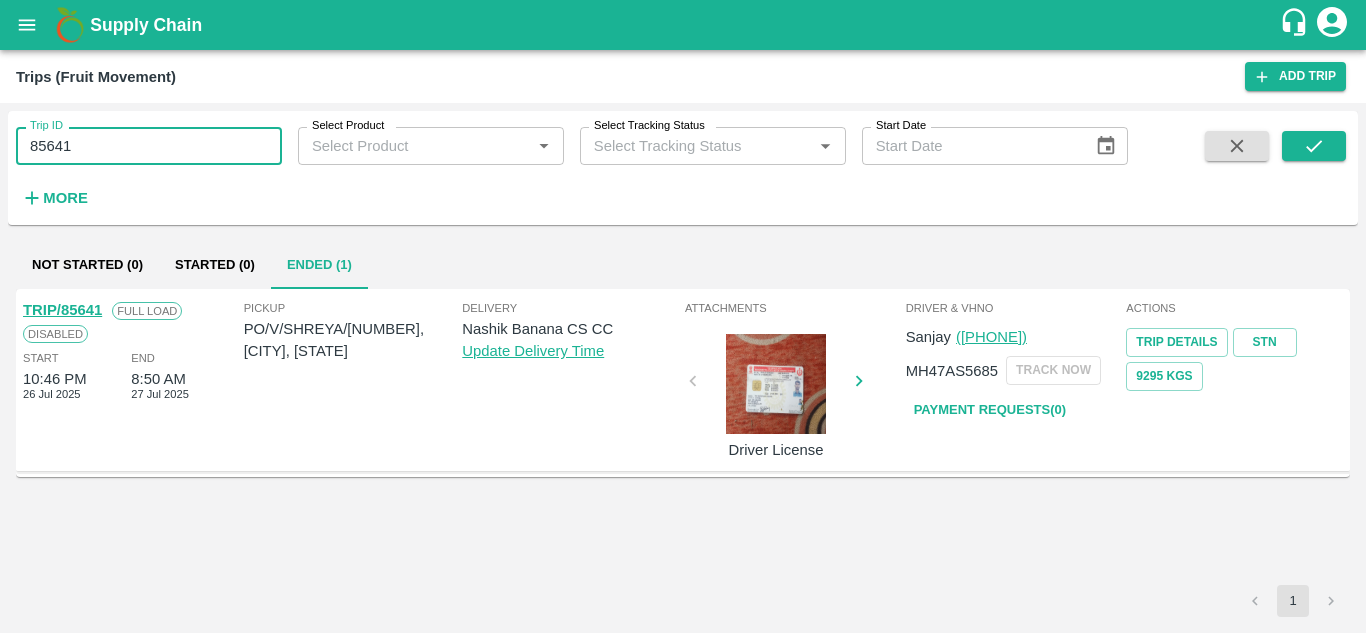 click on "85641" at bounding box center [149, 146] 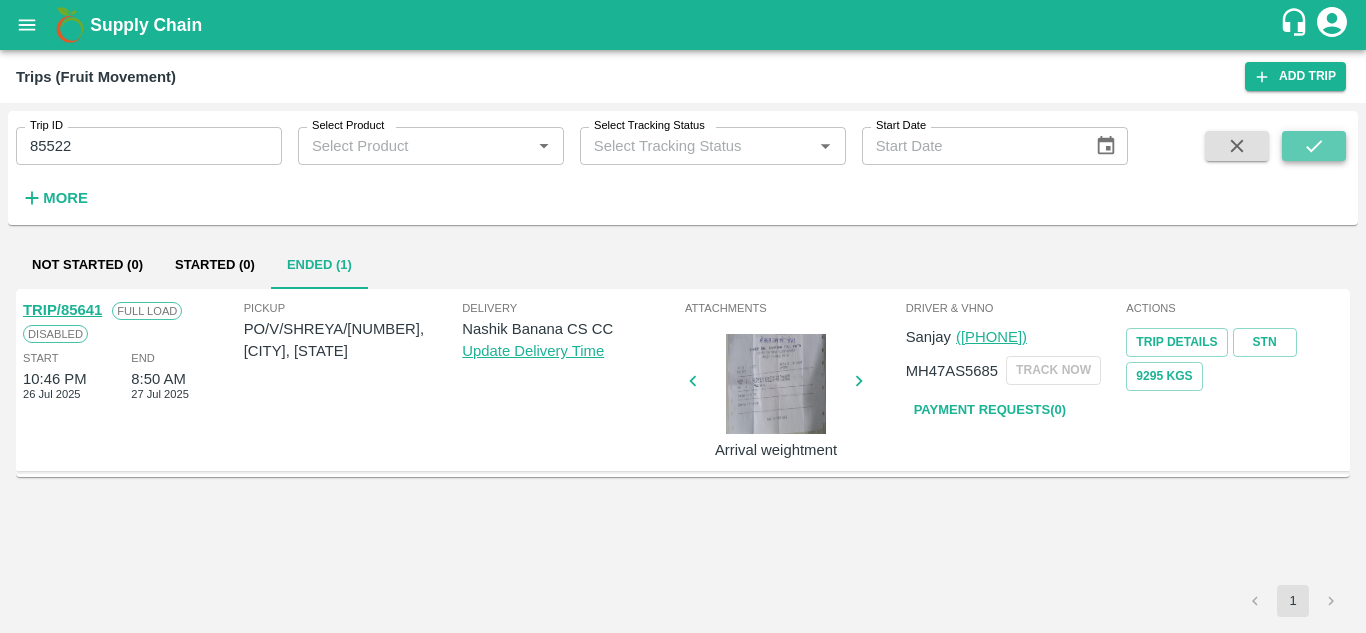 click at bounding box center [1314, 146] 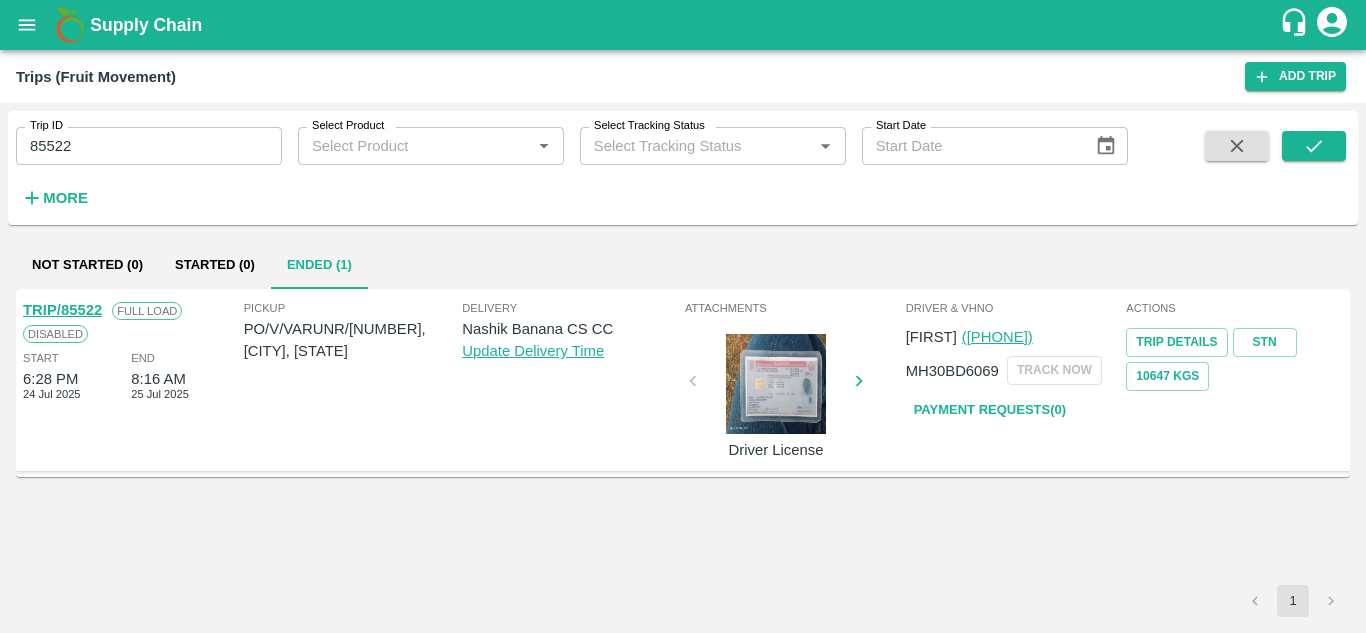 click on "Payment Requests( 0 )" at bounding box center (990, 410) 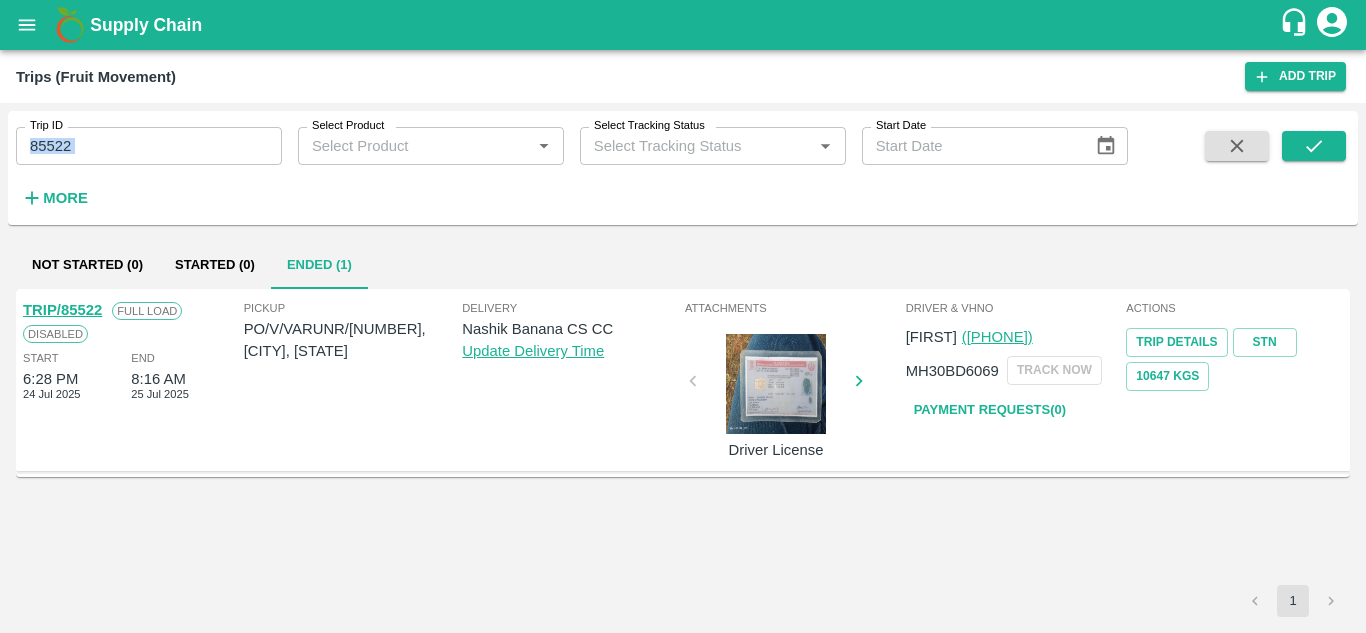 drag, startPoint x: 108, startPoint y: 173, endPoint x: 100, endPoint y: 136, distance: 37.85499 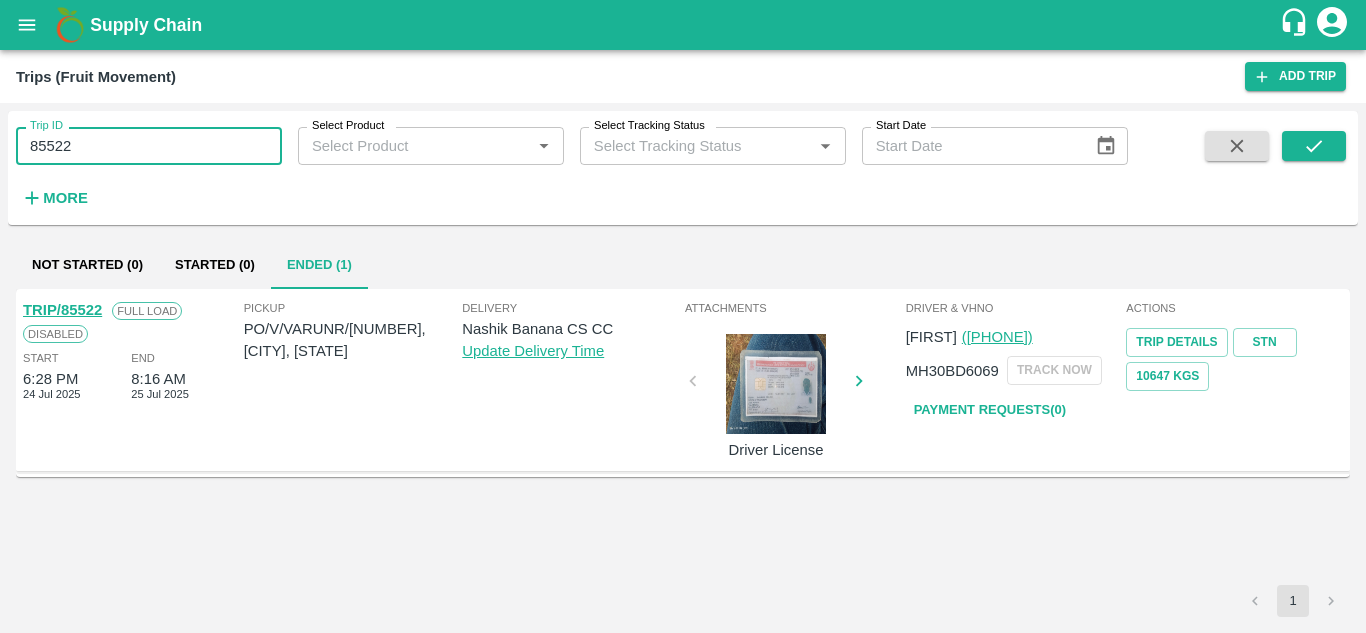 click on "85522" at bounding box center [149, 146] 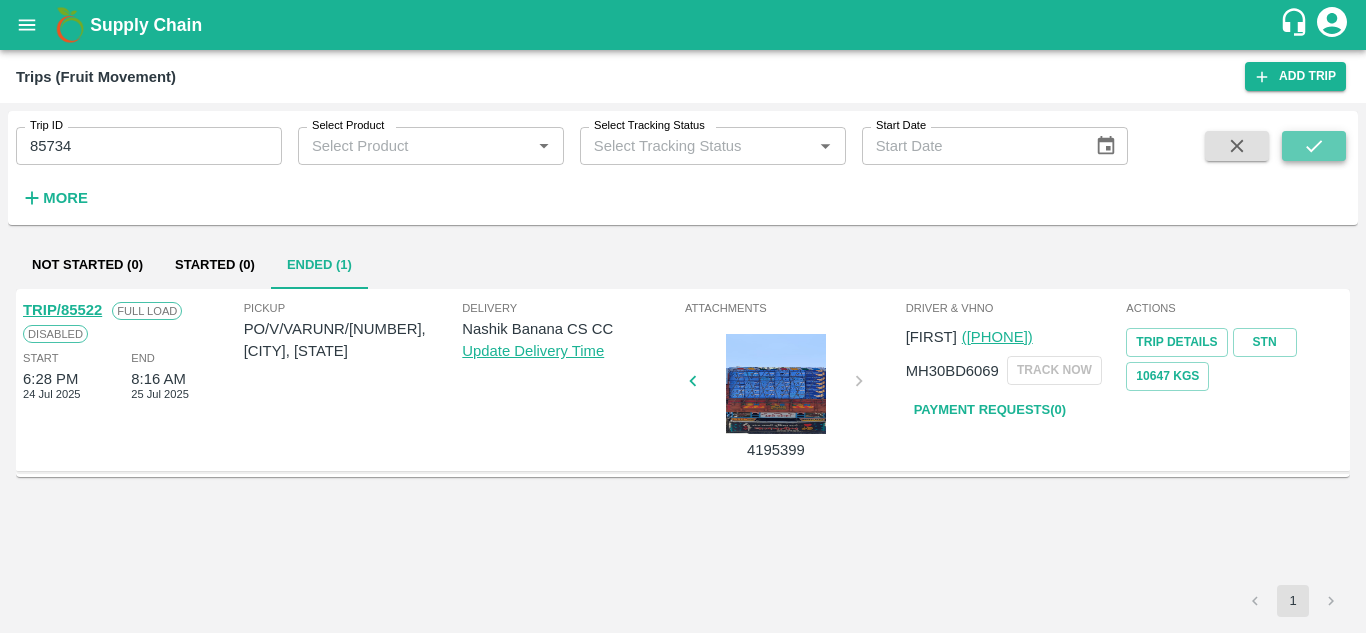 click 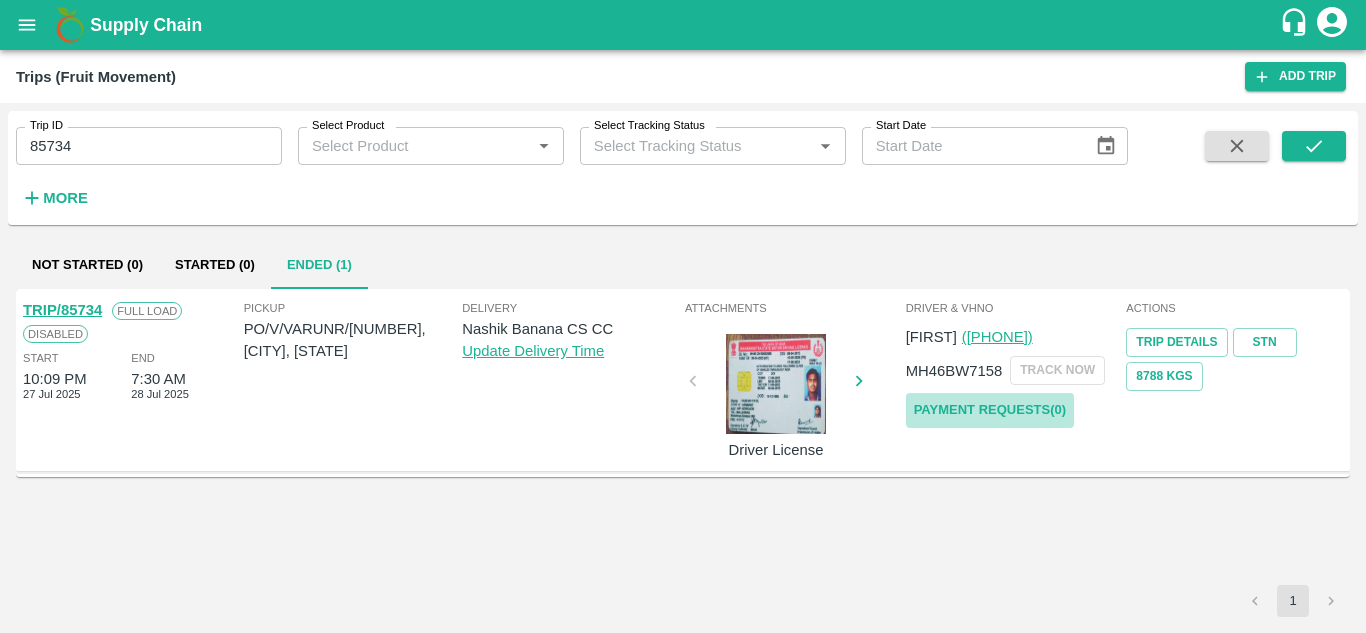 click on "Payment Requests( 0 )" at bounding box center (990, 410) 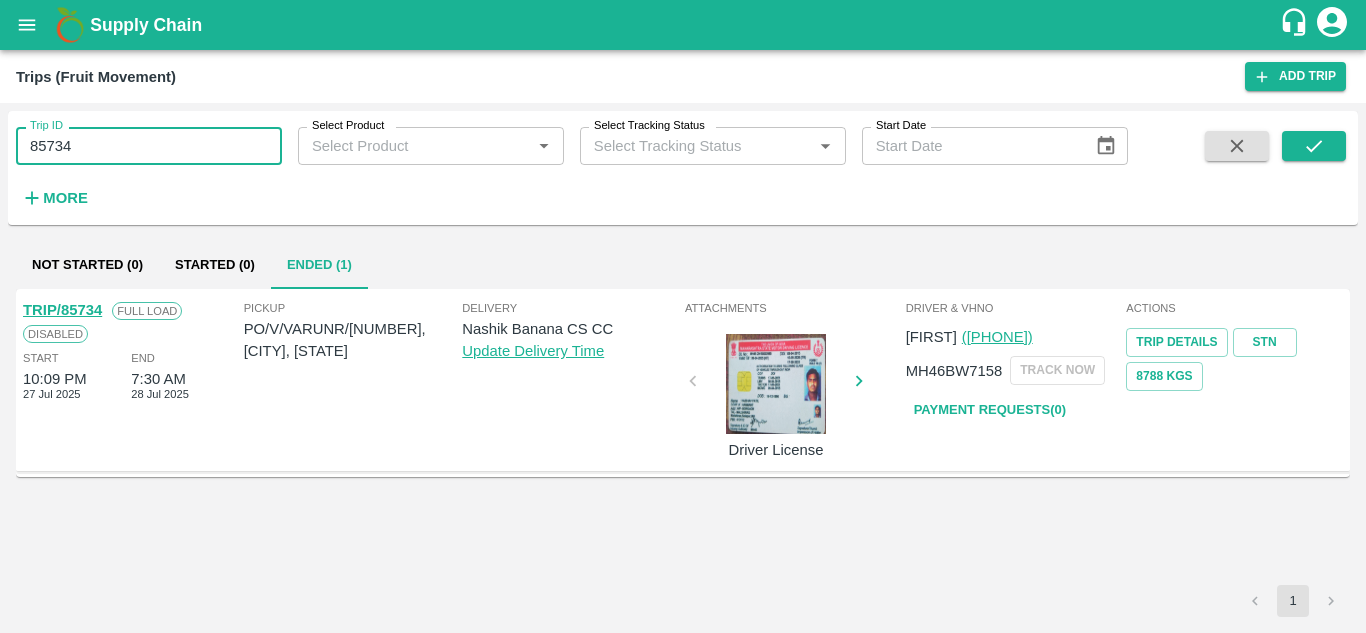 click on "85734" at bounding box center [149, 146] 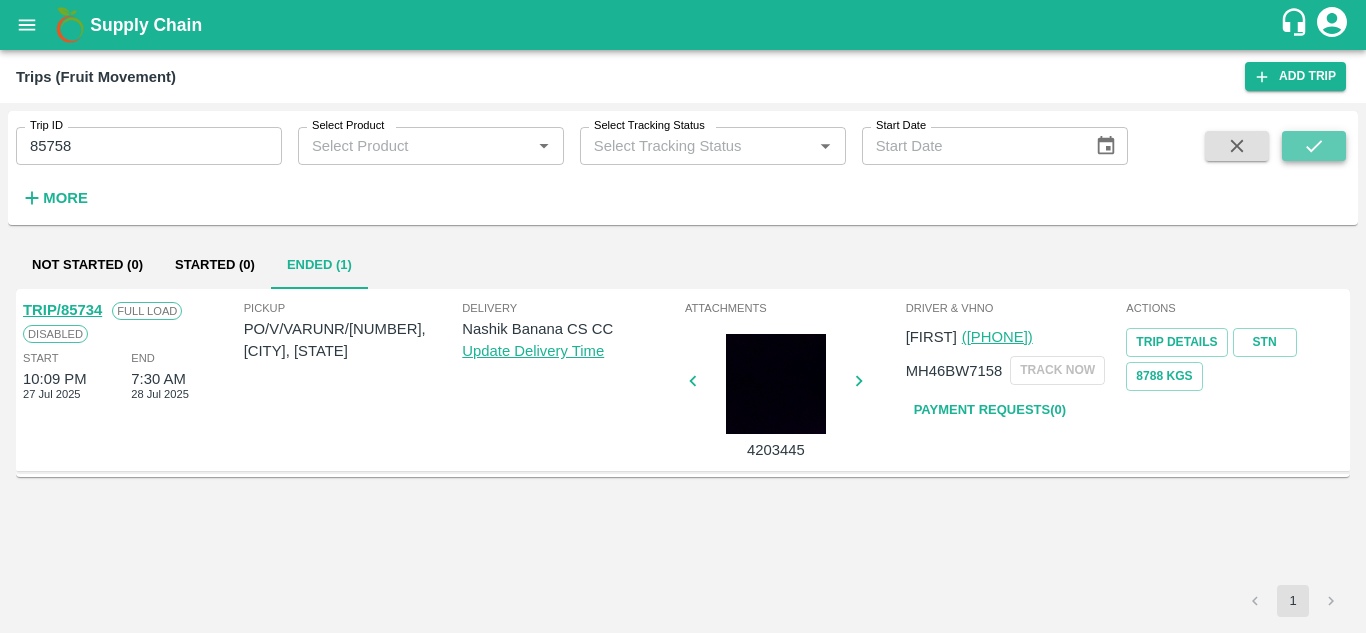 click 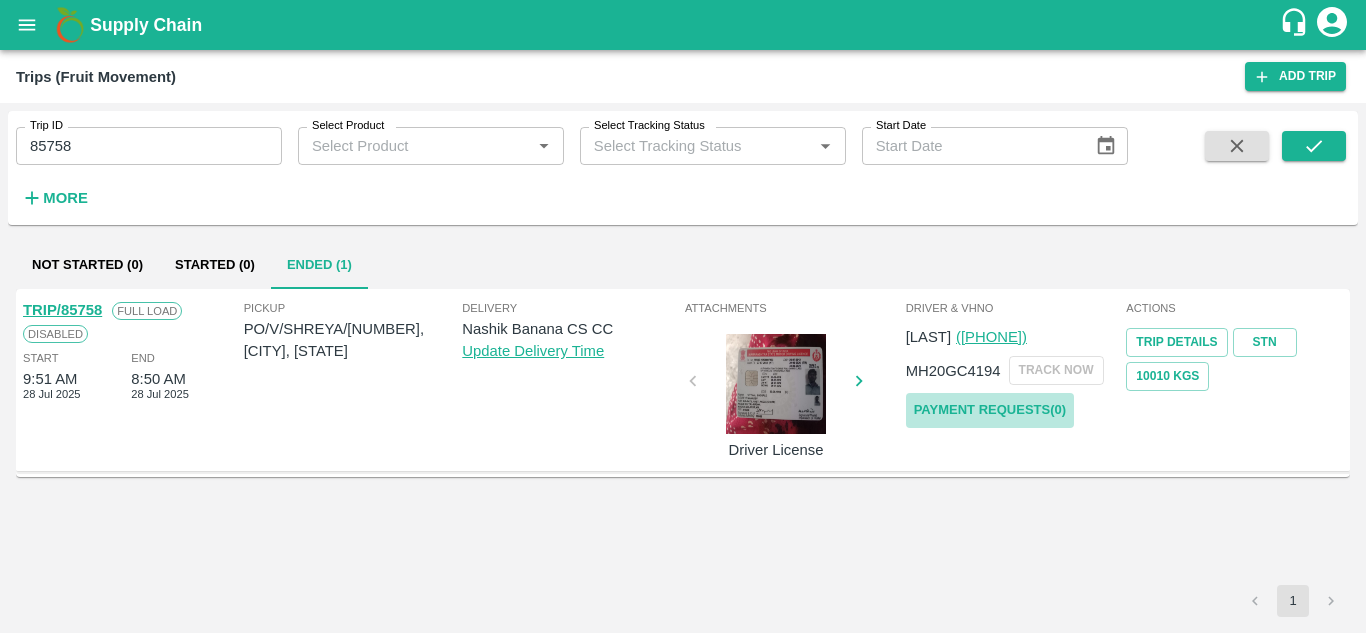 click on "Payment Requests( 0 )" at bounding box center (990, 410) 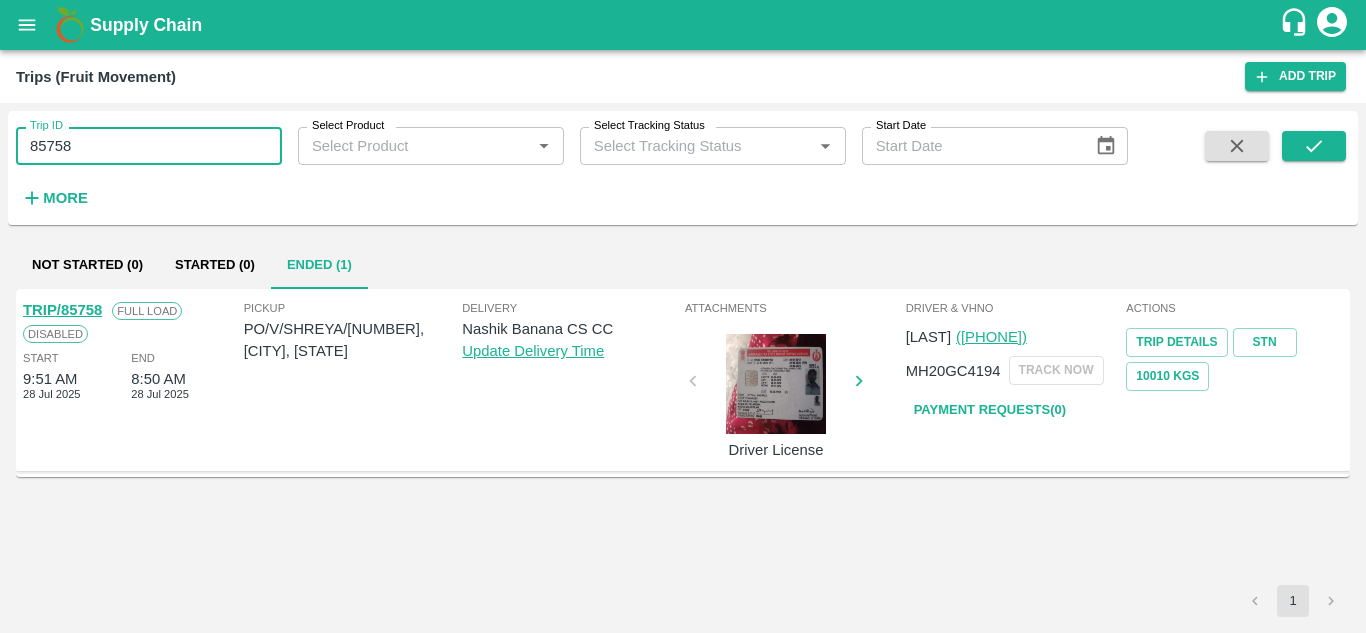 click on "85758" at bounding box center [149, 146] 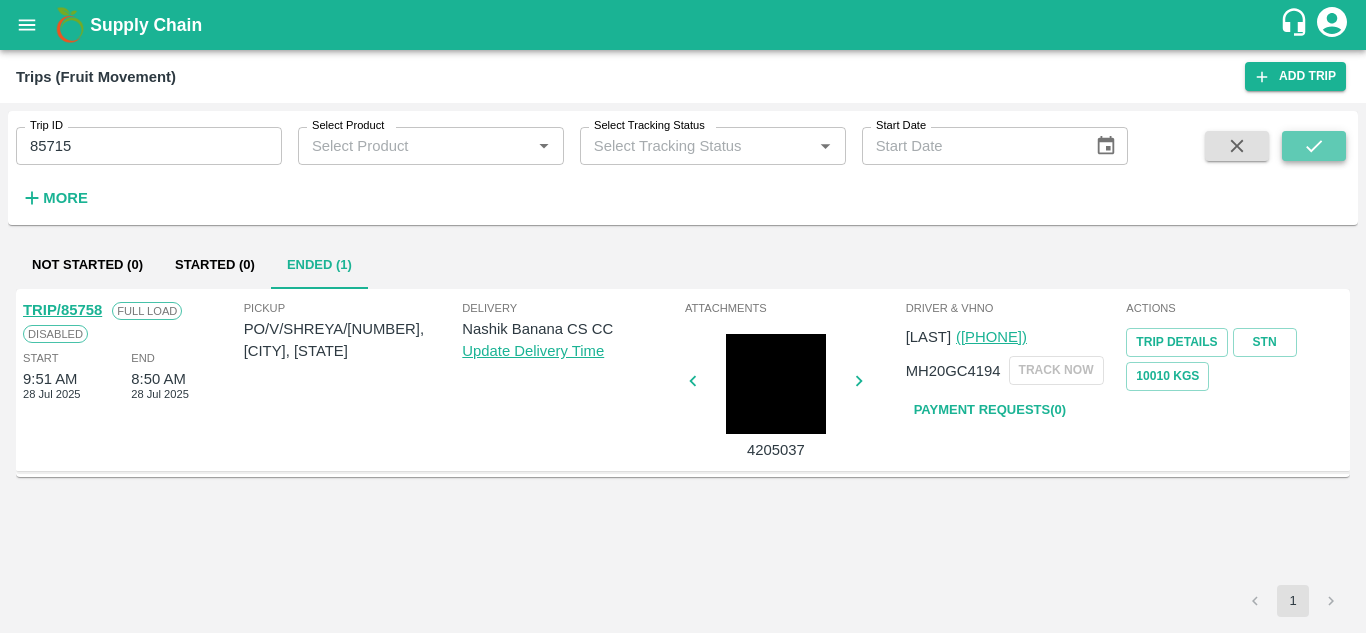 click 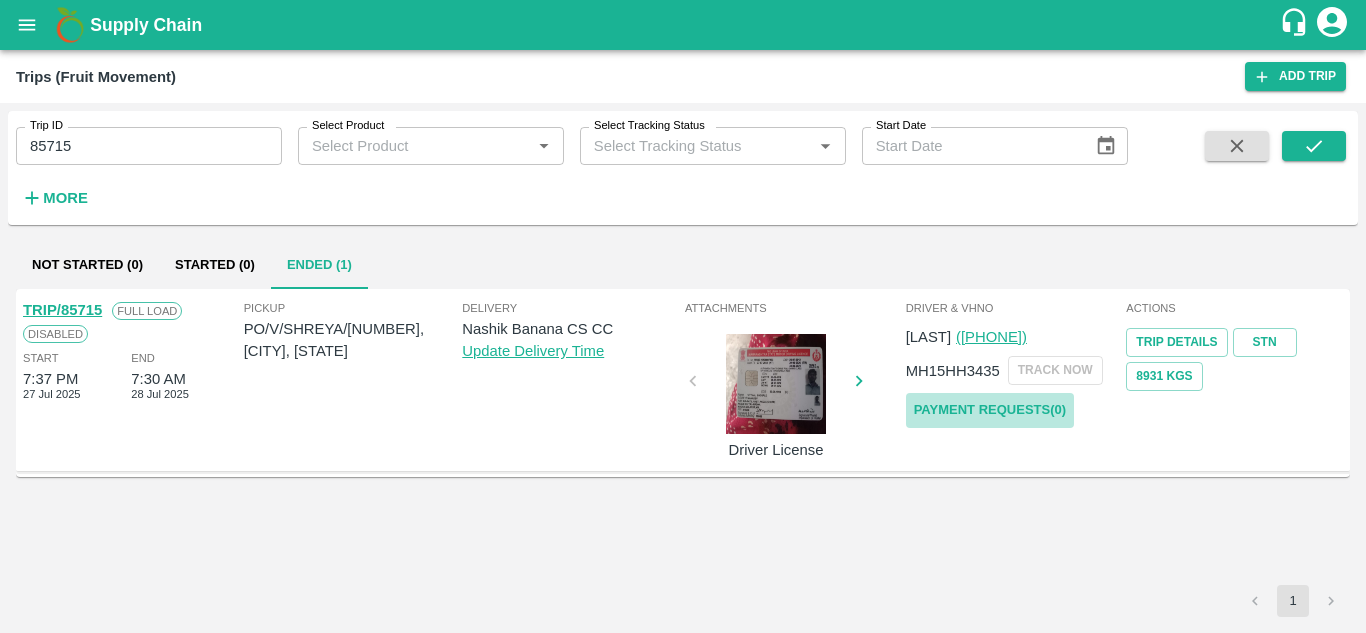 click on "Payment Requests( 0 )" at bounding box center (990, 410) 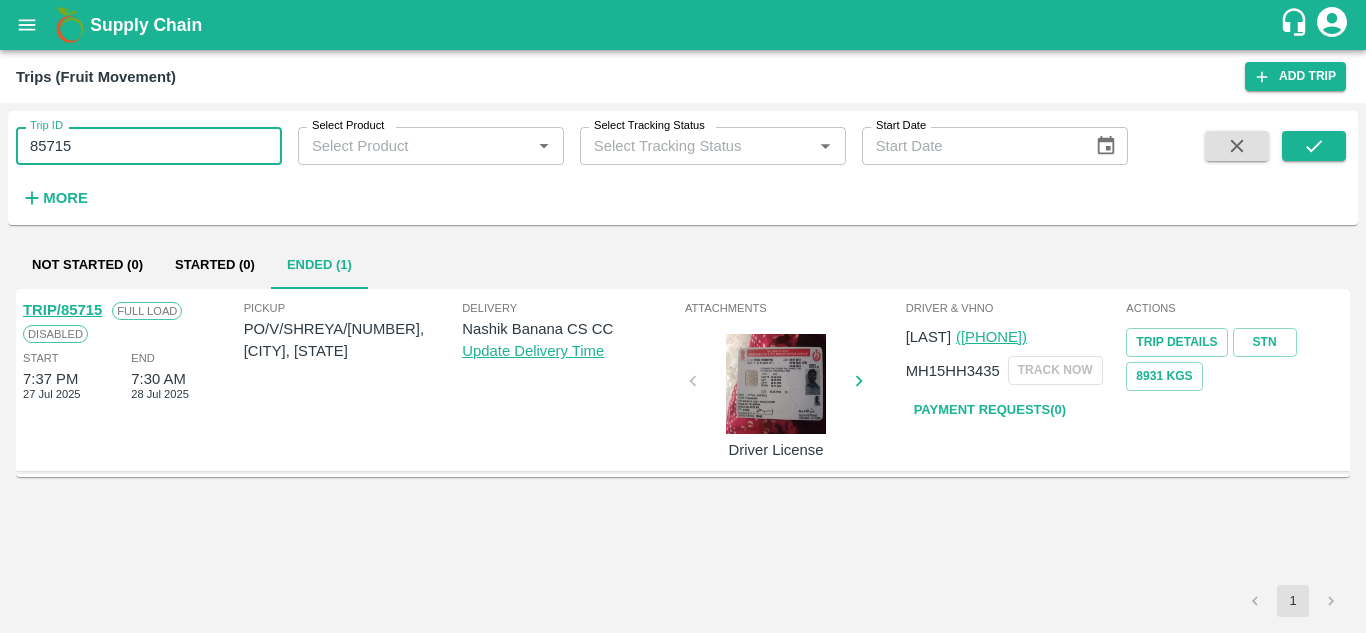 click on "85715" at bounding box center (149, 146) 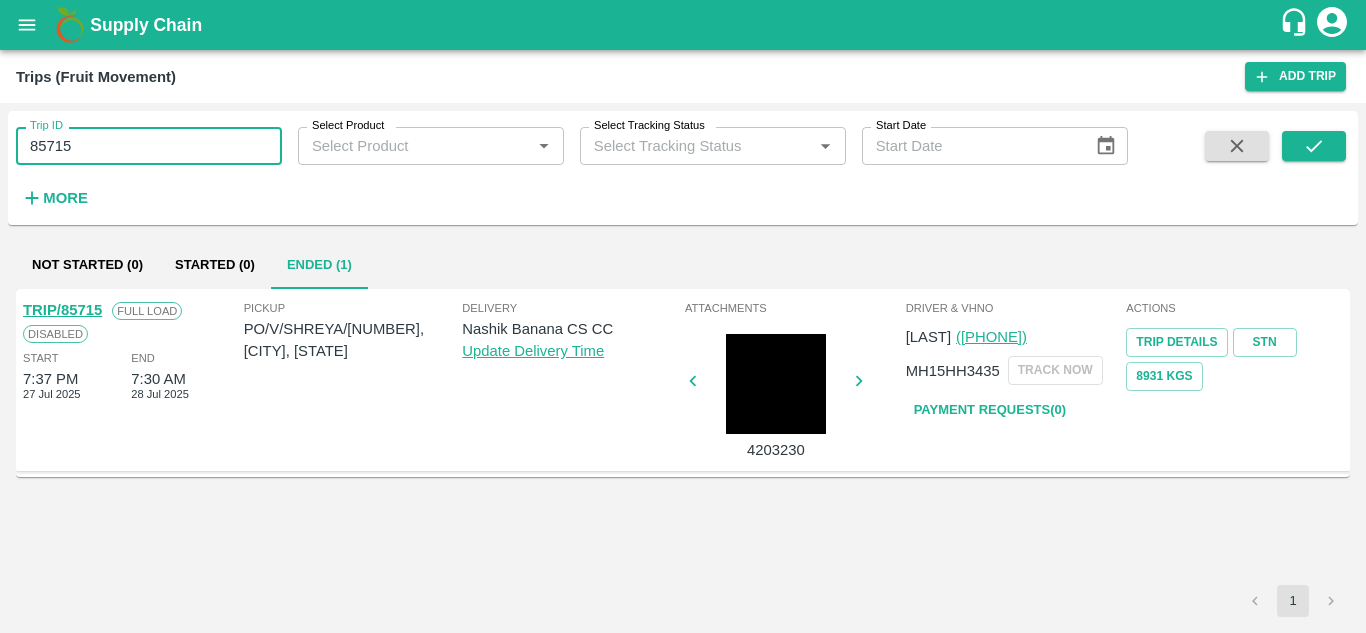 click on "85715" at bounding box center [149, 146] 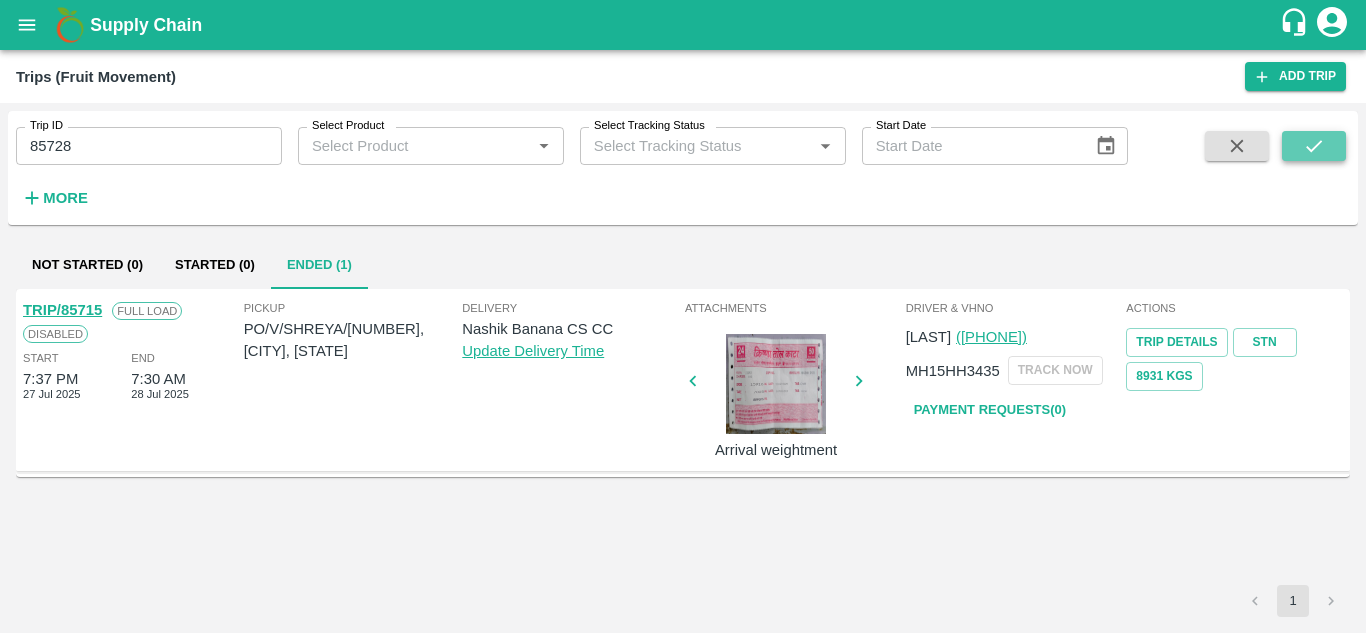 click 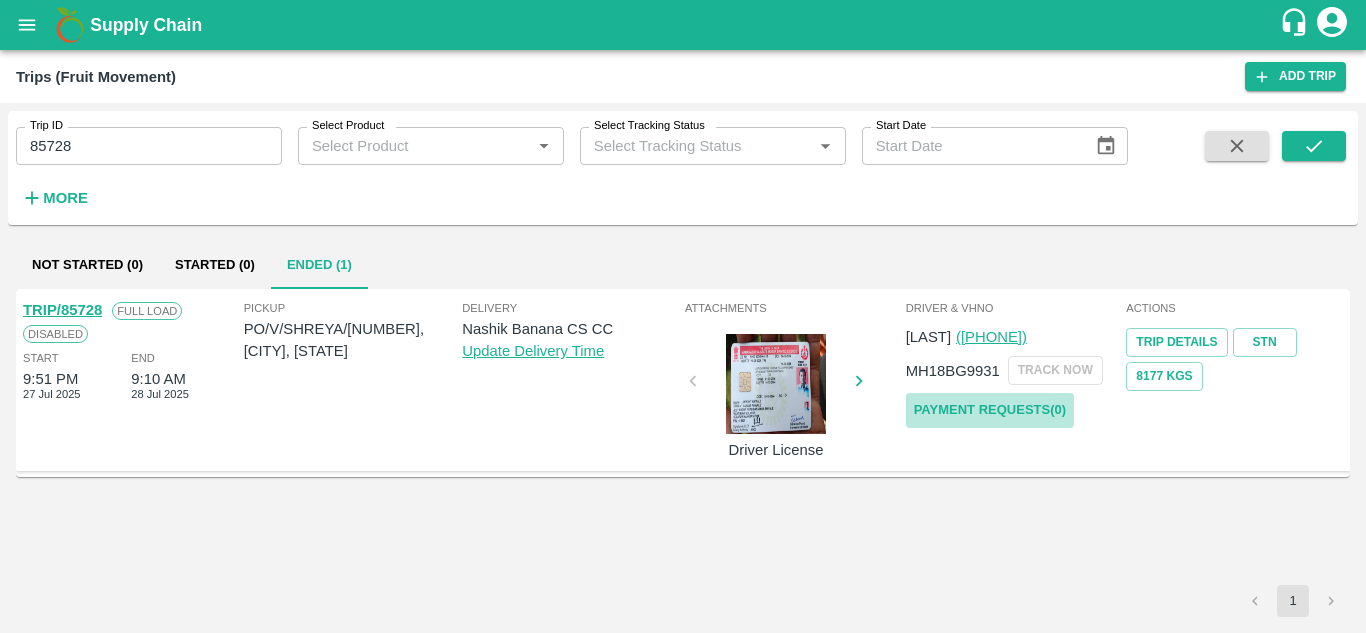 click on "Payment Requests( 0 )" at bounding box center [990, 410] 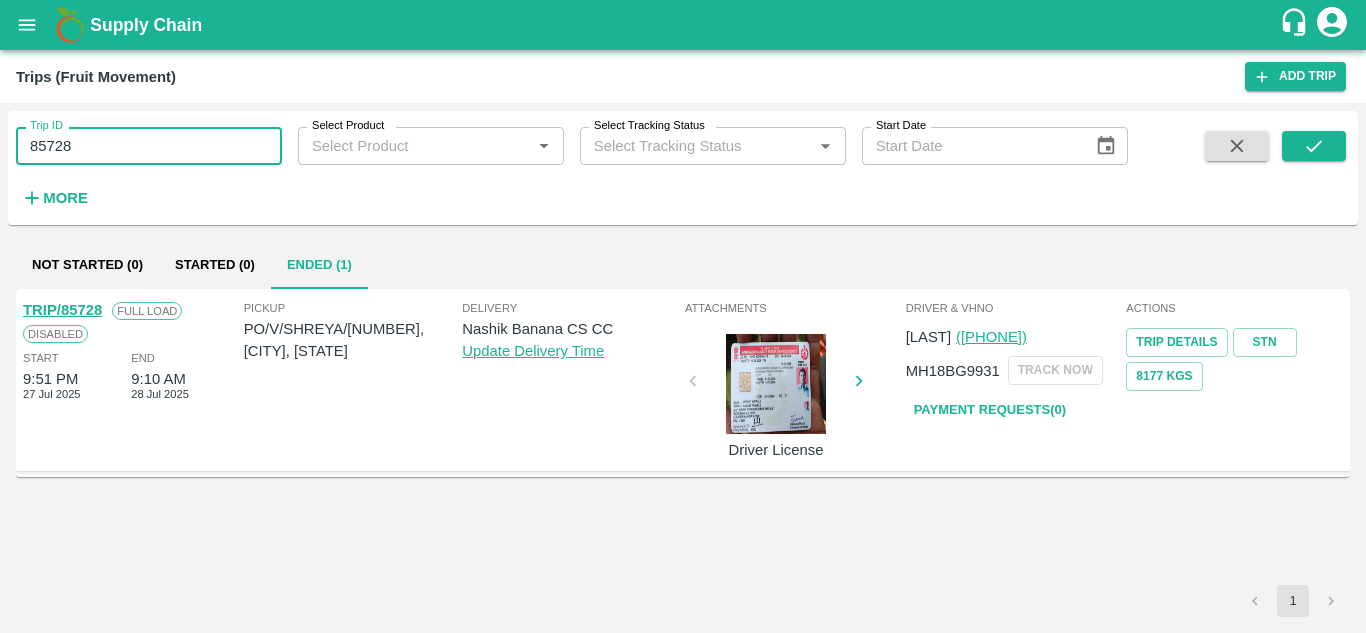 click on "85728" at bounding box center [149, 146] 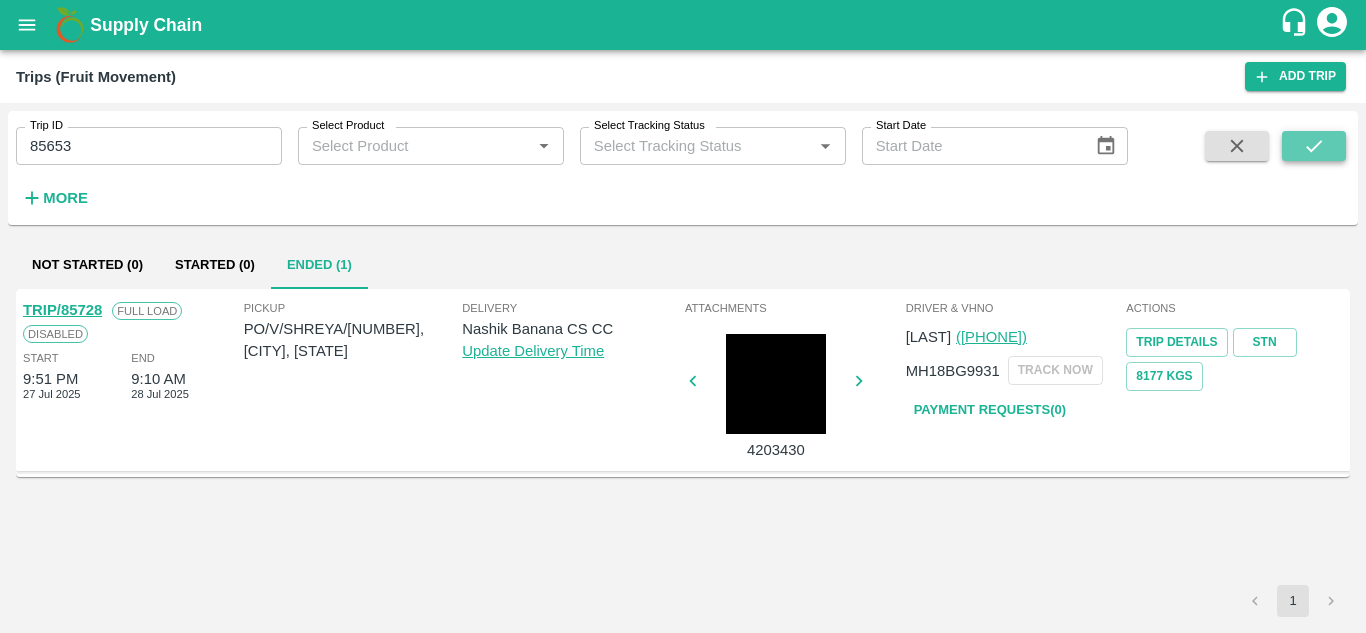 click 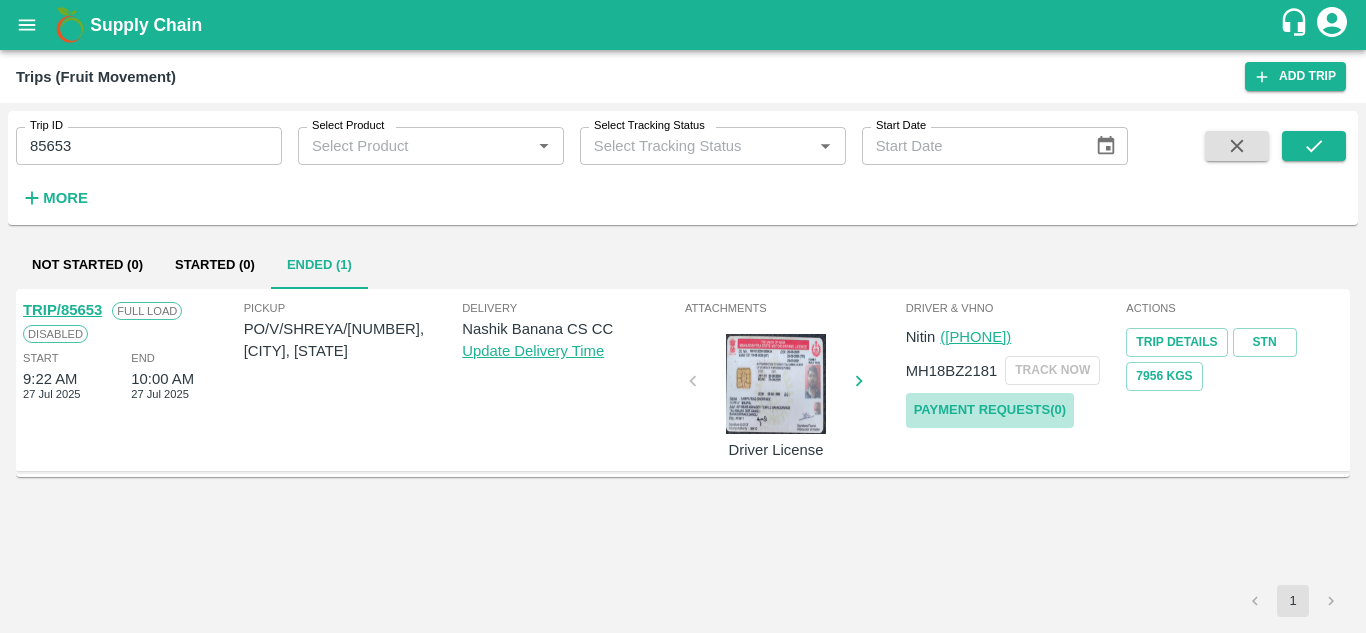 click on "Payment Requests( 0 )" at bounding box center [990, 410] 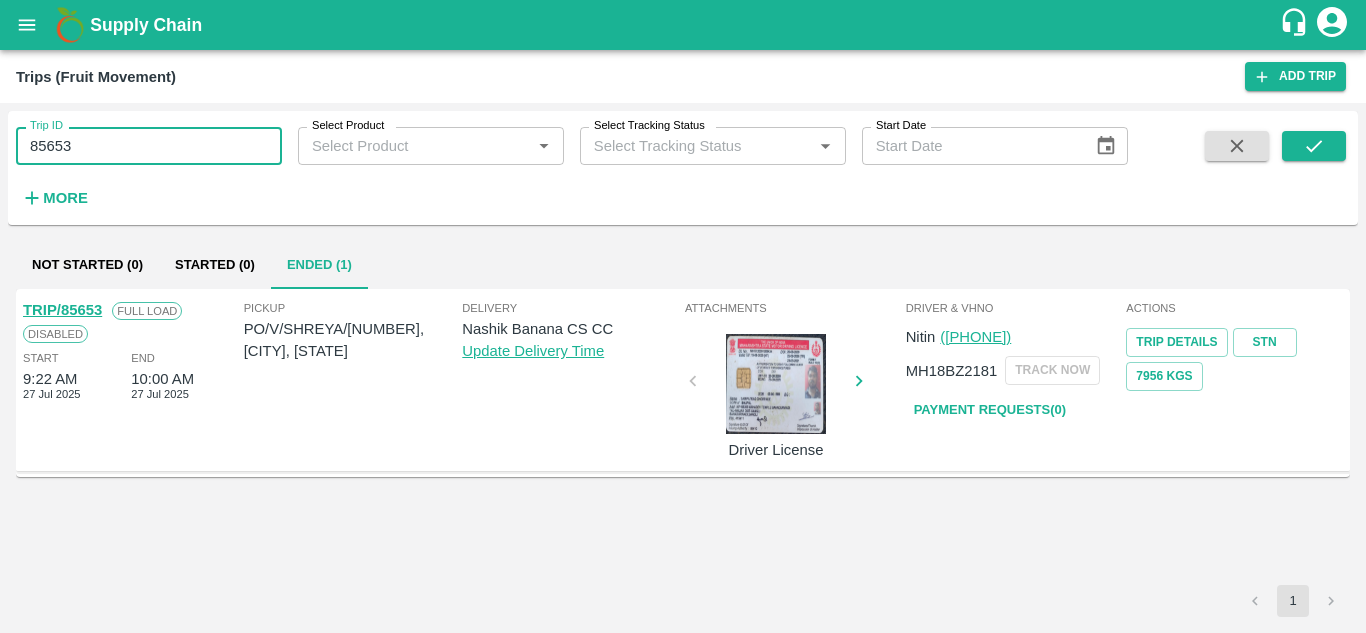 click on "85653" at bounding box center (149, 146) 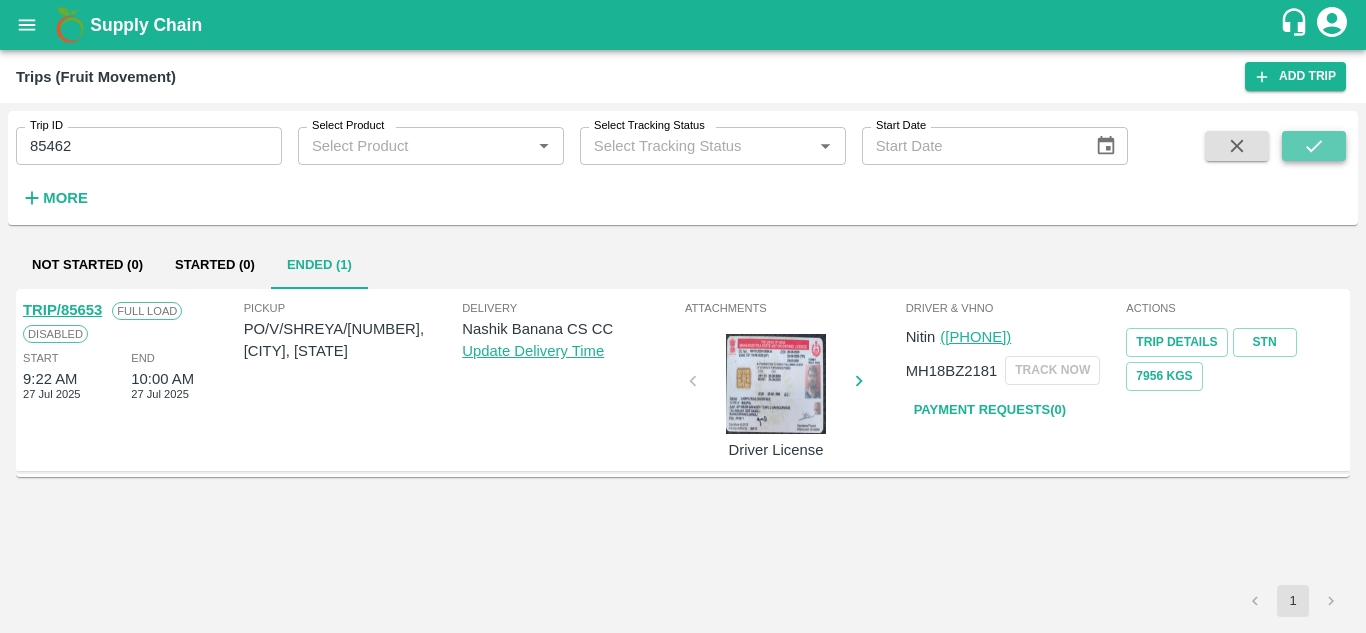 click 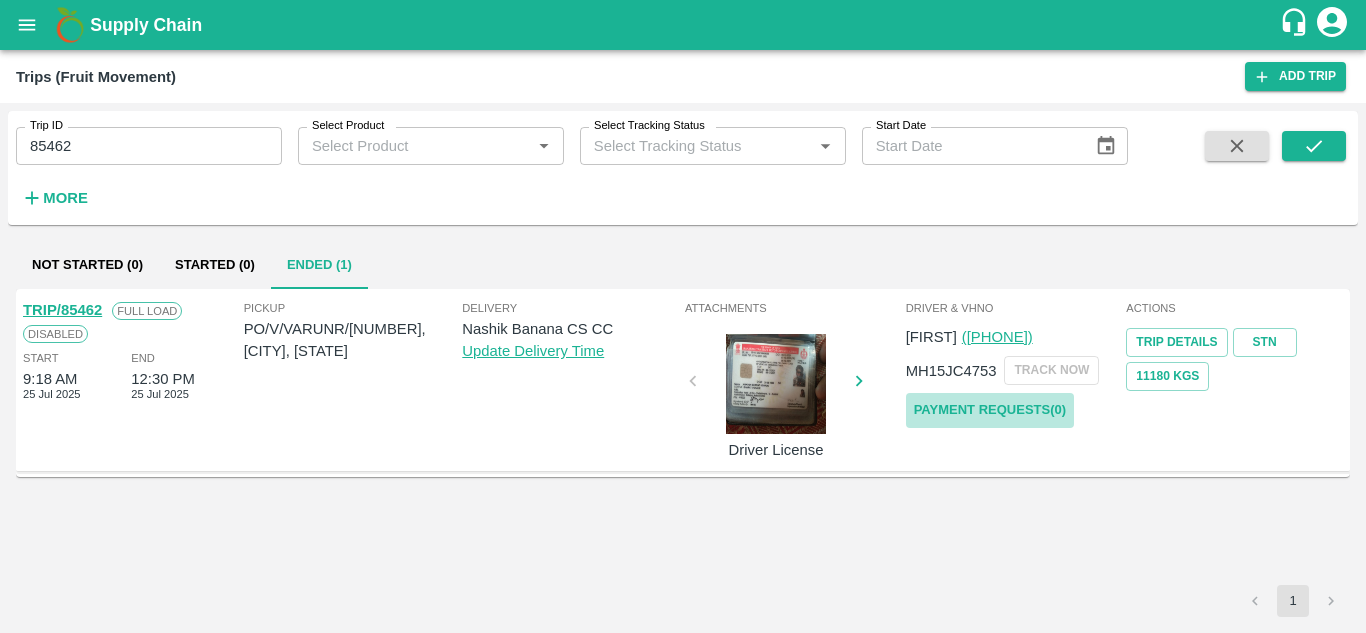 click on "Payment Requests( 0 )" at bounding box center [990, 410] 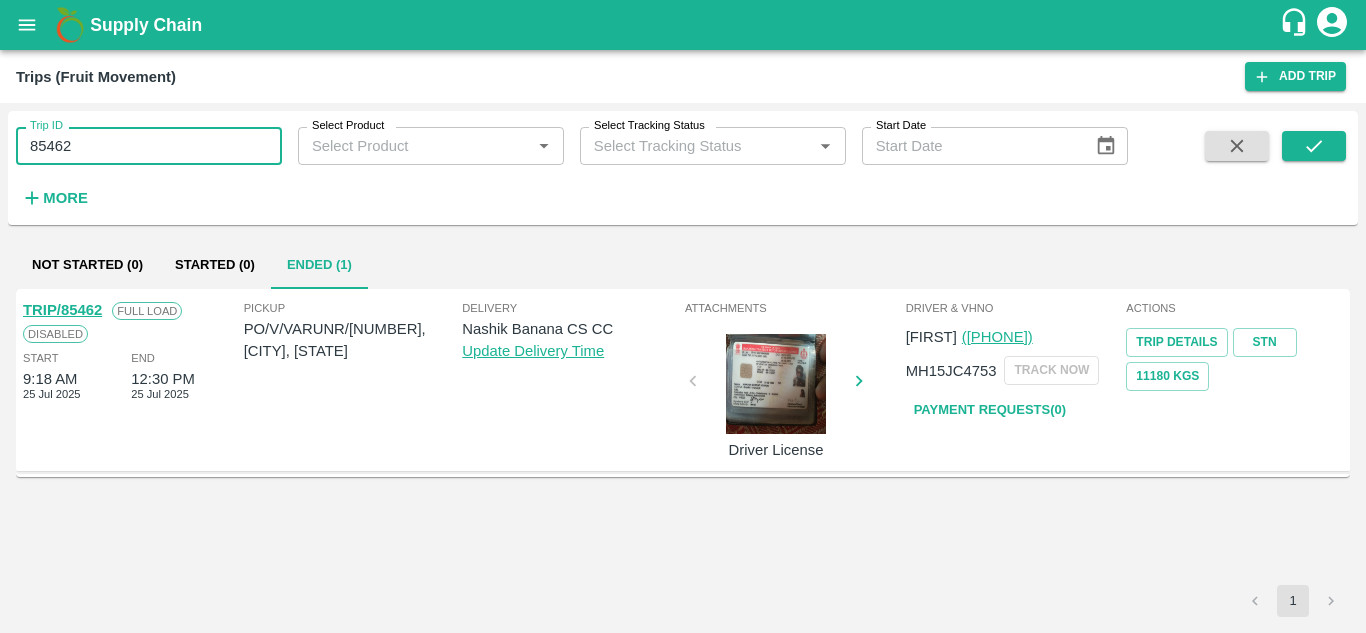 click on "85462" at bounding box center (149, 146) 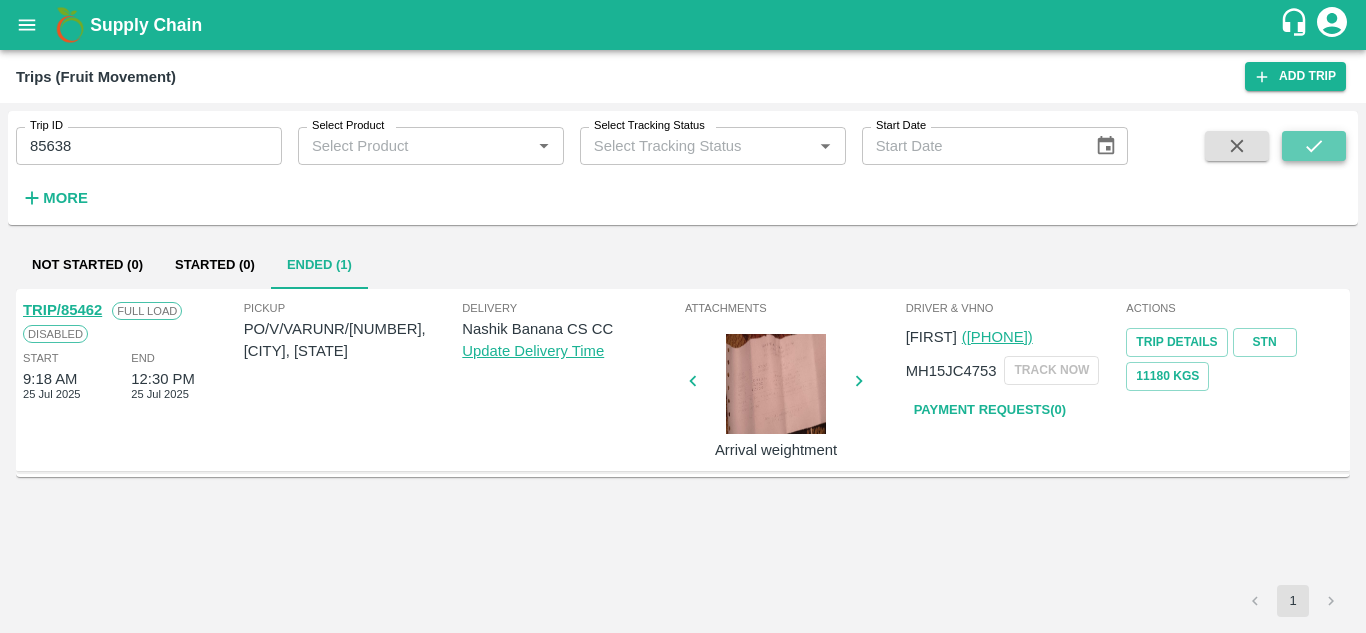 click 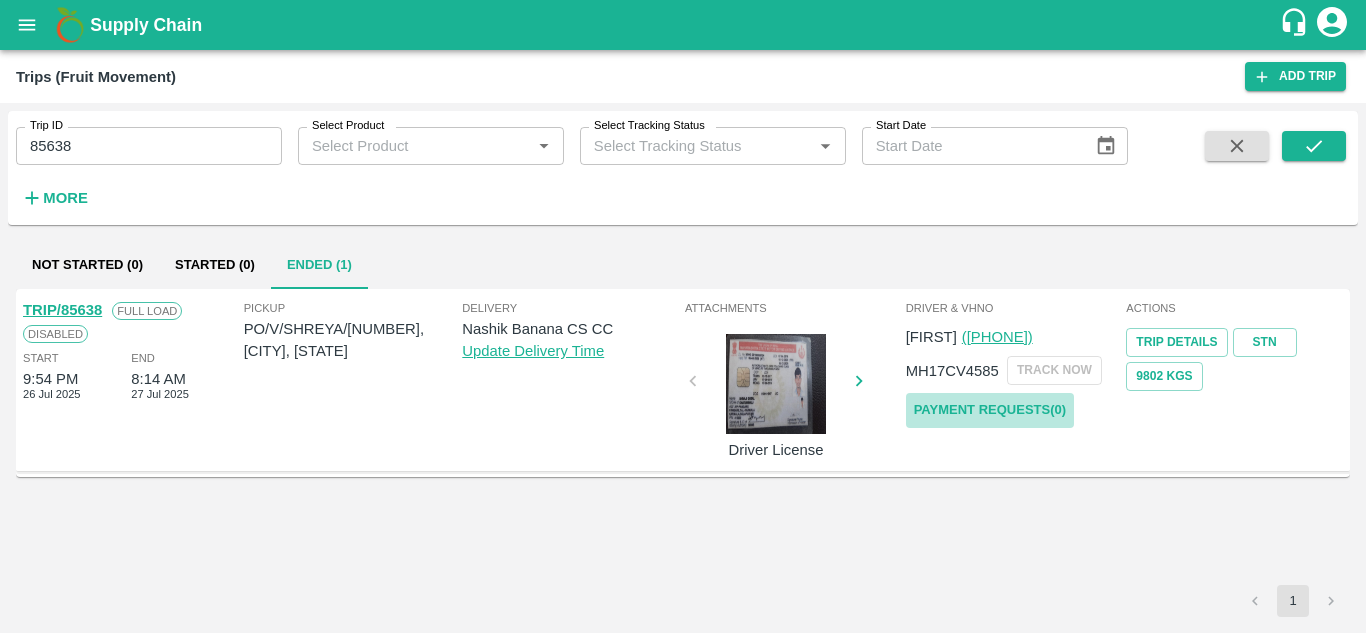 click on "Payment Requests( 0 )" at bounding box center (990, 410) 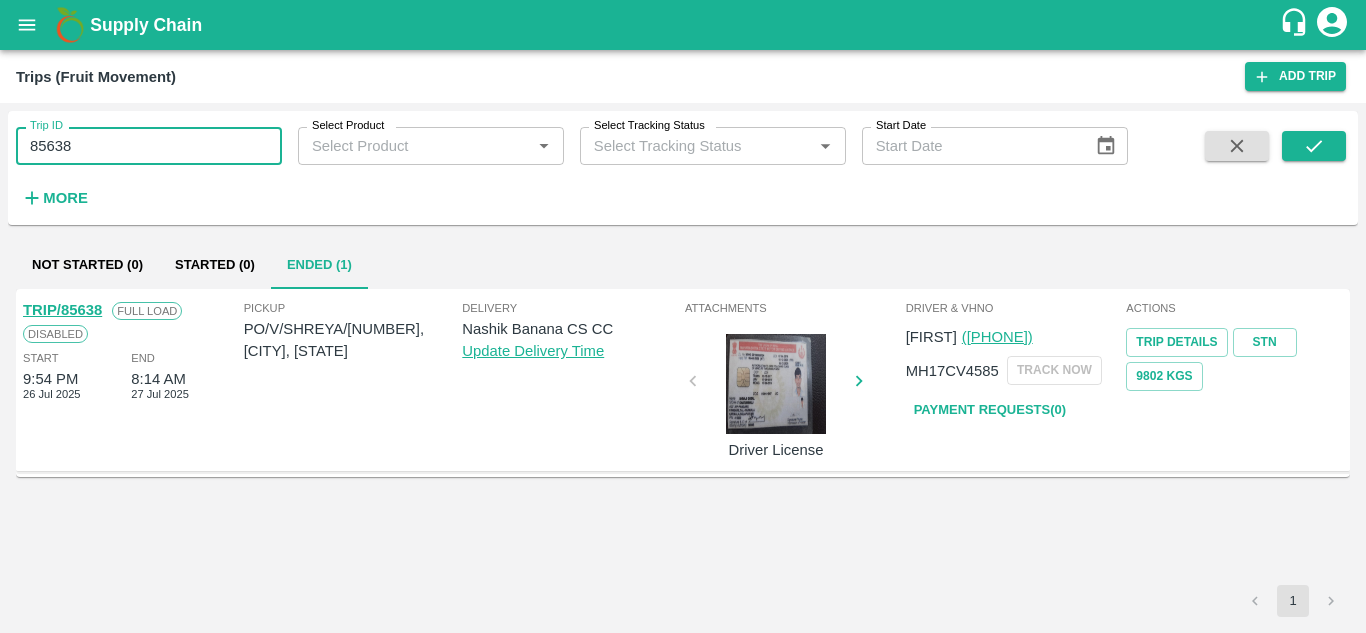 click on "85638" at bounding box center (149, 146) 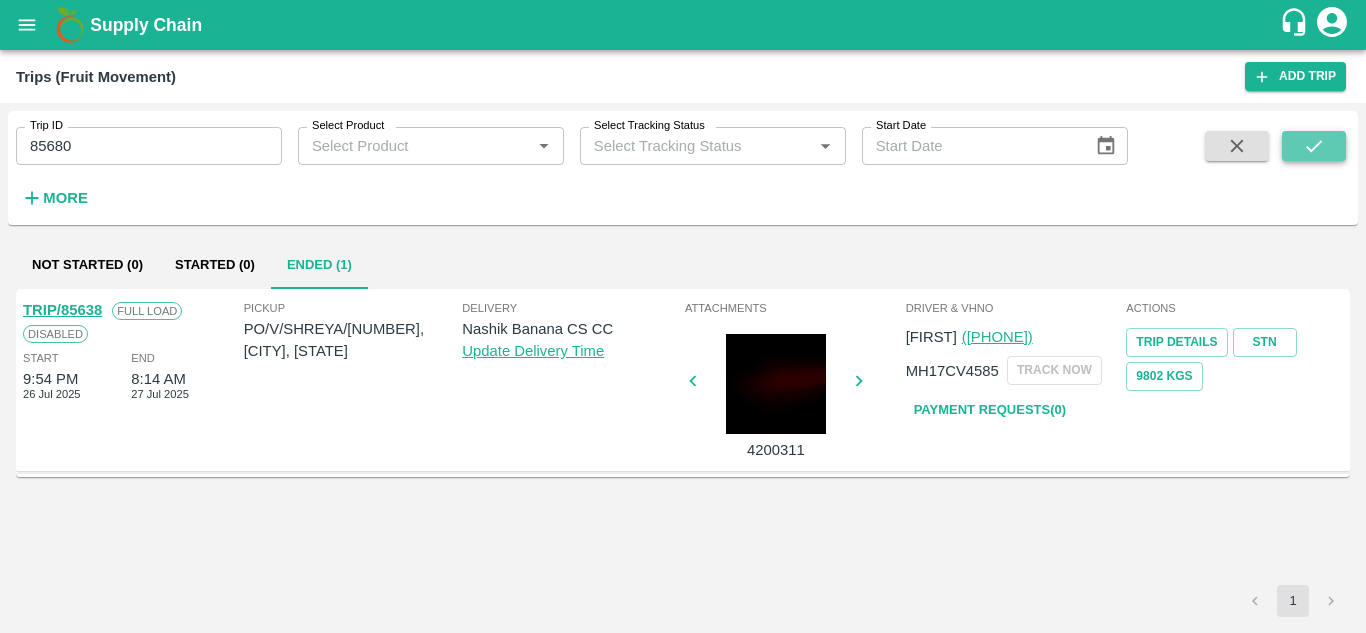 click 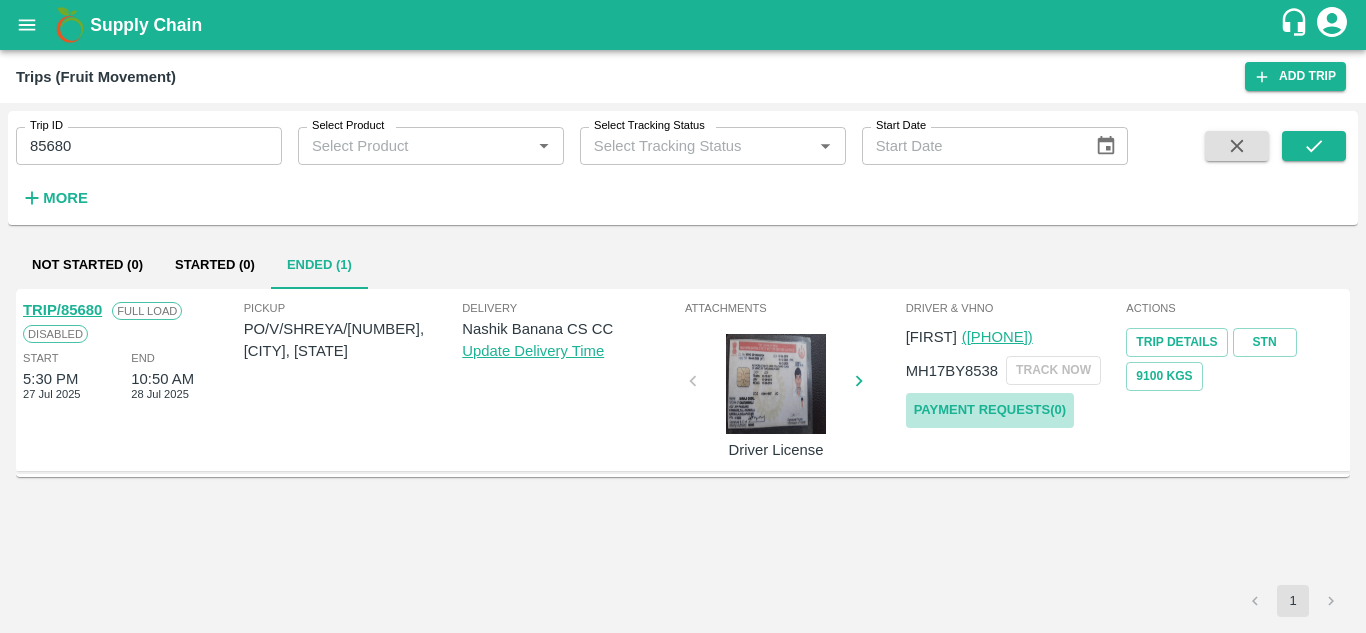 click on "Payment Requests( 0 )" at bounding box center [990, 410] 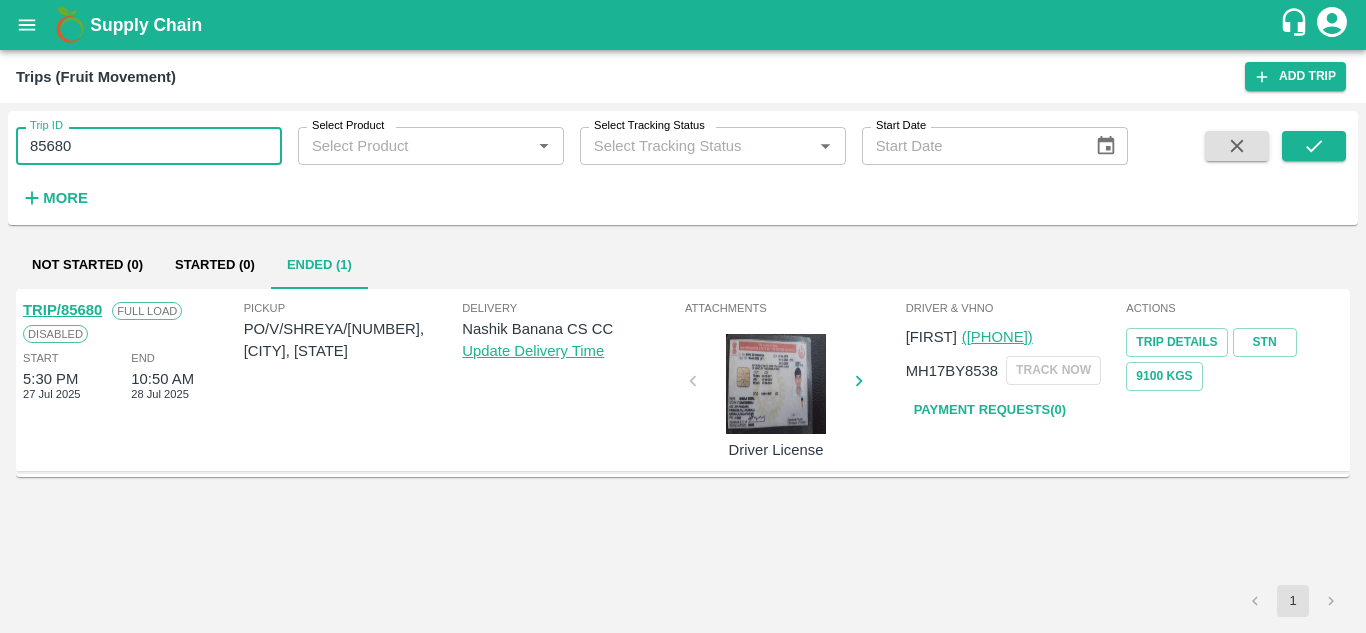 click on "85680" at bounding box center [149, 146] 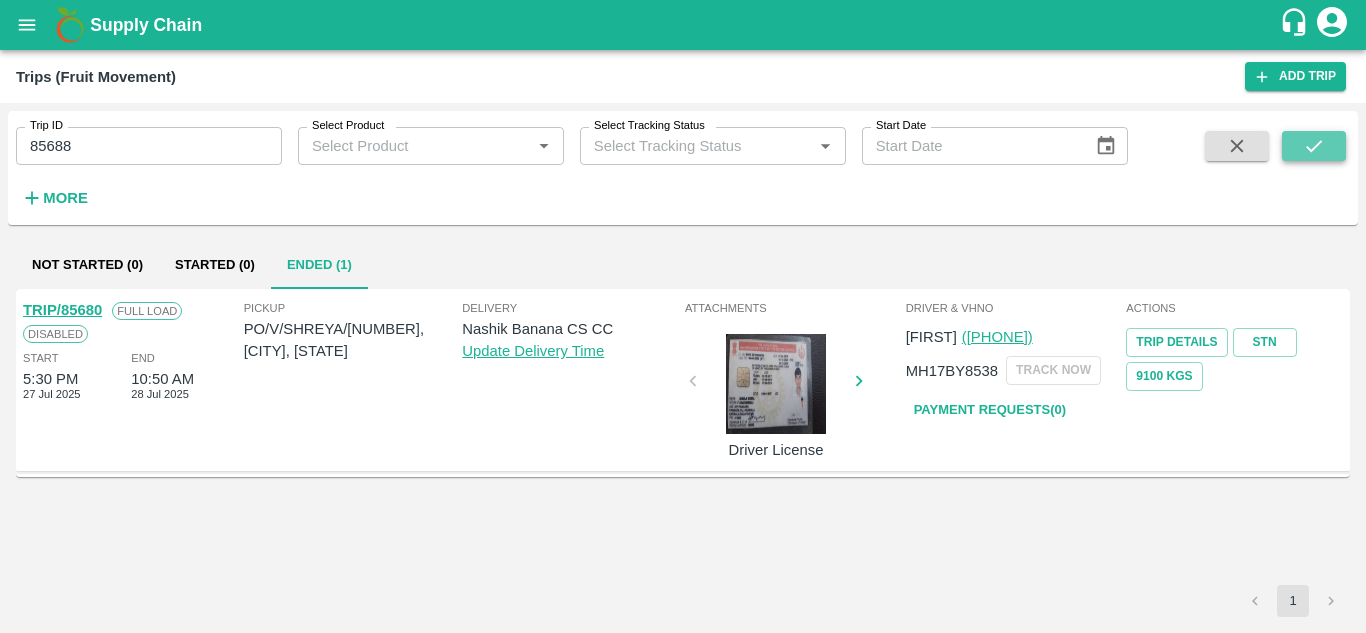 click at bounding box center [1314, 146] 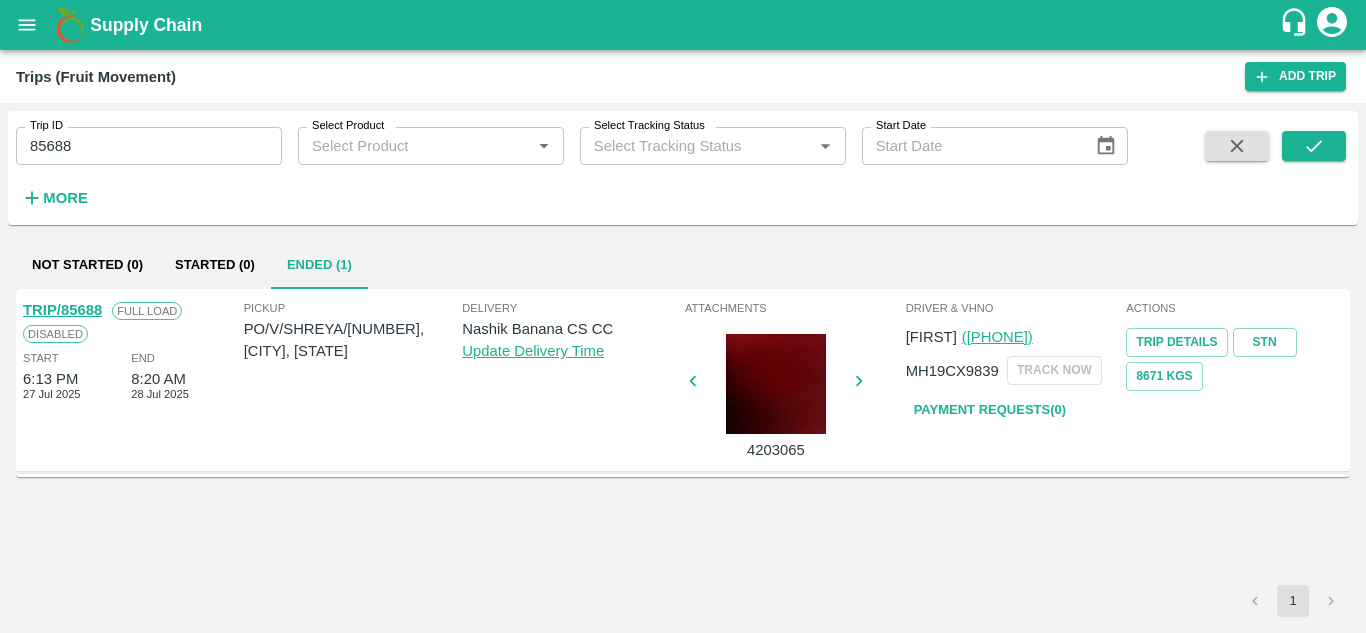click on "Payment Requests( 0 )" at bounding box center (990, 410) 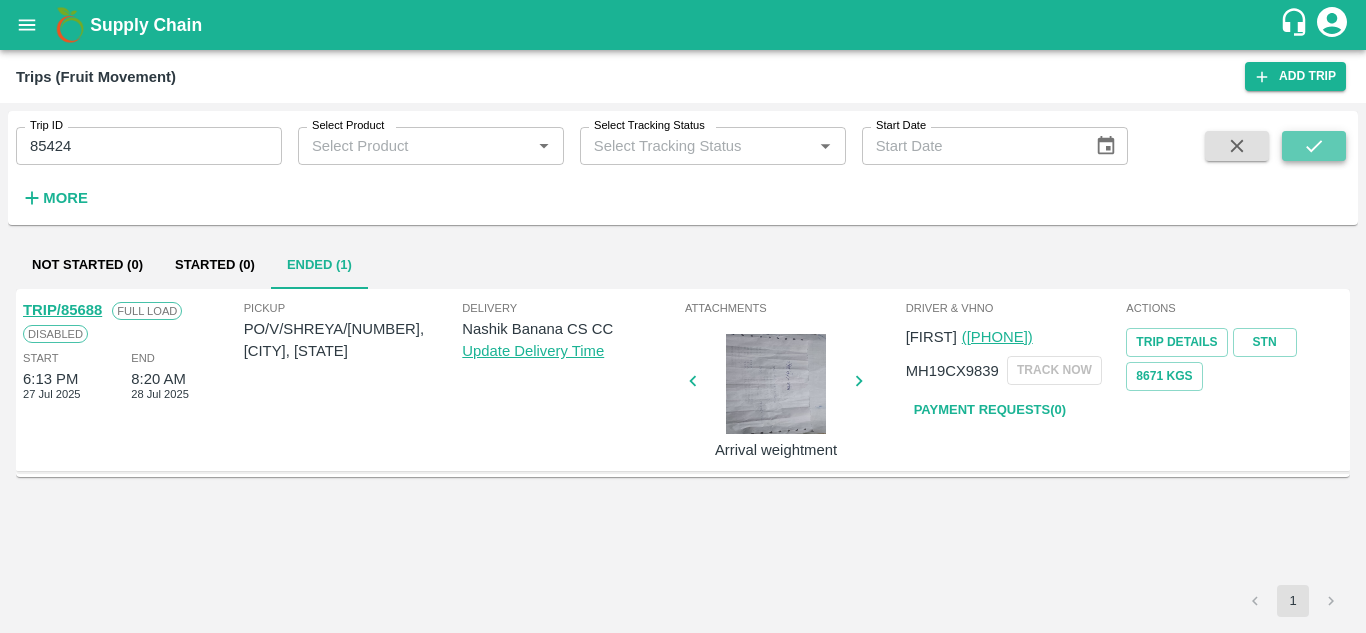 click 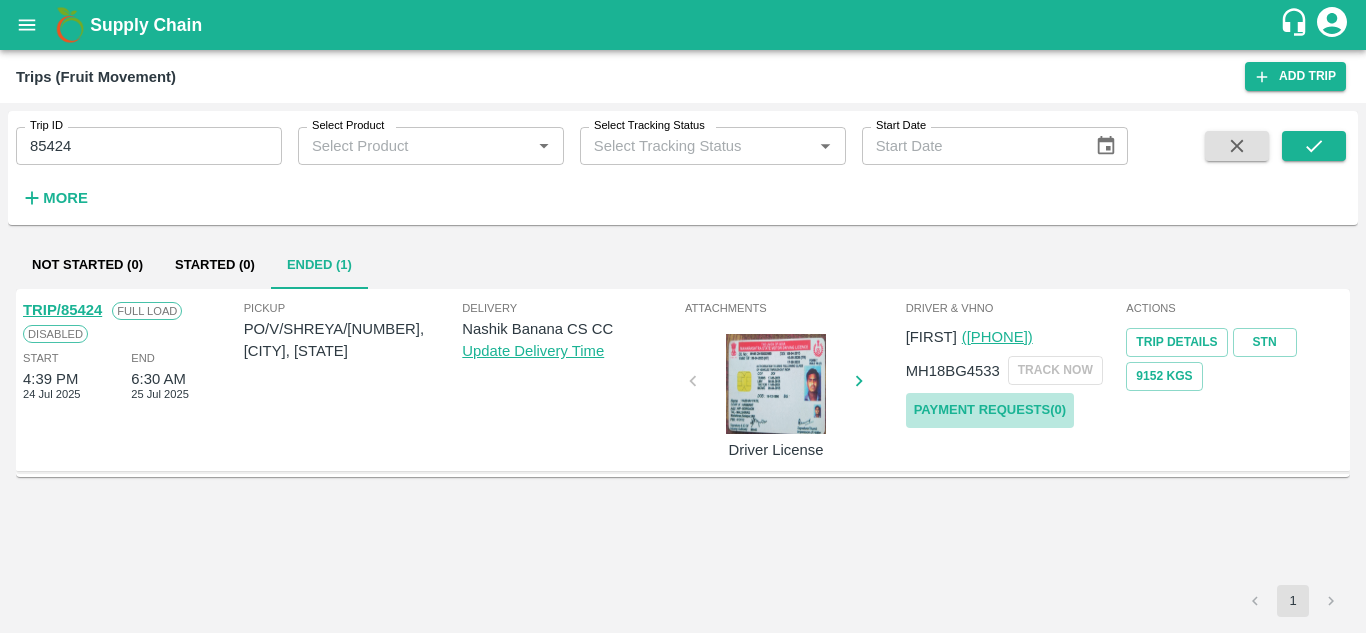 click on "Payment Requests( 0 )" at bounding box center [990, 410] 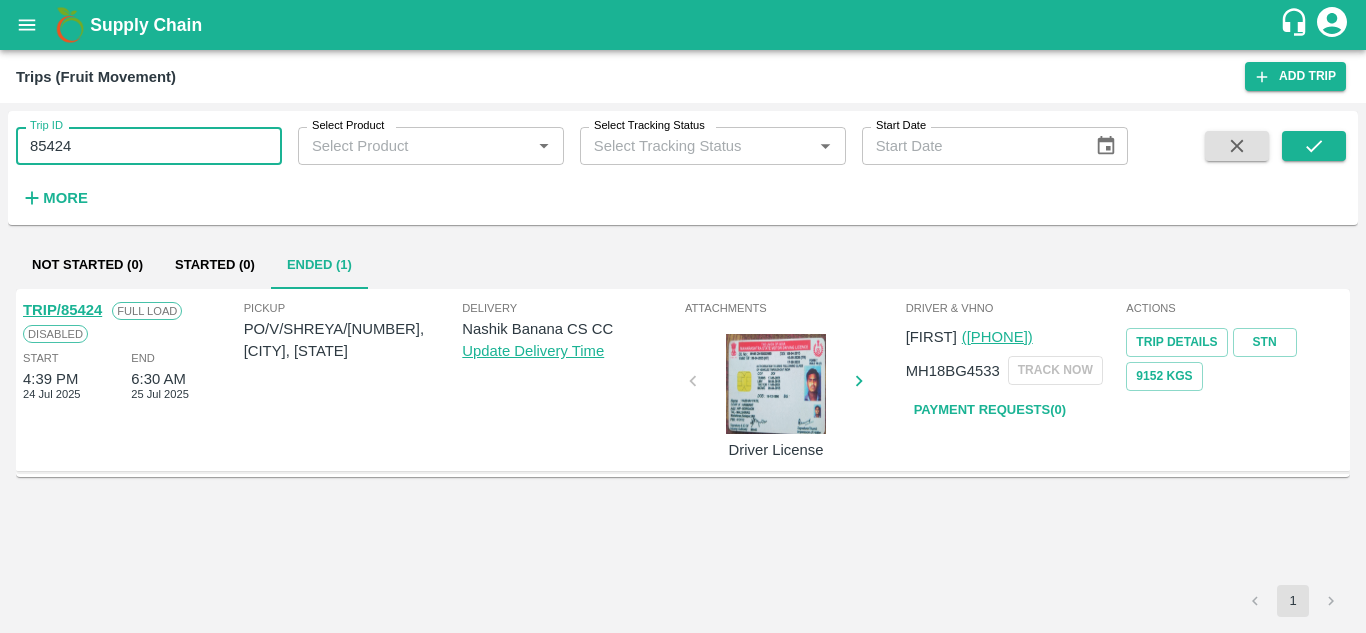 click on "85424" at bounding box center (149, 146) 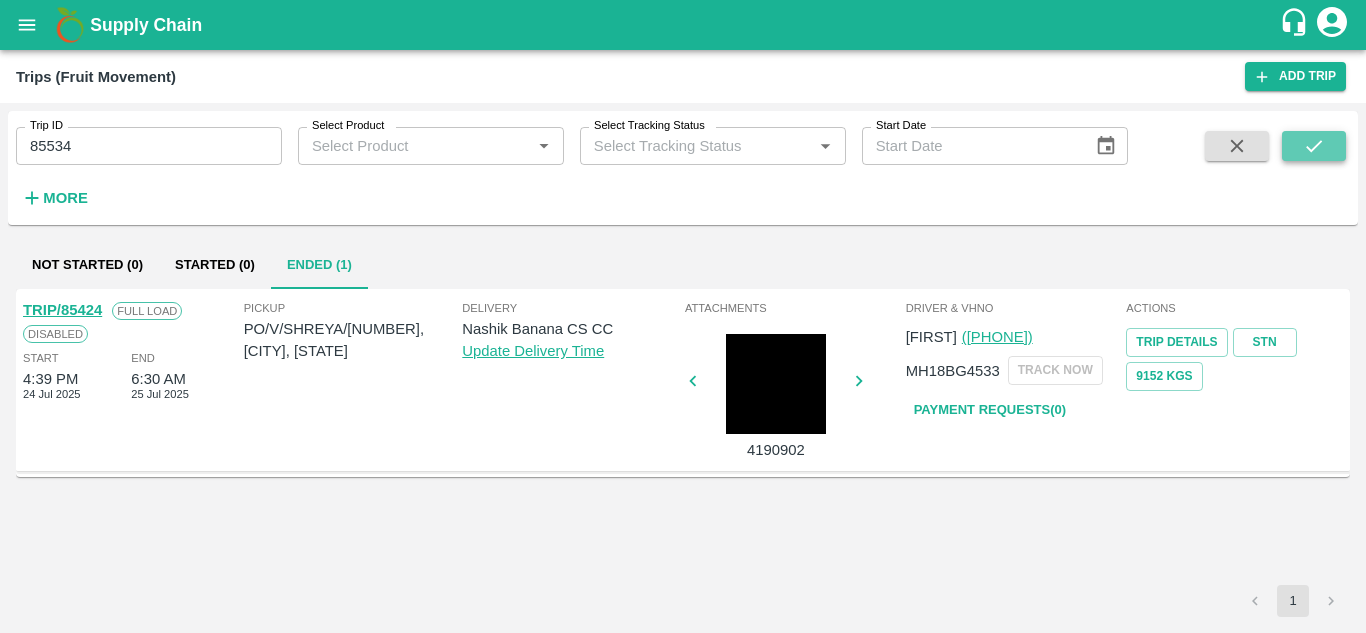 click 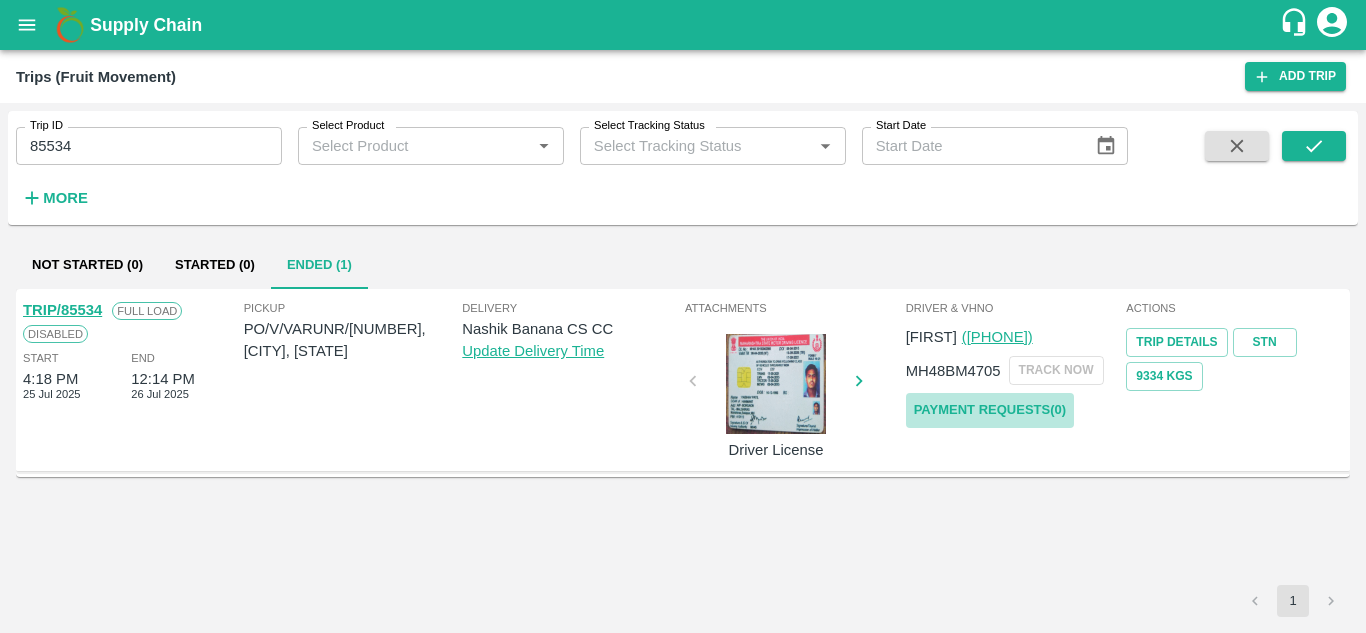 click on "Payment Requests( 0 )" at bounding box center [990, 410] 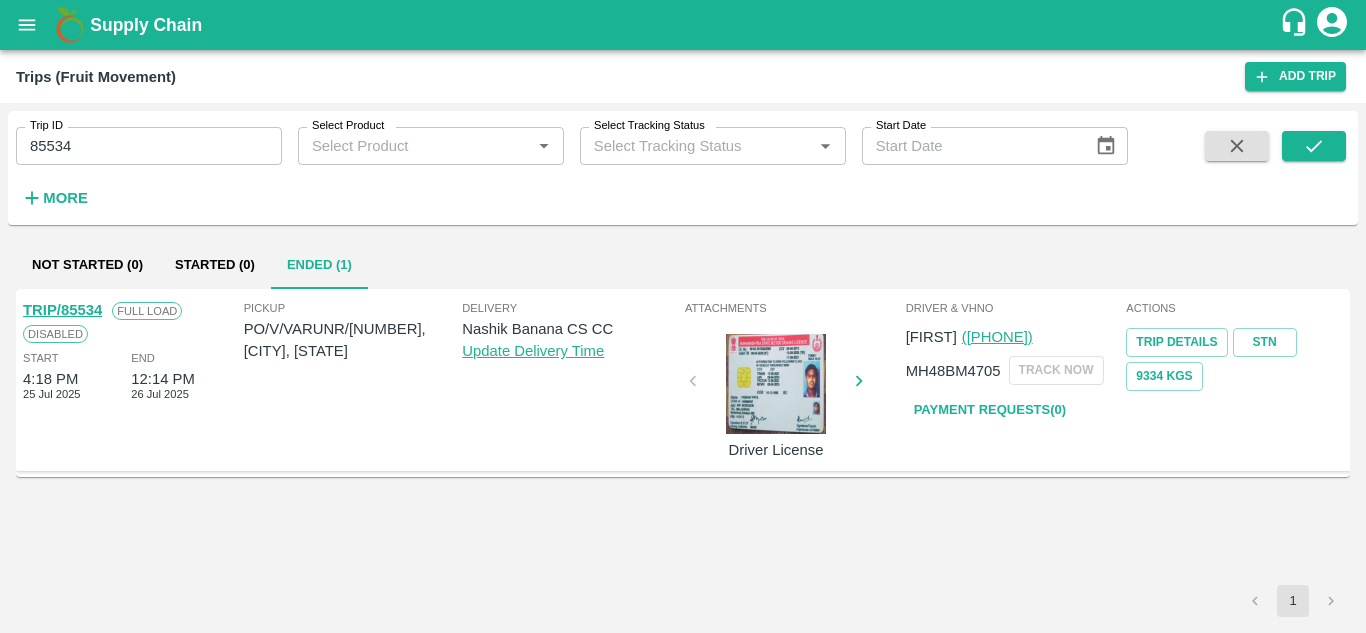 click on "85534" at bounding box center [149, 146] 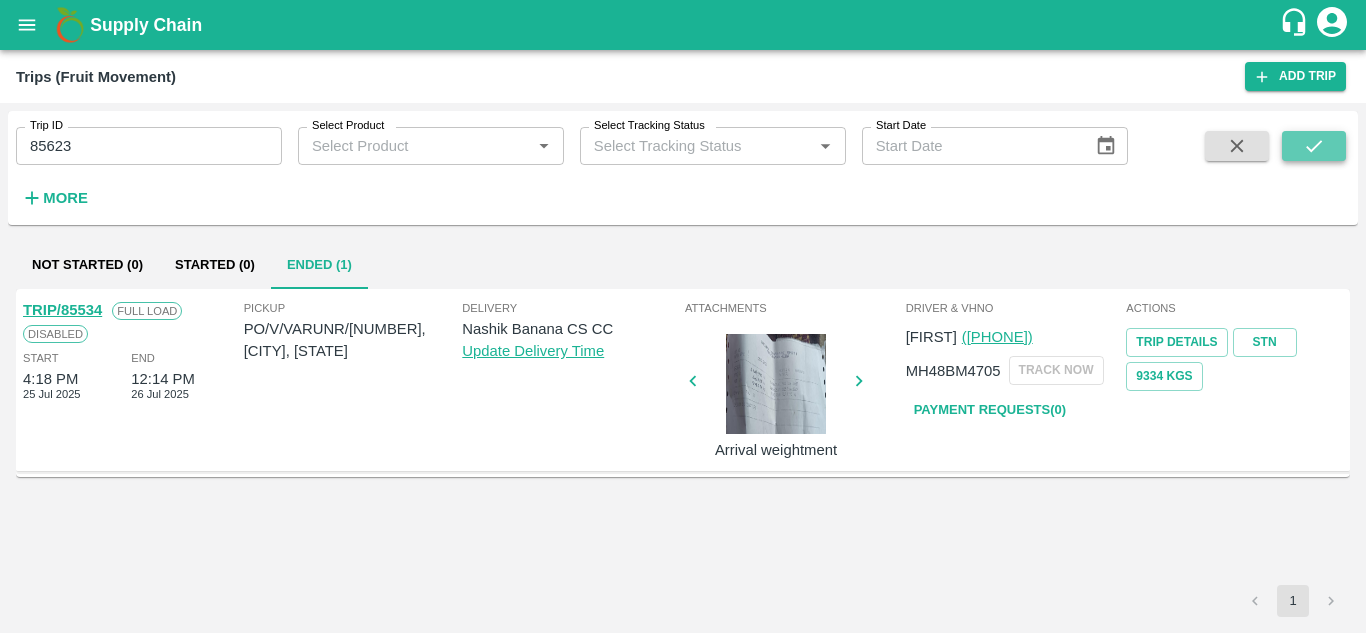 click 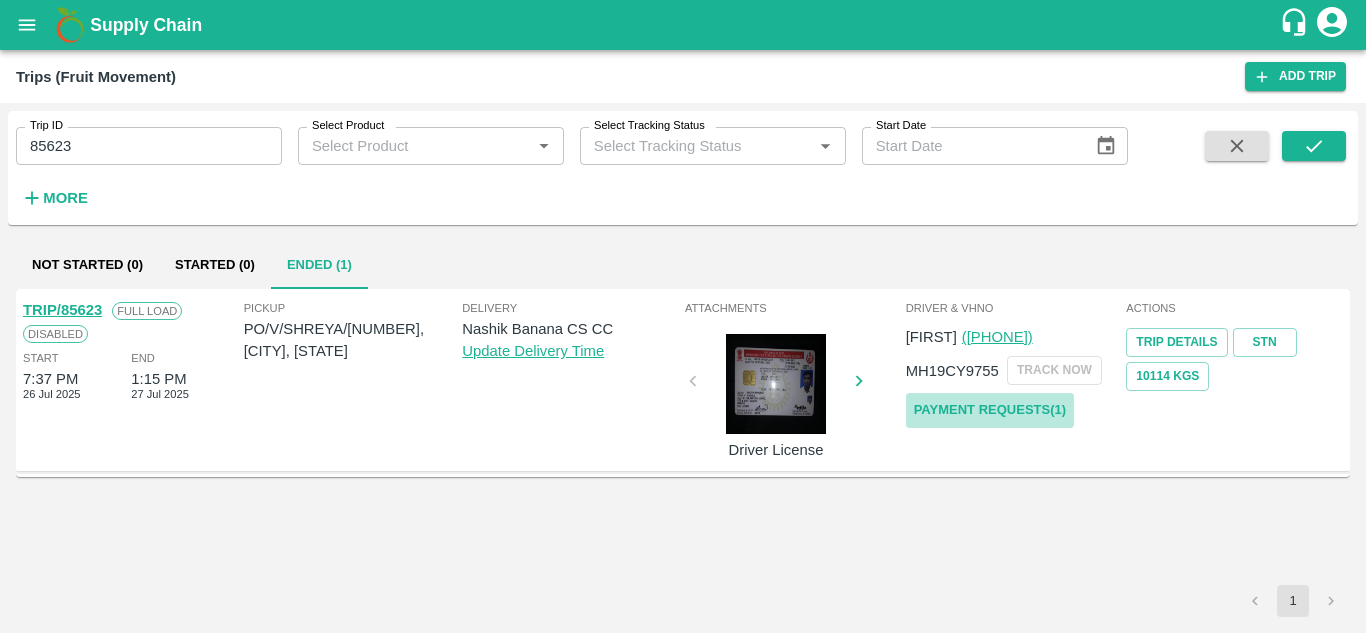 click on "Payment Requests( 1 )" at bounding box center [990, 410] 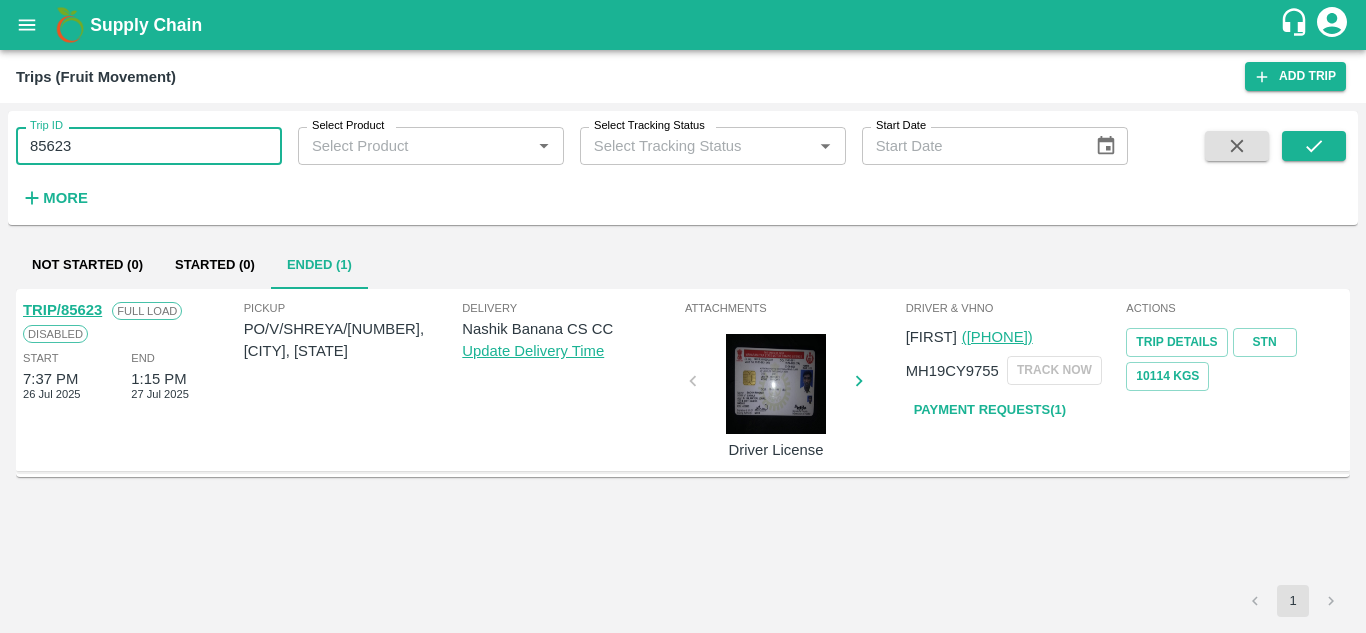 click on "85623" at bounding box center (149, 146) 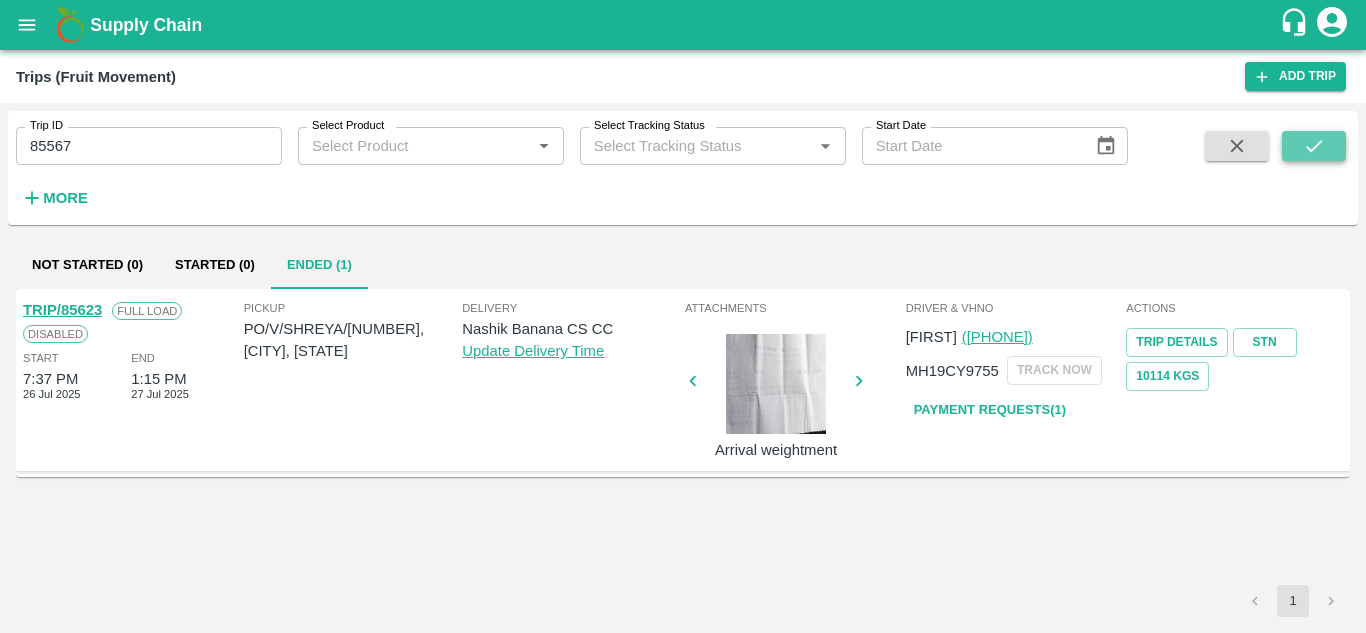 click at bounding box center [1314, 146] 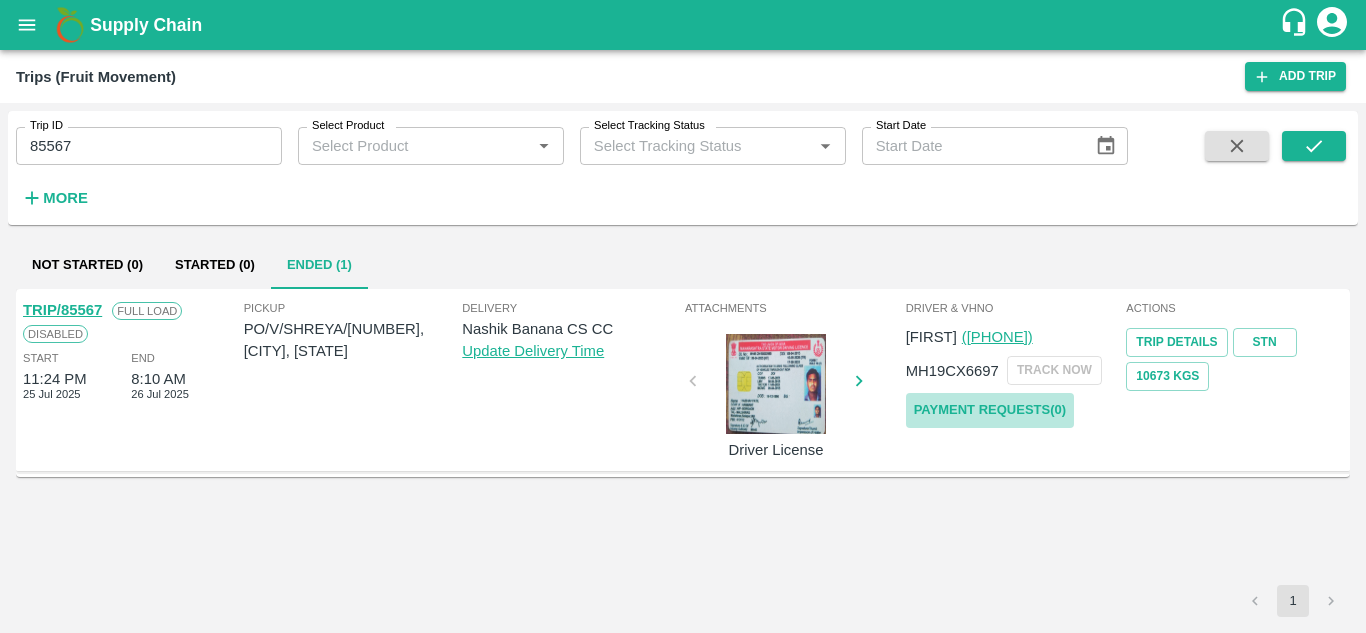 click on "Payment Requests( 0 )" at bounding box center [990, 410] 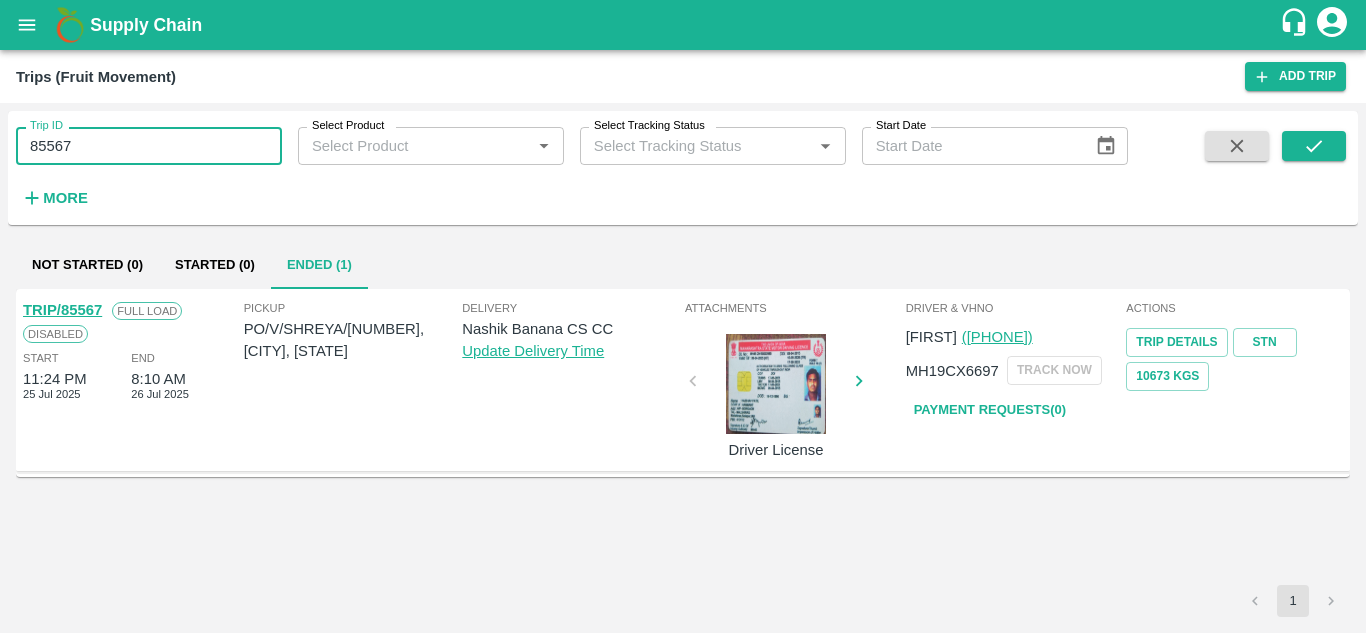 click on "85567" at bounding box center (149, 146) 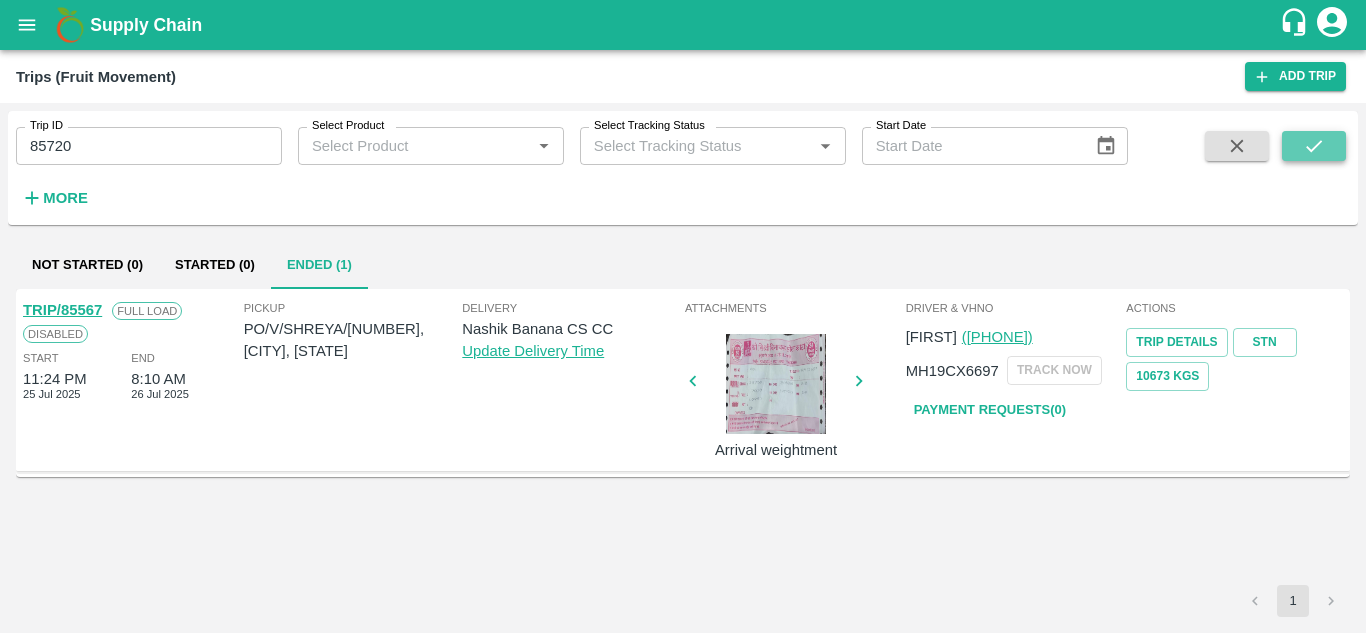 click 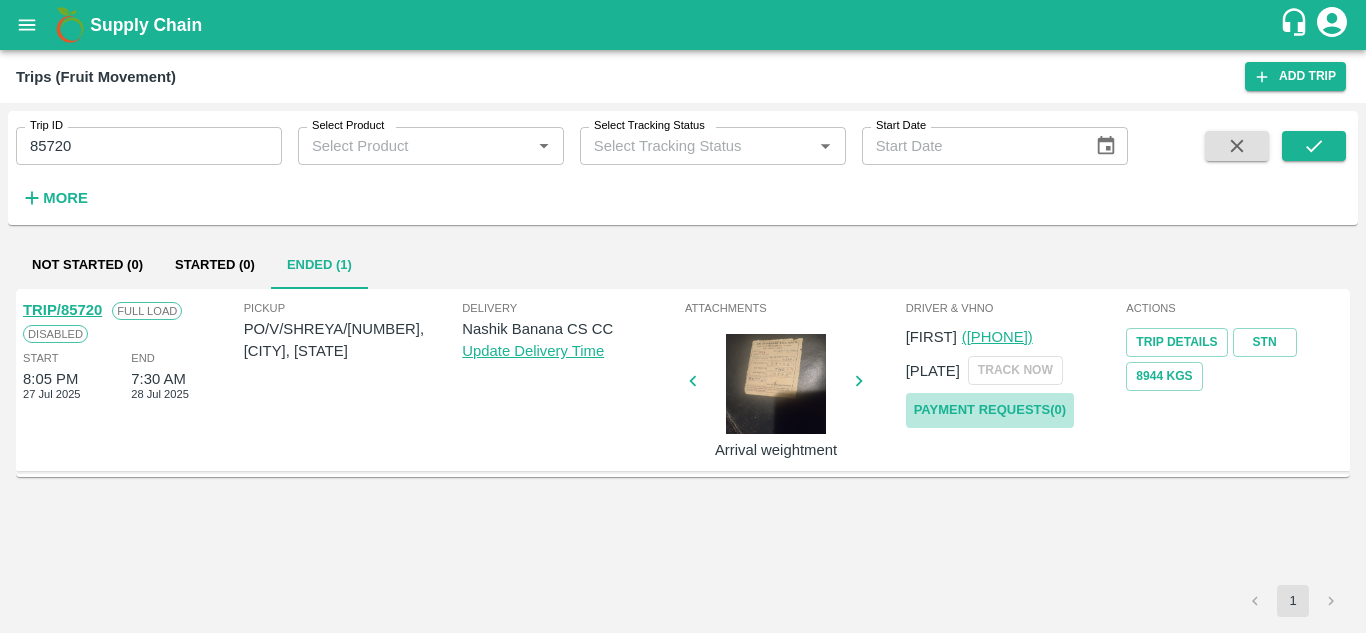 click on "Payment Requests( 0 )" at bounding box center (990, 410) 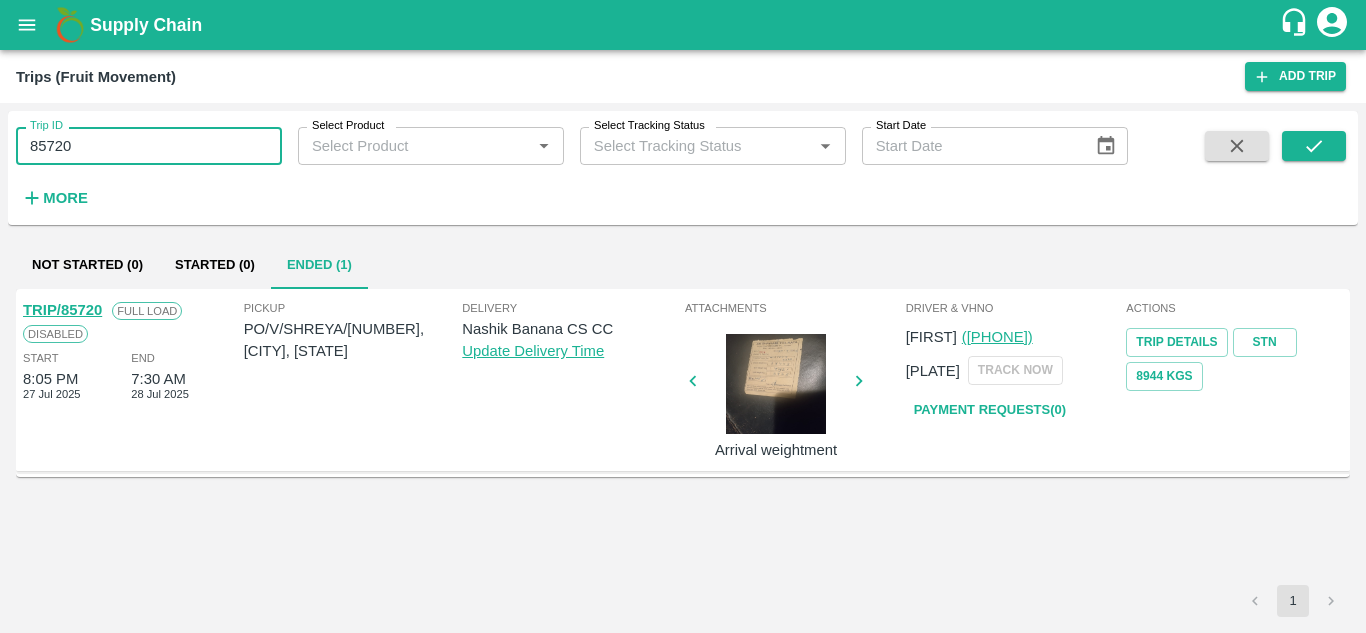click on "85720" at bounding box center (149, 146) 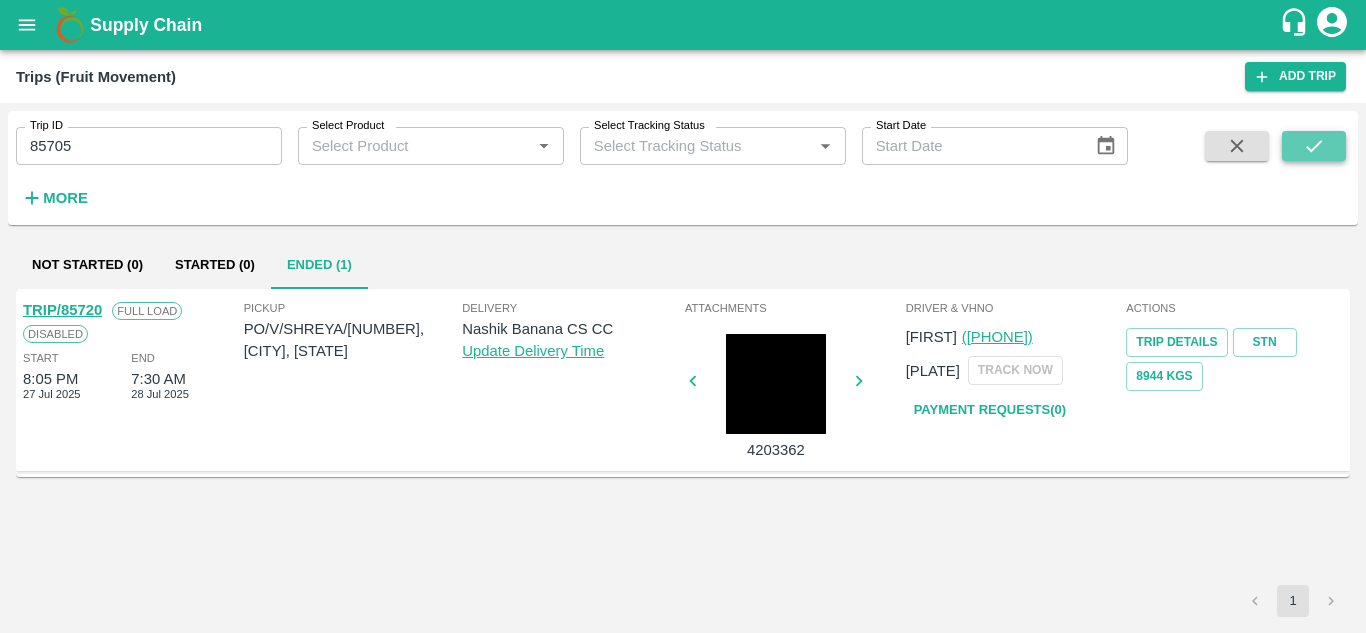 click 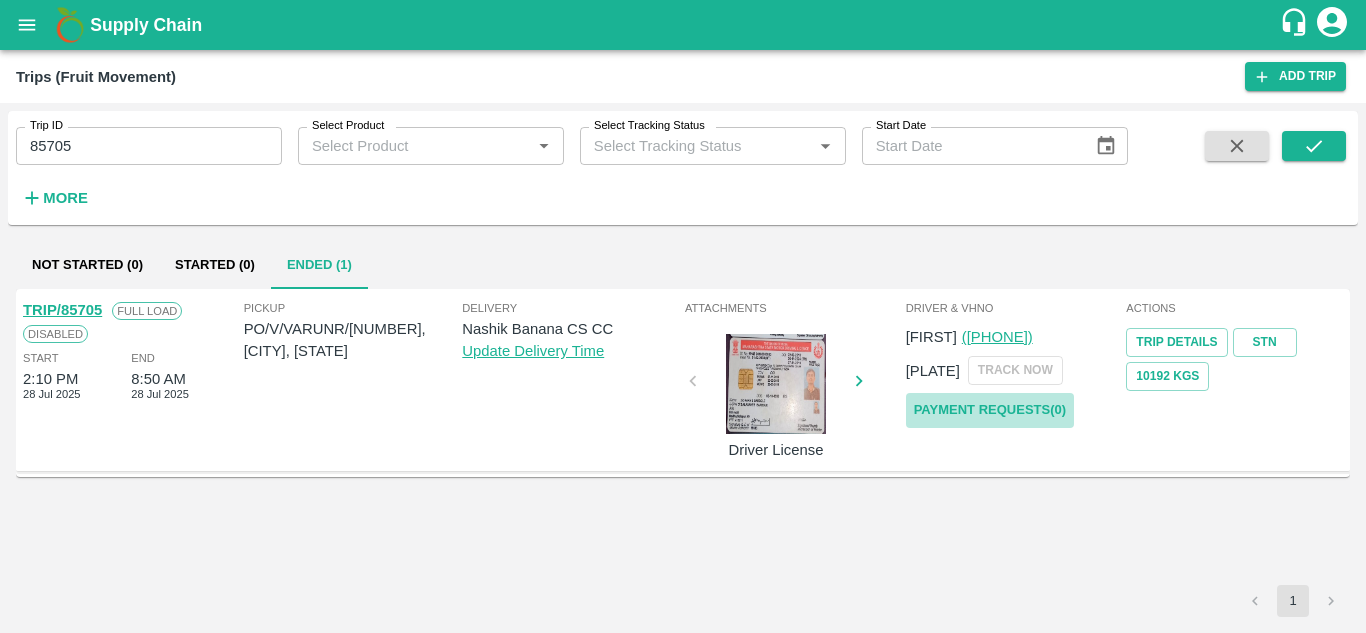 click on "Payment Requests( 0 )" at bounding box center [990, 410] 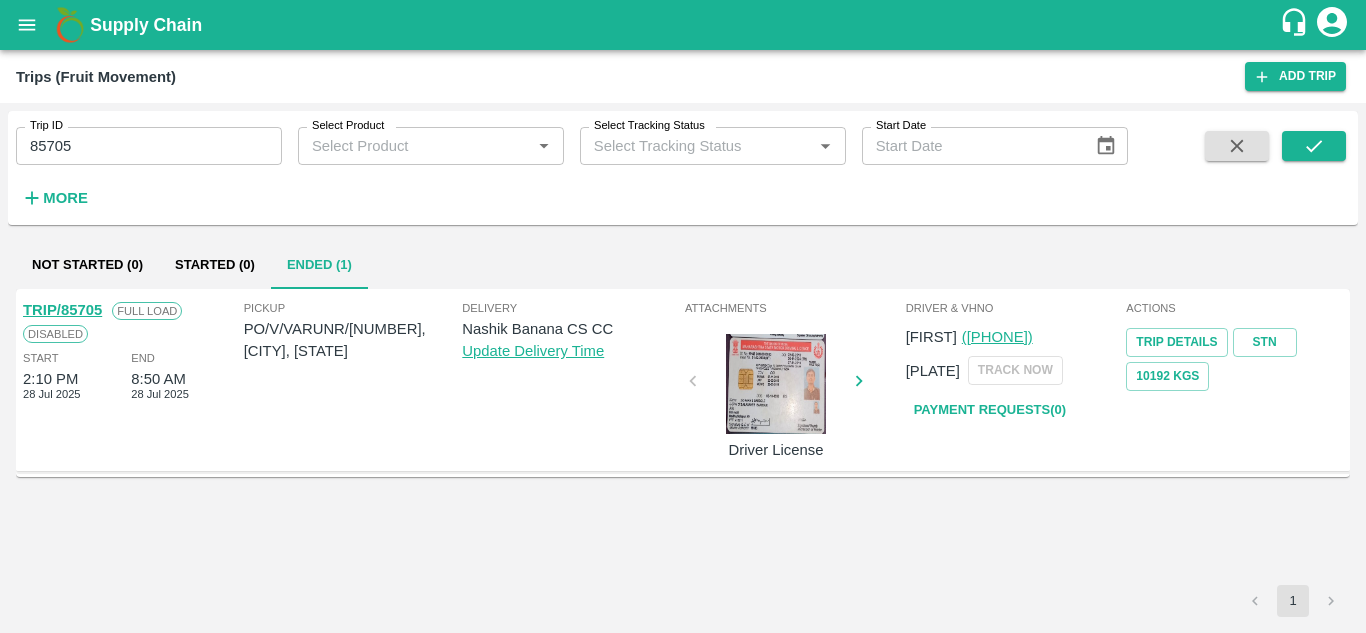 click on "85705" at bounding box center (149, 146) 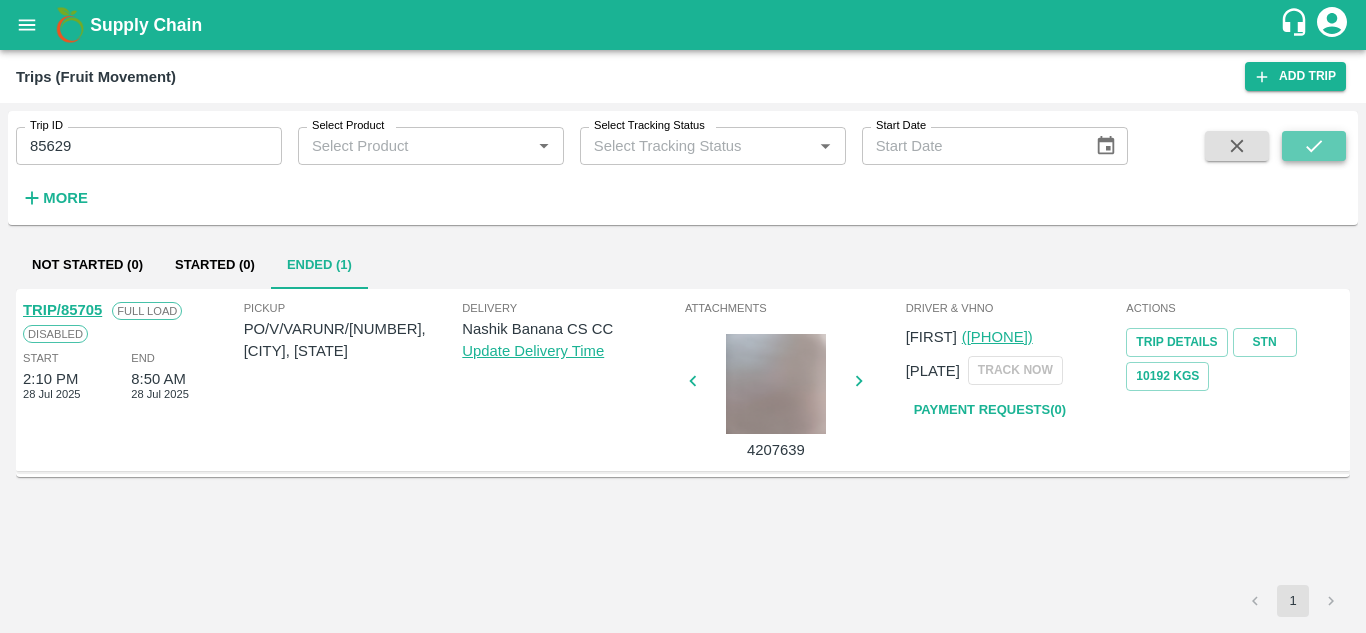 click at bounding box center (1314, 146) 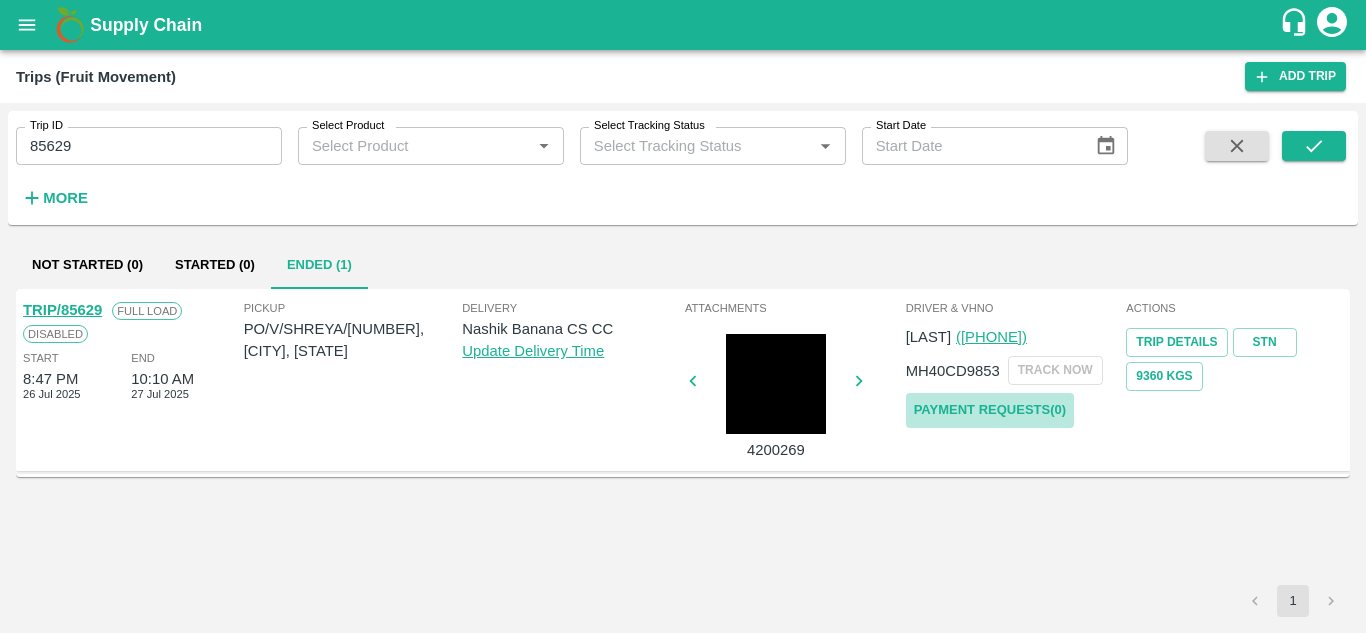 click on "Payment Requests( 0 )" at bounding box center [990, 410] 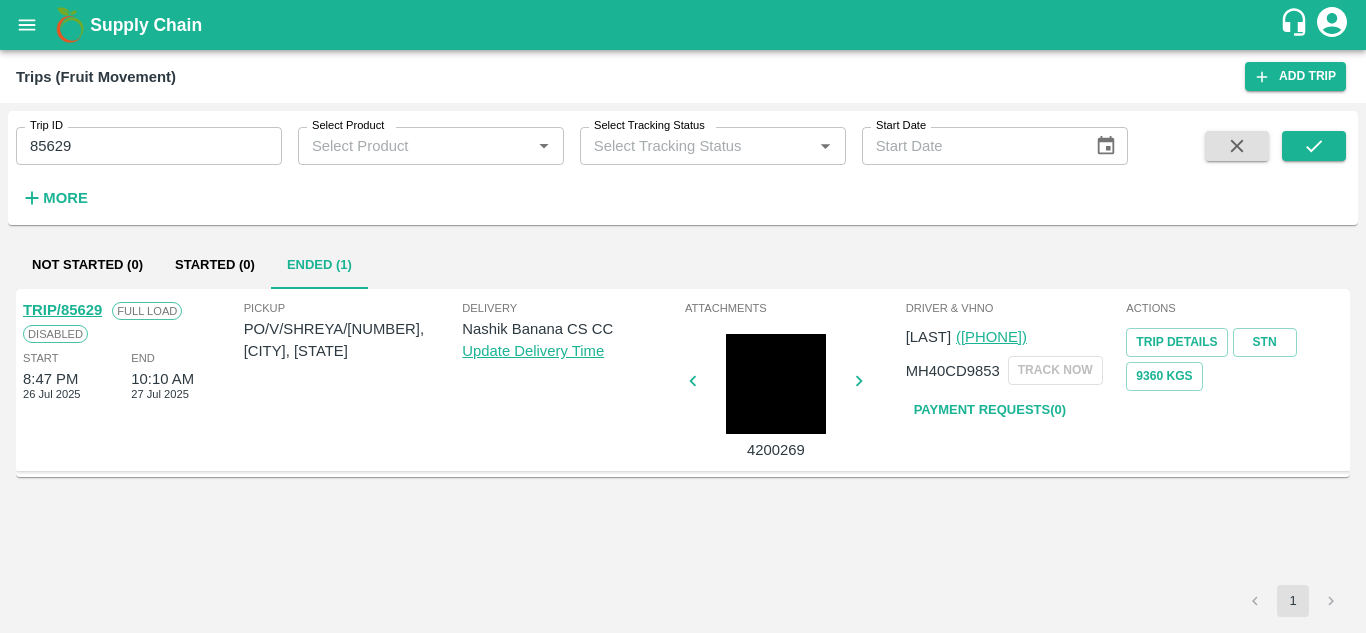 click on "85629" at bounding box center [149, 146] 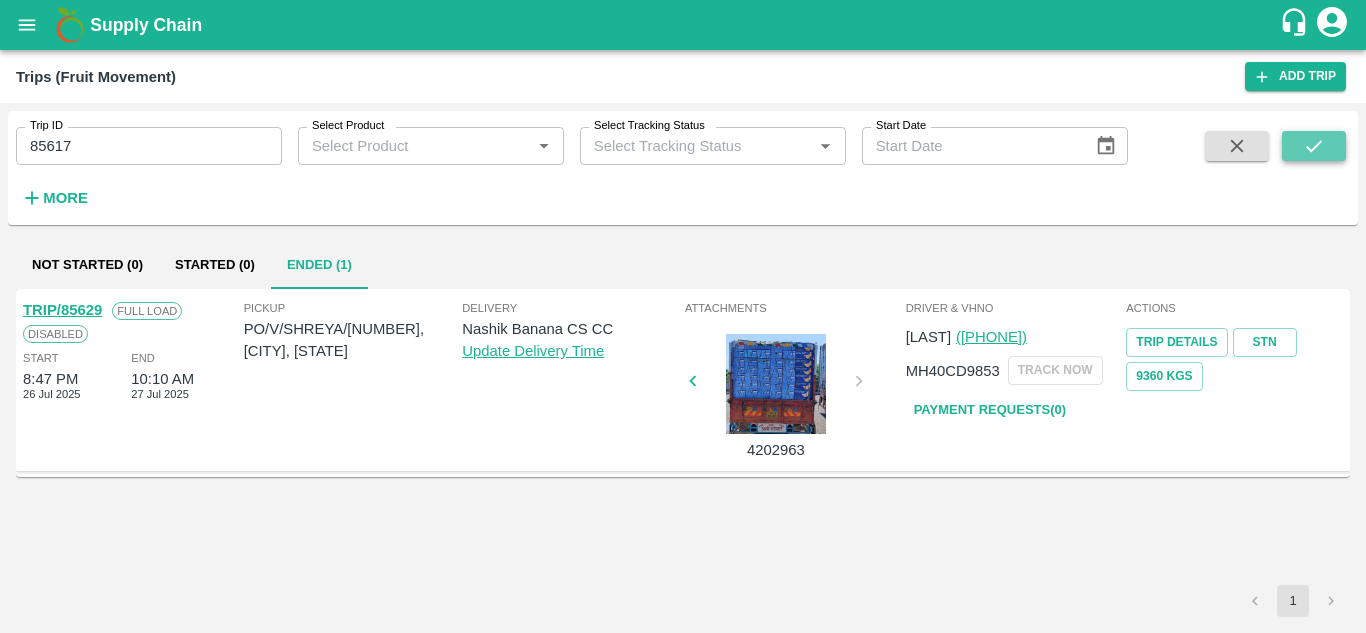 click at bounding box center (1314, 146) 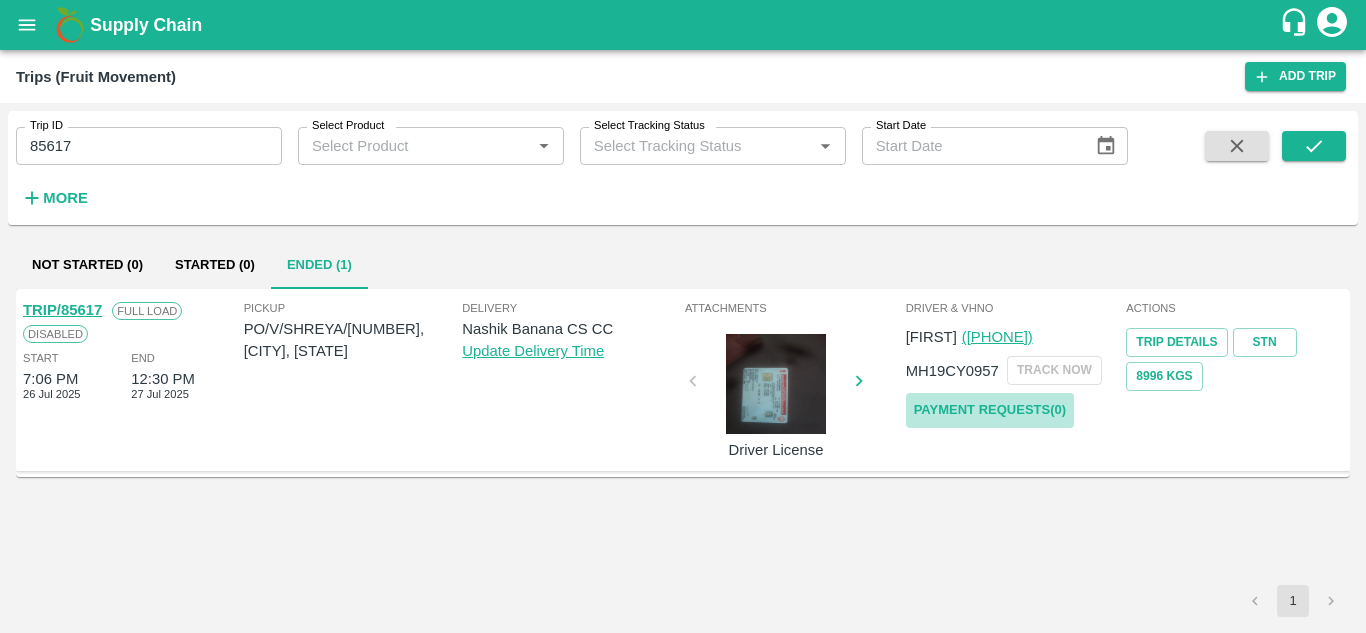click on "Payment Requests( 0 )" at bounding box center (990, 410) 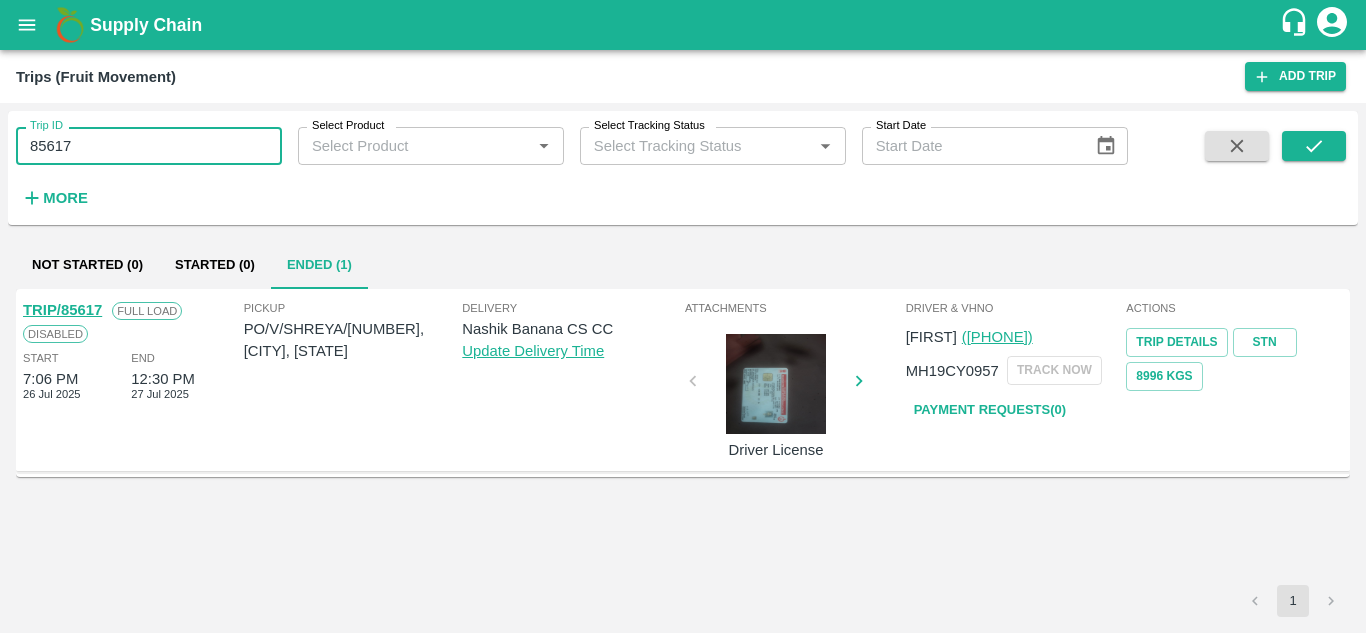 click on "85617" at bounding box center (149, 146) 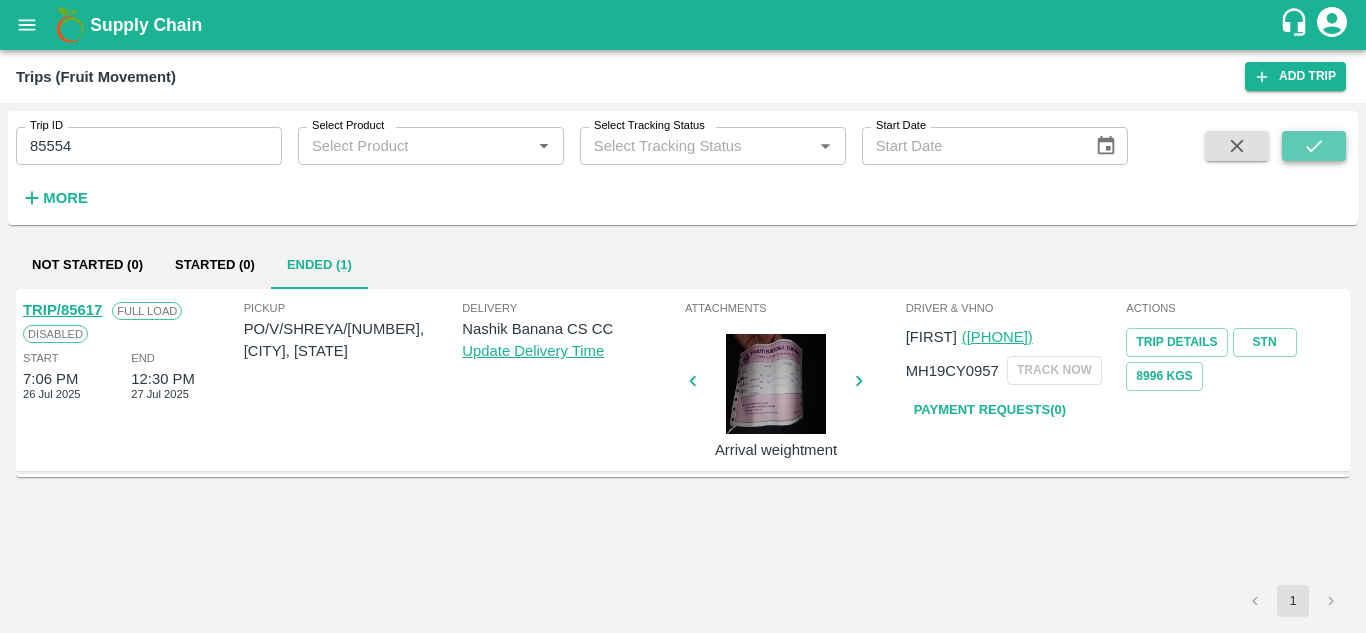 click 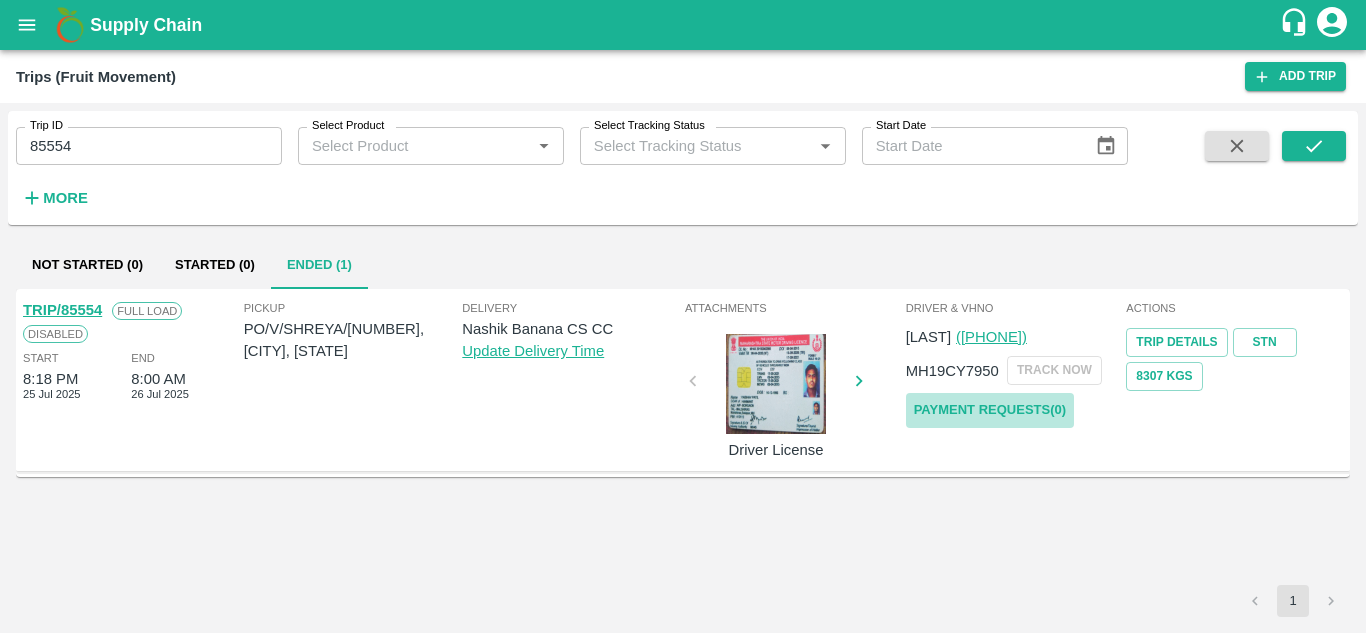 click on "Payment Requests( 0 )" at bounding box center [990, 410] 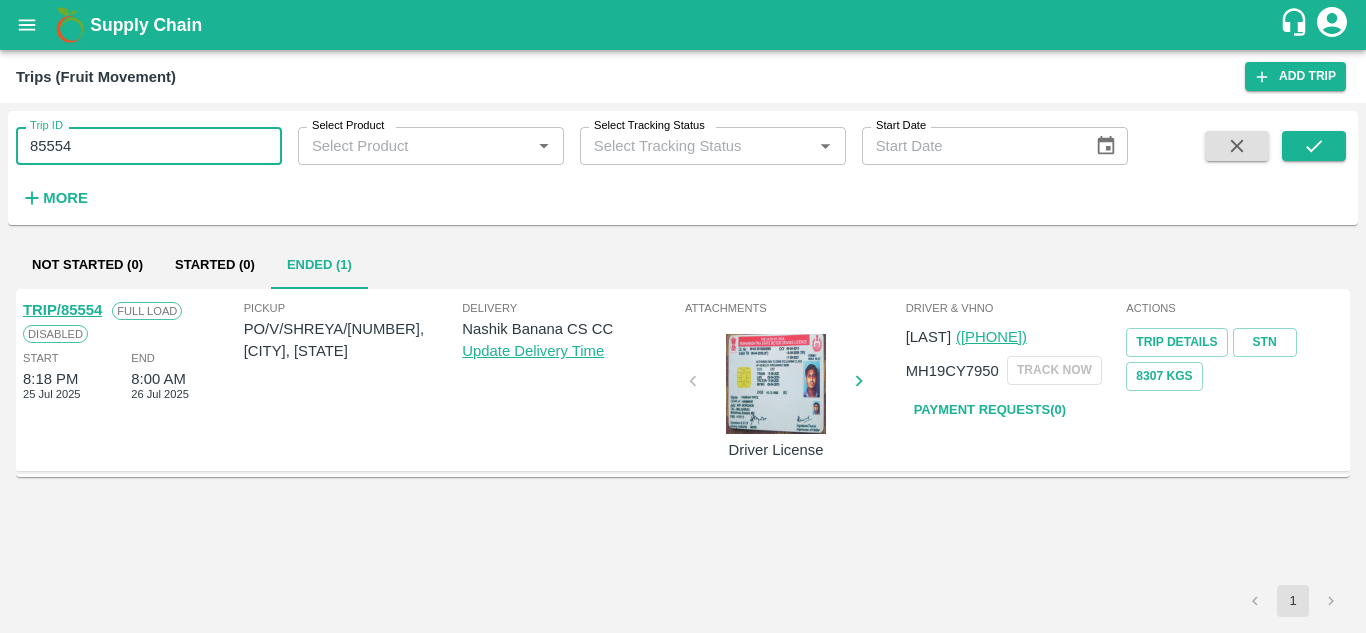 click on "85554" at bounding box center [149, 146] 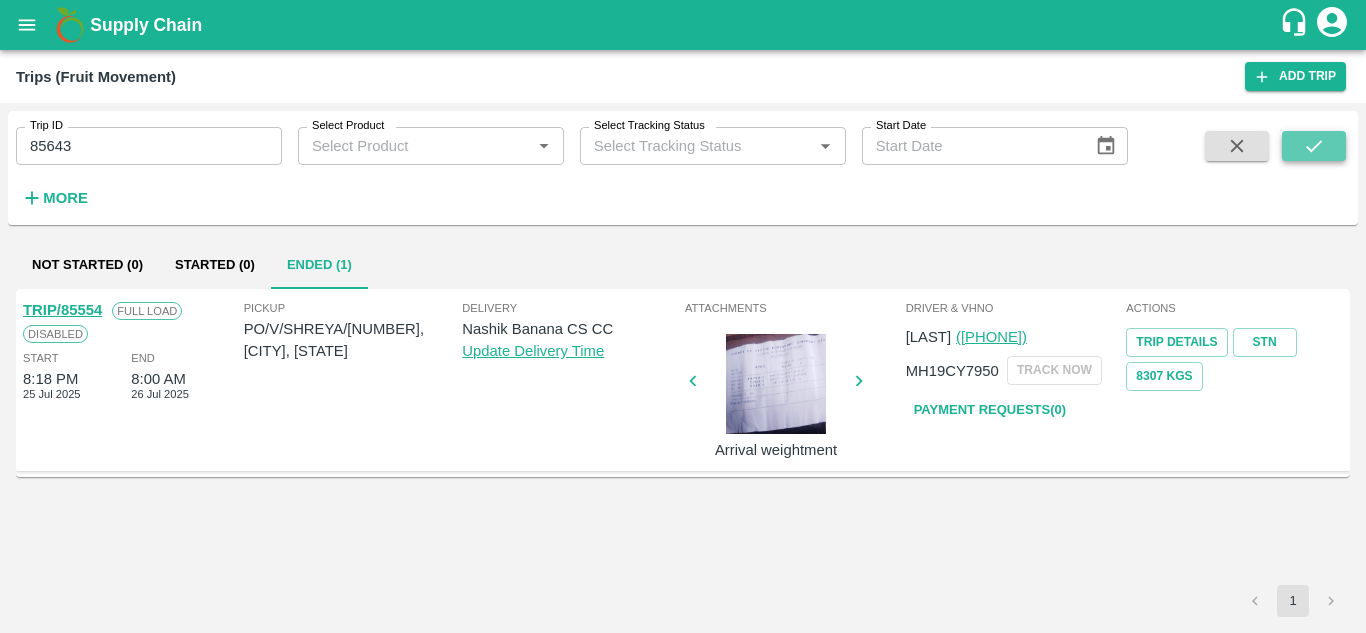 click at bounding box center (1314, 146) 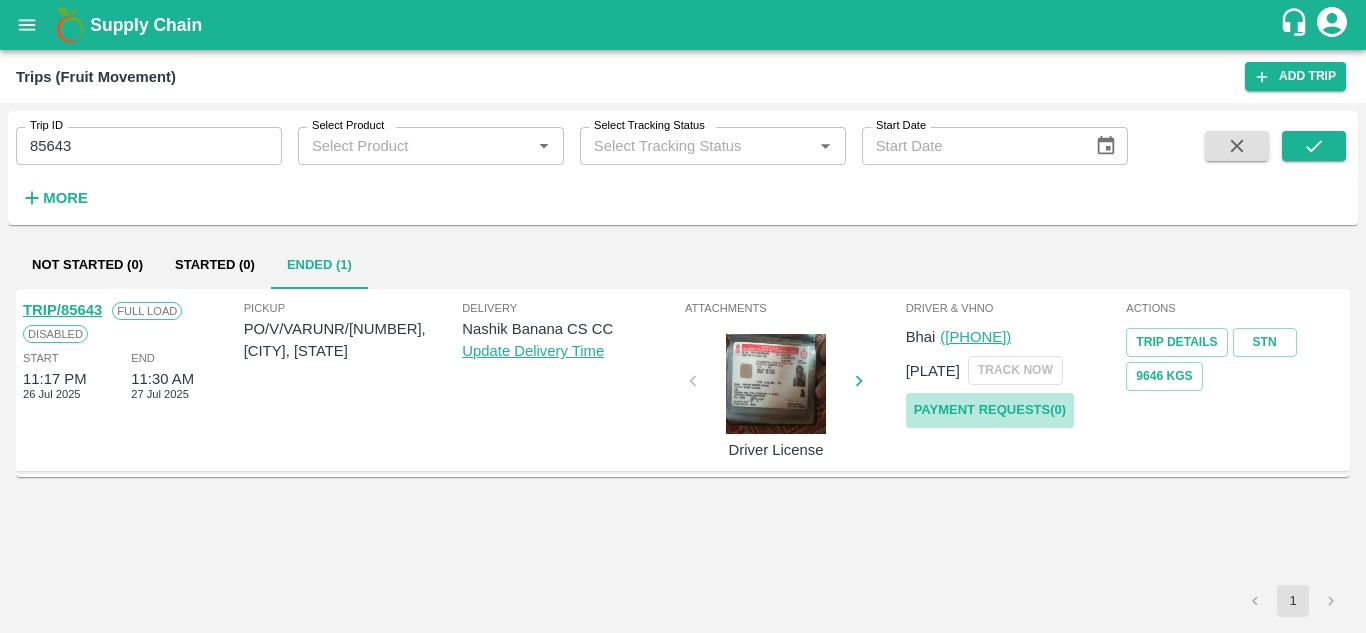 click on "Payment Requests( 0 )" at bounding box center (990, 410) 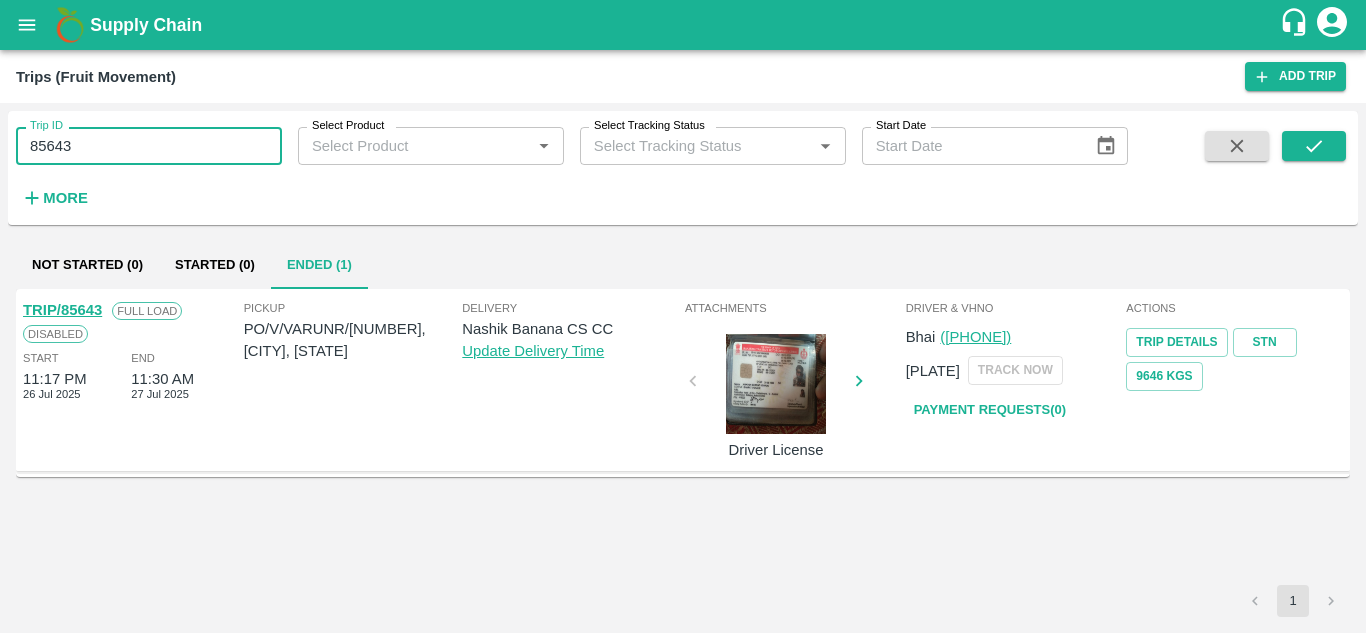 click on "85643" at bounding box center [149, 146] 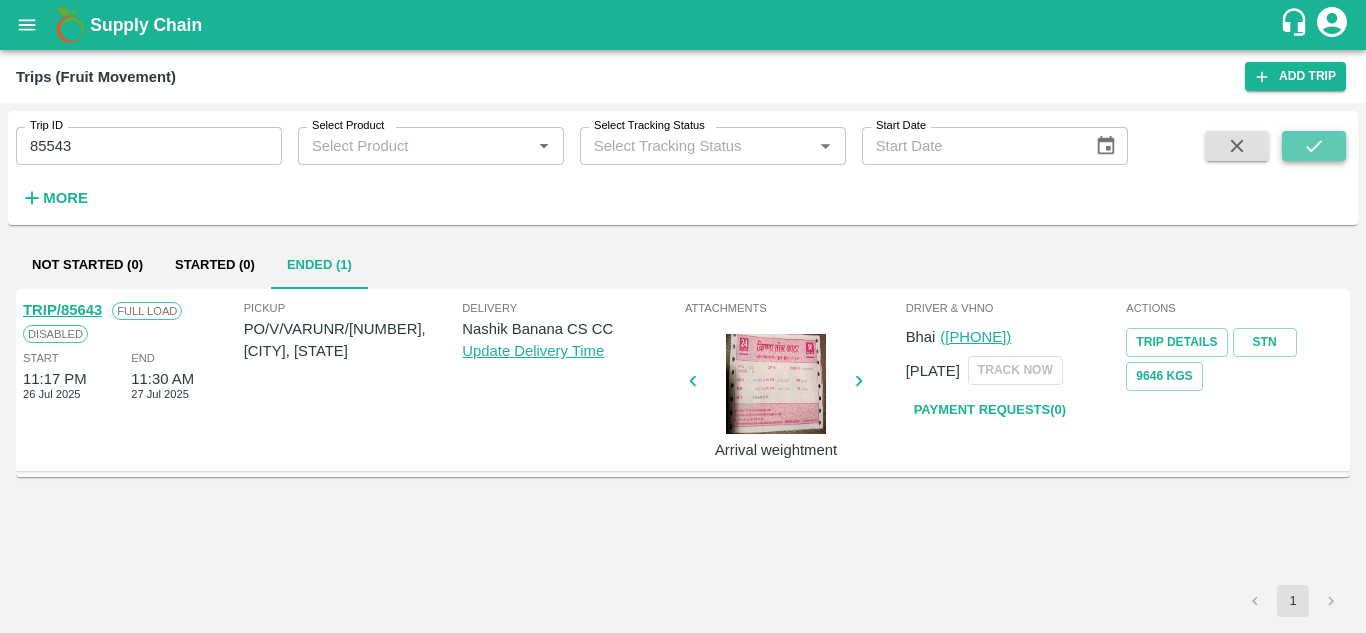 click at bounding box center (1314, 146) 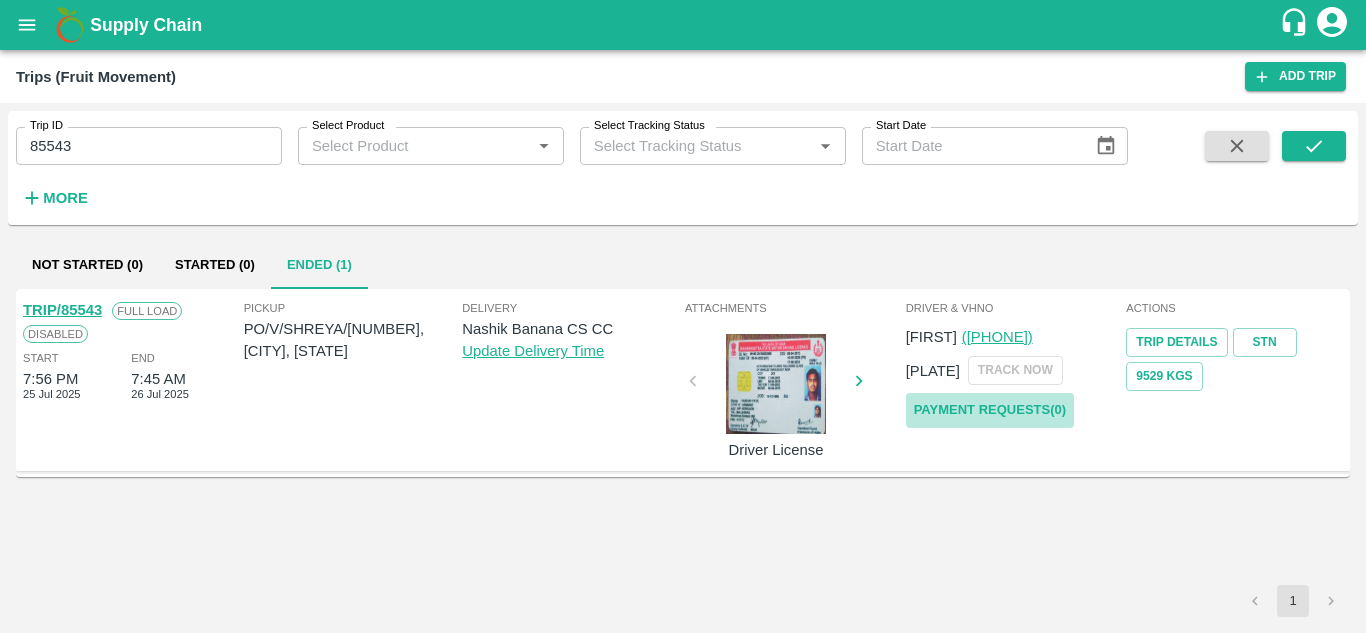 click on "Payment Requests( 0 )" at bounding box center [990, 410] 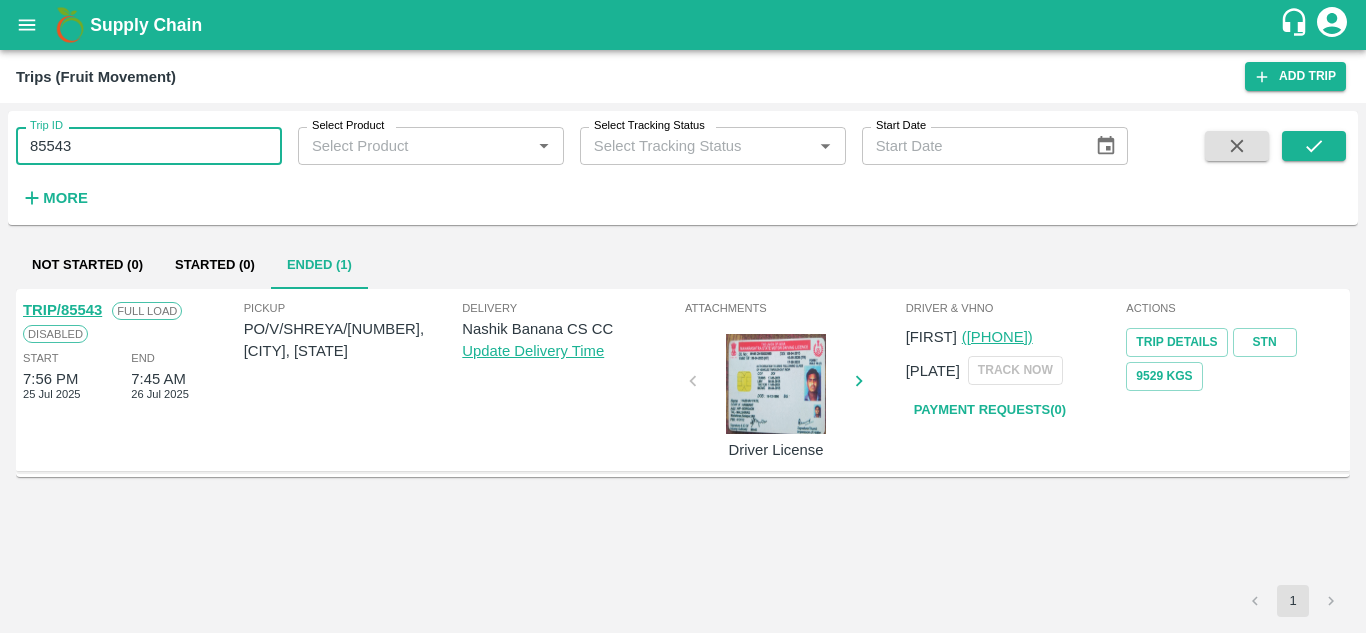 click on "85543" at bounding box center [149, 146] 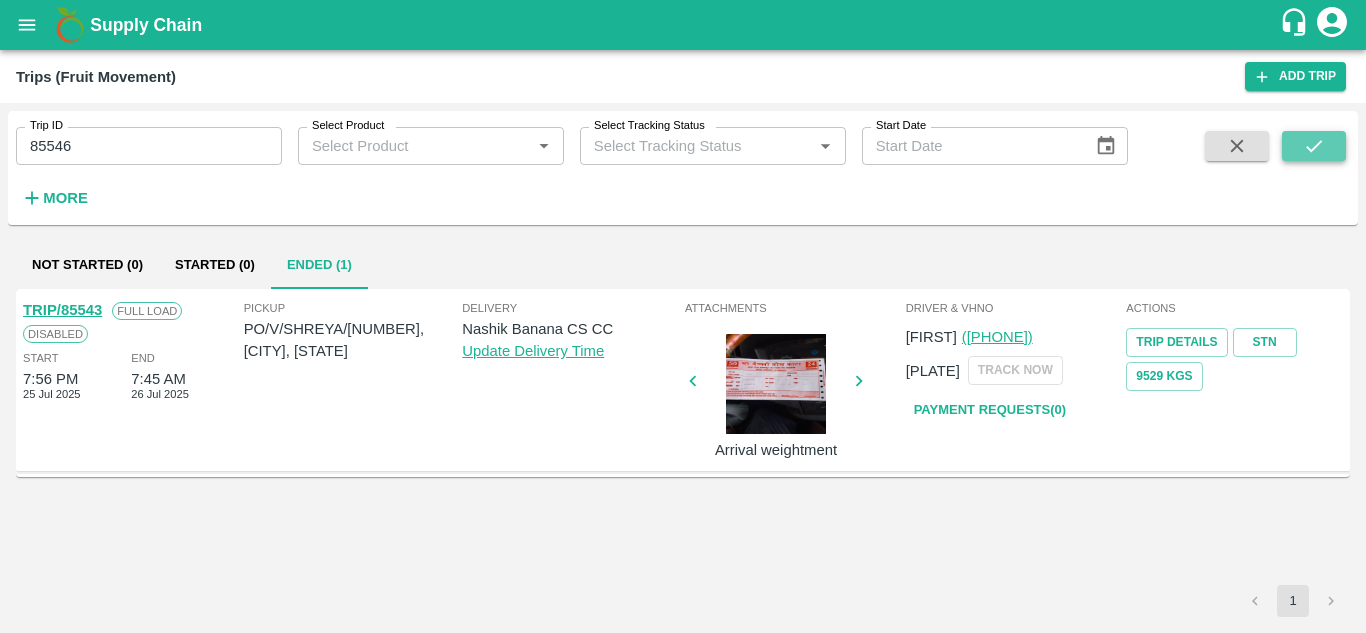 click at bounding box center [1314, 146] 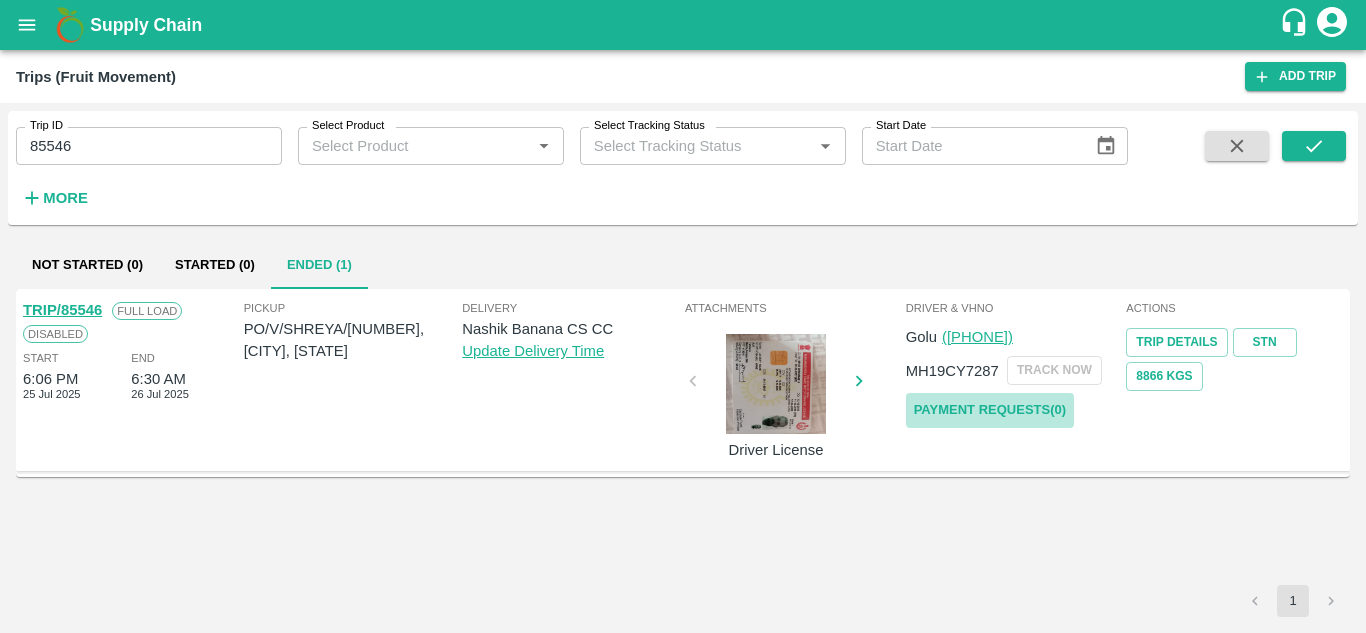 click on "Payment Requests( 0 )" at bounding box center [990, 410] 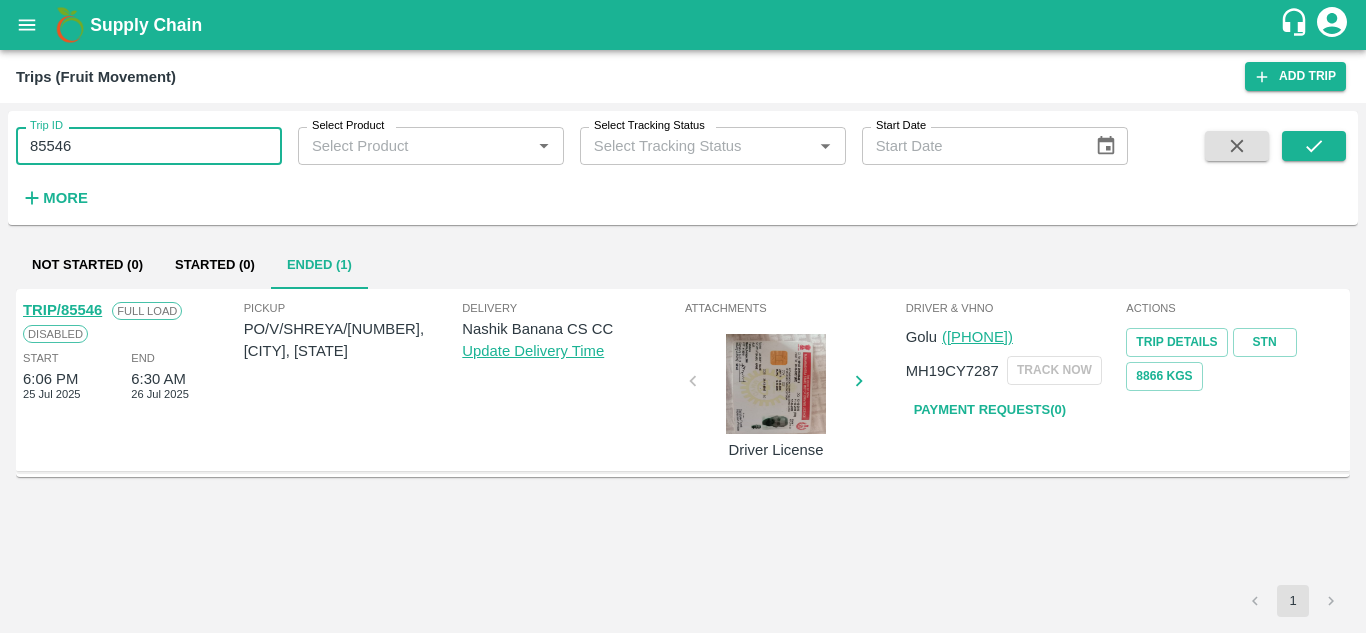 click on "85546" at bounding box center [149, 146] 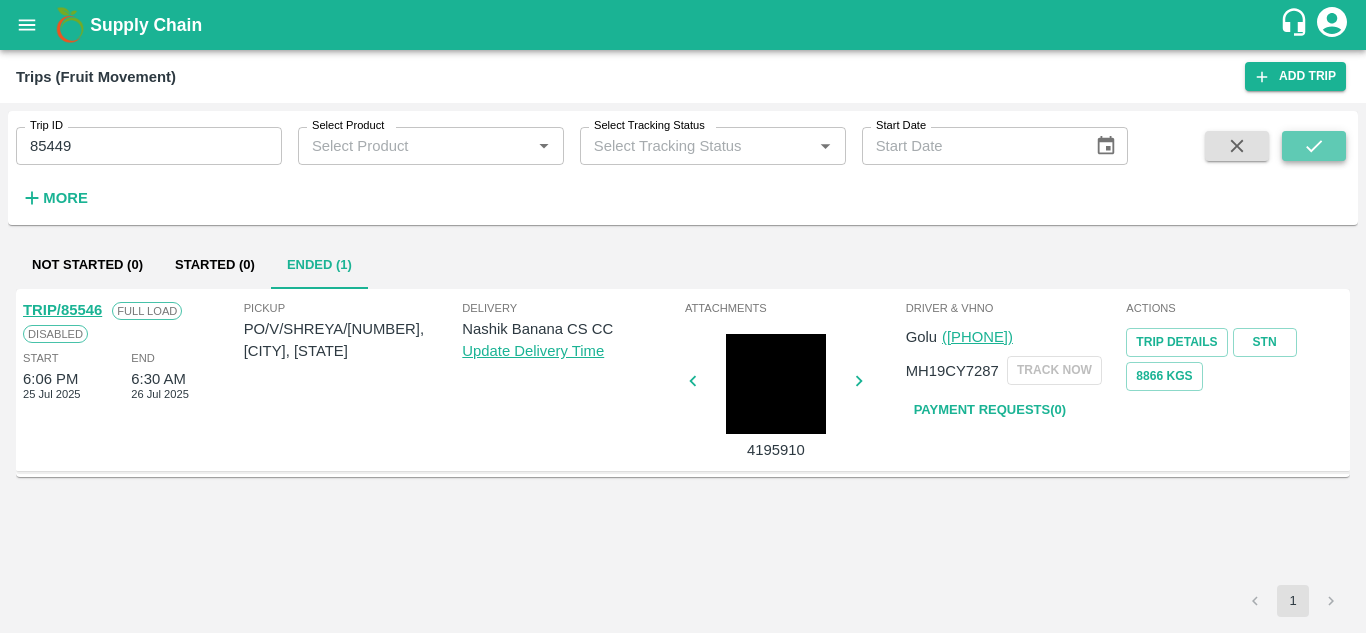 click at bounding box center [1314, 146] 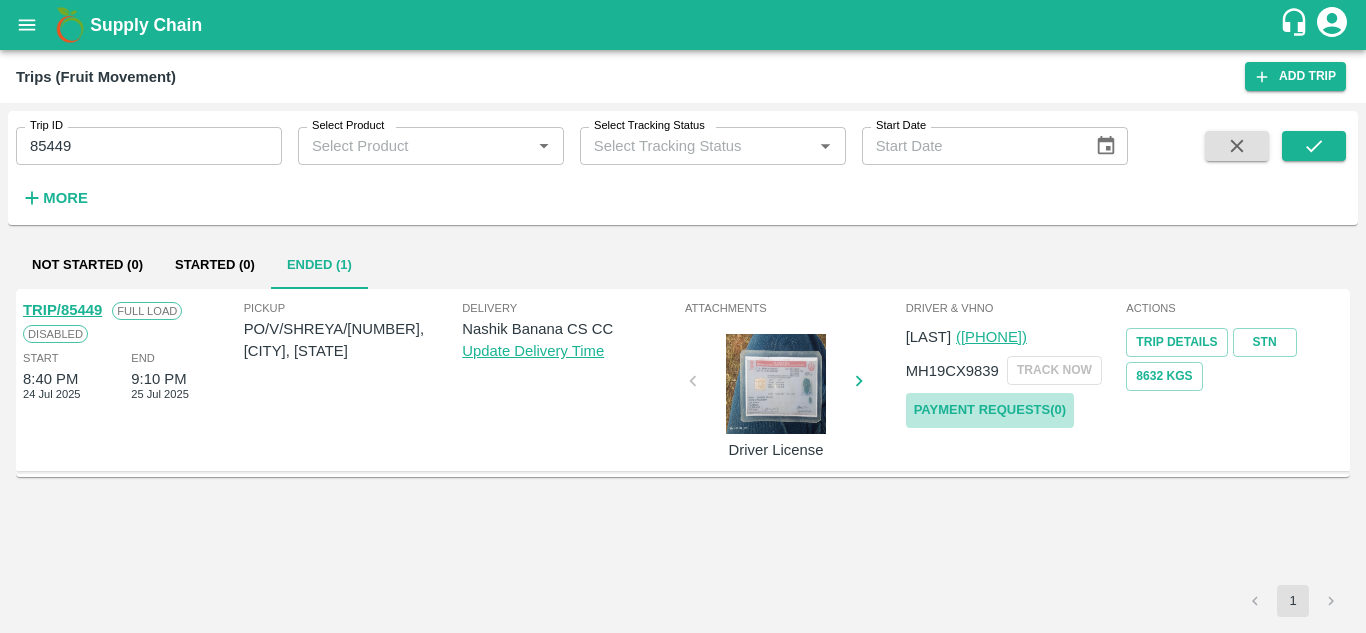 click on "Payment Requests( 0 )" at bounding box center (990, 410) 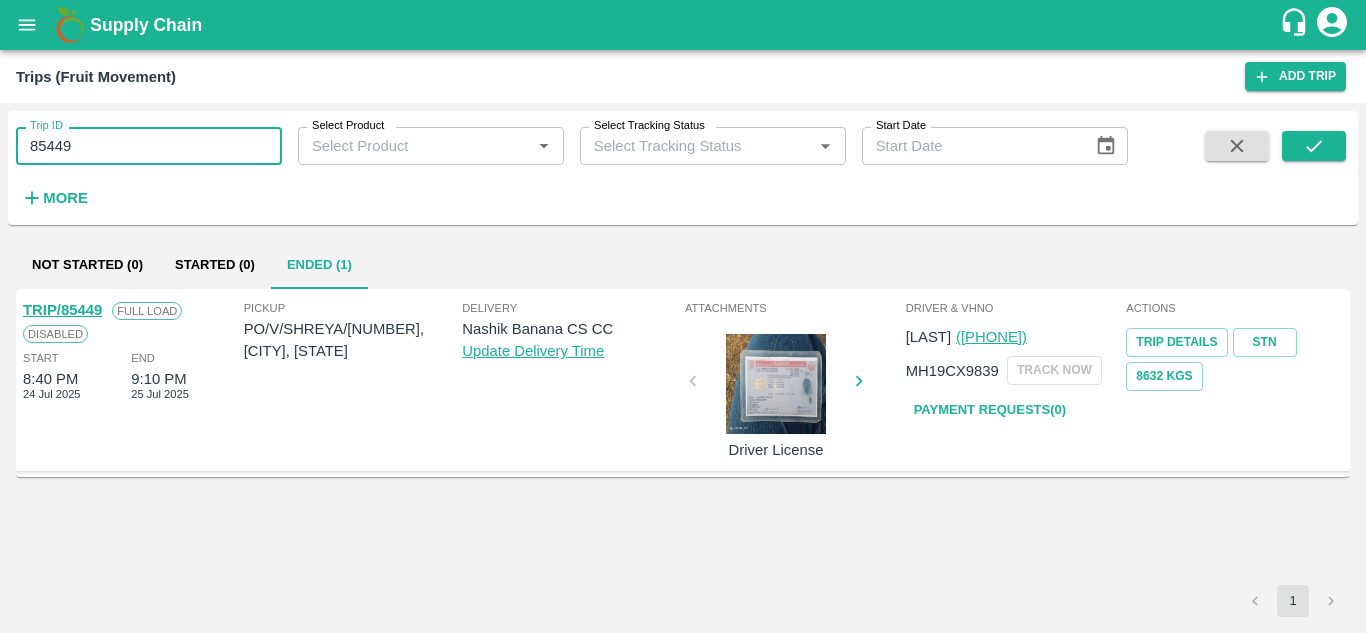 click on "85449" at bounding box center (149, 146) 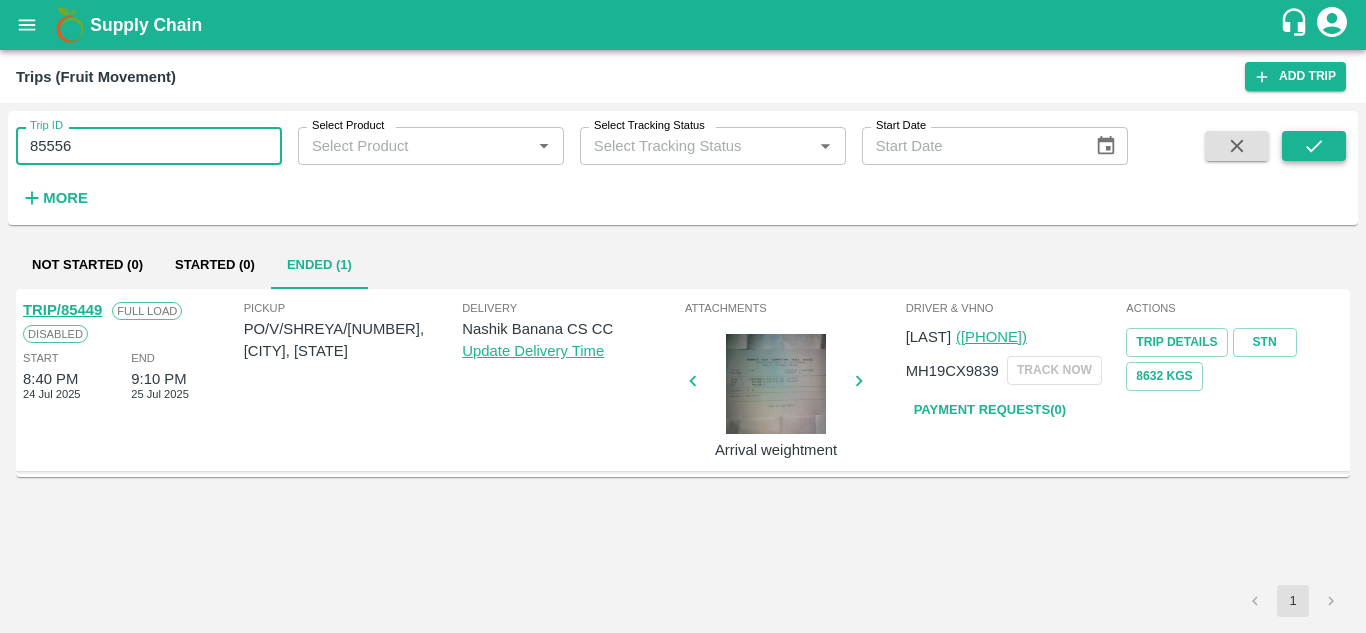 type on "85556" 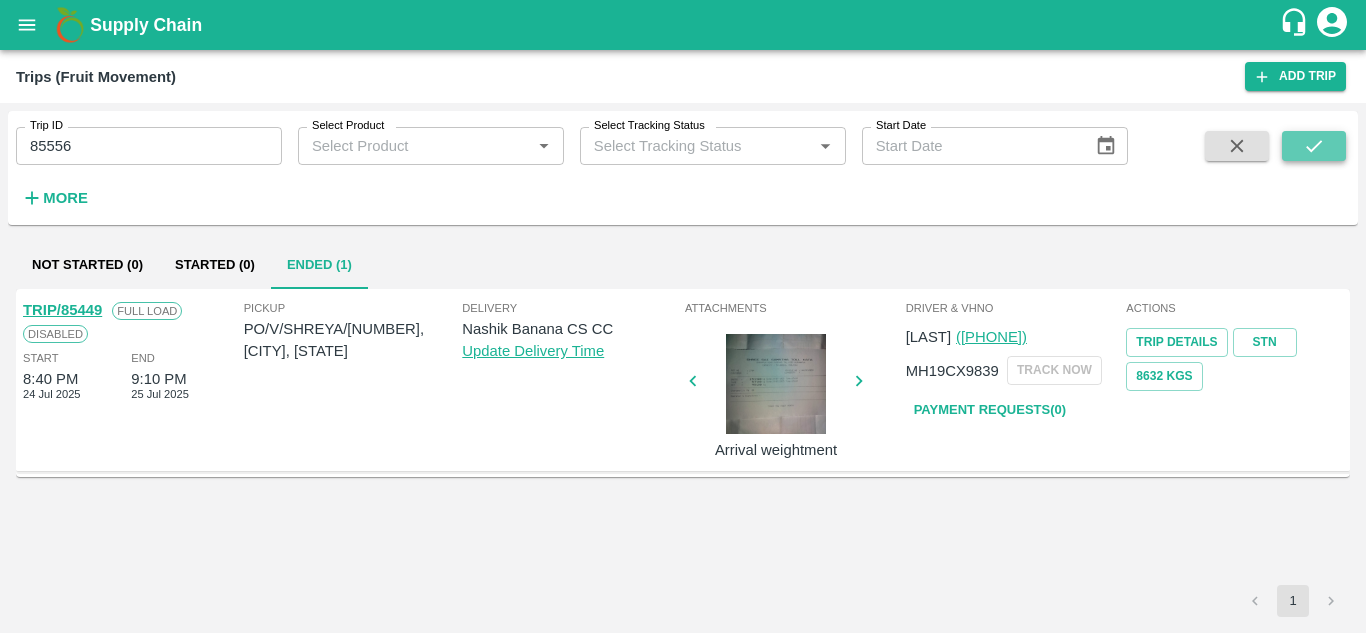 click at bounding box center [1314, 146] 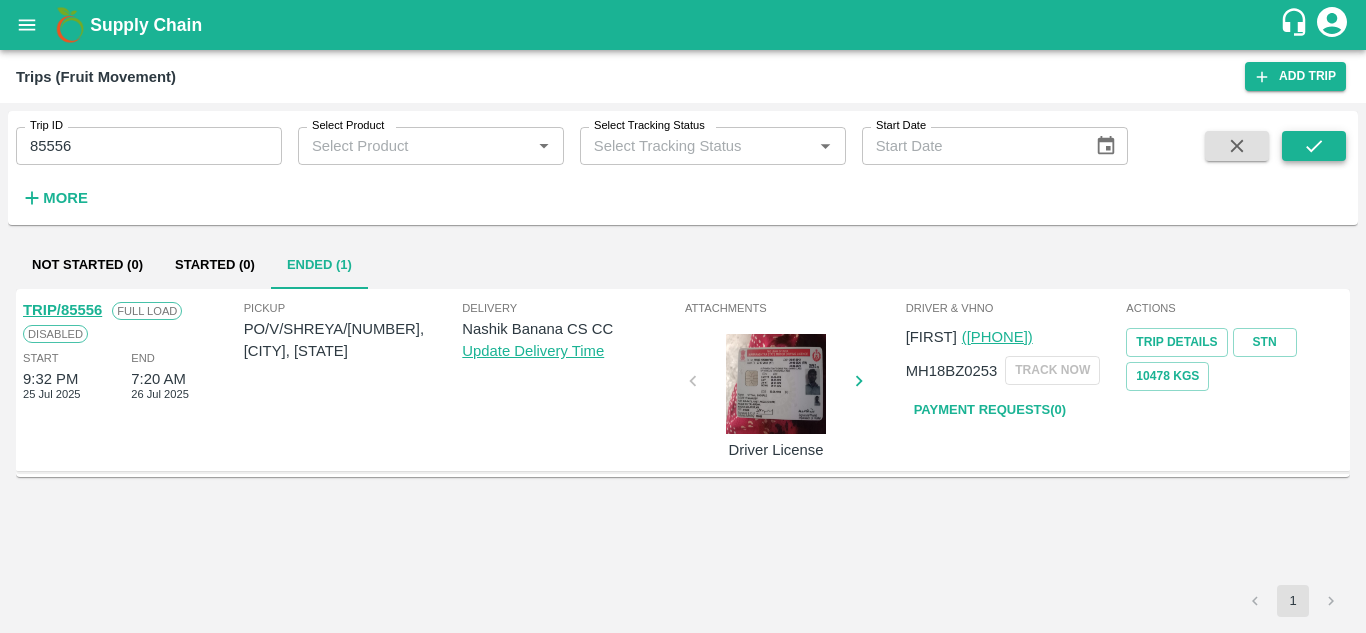 type 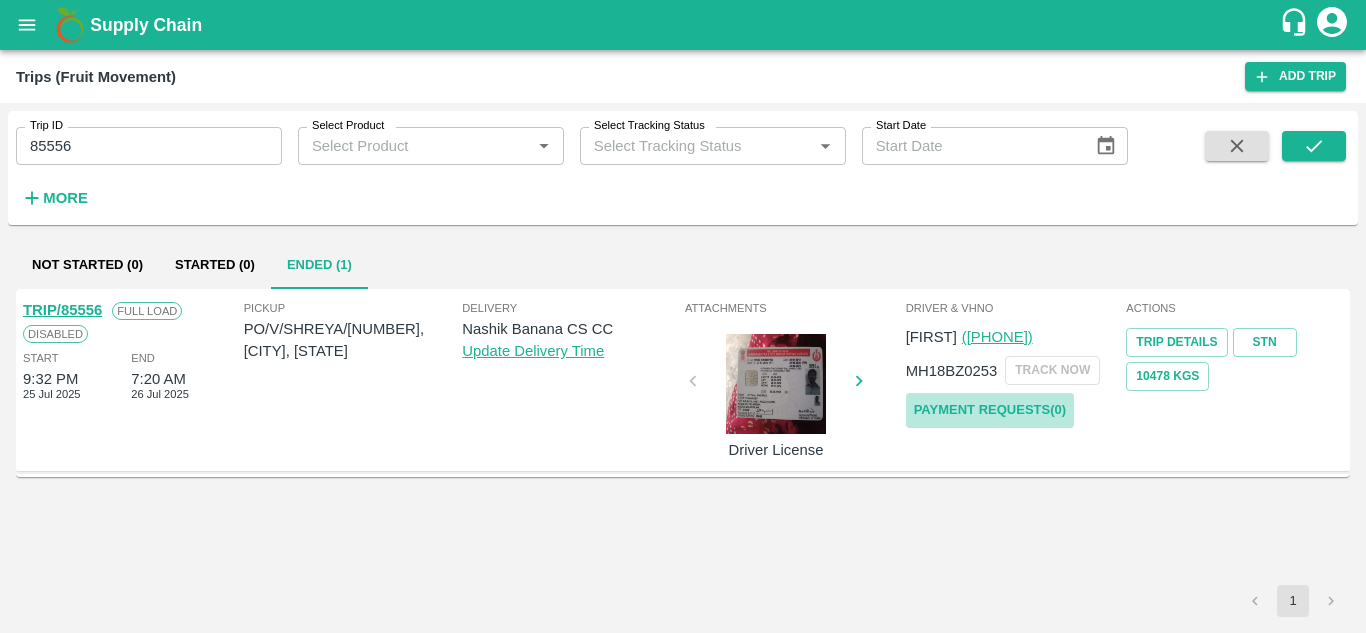 click on "Payment Requests( 0 )" at bounding box center (990, 410) 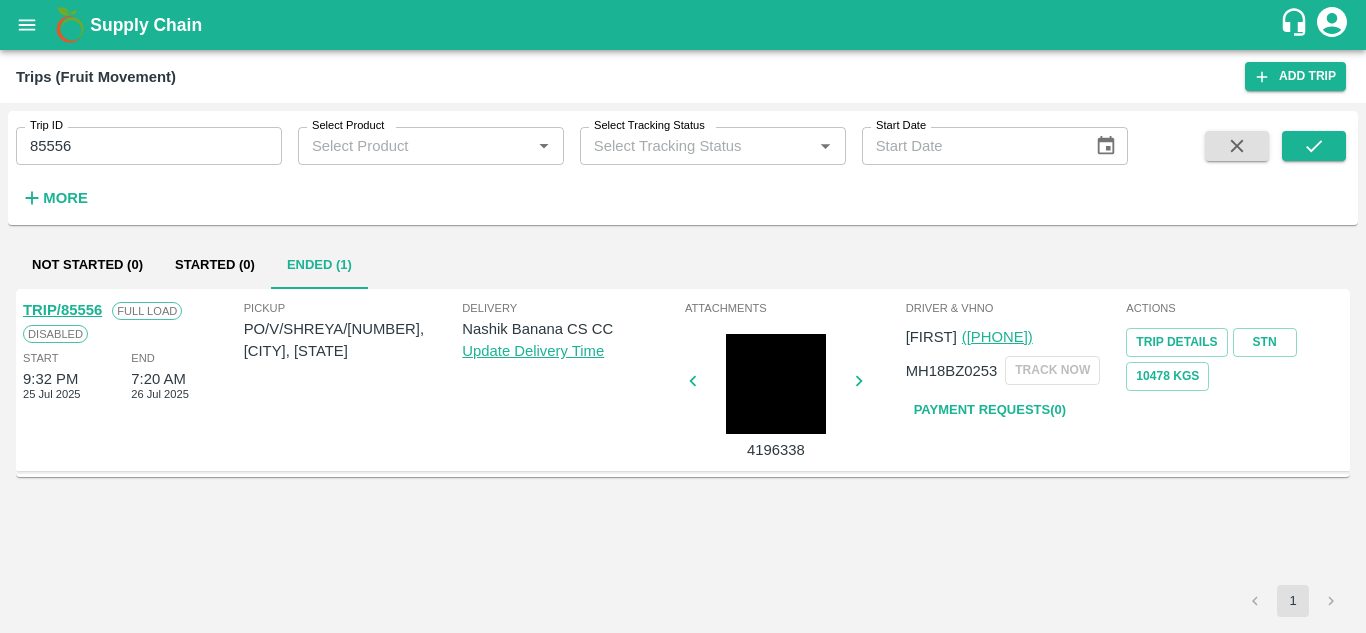click on "85556" at bounding box center [149, 146] 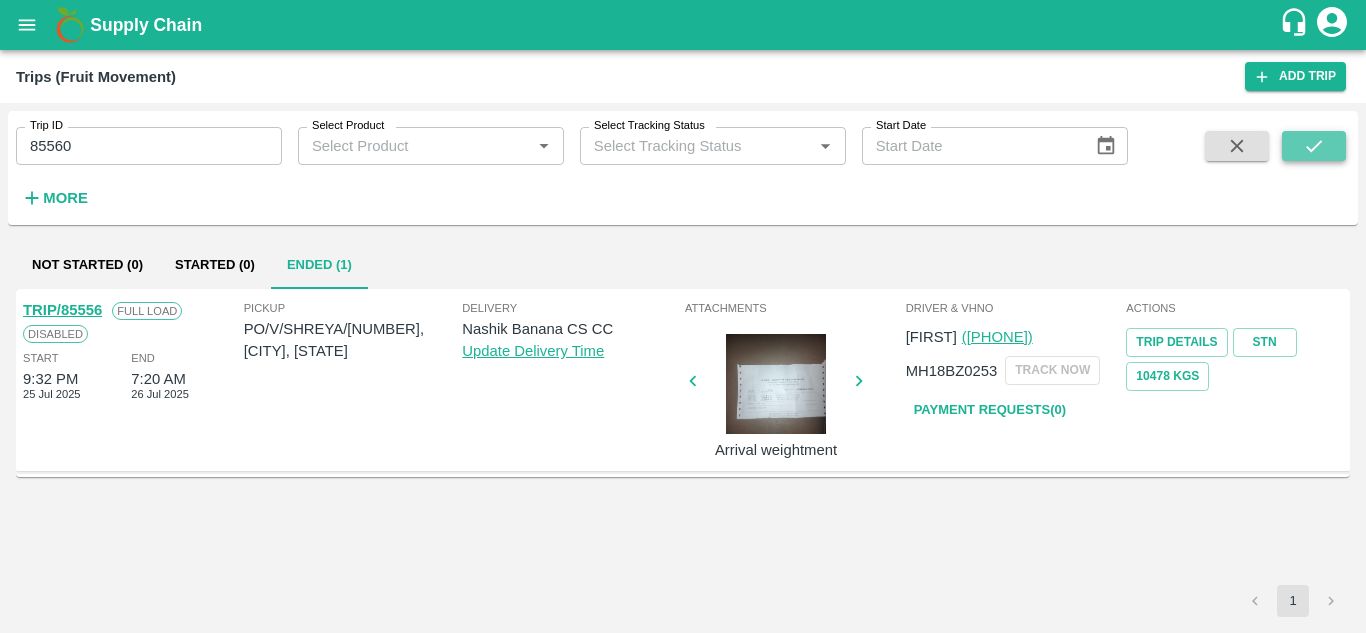 click 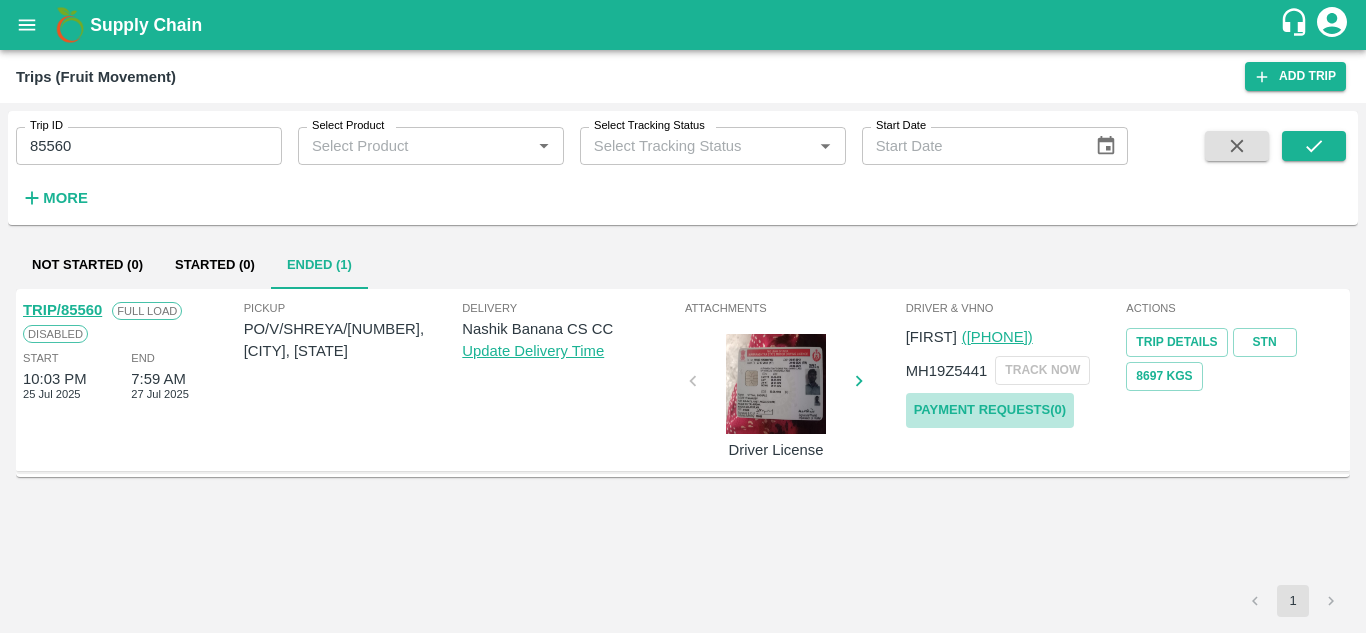 click on "Payment Requests( 0 )" at bounding box center (990, 410) 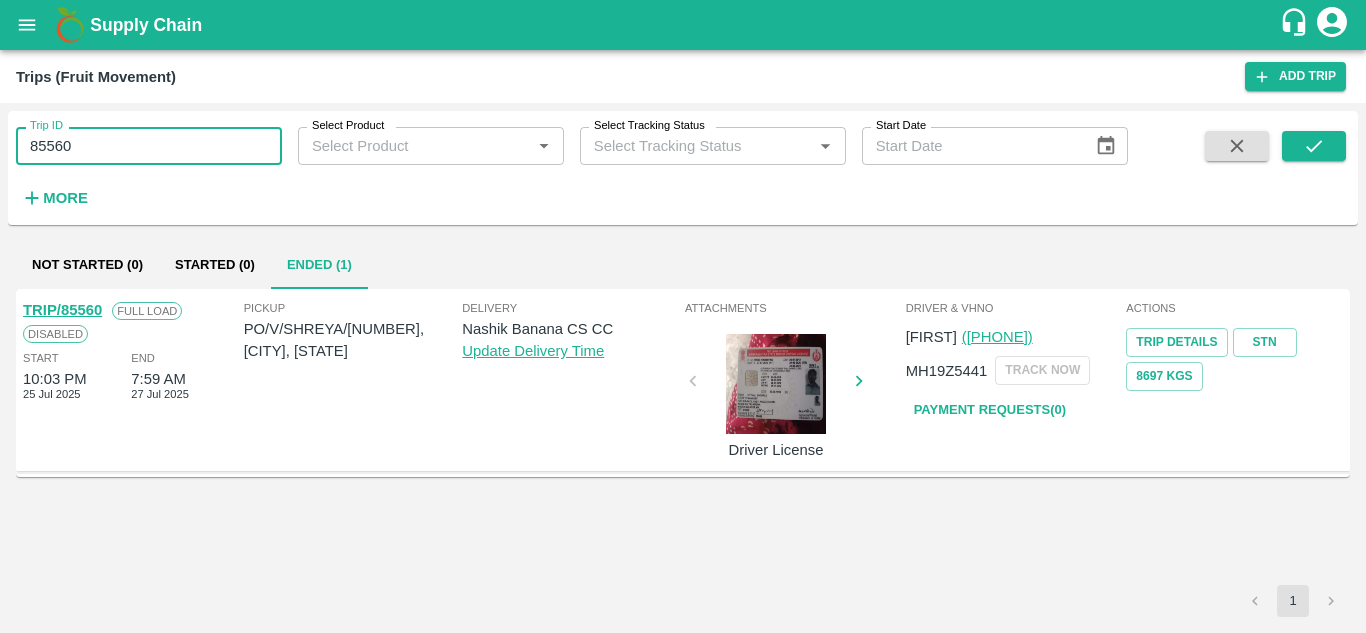 click on "85560" at bounding box center (149, 146) 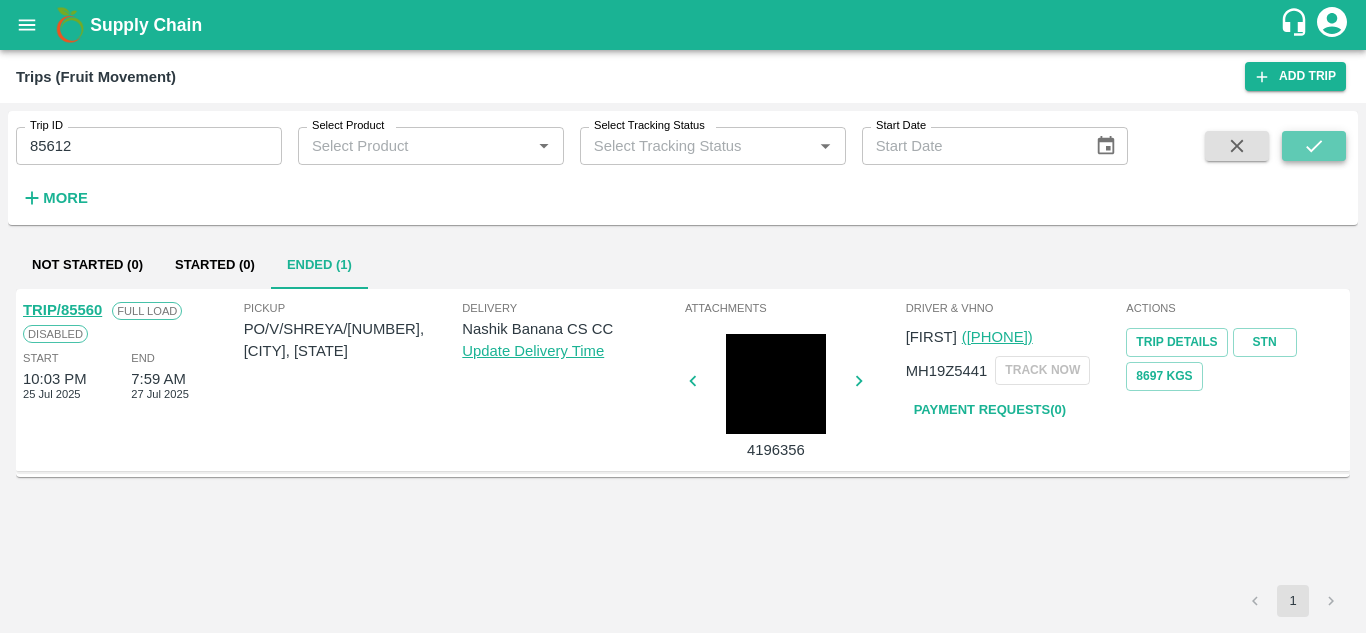 click at bounding box center [1314, 146] 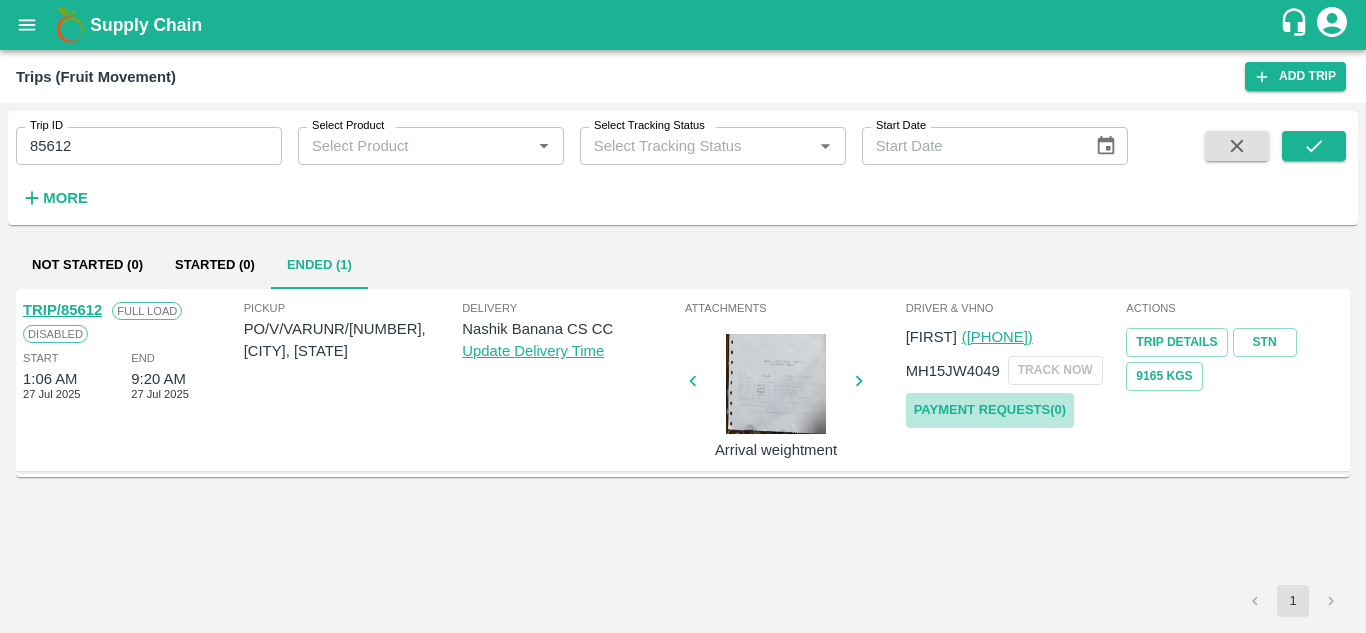 click on "Payment Requests( 0 )" at bounding box center (990, 410) 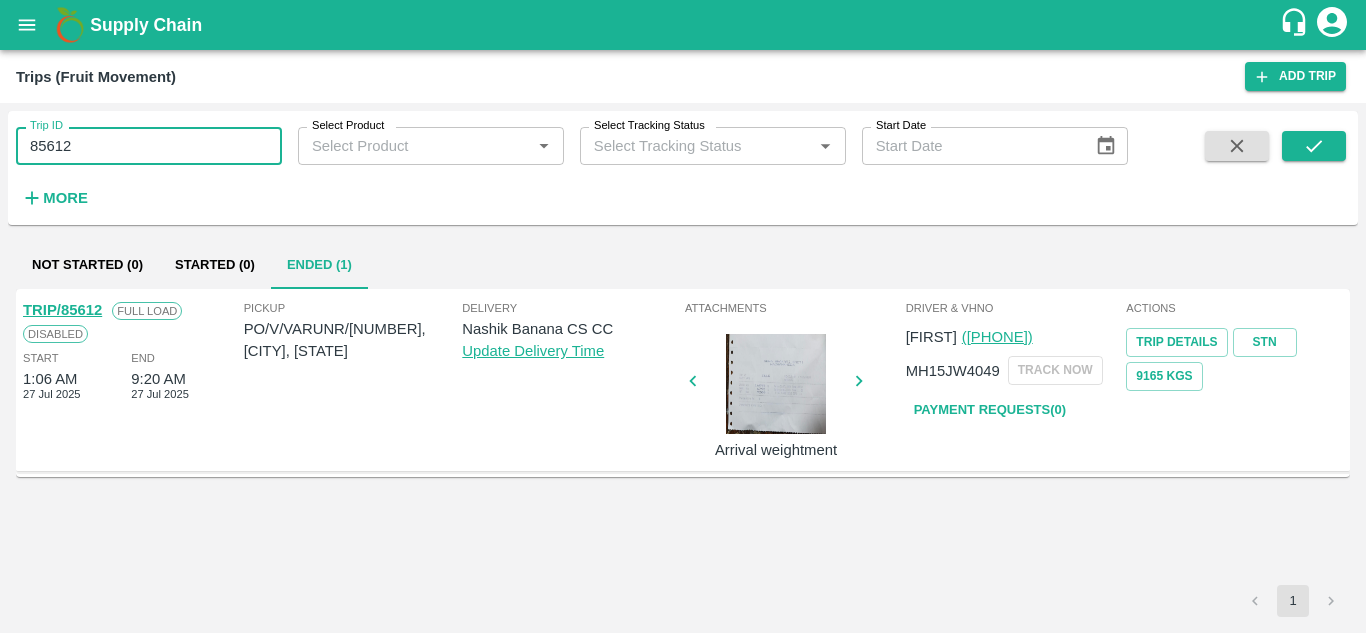 click on "85612" at bounding box center (149, 146) 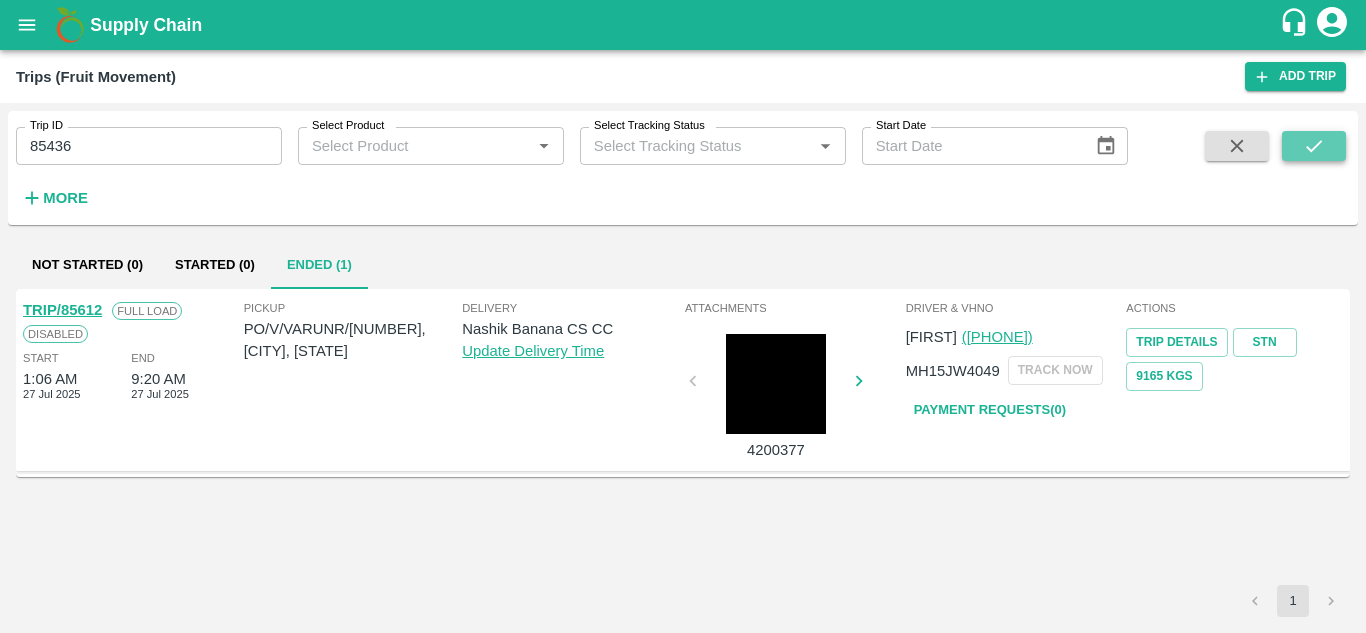 click at bounding box center [1314, 146] 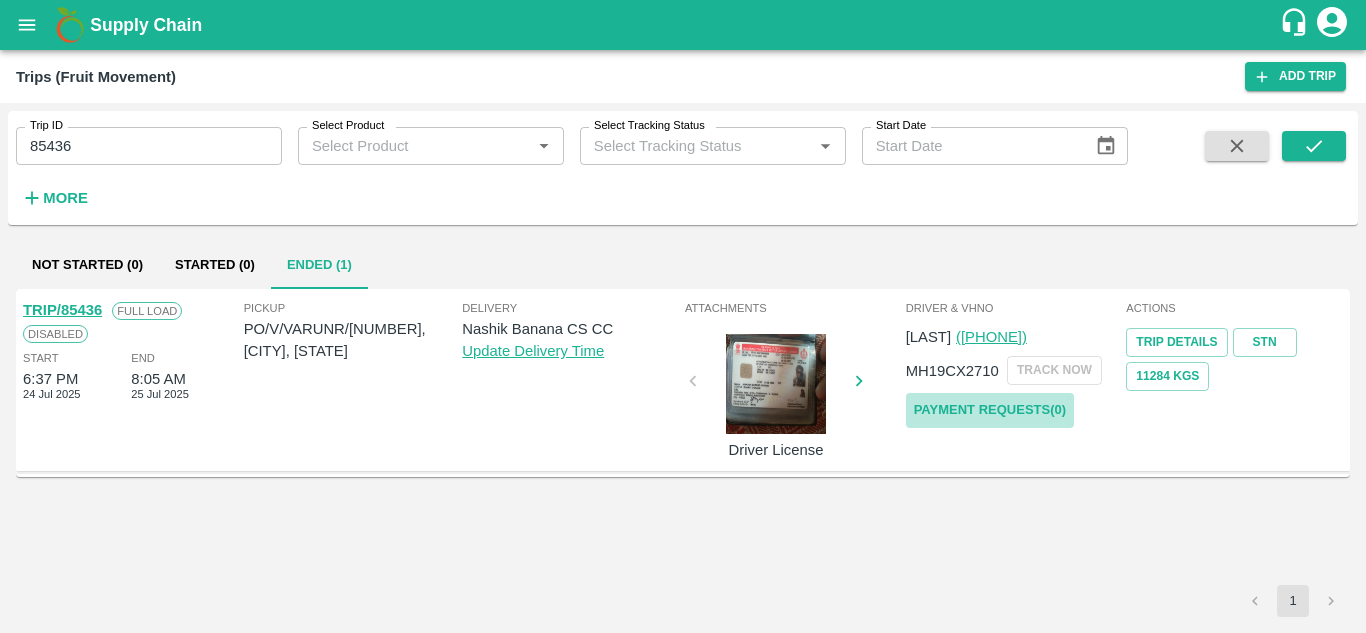 click on "Payment Requests( 0 )" at bounding box center (990, 410) 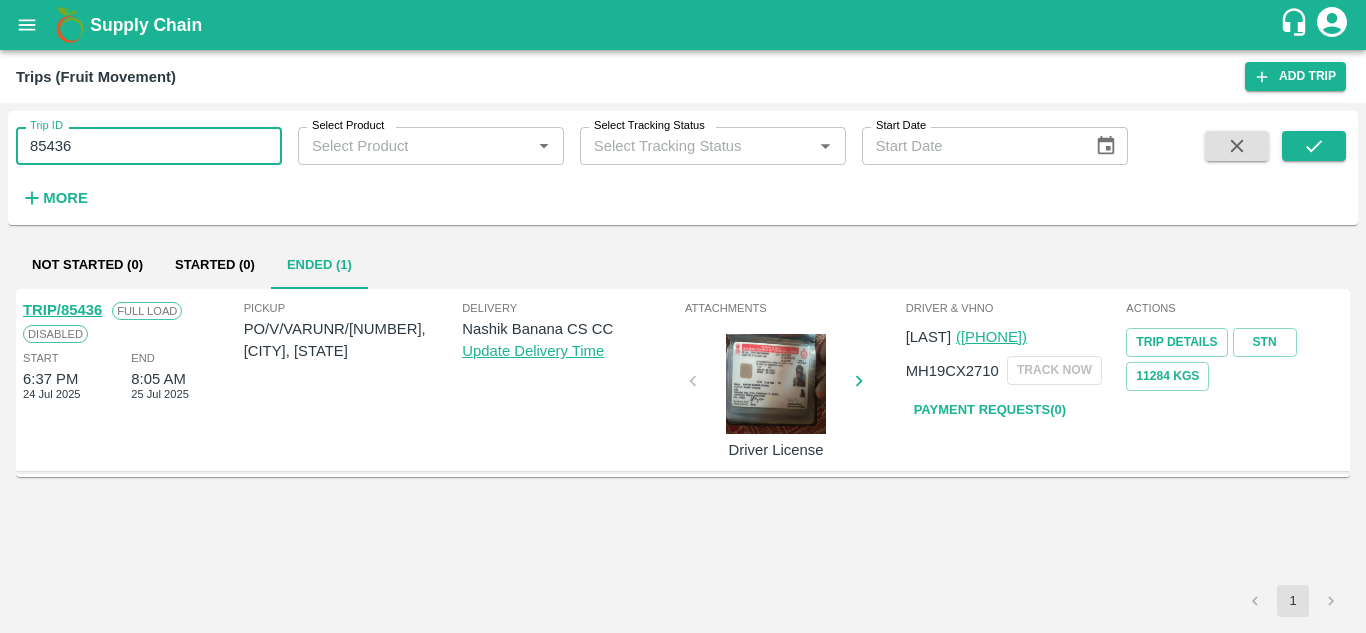 click on "85436" at bounding box center (149, 146) 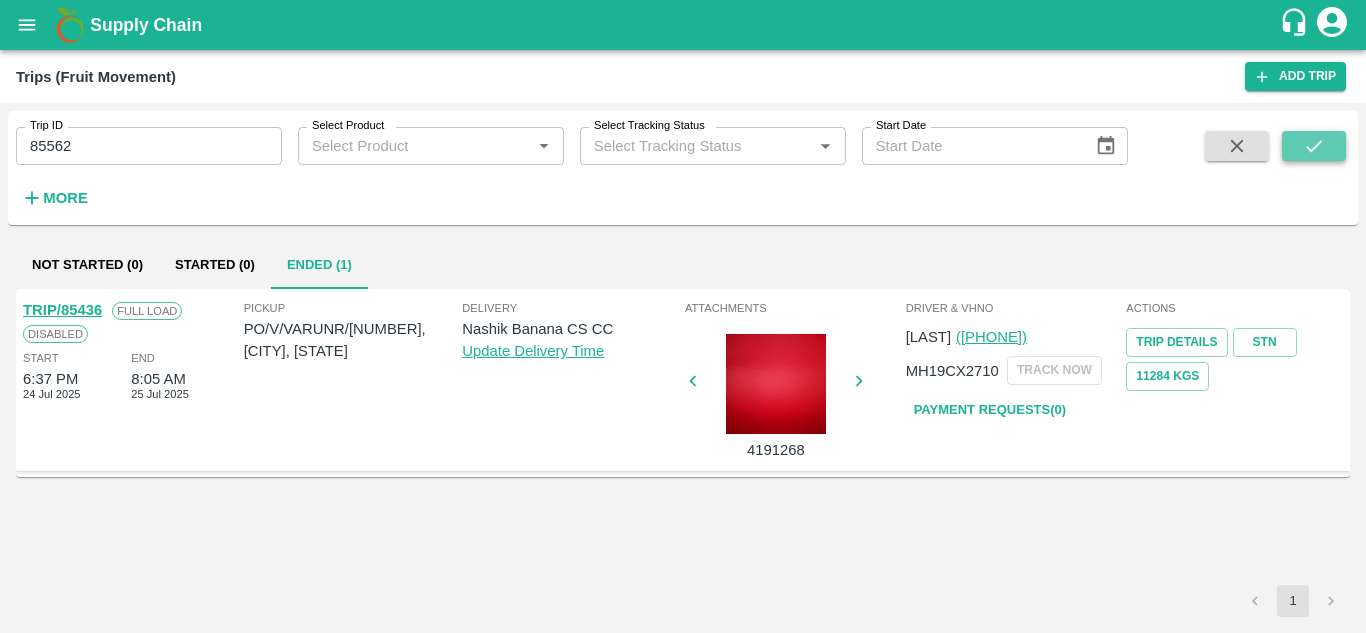 click at bounding box center [1314, 146] 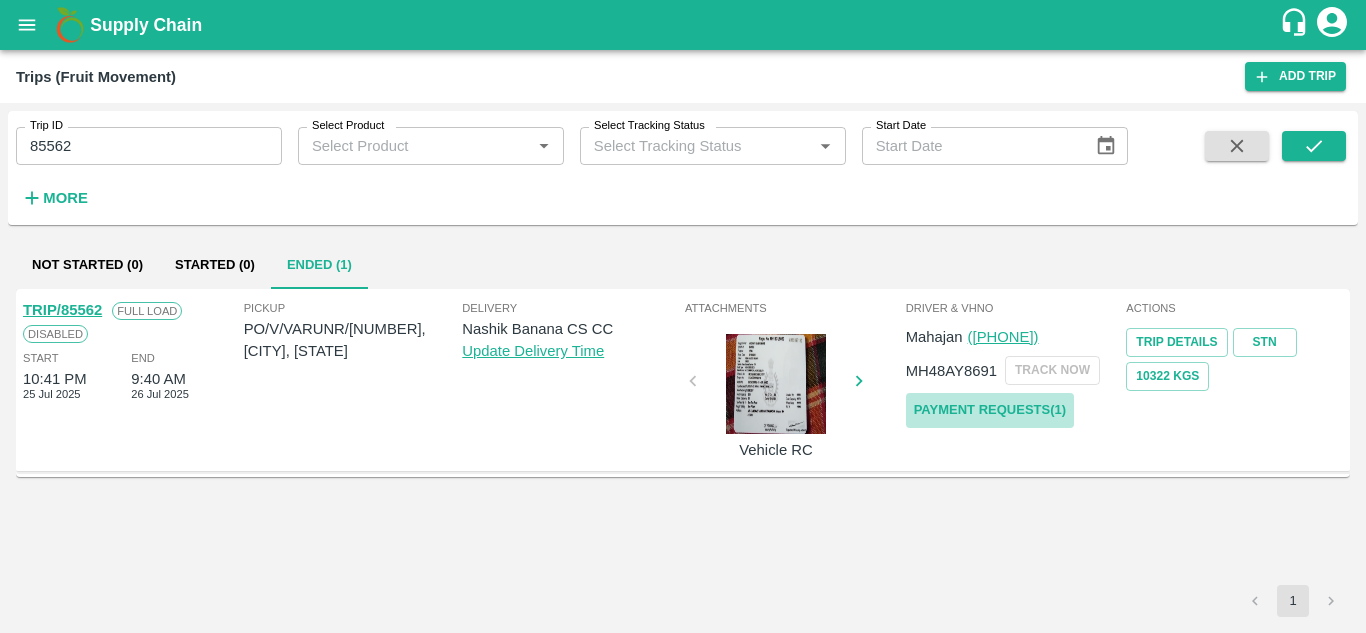 click on "Payment Requests( 1 )" at bounding box center [990, 410] 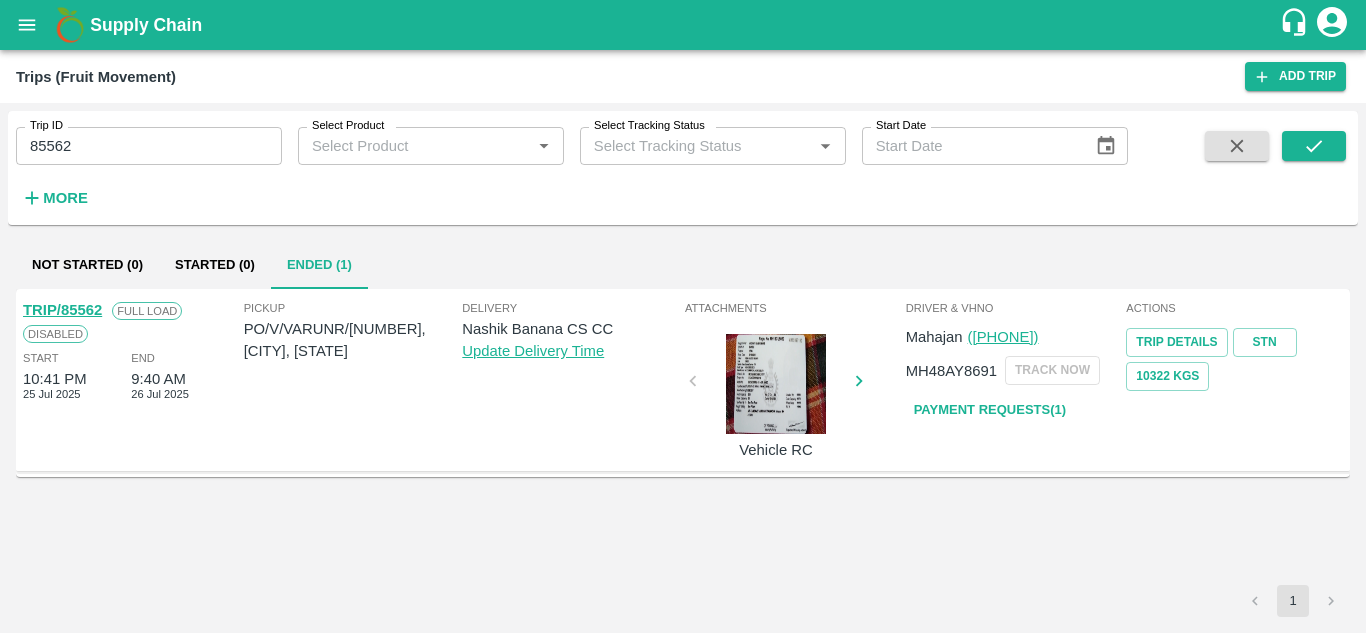click on "85562" at bounding box center [149, 146] 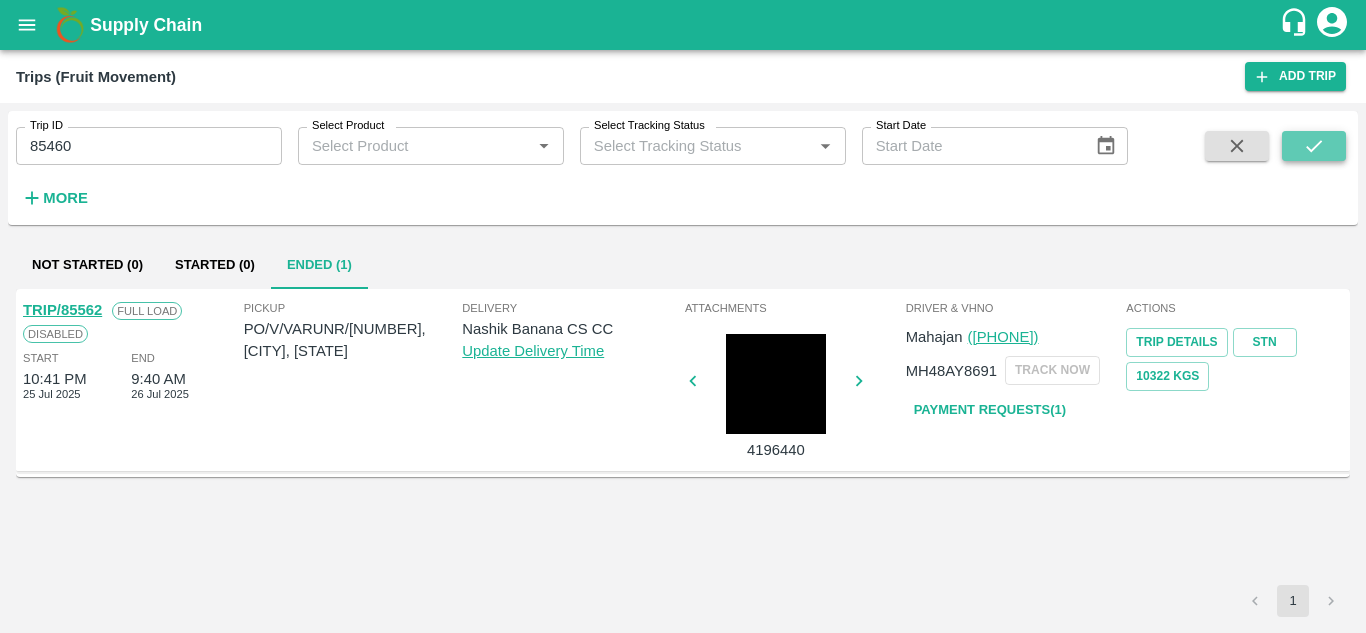 click 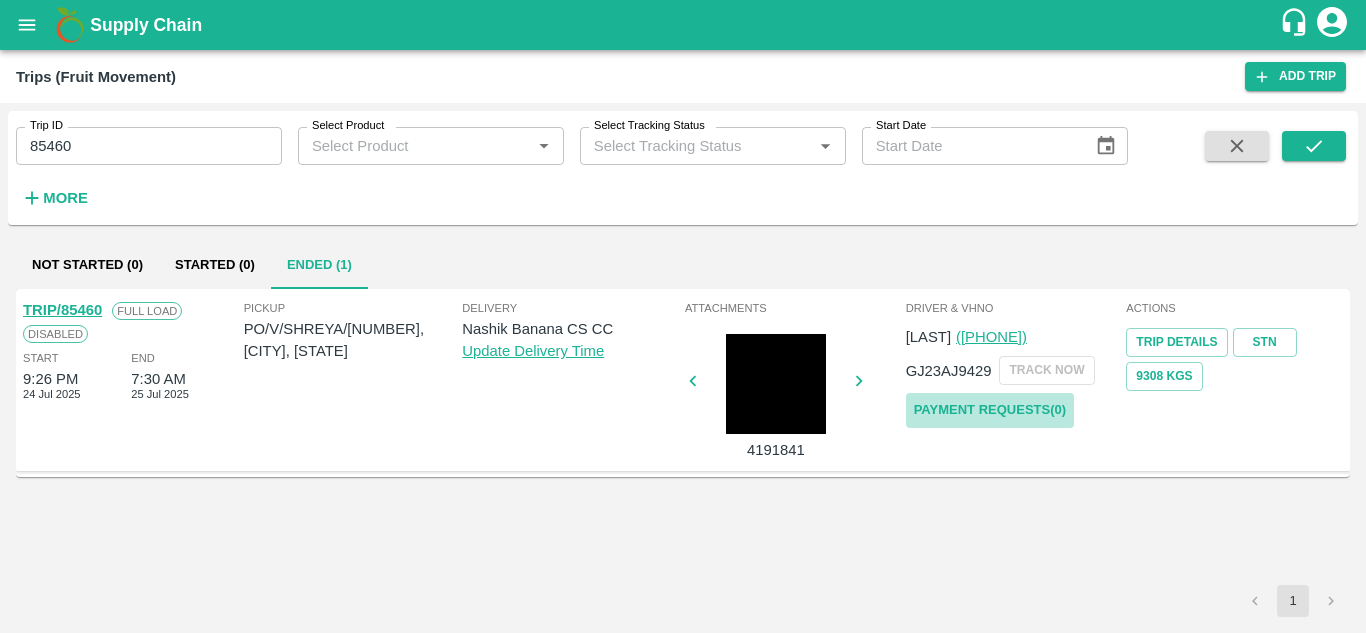 click on "Payment Requests( 0 )" at bounding box center [990, 410] 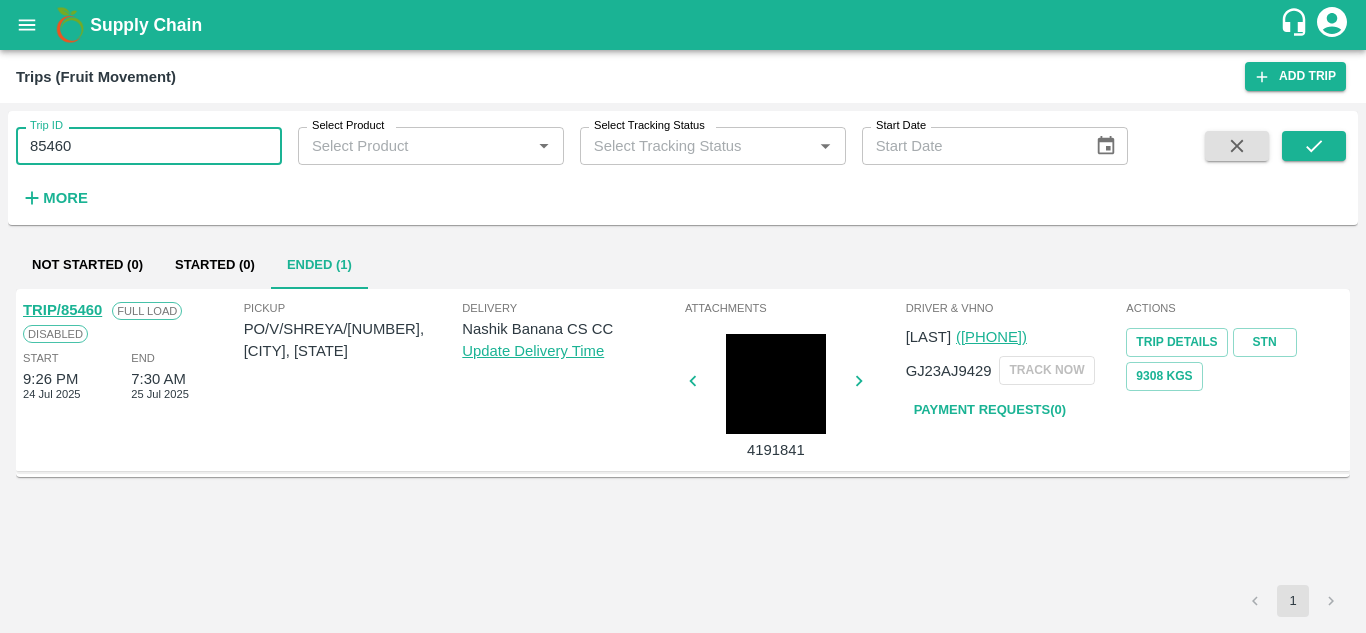 click on "85460" at bounding box center [149, 146] 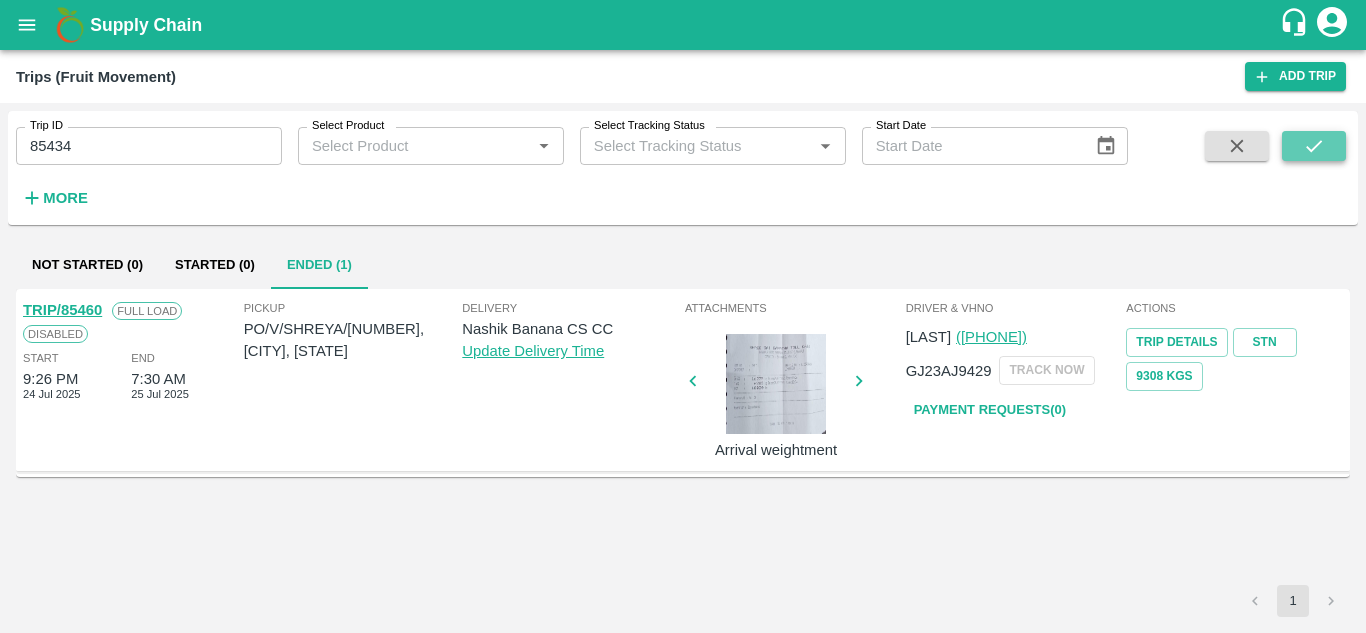 click at bounding box center (1314, 146) 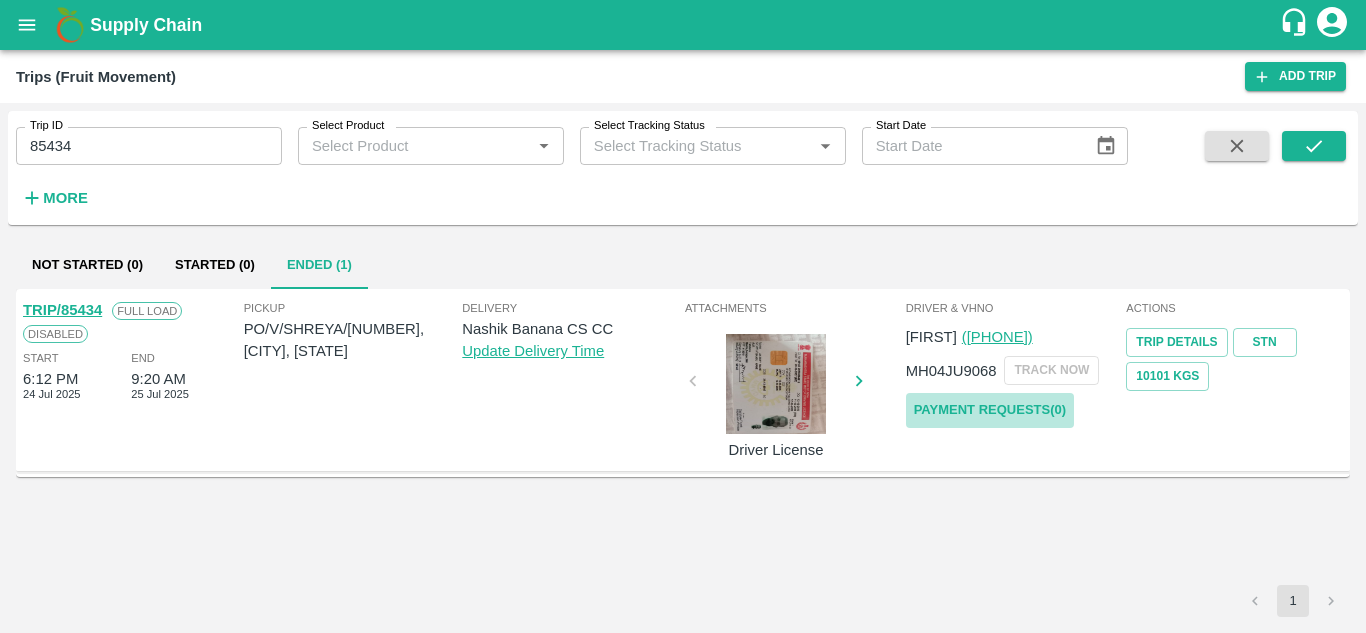 click on "Payment Requests( 0 )" at bounding box center [990, 410] 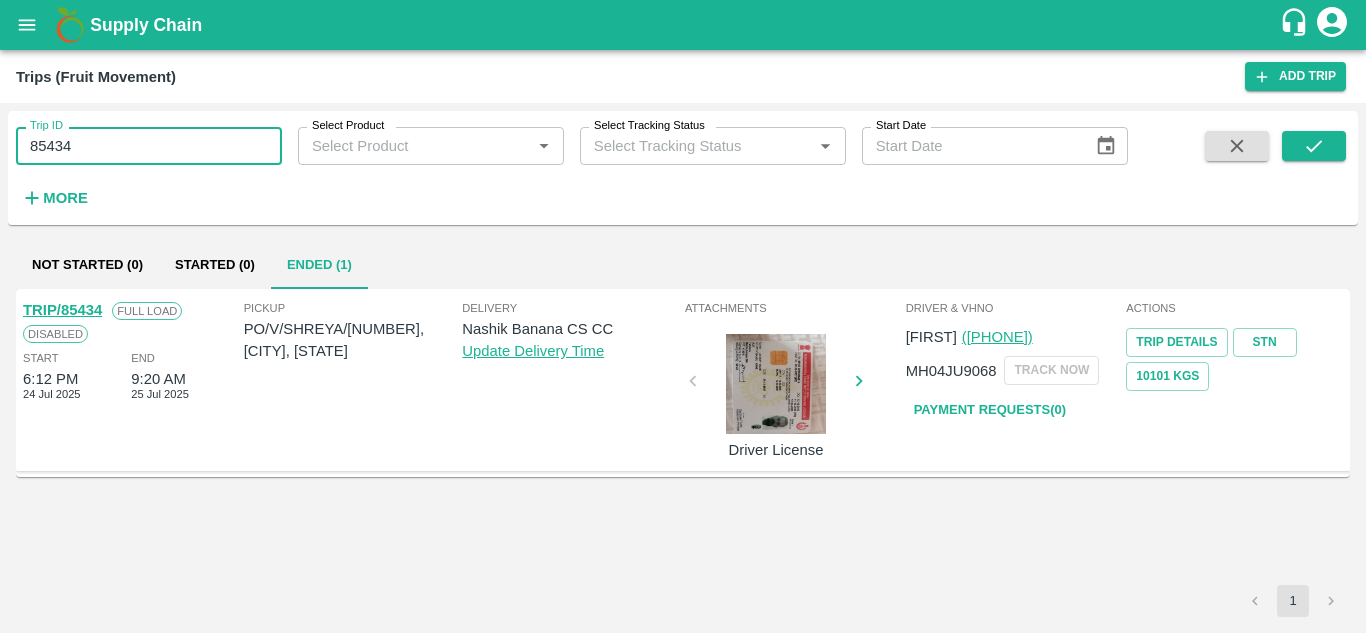click on "85434" at bounding box center (149, 146) 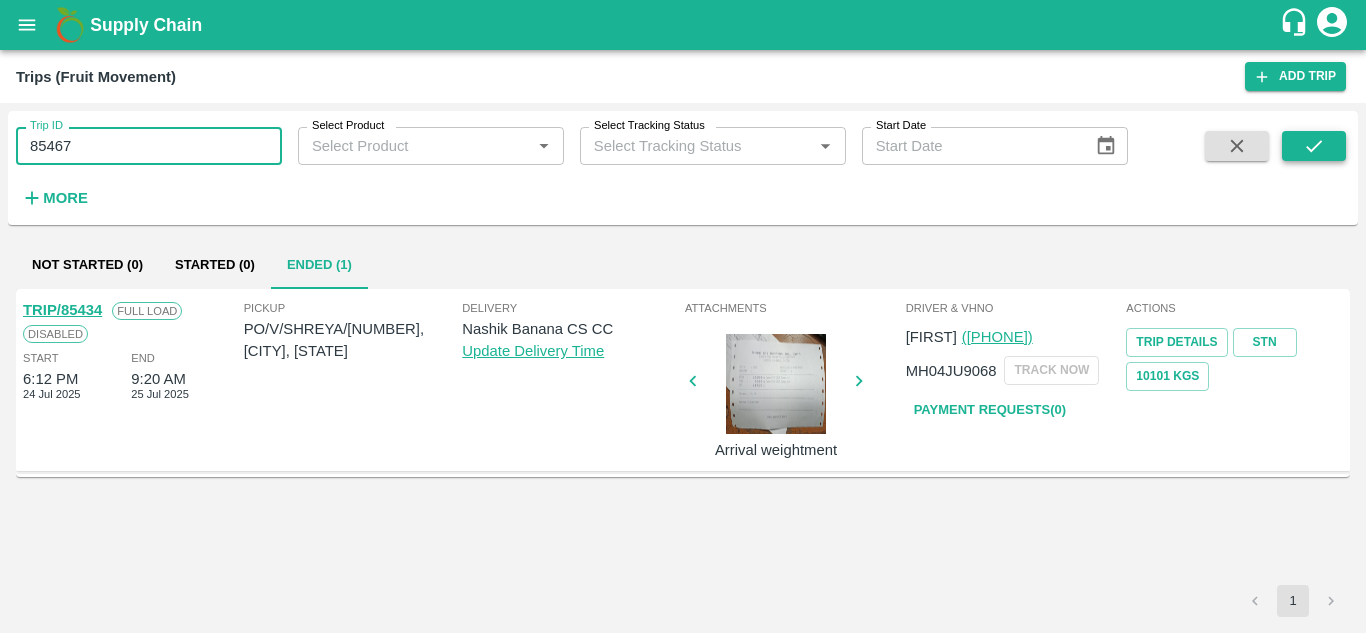 click 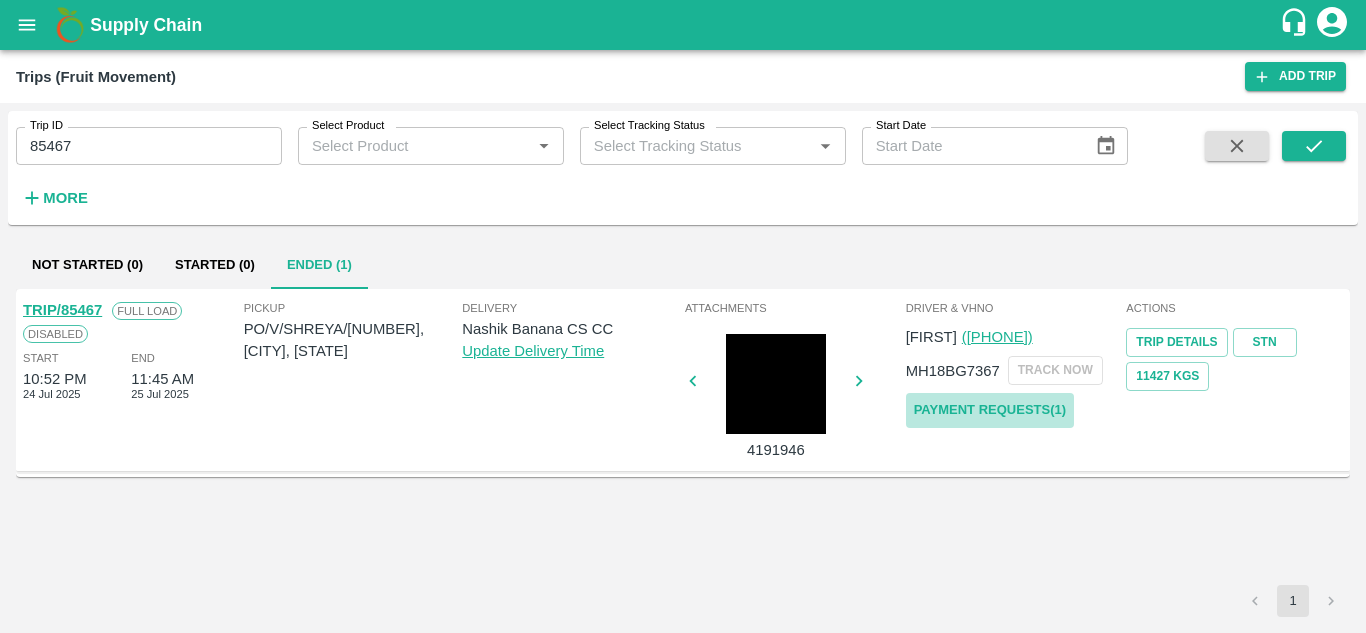 click on "Payment Requests( 1 )" at bounding box center (990, 410) 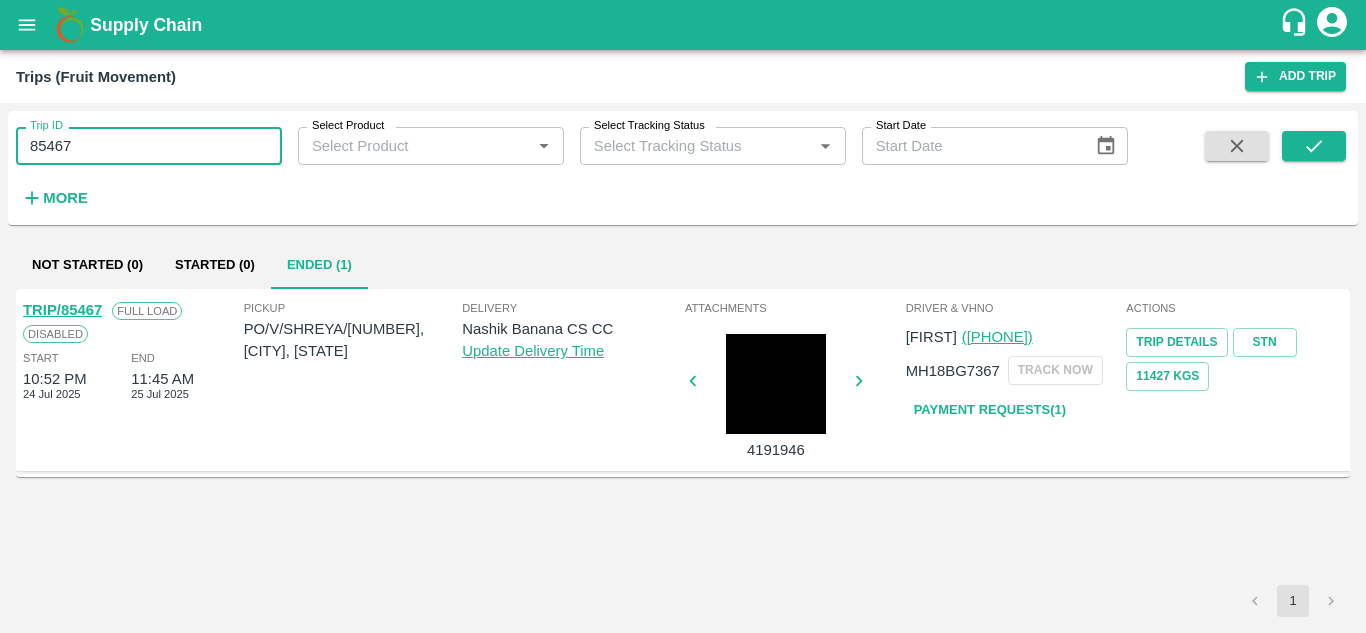 click on "85467" at bounding box center (149, 146) 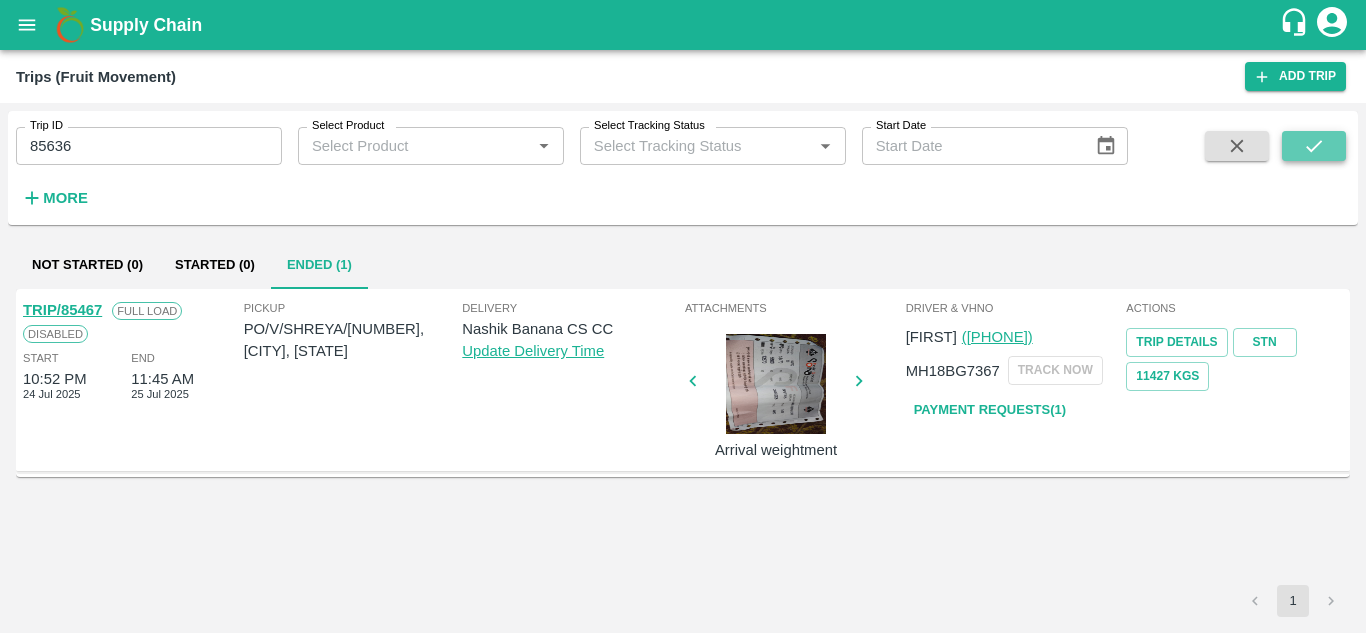 click 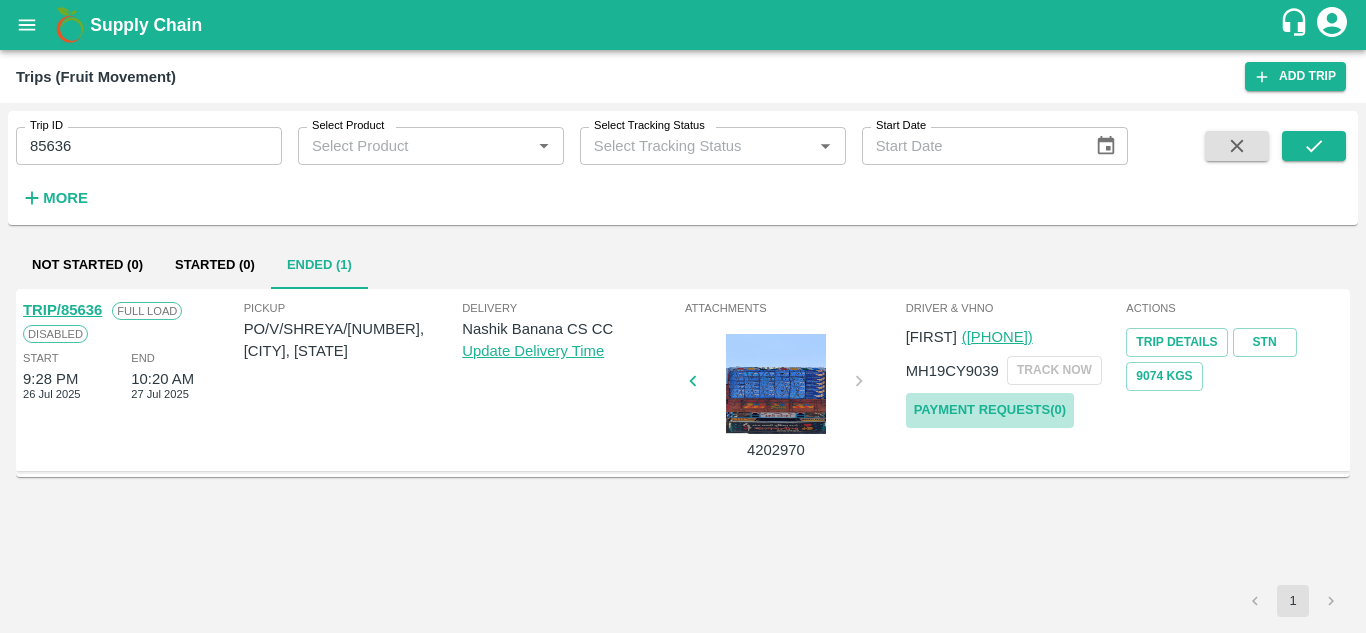 click on "Payment Requests( 0 )" at bounding box center (990, 410) 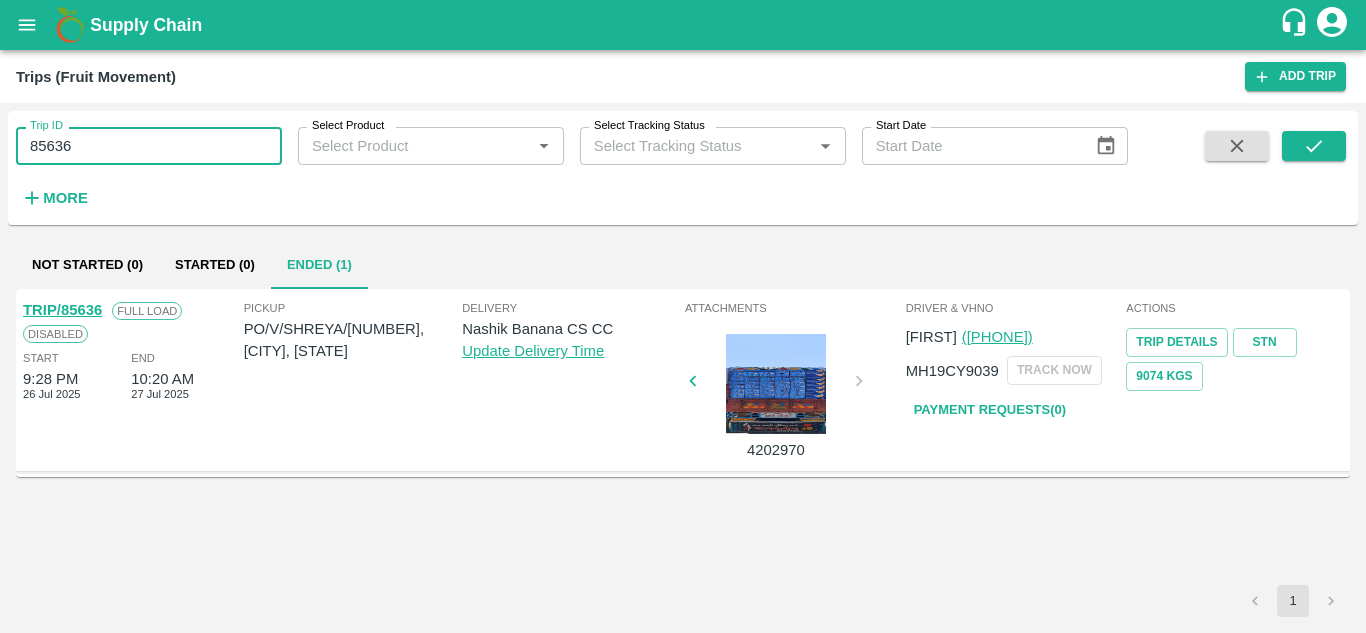 click on "85636" at bounding box center [149, 146] 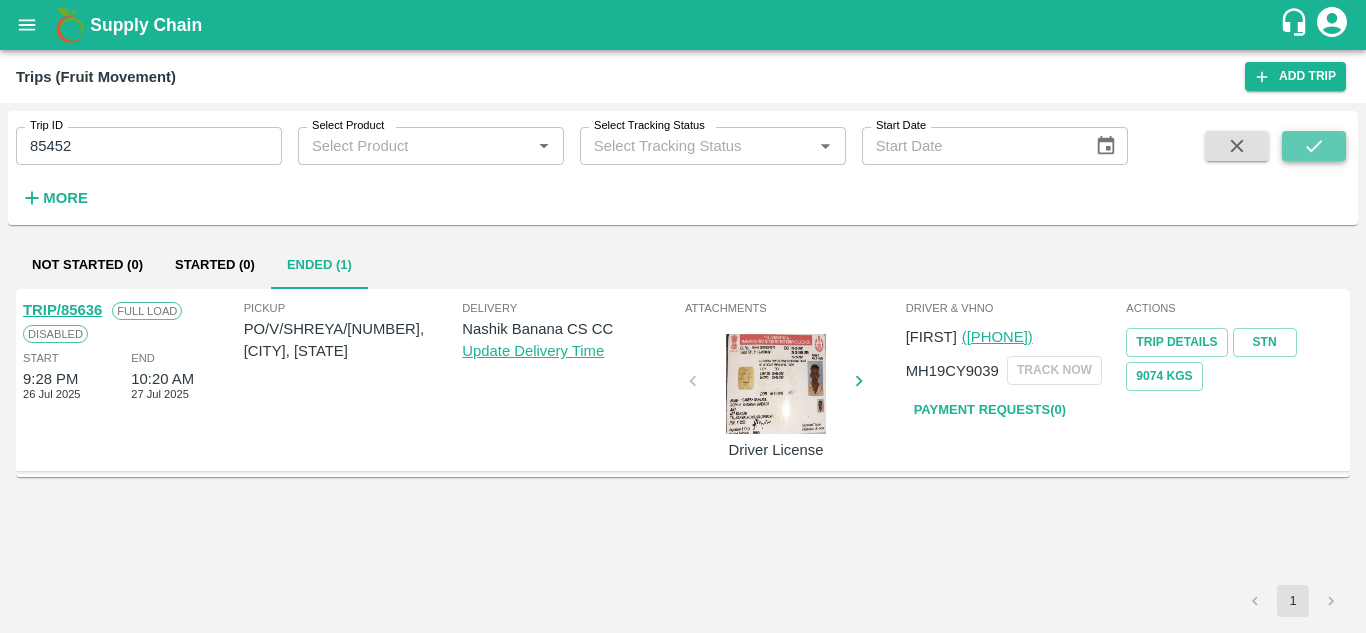 click 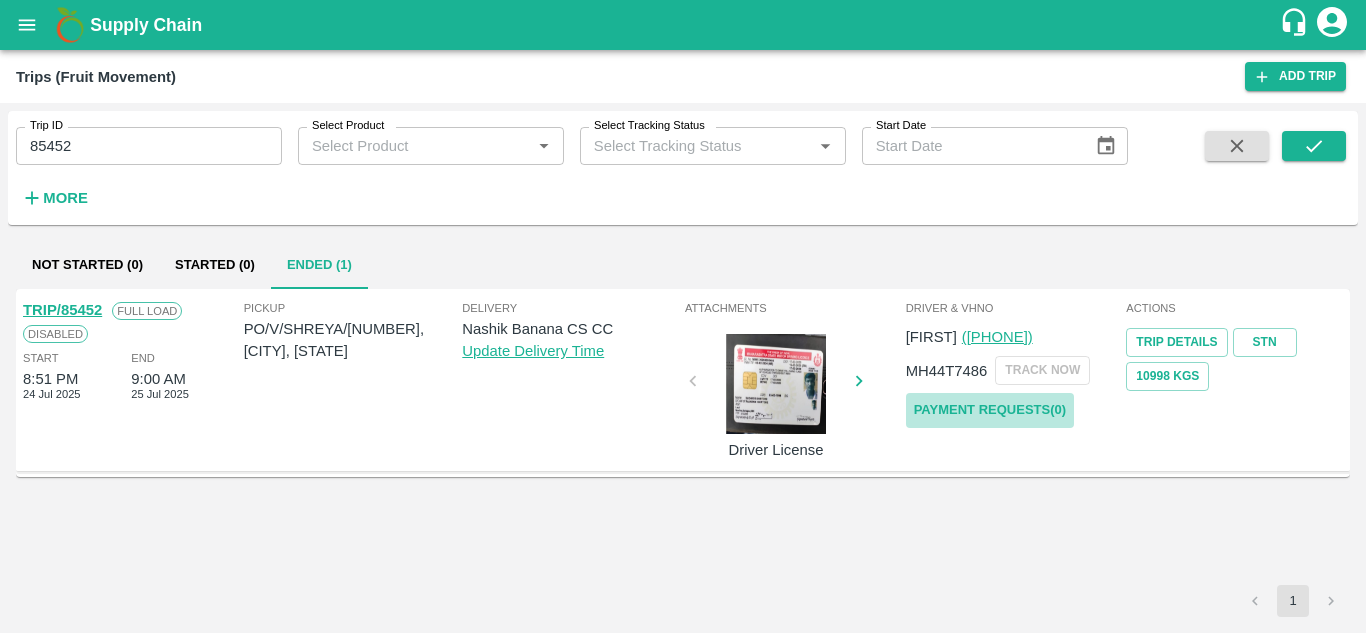 click on "Payment Requests( 0 )" at bounding box center (990, 410) 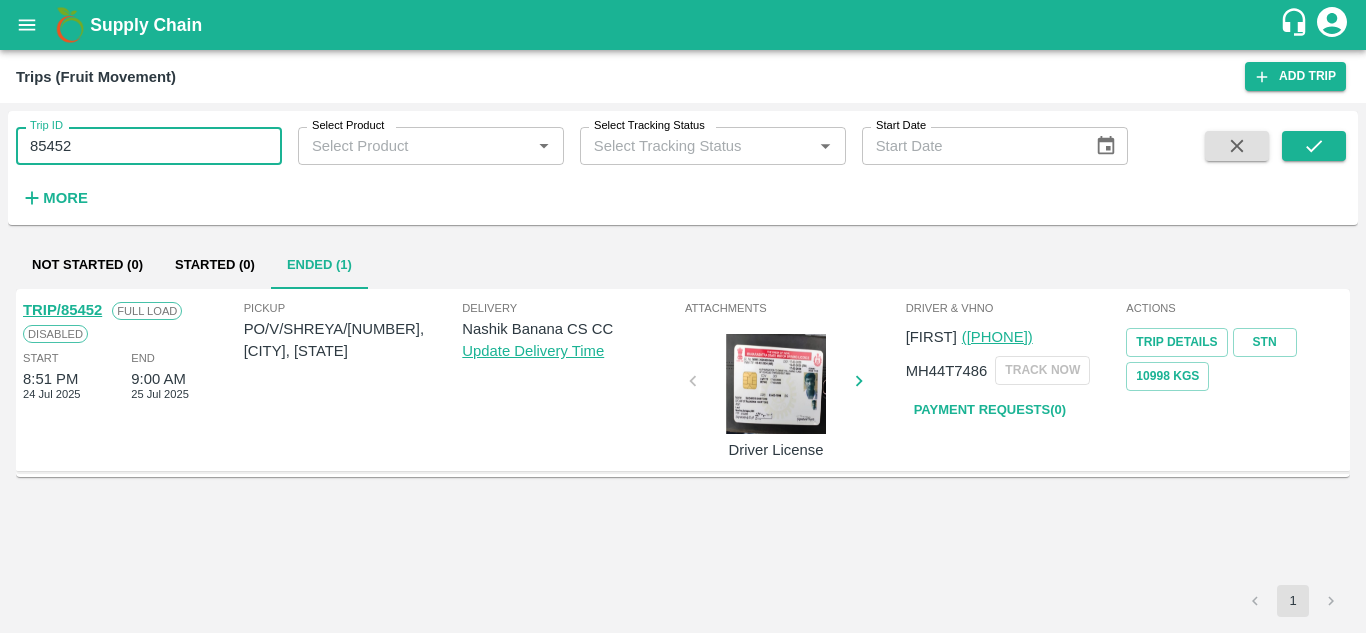 click on "85452" at bounding box center (149, 146) 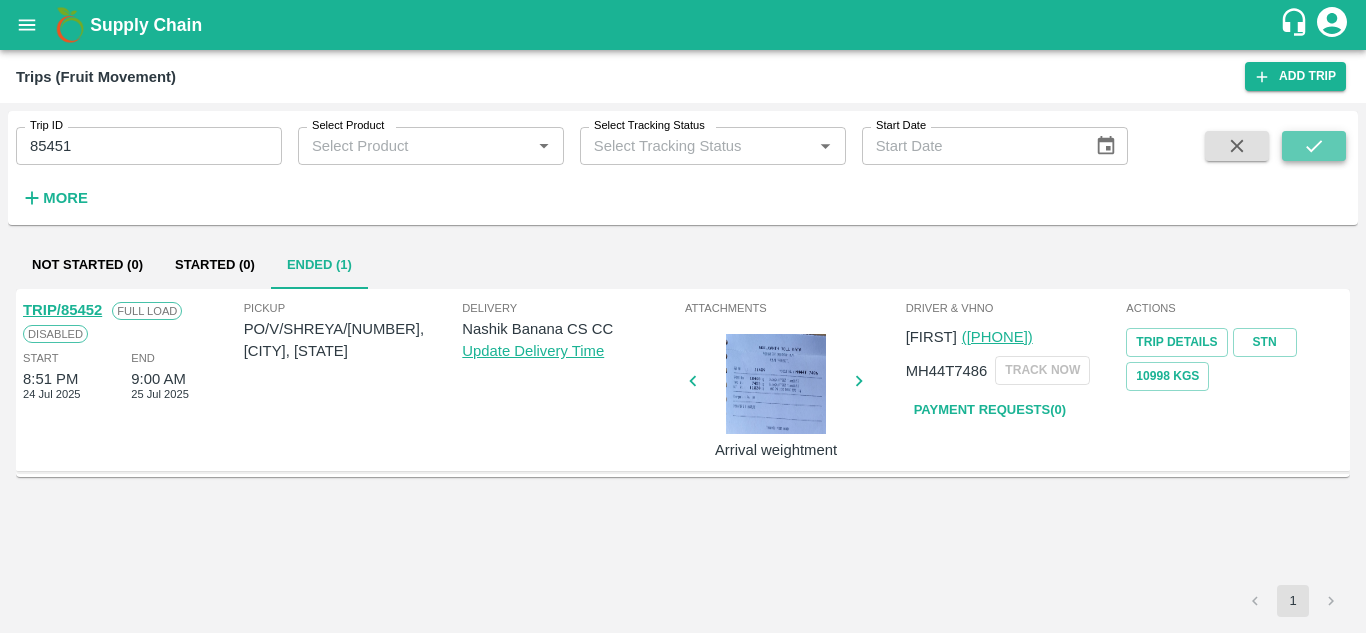 click 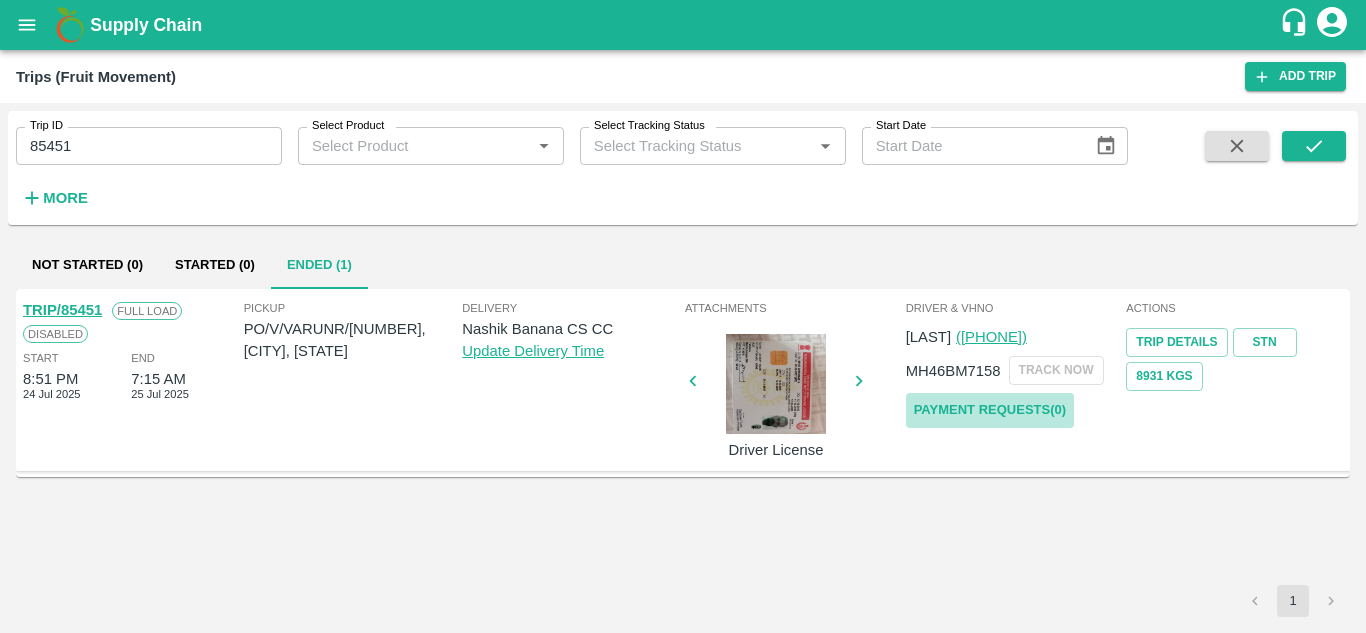 click on "Payment Requests( 0 )" at bounding box center [990, 410] 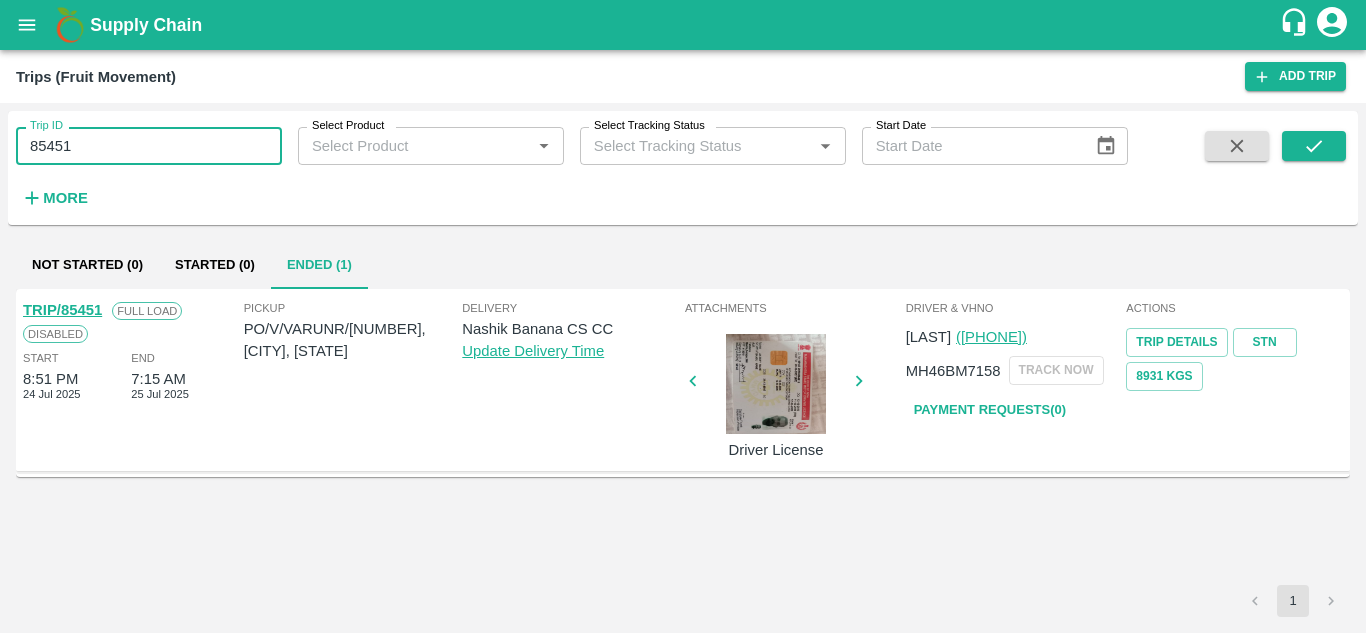 click on "85451" at bounding box center (149, 146) 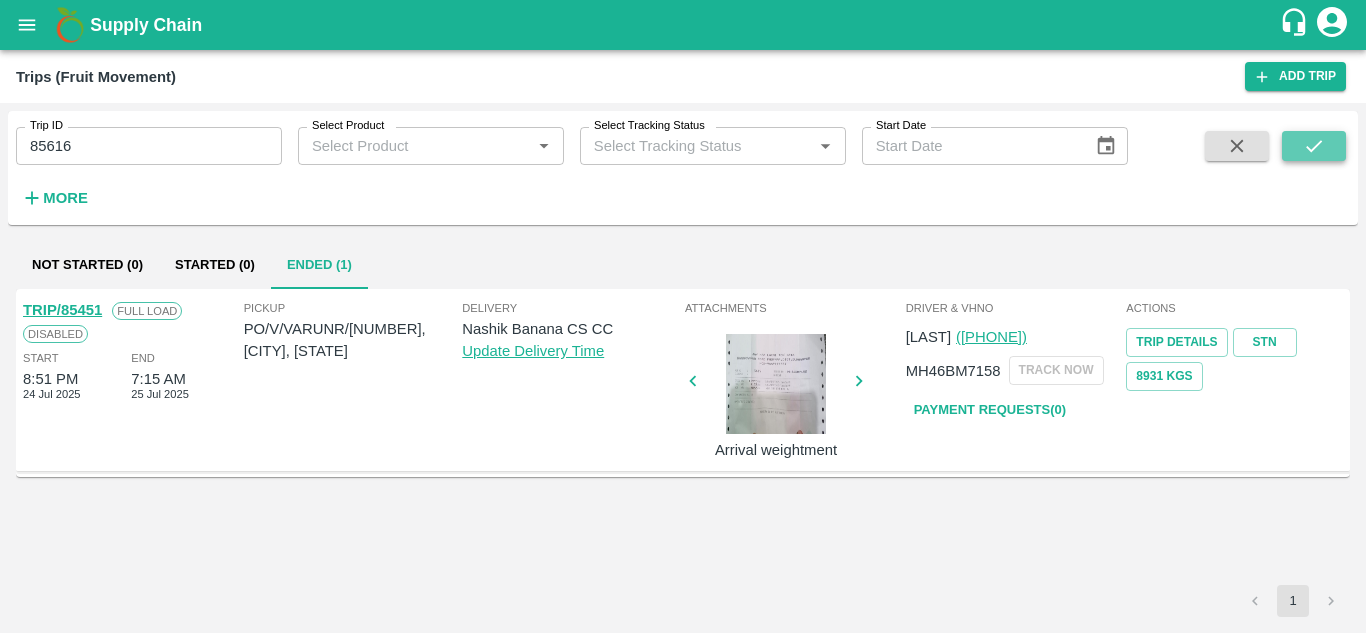 click at bounding box center [1314, 146] 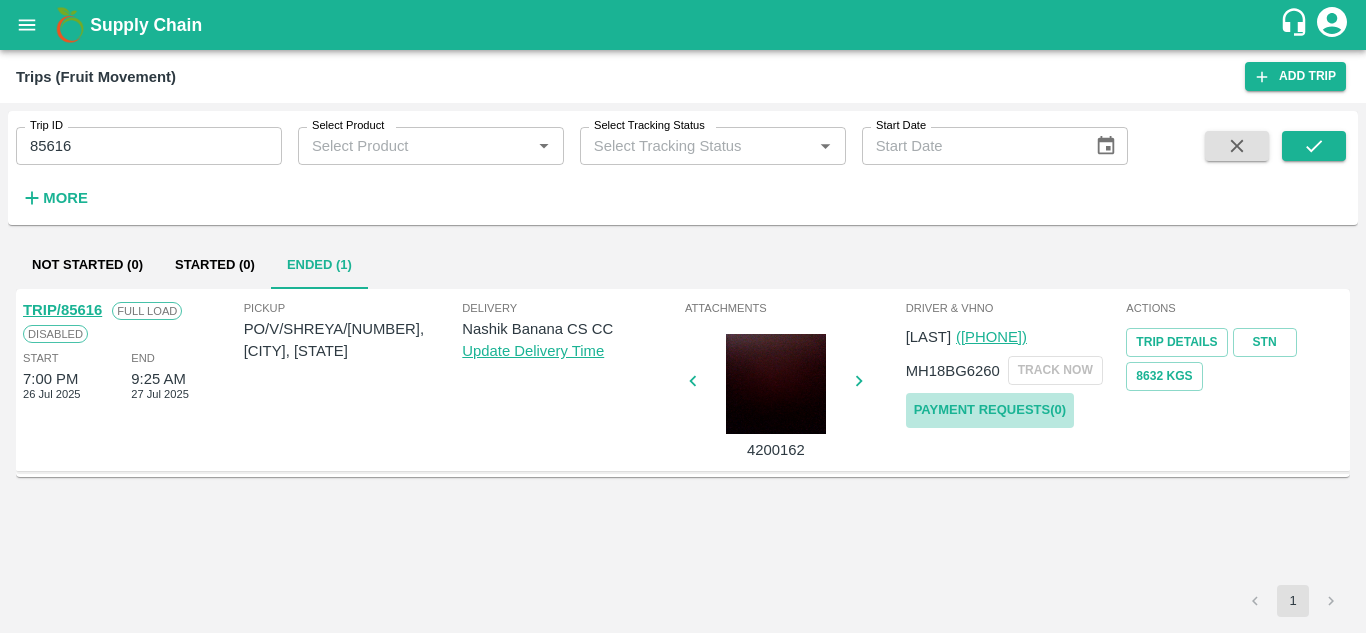 click on "Payment Requests( 0 )" at bounding box center (990, 410) 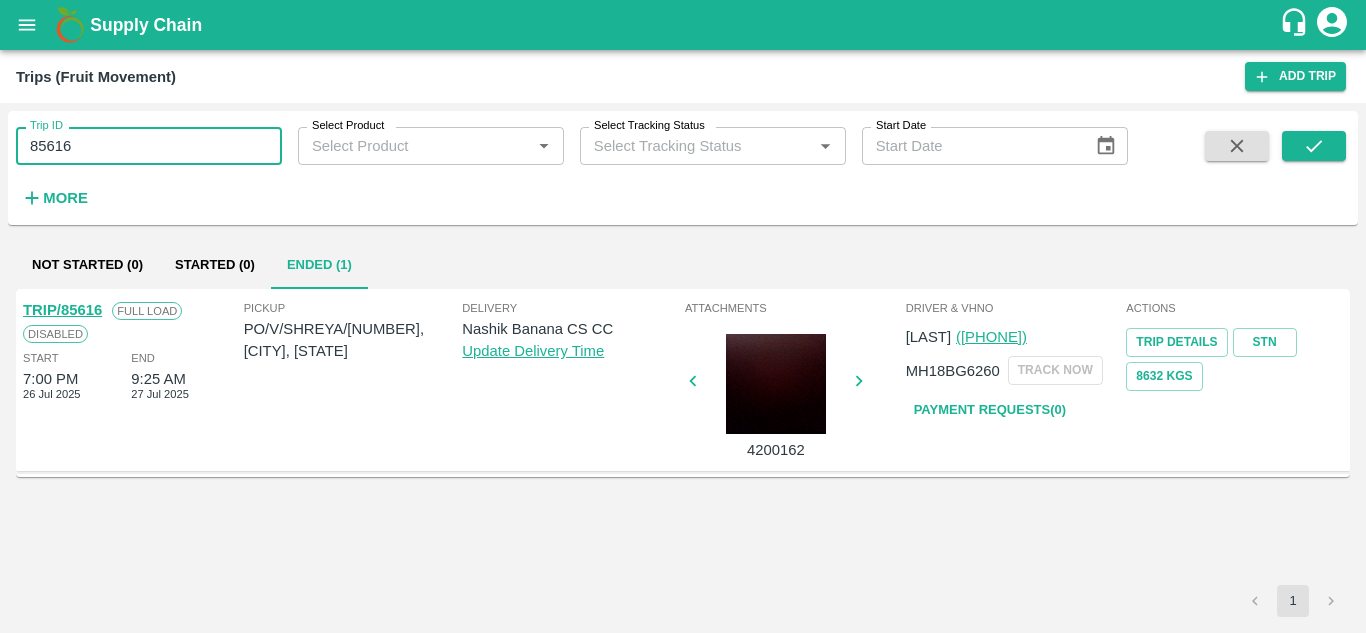 click on "85616" at bounding box center [149, 146] 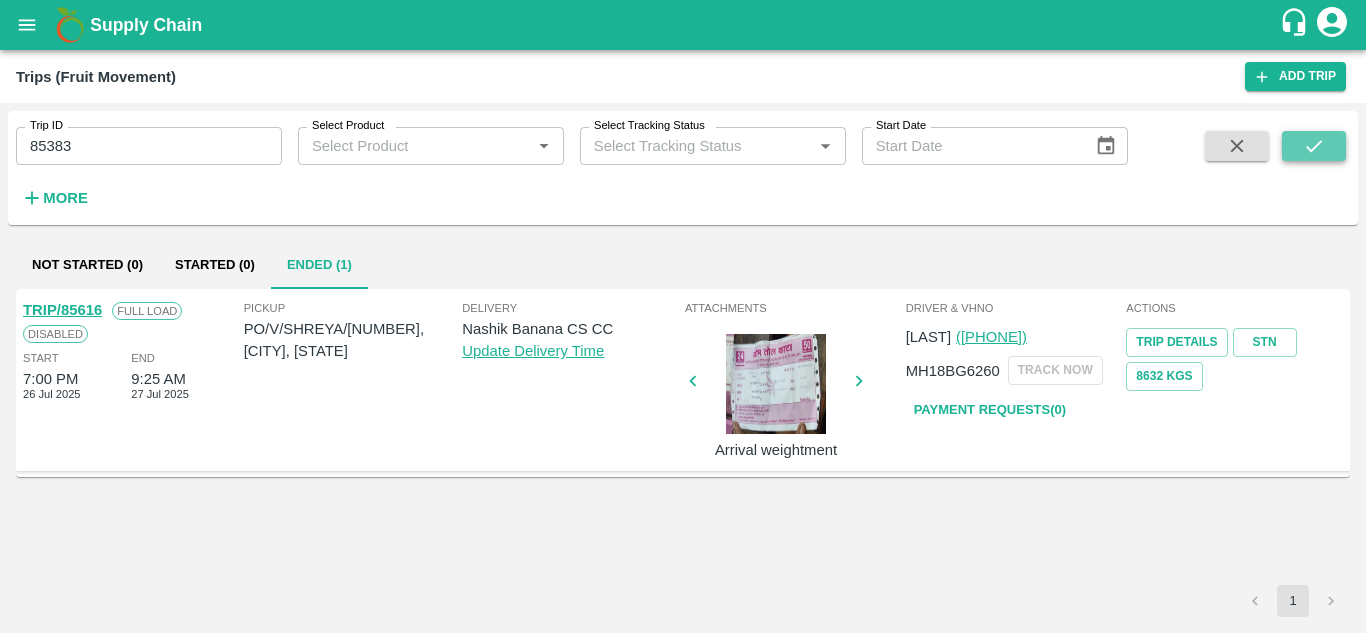 click 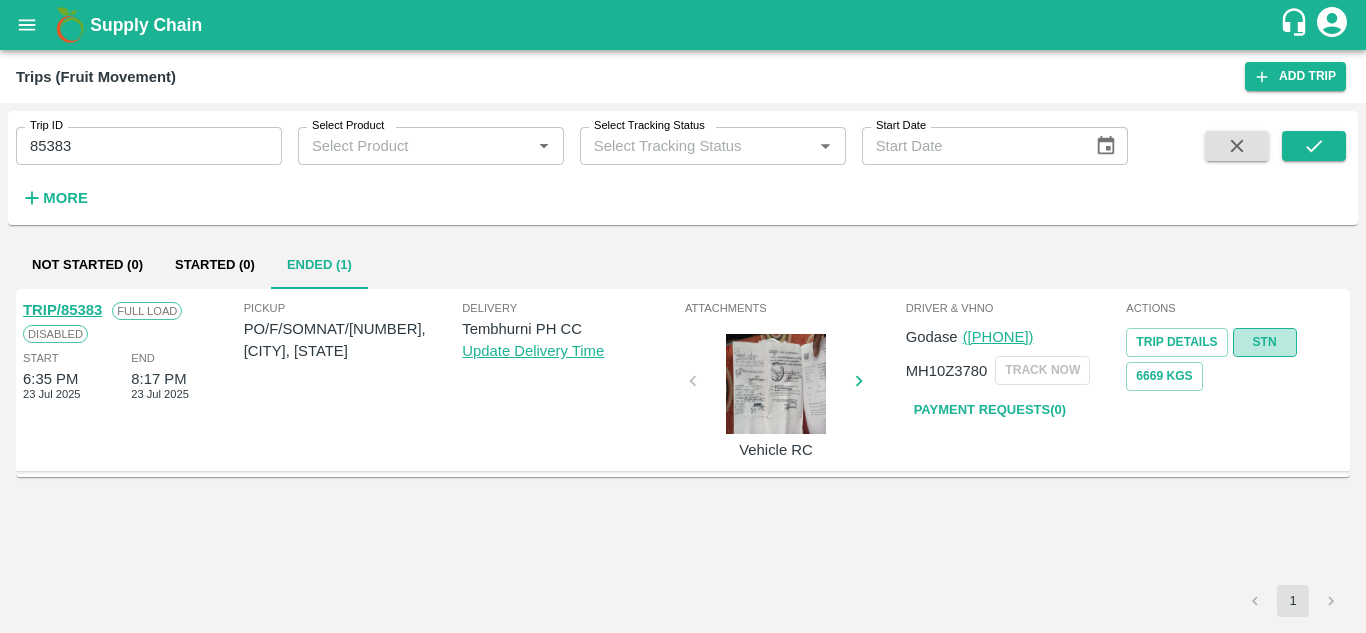 click on "STN" at bounding box center (1265, 342) 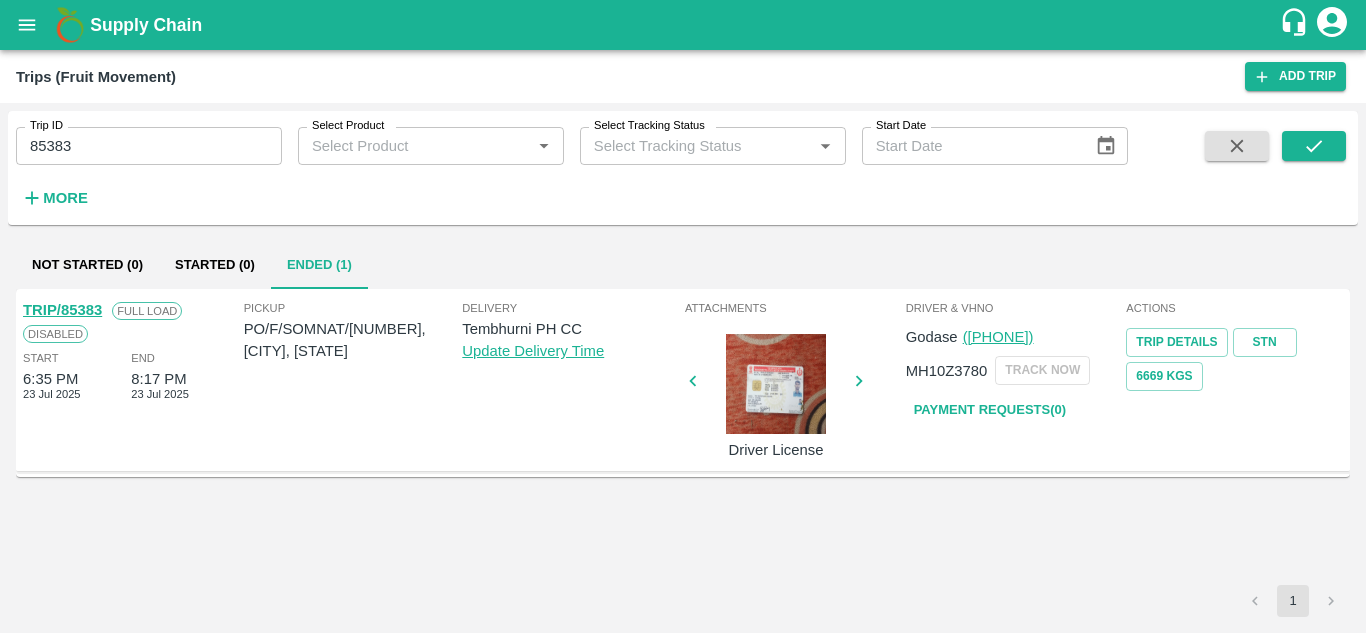 click on "85383" at bounding box center [149, 146] 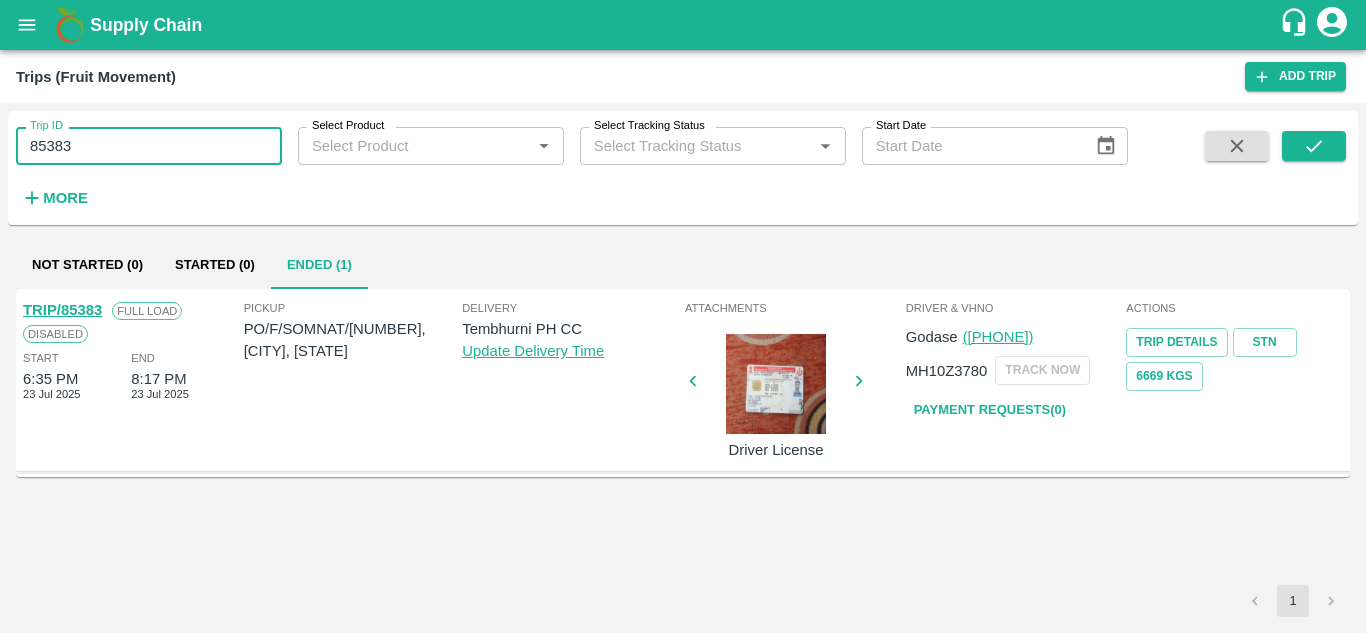 click on "85383" at bounding box center [149, 146] 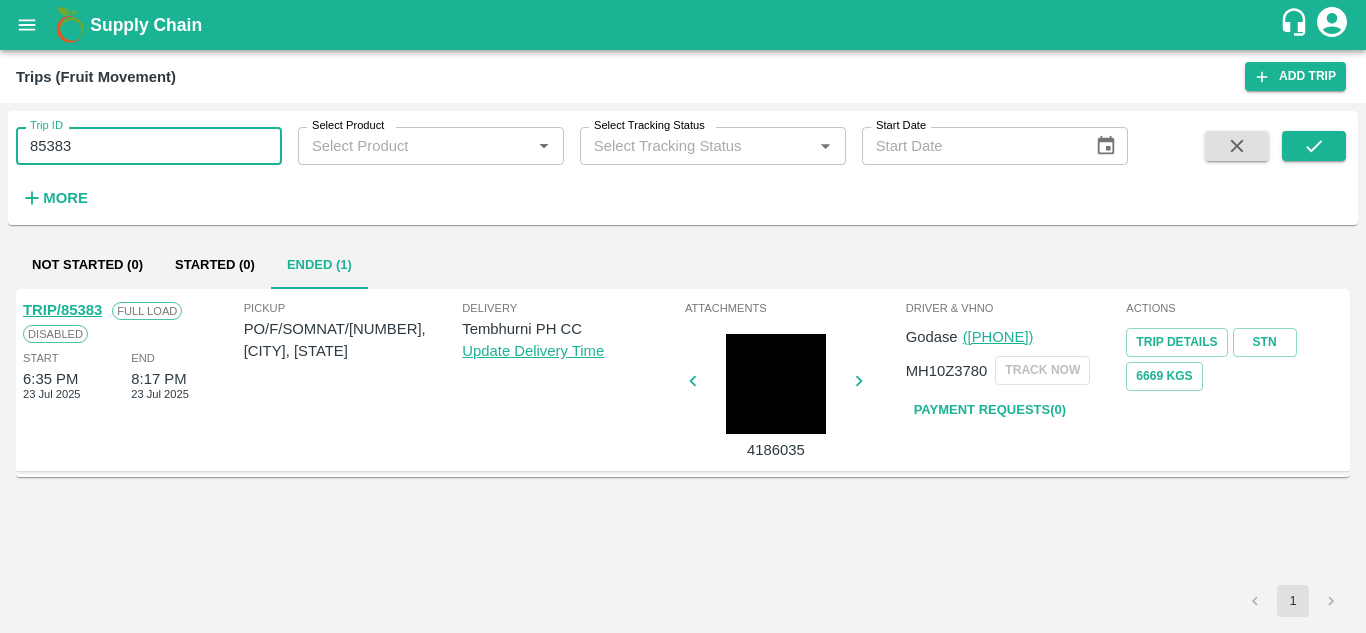 paste 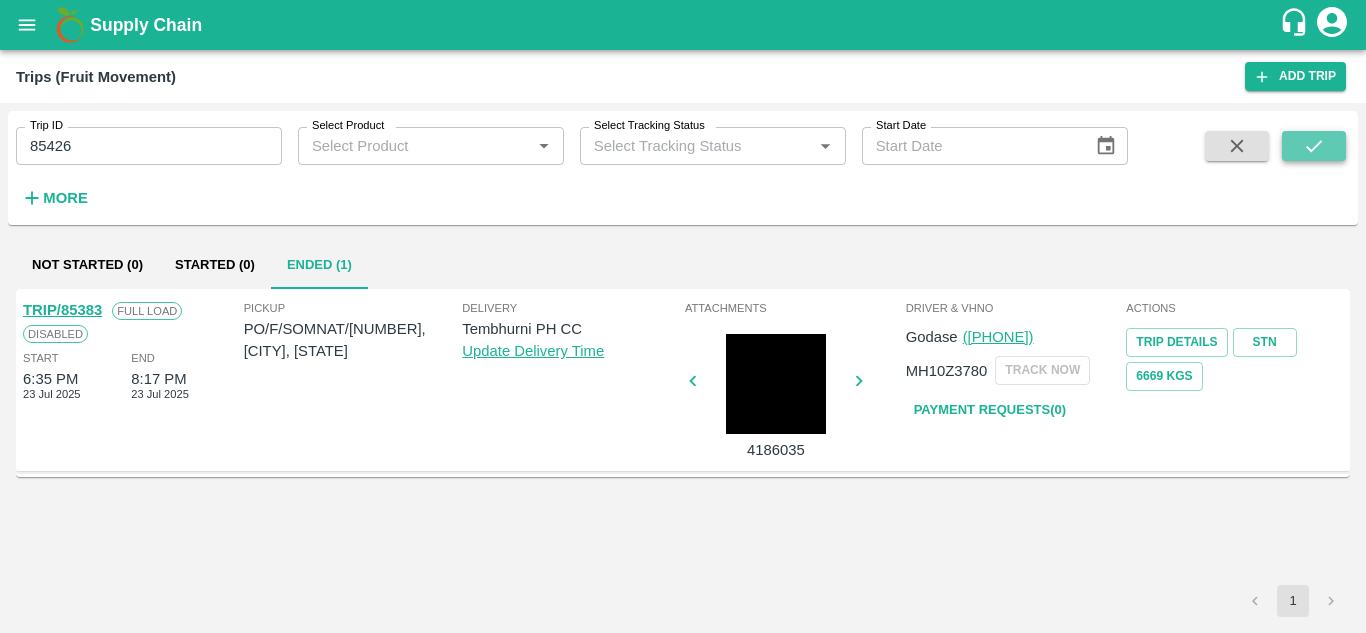 click 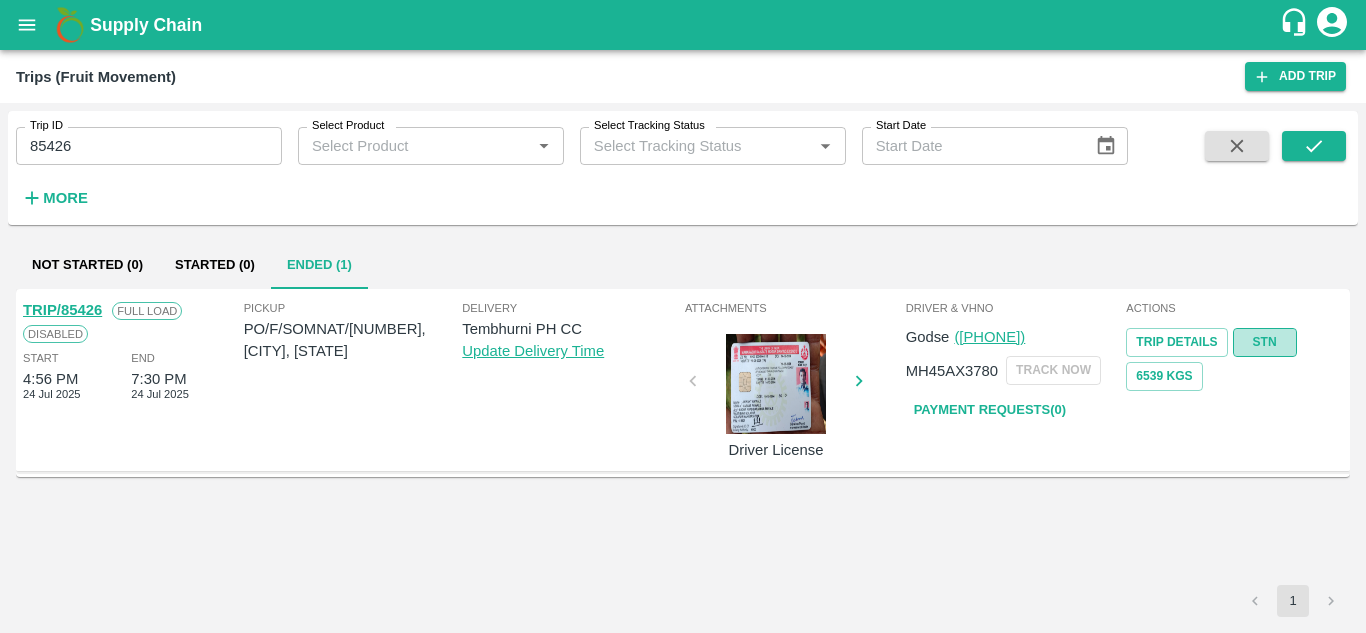 click on "STN" at bounding box center [1265, 342] 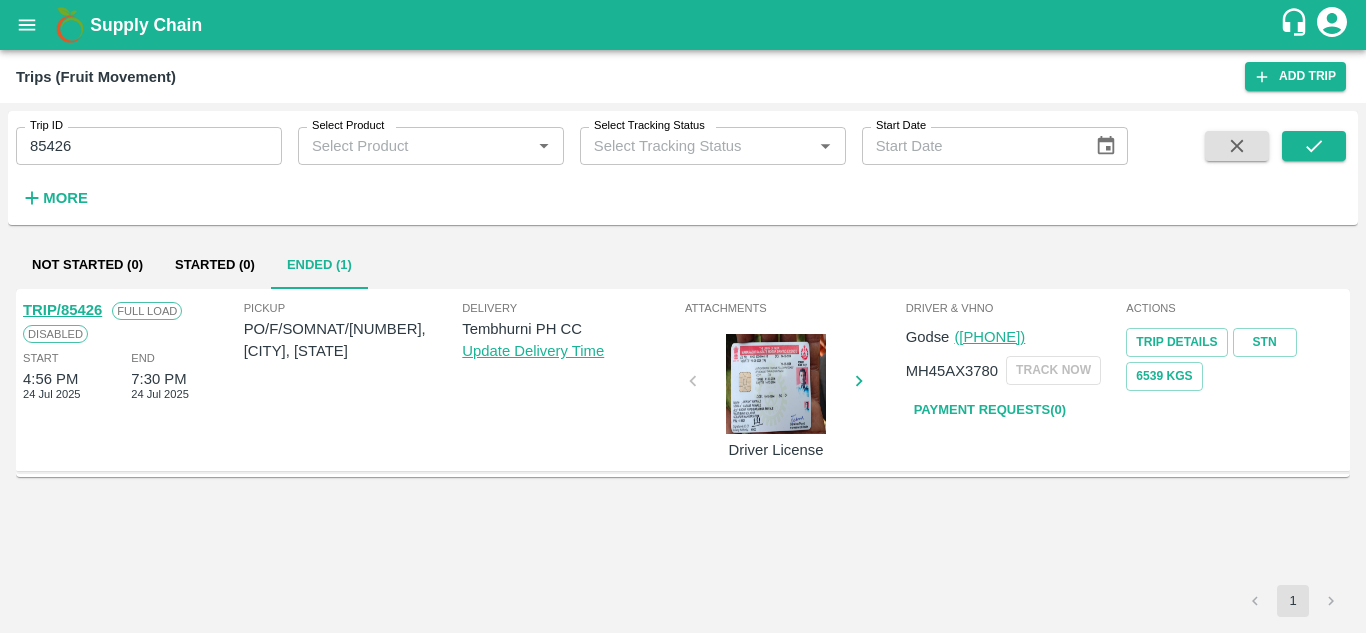 click on "85426" at bounding box center (149, 146) 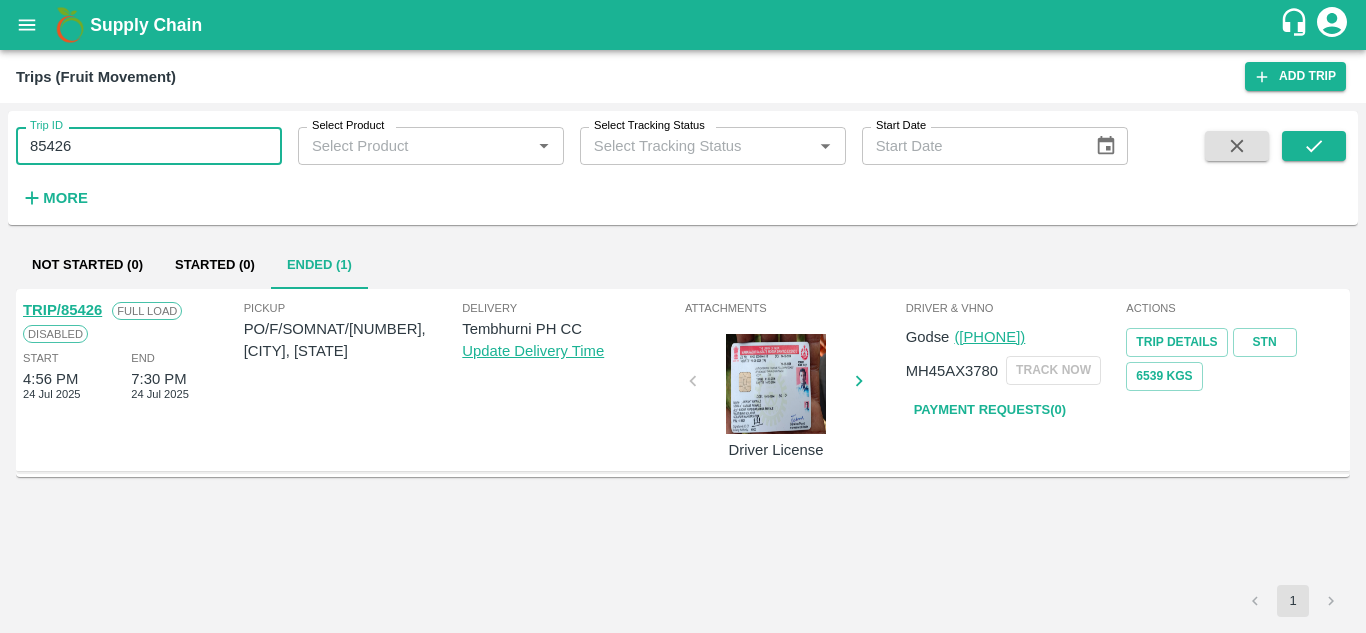 click on "85426" at bounding box center [149, 146] 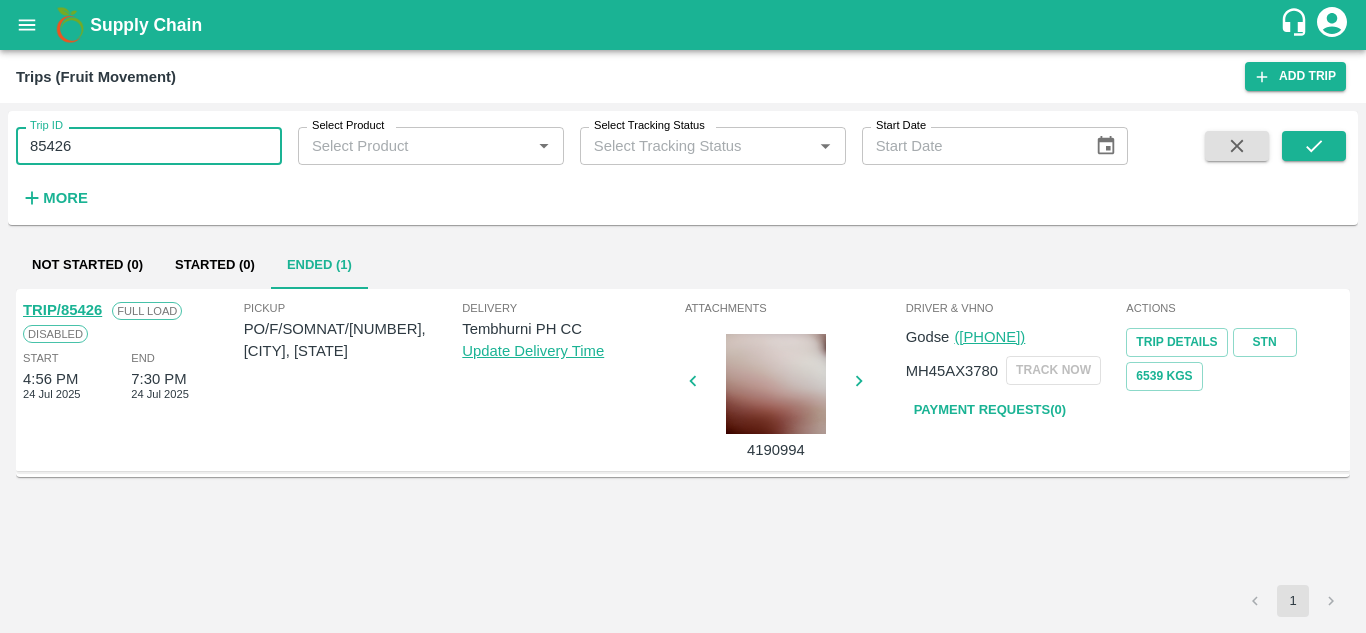 paste 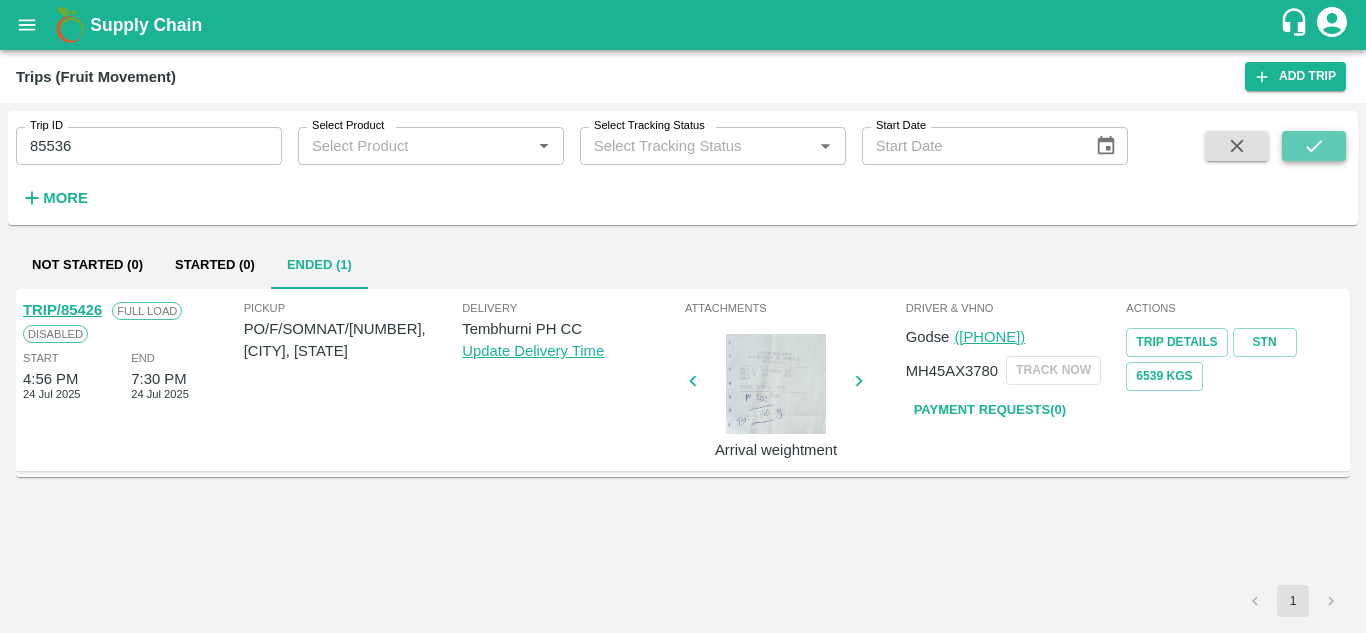click 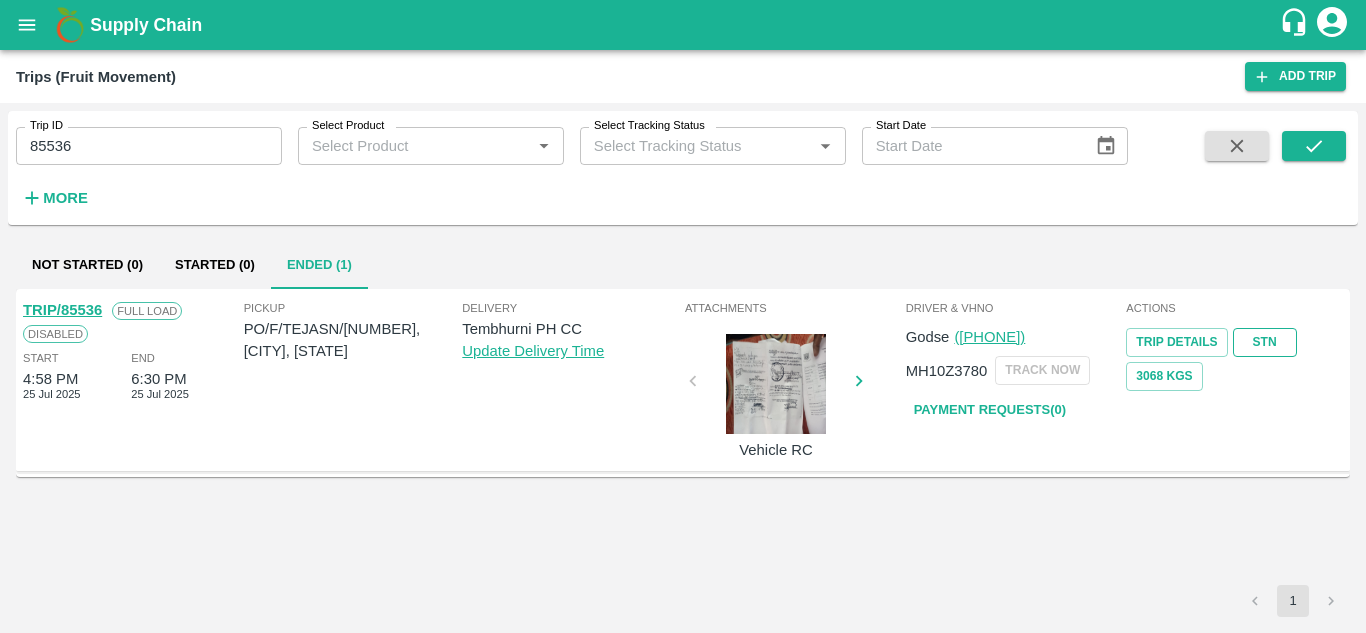 click on "STN" at bounding box center [1265, 342] 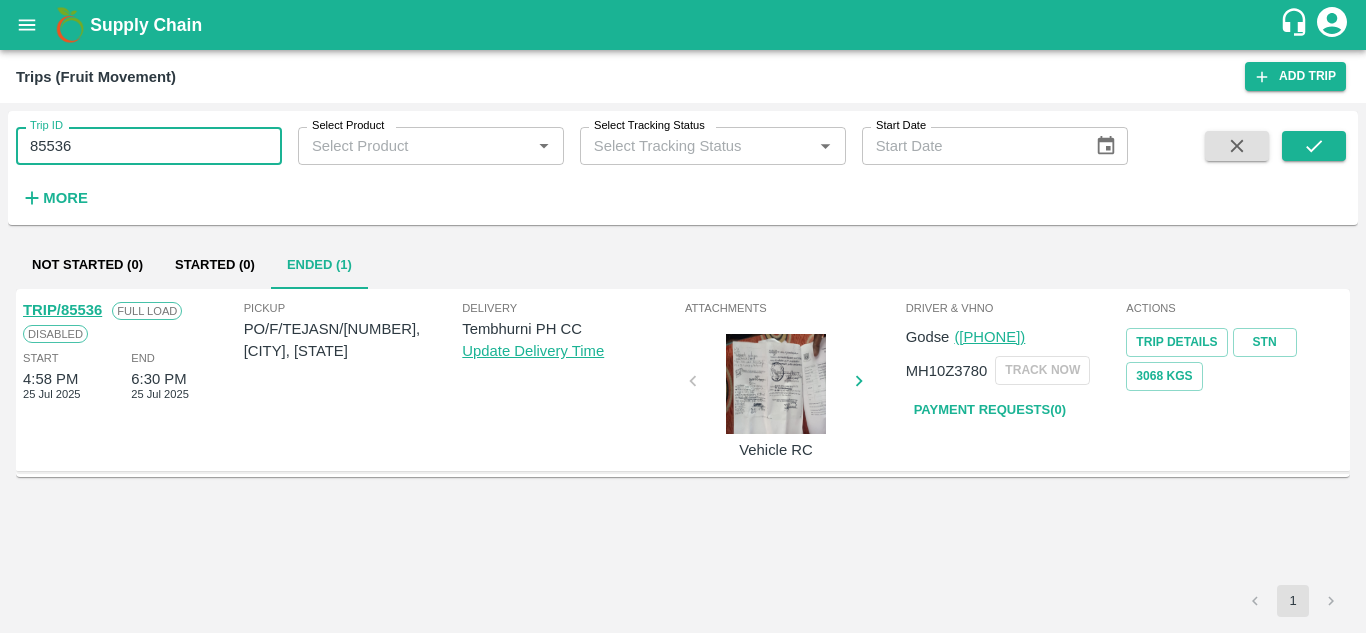click on "85536" at bounding box center (149, 146) 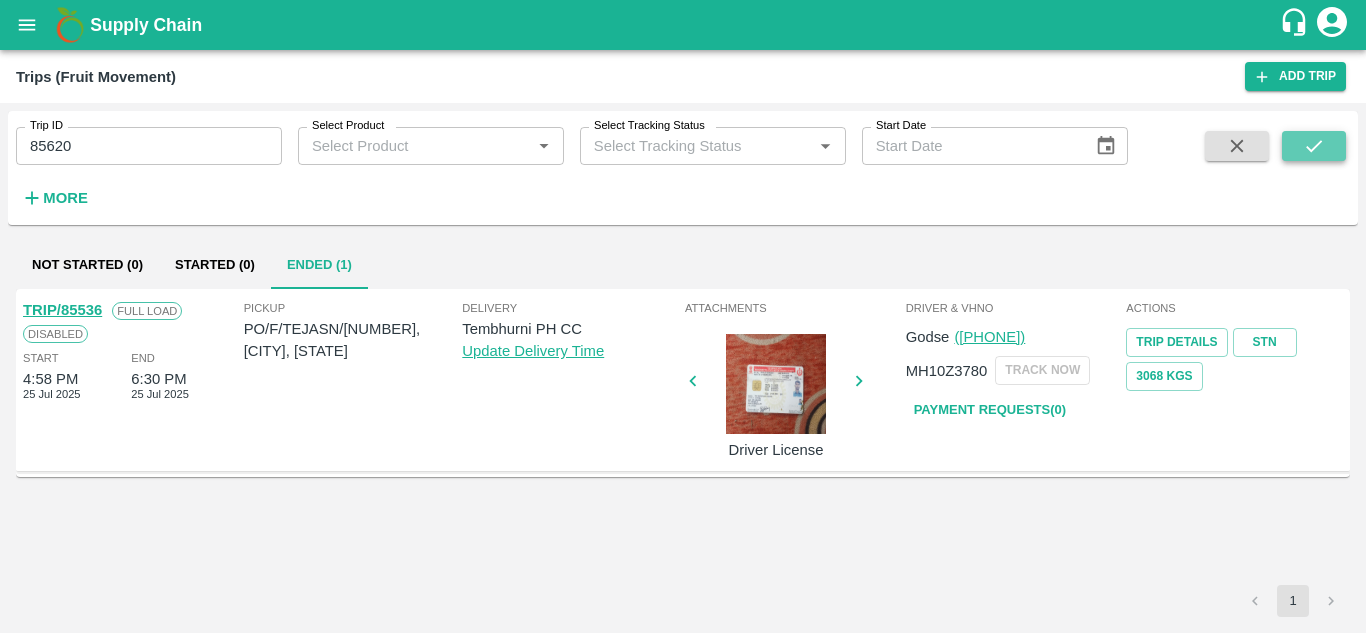 click at bounding box center [1314, 146] 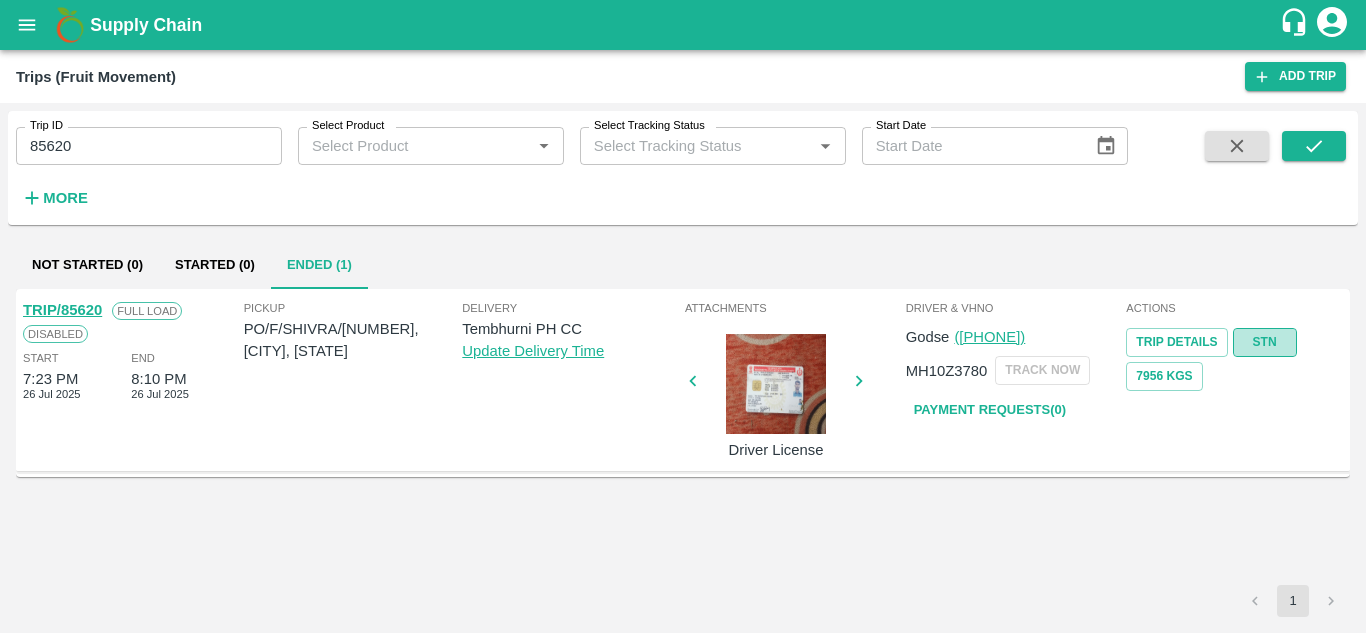 click on "STN" at bounding box center (1265, 342) 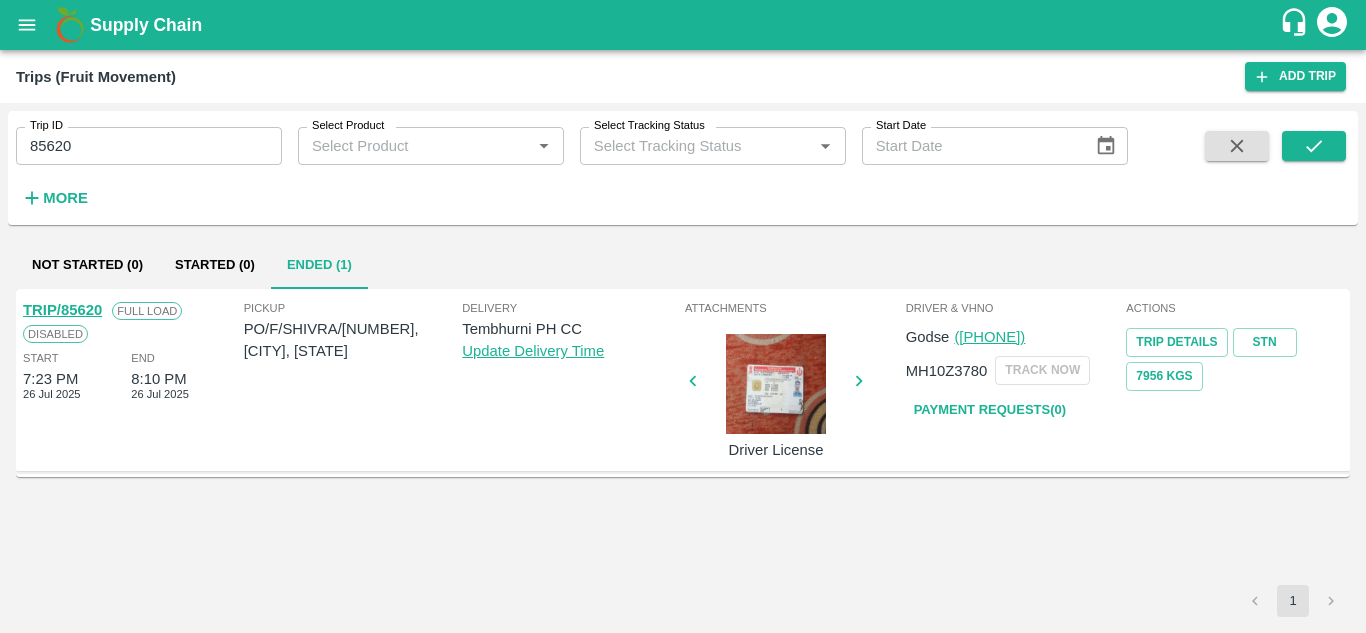 click on "85620" at bounding box center (149, 146) 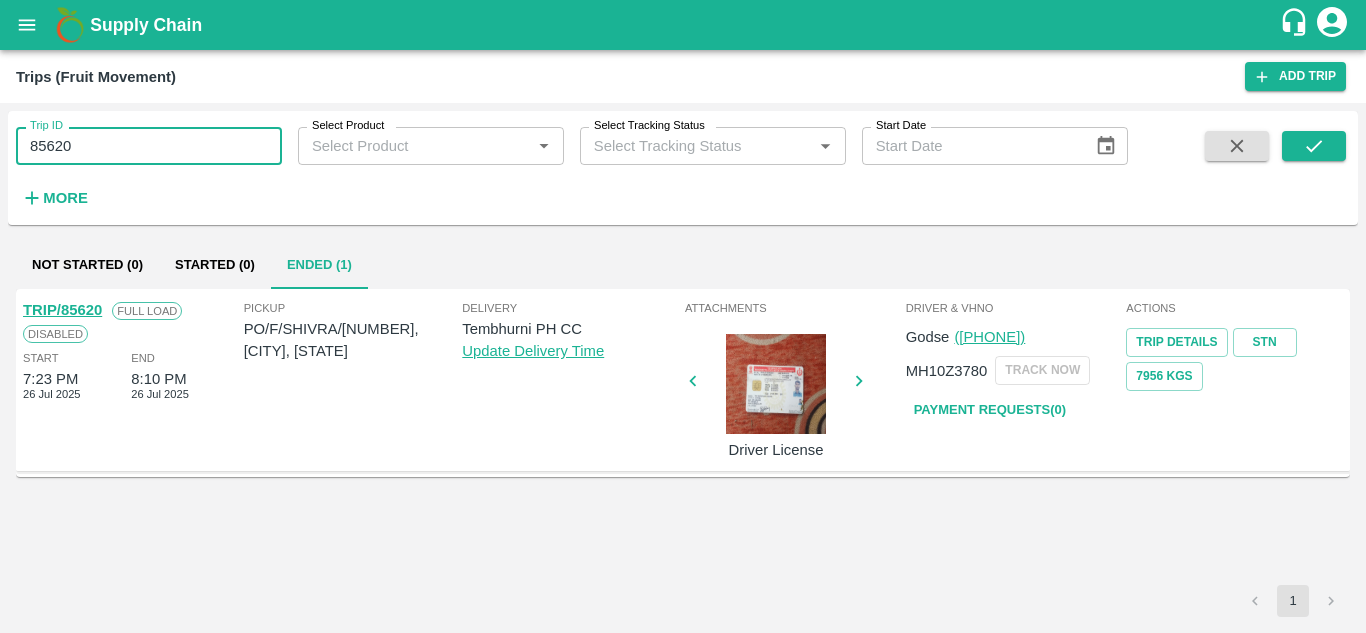 click on "85620" at bounding box center [149, 146] 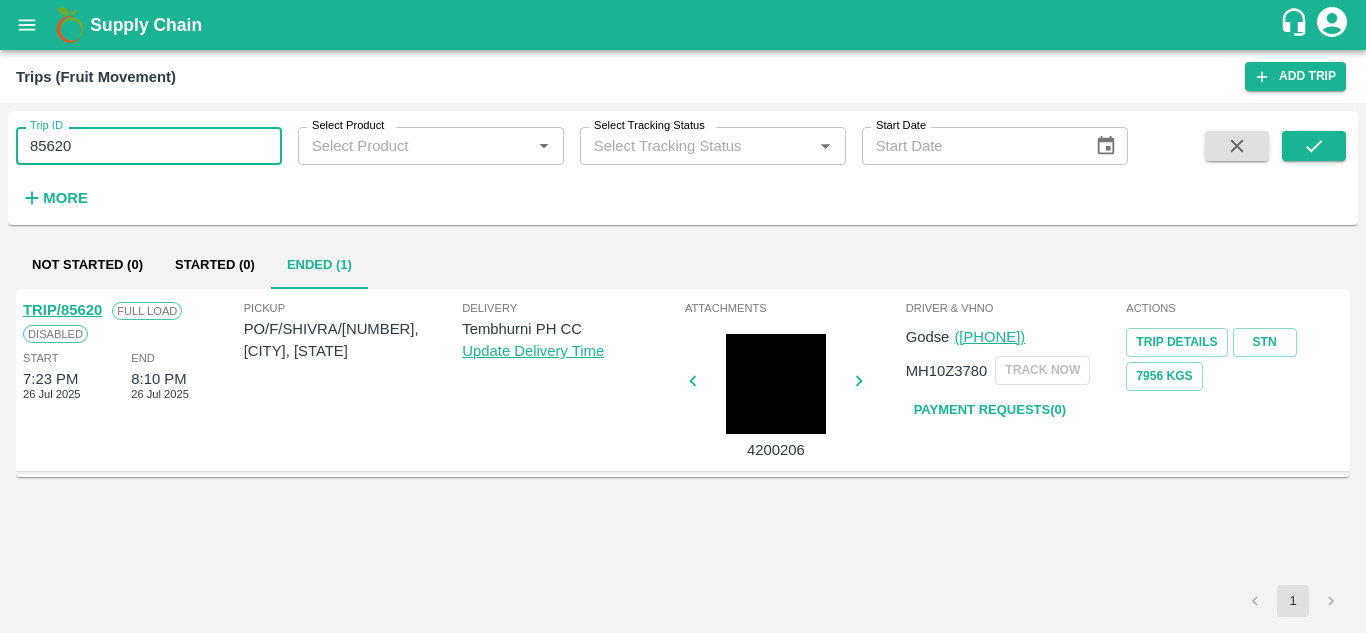 paste 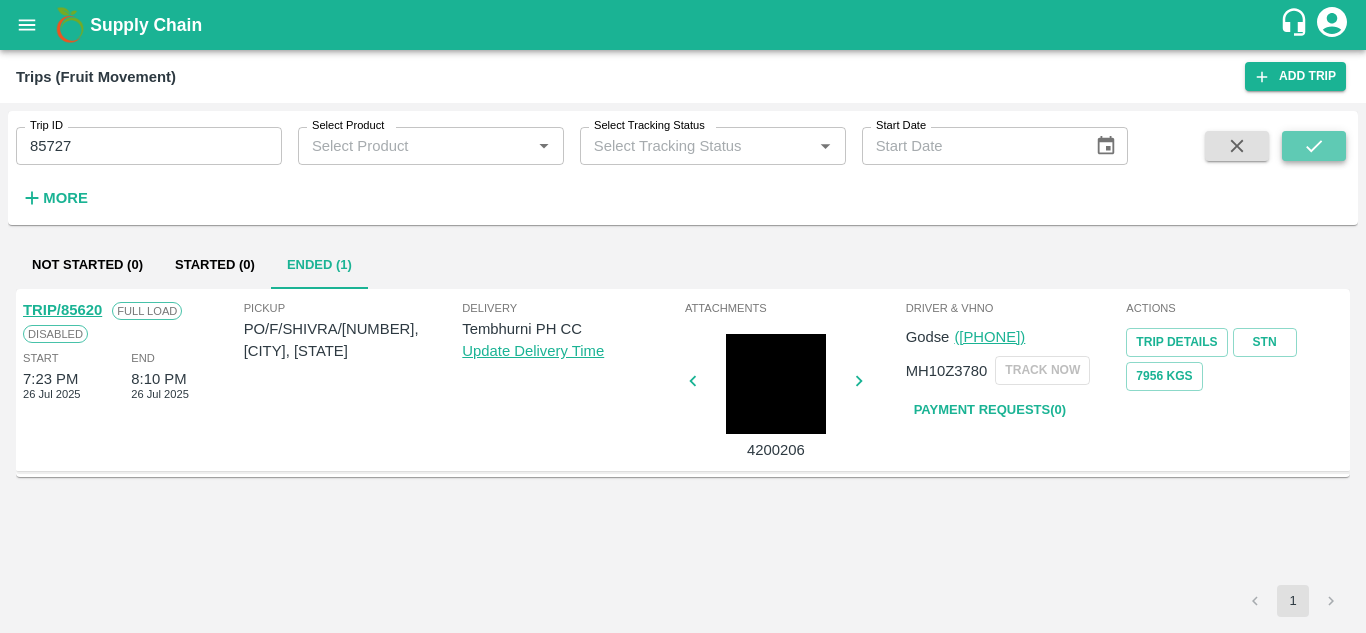 click at bounding box center (1314, 146) 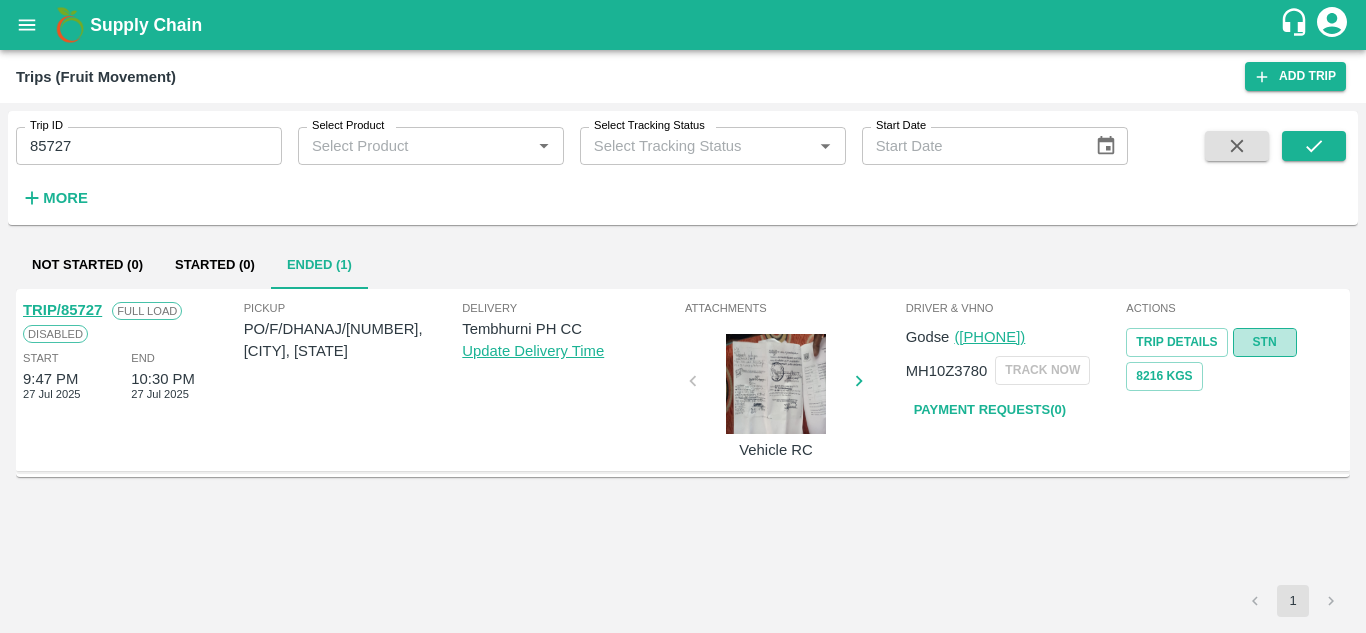 click on "STN" at bounding box center (1265, 342) 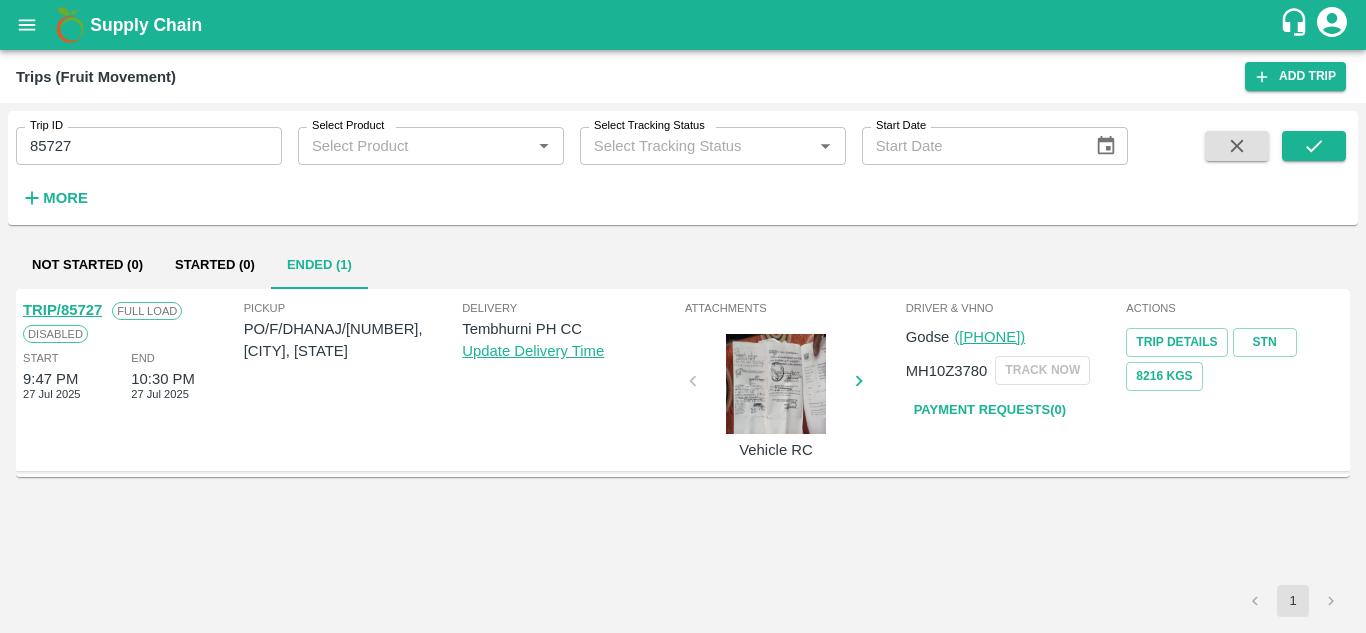 click on "85727" at bounding box center [149, 146] 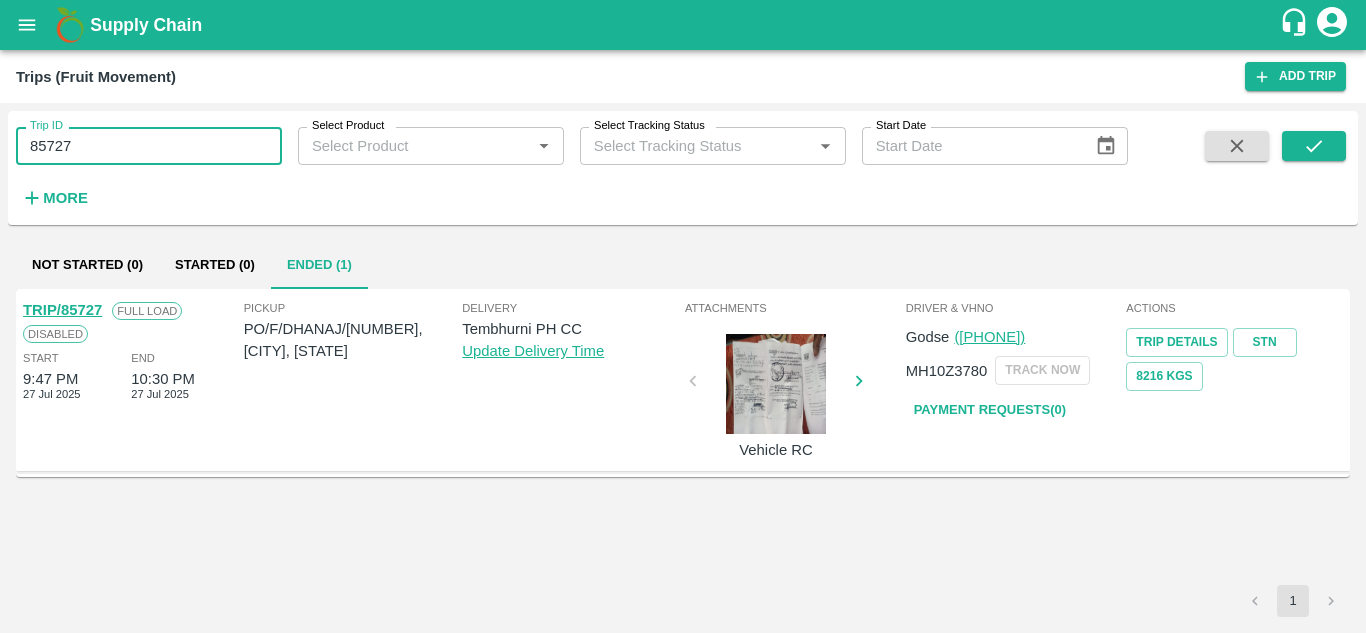 click on "85727" at bounding box center [149, 146] 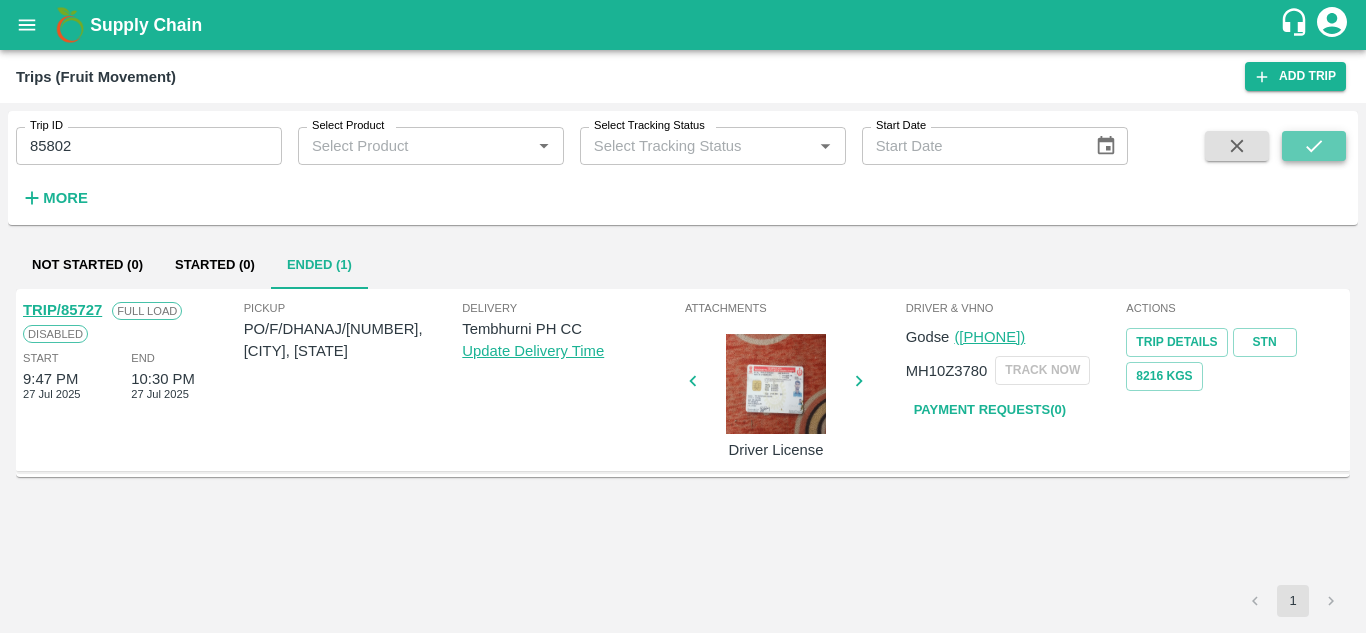 click 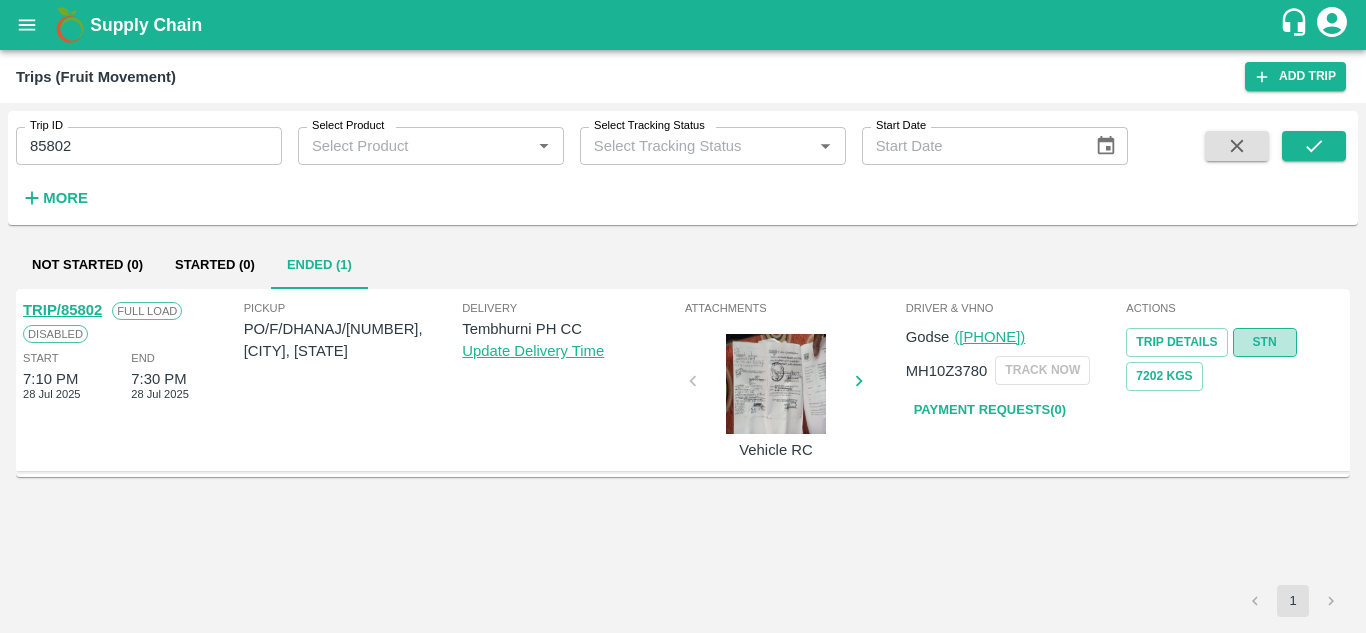 click on "STN" at bounding box center [1265, 342] 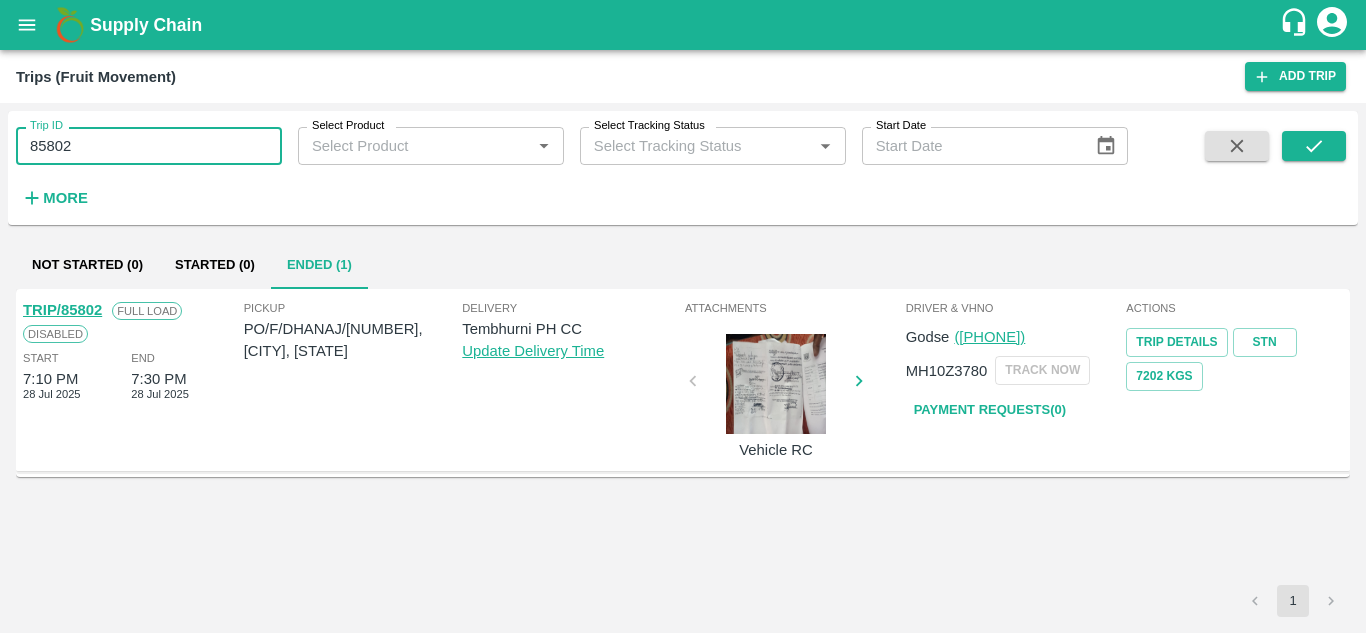 click on "85802" at bounding box center [149, 146] 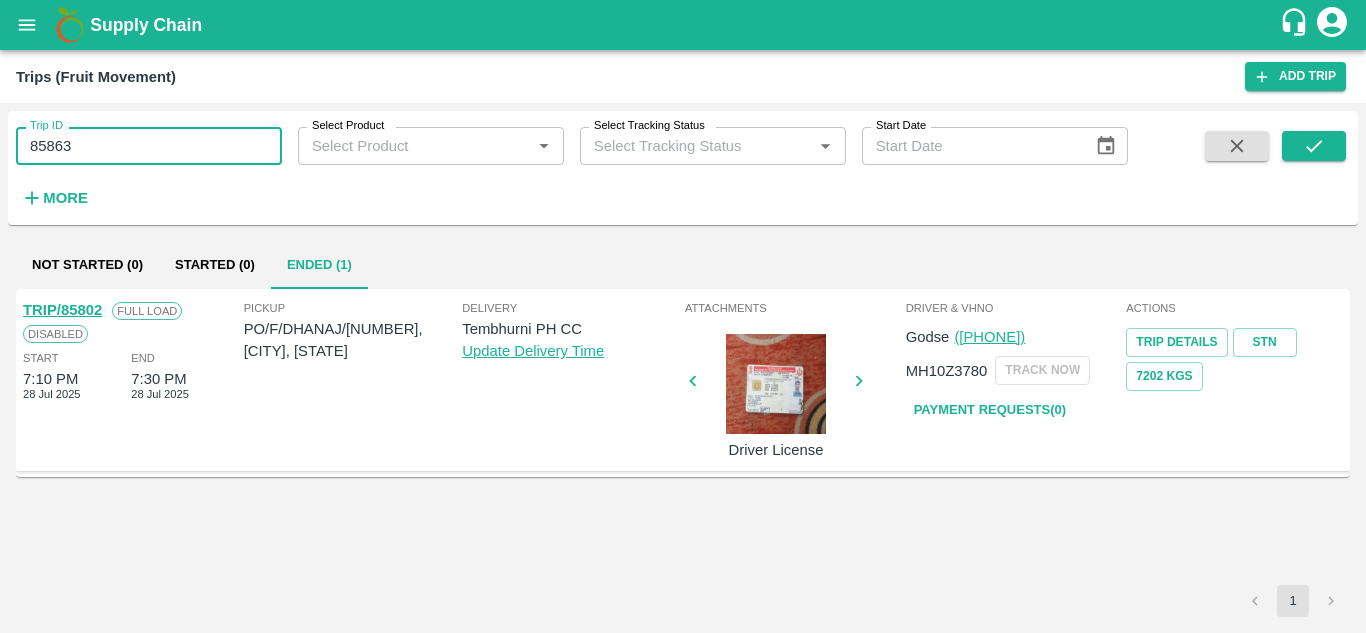 click on "85863" at bounding box center (149, 146) 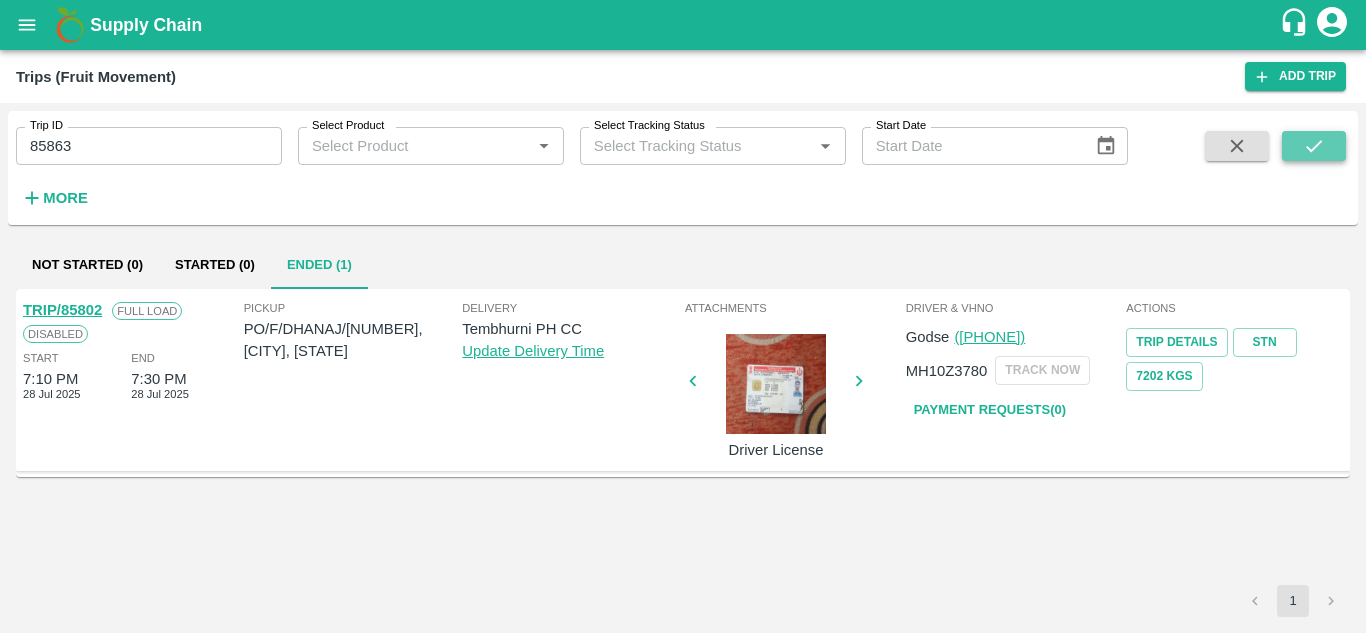 click 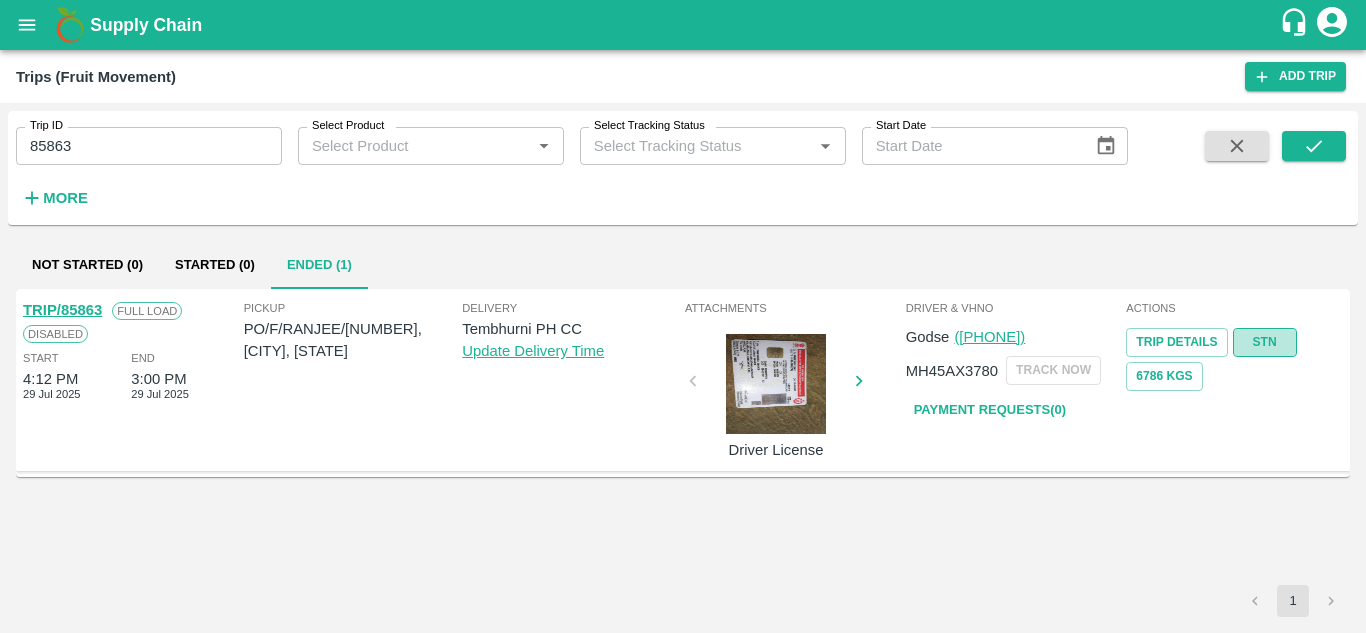 click on "STN" at bounding box center (1265, 342) 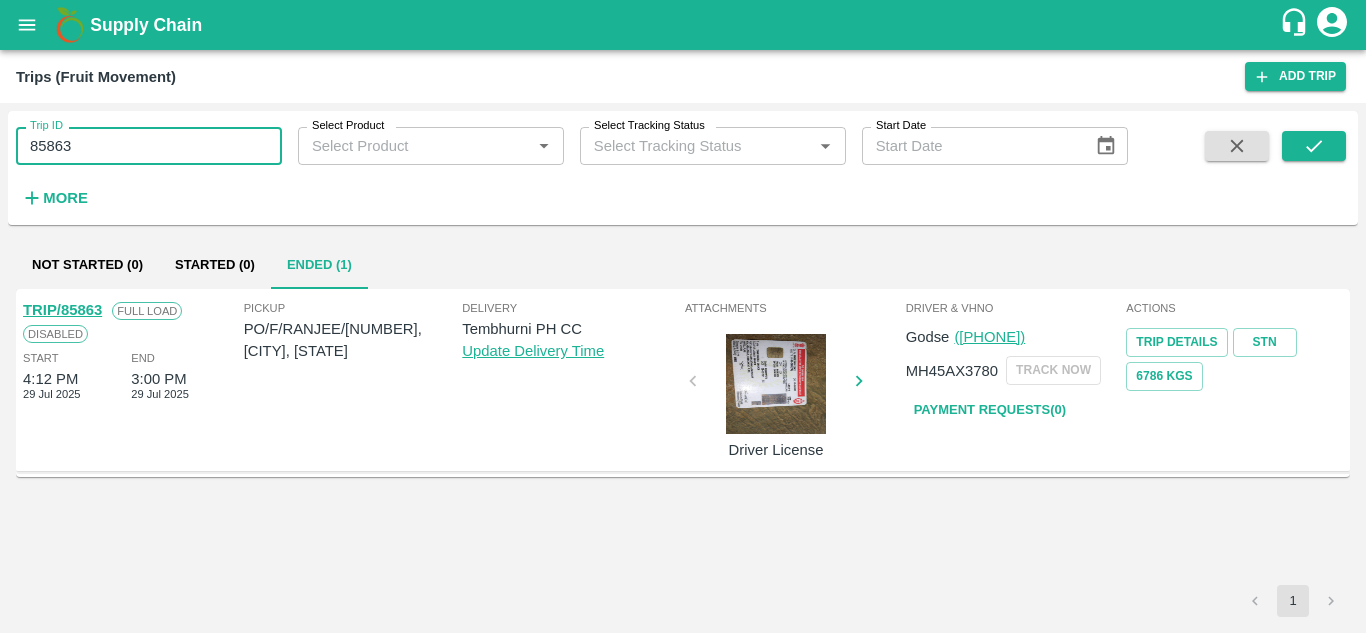 click on "85863" at bounding box center [149, 146] 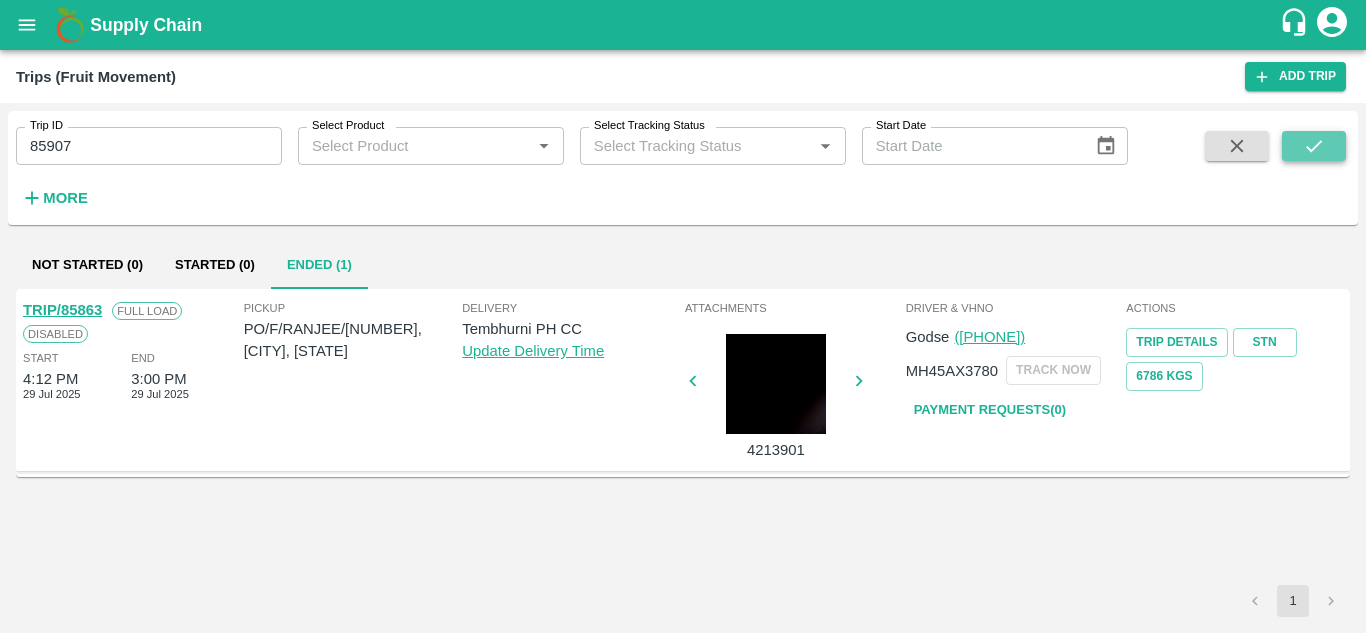 click at bounding box center (1314, 146) 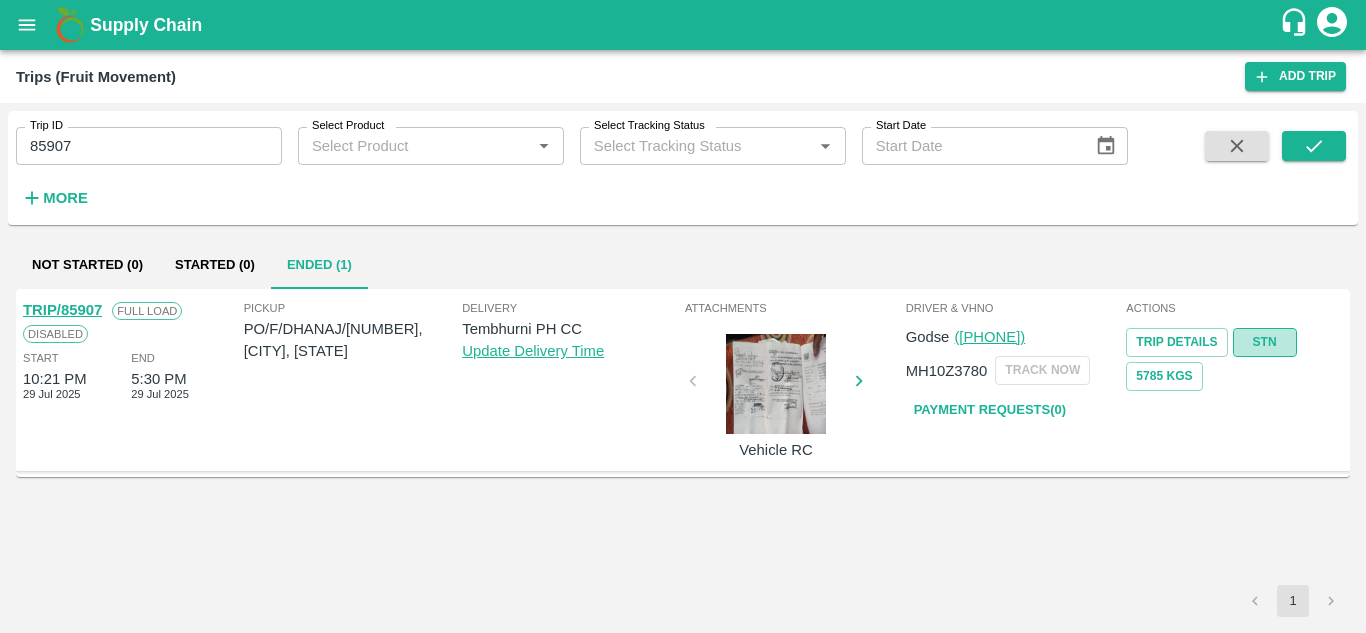click on "STN" at bounding box center (1265, 342) 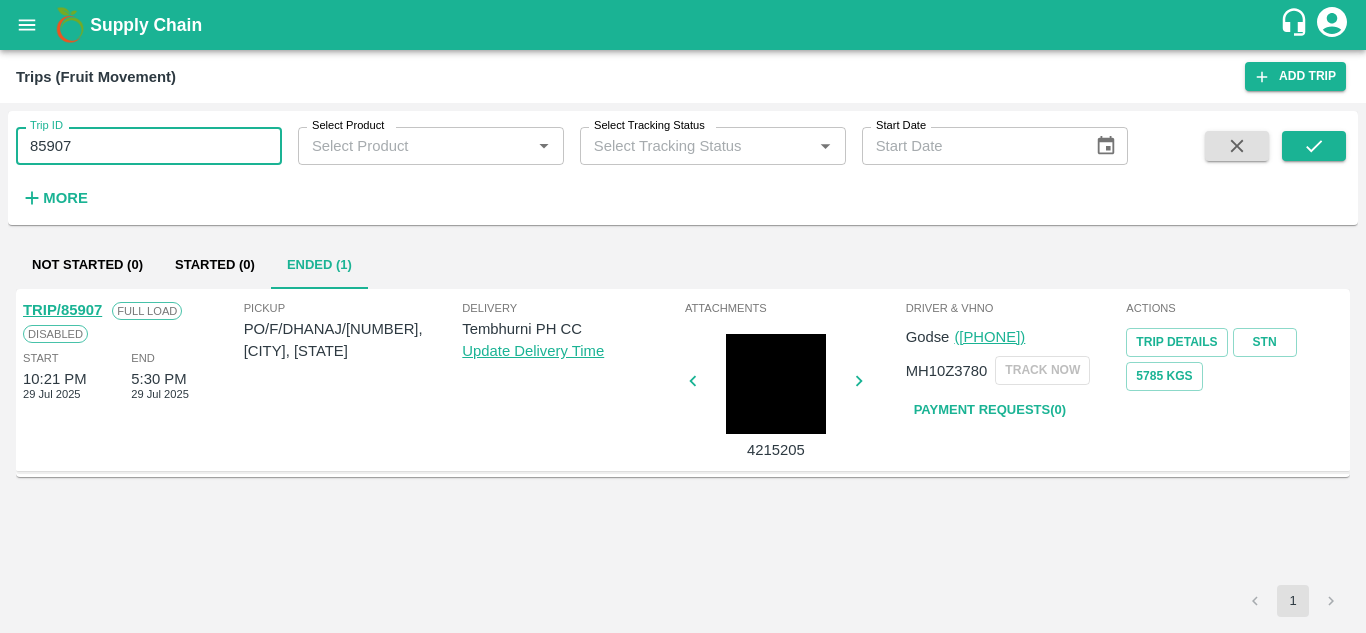 click on "85907" at bounding box center (149, 146) 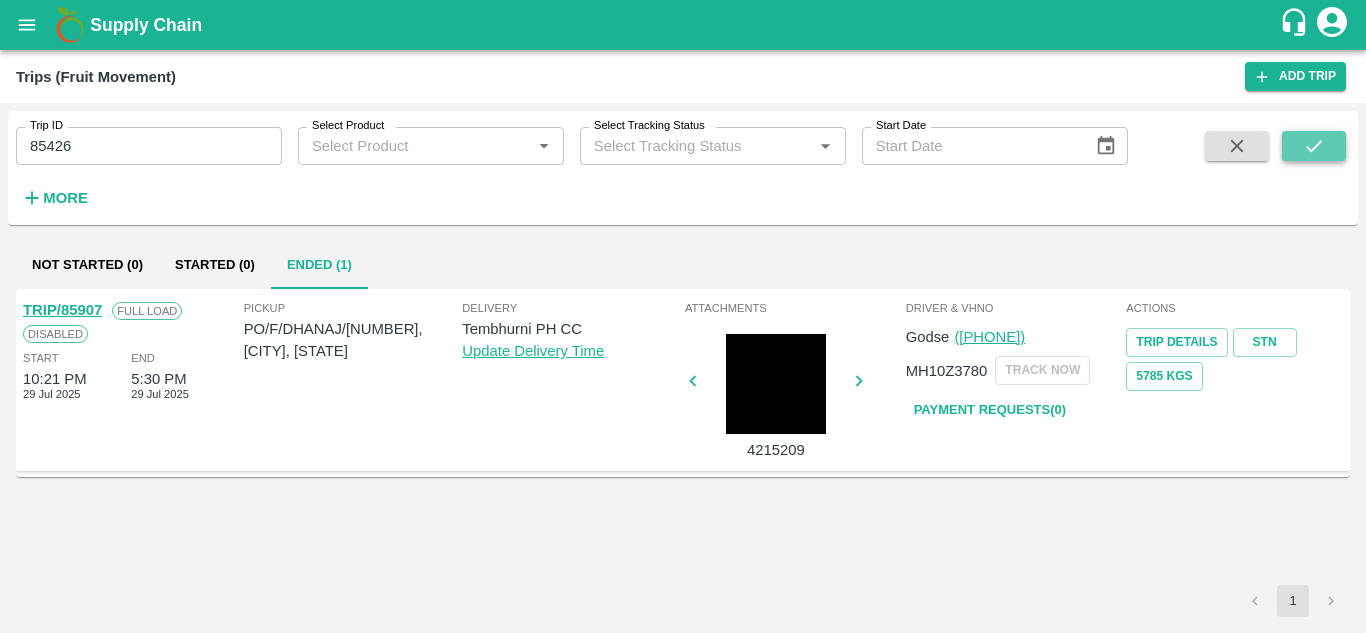 click at bounding box center [1314, 146] 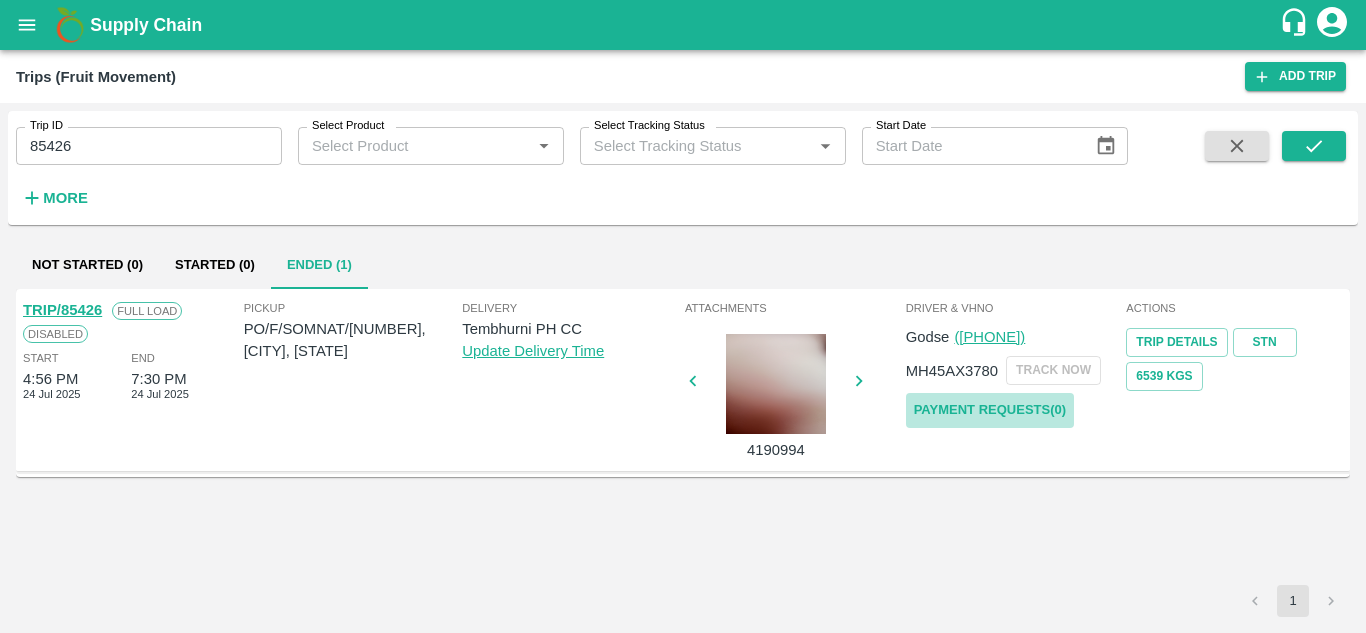 click on "Payment Requests( 0 )" at bounding box center (990, 410) 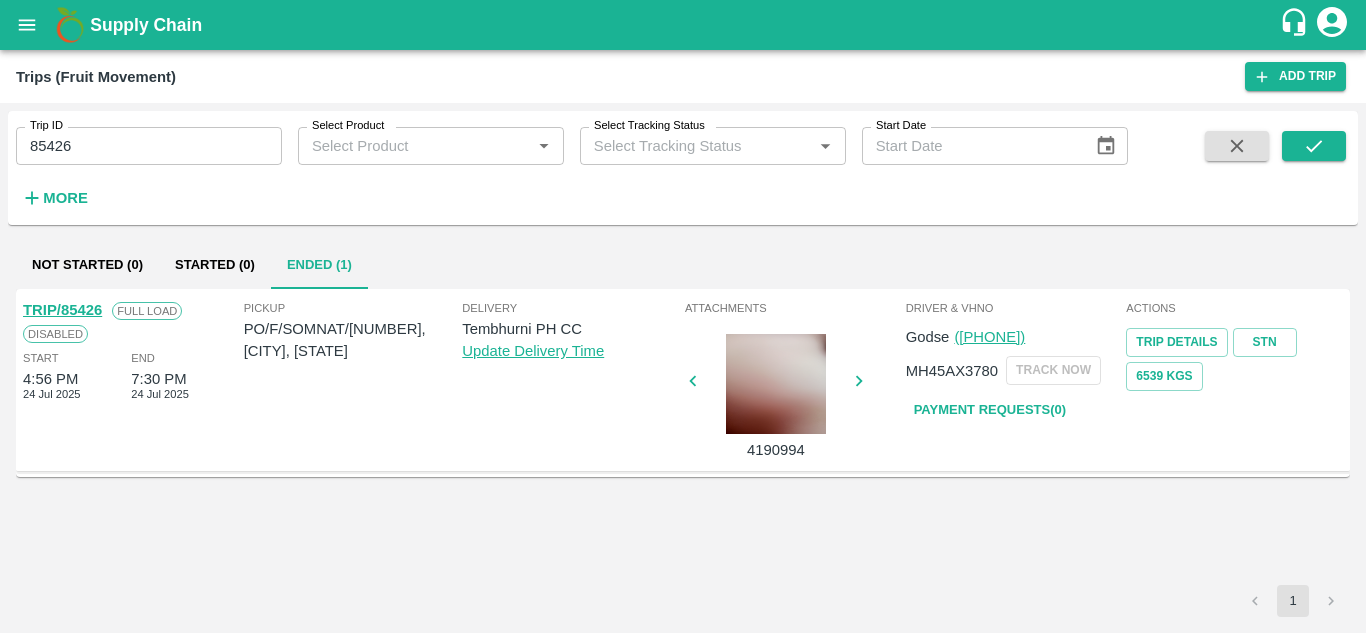 click on "More" at bounding box center (46, 190) 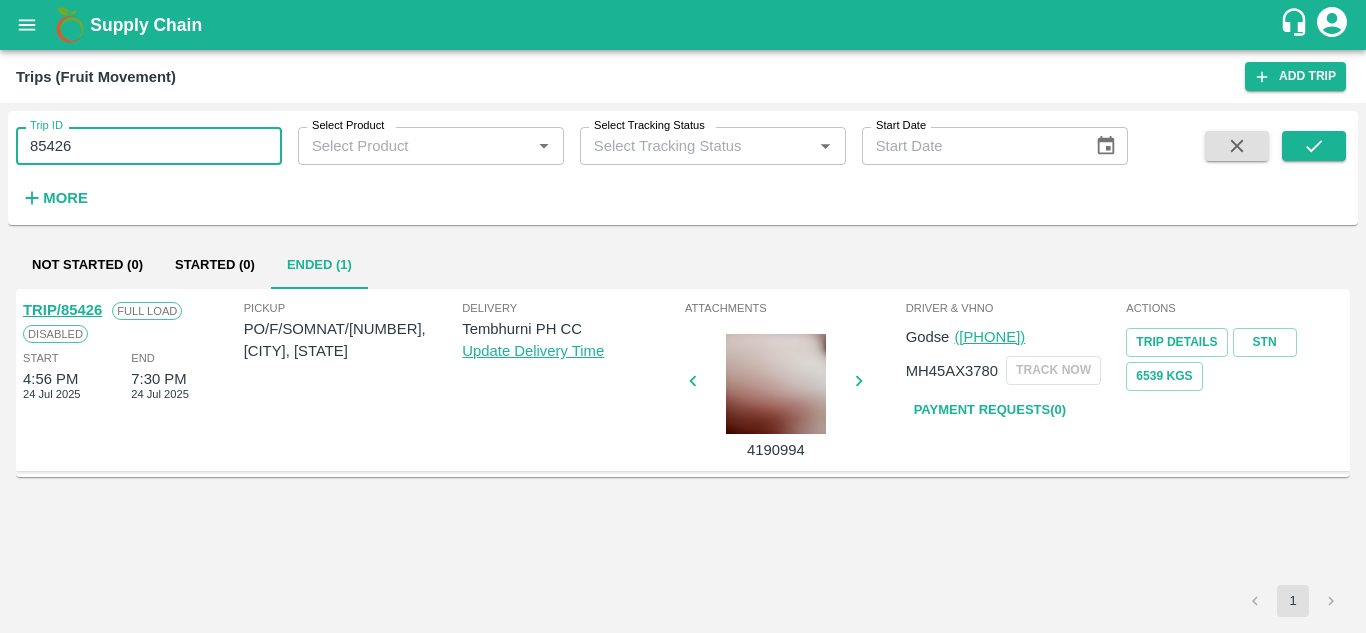 click on "85426" at bounding box center (149, 146) 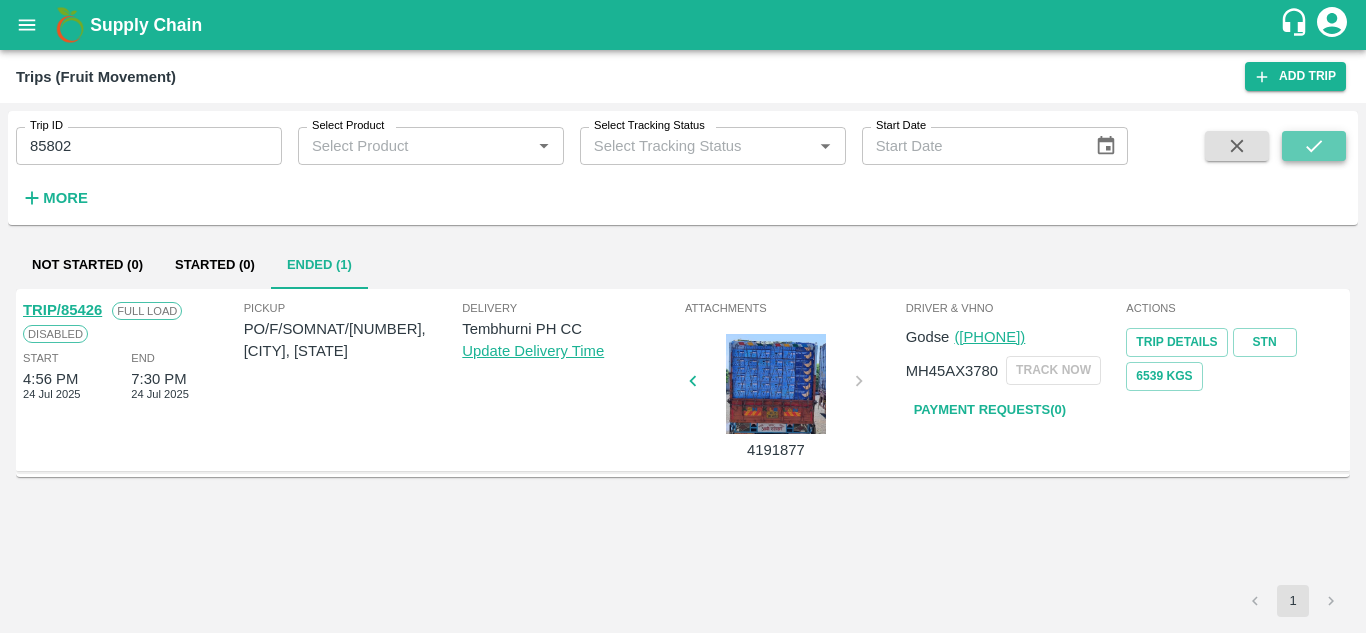 click 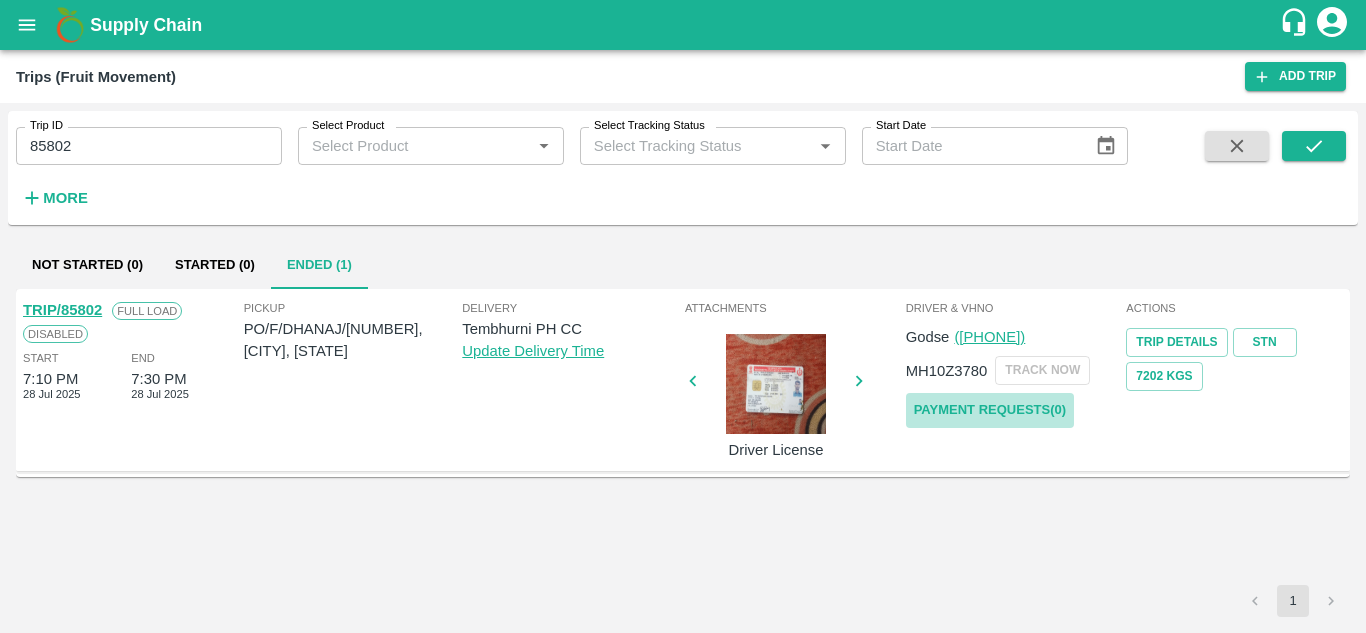 click on "Payment Requests( 0 )" at bounding box center [990, 410] 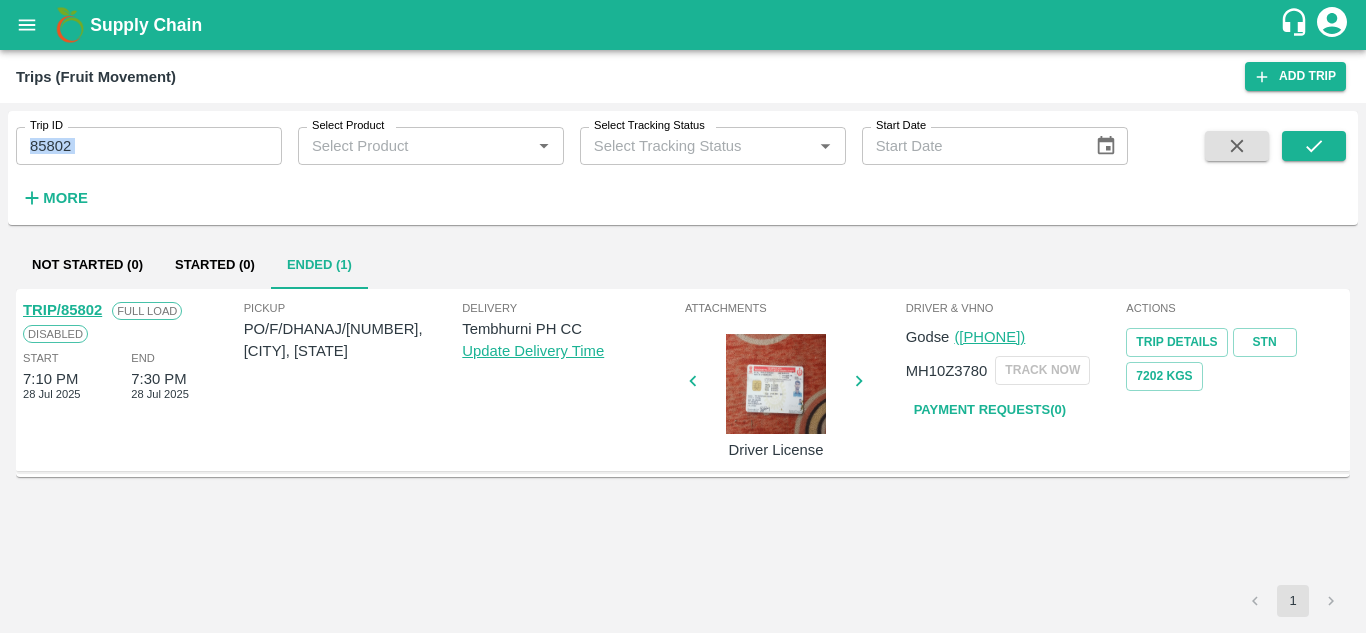 click on "Trip ID 85802 Trip ID Select Product Select Product   * Select Tracking Status Select Tracking Status   * Start Date Start Date More" at bounding box center [564, 163] 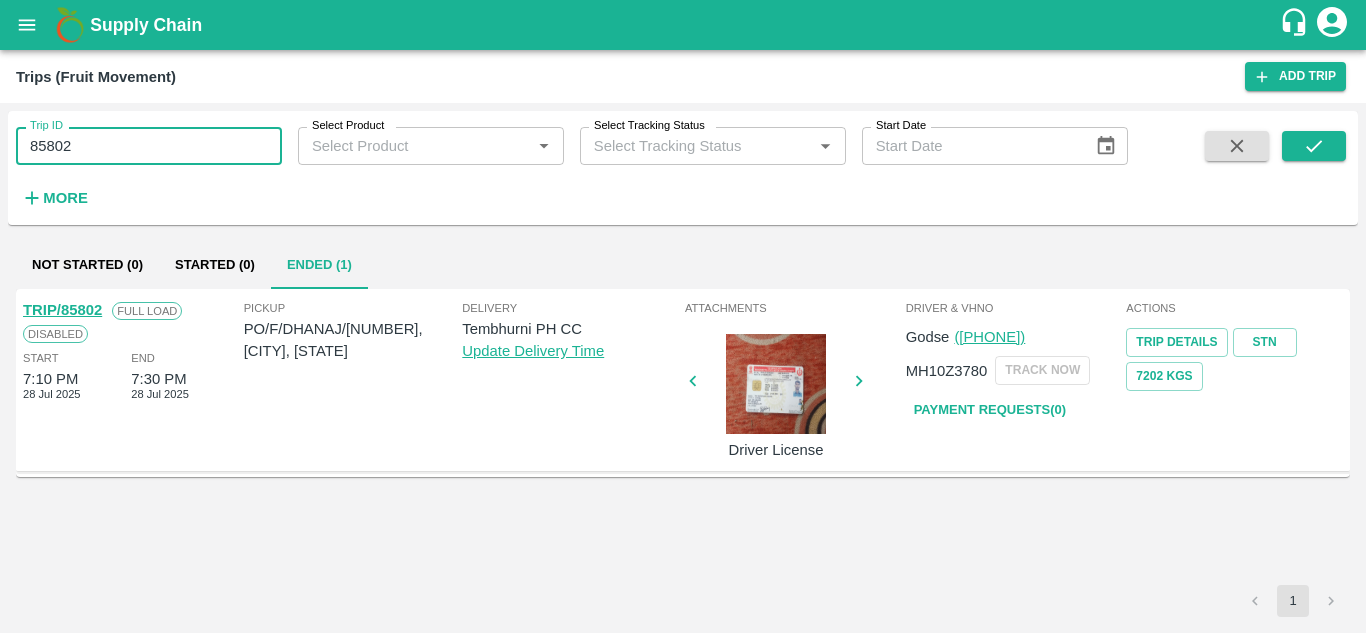 click on "85802" at bounding box center (149, 146) 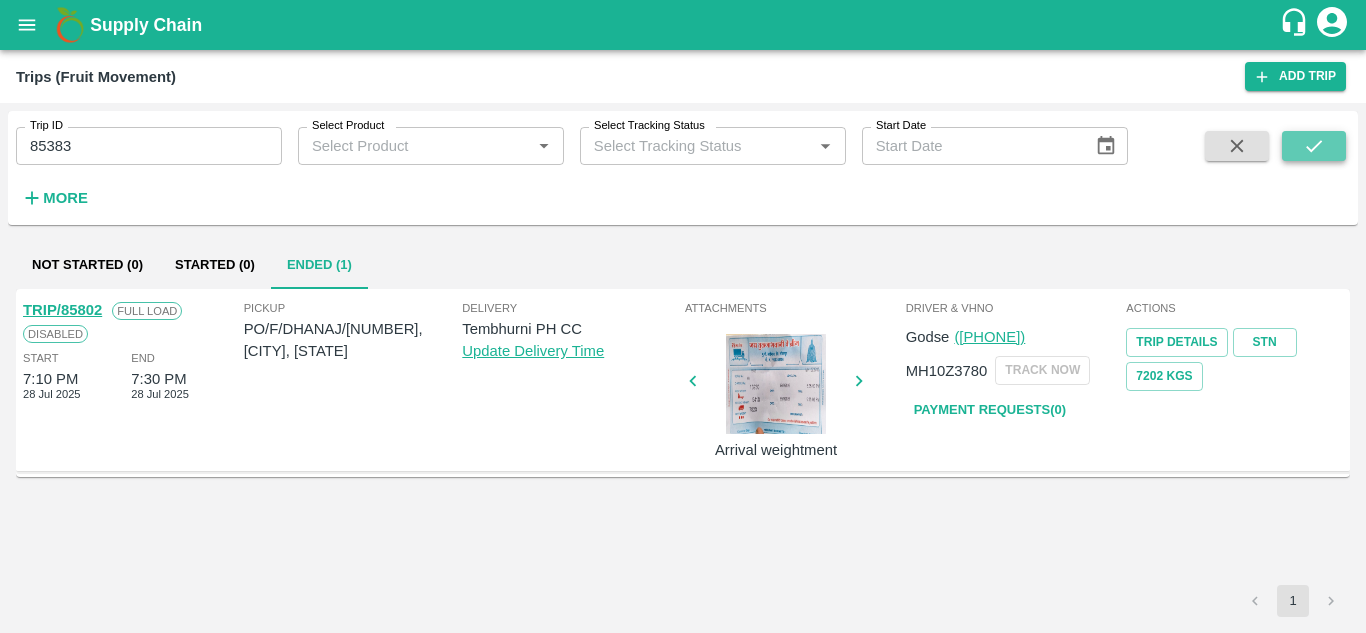 click 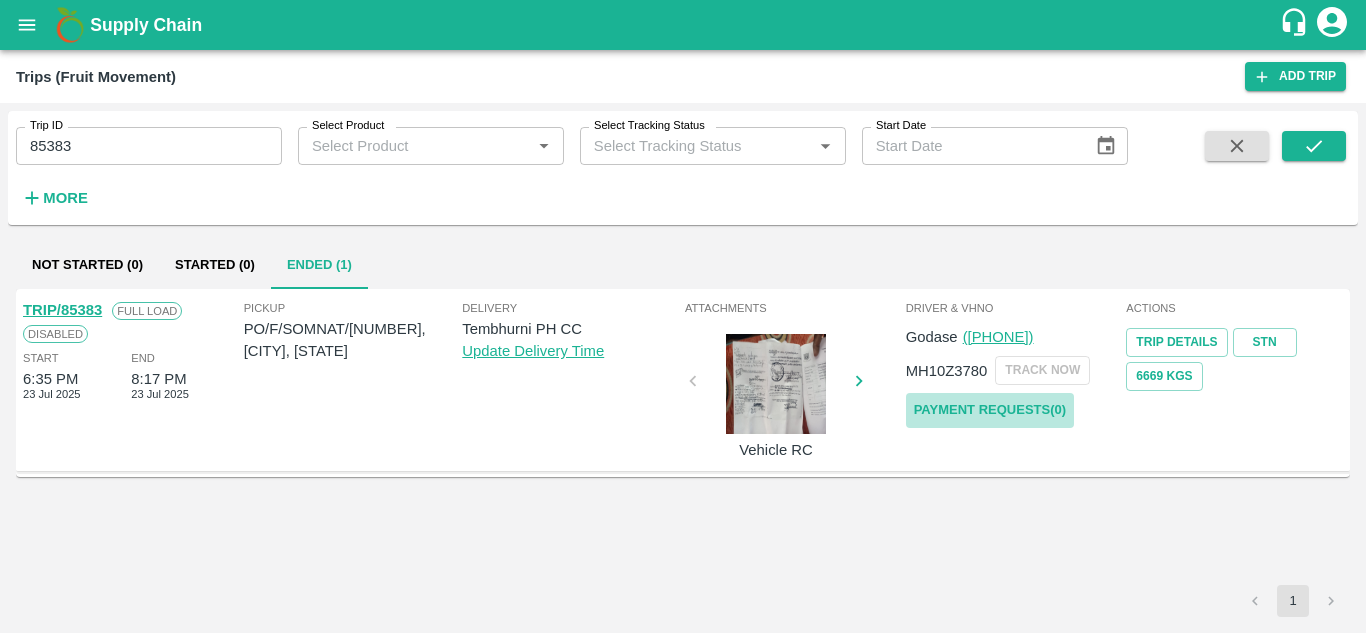 click on "Payment Requests( 0 )" at bounding box center [990, 410] 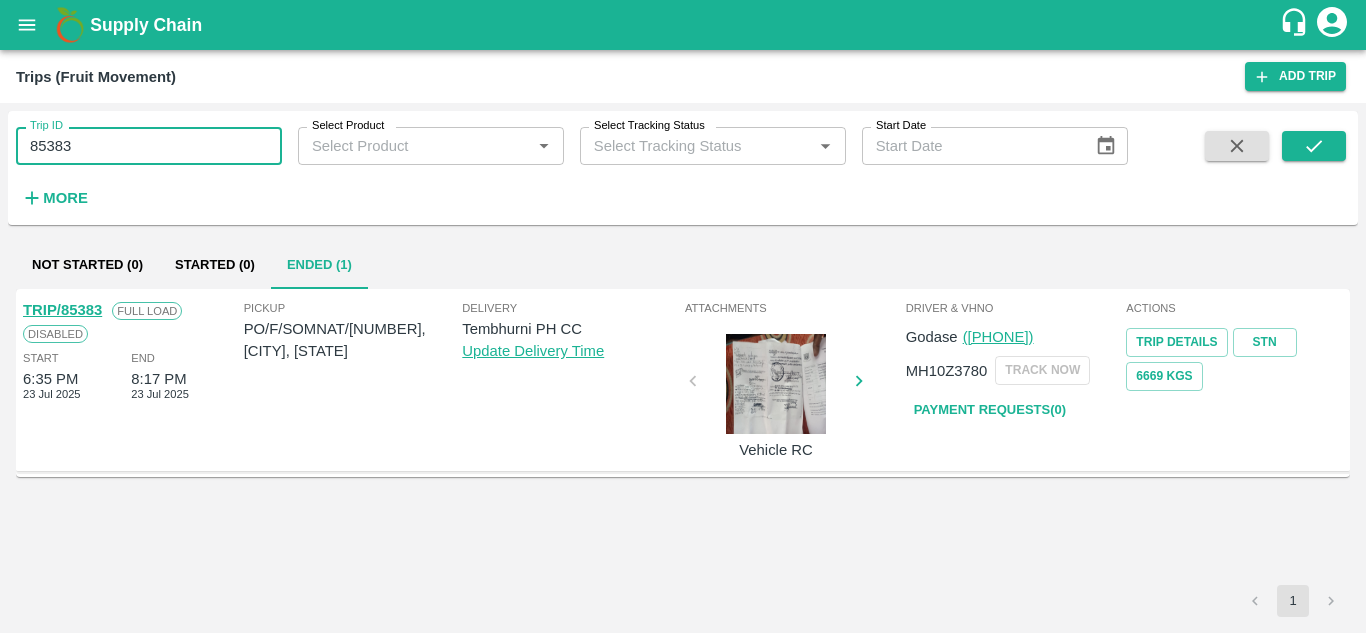 click on "85383" at bounding box center (149, 146) 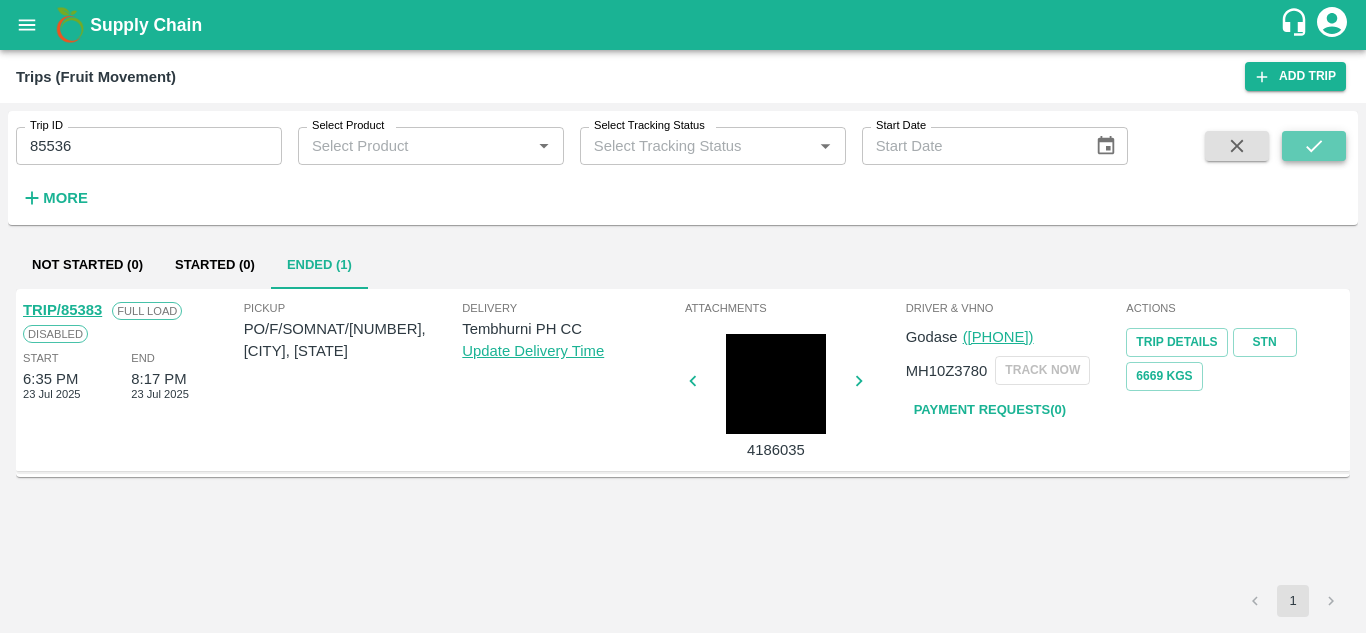 click at bounding box center (1314, 146) 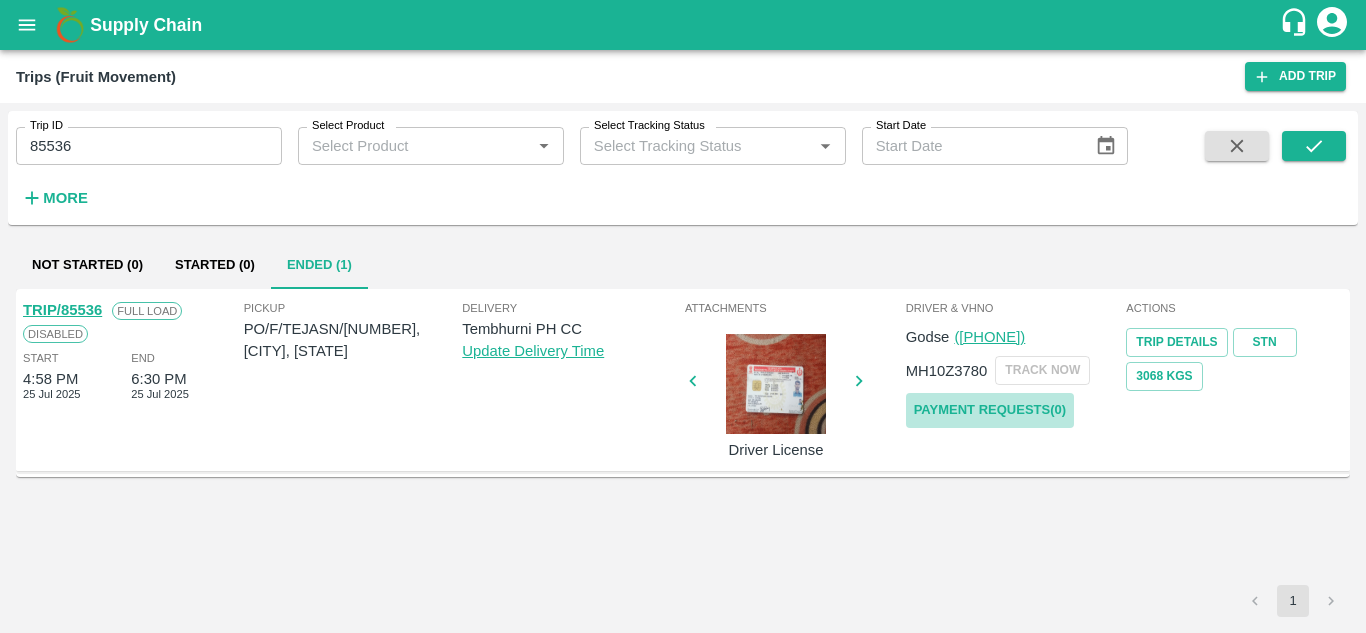 click on "Payment Requests( 0 )" at bounding box center (990, 410) 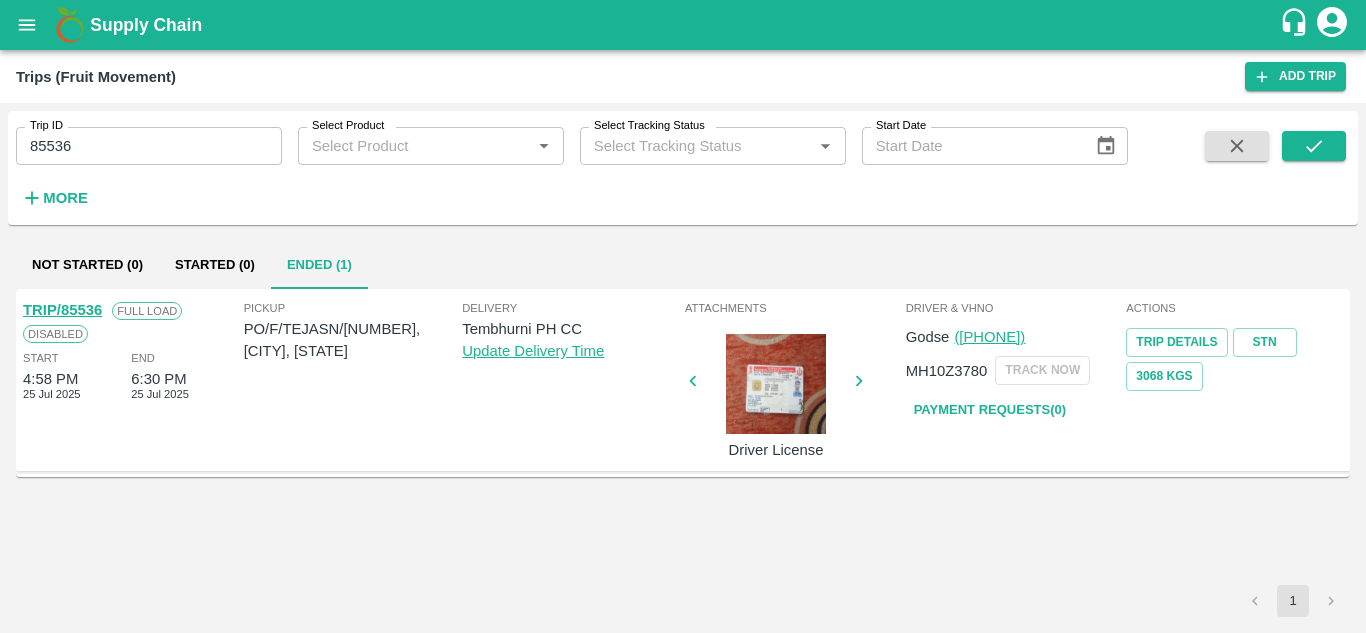 click on "85536" at bounding box center (149, 146) 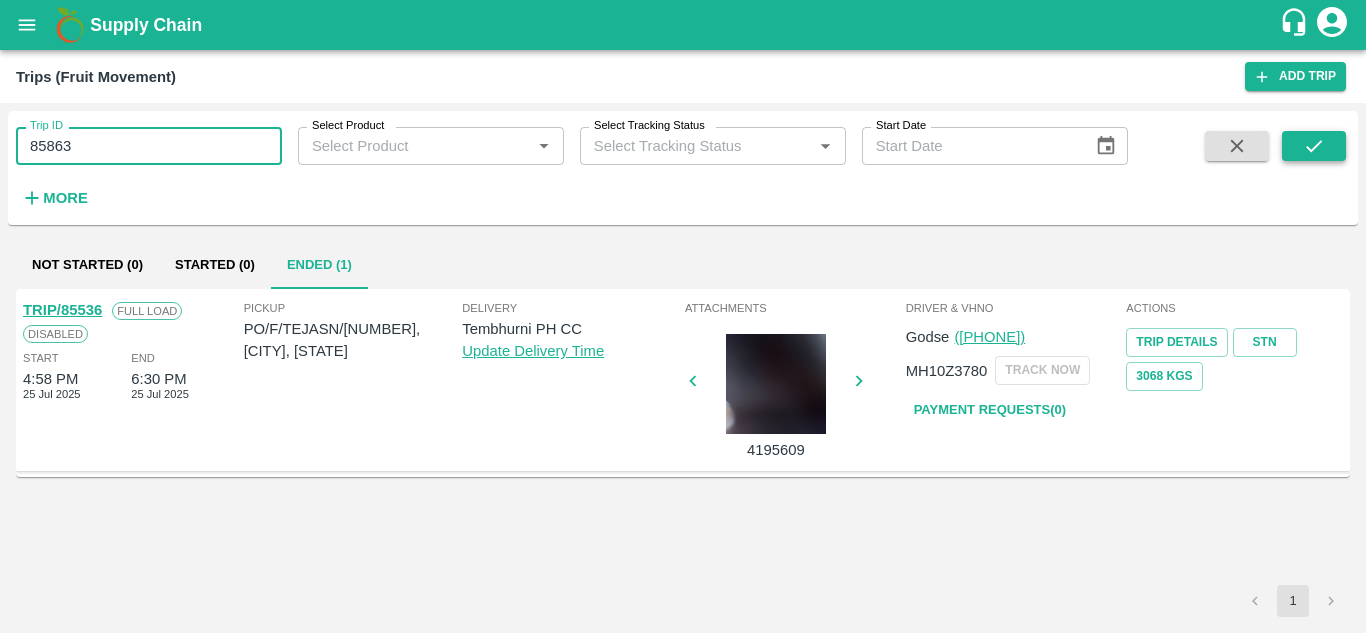 click 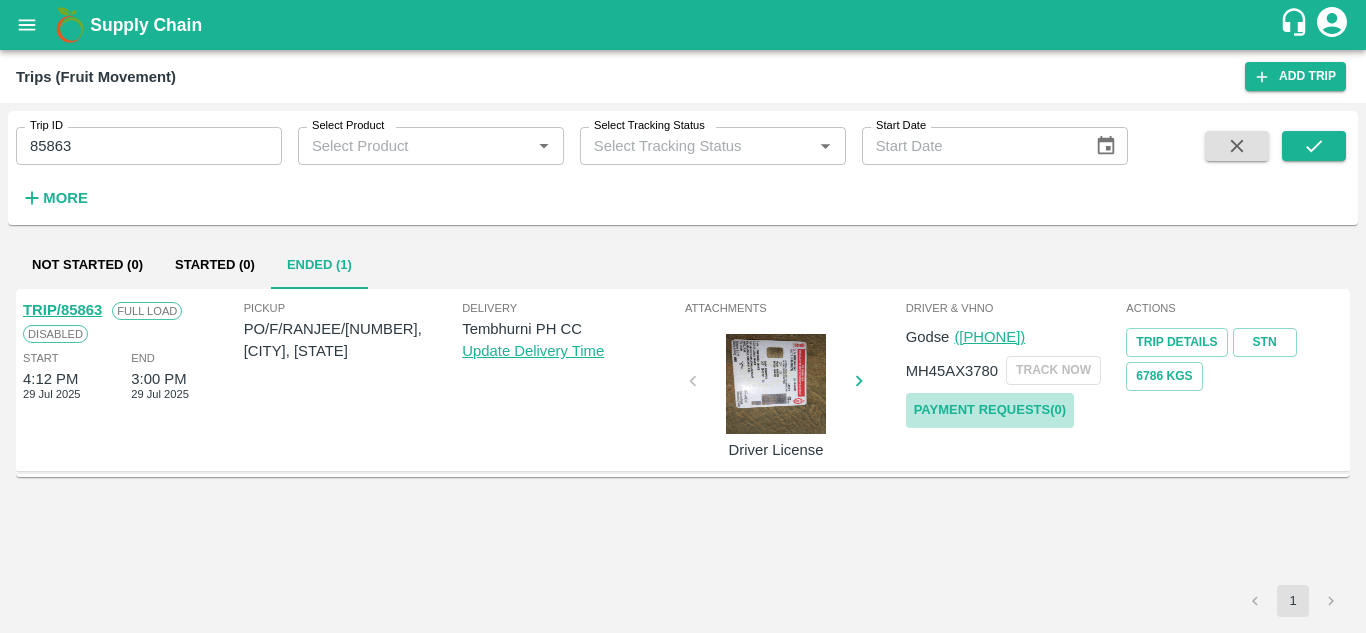 click on "Payment Requests( 0 )" at bounding box center [990, 410] 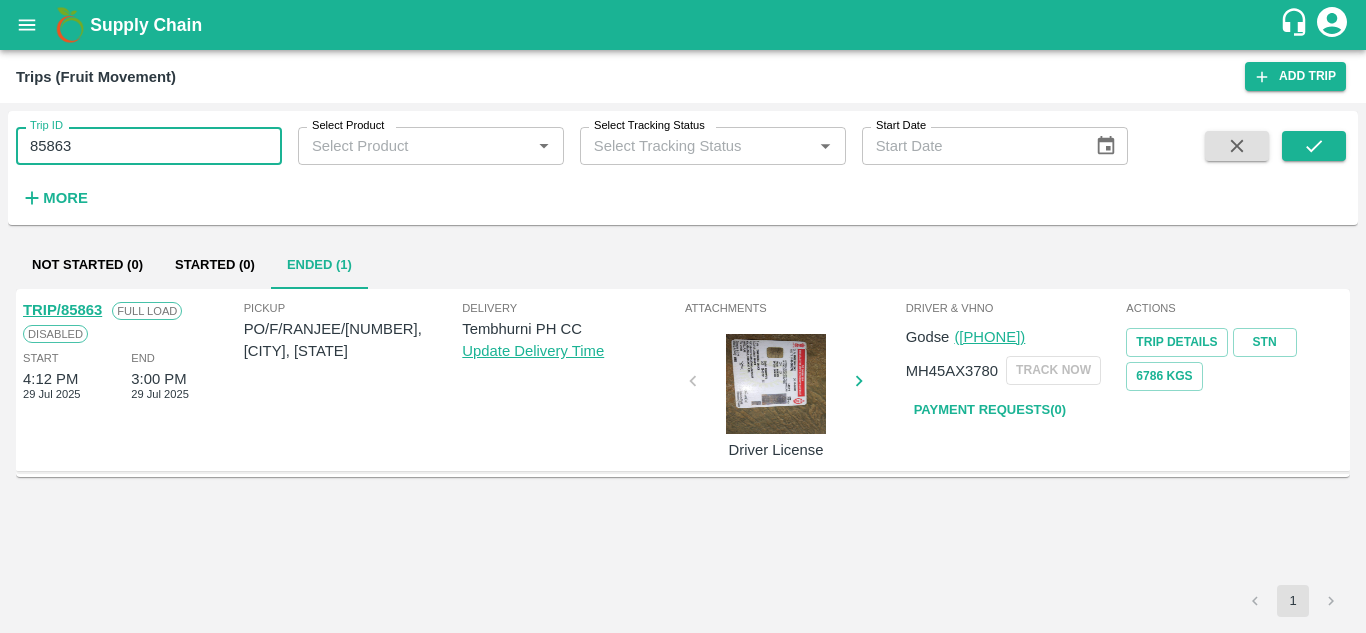 click on "85863" at bounding box center (149, 146) 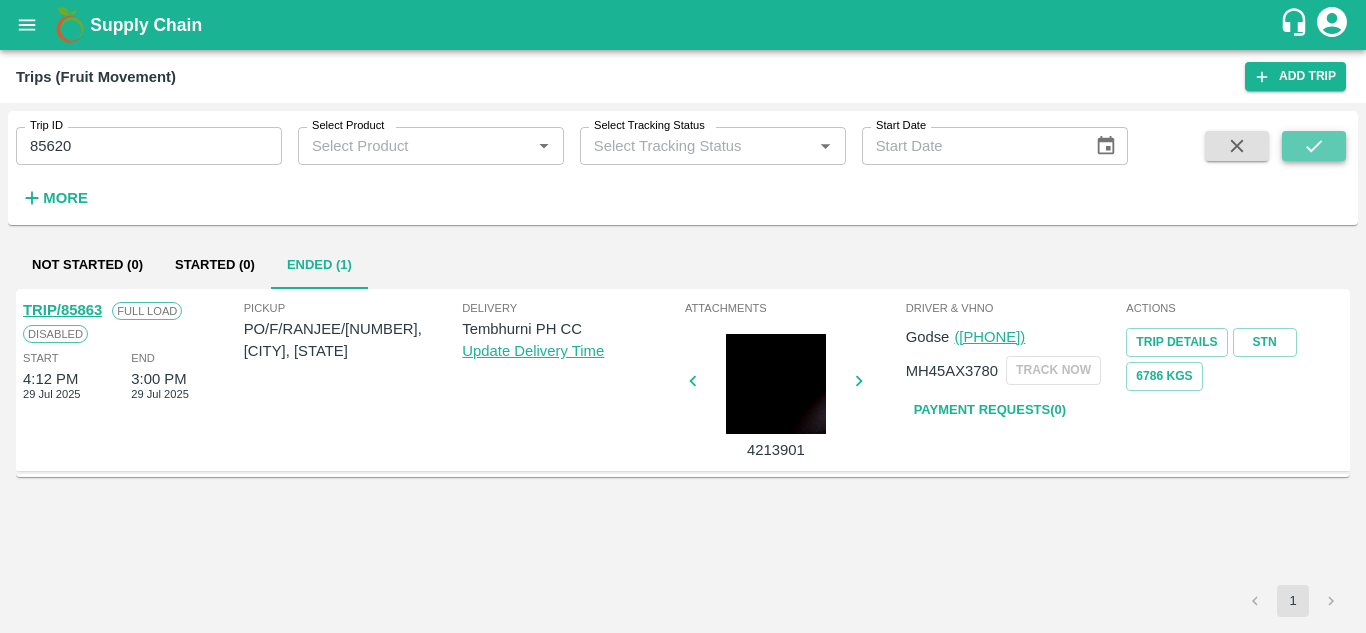 click 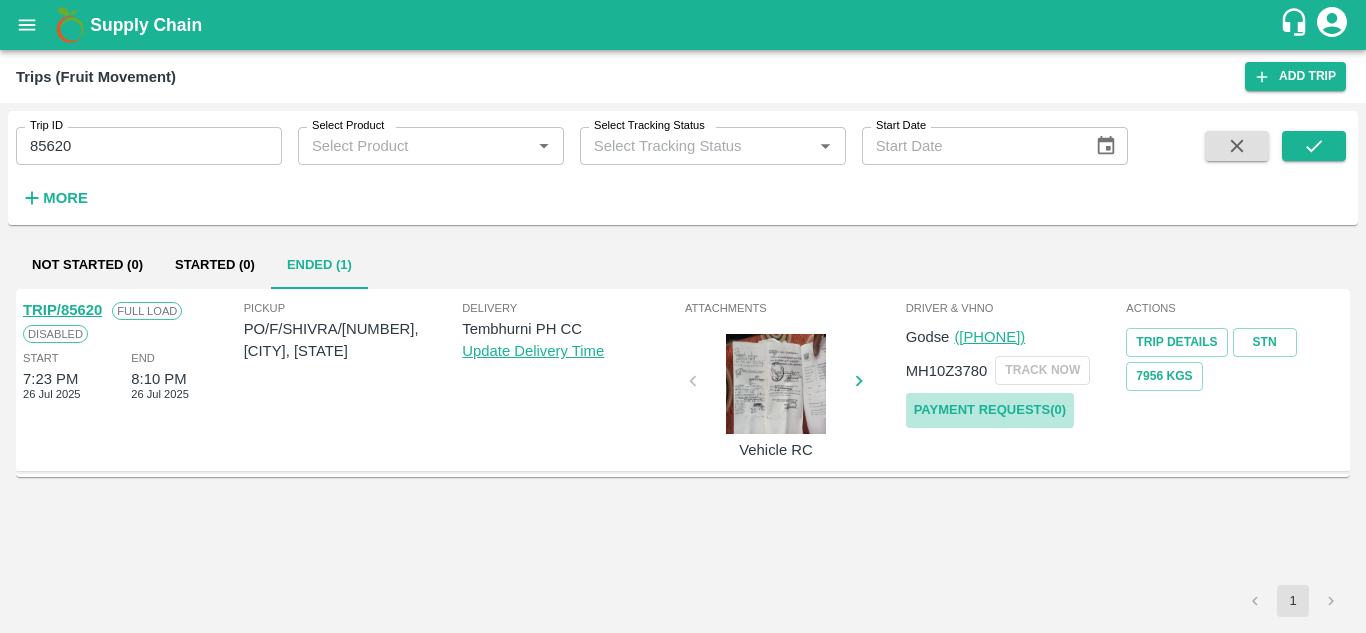 click on "Payment Requests( 0 )" at bounding box center (990, 410) 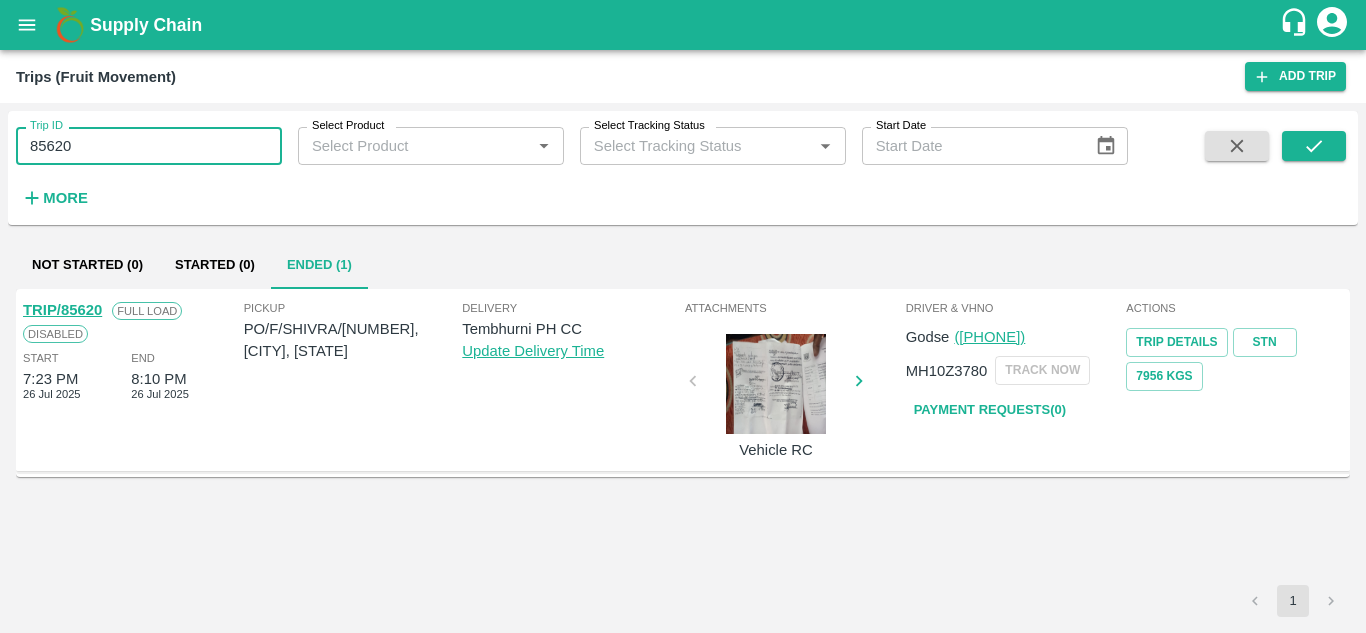 click on "85620" at bounding box center (149, 146) 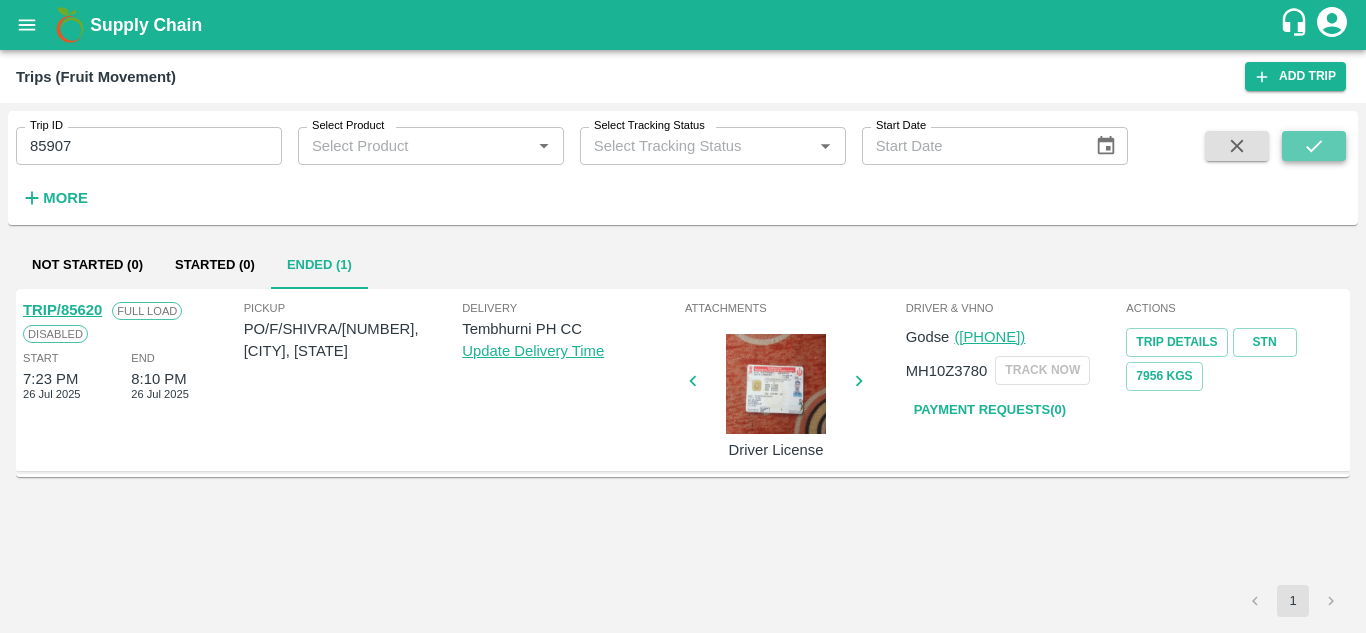 click 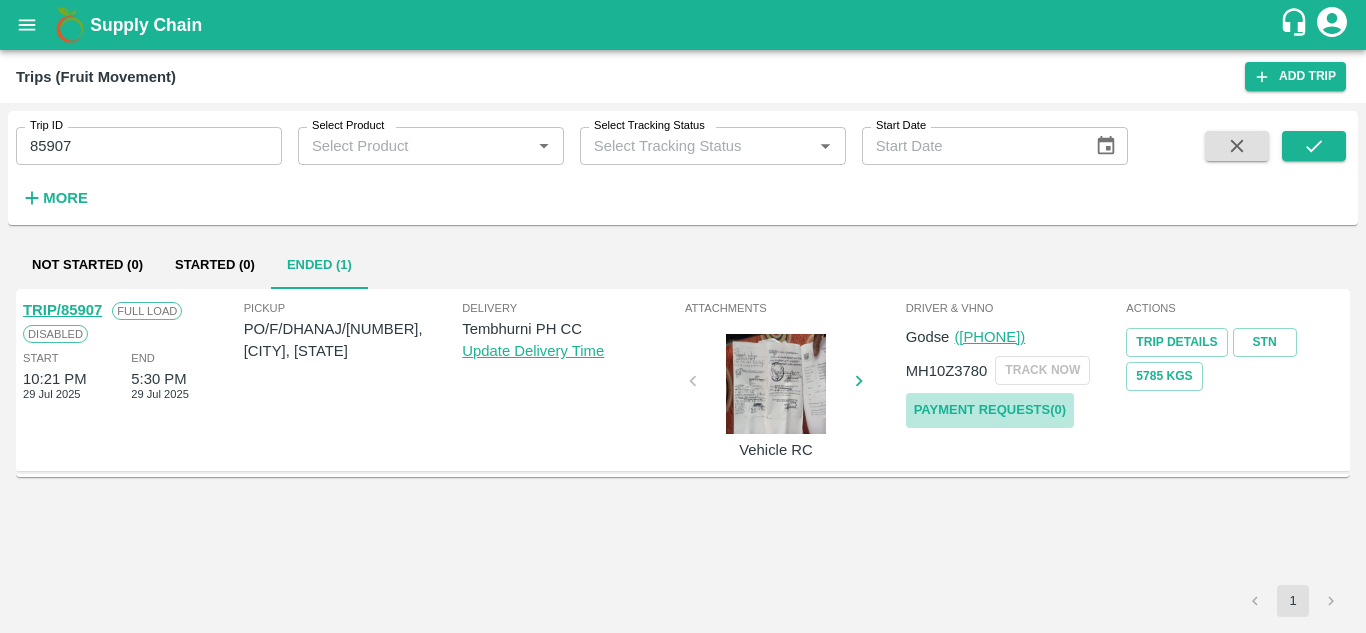 click on "Payment Requests( 0 )" at bounding box center (990, 410) 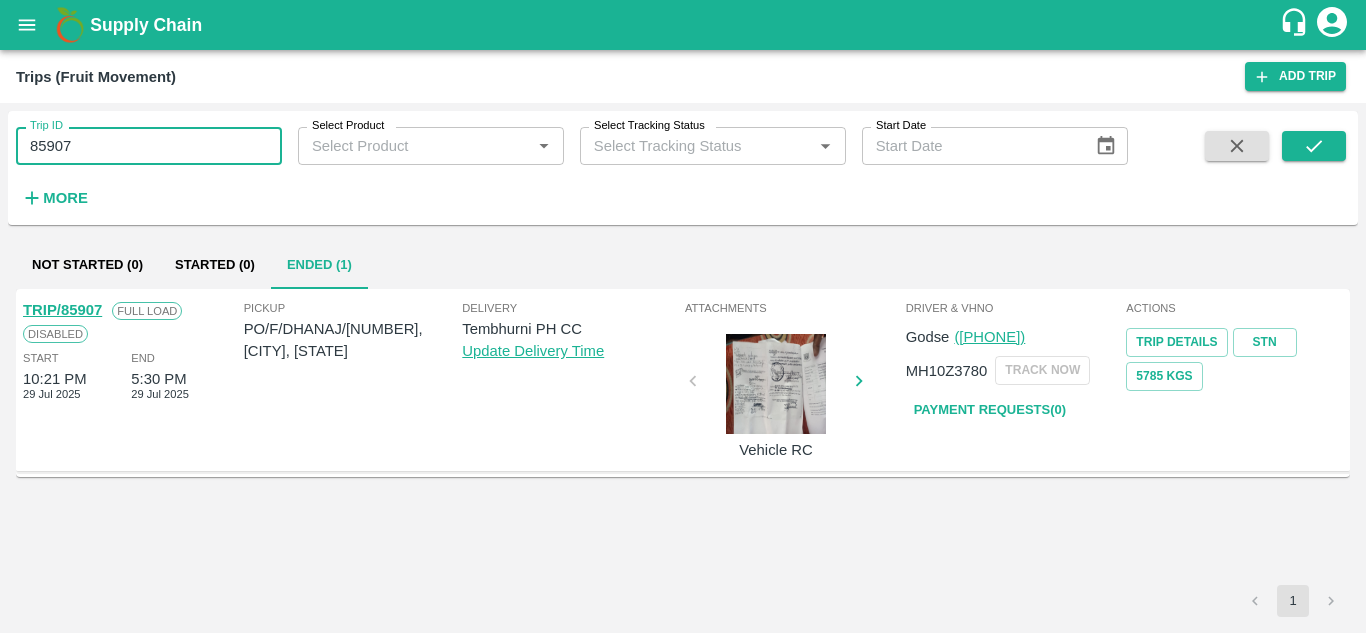 click on "85907" at bounding box center (149, 146) 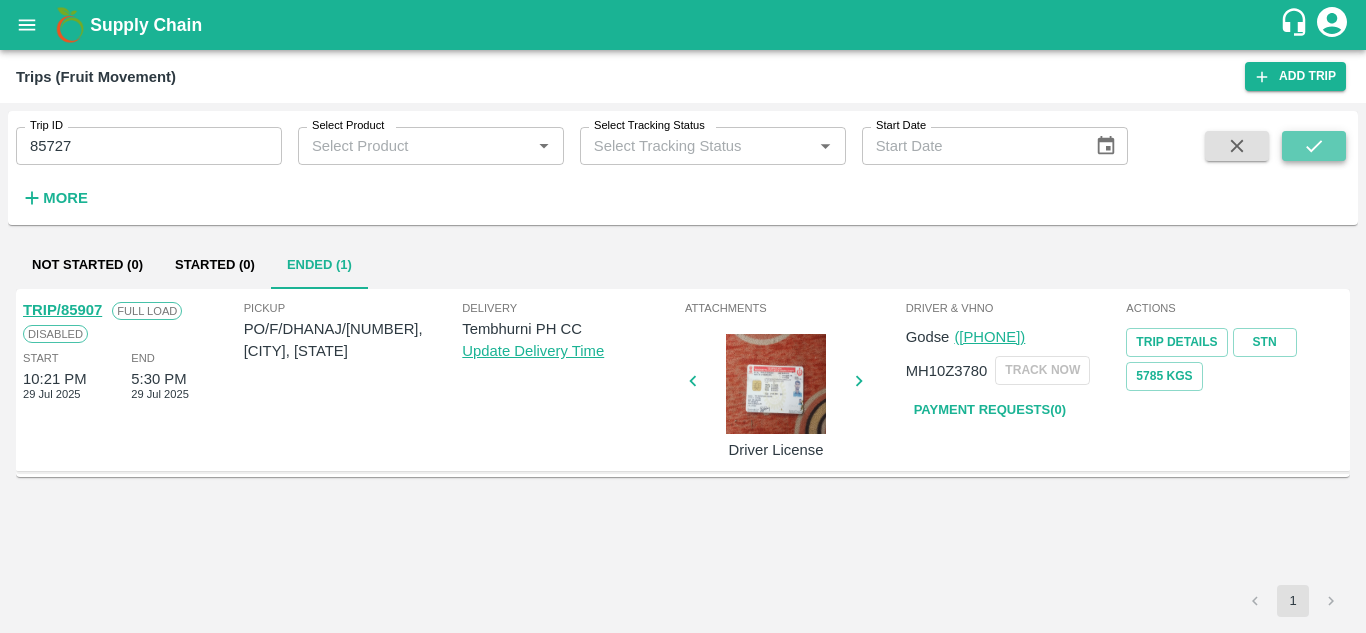 click 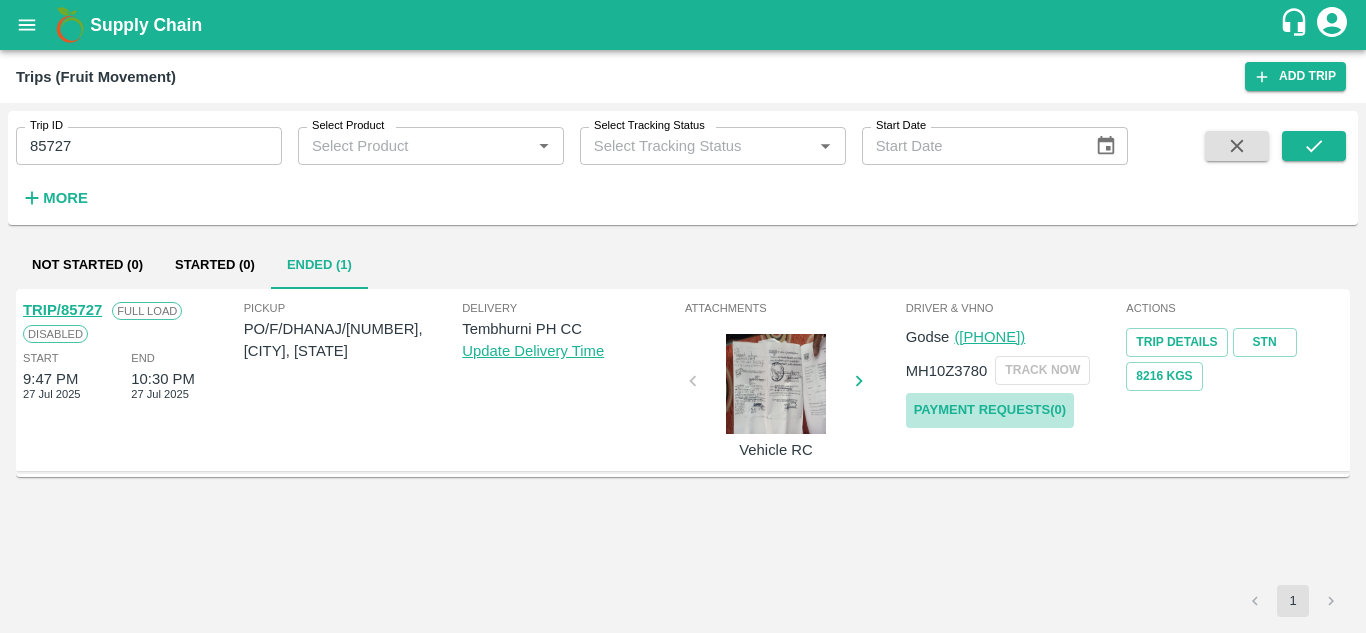 click on "Payment Requests( 0 )" at bounding box center (990, 410) 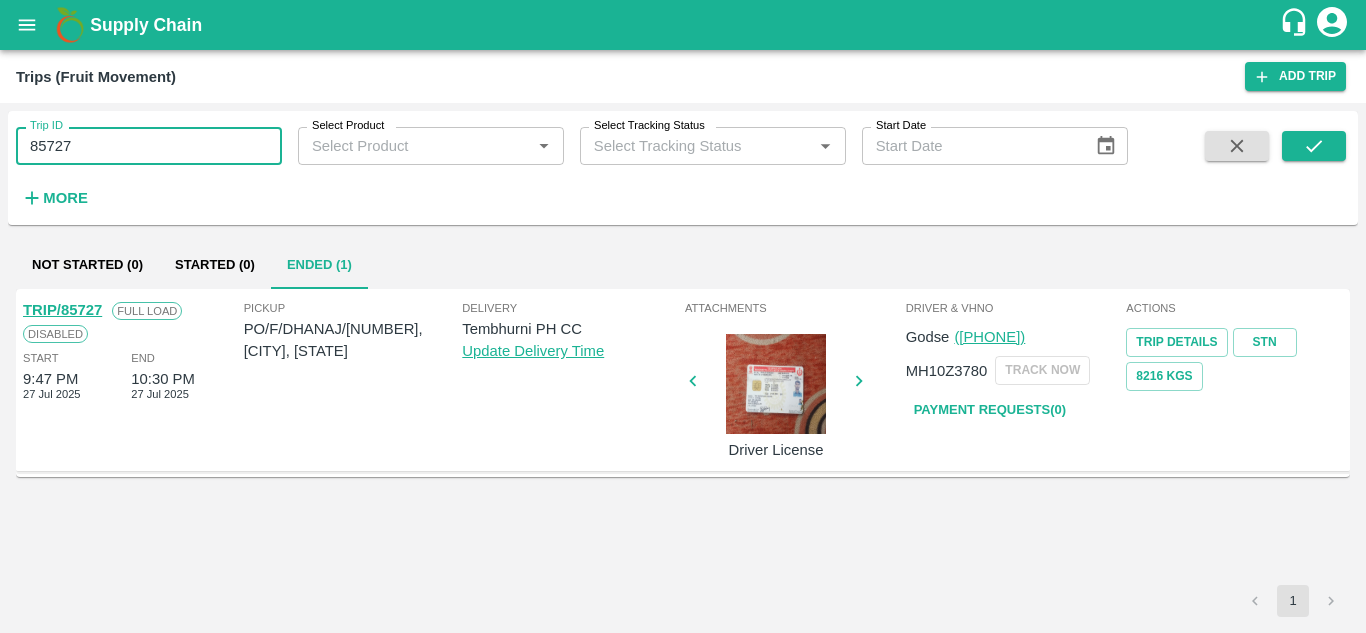 click on "85727" at bounding box center [149, 146] 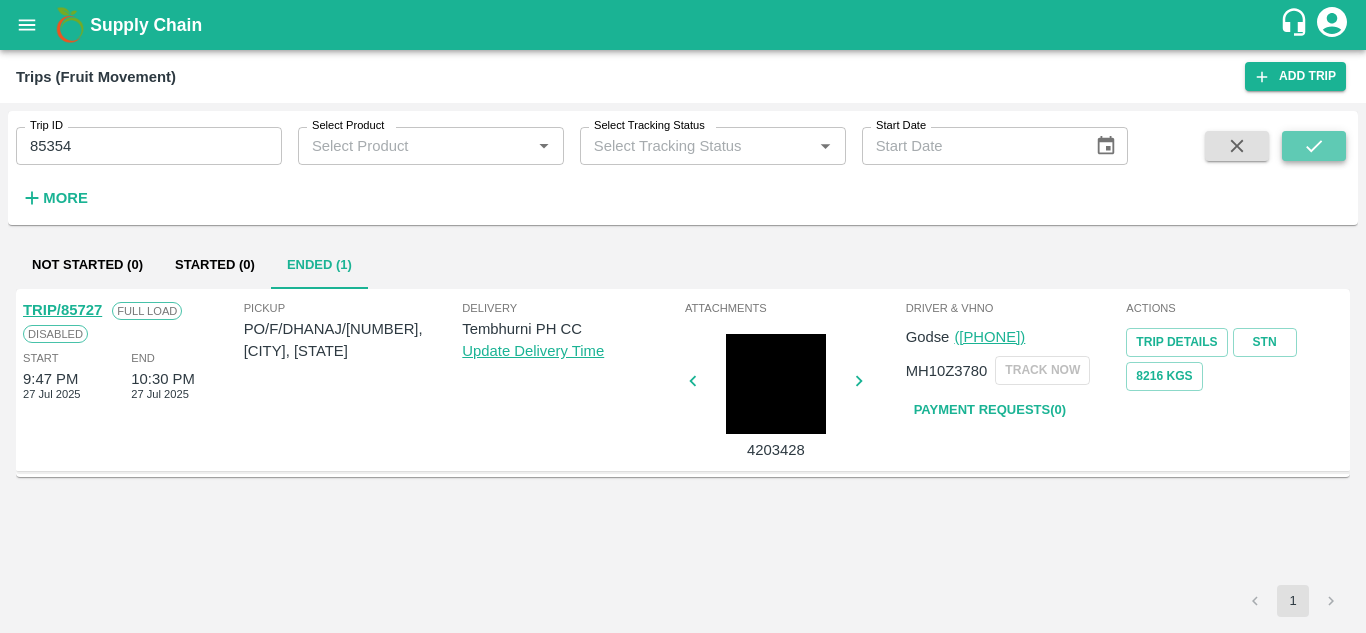 click at bounding box center (1314, 146) 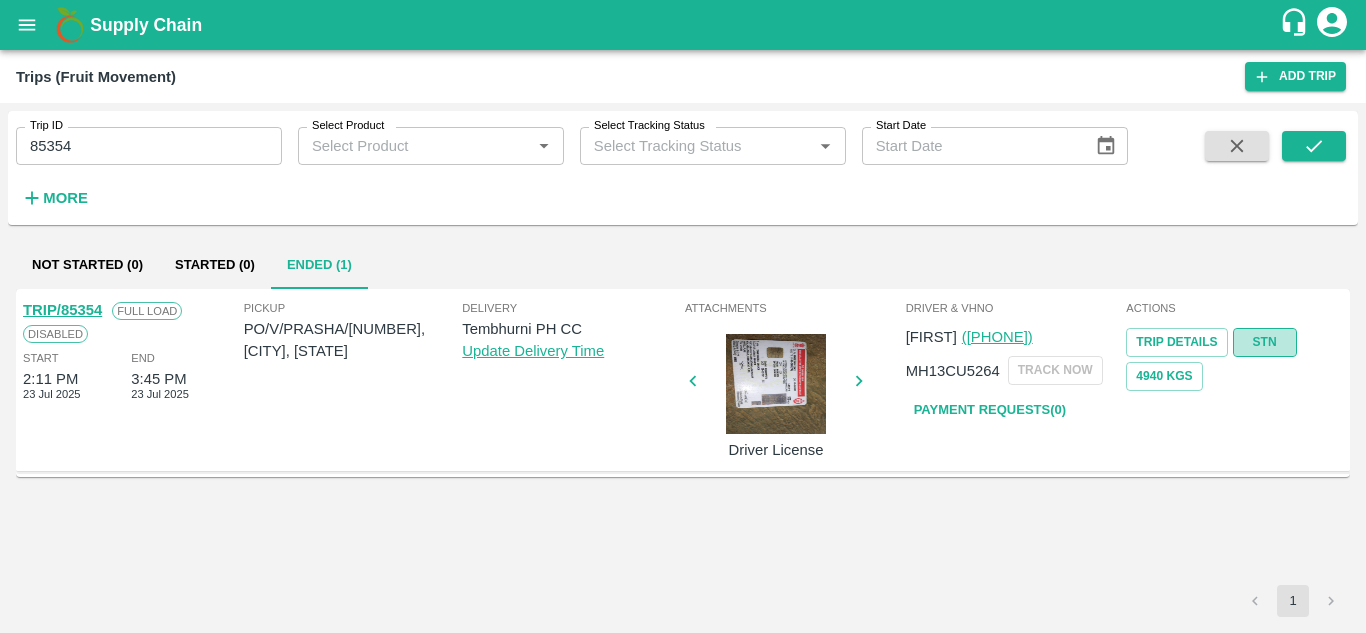 click on "STN" at bounding box center (1265, 342) 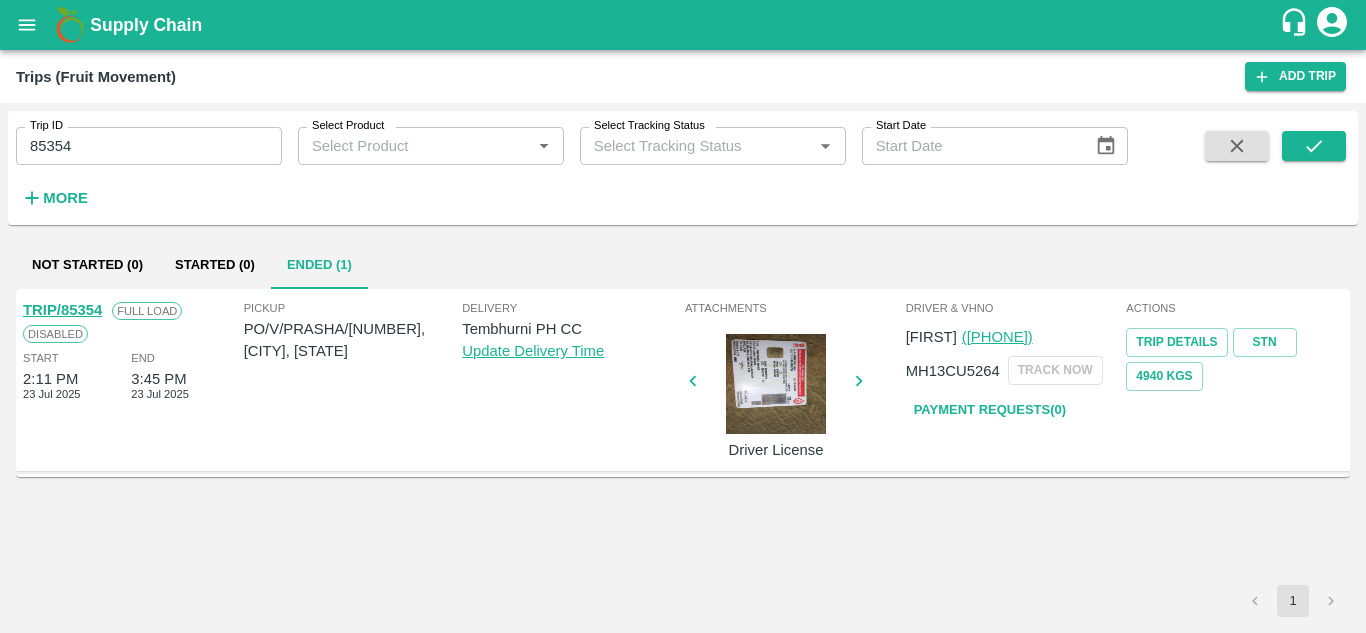 click on "85354" at bounding box center (149, 146) 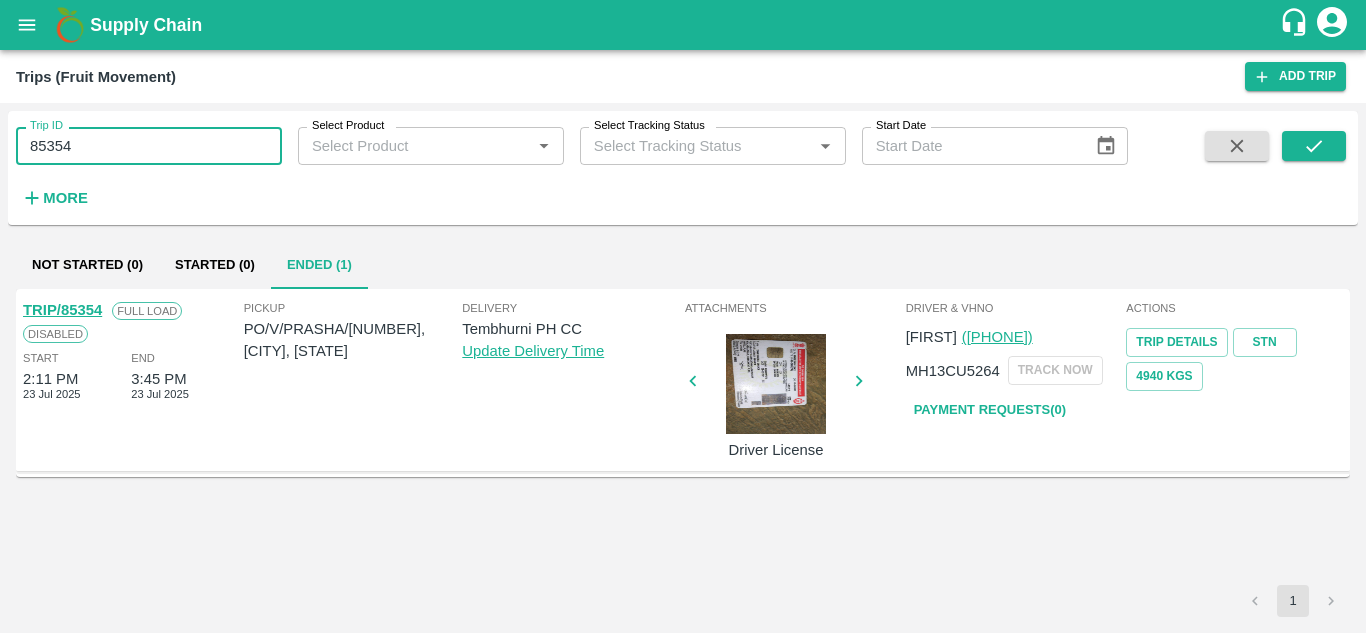 click on "85354" at bounding box center (149, 146) 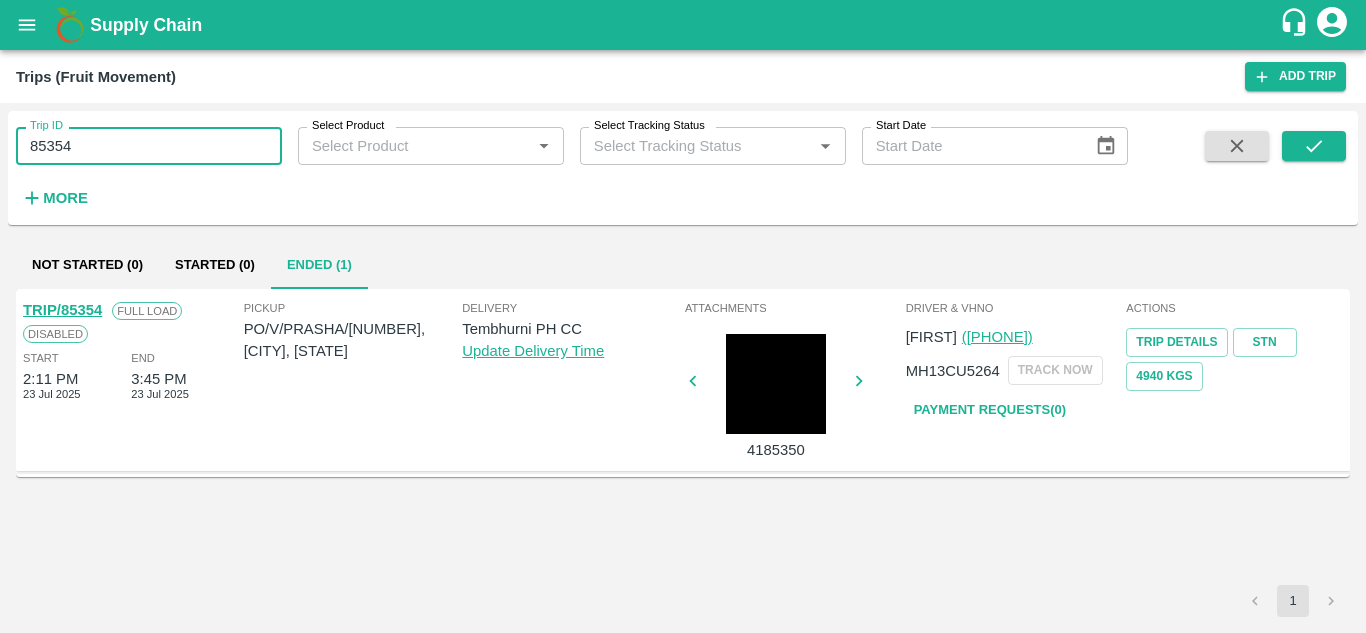 paste 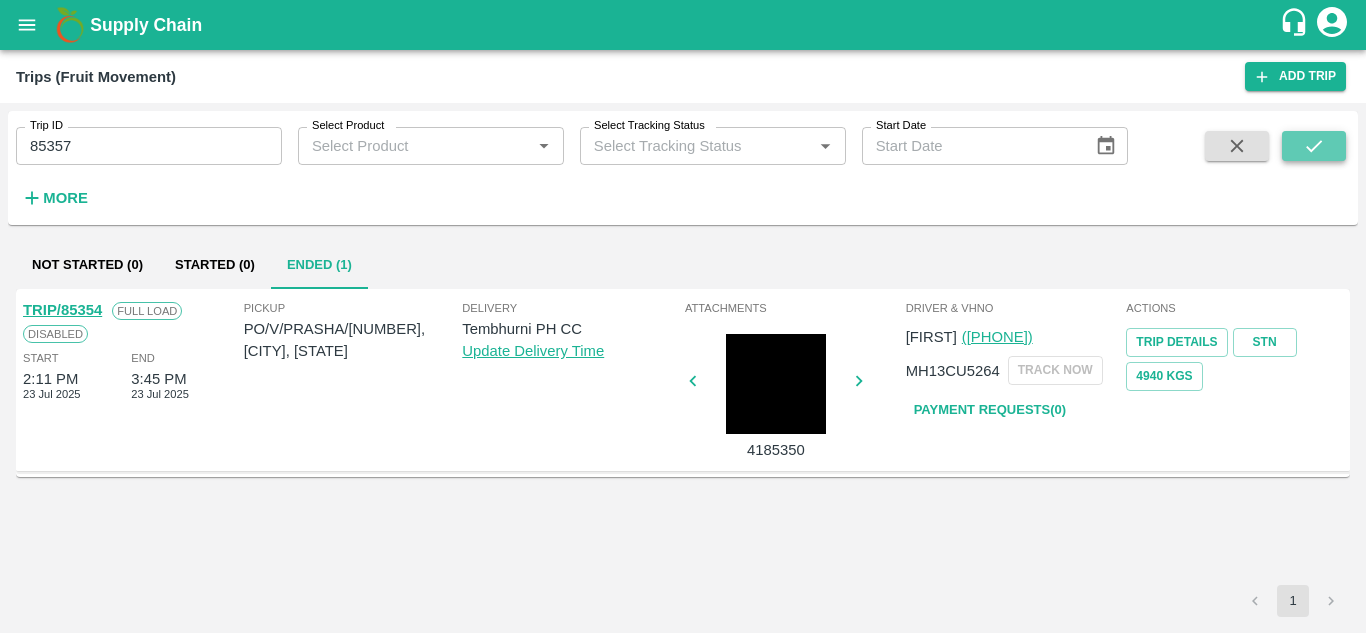 click at bounding box center [1314, 146] 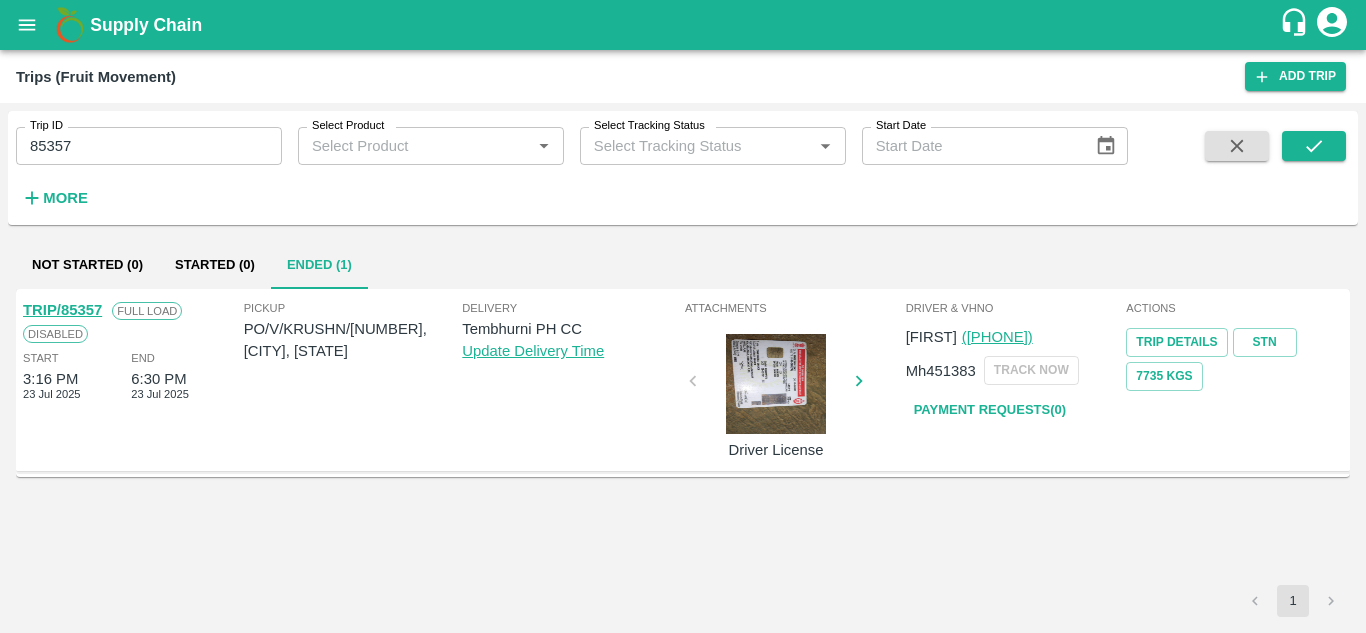 click on "Trip Details STN 7735  Kgs" at bounding box center (1234, 357) 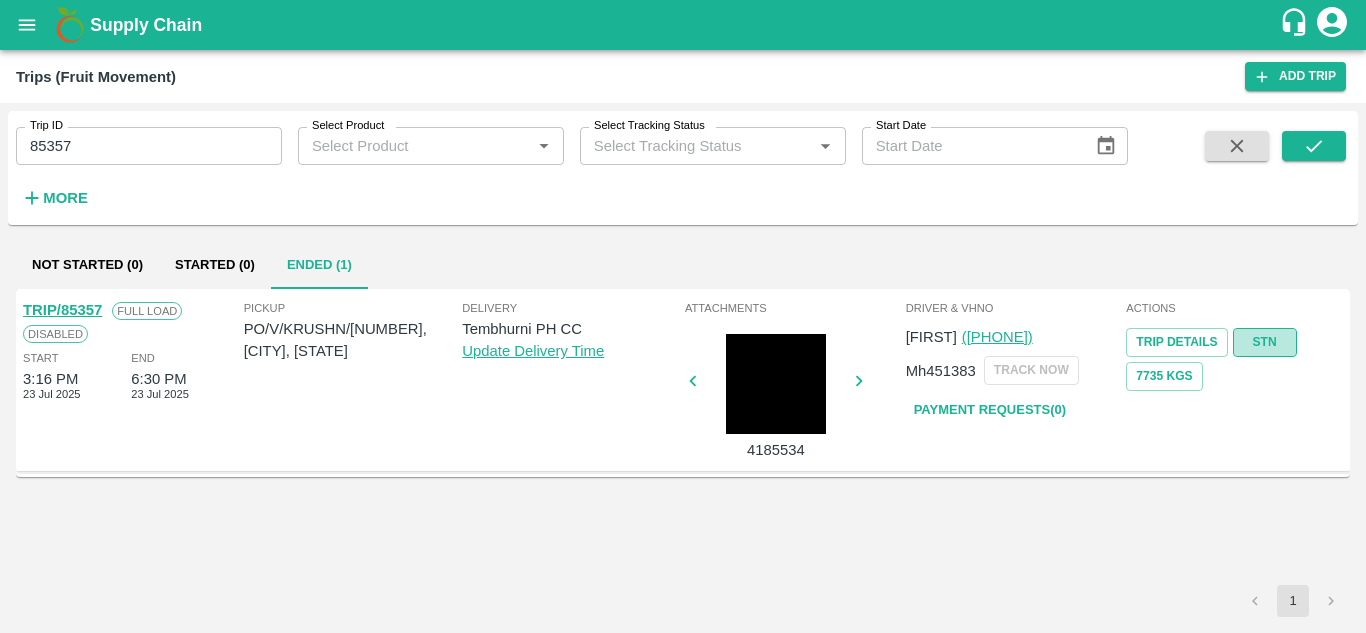 click on "STN" at bounding box center (1265, 342) 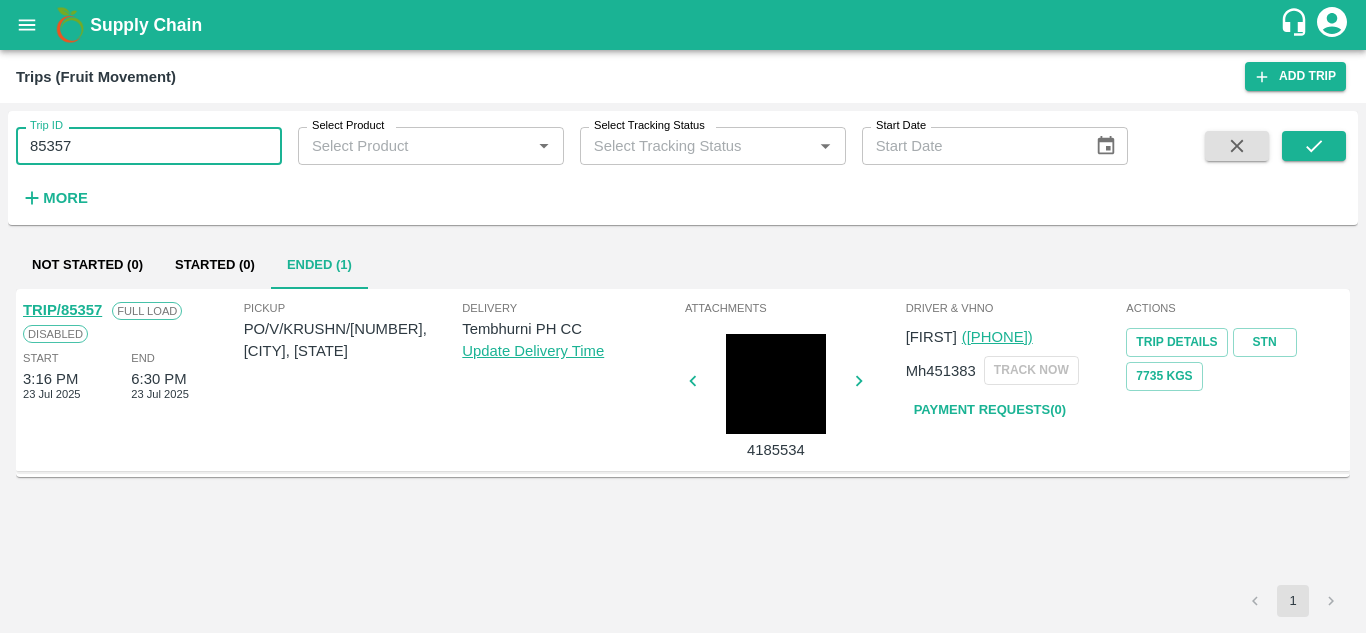 click on "85357" at bounding box center (149, 146) 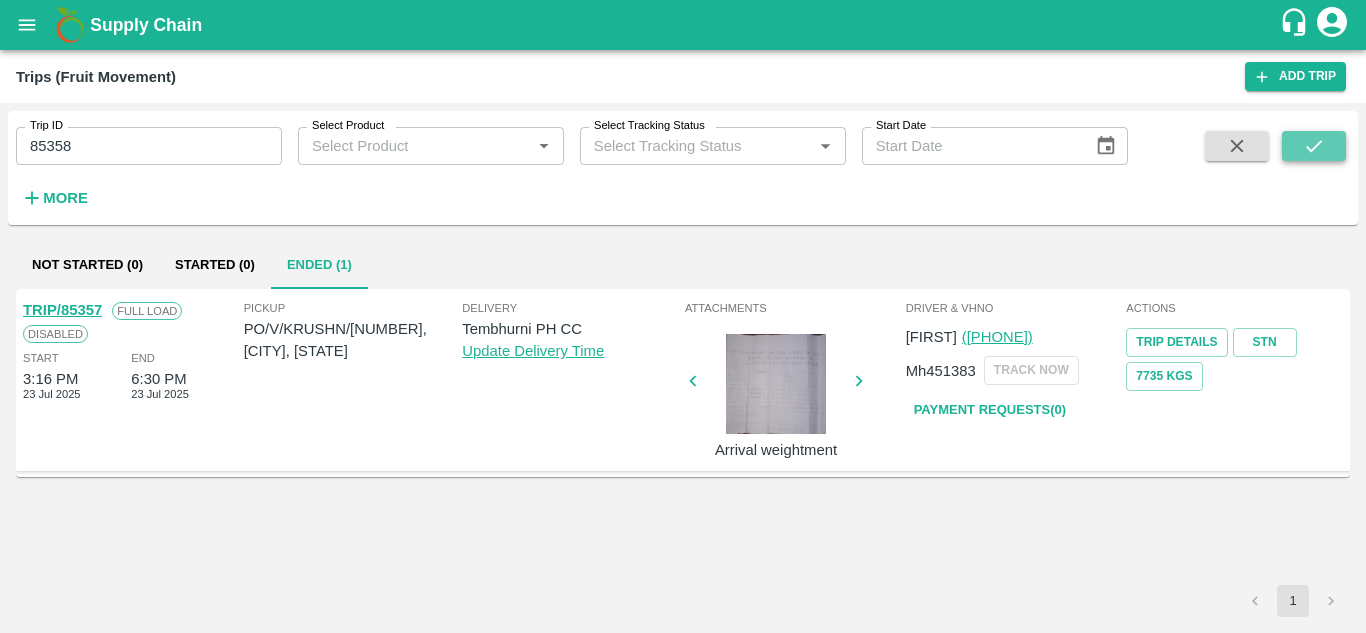click at bounding box center (1314, 146) 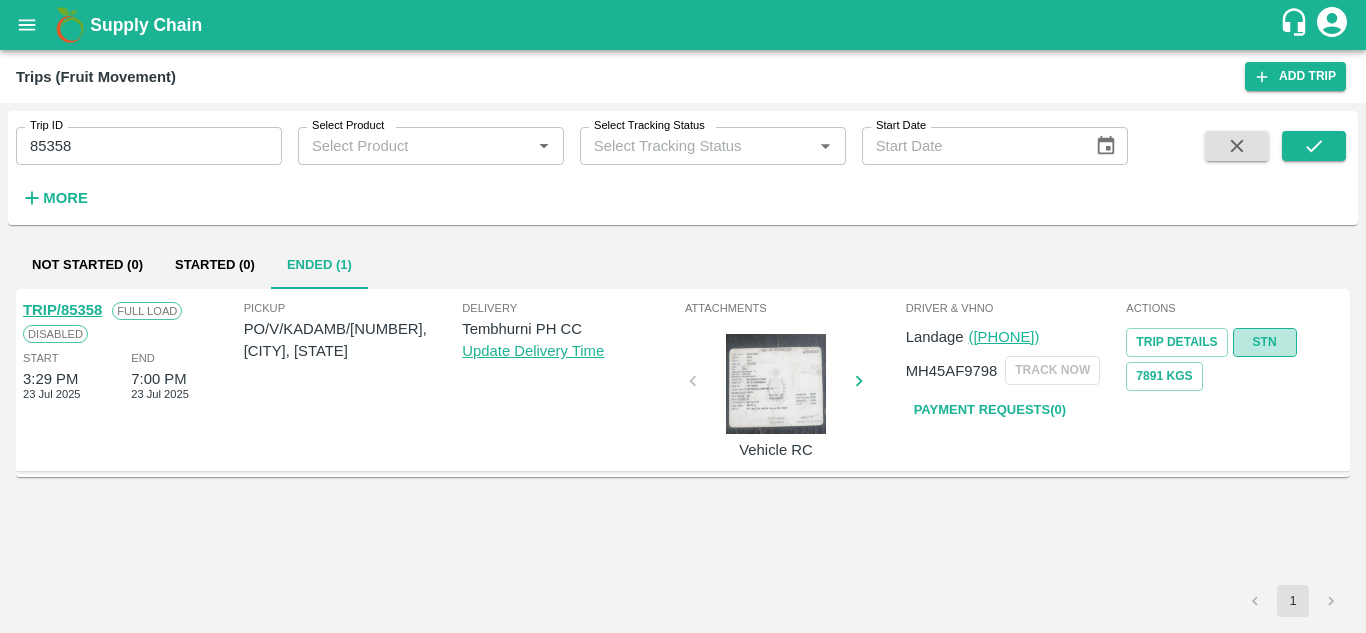 click on "STN" at bounding box center [1265, 342] 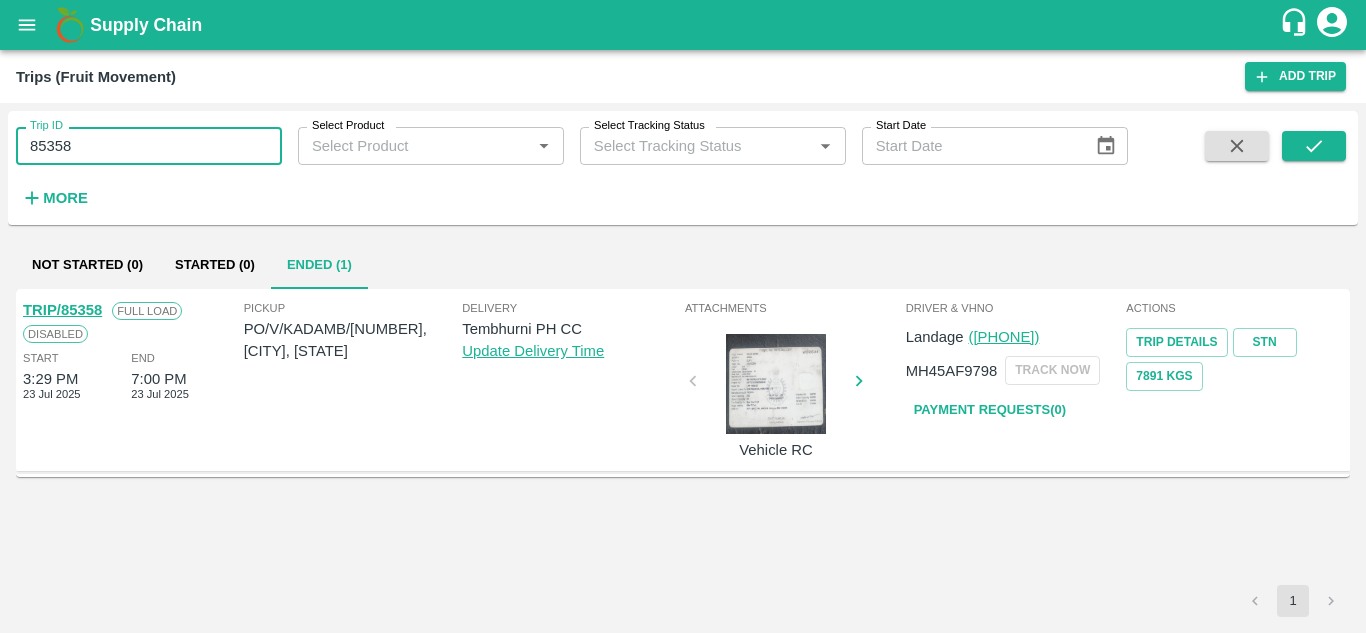 click on "85358" at bounding box center (149, 146) 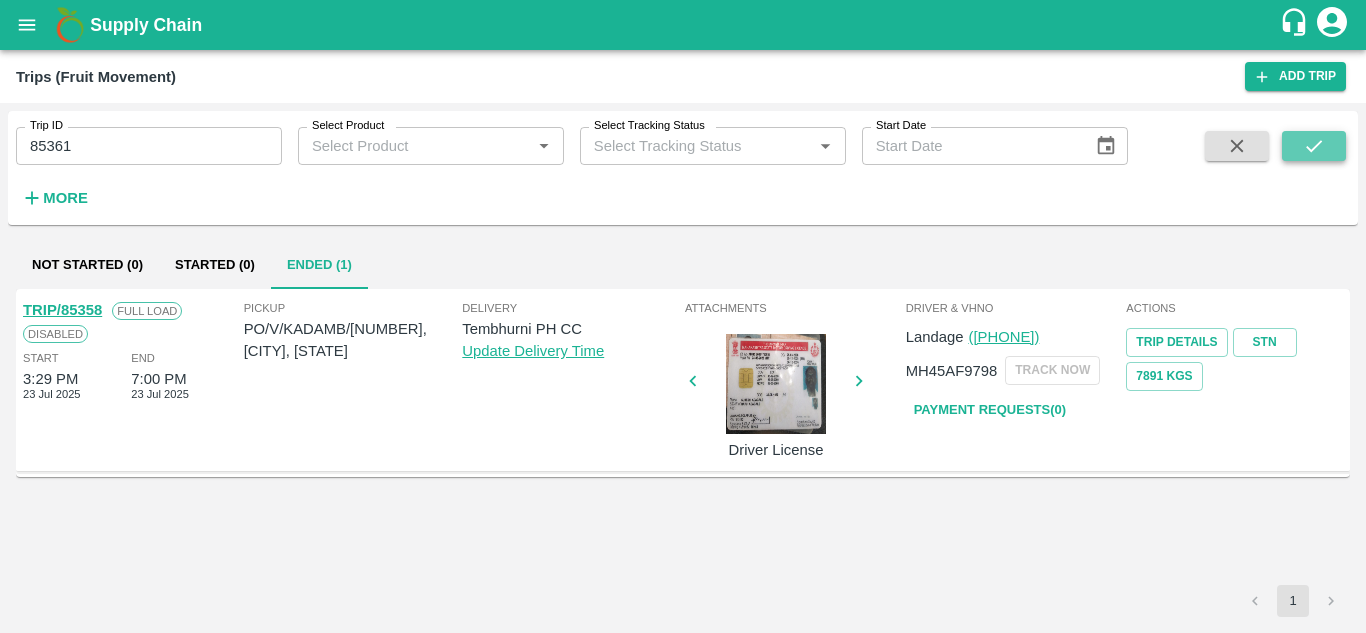 click 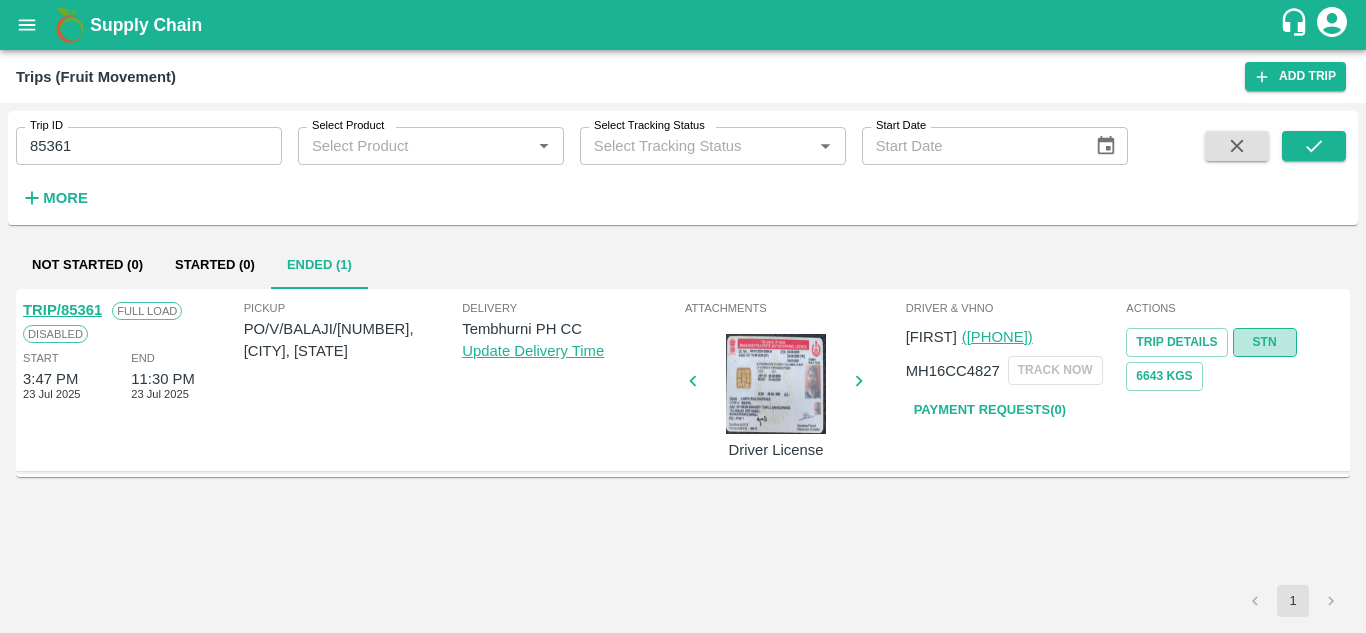 click on "STN" at bounding box center (1265, 342) 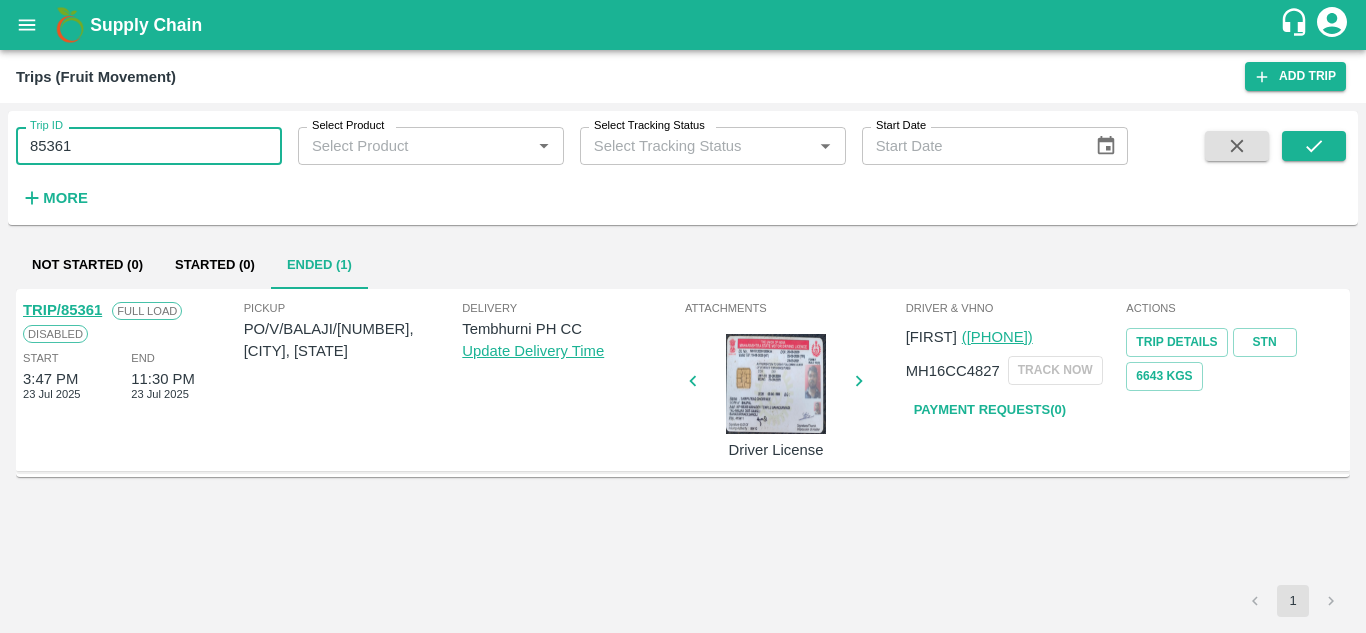 click on "85361" at bounding box center [149, 146] 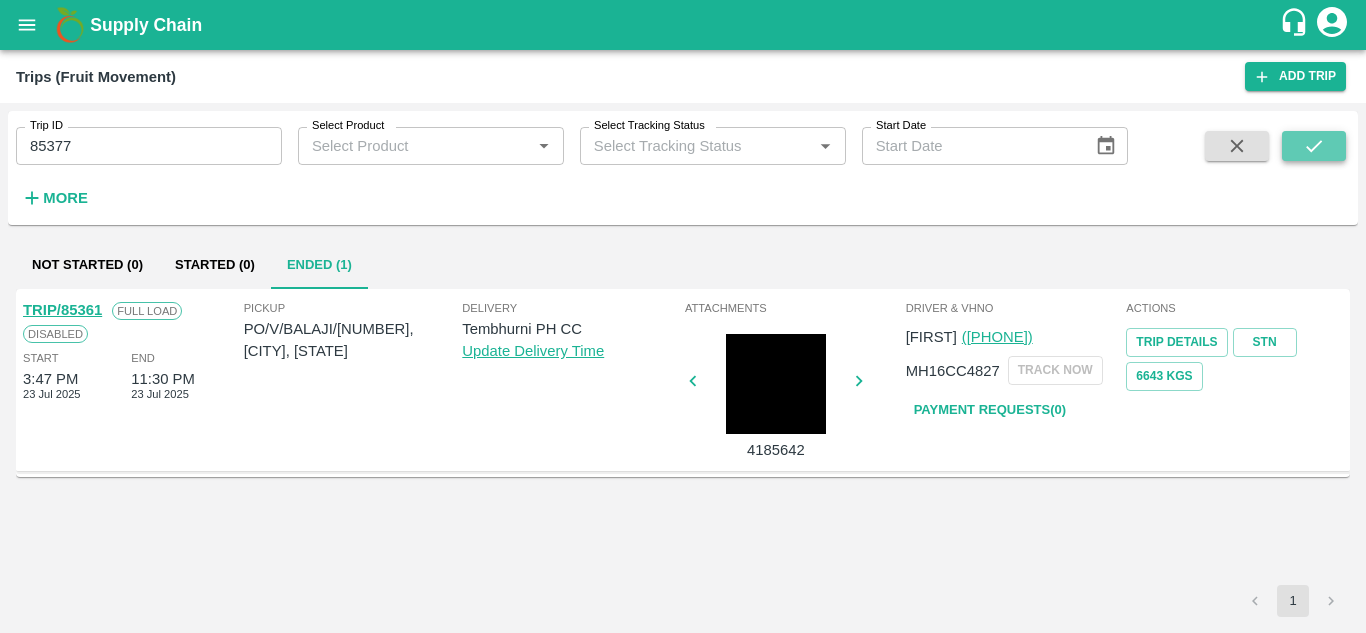 click at bounding box center [1314, 146] 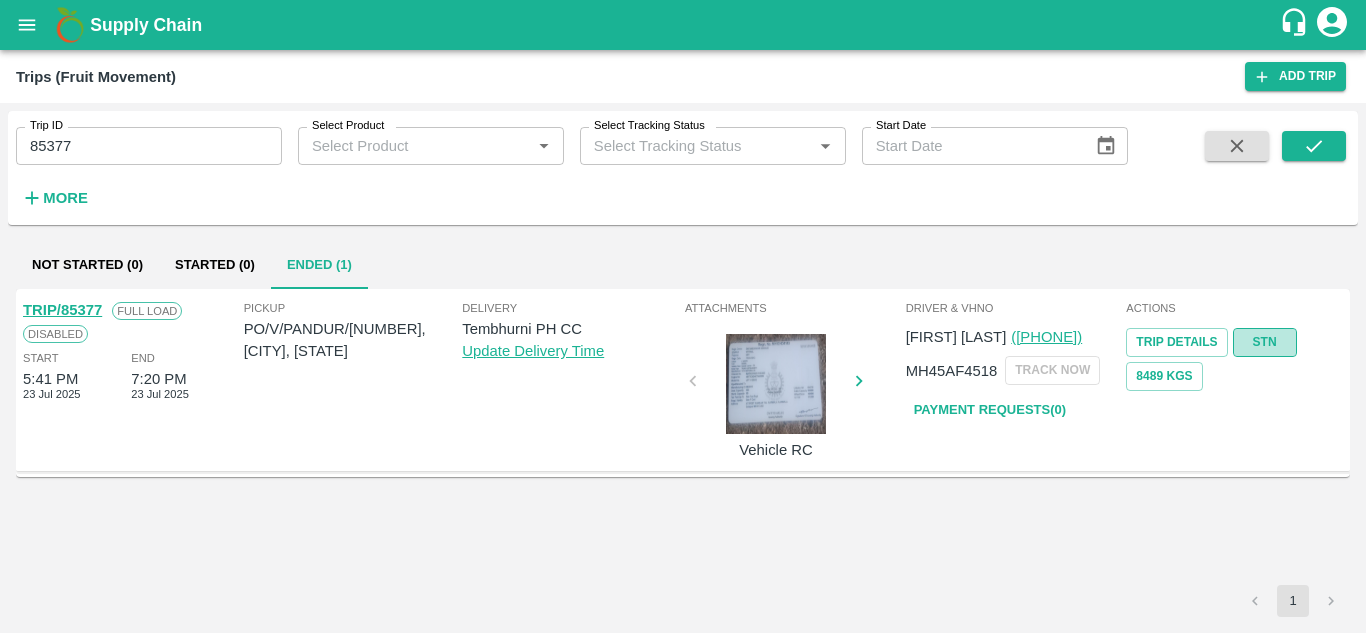 click on "STN" at bounding box center [1265, 342] 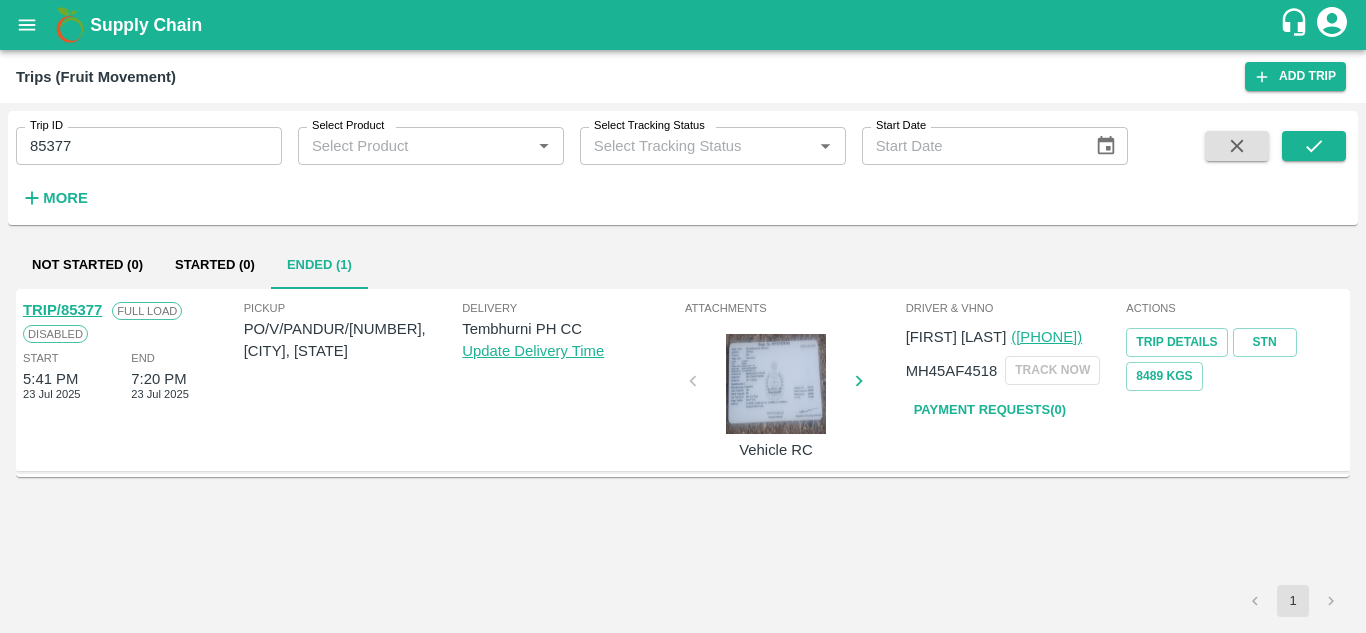 click on "85377" at bounding box center (149, 146) 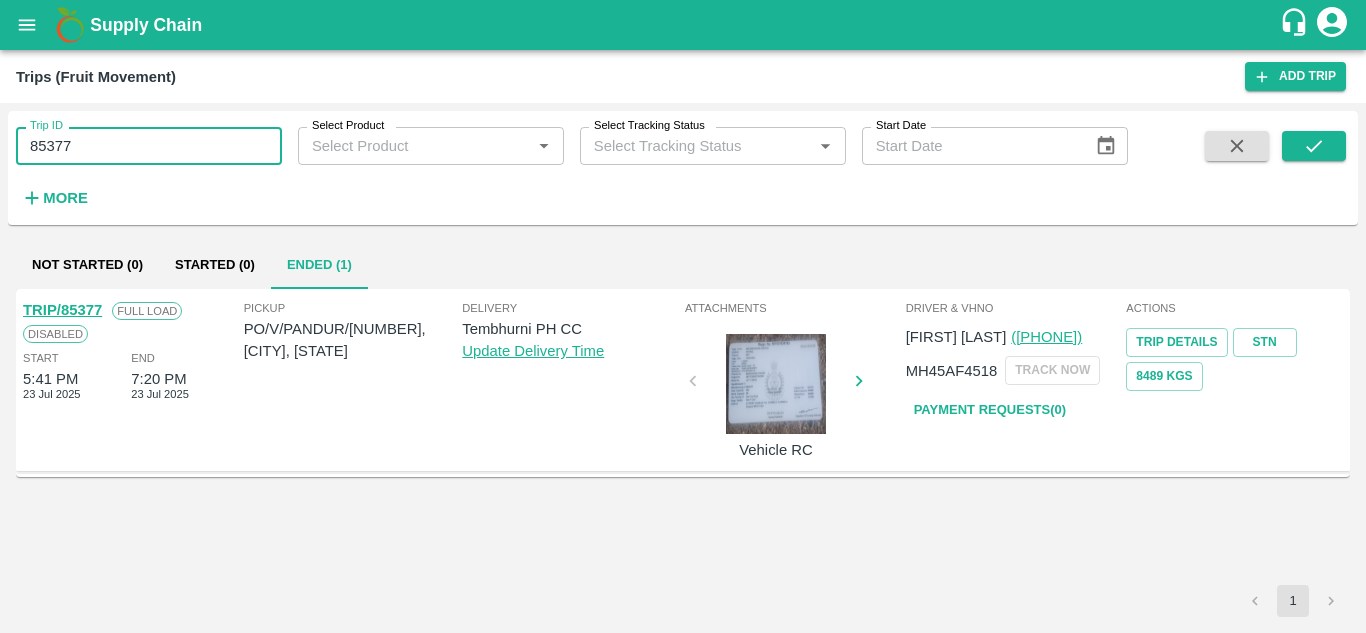 click on "85377" at bounding box center [149, 146] 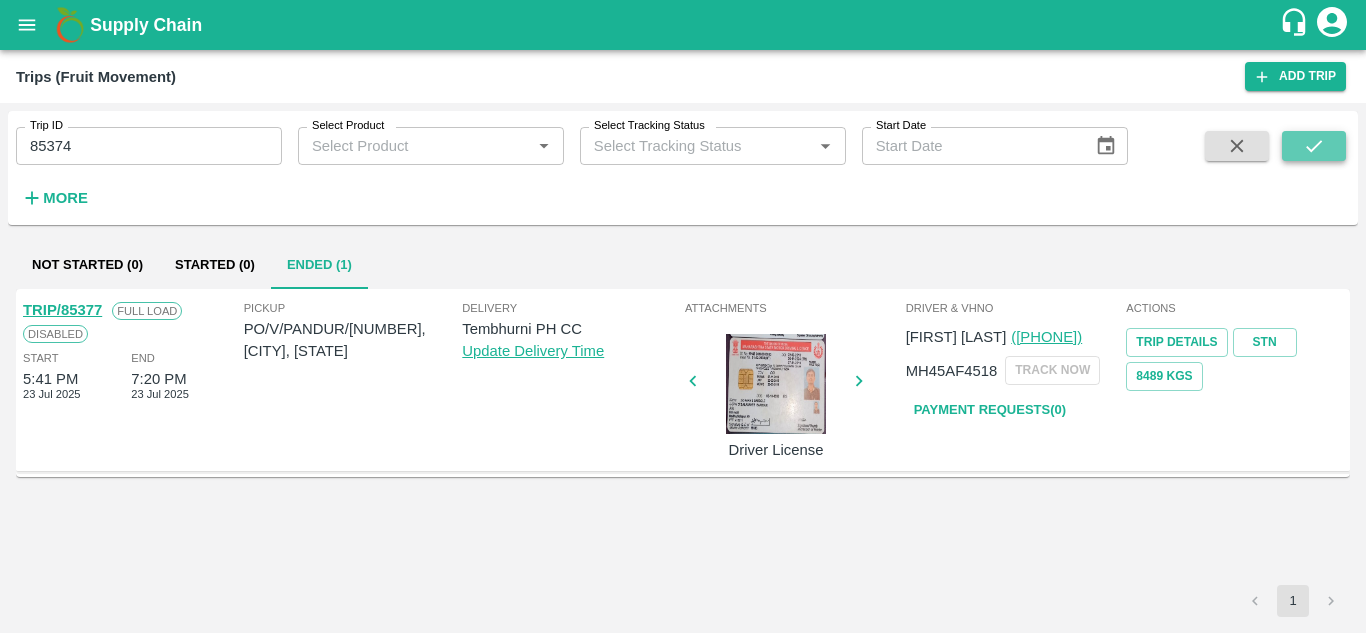 click 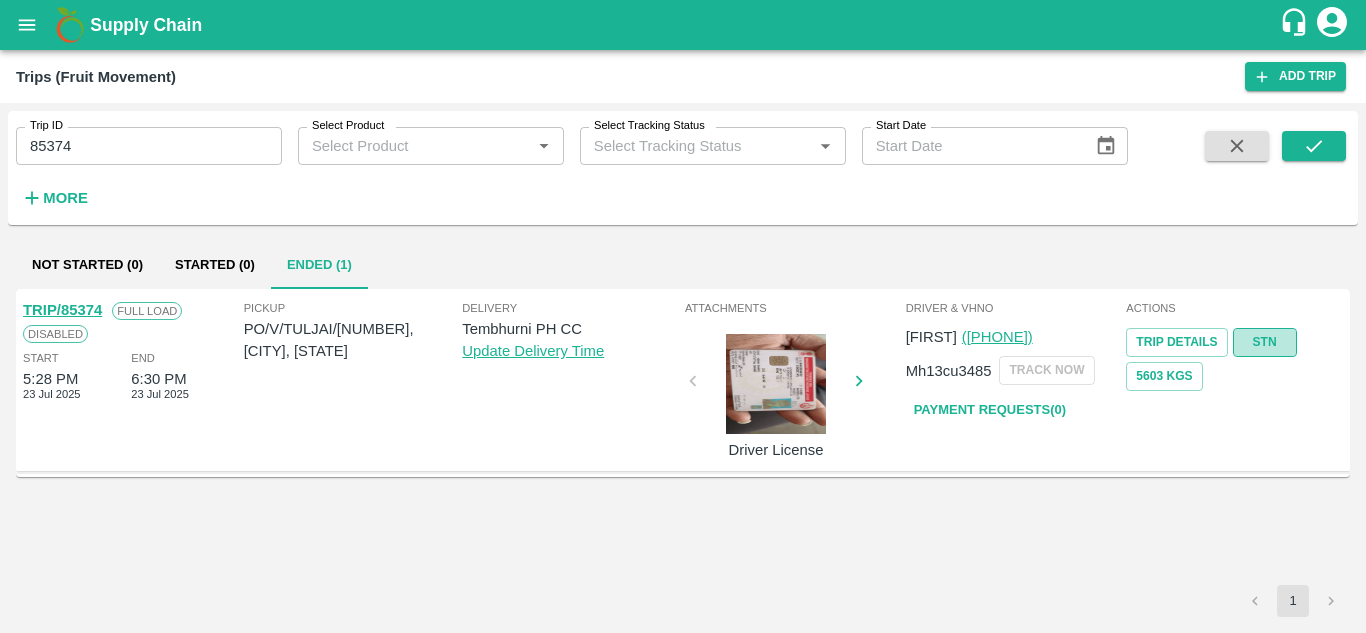 click on "STN" at bounding box center [1265, 342] 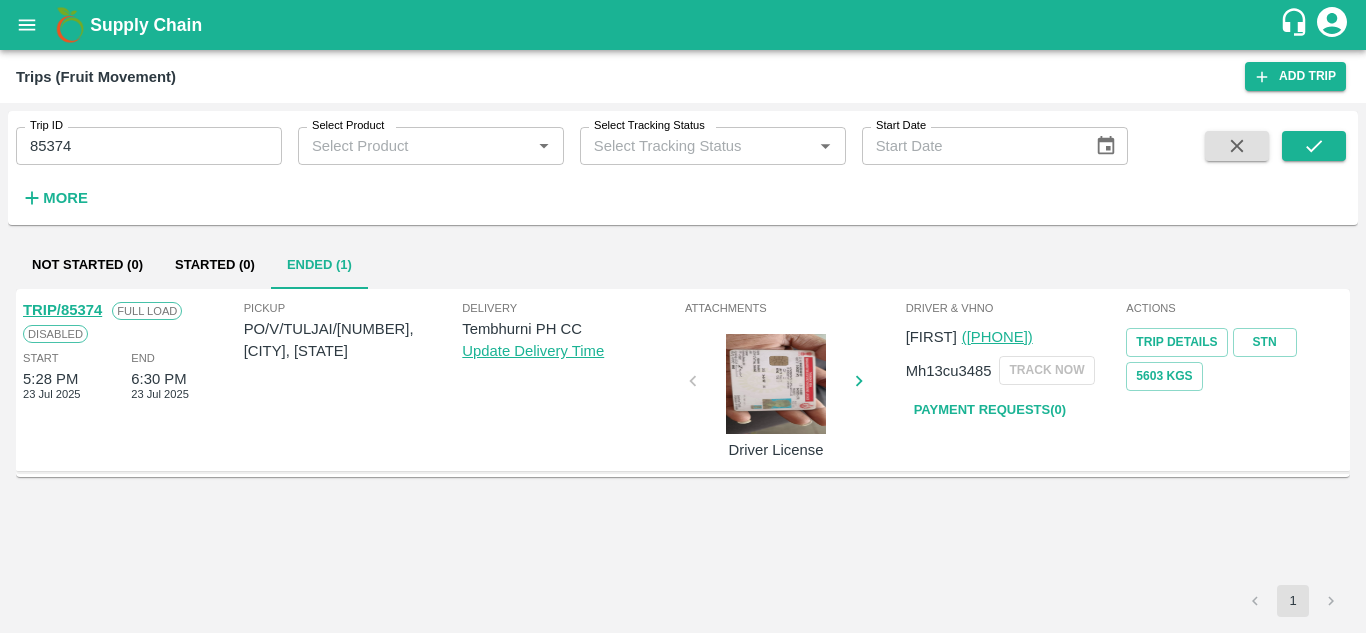 click on "85374" at bounding box center (149, 146) 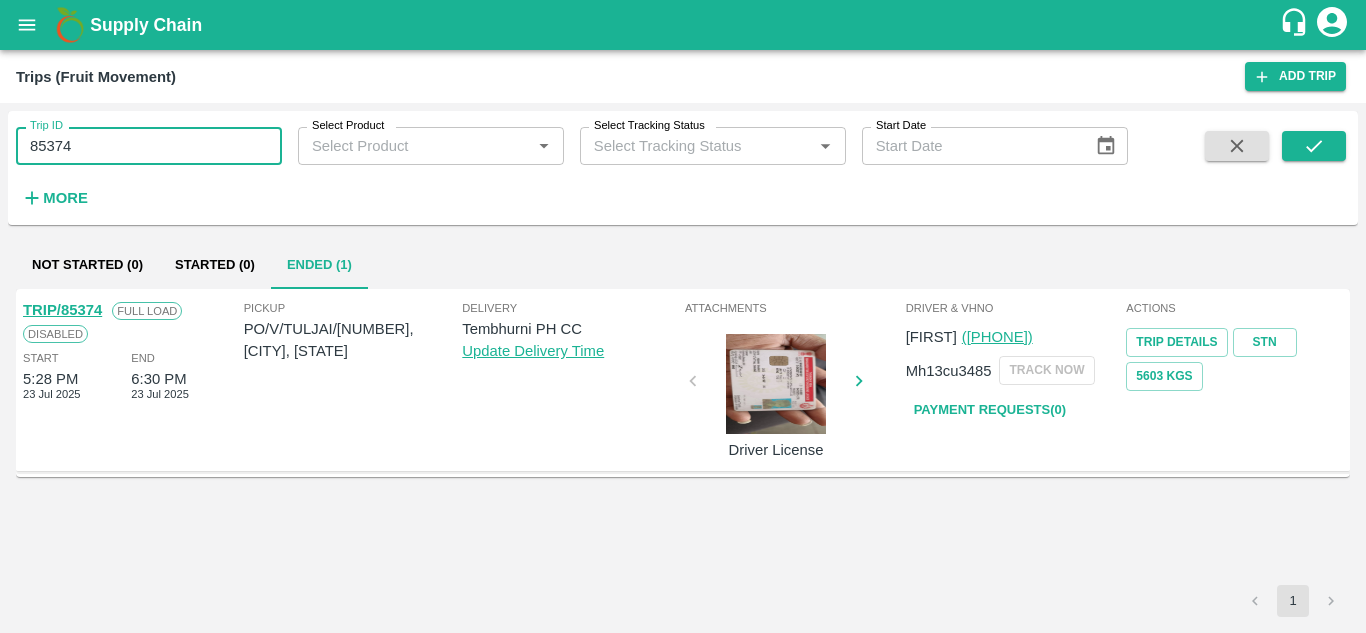 click on "85374" at bounding box center [149, 146] 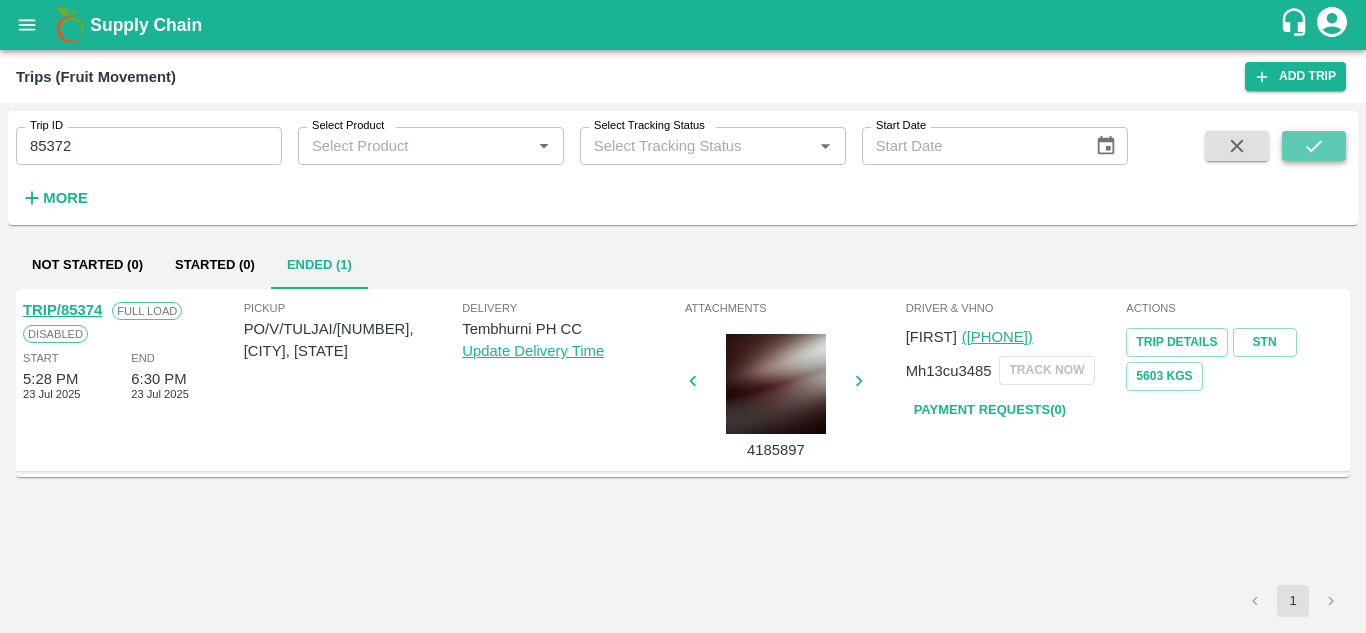 click at bounding box center (1314, 146) 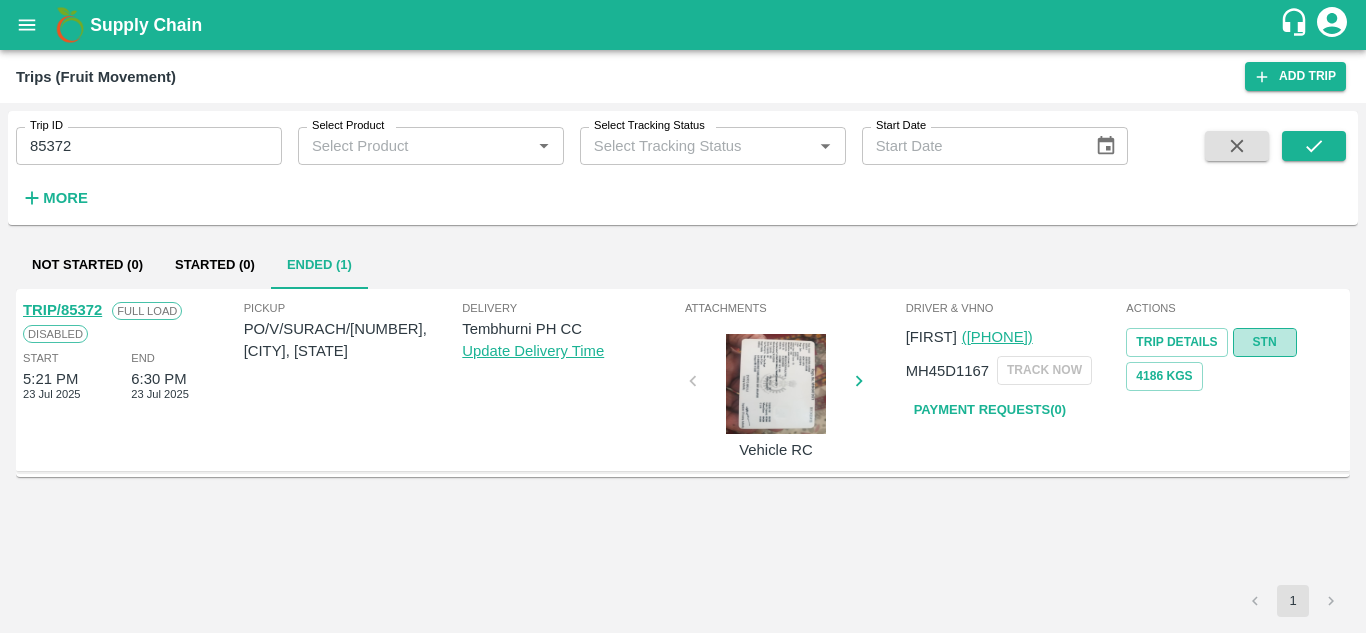 click on "STN" at bounding box center (1265, 342) 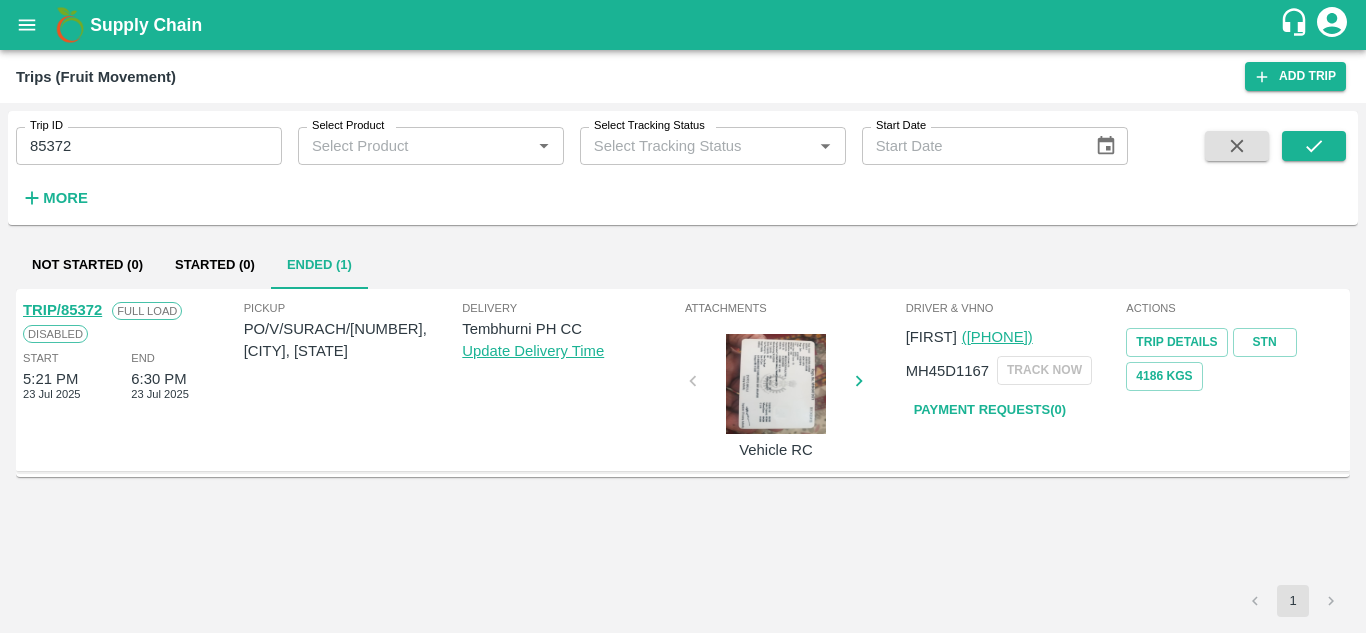 click on "85372" at bounding box center [149, 146] 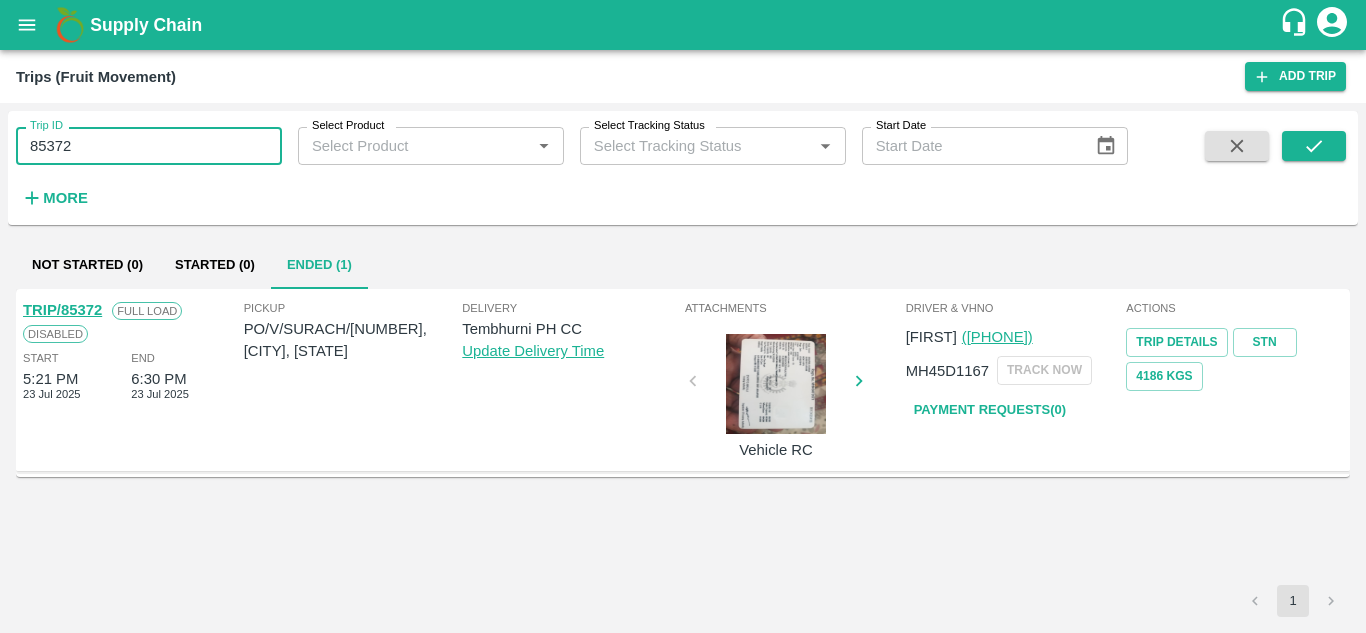 click on "85372" at bounding box center (149, 146) 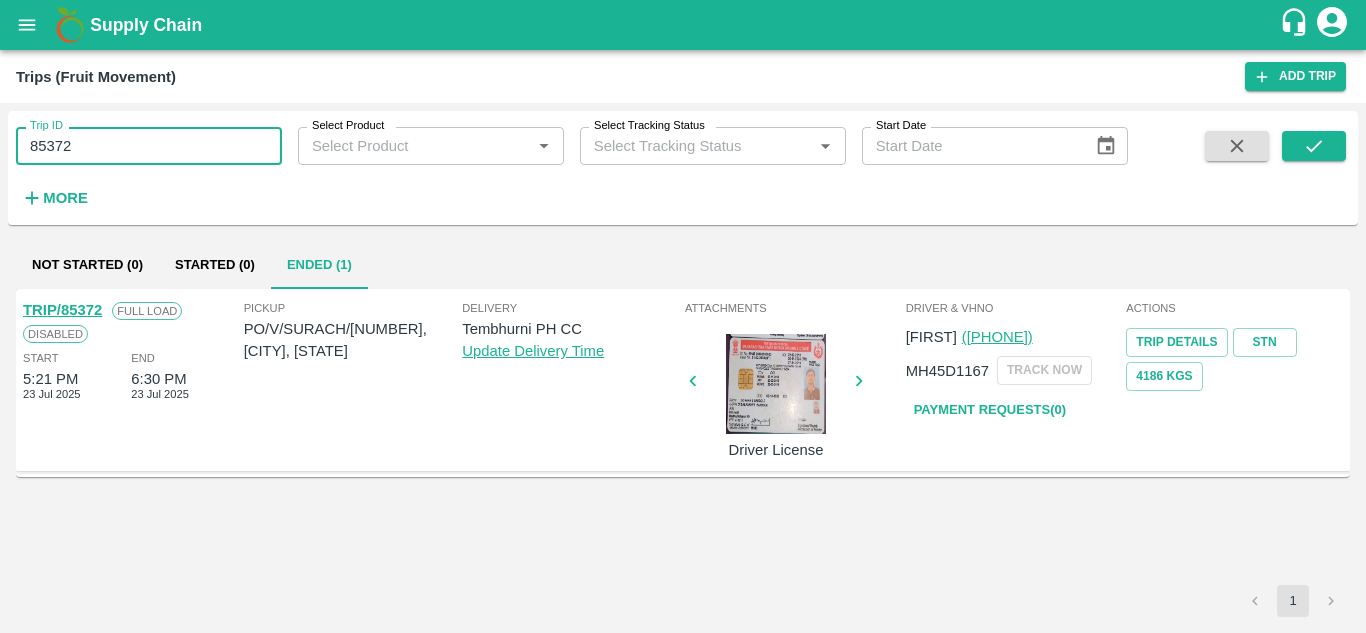 paste 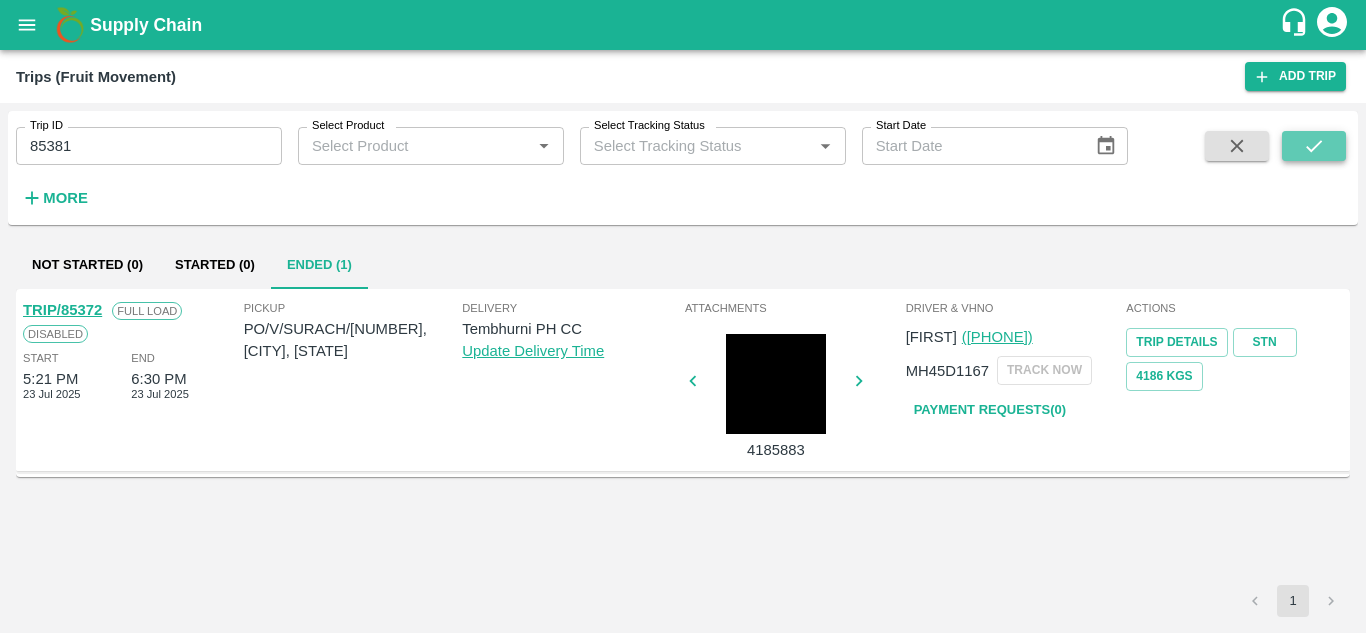 click 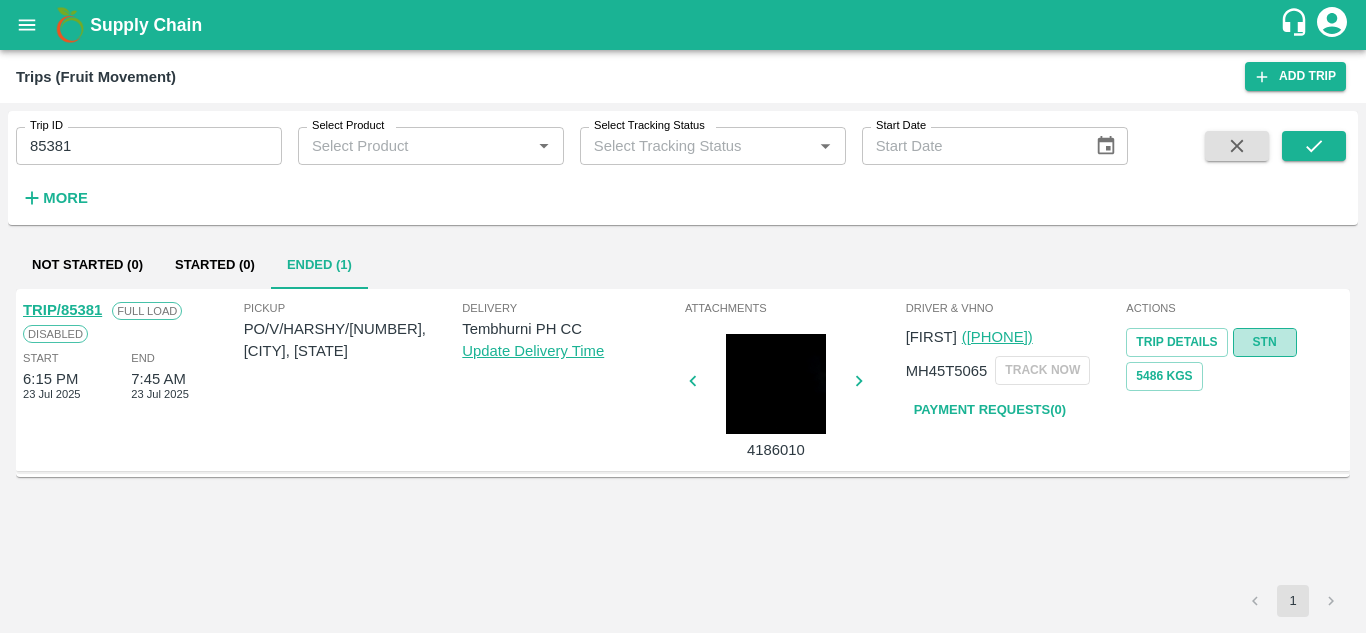 click on "STN" at bounding box center [1265, 342] 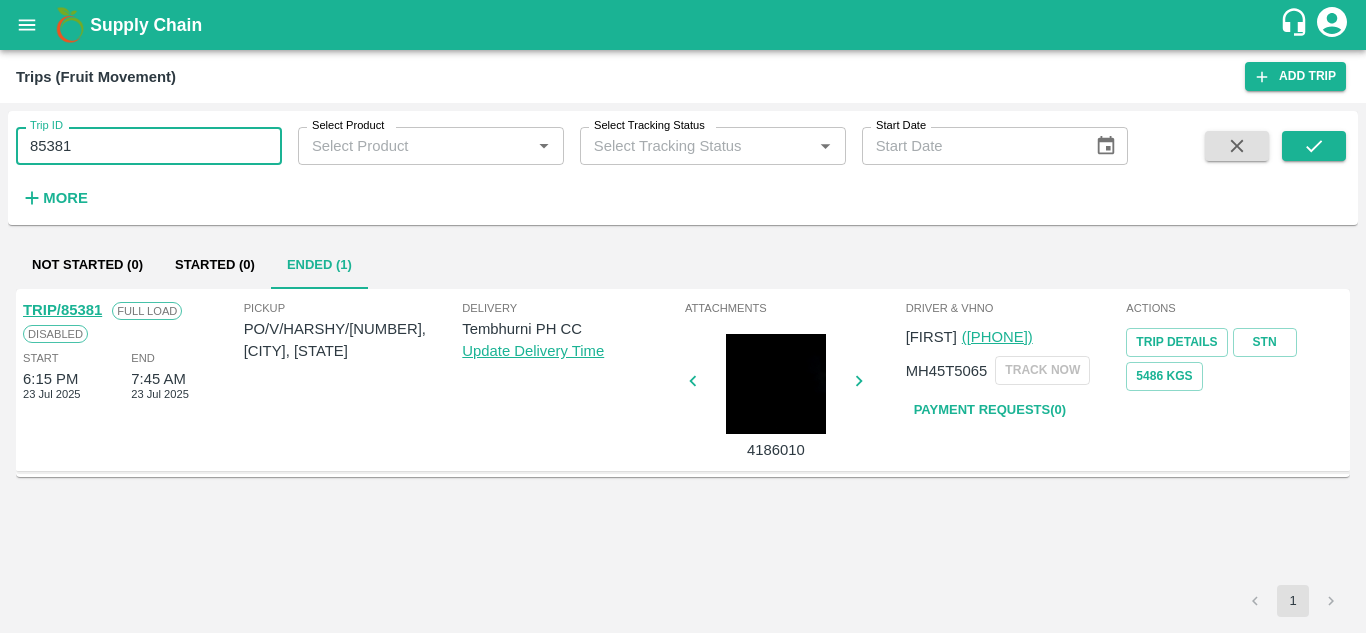 click on "85381" at bounding box center (149, 146) 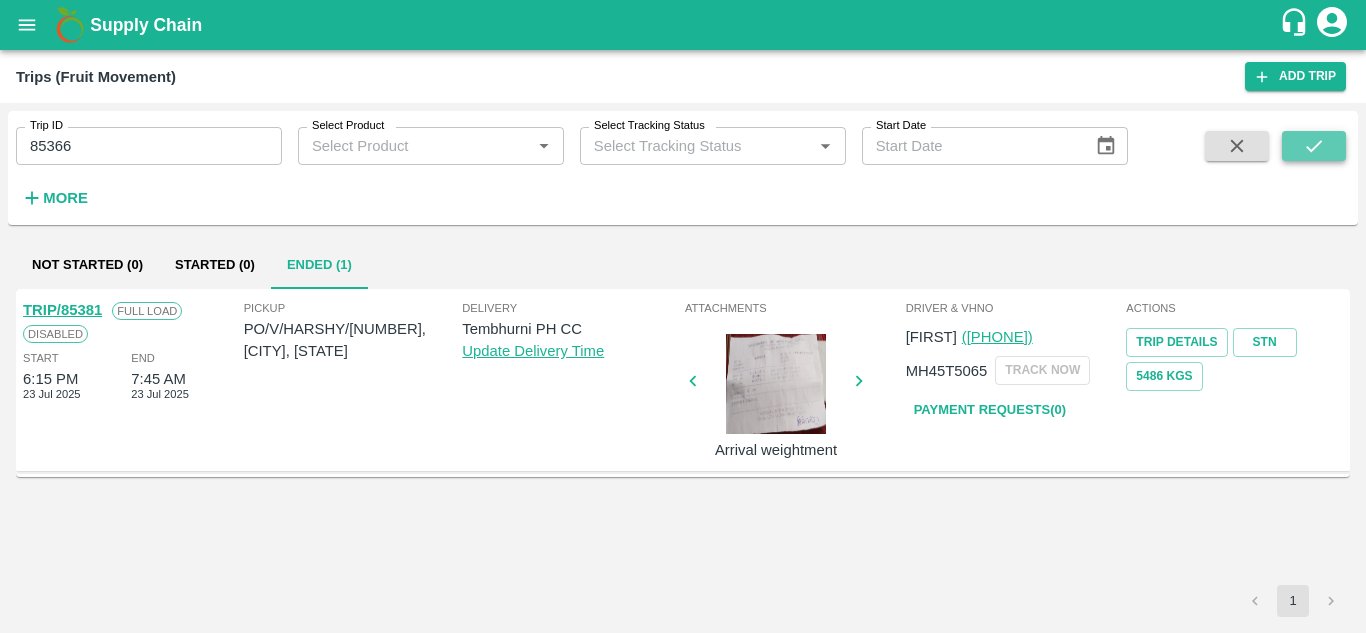 click at bounding box center (1314, 146) 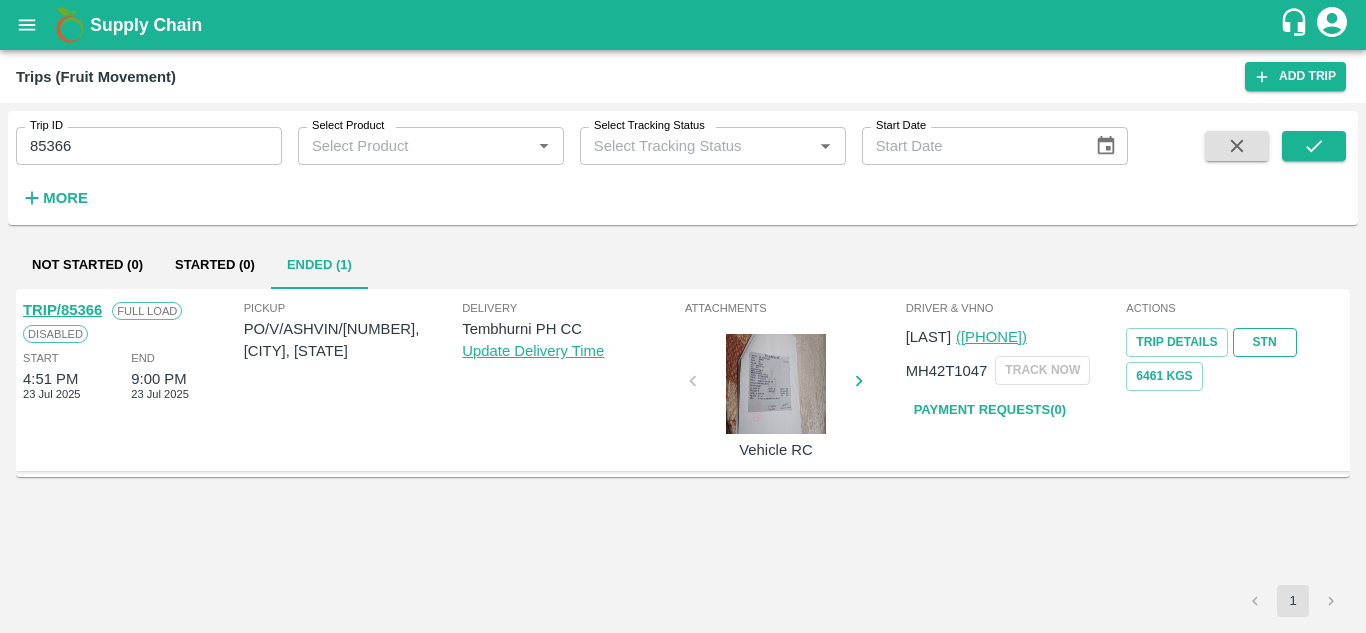 click on "STN" at bounding box center (1265, 342) 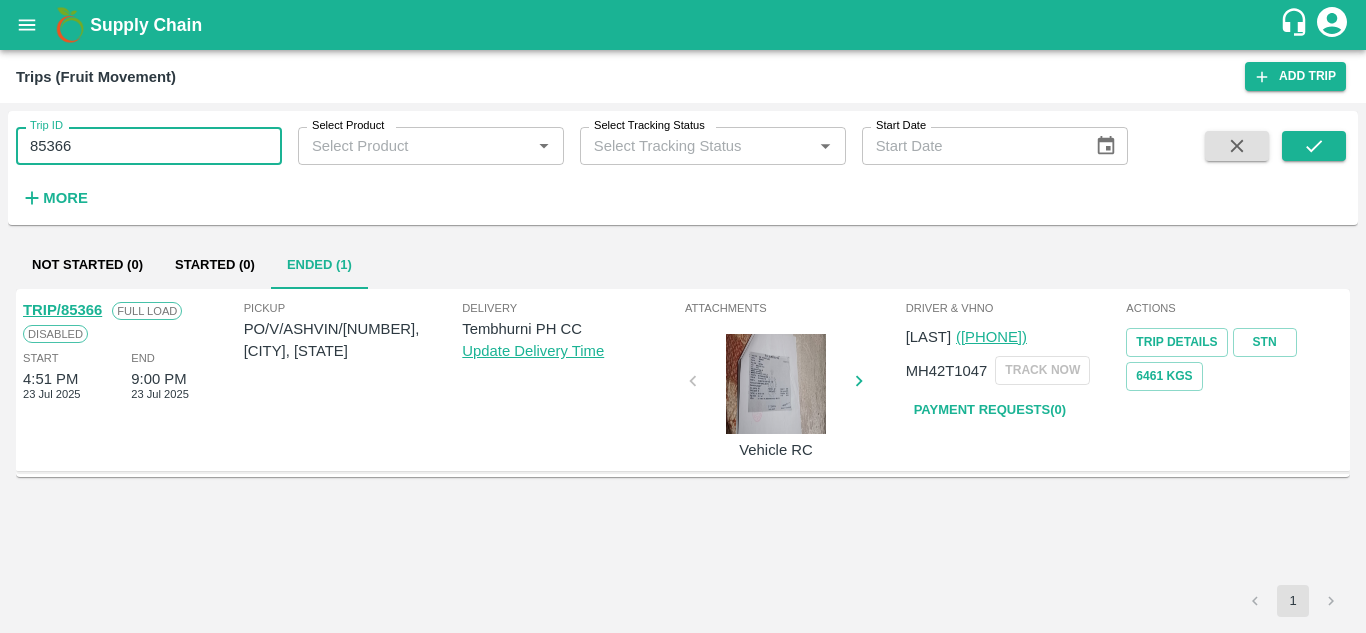 click on "85366" at bounding box center (149, 146) 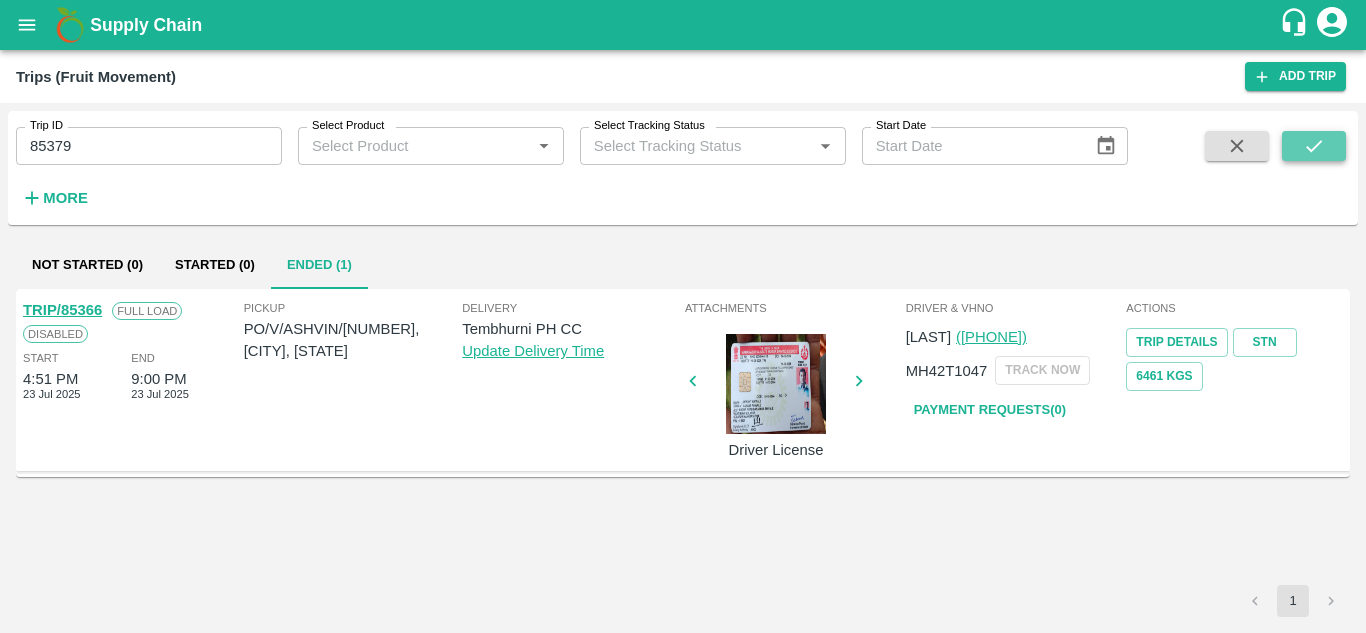 click 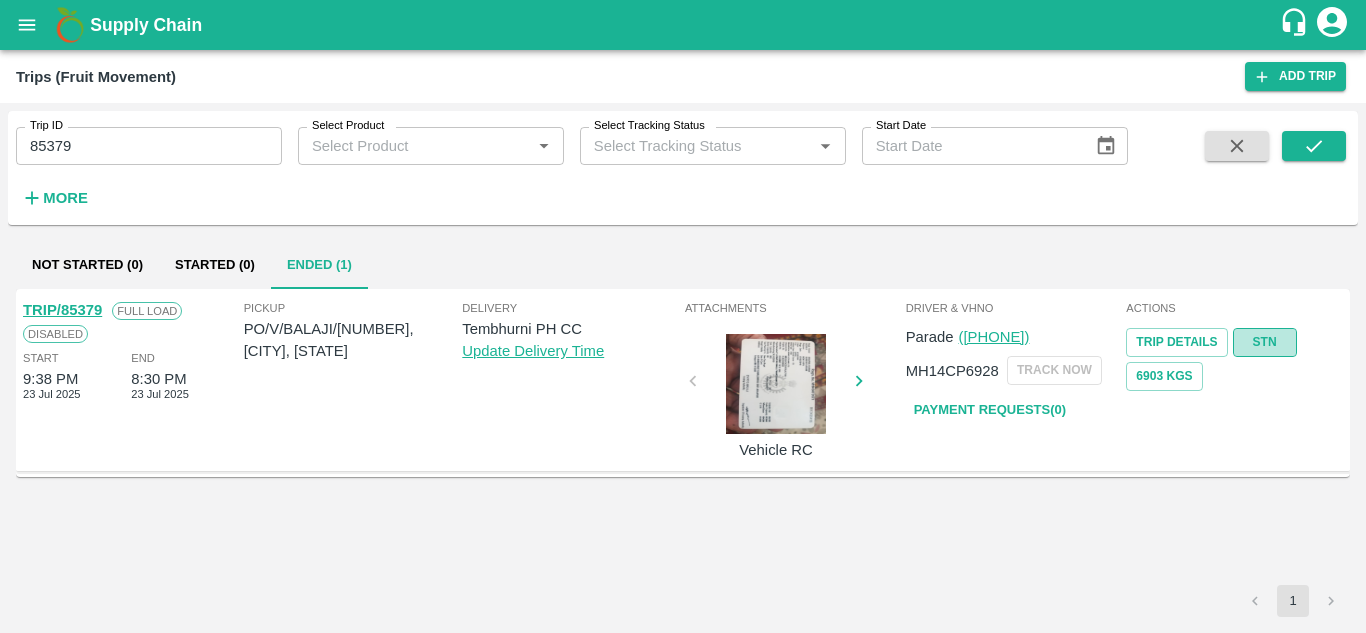 click on "STN" at bounding box center [1265, 342] 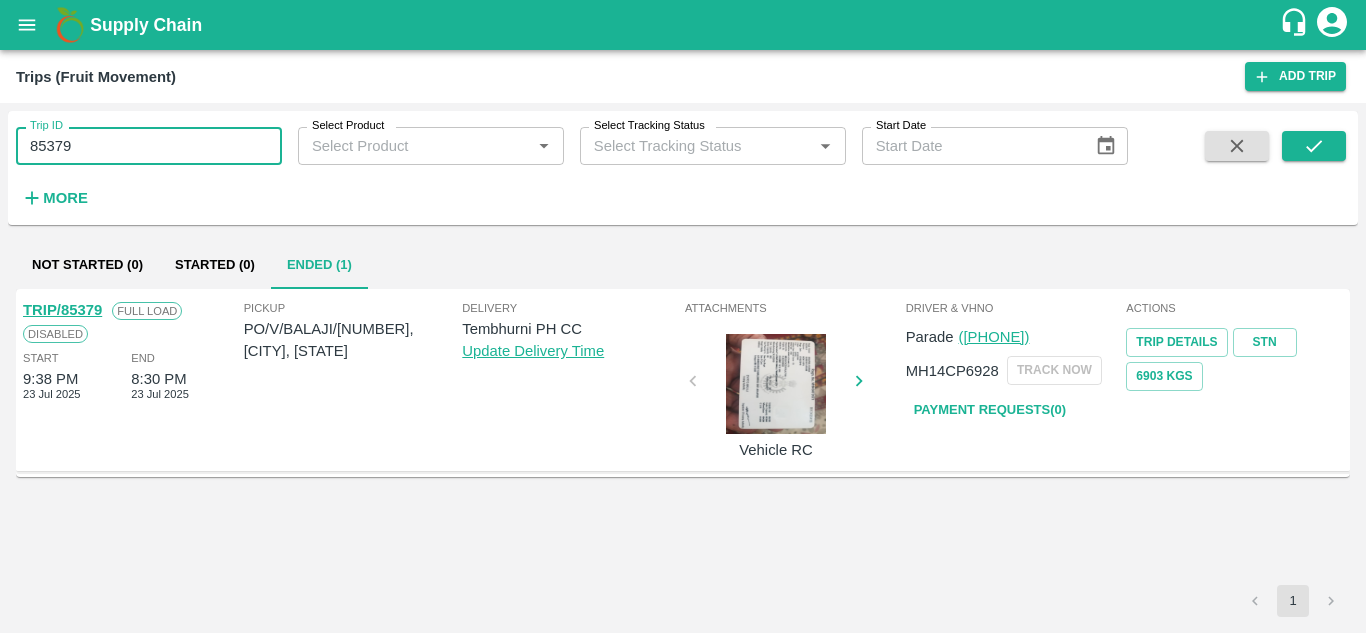 click on "85379" at bounding box center [149, 146] 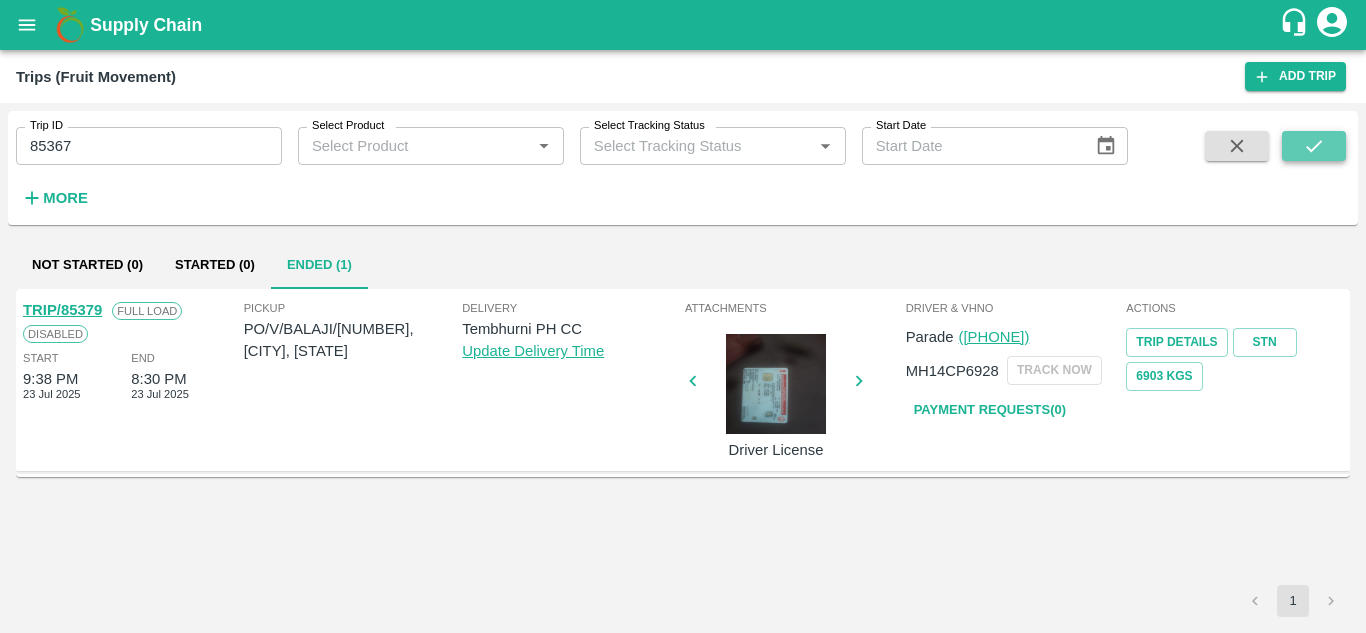 click at bounding box center [1314, 146] 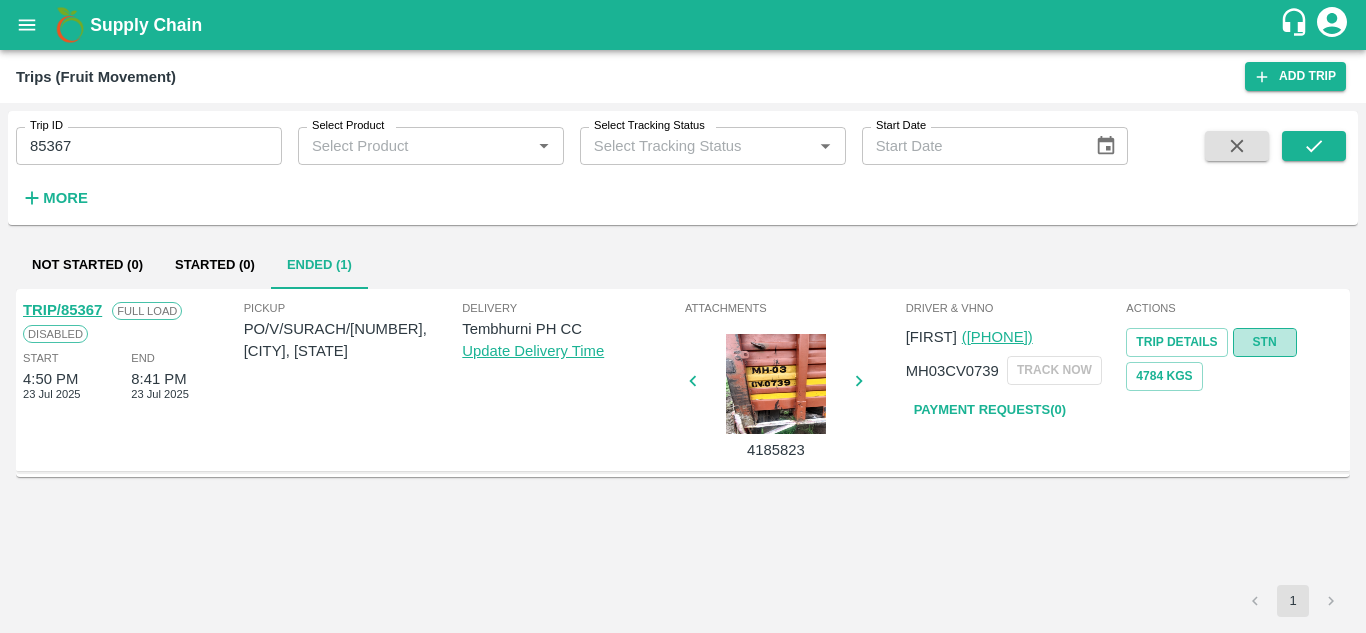 click on "STN" at bounding box center (1265, 342) 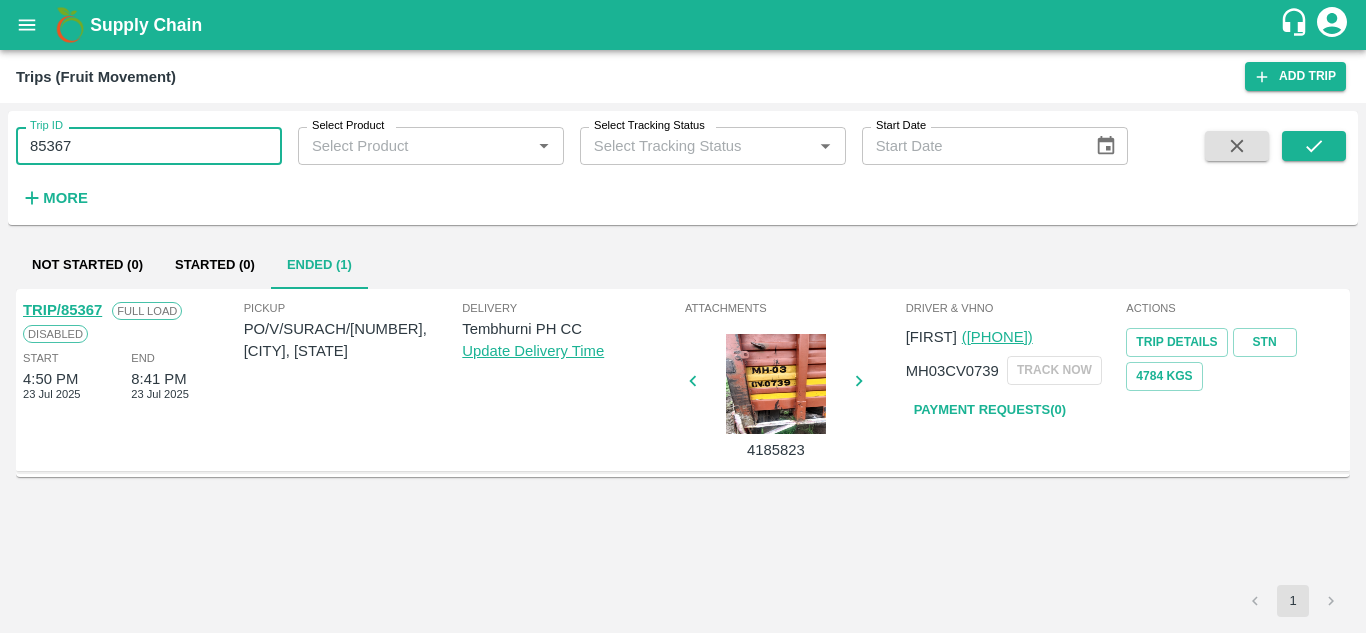 click on "85367" at bounding box center (149, 146) 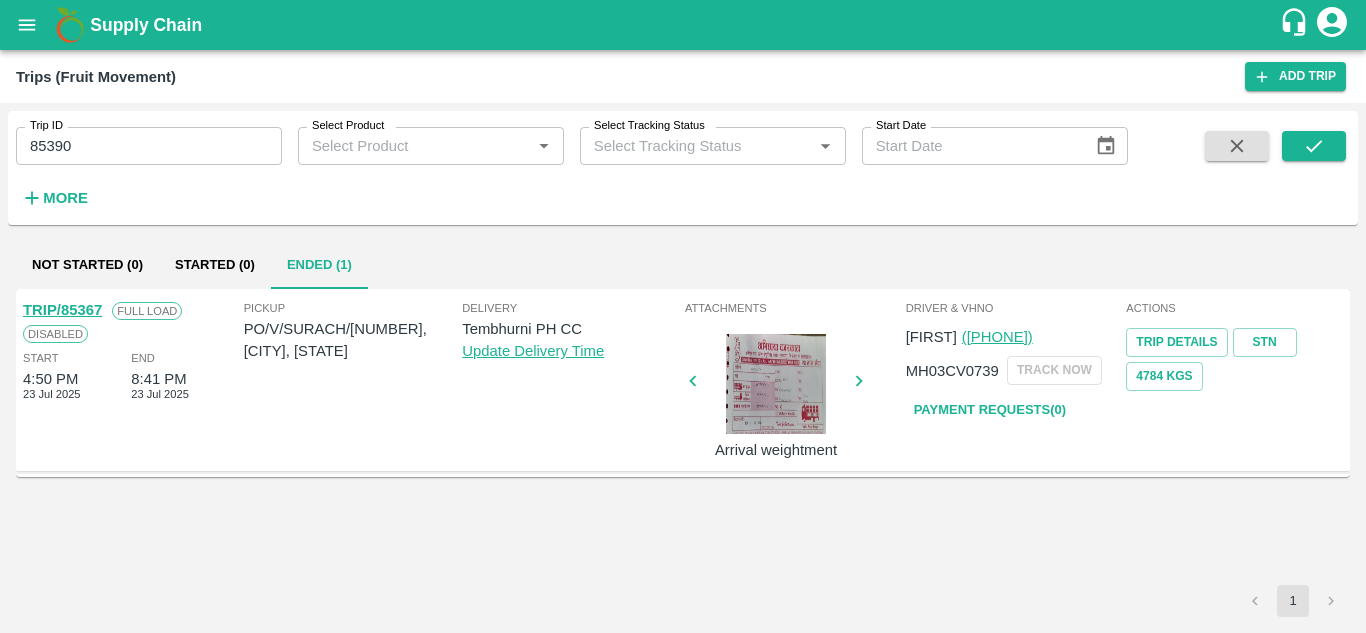 click on "Trip ID 85390 Trip ID Select Product Select Product   * Select Tracking Status Select Tracking Status   * Start Date Start Date More" at bounding box center (683, 168) 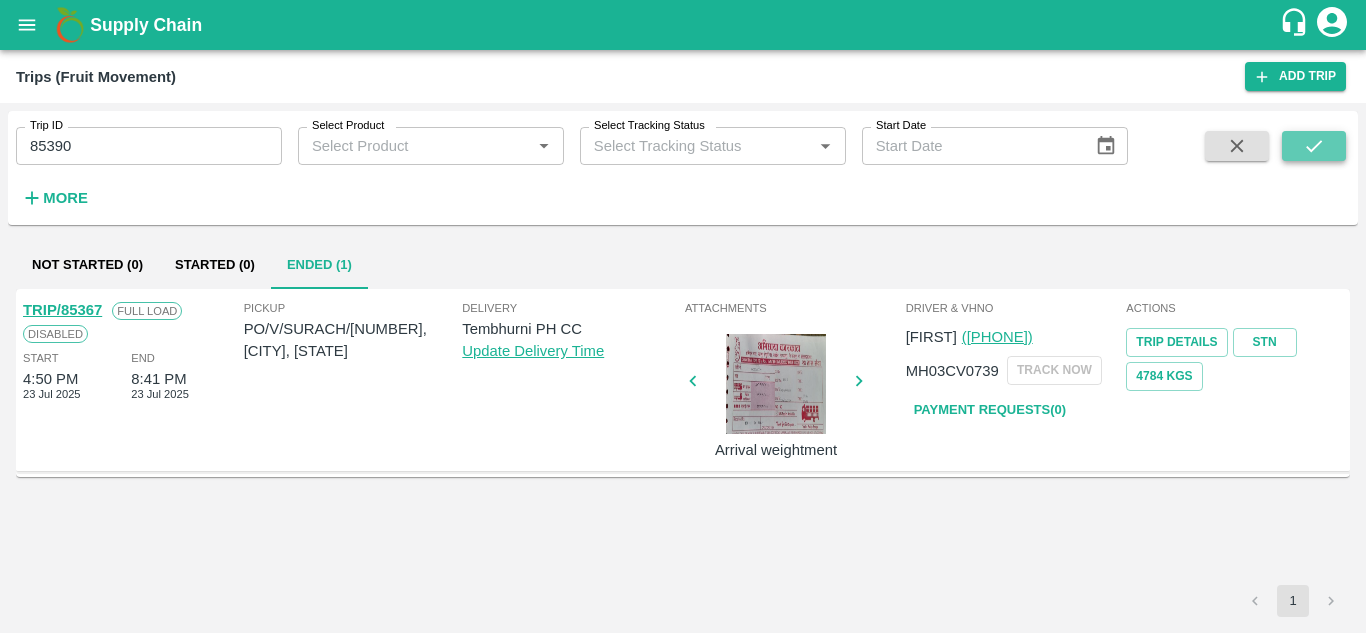 click at bounding box center [1314, 146] 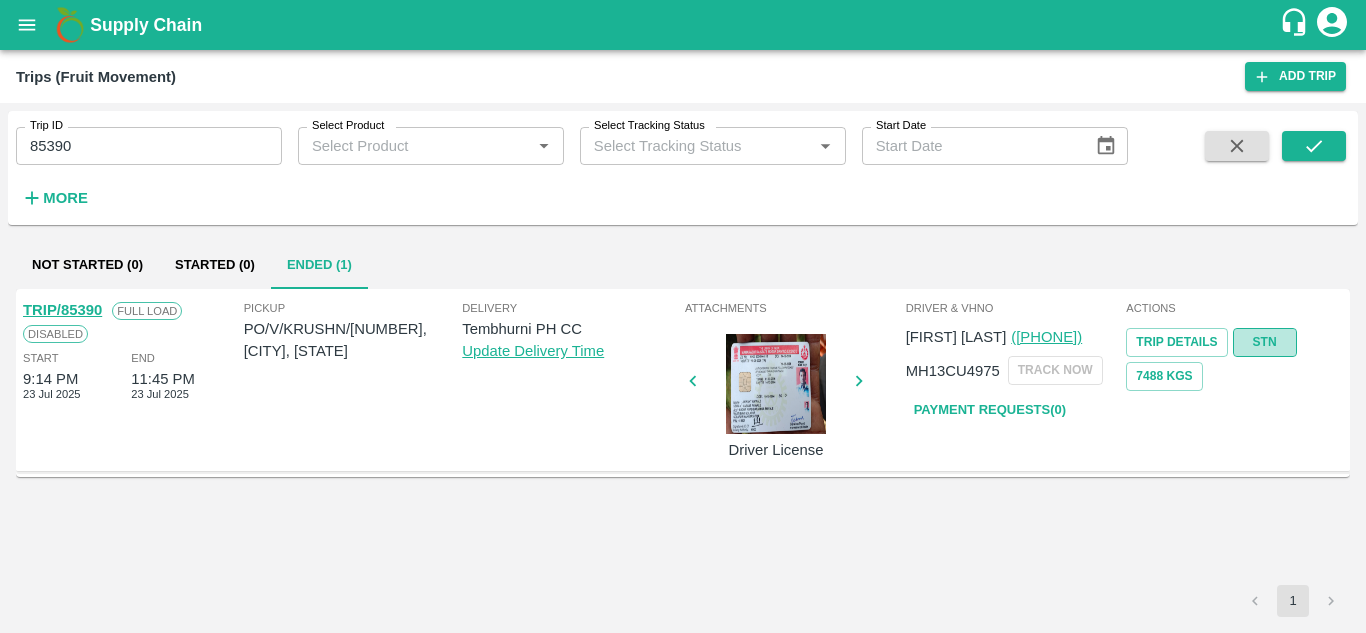 click on "STN" at bounding box center (1265, 342) 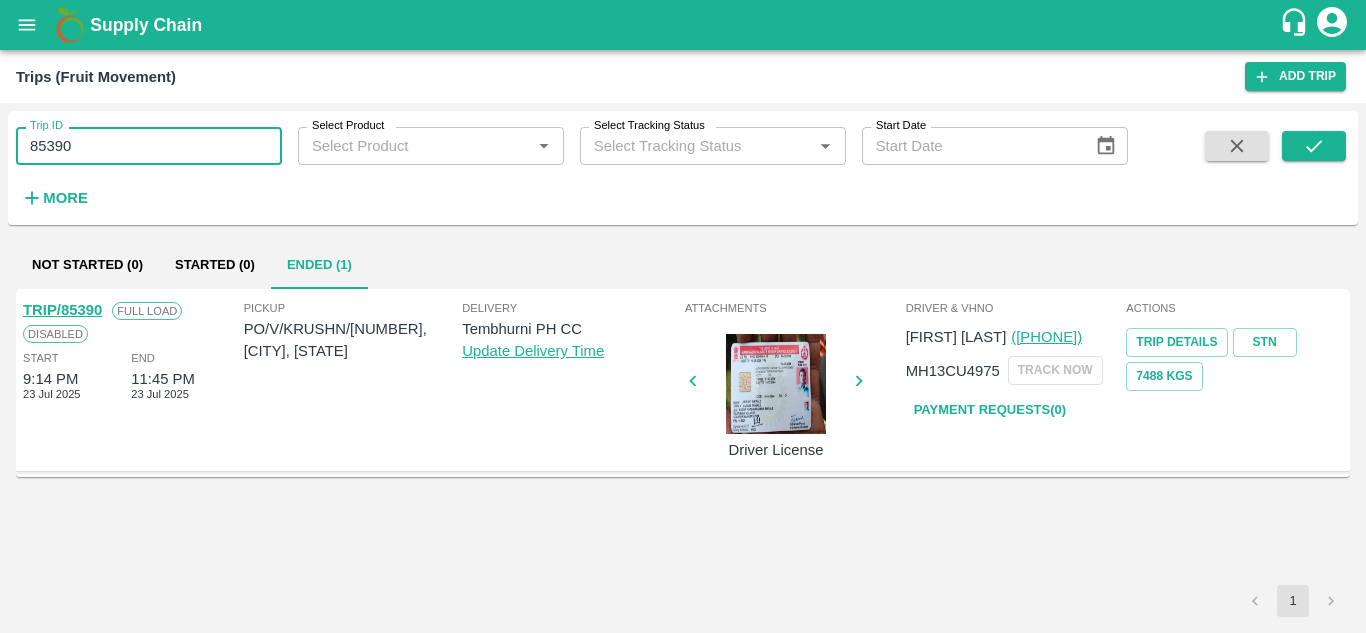 click on "85390" at bounding box center [149, 146] 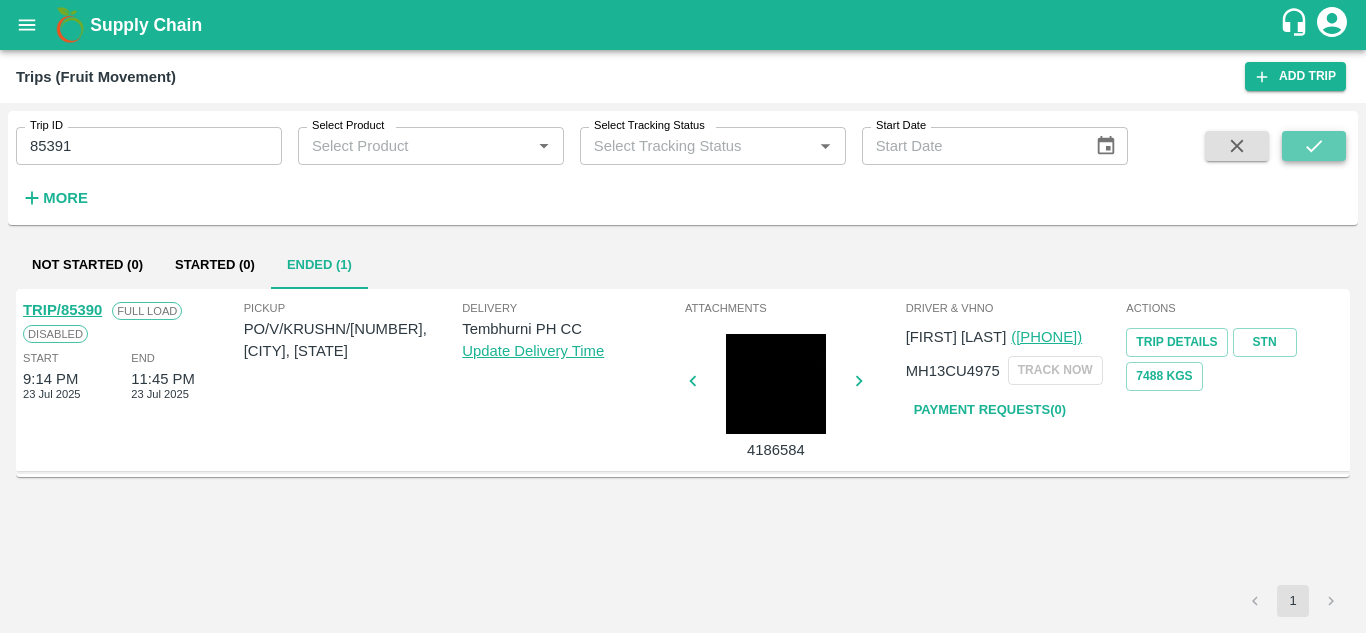 click at bounding box center [1314, 146] 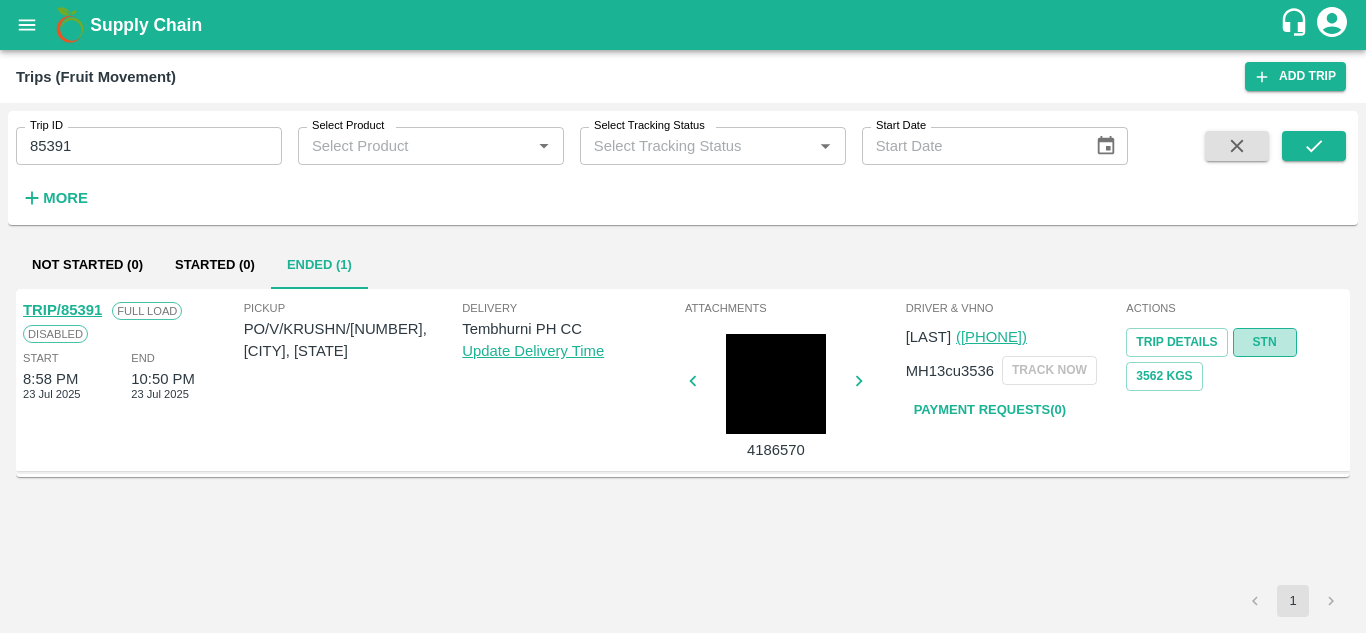 click on "STN" at bounding box center (1265, 342) 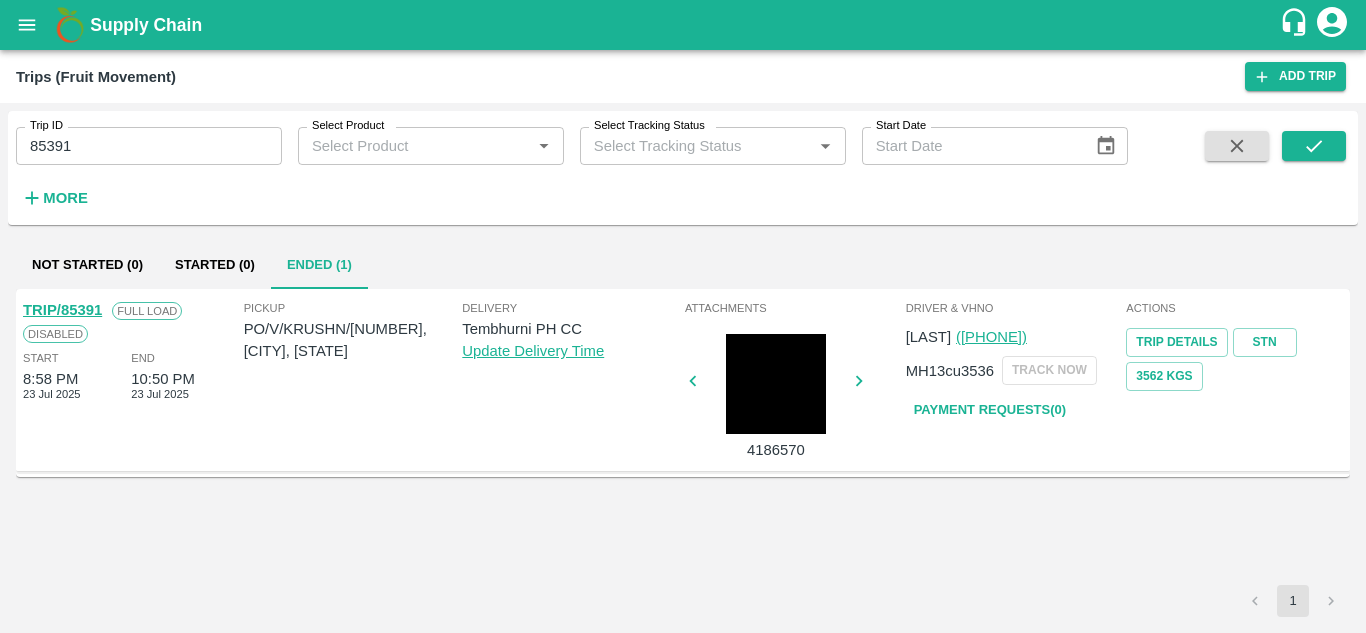 click on "85391" at bounding box center (149, 146) 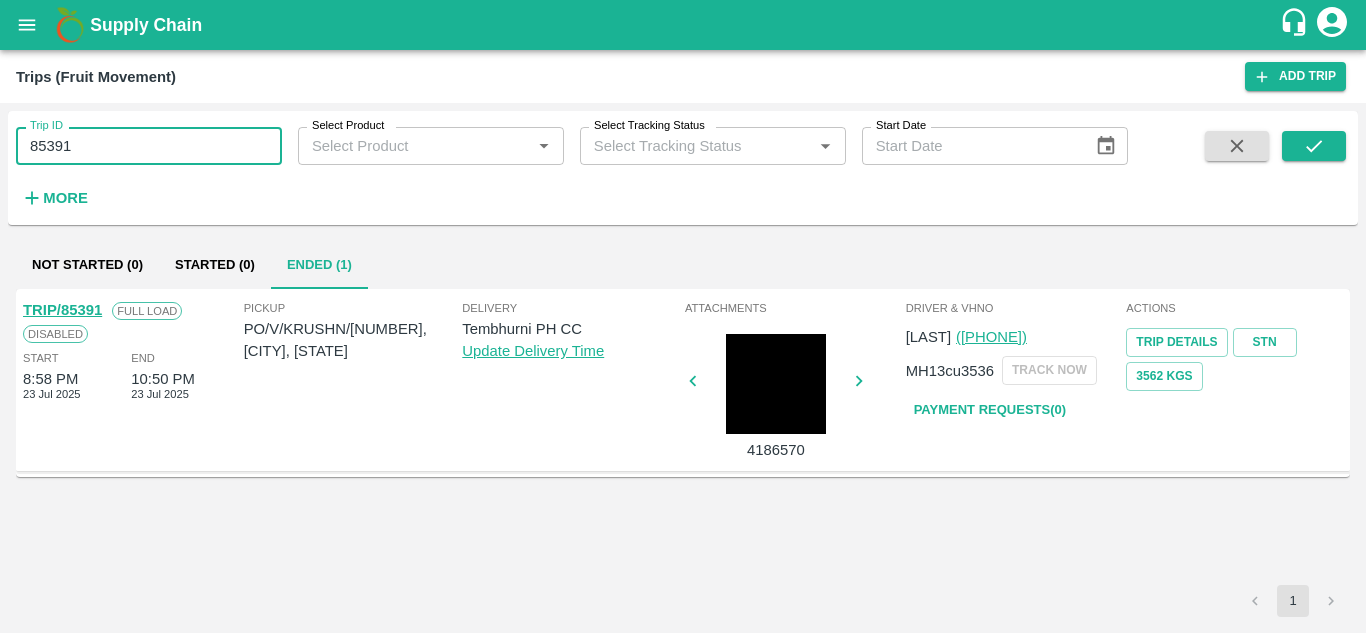 click on "85391" at bounding box center (149, 146) 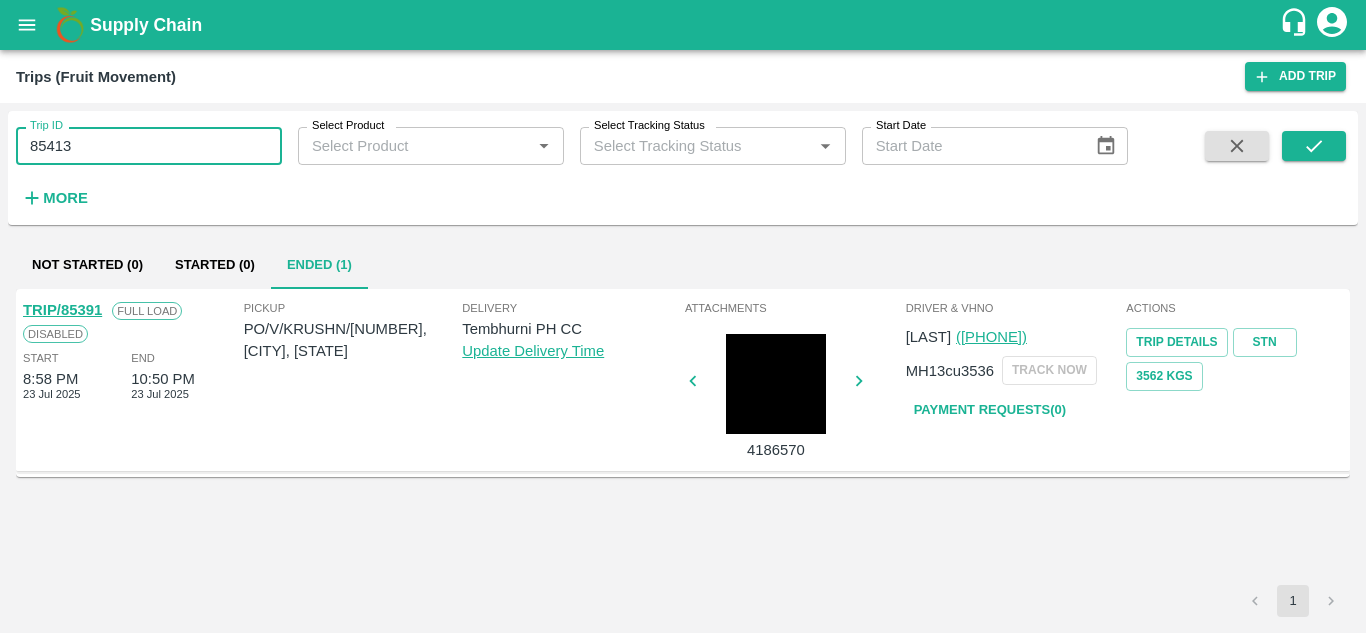 click on "85413" at bounding box center [149, 146] 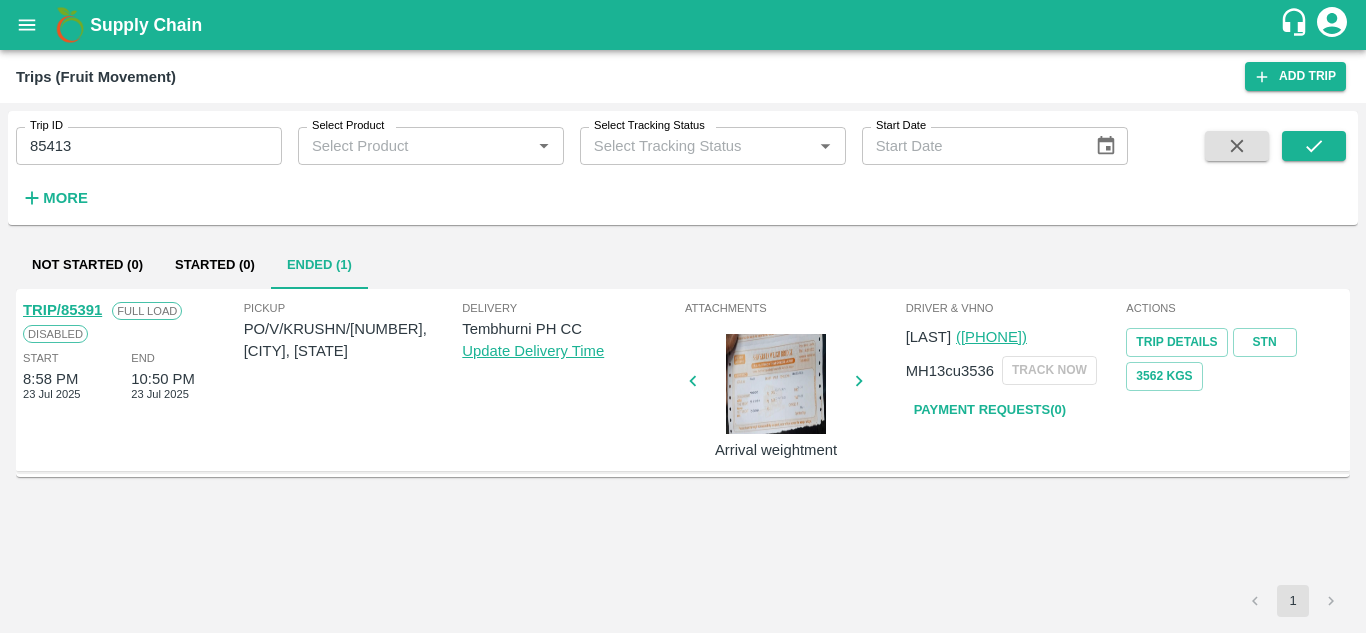 click at bounding box center [1314, 172] 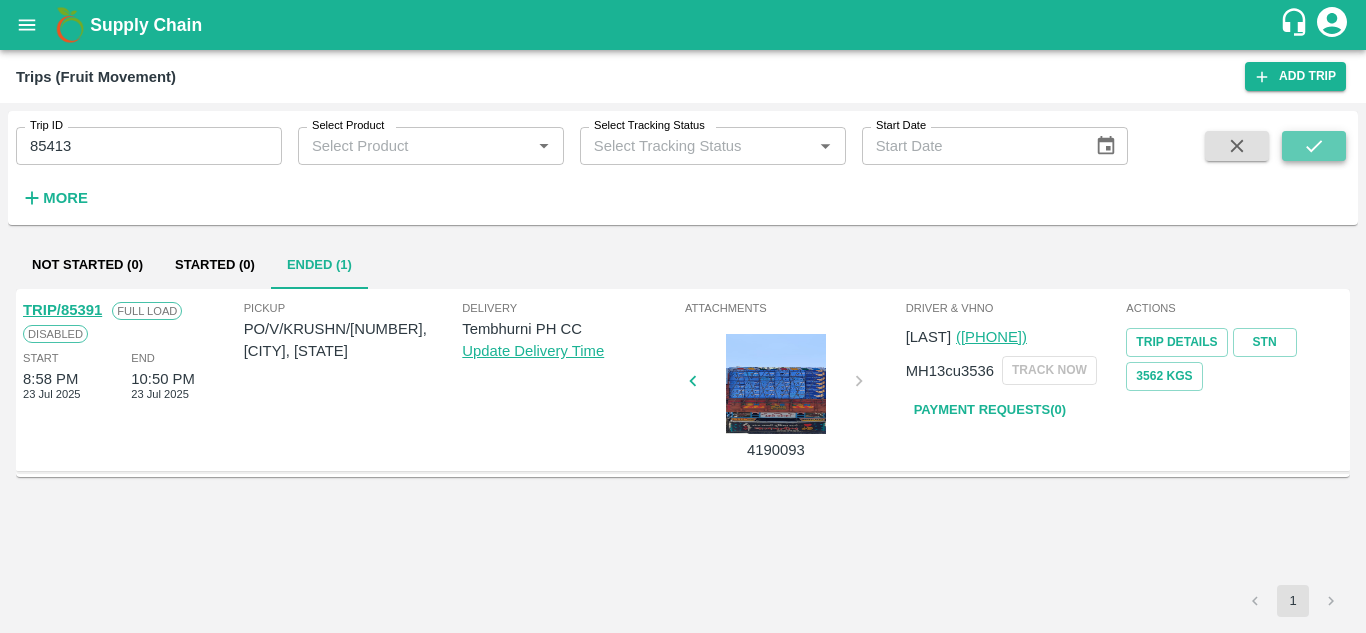 click 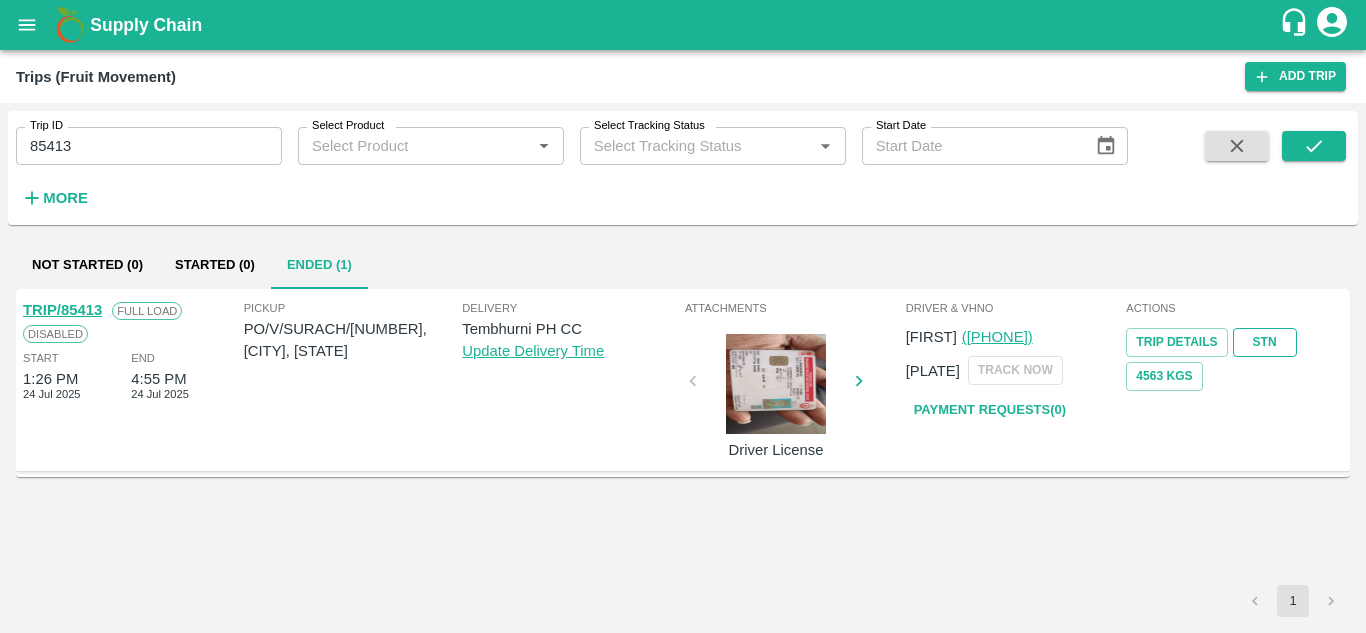 click on "STN" at bounding box center (1265, 342) 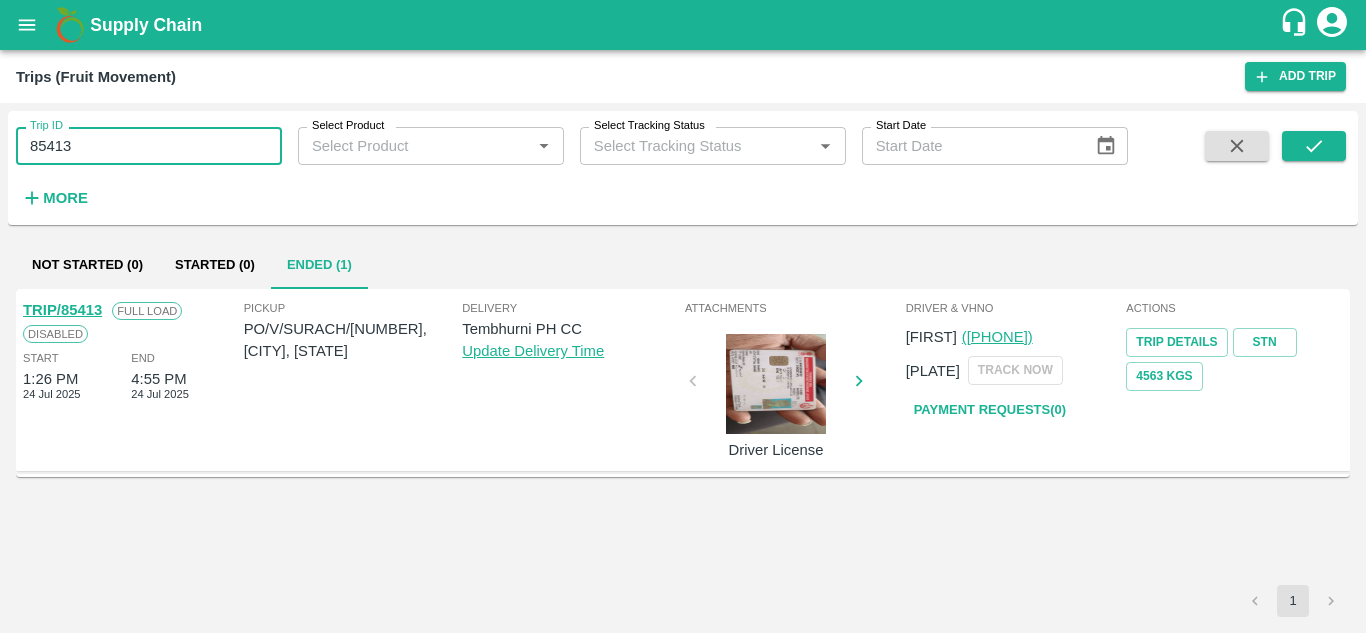 click on "85413" at bounding box center (149, 146) 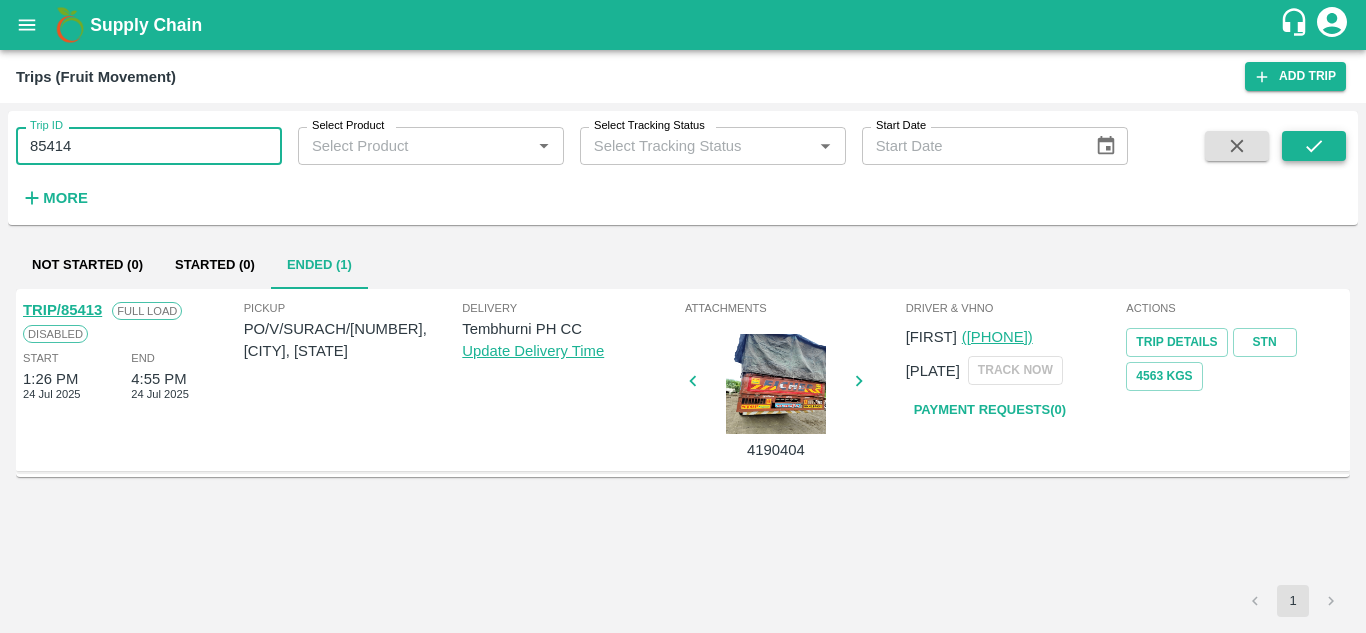 click 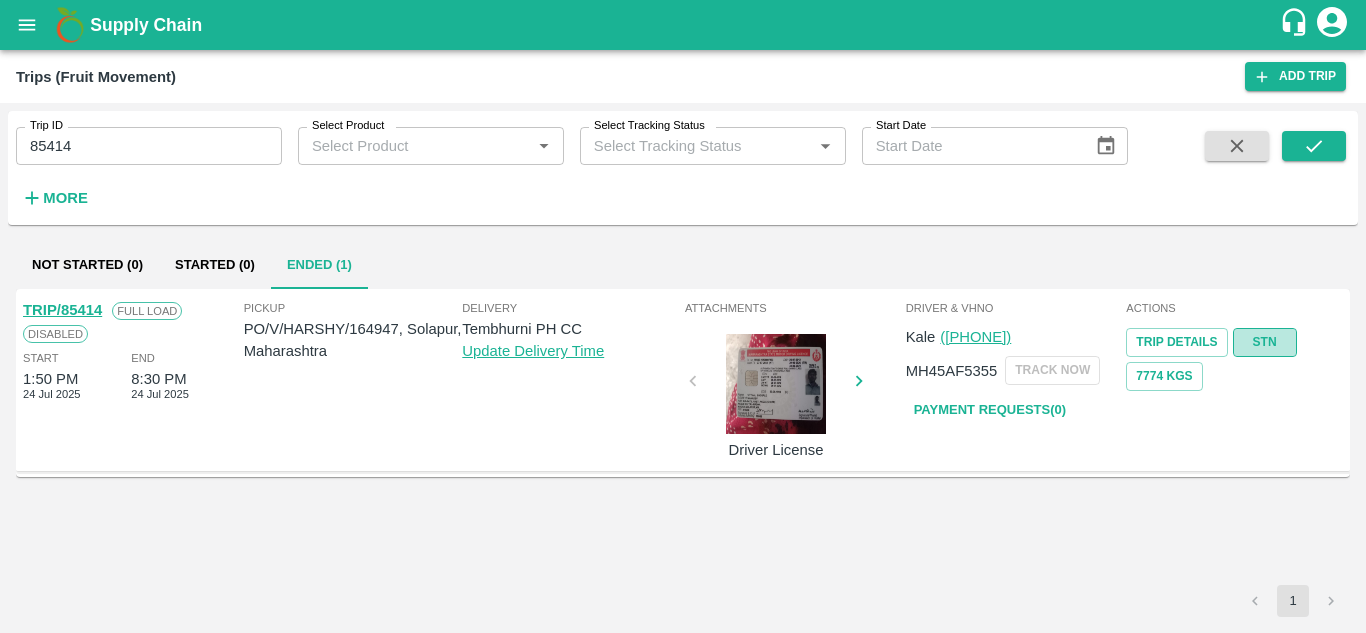 click on "STN" at bounding box center [1265, 342] 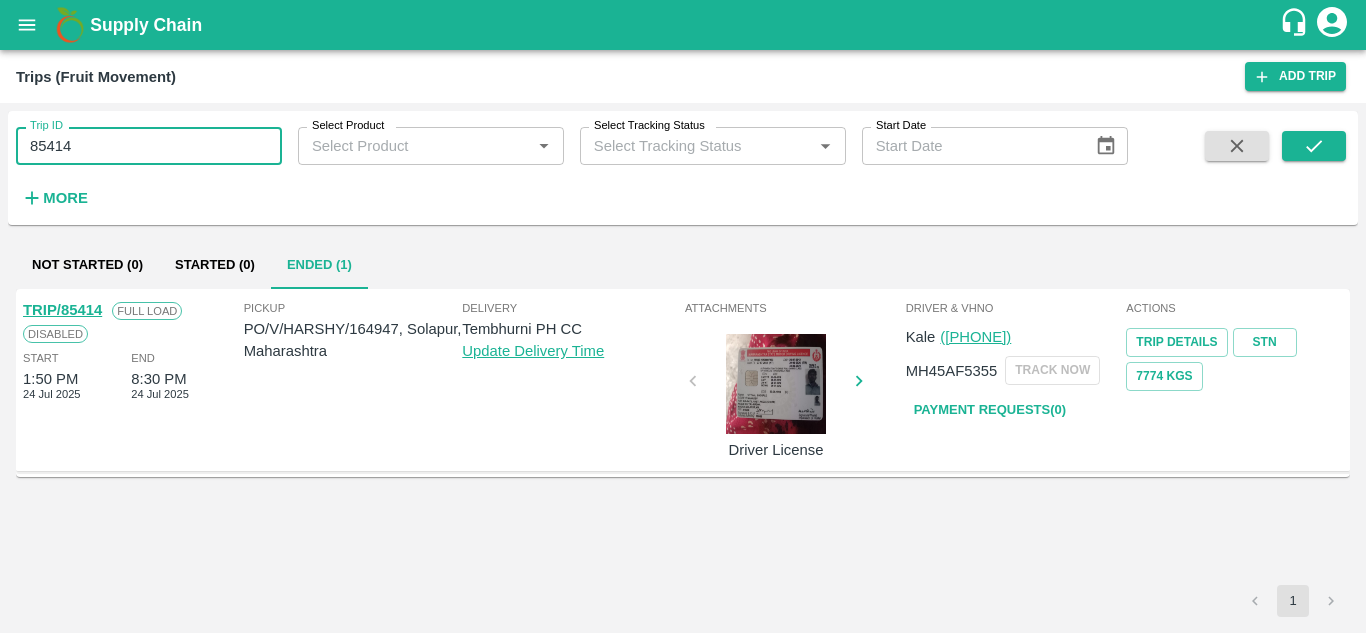 click on "85414" at bounding box center [149, 146] 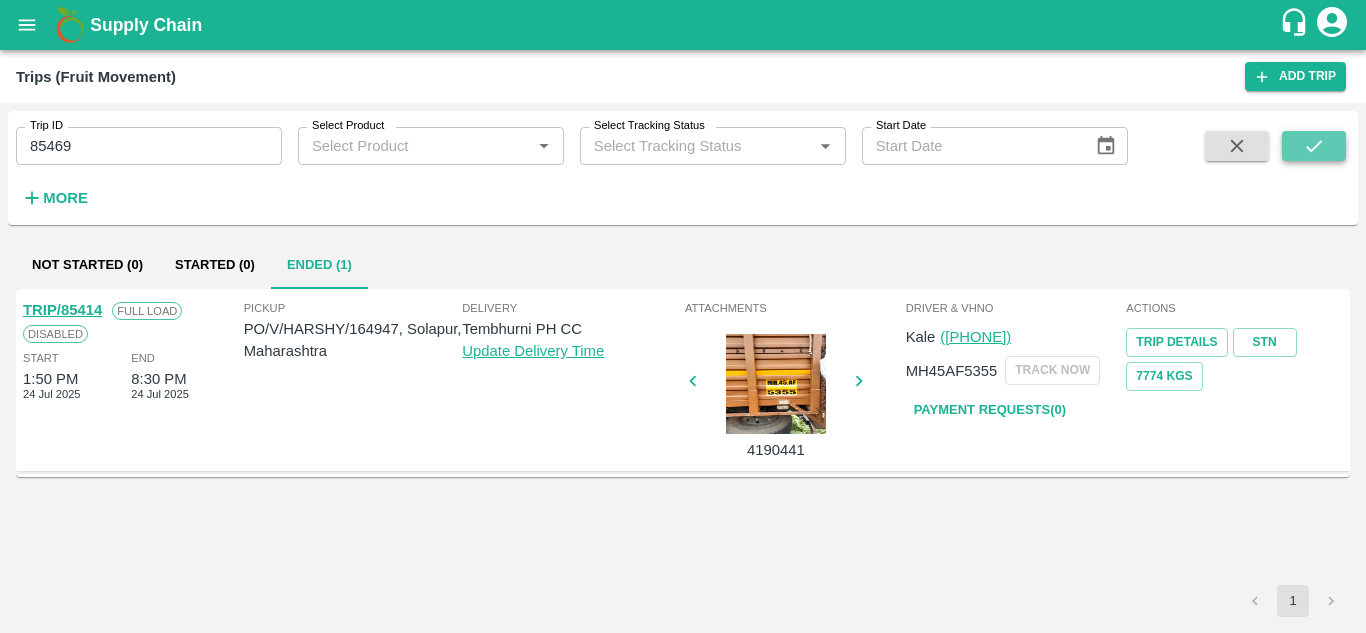 click at bounding box center [1314, 146] 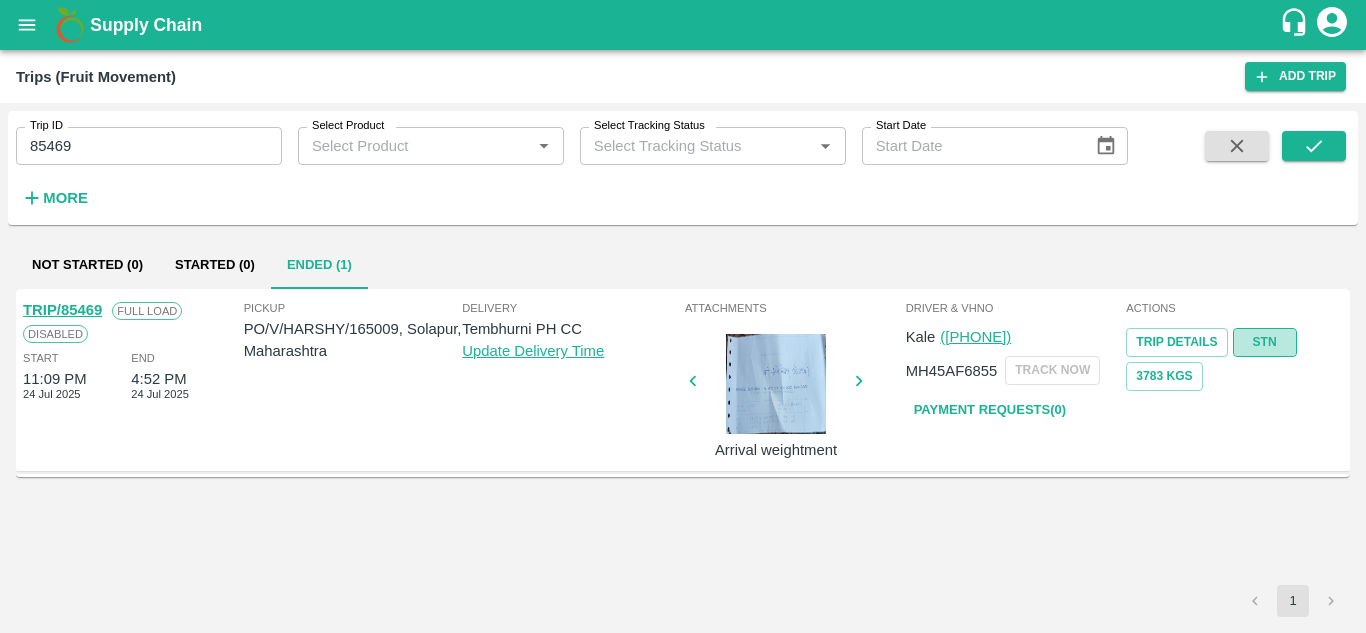 click on "STN" at bounding box center [1265, 342] 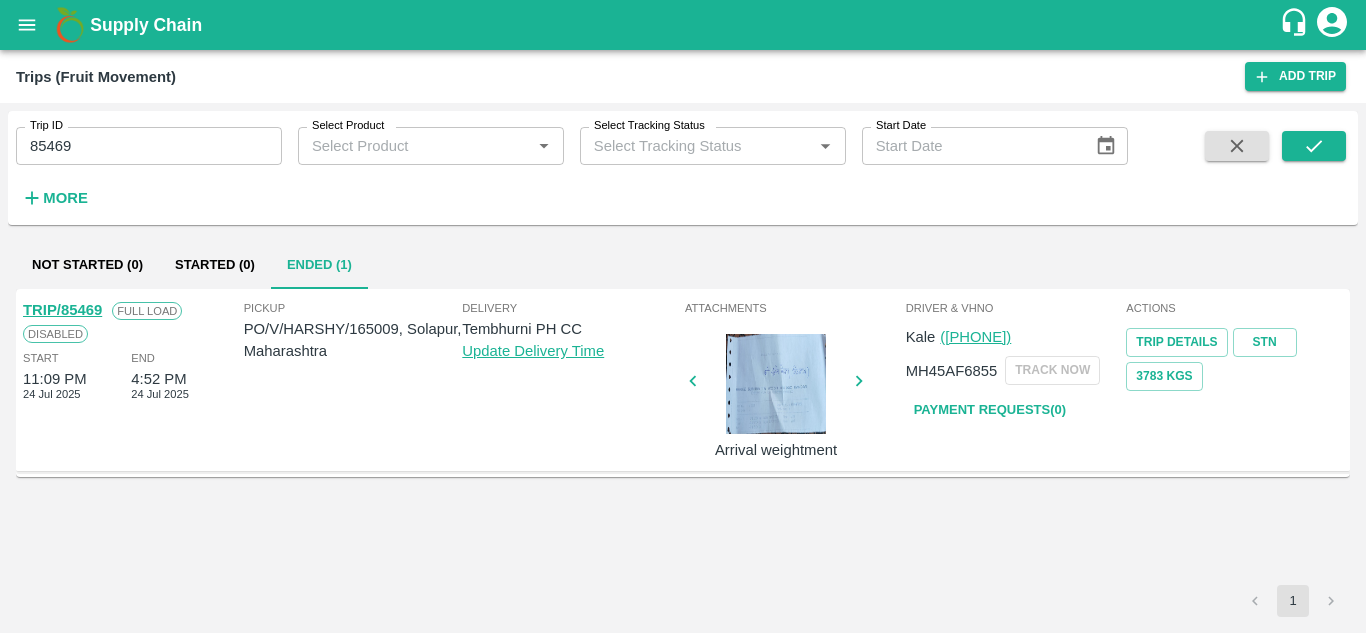 drag, startPoint x: 102, startPoint y: 126, endPoint x: 95, endPoint y: 139, distance: 14.764823 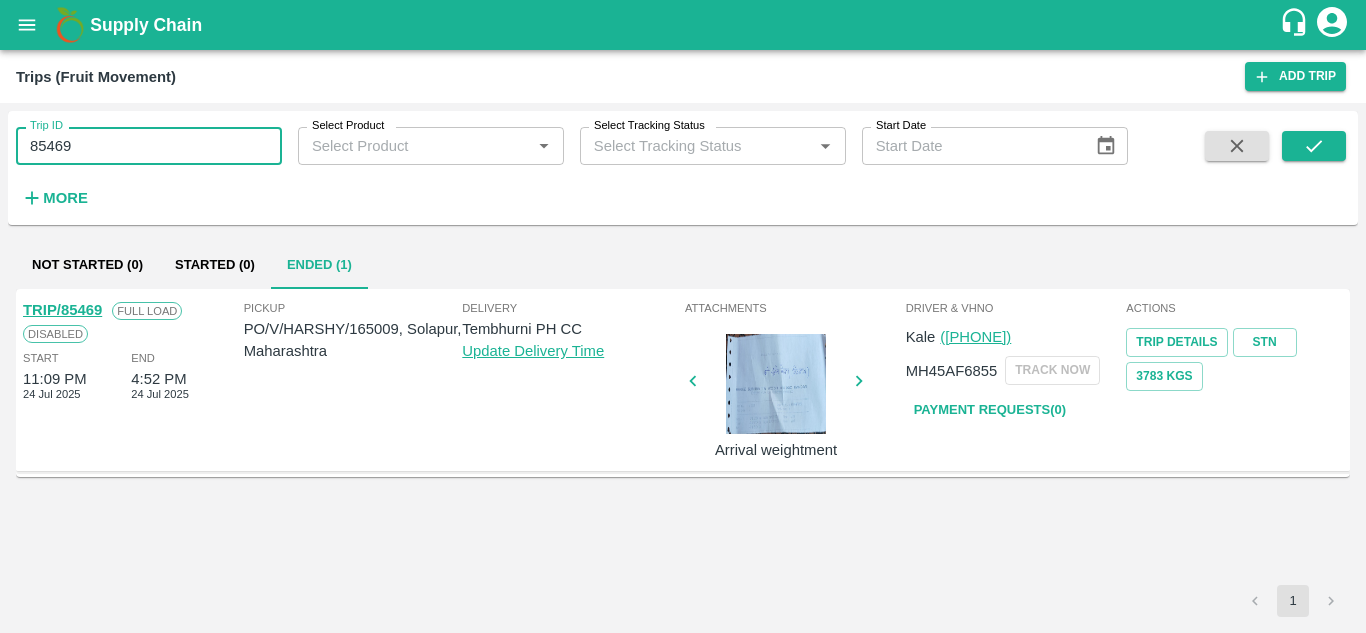 click on "85469" at bounding box center [149, 146] 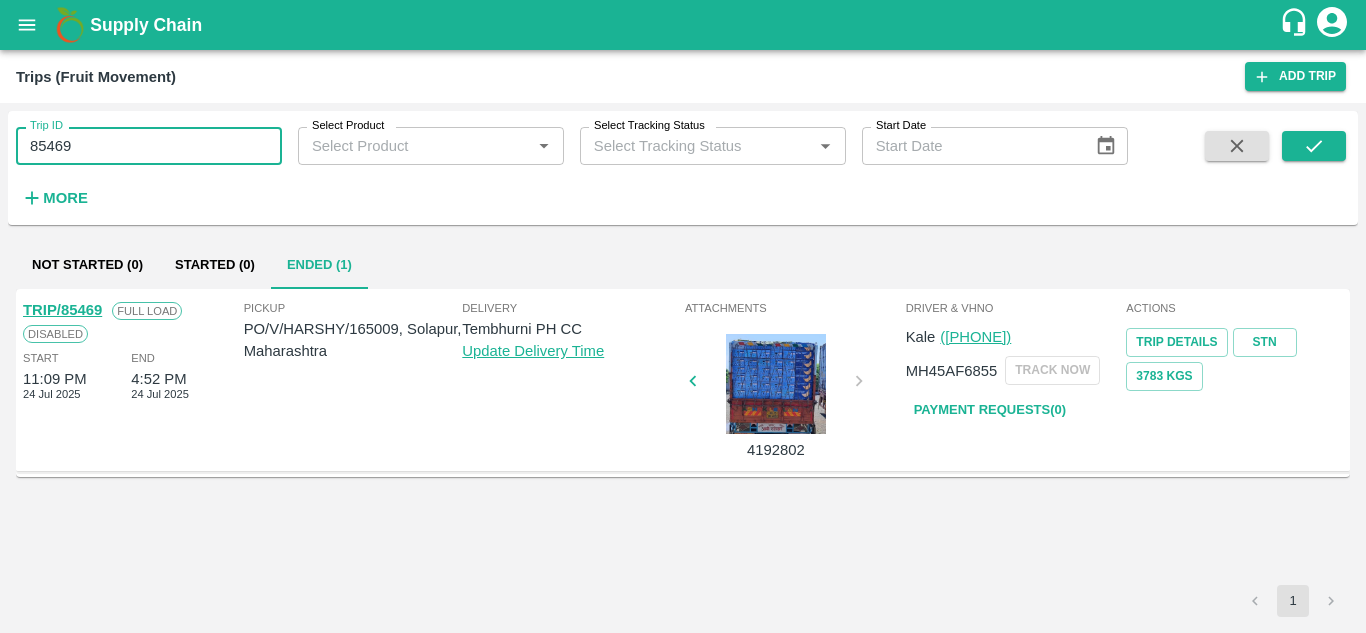 paste 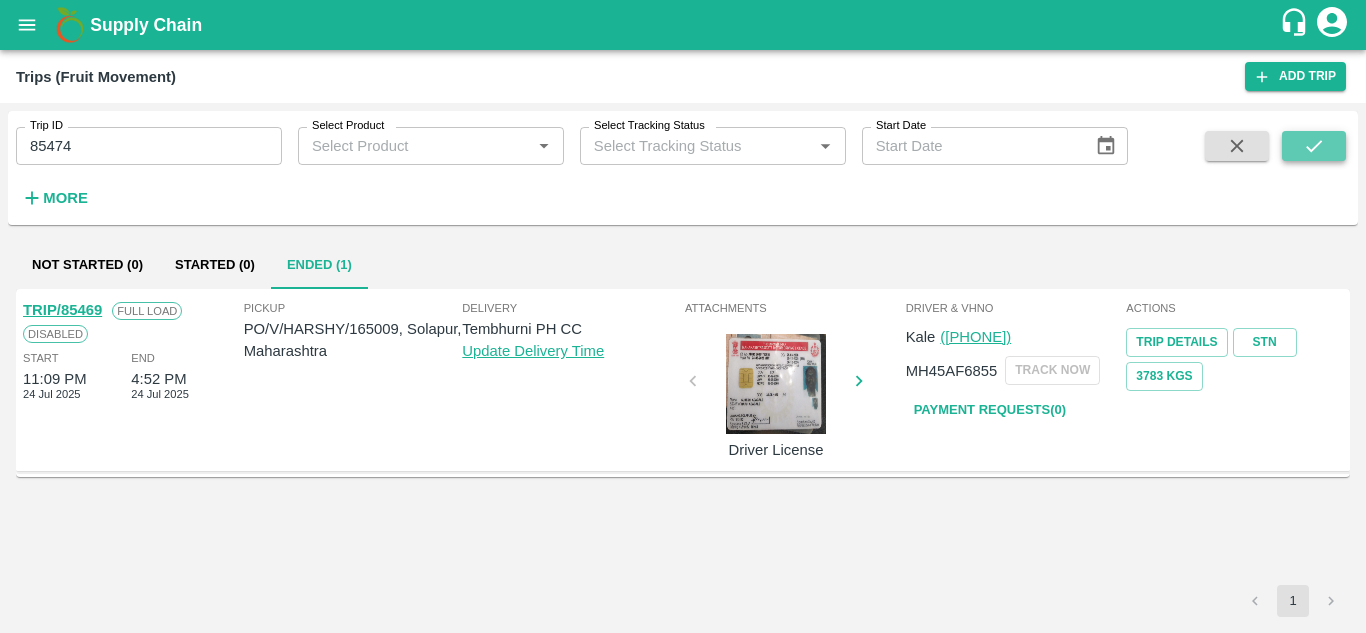 click 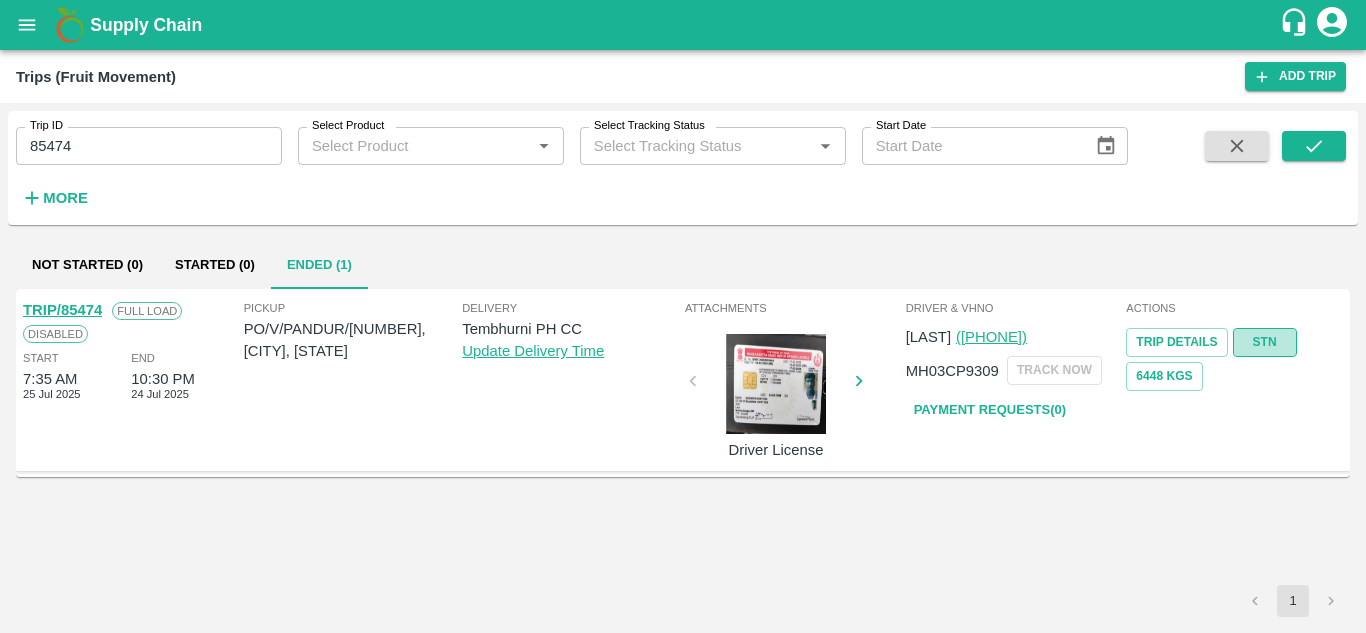 click on "STN" at bounding box center (1265, 342) 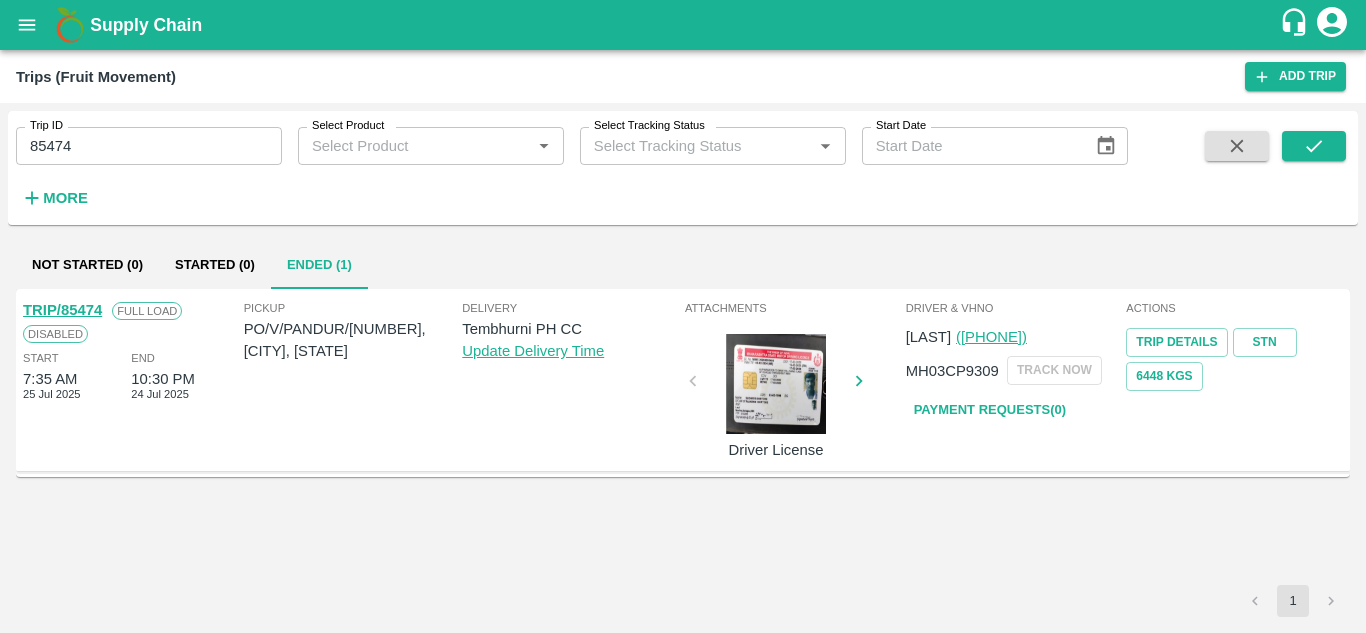 click on "85474" at bounding box center (149, 146) 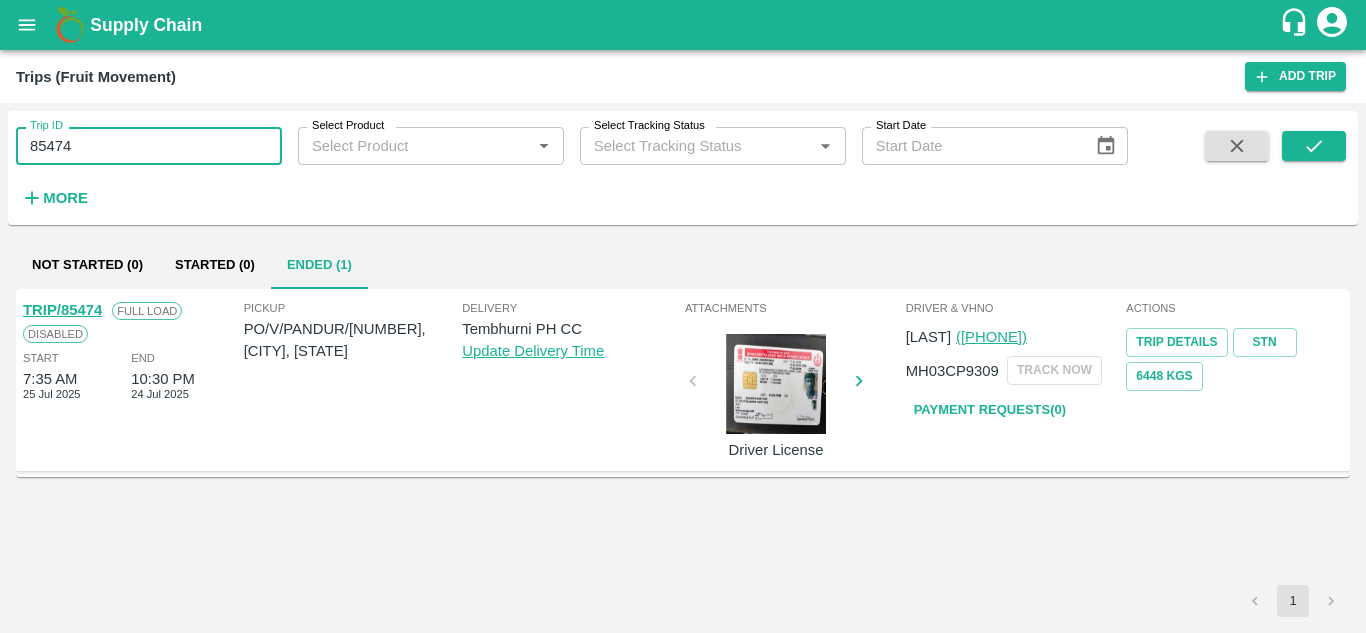 click on "85474" at bounding box center (149, 146) 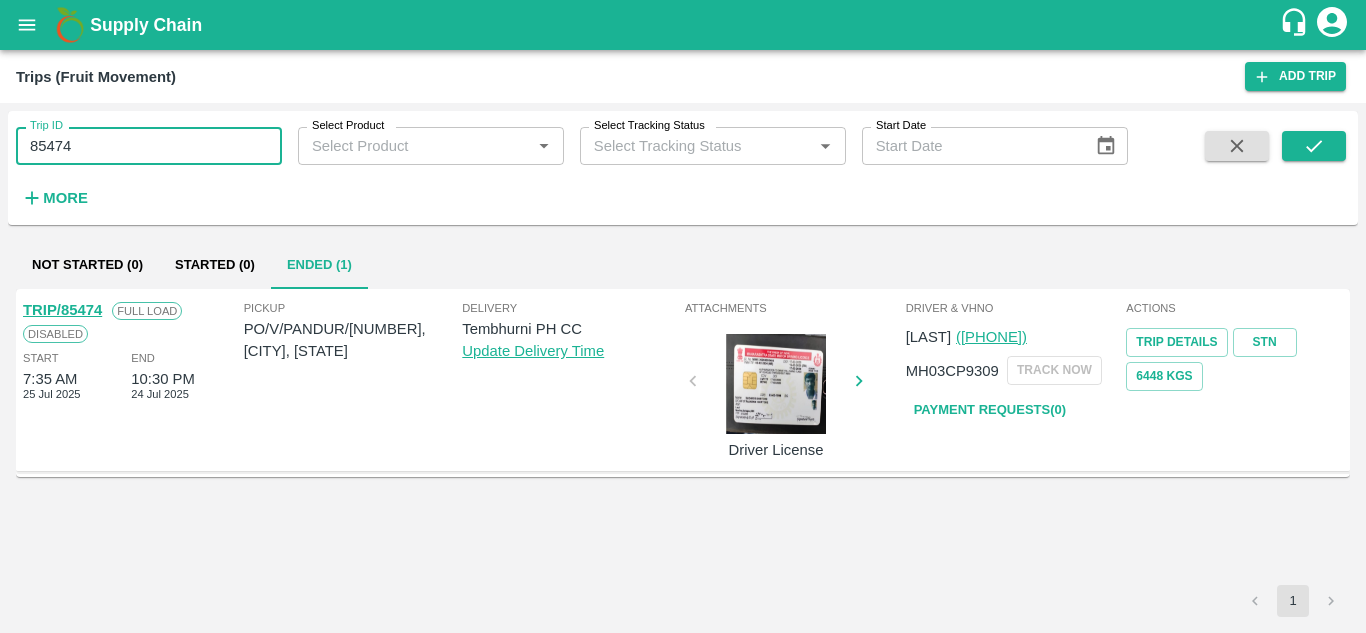 paste 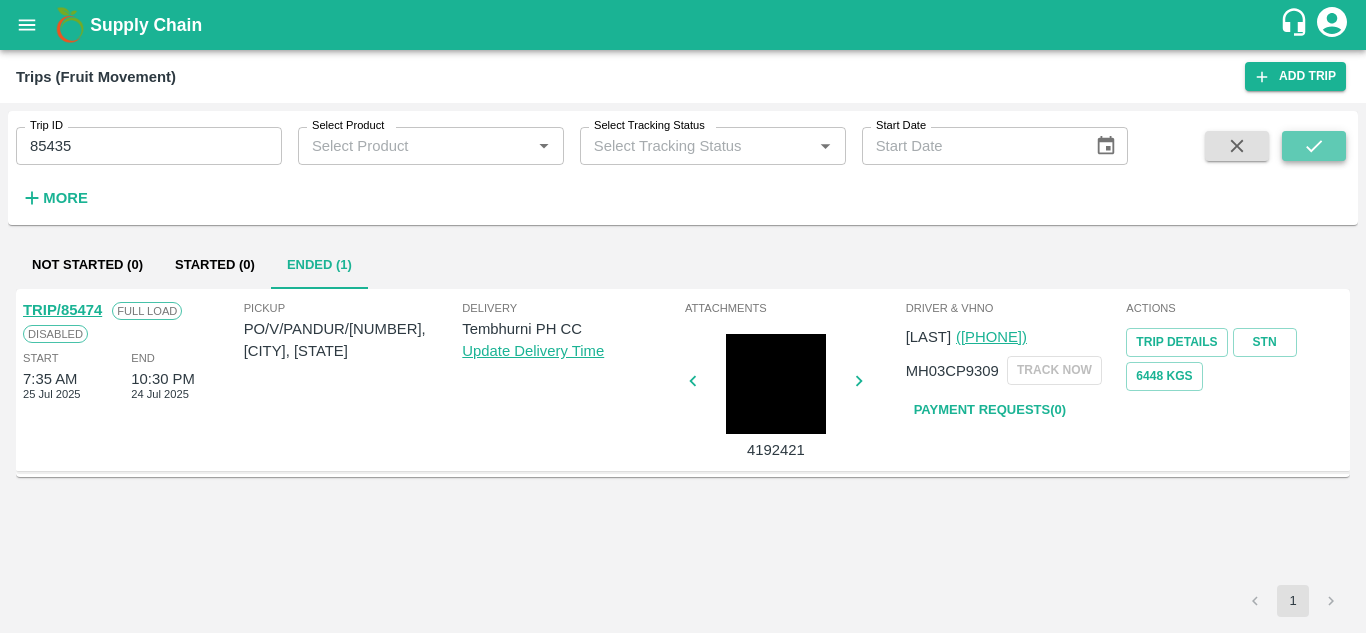 click 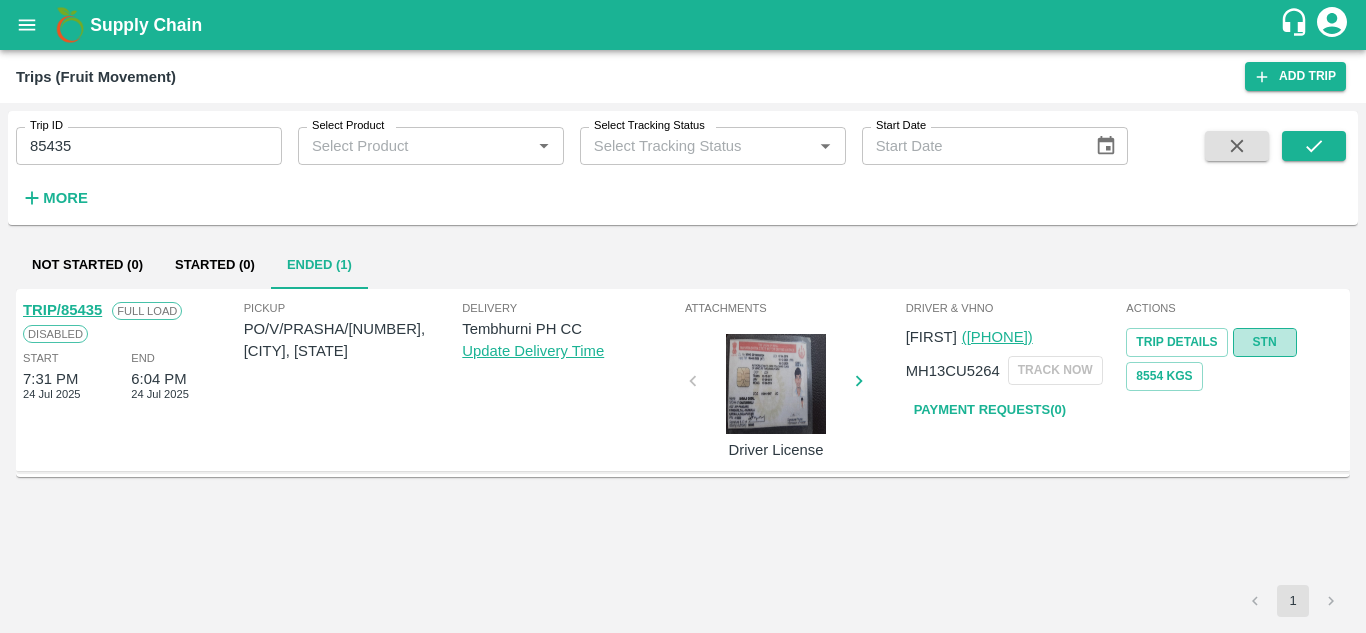 click on "STN" at bounding box center (1265, 342) 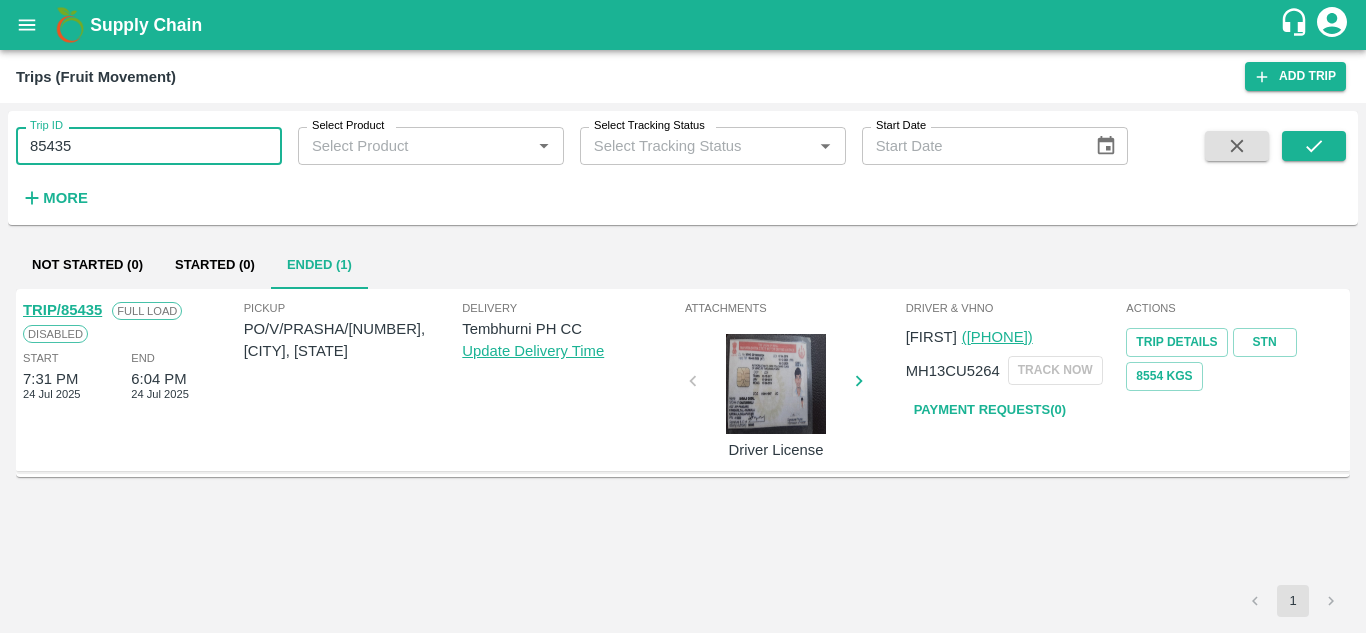 click on "85435" at bounding box center (149, 146) 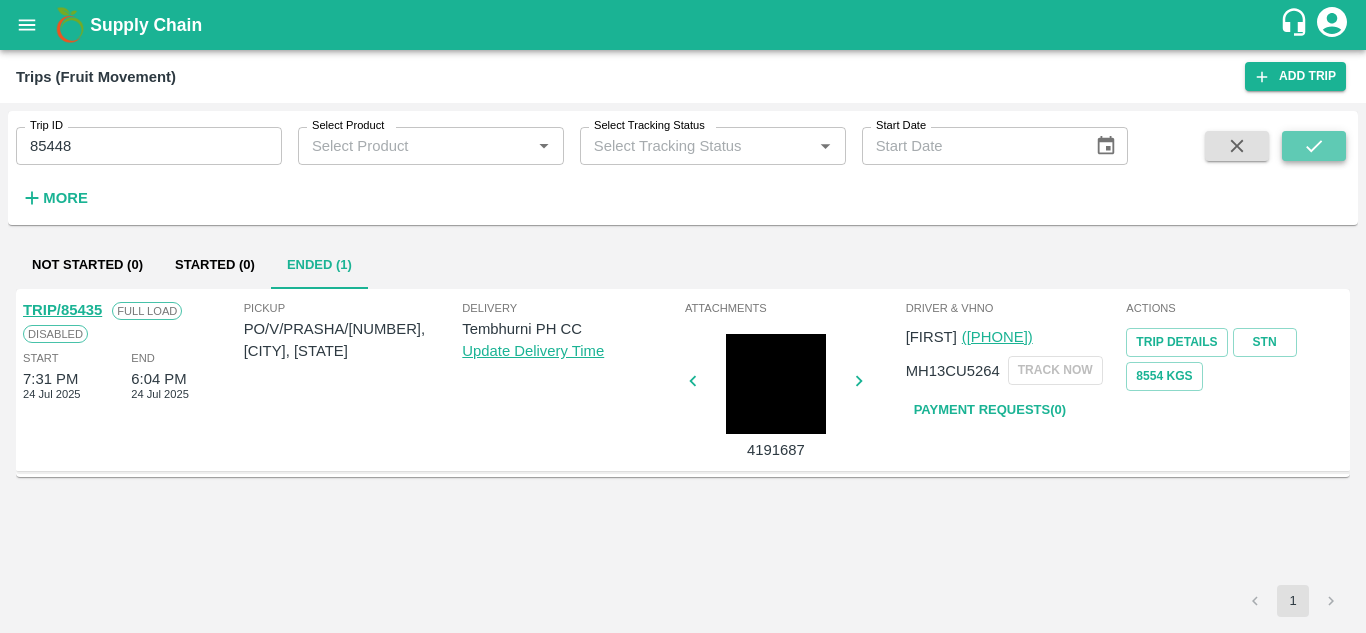 click 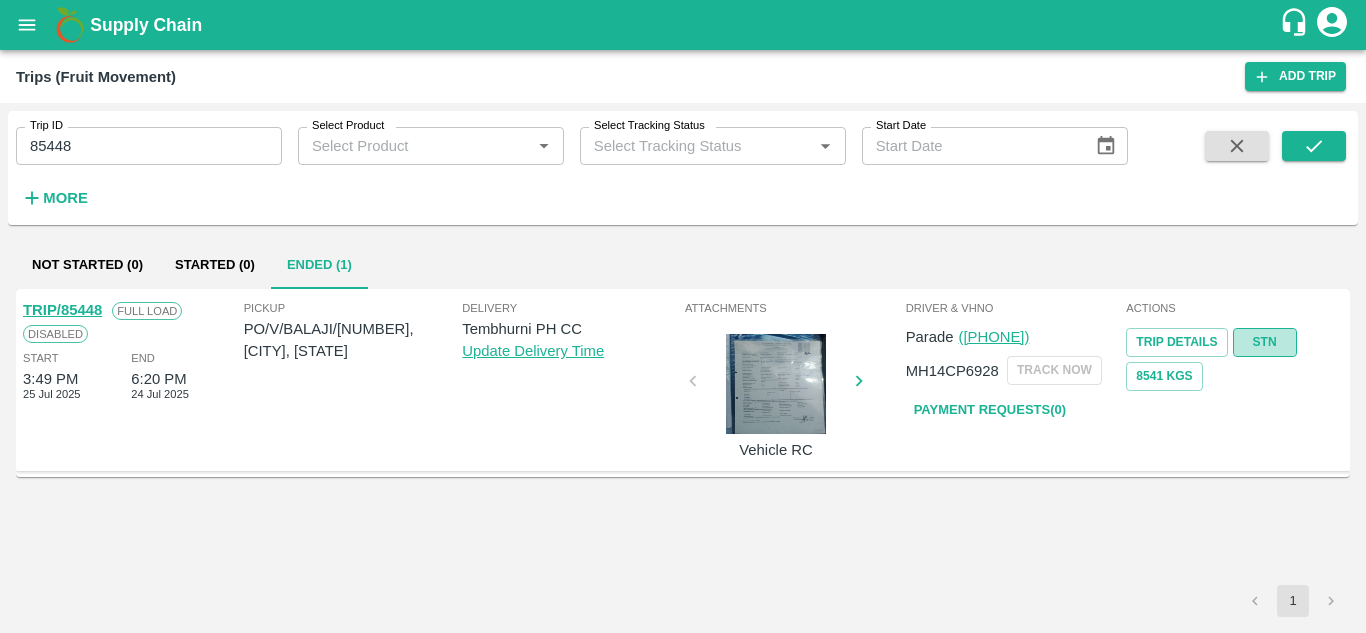 click on "STN" at bounding box center [1265, 342] 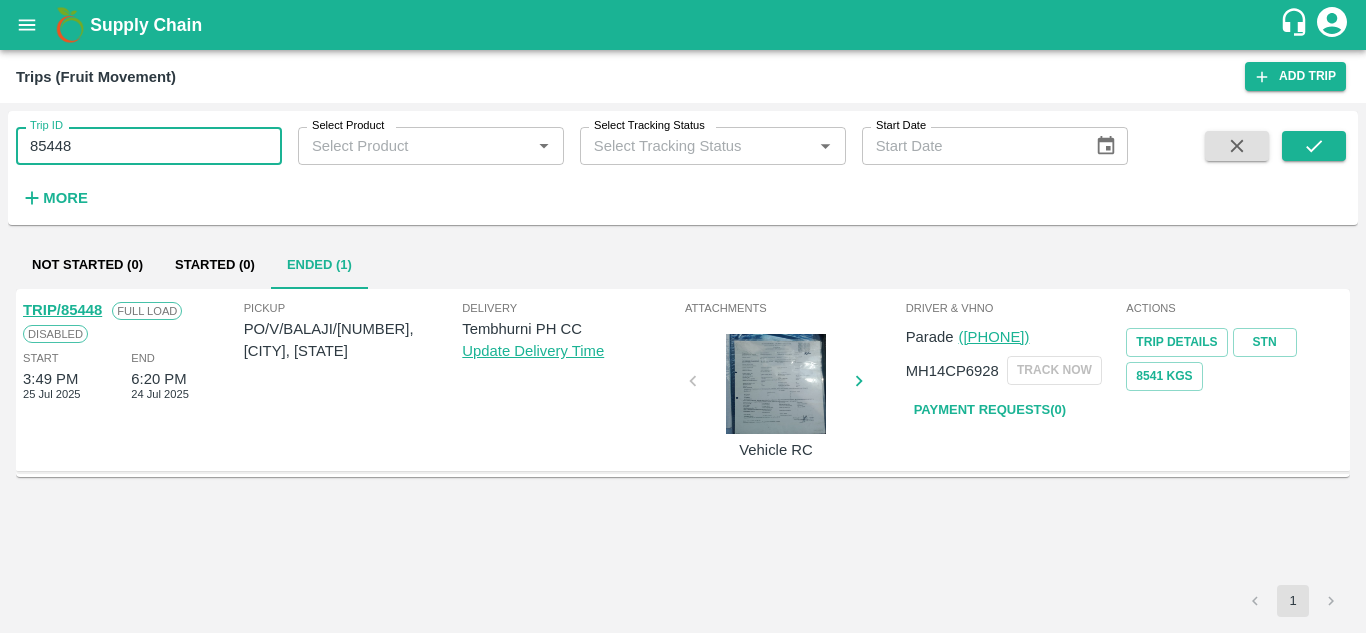 click on "85448" at bounding box center (149, 146) 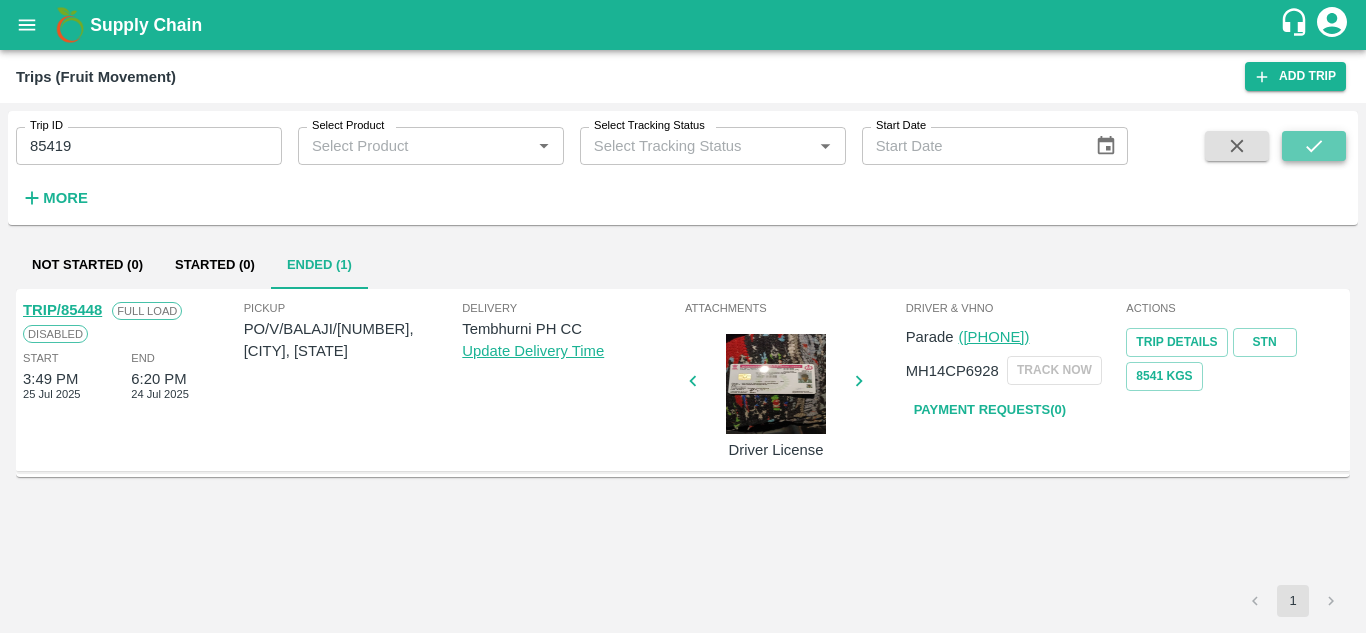 click 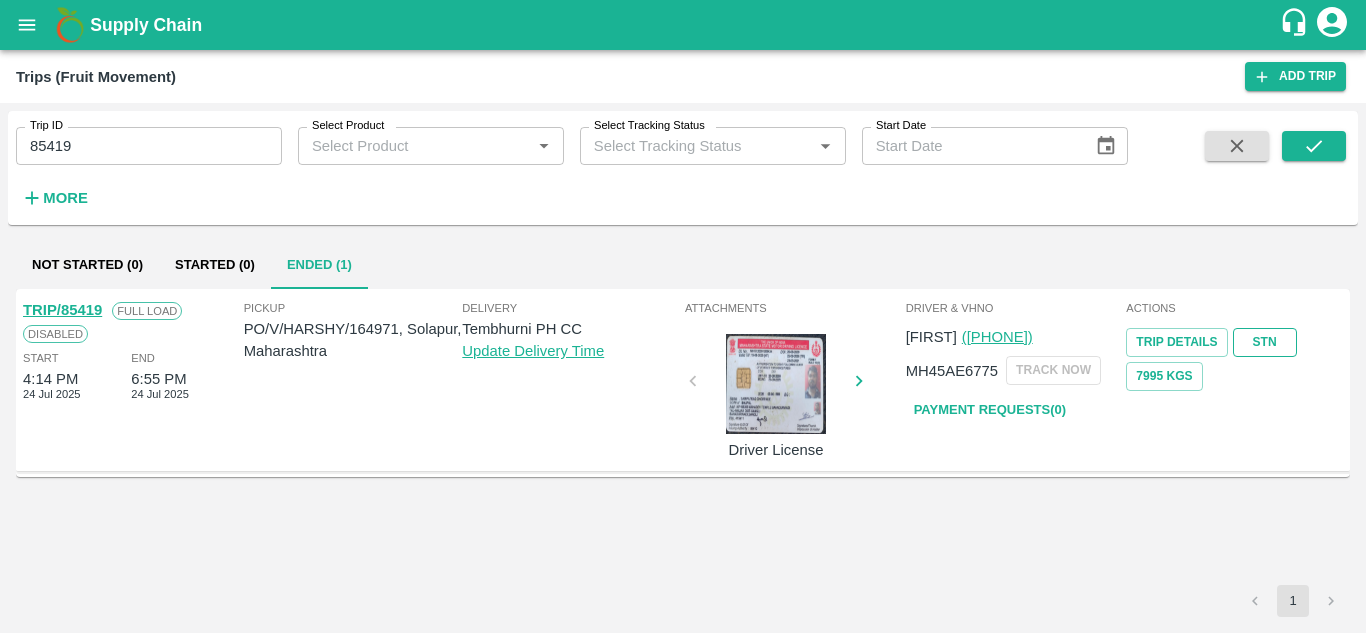 click on "STN" at bounding box center (1265, 342) 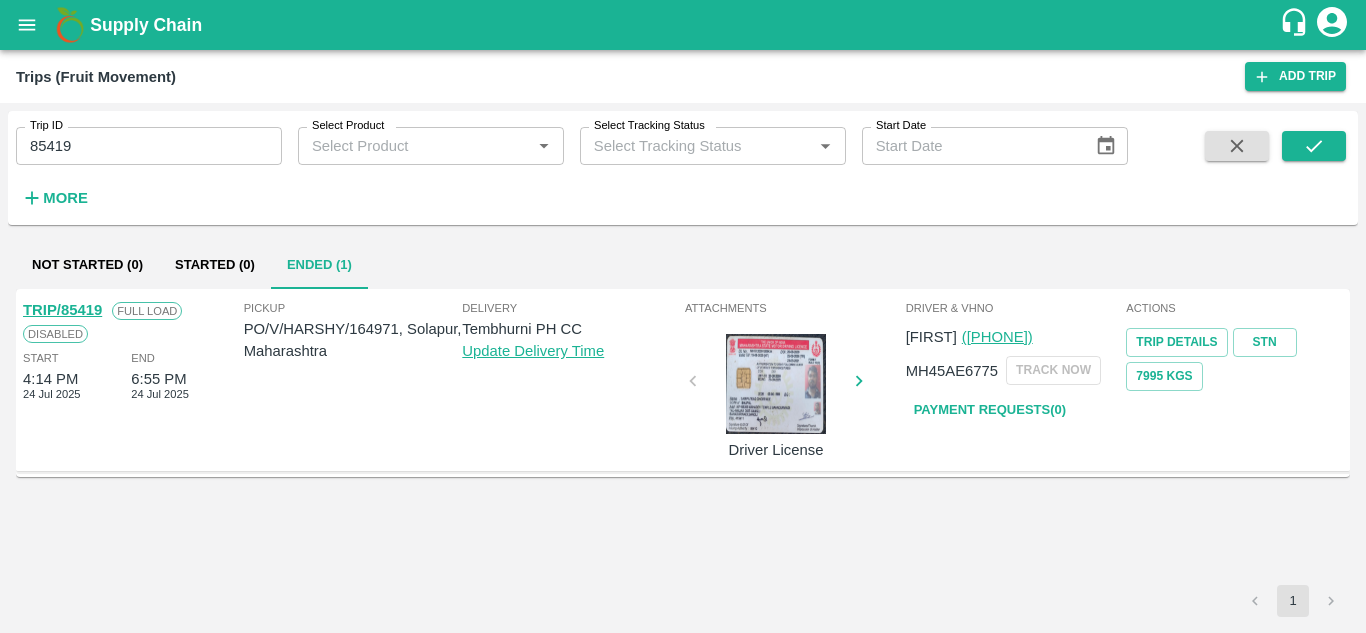 click on "85419" at bounding box center [149, 146] 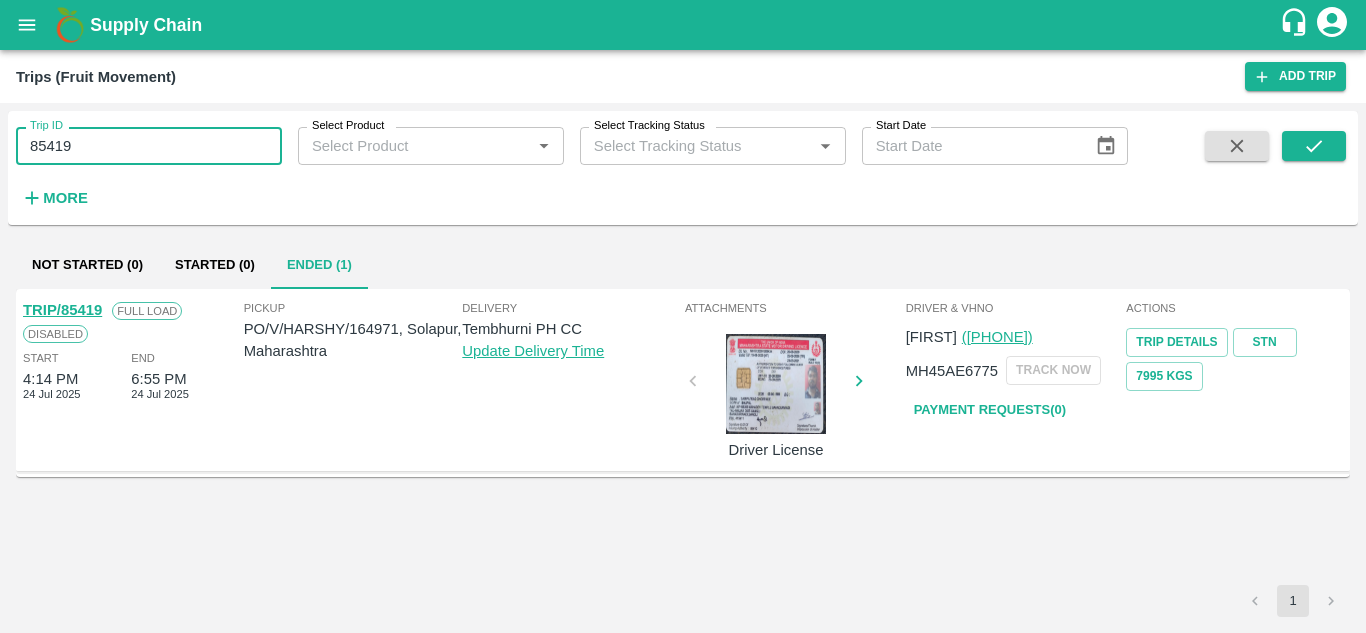 click on "85419" at bounding box center [149, 146] 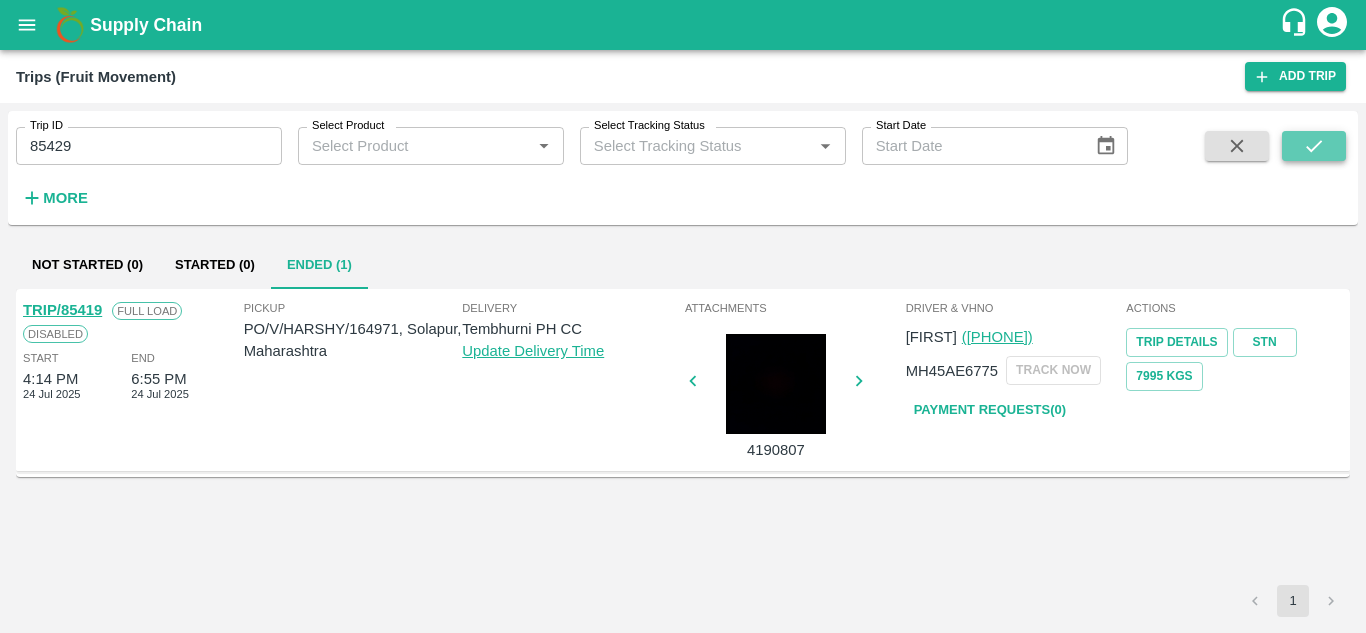 click 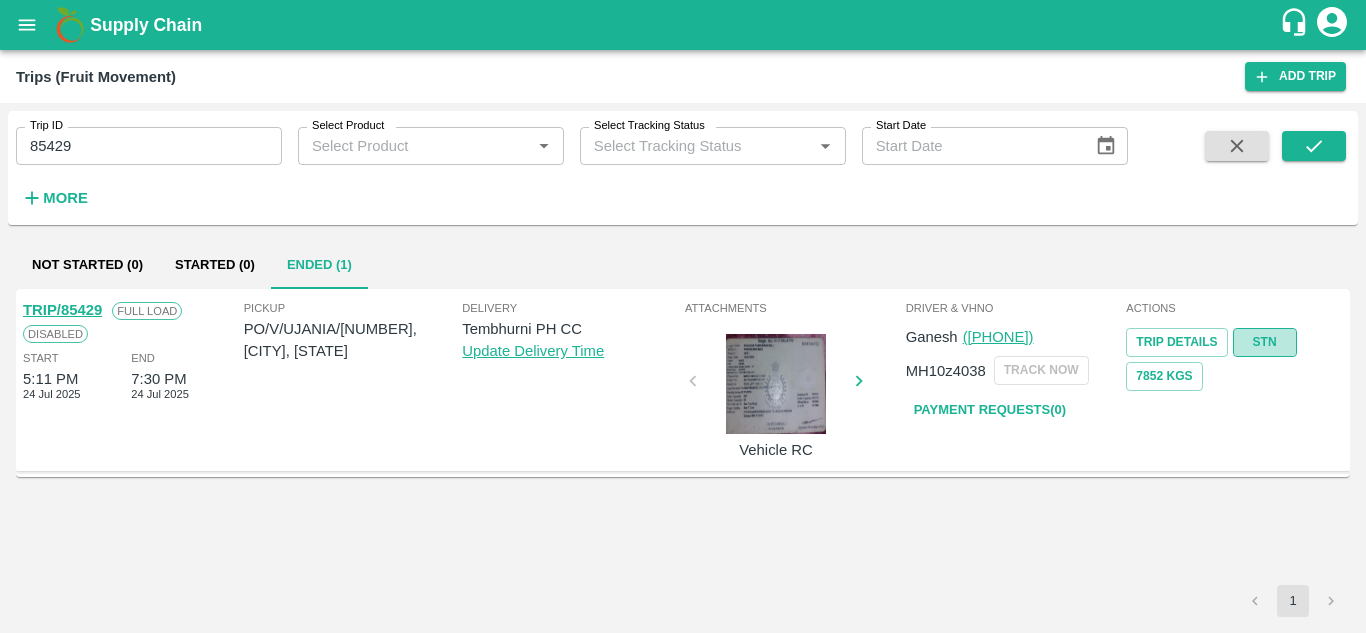 click on "STN" at bounding box center [1265, 342] 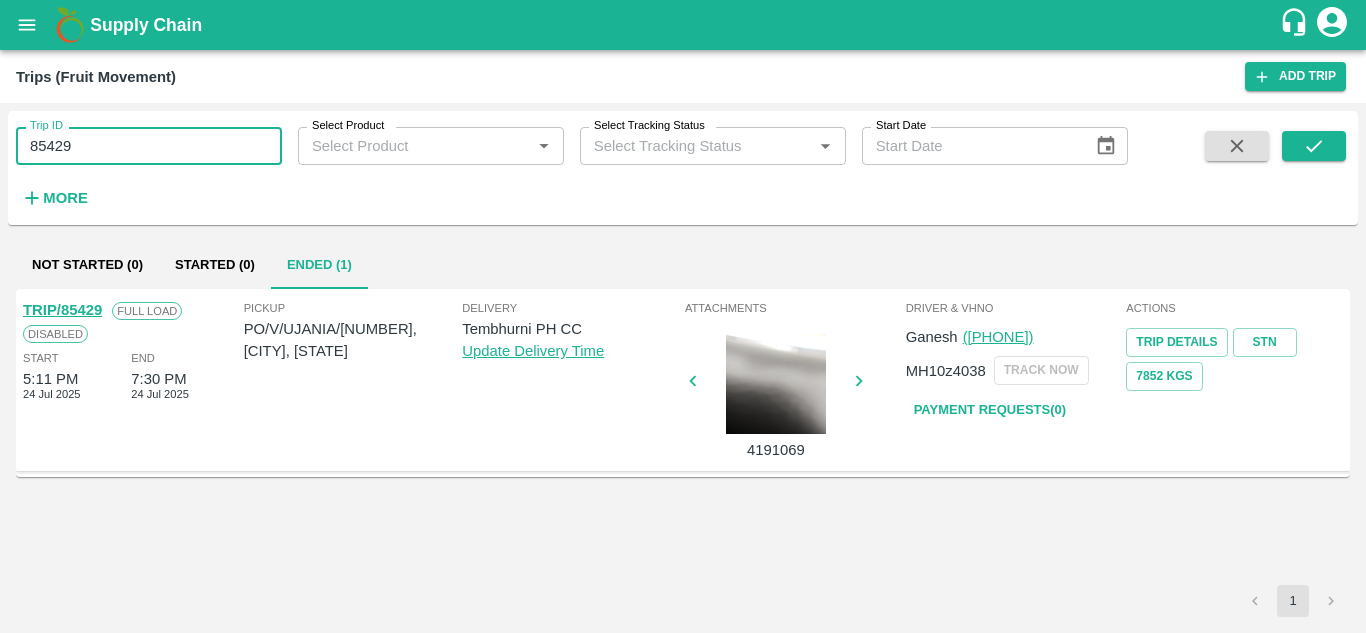 click on "85429" at bounding box center [149, 146] 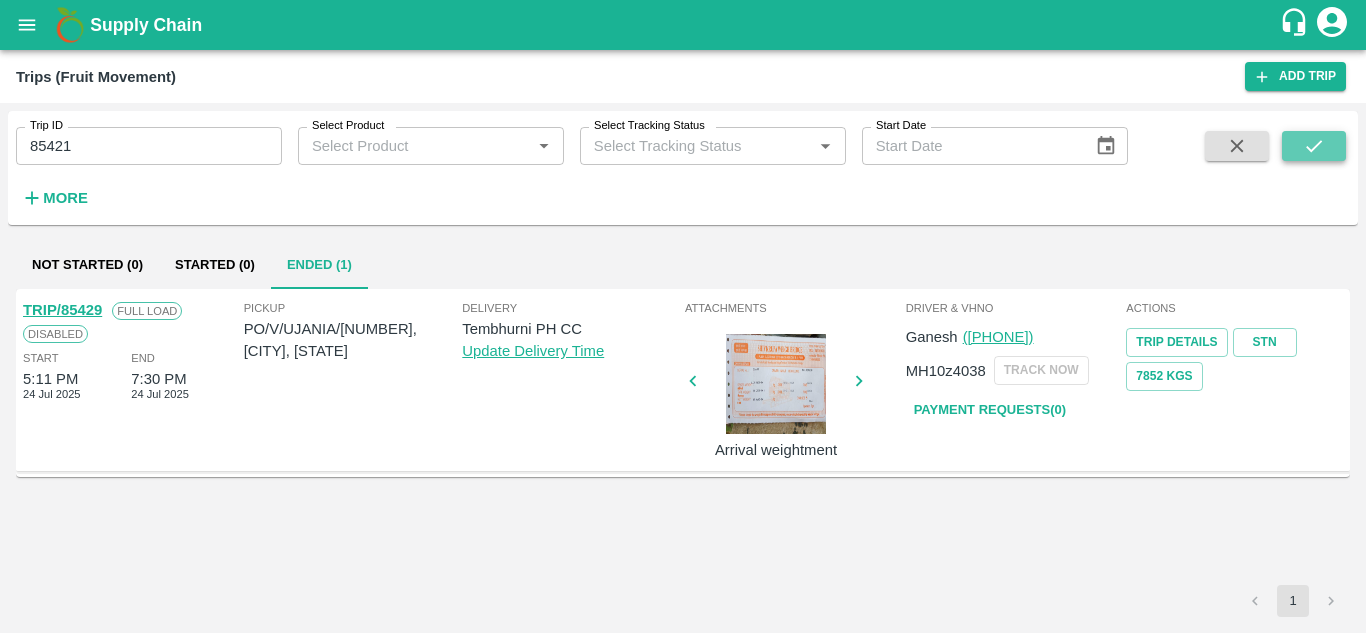 click at bounding box center [1314, 146] 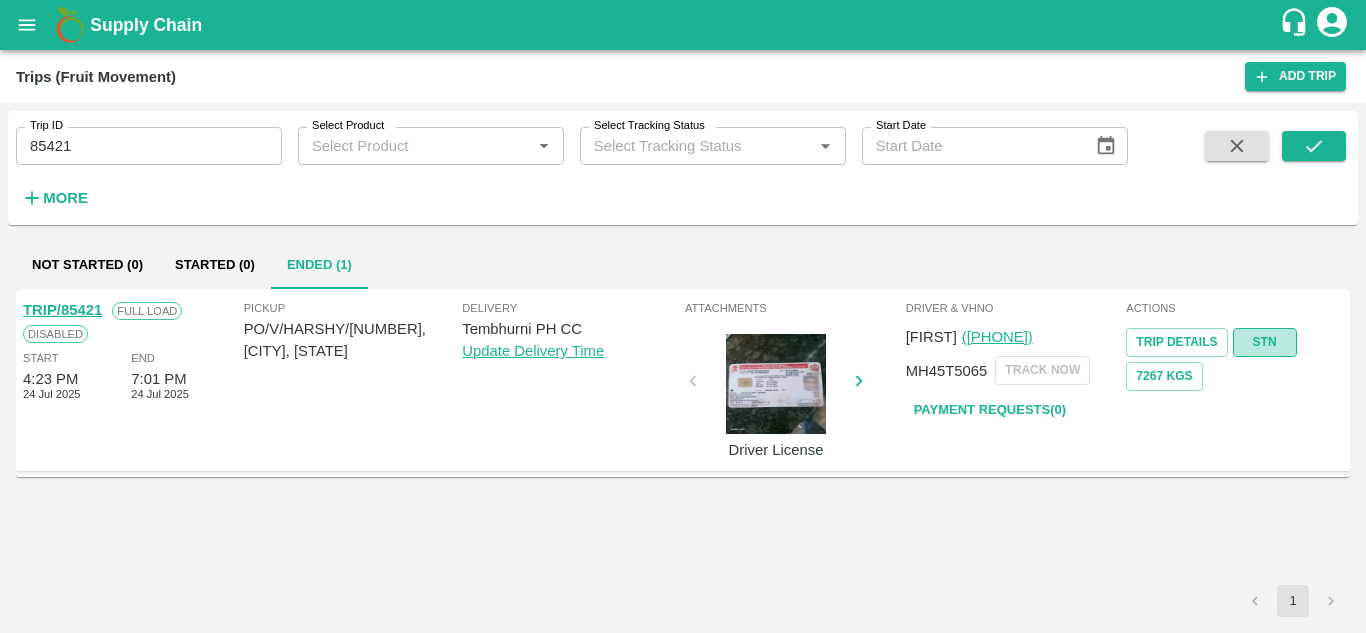 click on "STN" at bounding box center [1265, 342] 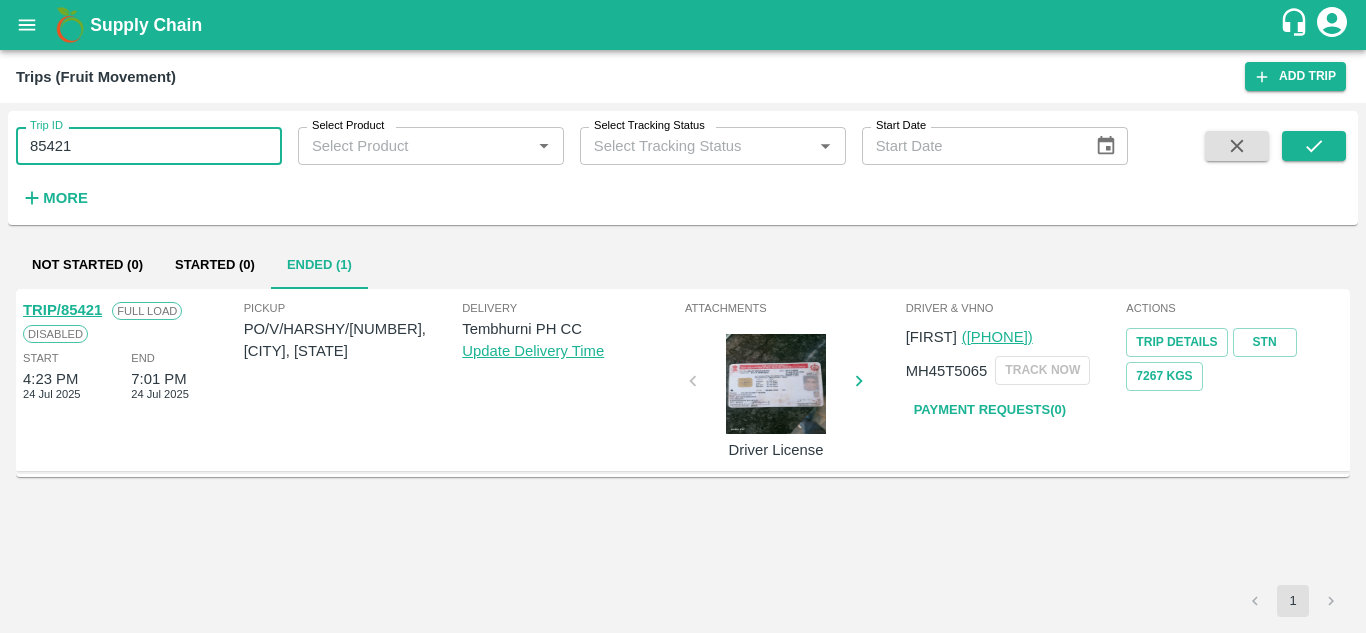 click on "85421" at bounding box center (149, 146) 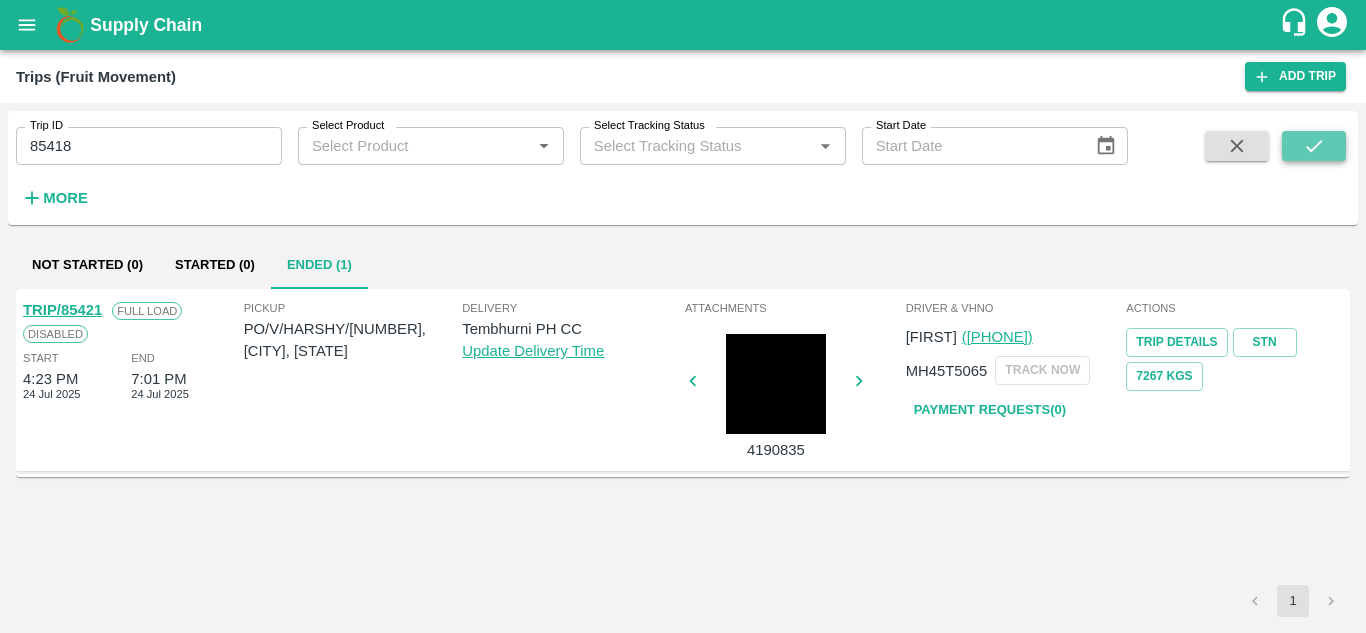 click at bounding box center (1314, 146) 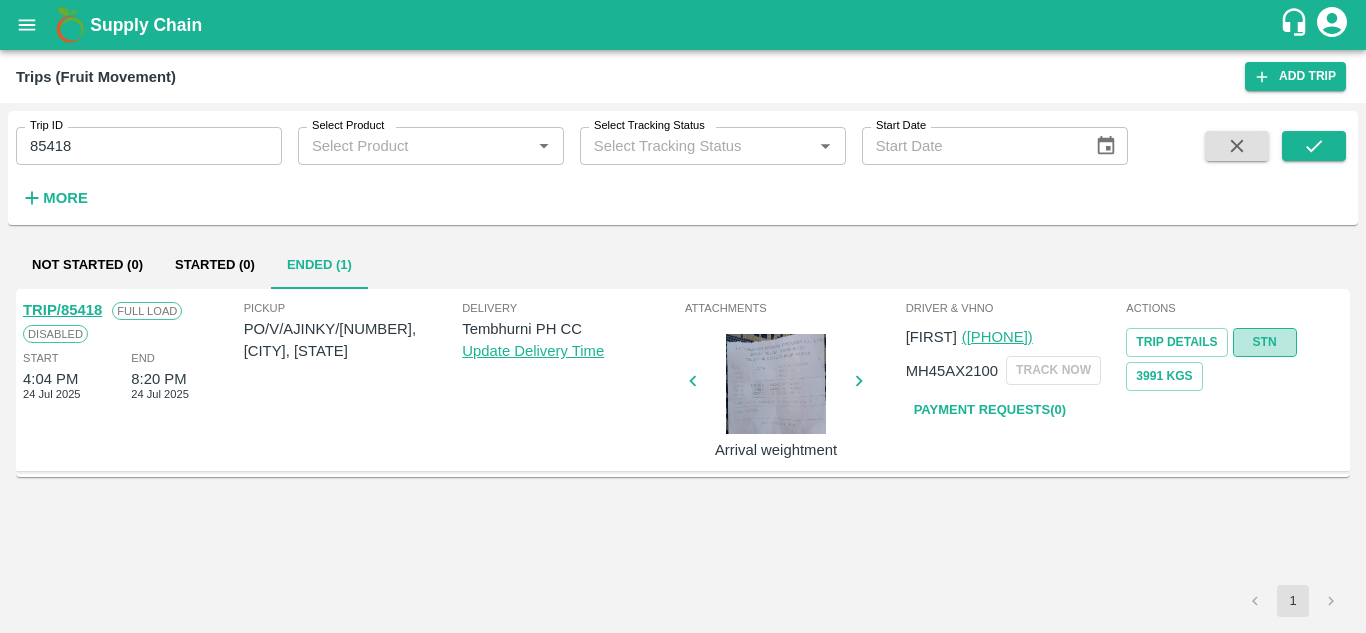 click on "STN" at bounding box center [1265, 342] 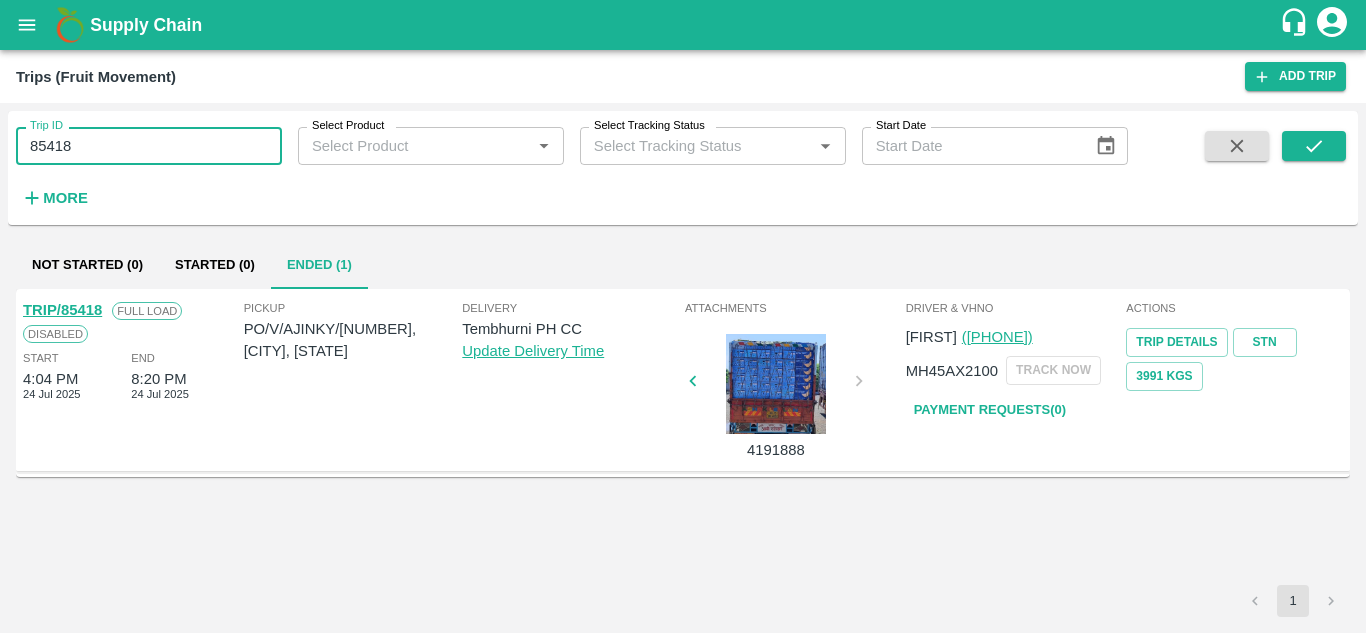 click on "85418" at bounding box center (149, 146) 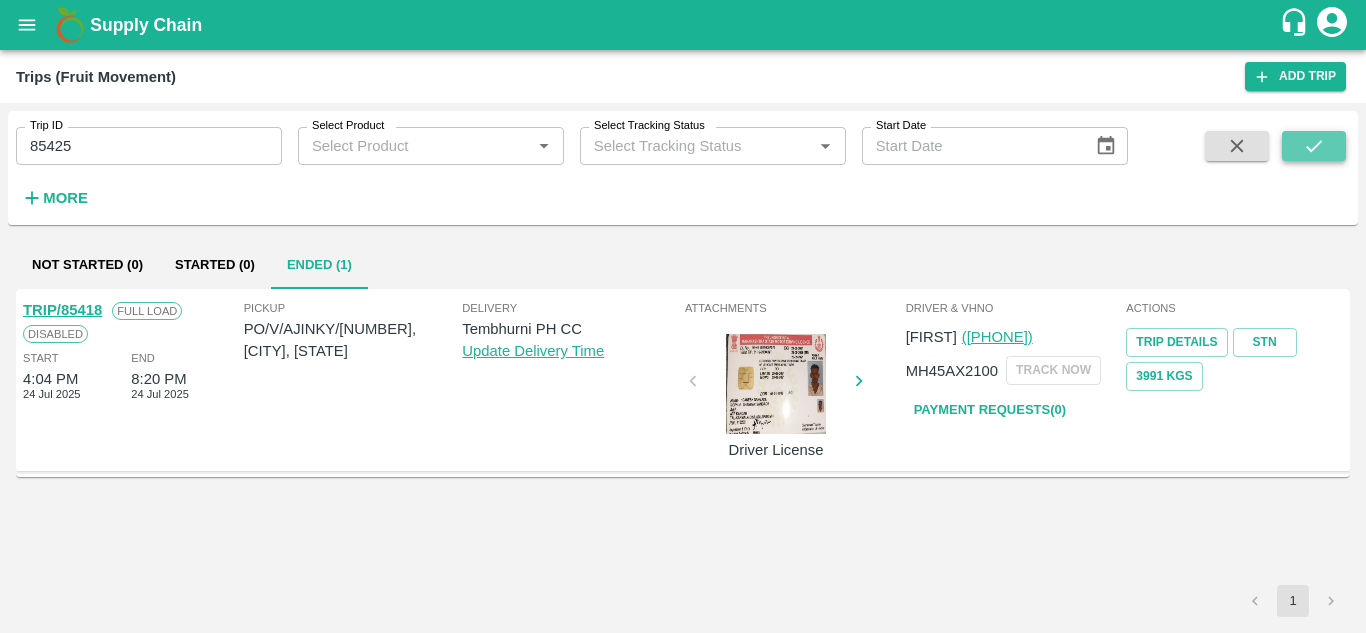 click 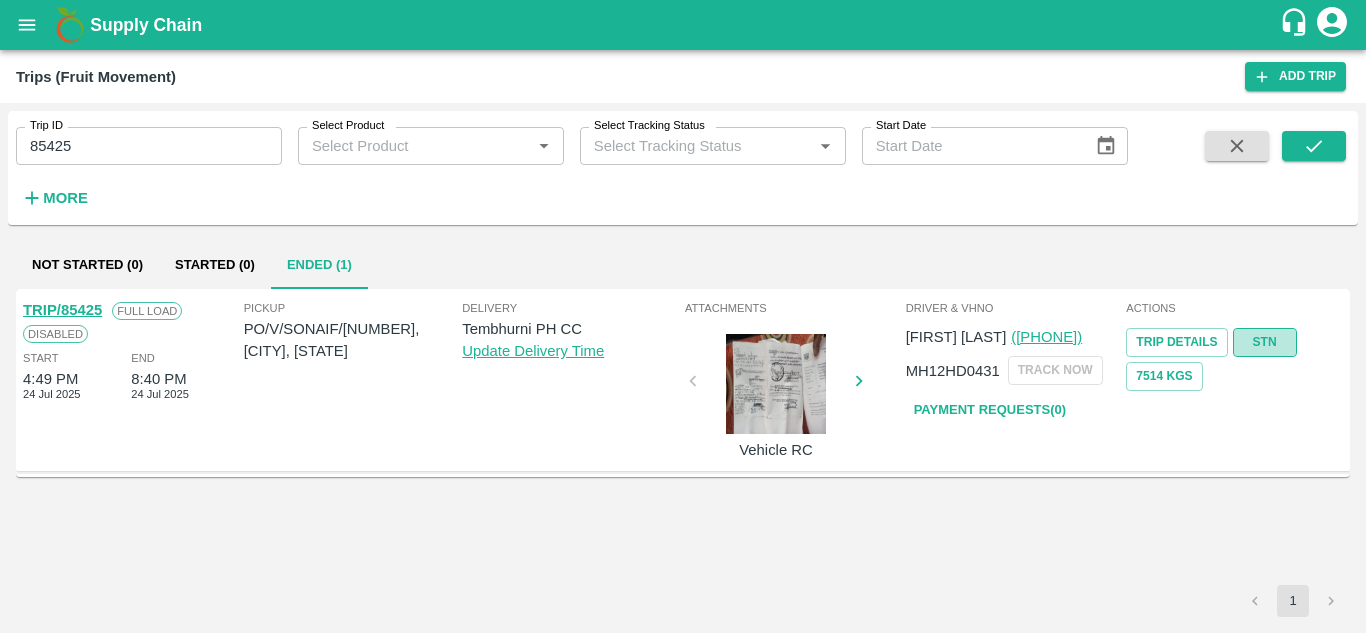 click on "STN" at bounding box center [1265, 342] 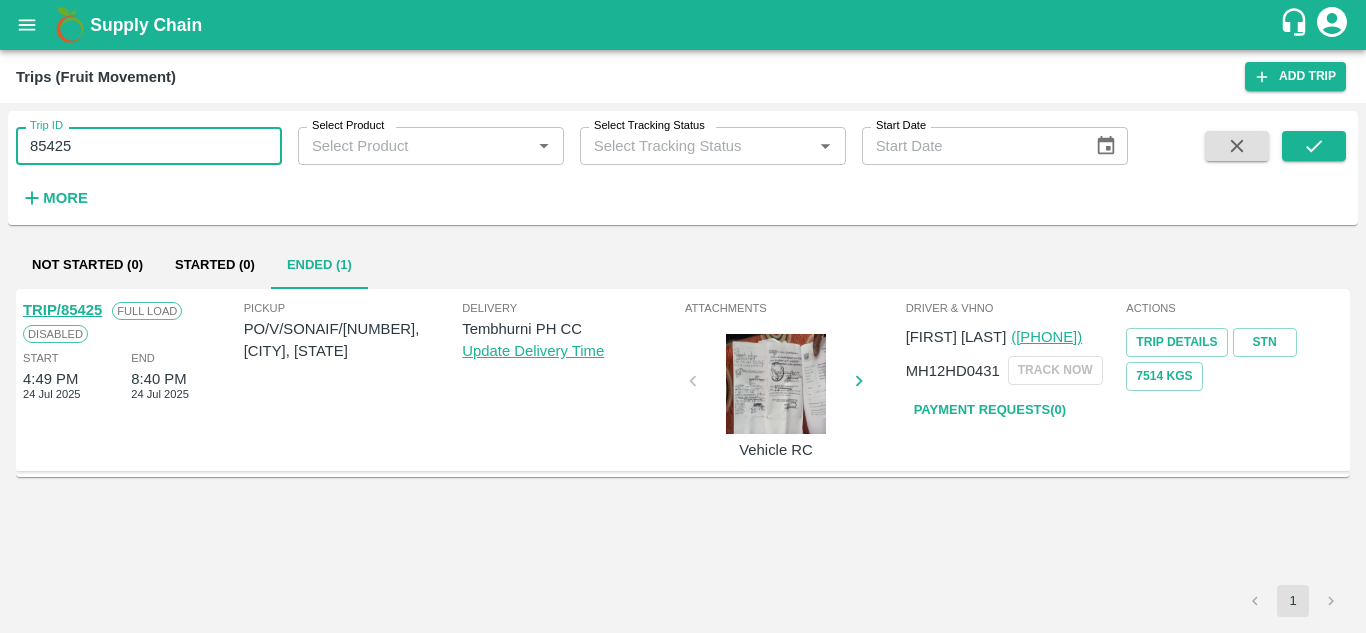 click on "85425" at bounding box center [149, 146] 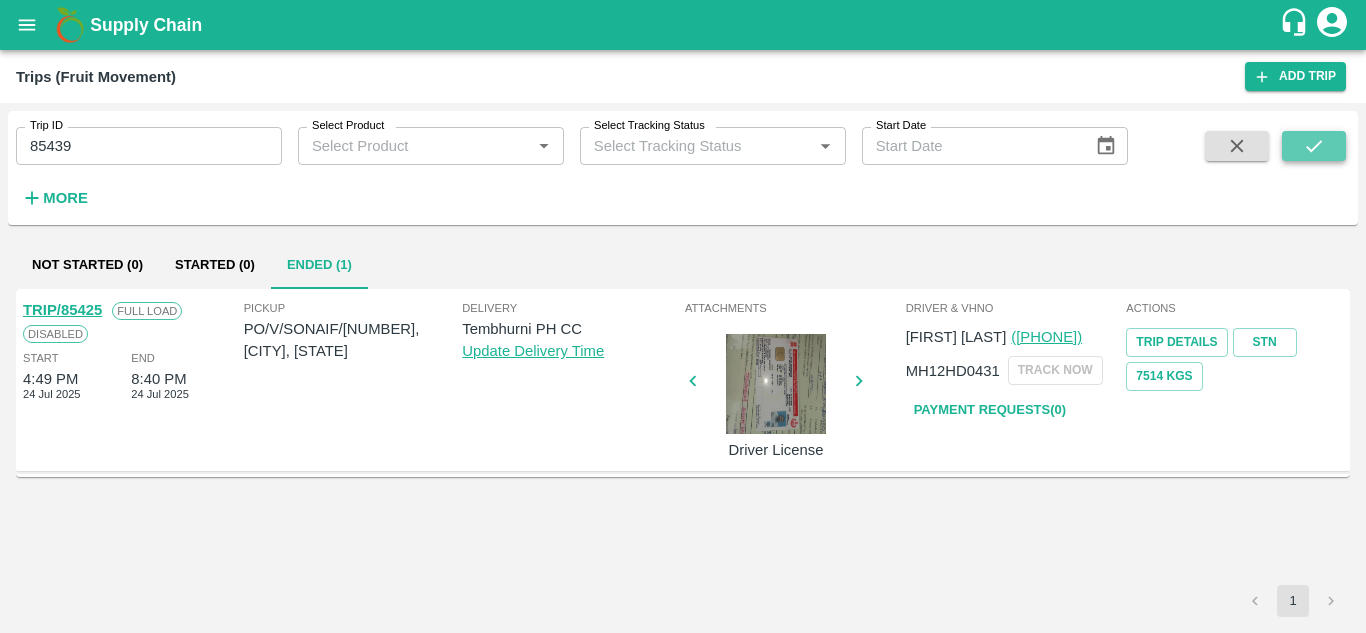 click at bounding box center (1314, 146) 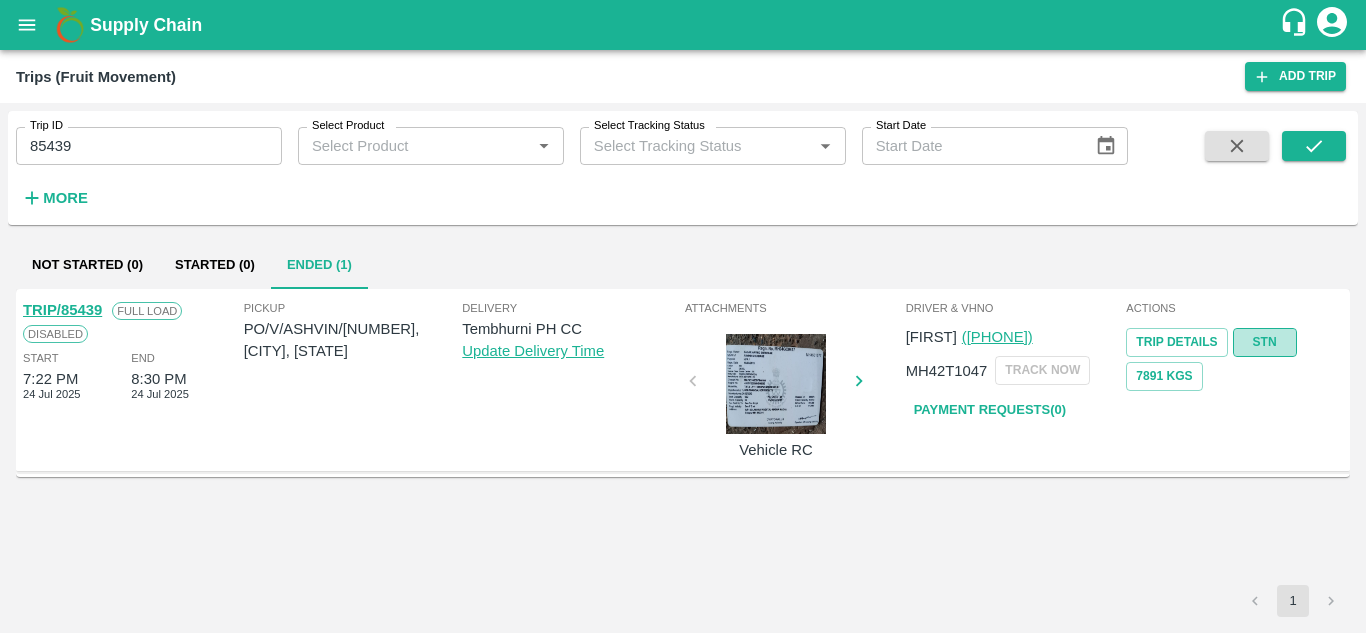 click on "STN" at bounding box center (1265, 342) 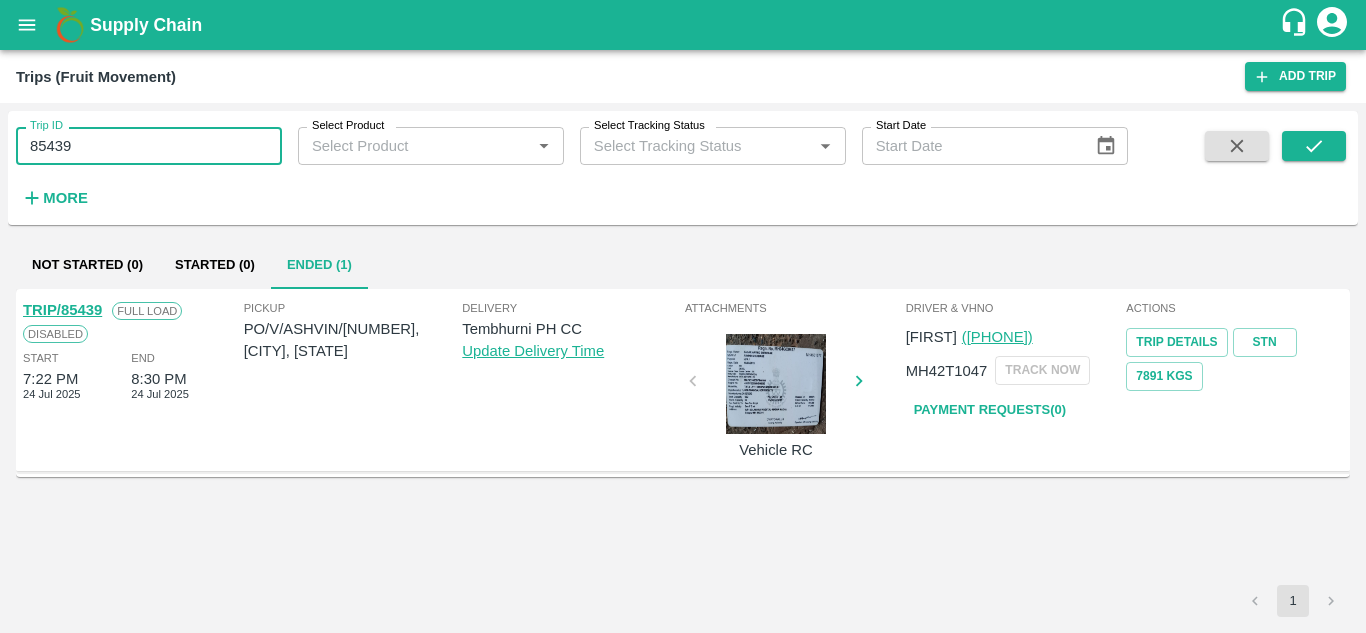 click on "85439" at bounding box center (149, 146) 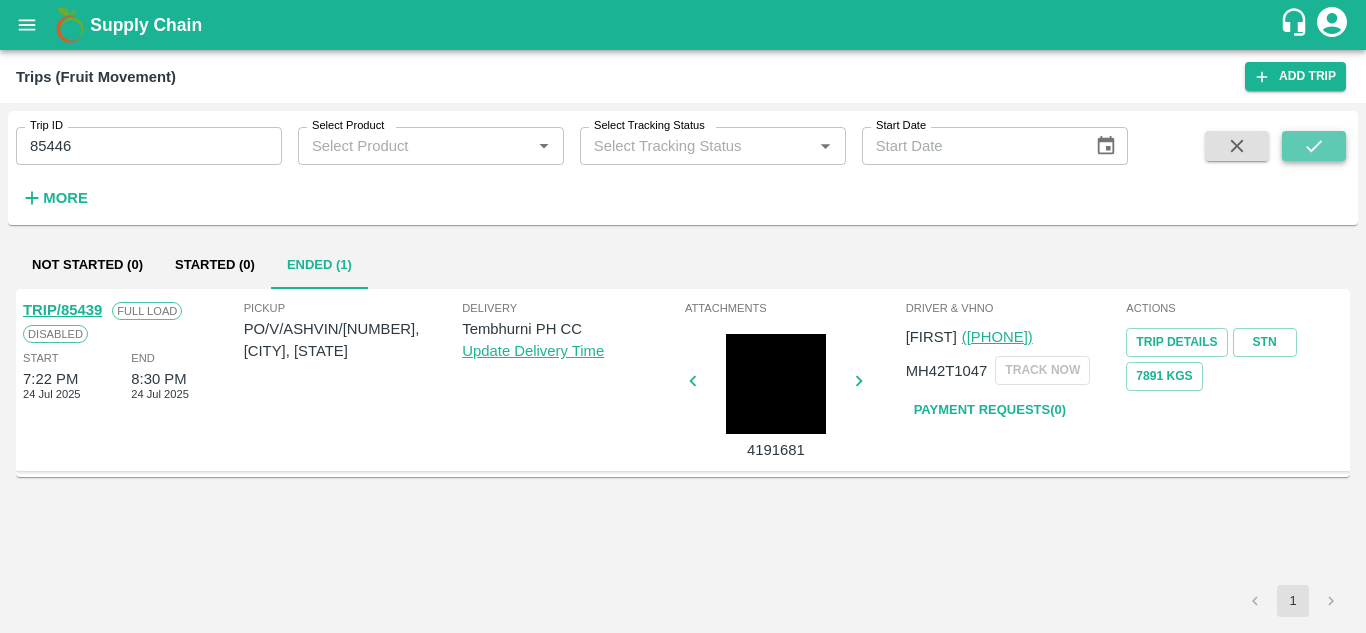 click at bounding box center (1314, 146) 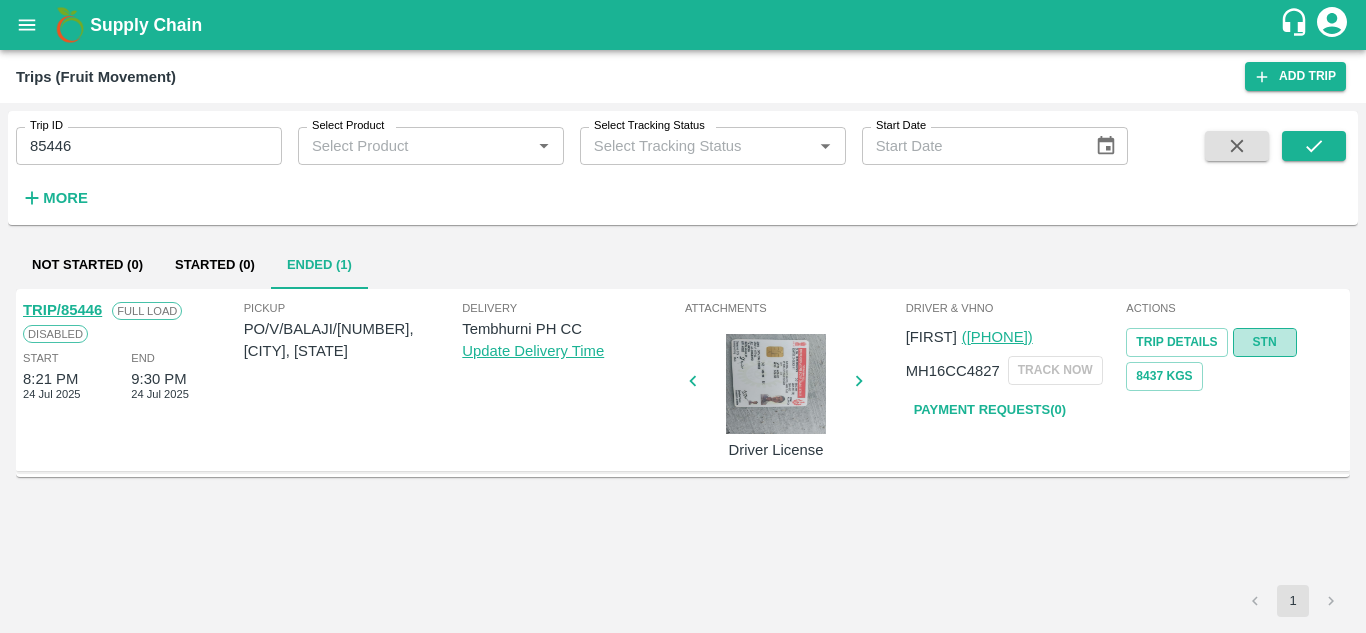 click on "STN" at bounding box center (1265, 342) 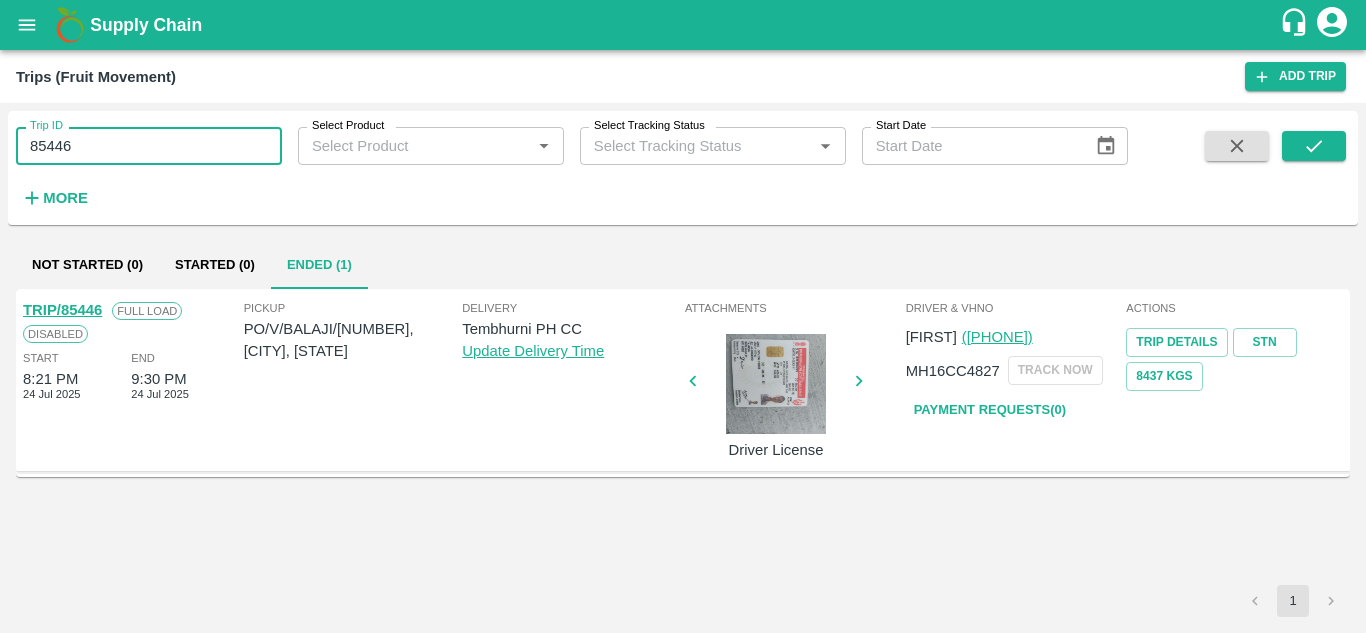 drag, startPoint x: 157, startPoint y: 129, endPoint x: 133, endPoint y: 141, distance: 26.832815 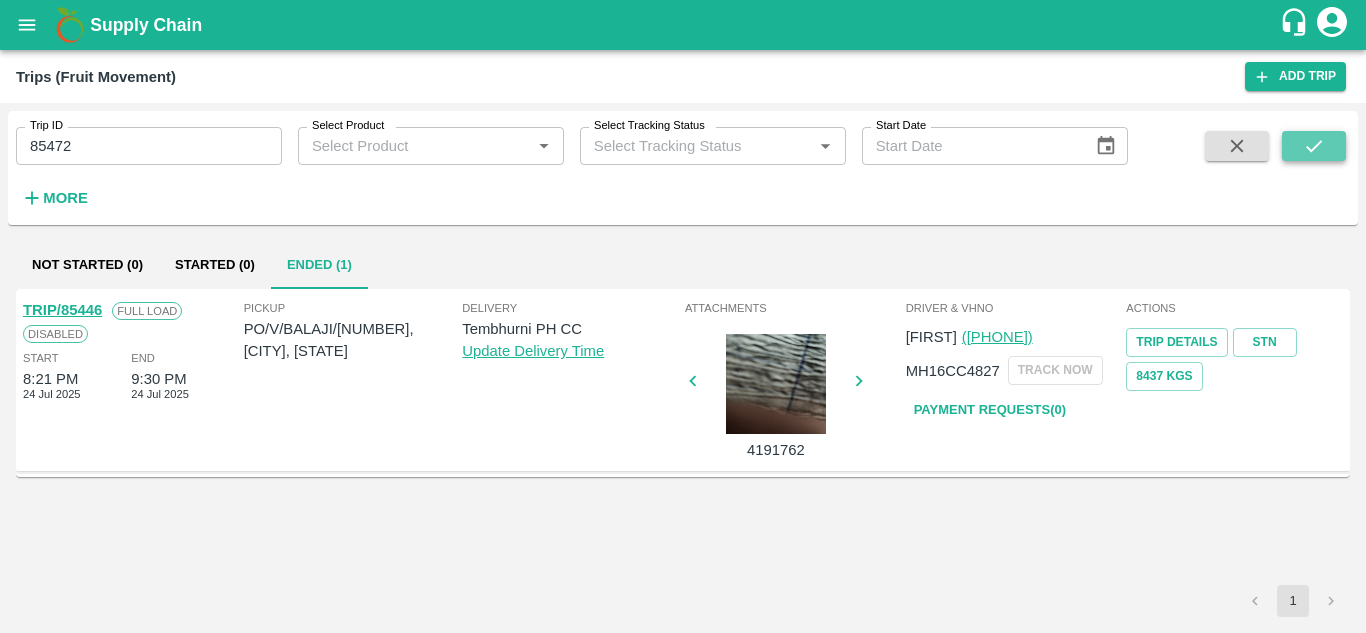 click 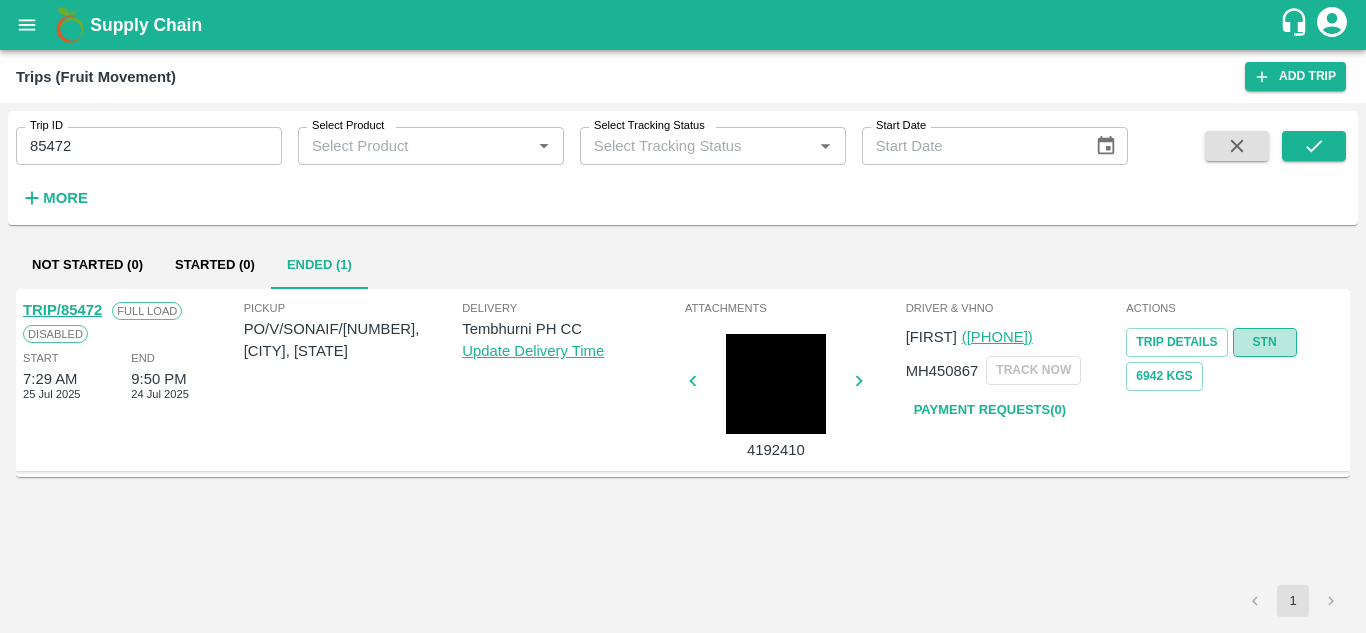 click on "STN" at bounding box center (1265, 342) 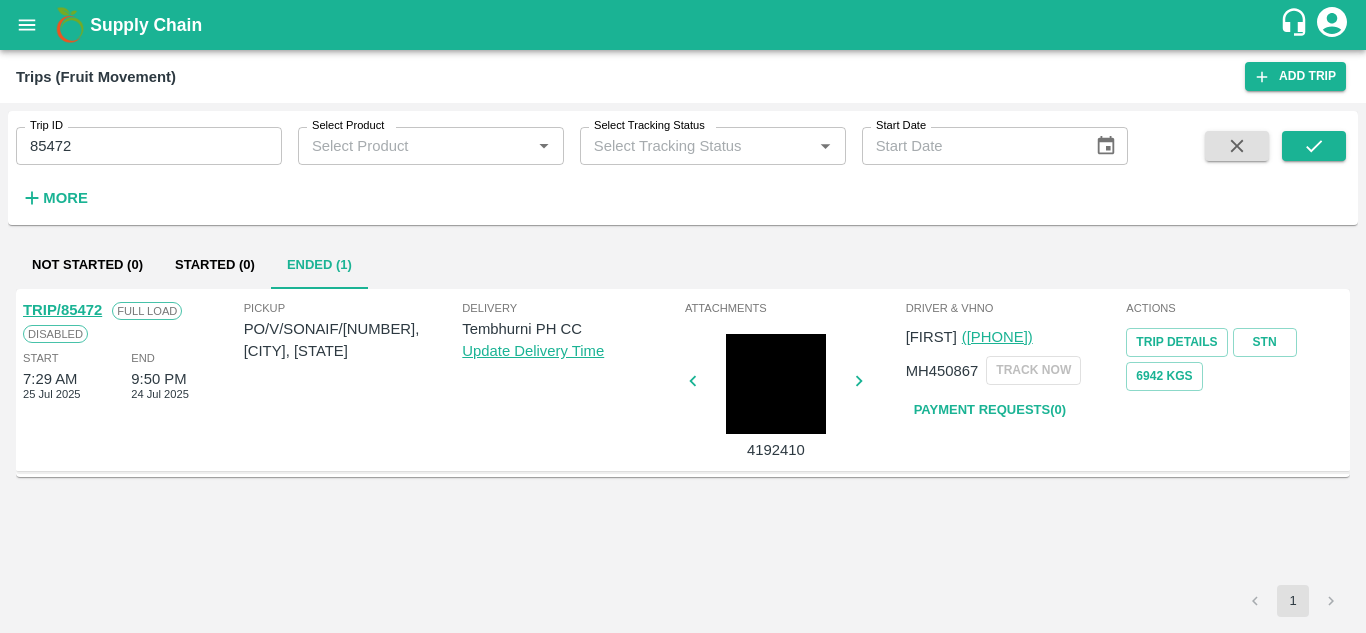 click on "85472" at bounding box center (149, 146) 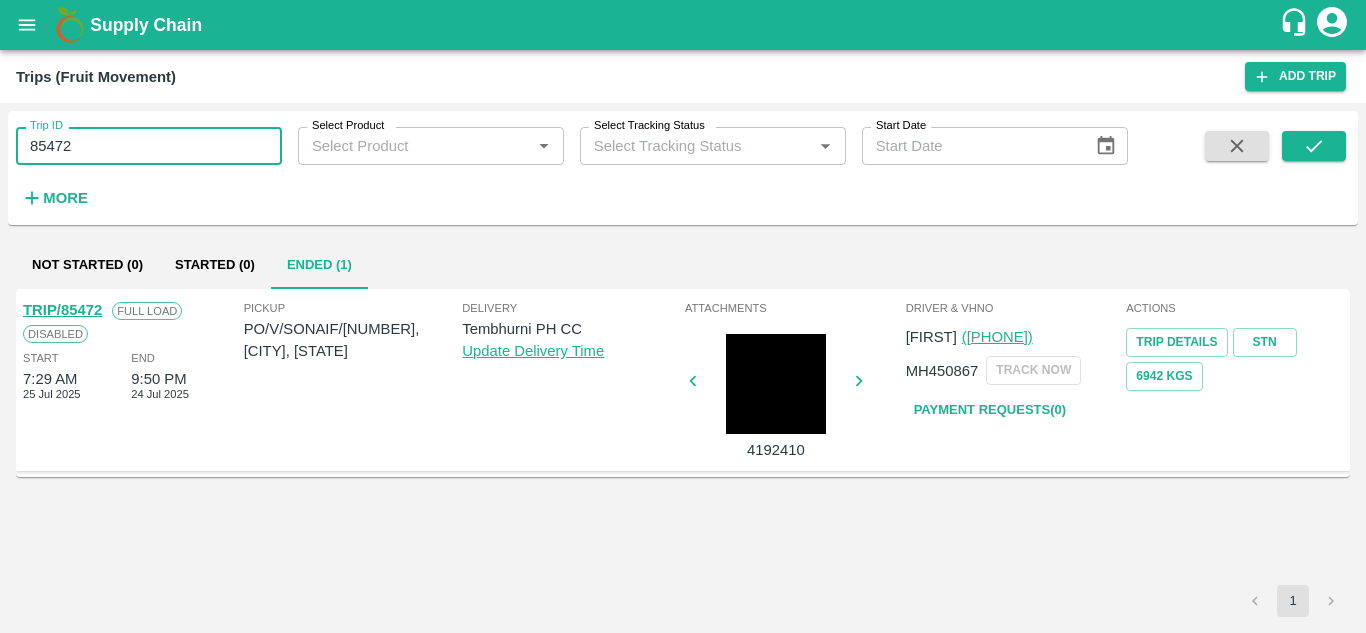 click on "85472" at bounding box center [149, 146] 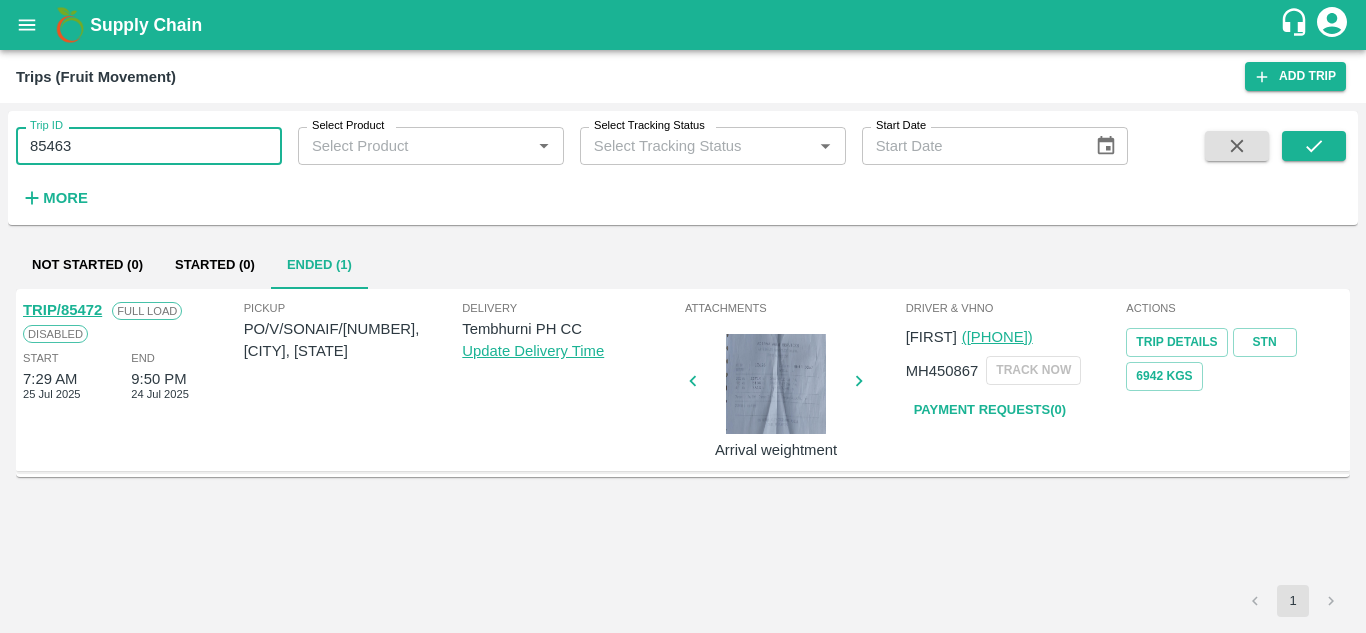 click on "85463" at bounding box center [149, 146] 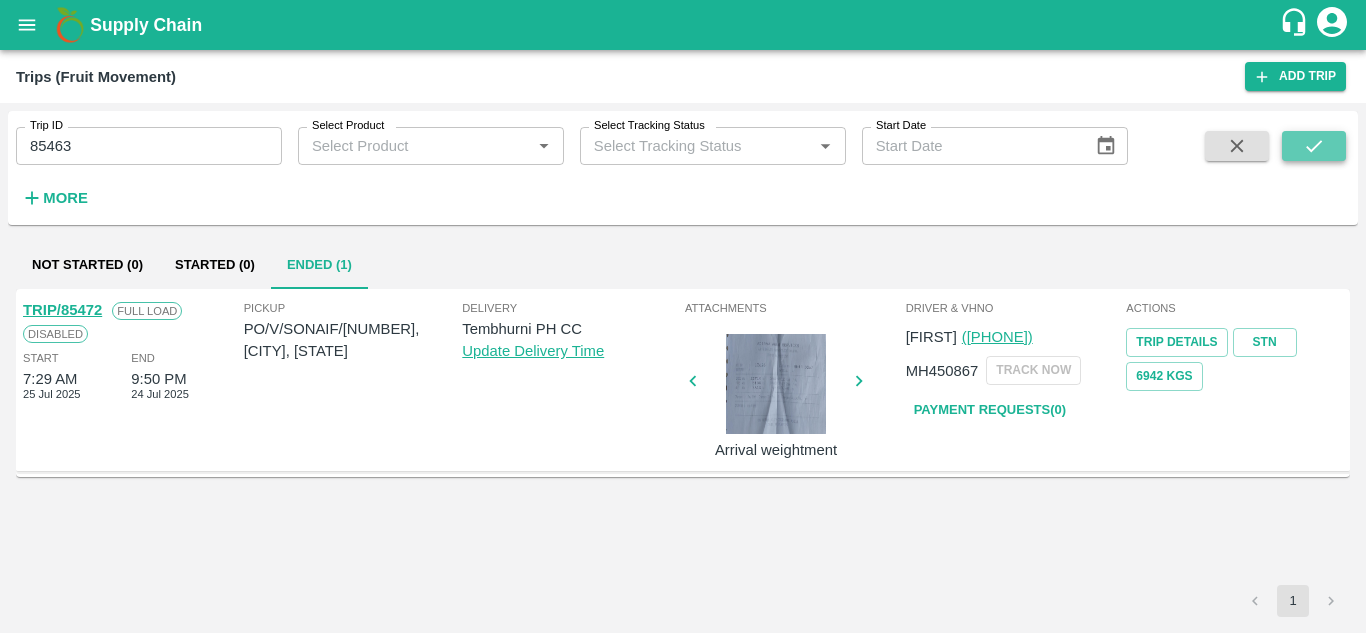 click 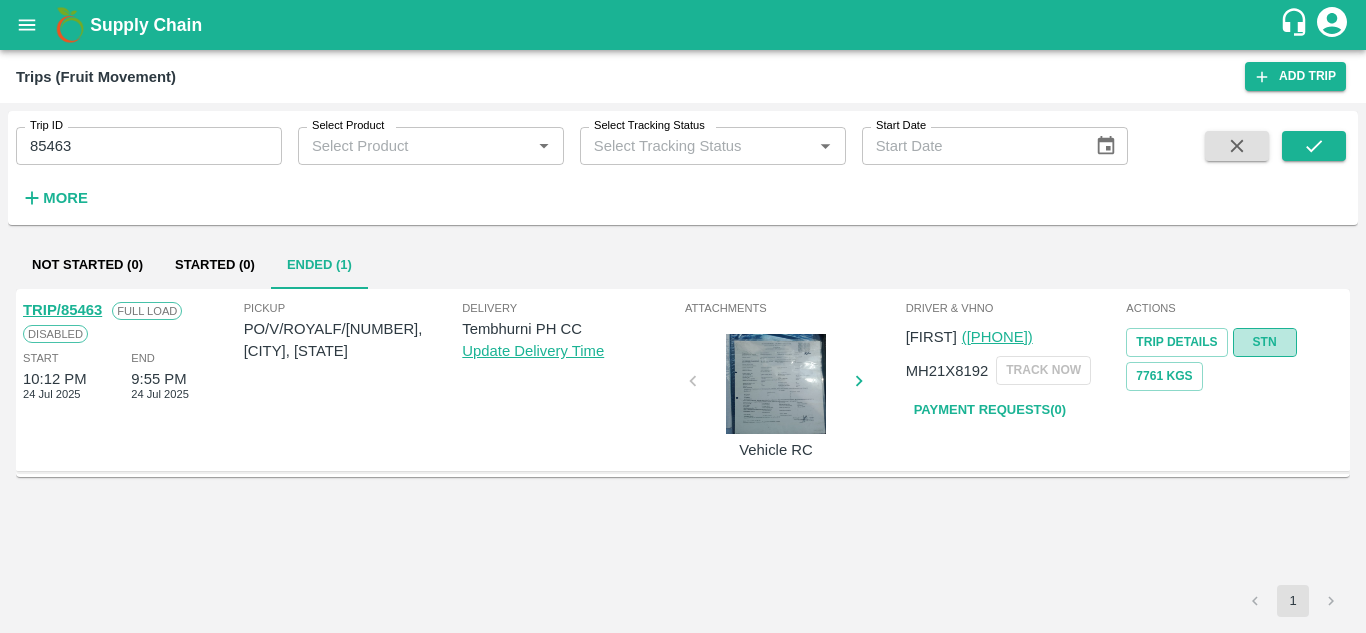 click on "STN" at bounding box center (1265, 342) 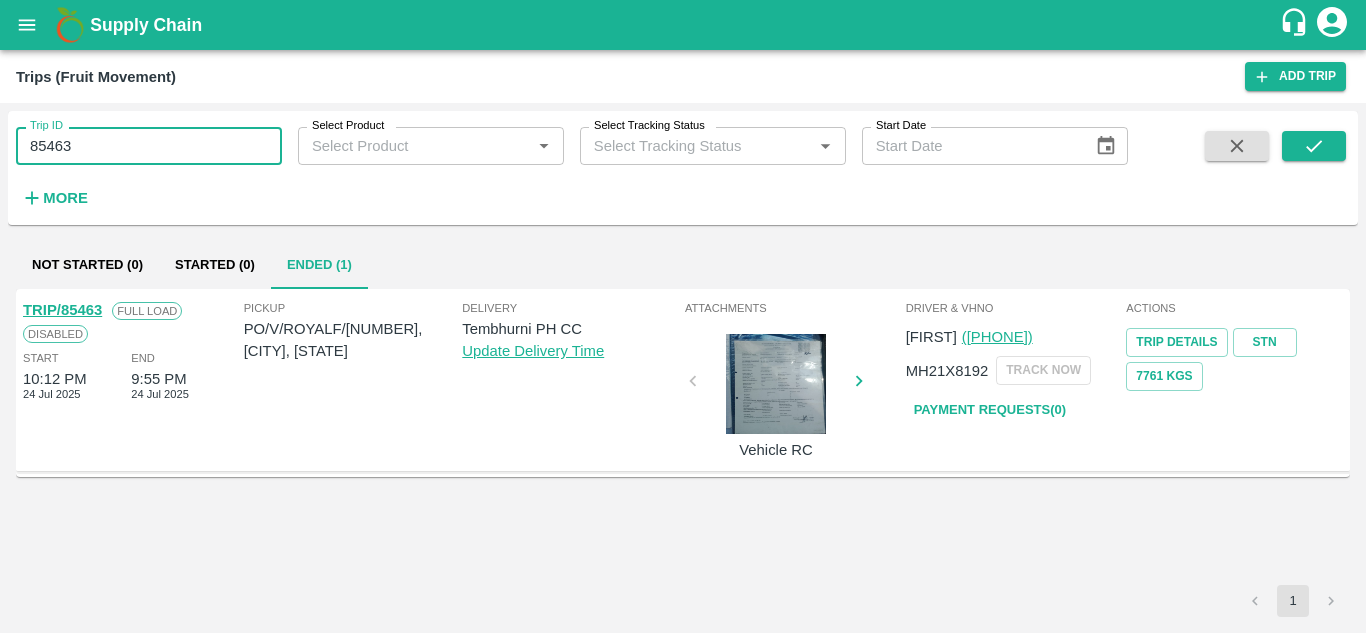 click on "85463" at bounding box center (149, 146) 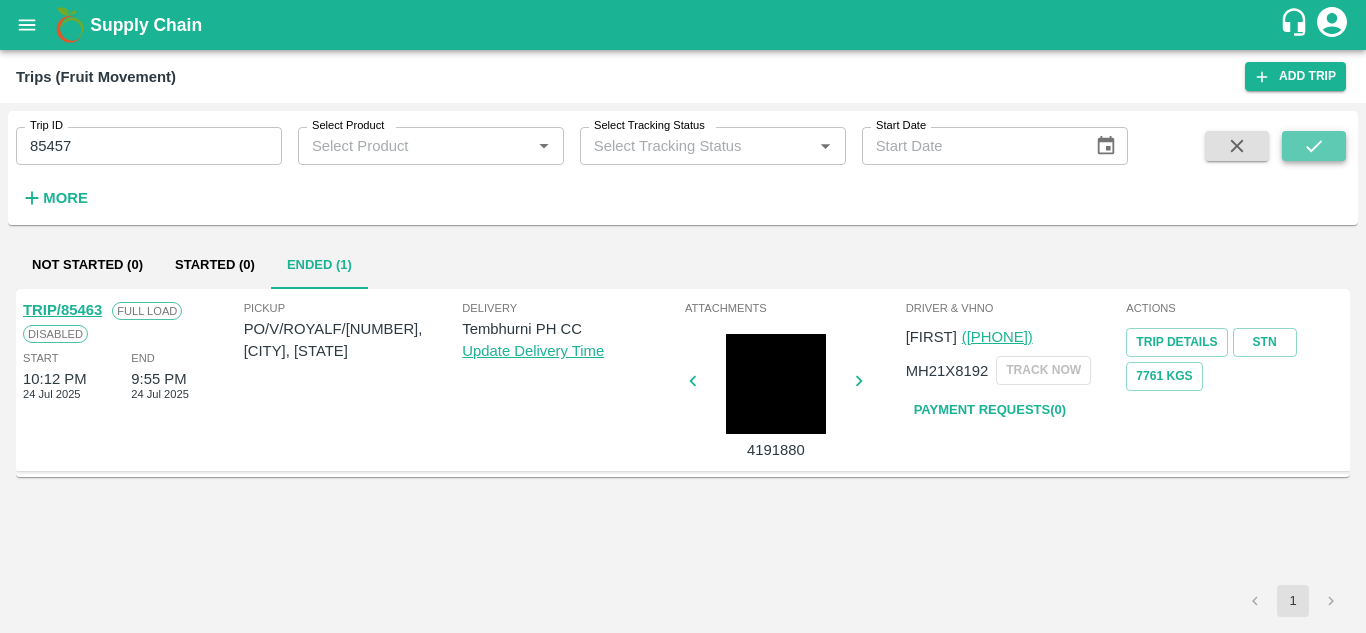 click 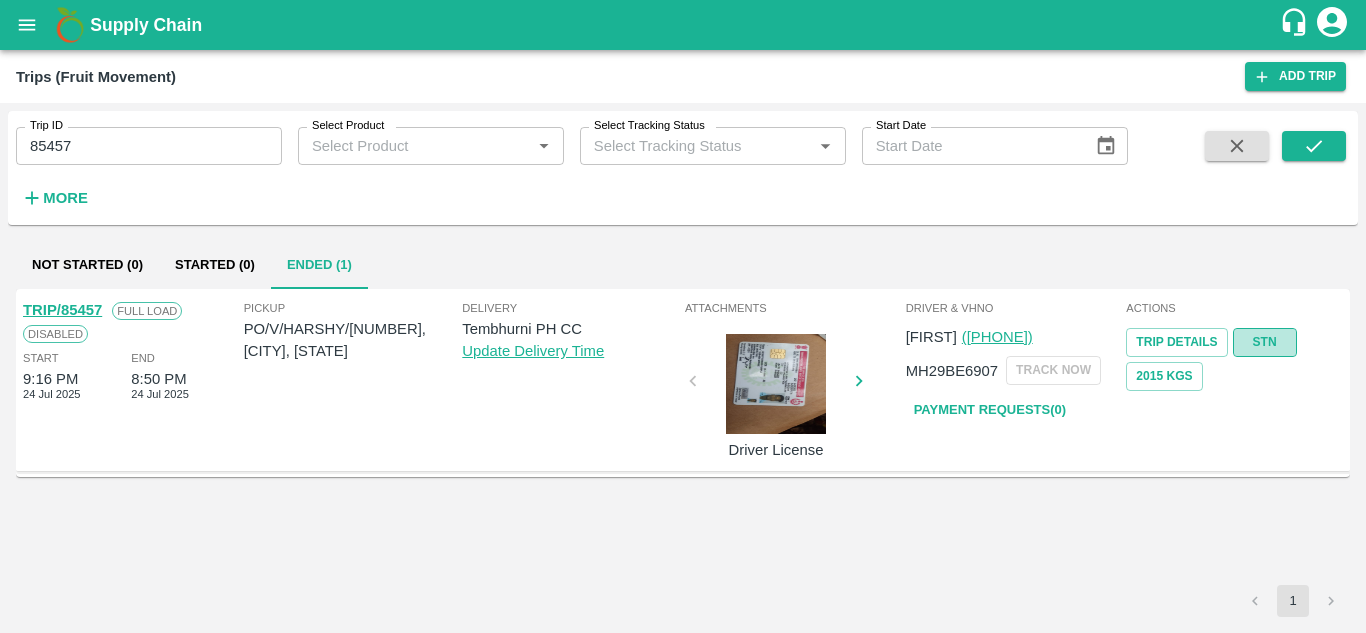 click on "STN" at bounding box center [1265, 342] 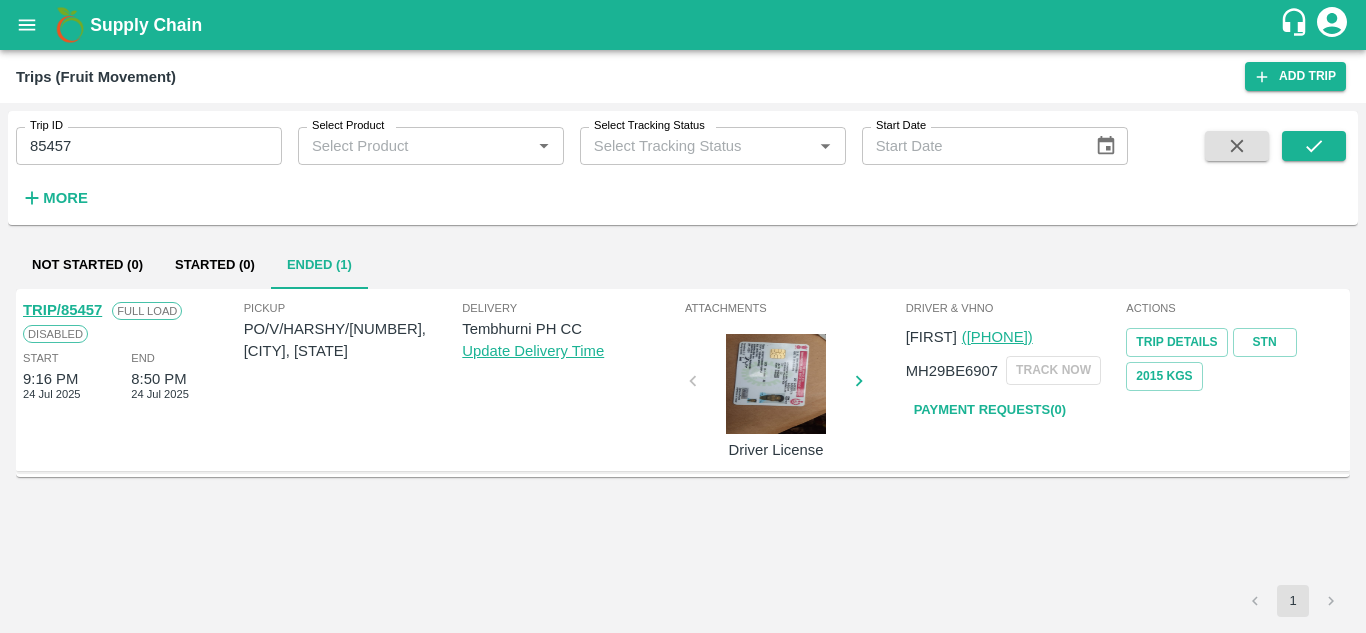 click on "85457" at bounding box center [149, 146] 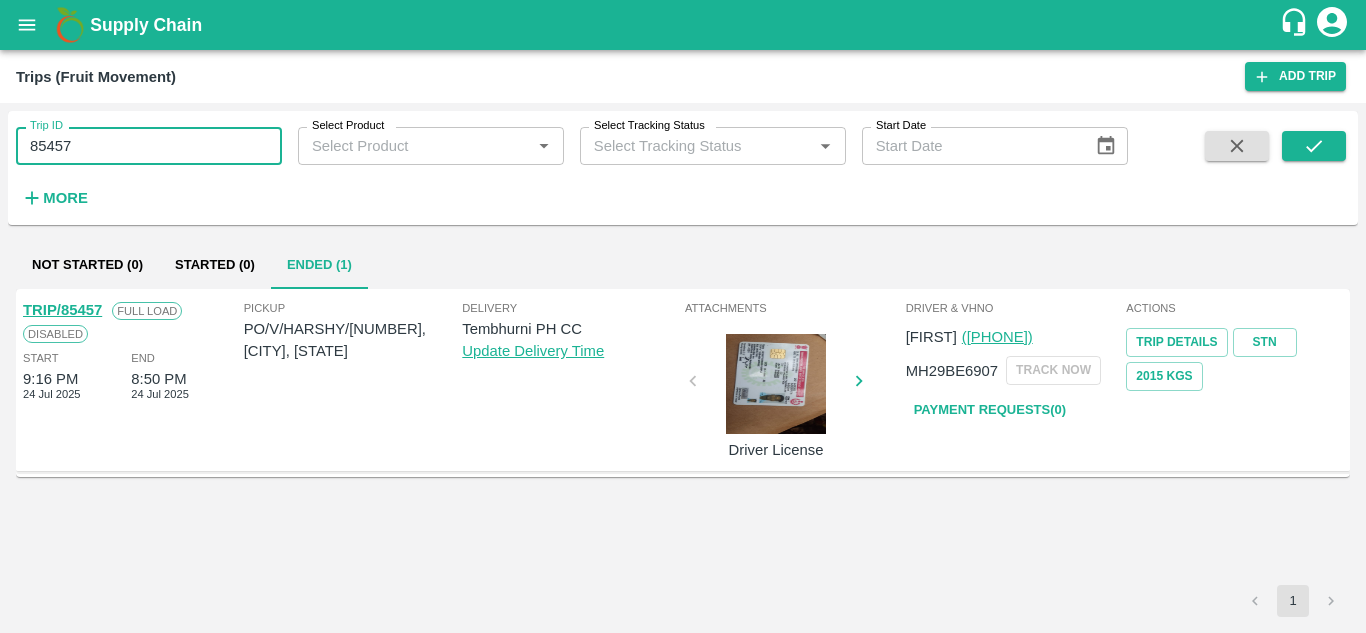 click on "85457" at bounding box center [149, 146] 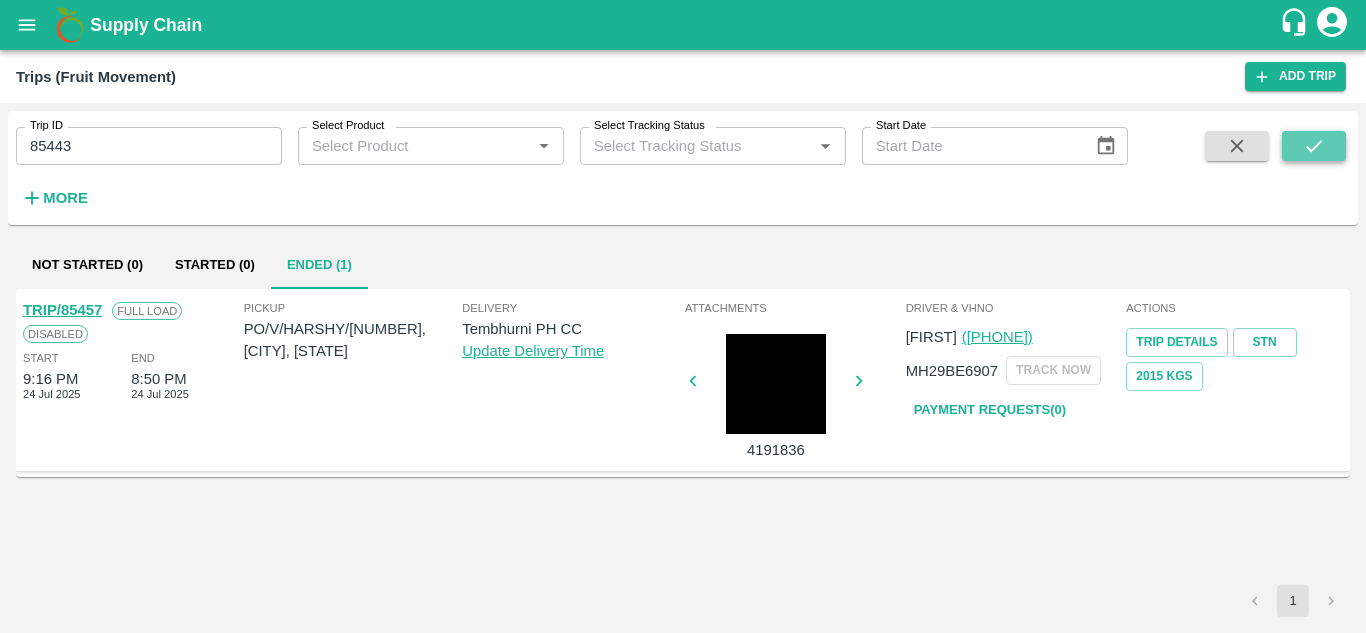 click at bounding box center (1314, 146) 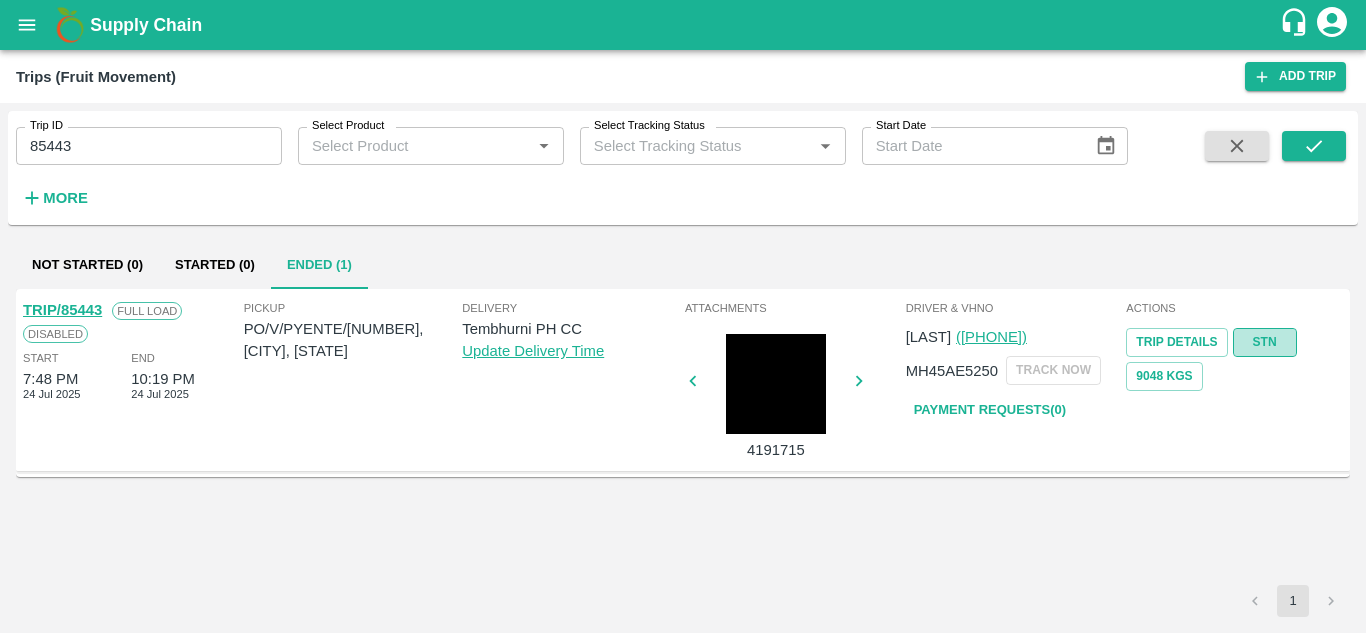 click on "STN" at bounding box center [1265, 342] 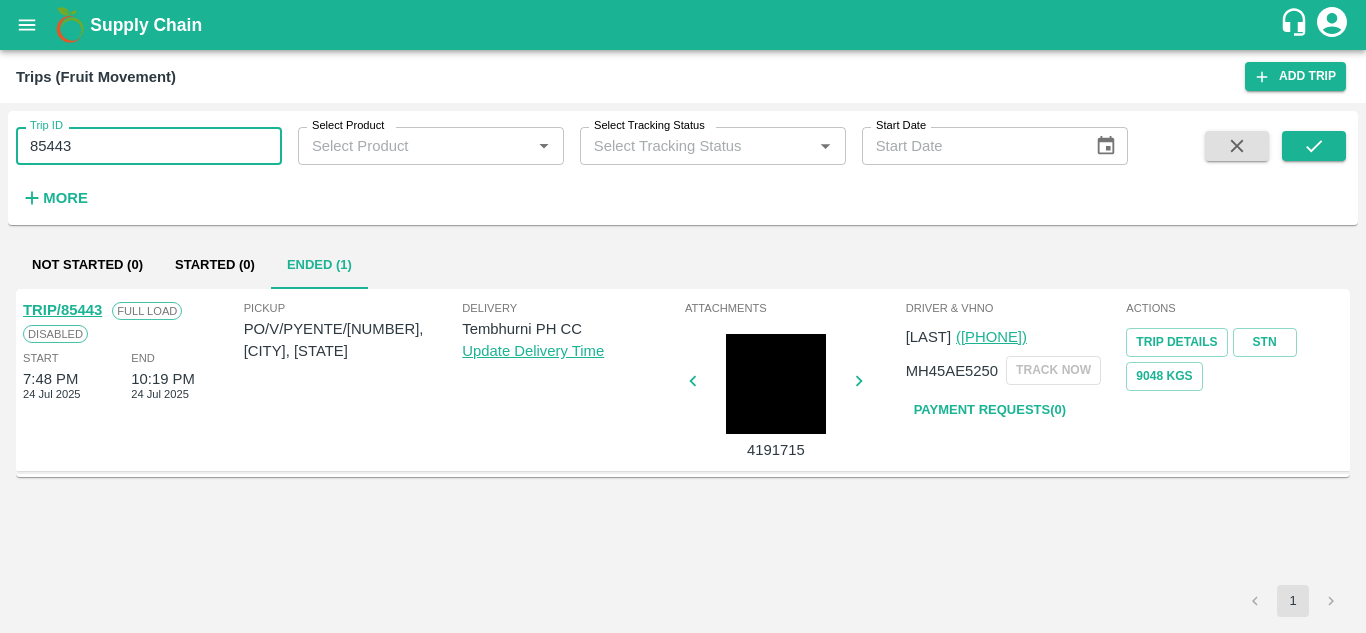 click on "85443" at bounding box center [149, 146] 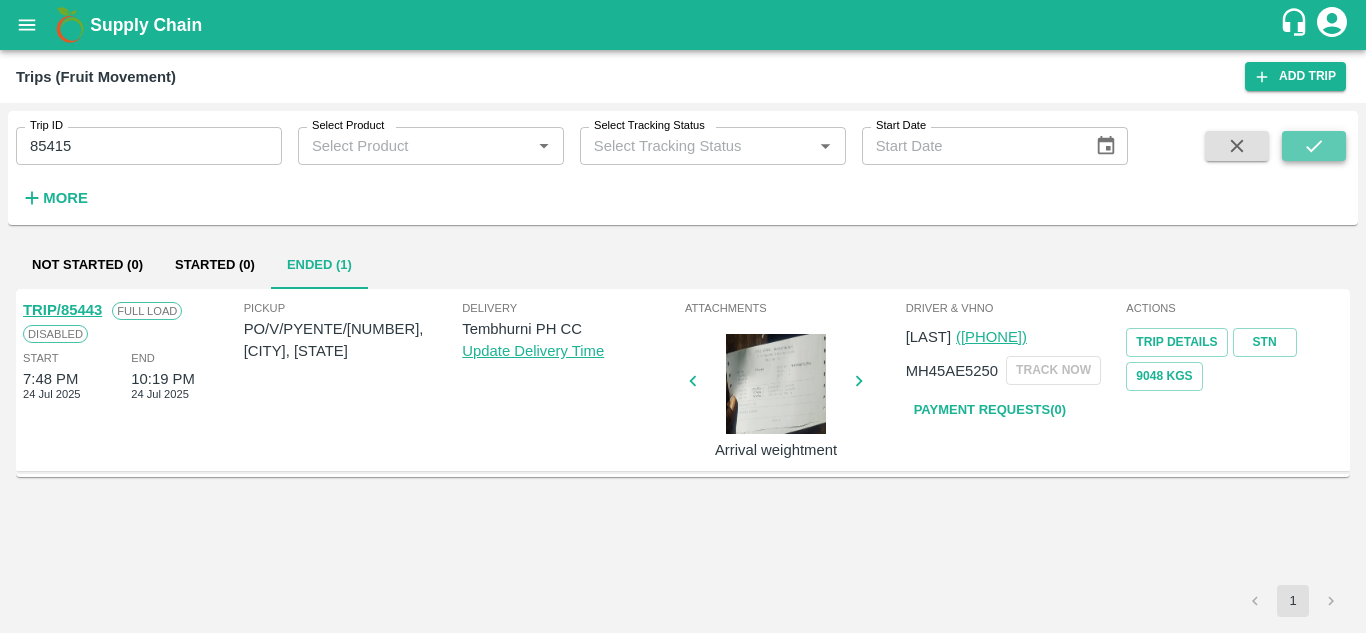 click at bounding box center [1314, 146] 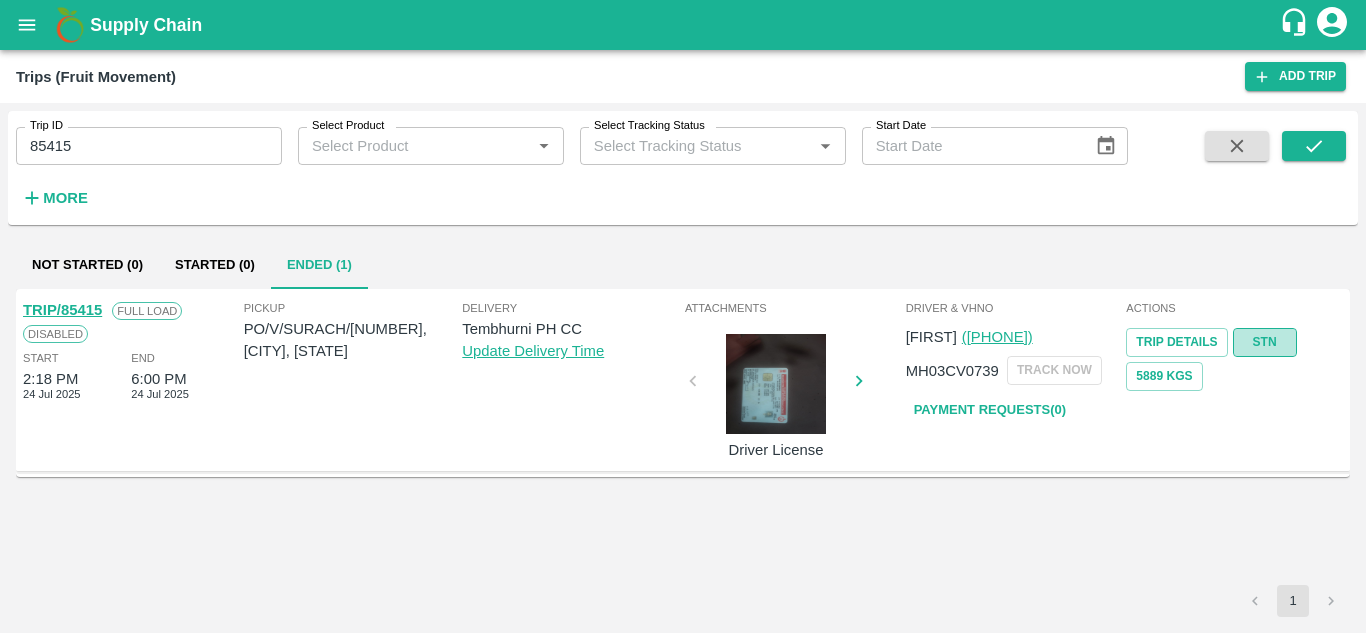 click on "STN" at bounding box center [1265, 342] 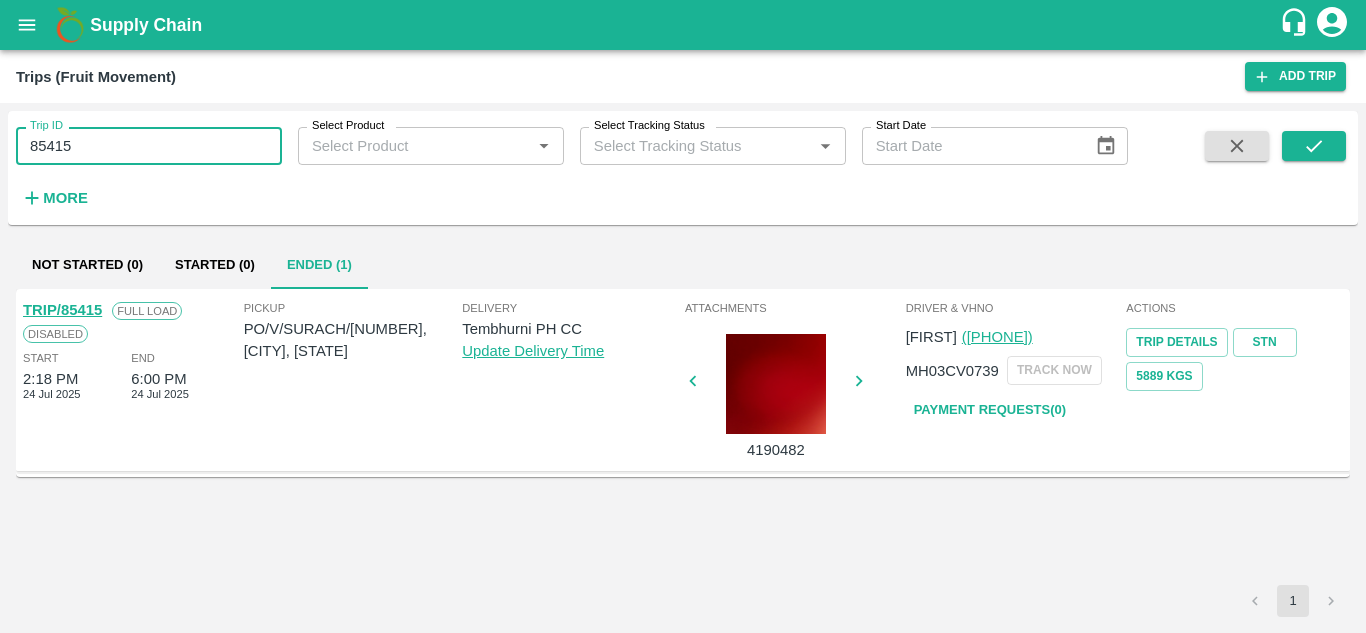 click on "85415" at bounding box center [149, 146] 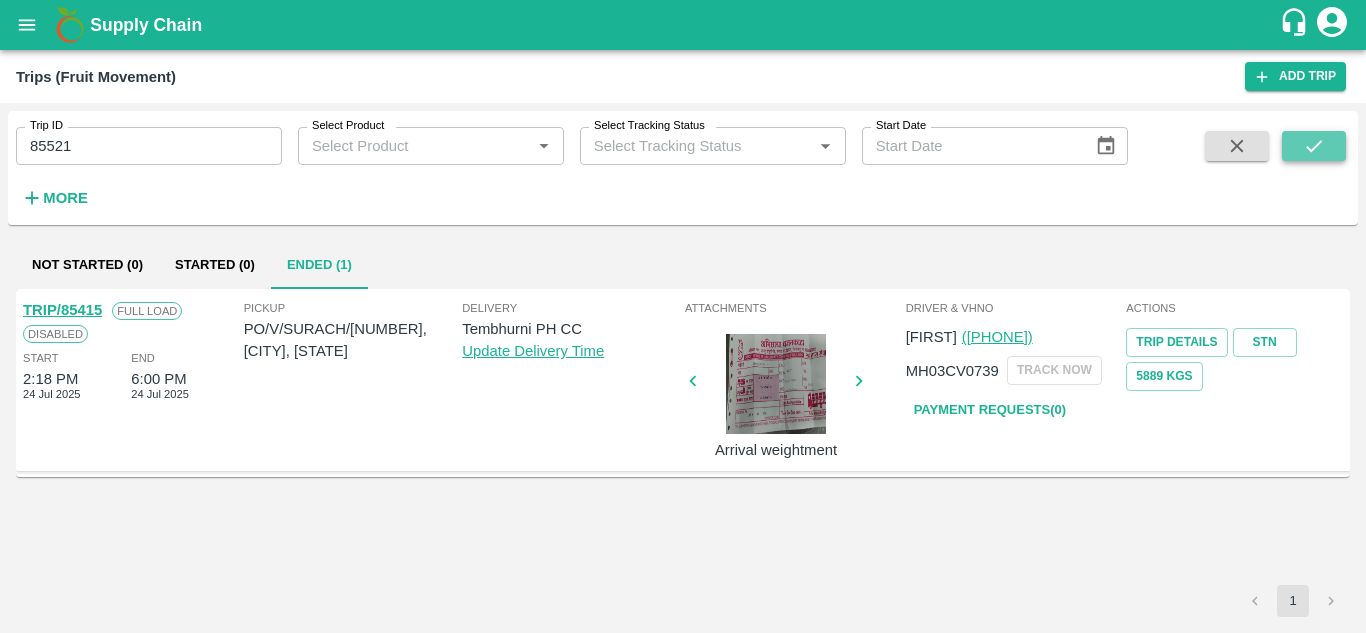click at bounding box center (1314, 146) 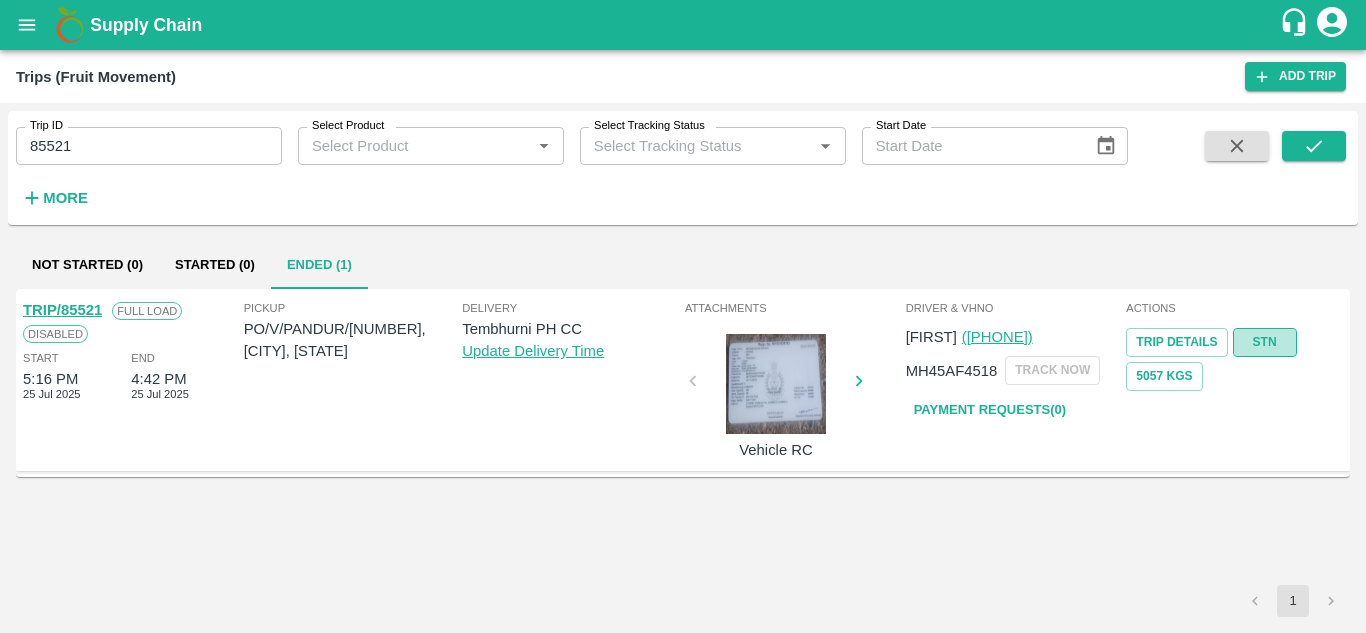 click on "STN" at bounding box center (1265, 342) 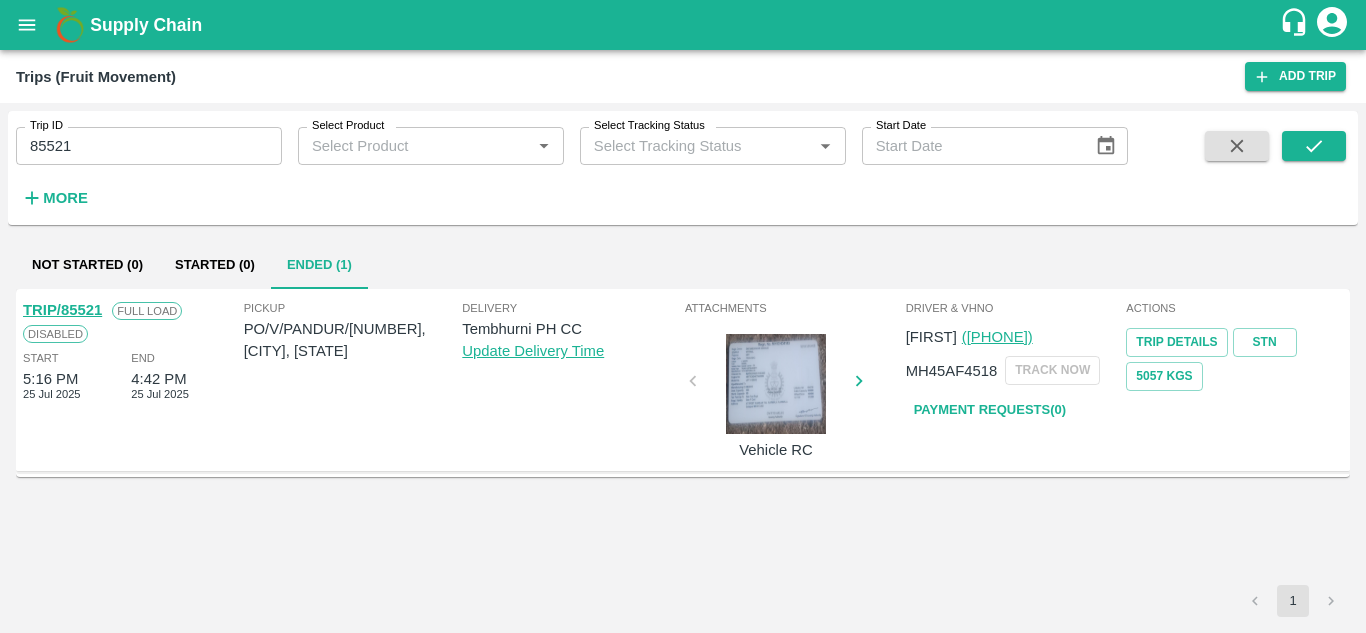 click on "85521" at bounding box center [149, 146] 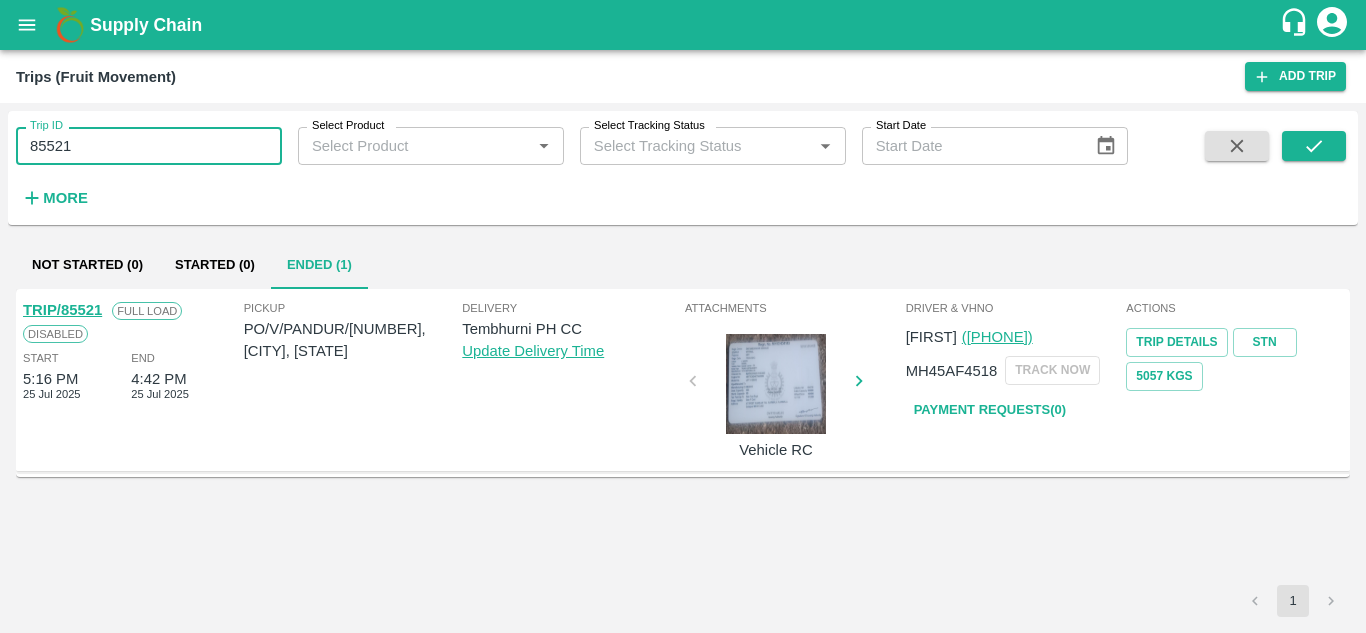 click on "85521" at bounding box center [149, 146] 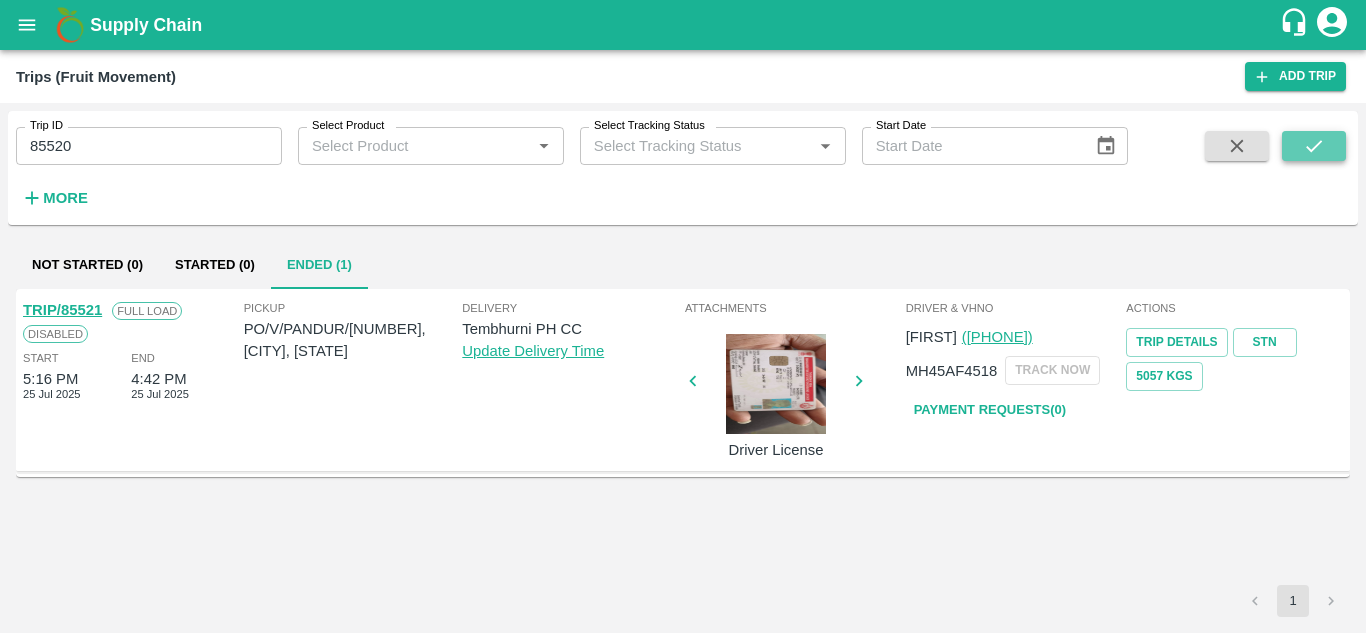 click at bounding box center [1314, 146] 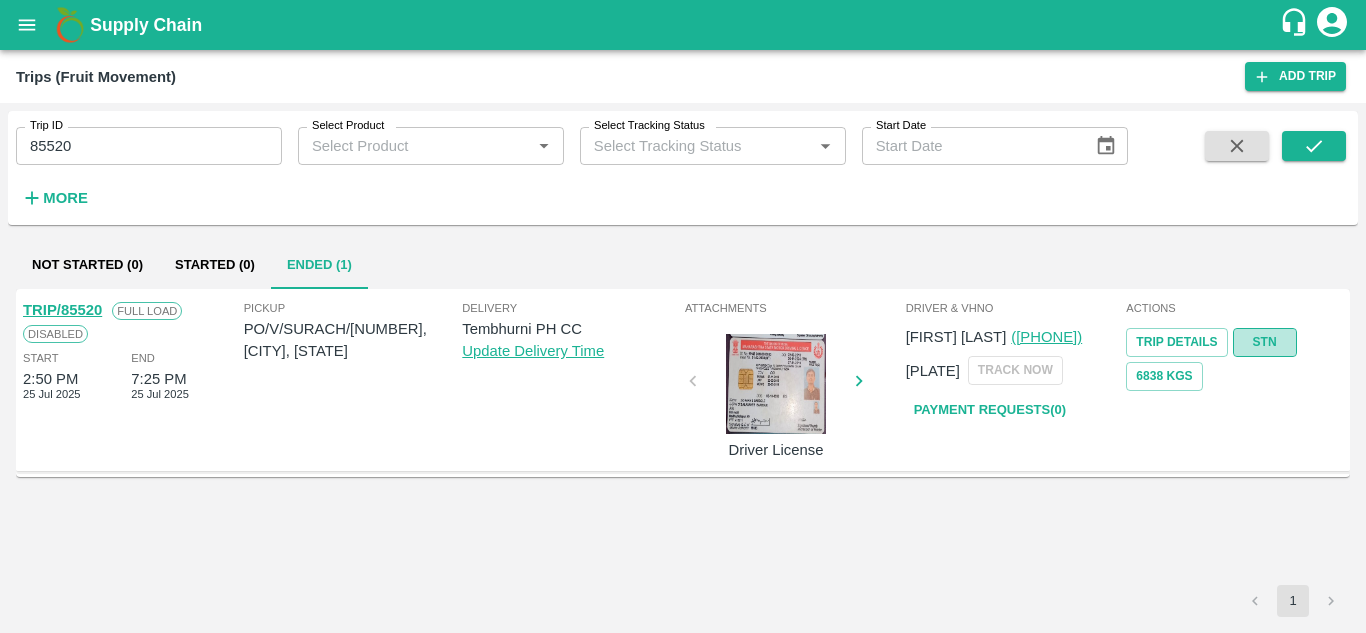 click on "STN" at bounding box center (1265, 342) 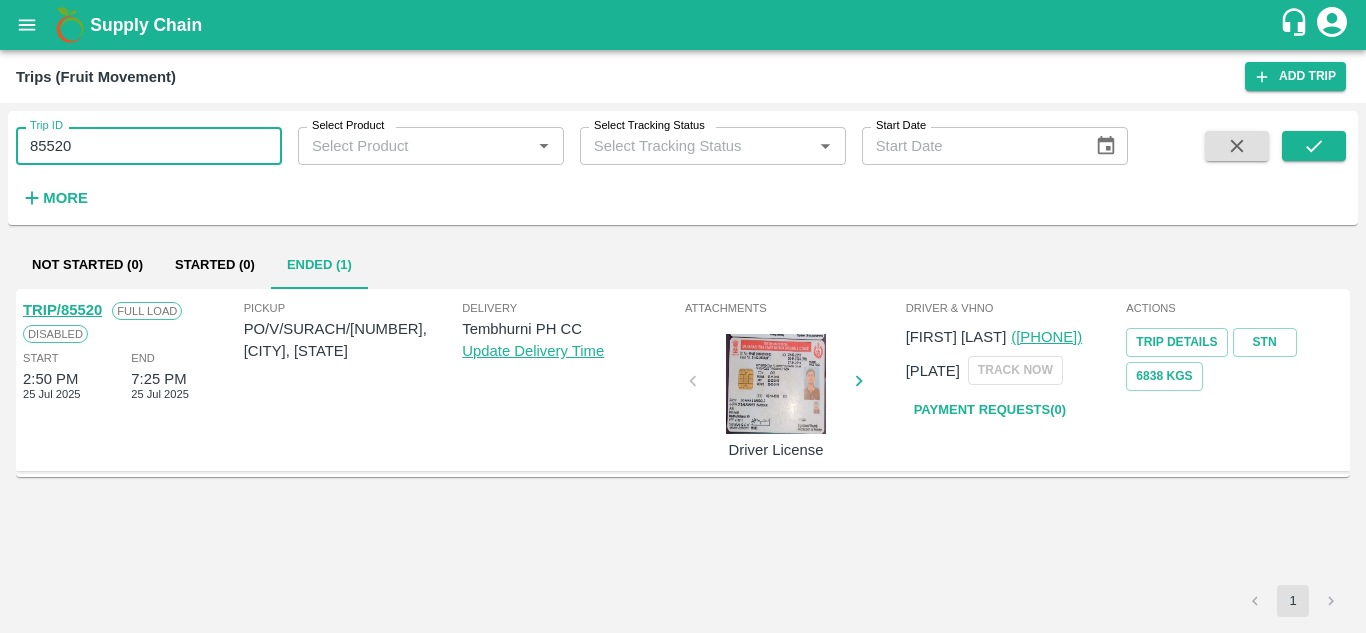 click on "85520" at bounding box center (149, 146) 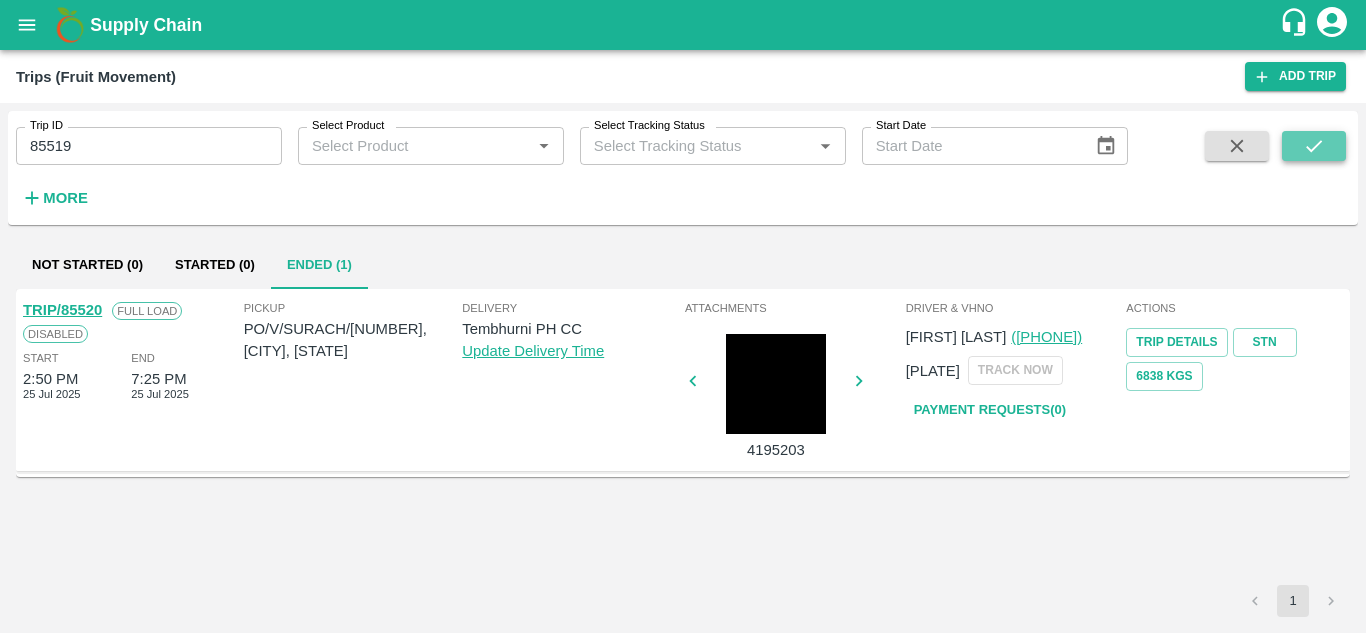 click 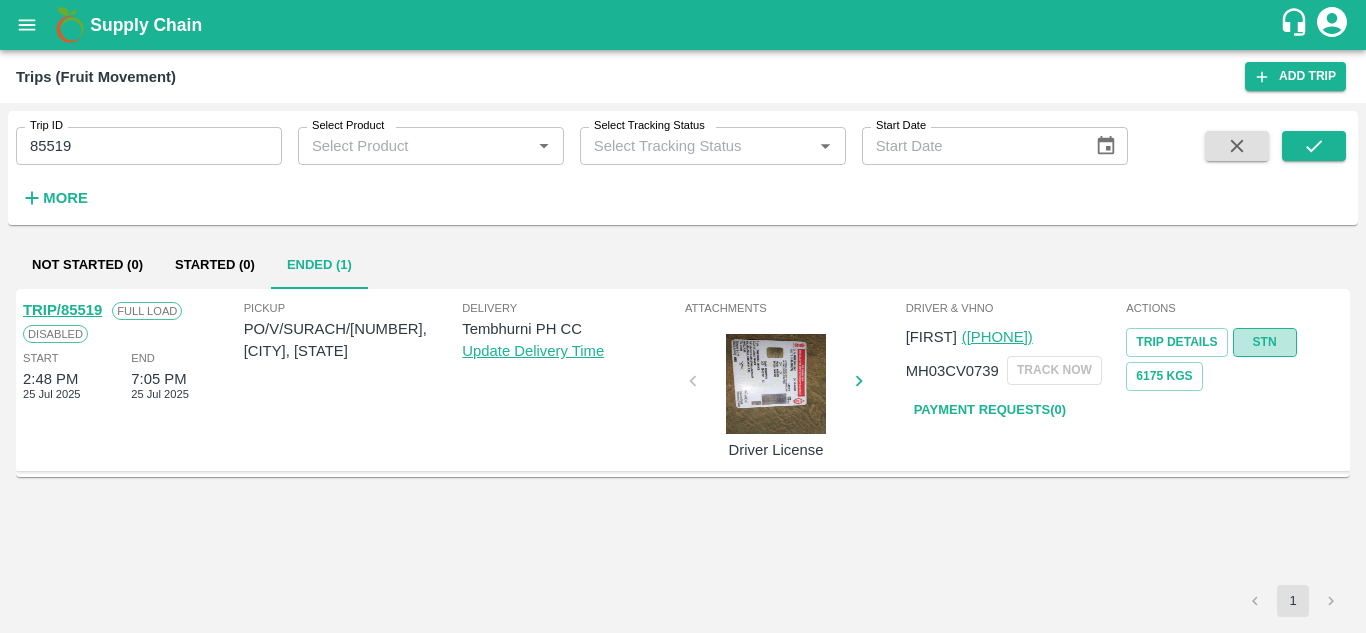 click on "STN" at bounding box center [1265, 342] 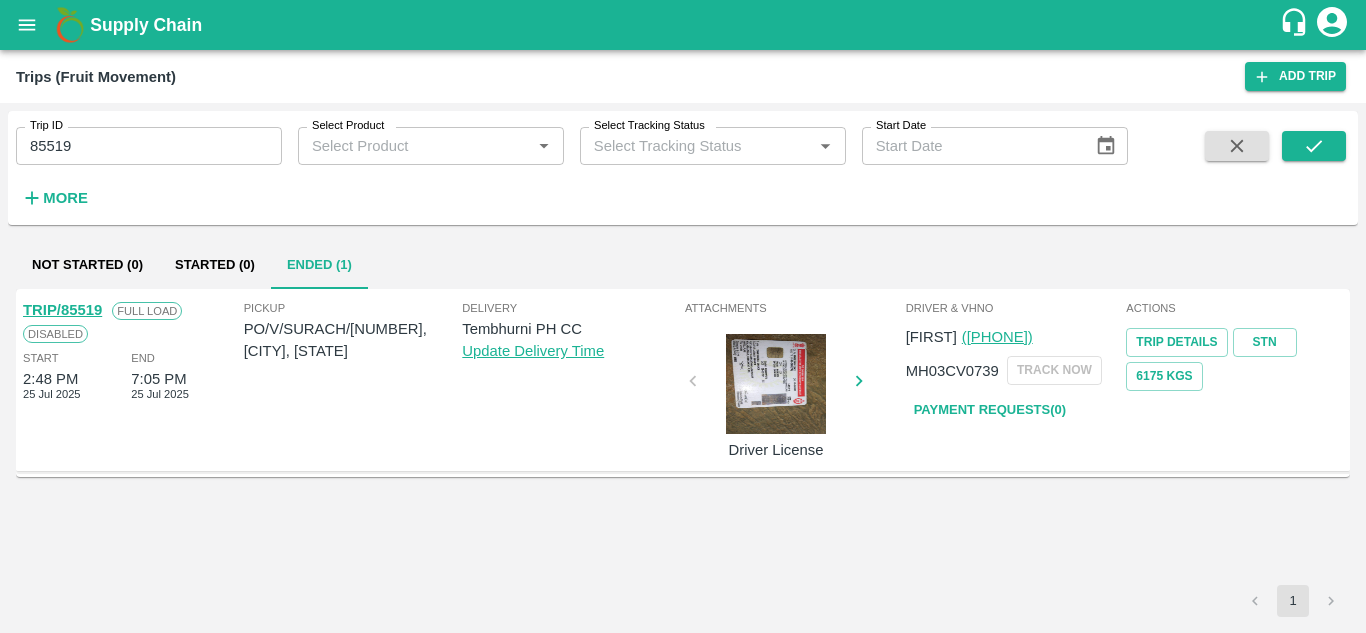 click on "85519" at bounding box center [149, 146] 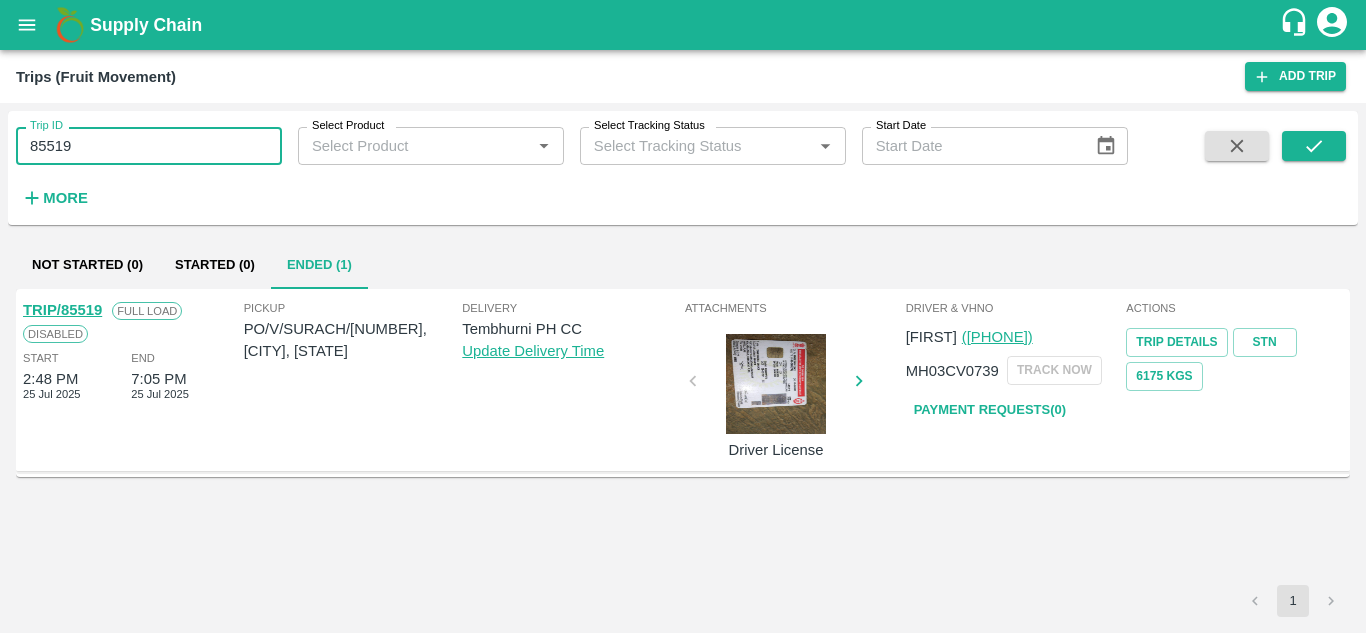 click on "85519" at bounding box center [149, 146] 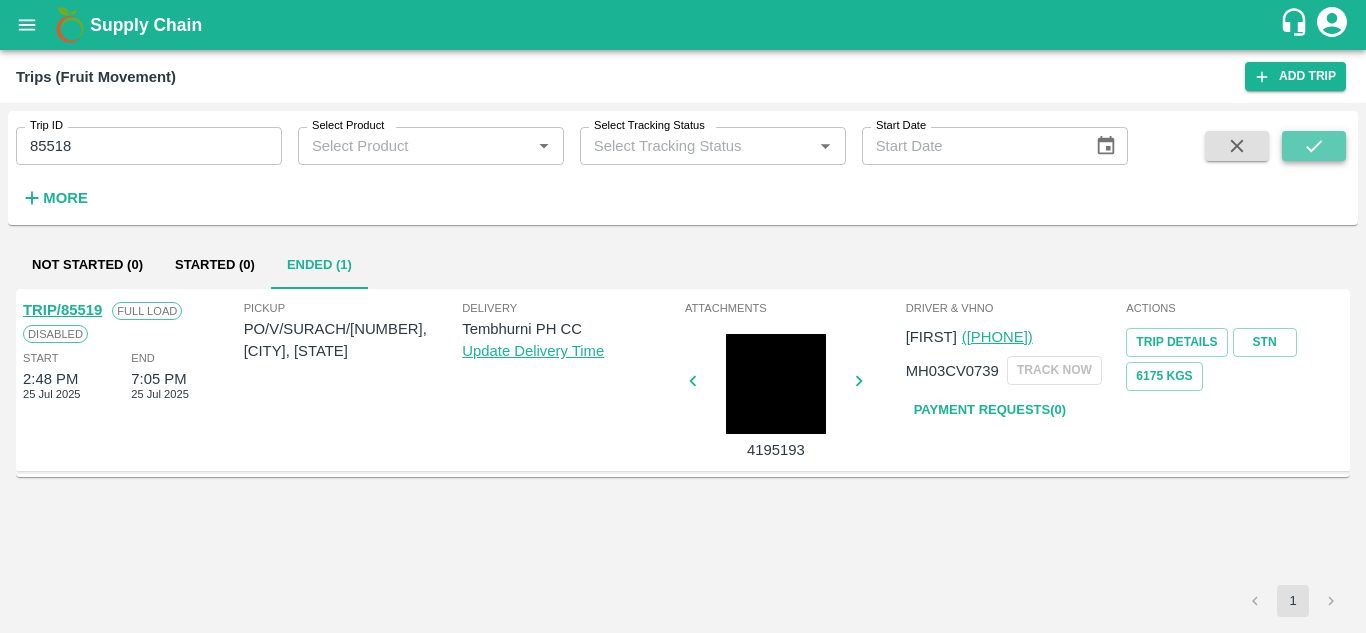 click at bounding box center (1314, 146) 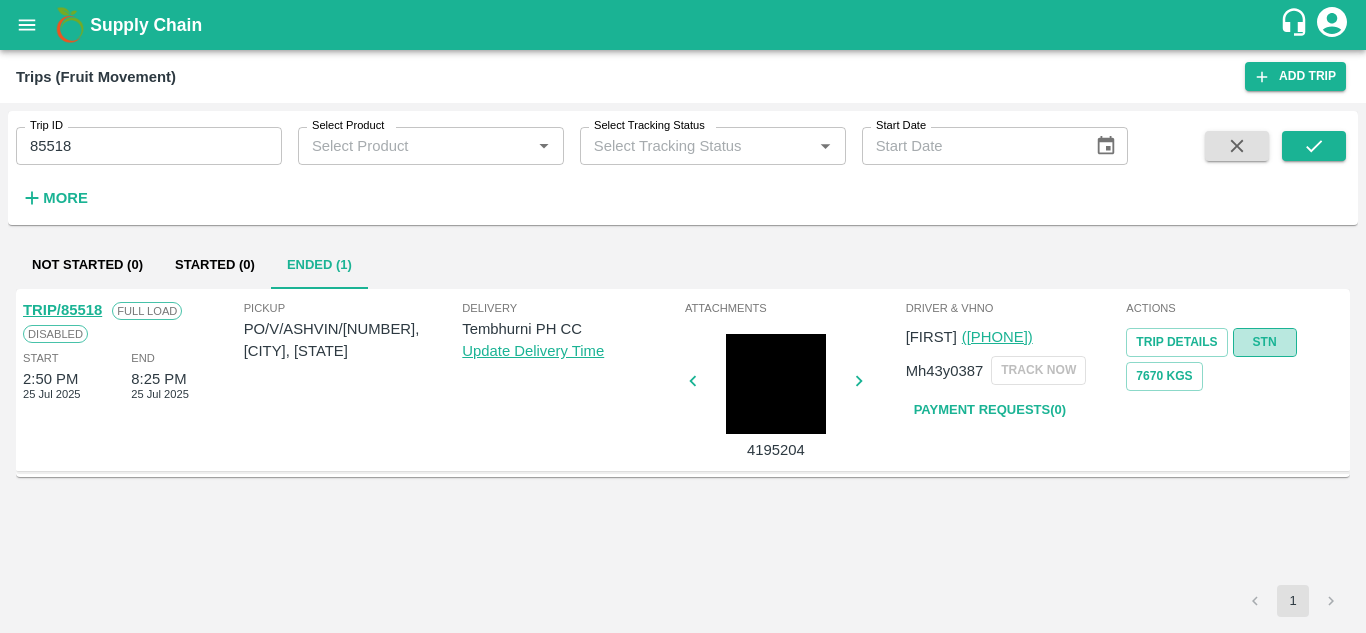 click on "STN" at bounding box center (1265, 342) 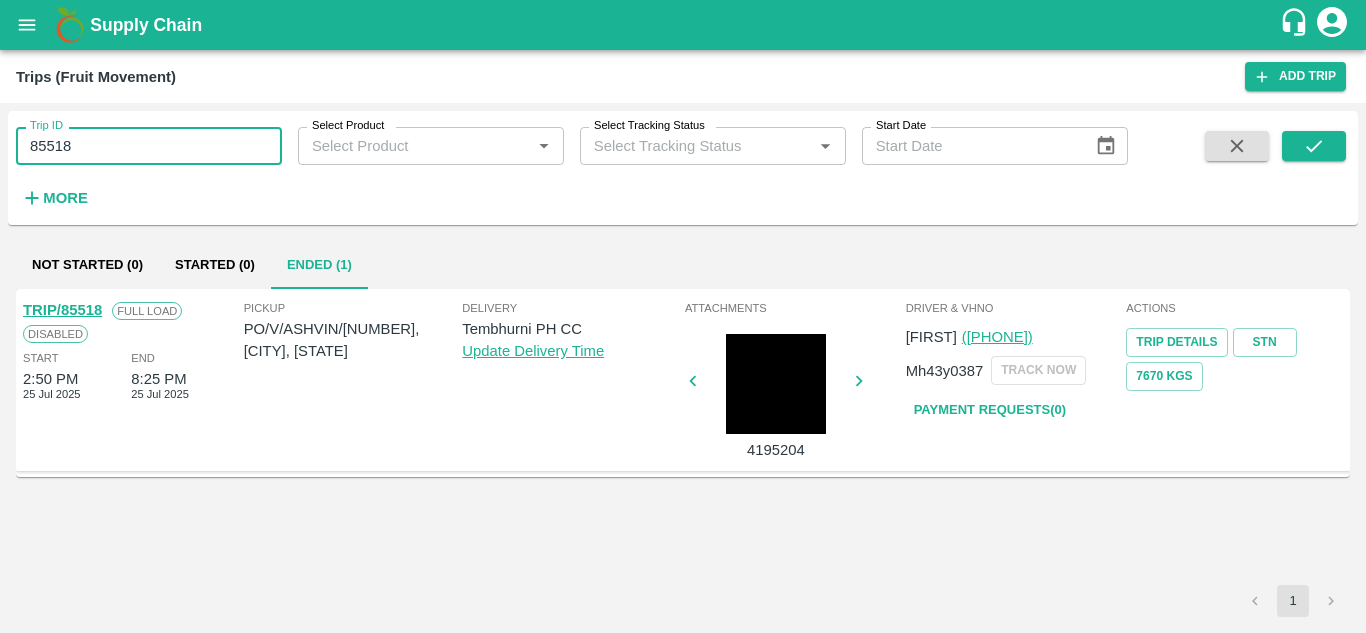 click on "85518" at bounding box center (149, 146) 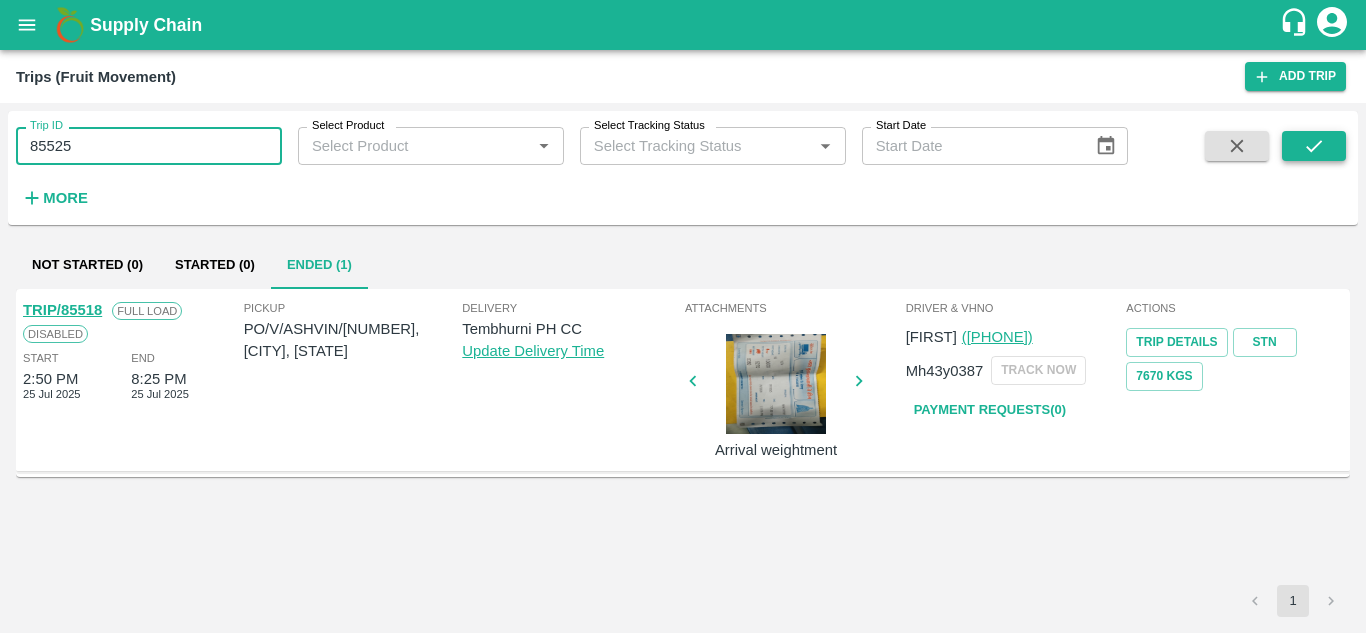 click 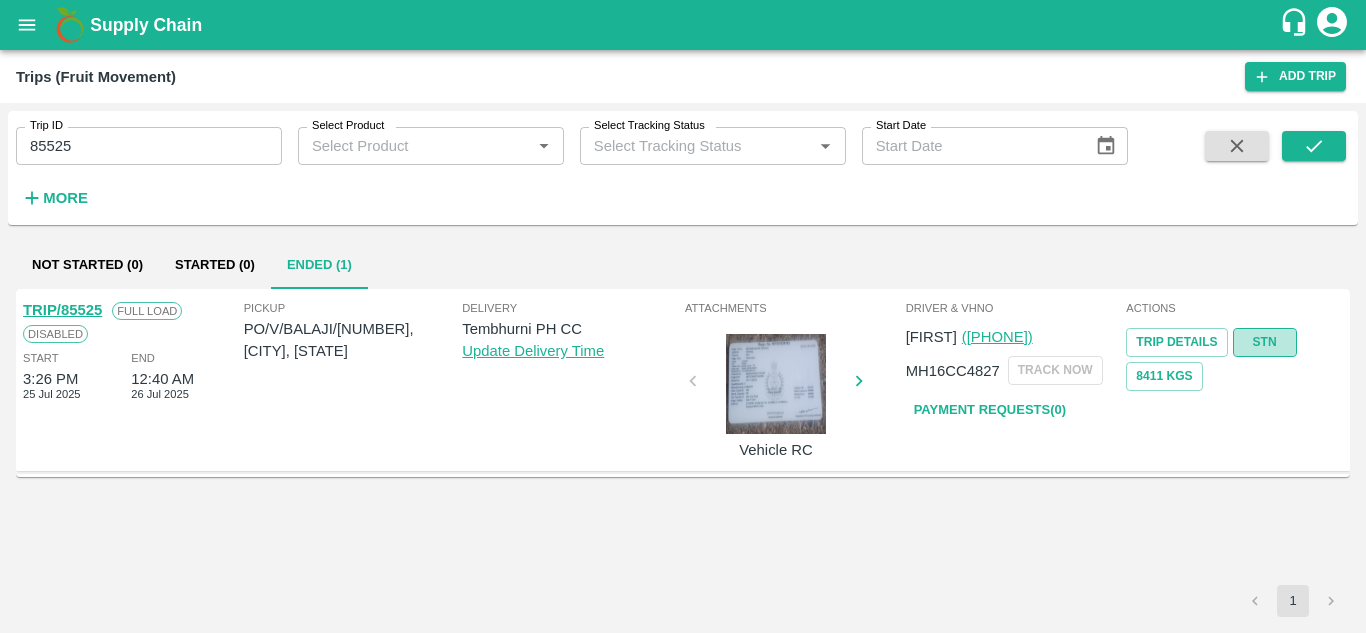 click on "STN" at bounding box center [1265, 342] 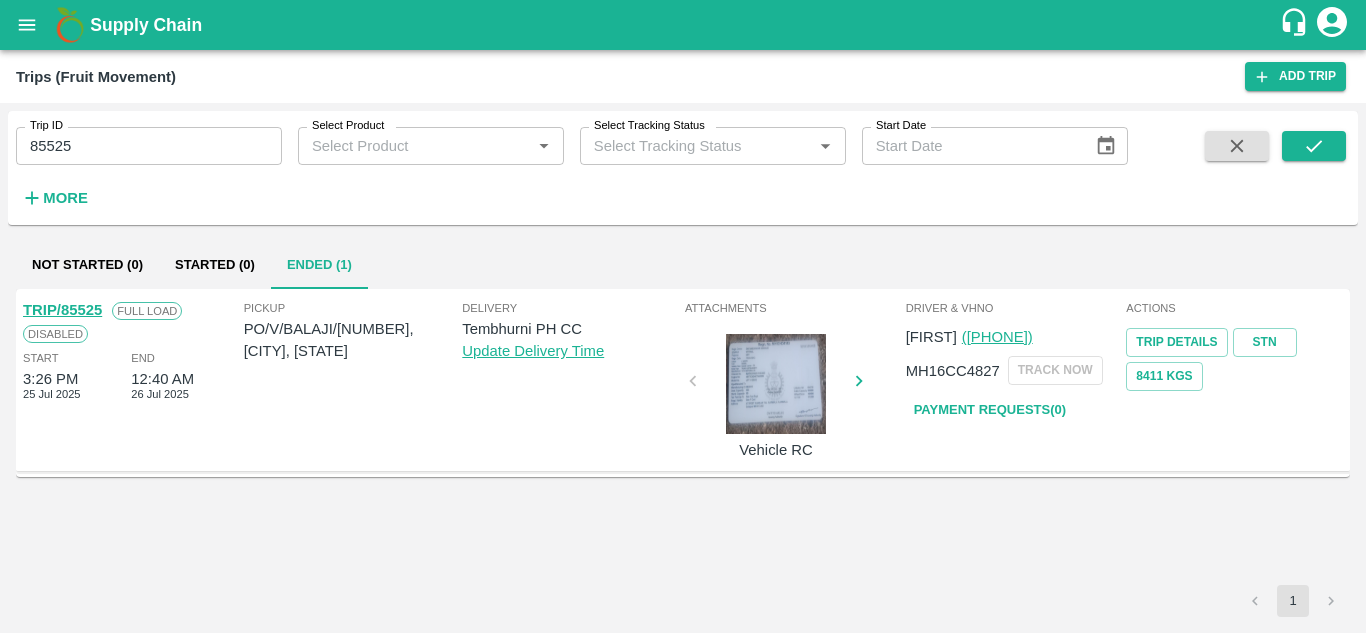 click on "85525" at bounding box center (149, 146) 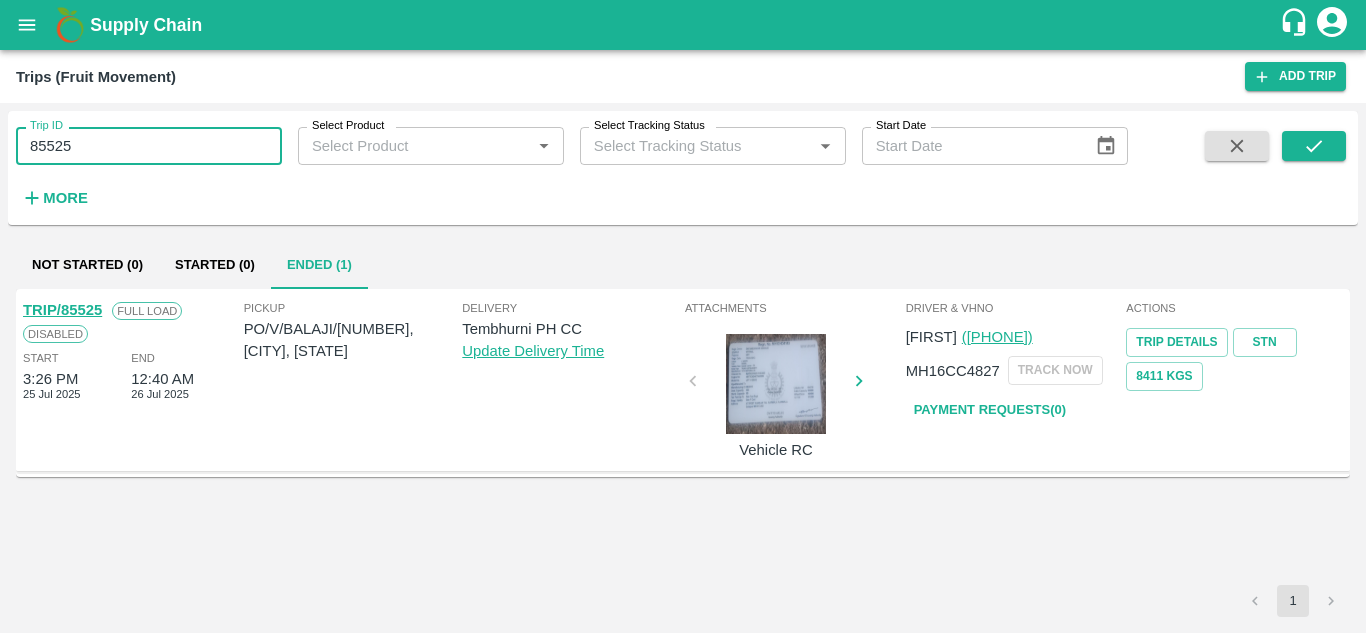click on "85525" at bounding box center (149, 146) 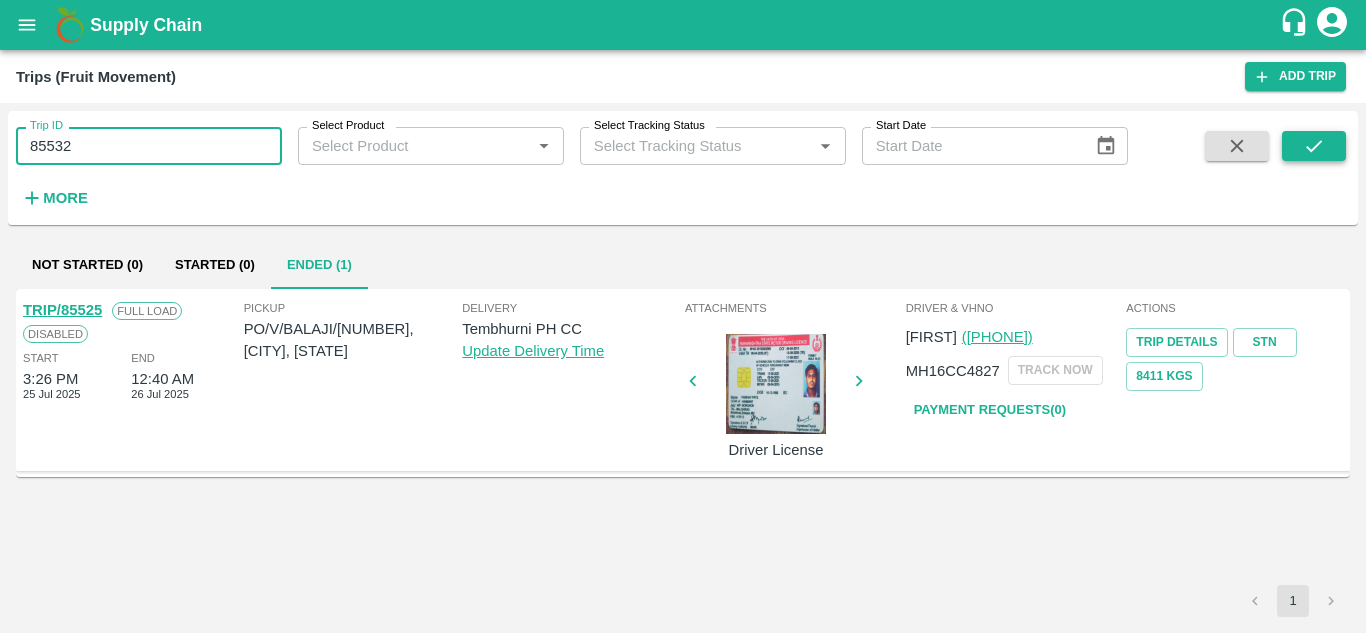 click 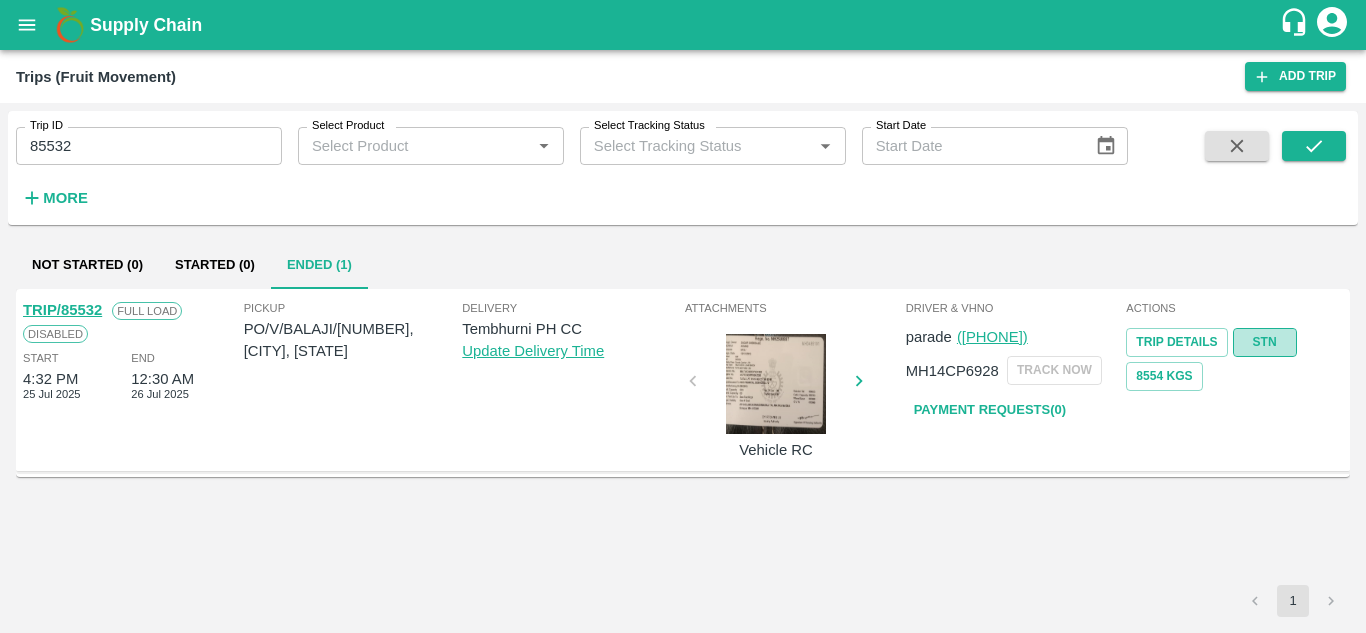 click on "STN" at bounding box center [1265, 342] 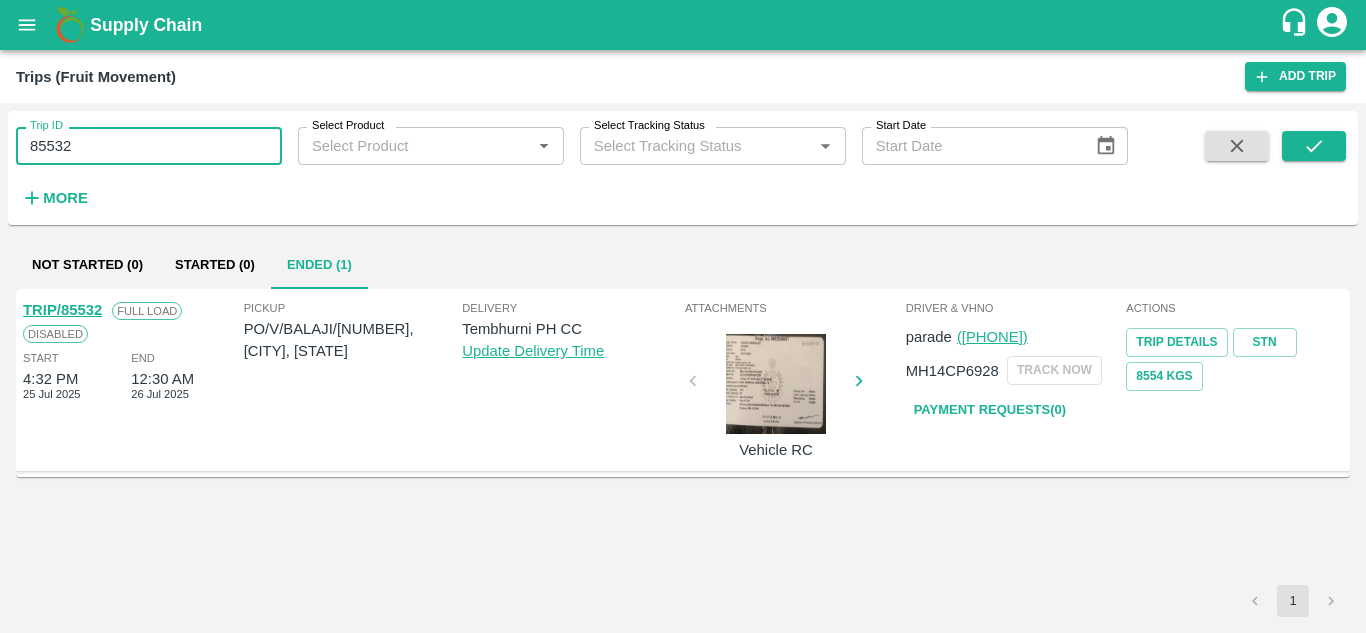 click on "85532" at bounding box center (149, 146) 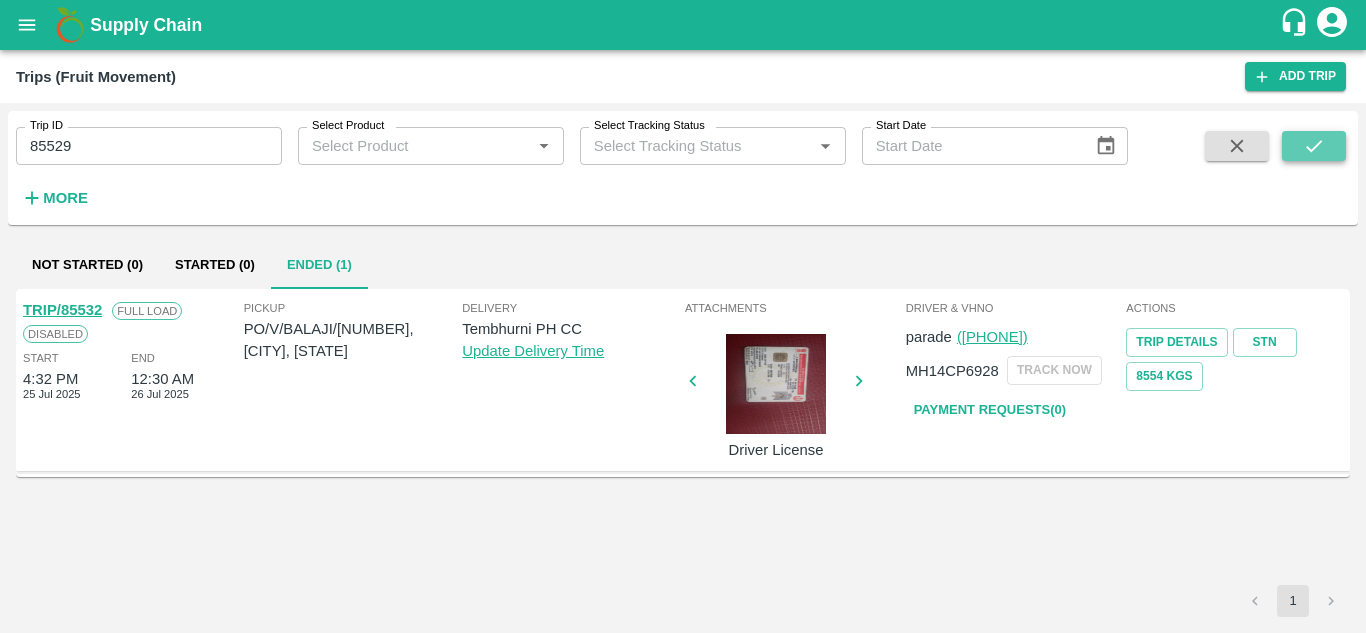 click 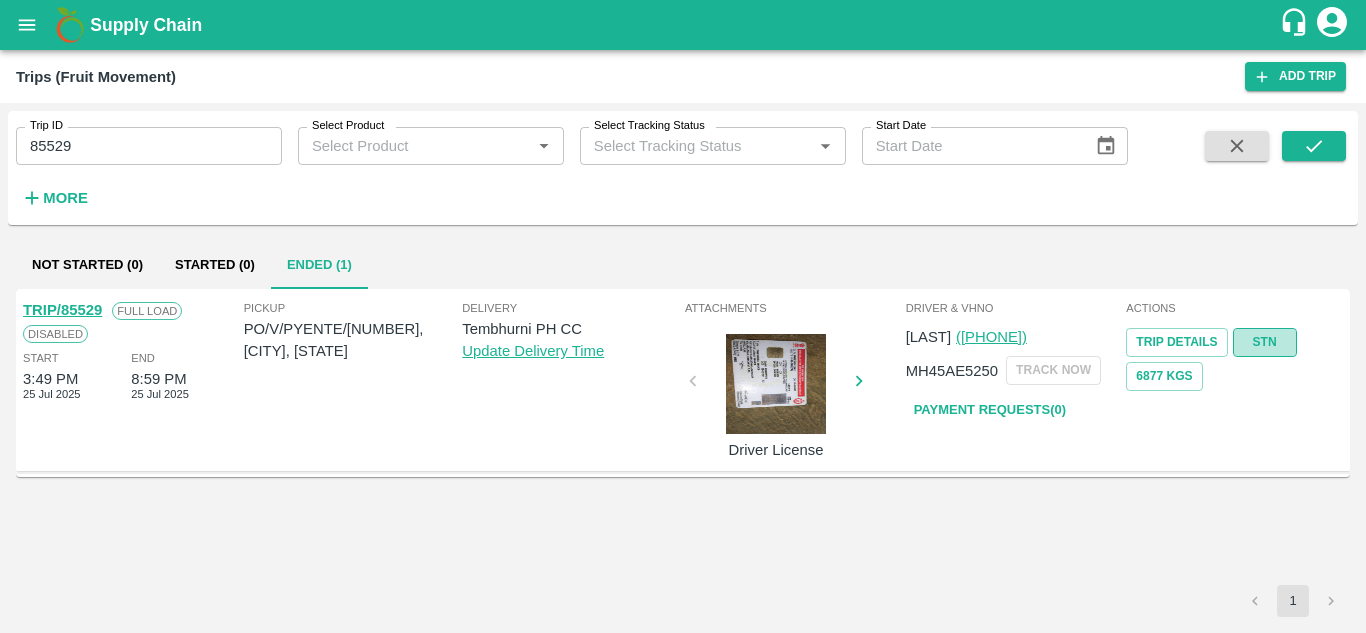 click on "STN" at bounding box center [1265, 342] 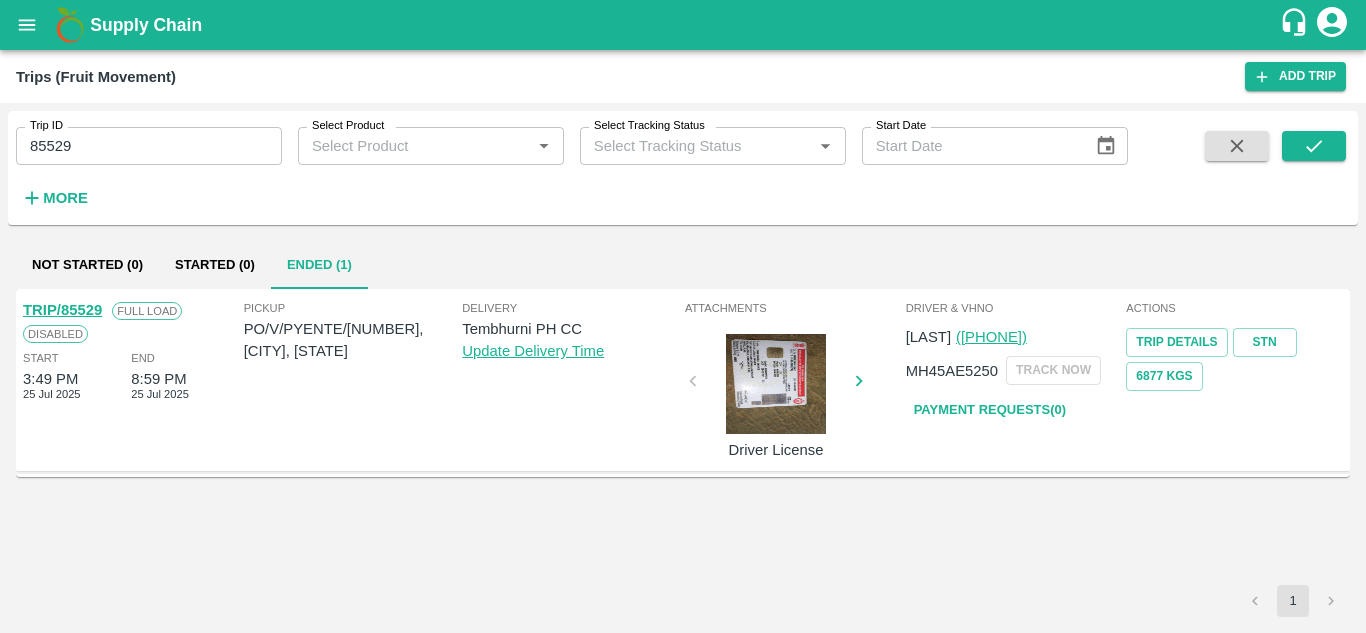 drag, startPoint x: 159, startPoint y: 125, endPoint x: 125, endPoint y: 147, distance: 40.496914 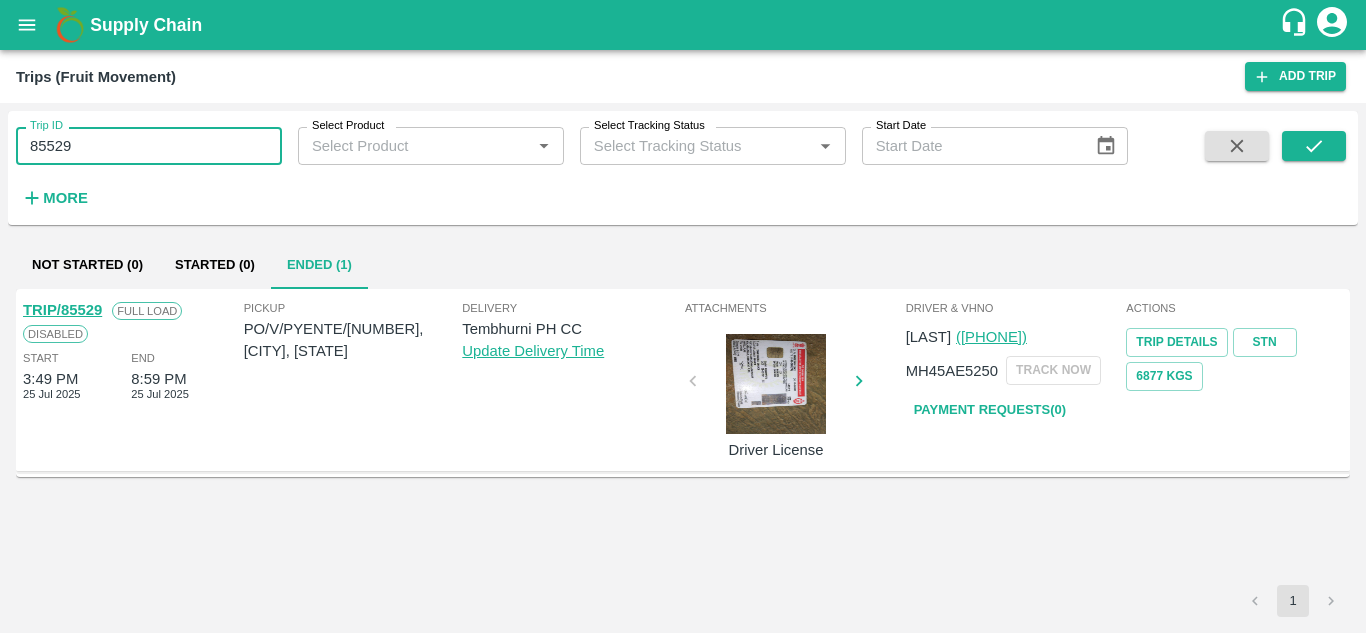 click on "85529" at bounding box center (149, 146) 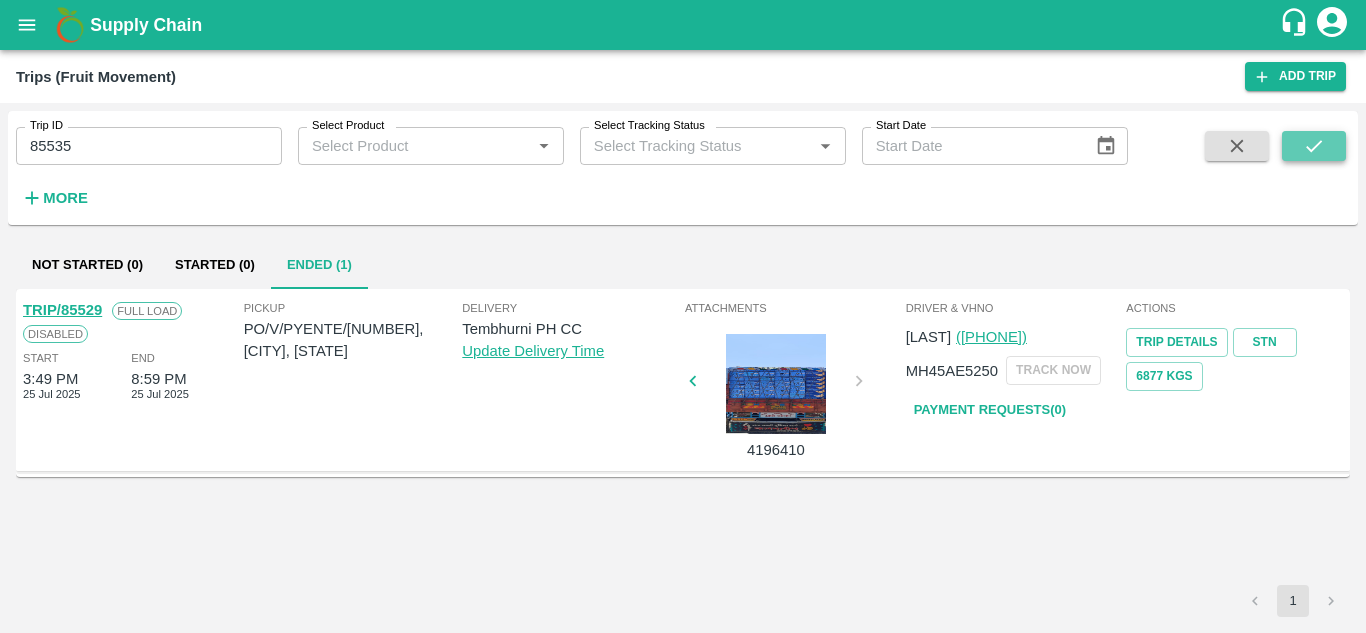 click 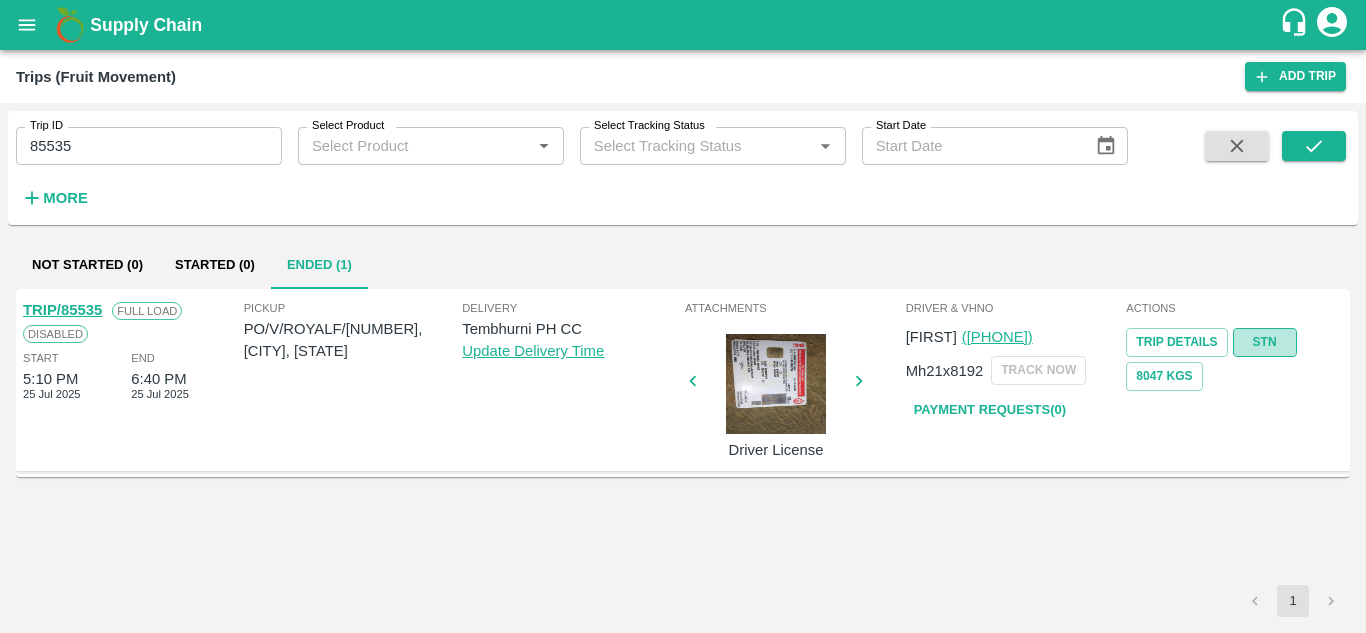 click on "STN" at bounding box center (1265, 342) 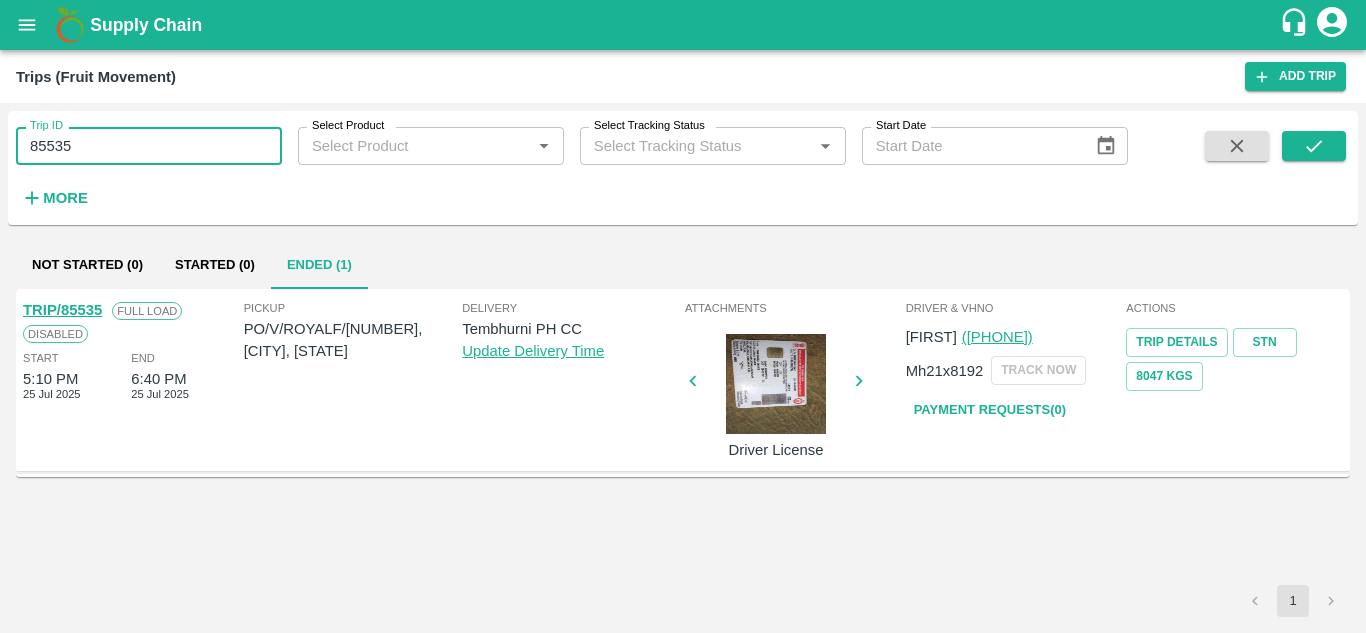 click on "85535" at bounding box center (149, 146) 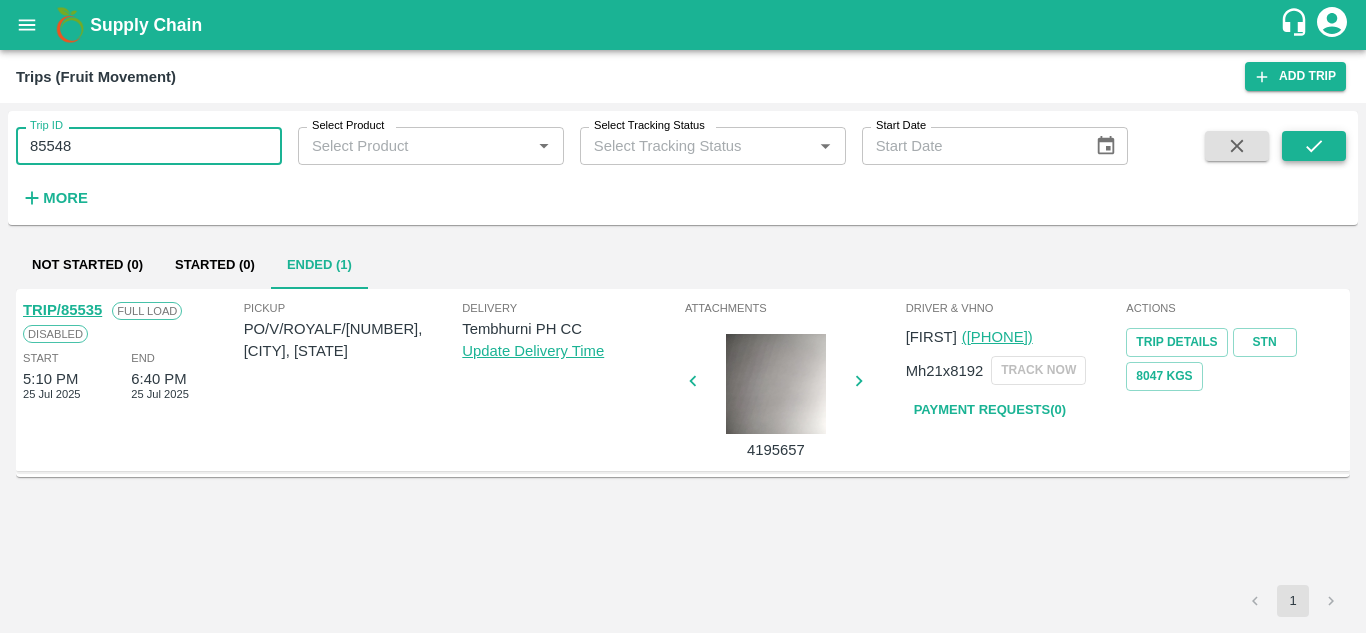 click at bounding box center (1314, 146) 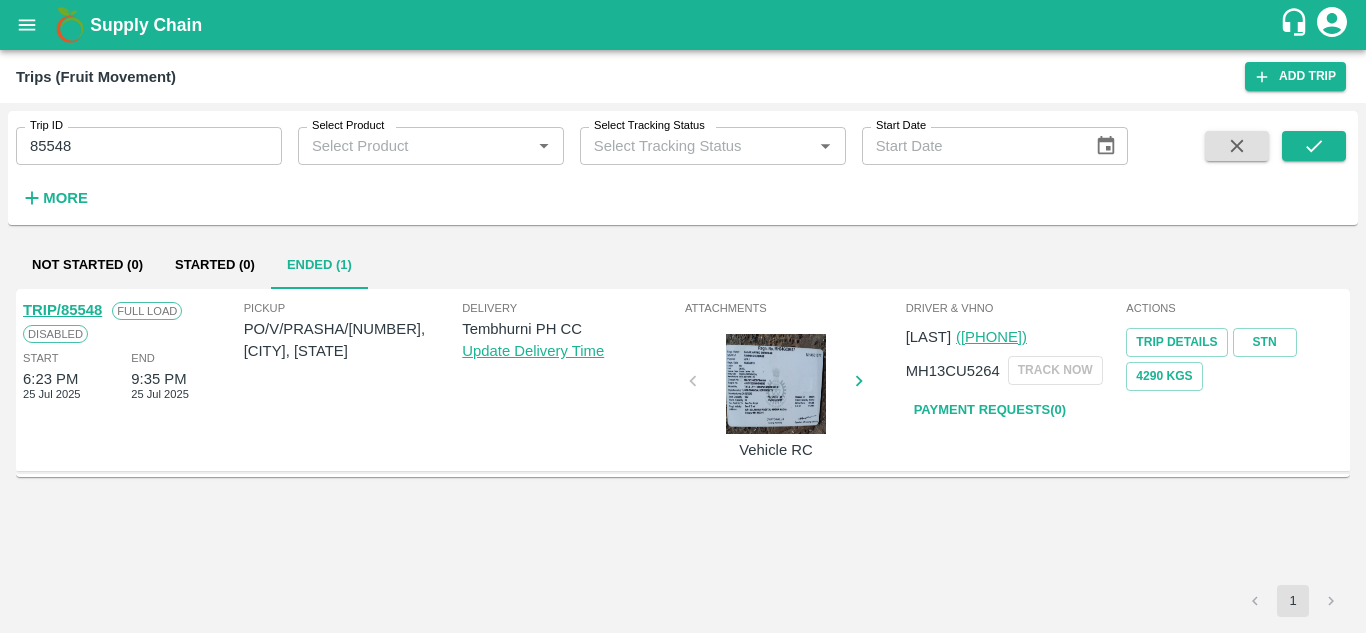 click on "Trip Details STN 4290  Kgs" at bounding box center (1234, 357) 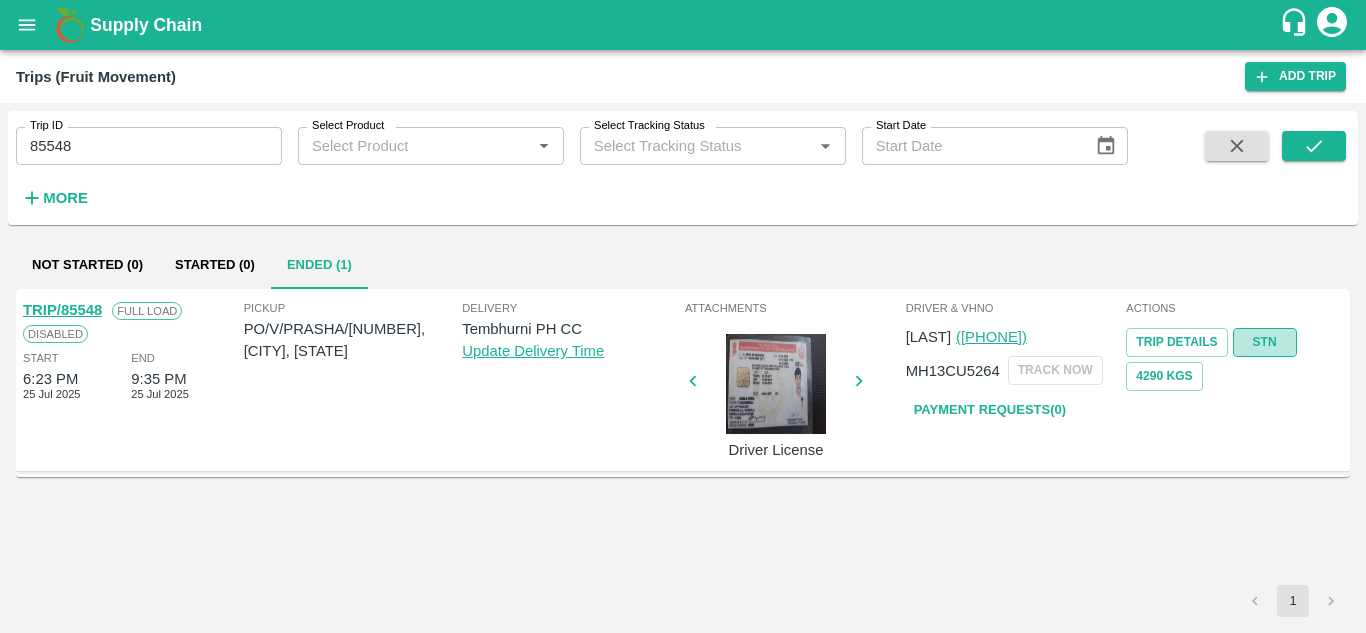 click on "STN" at bounding box center [1265, 342] 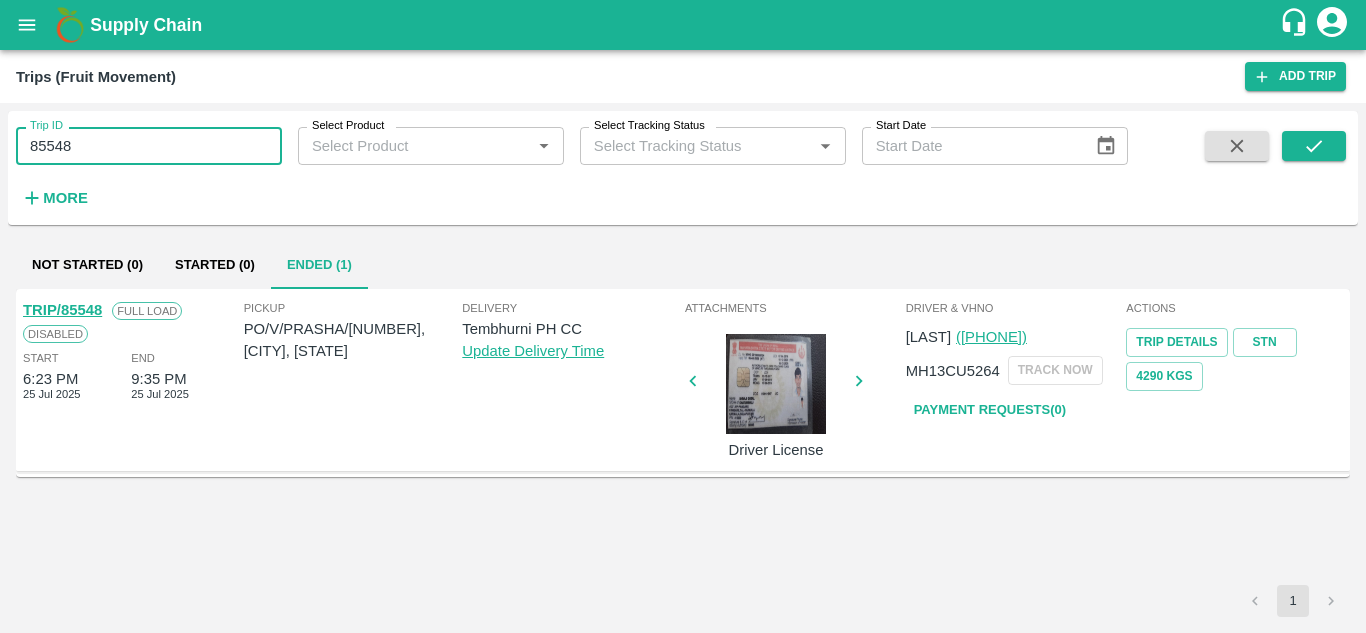 click on "85548" at bounding box center (149, 146) 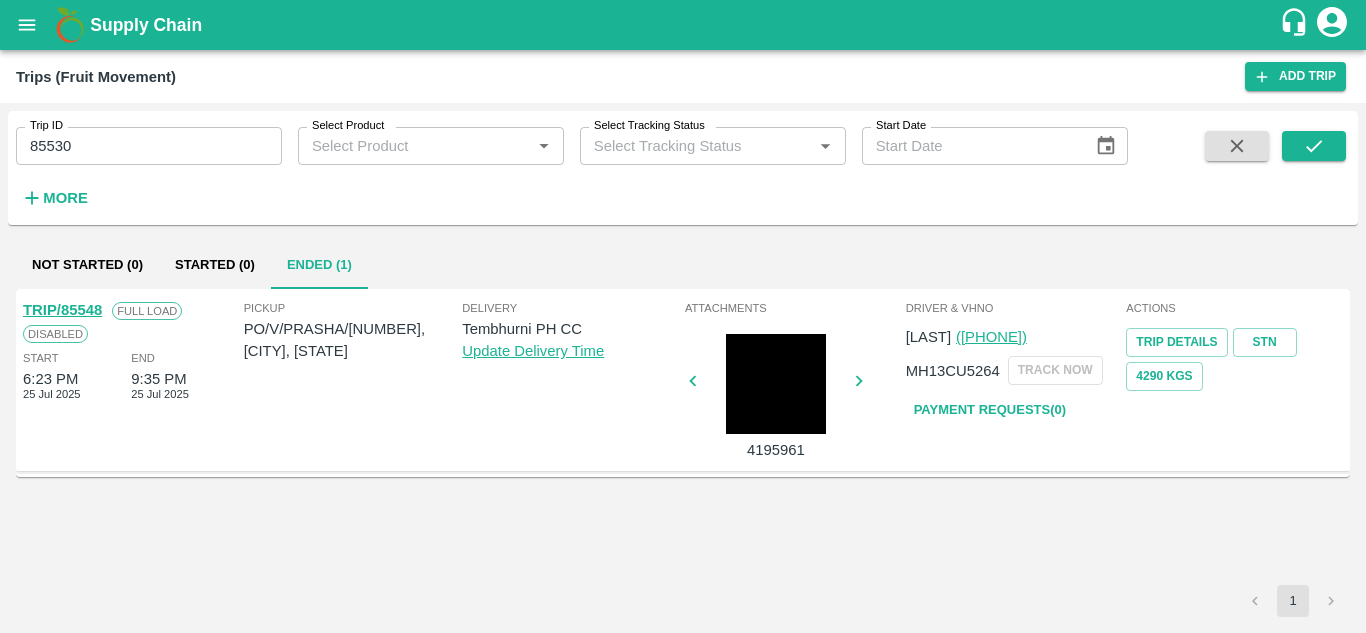 click on "Trip ID 85530 Trip ID Select Product Select Product   * Select Tracking Status Select Tracking Status   * Start Date Start Date More" at bounding box center (683, 168) 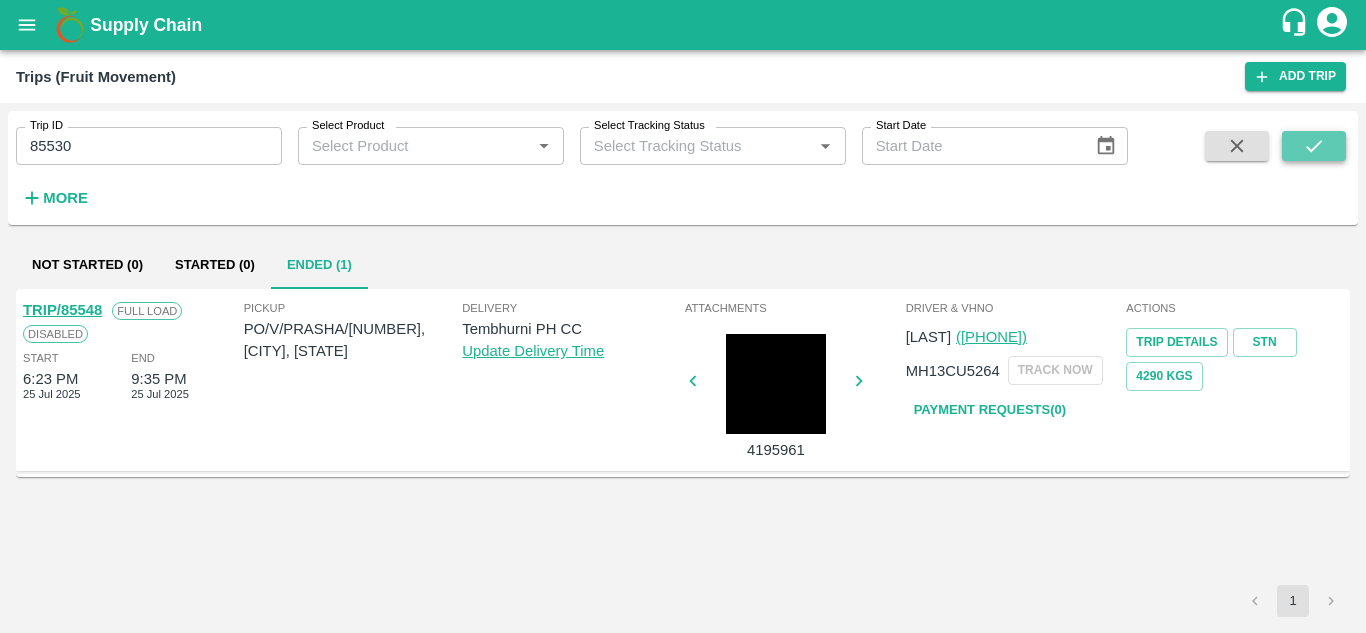 click 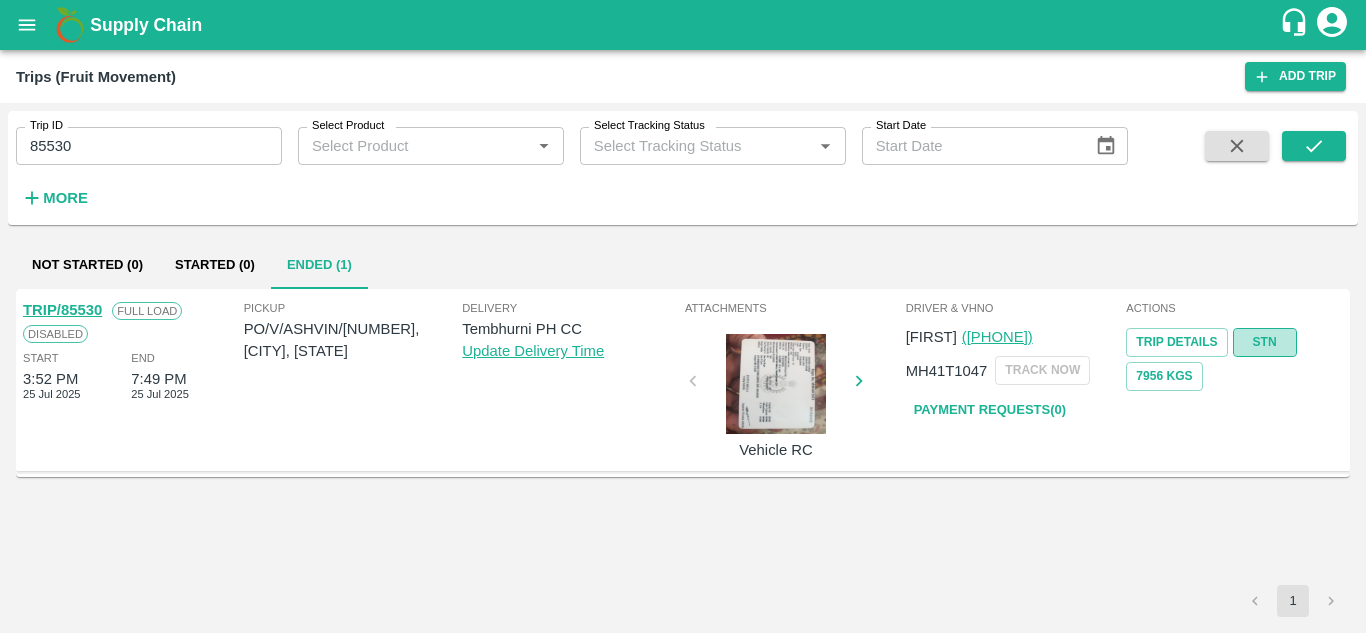 click on "STN" at bounding box center [1265, 342] 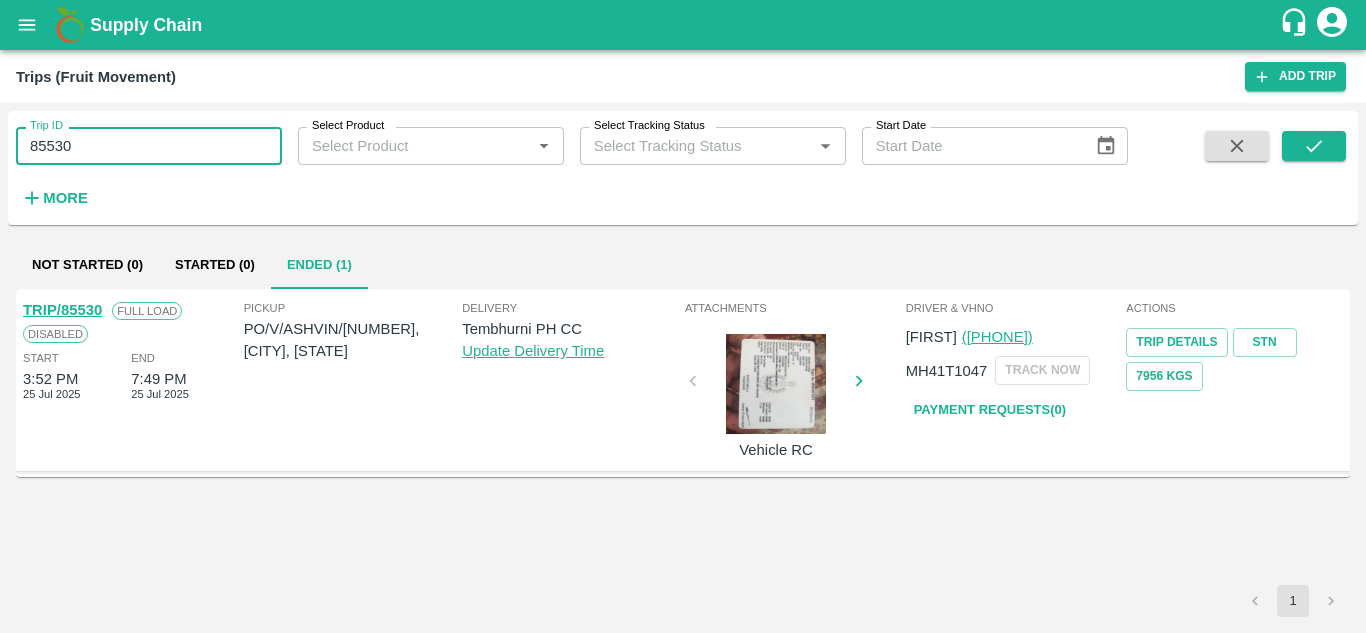 click on "85530" at bounding box center [149, 146] 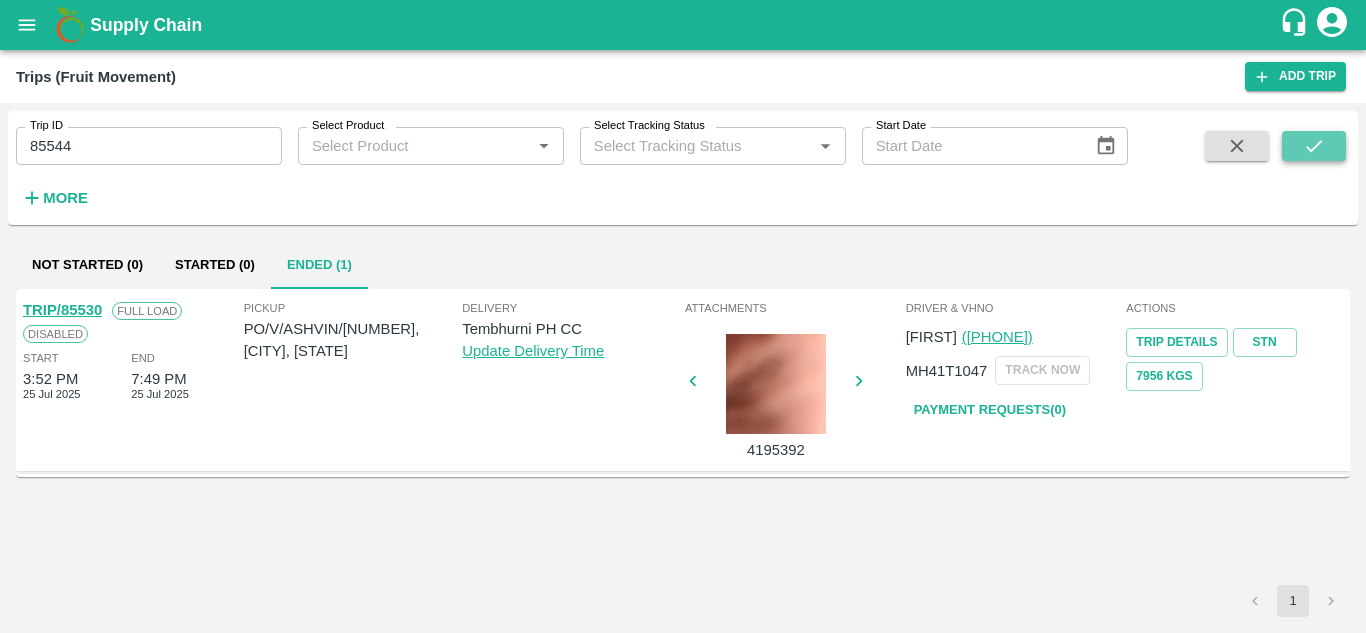 click at bounding box center [1314, 146] 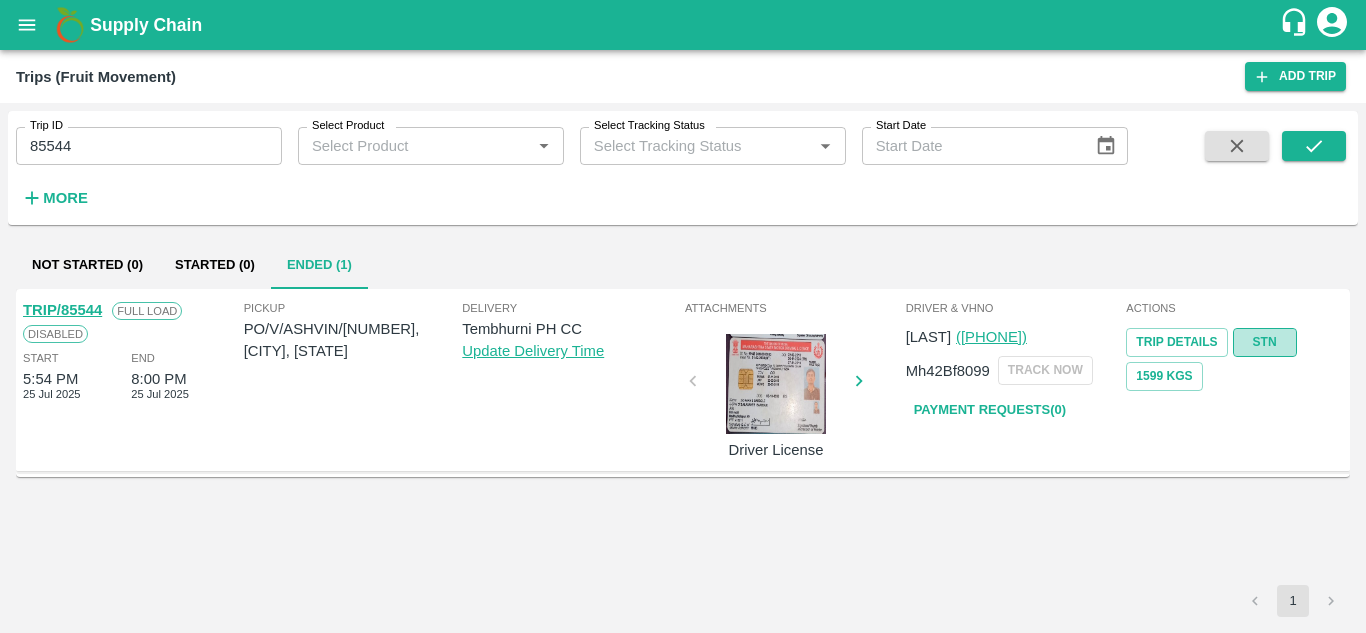 click on "STN" at bounding box center [1265, 342] 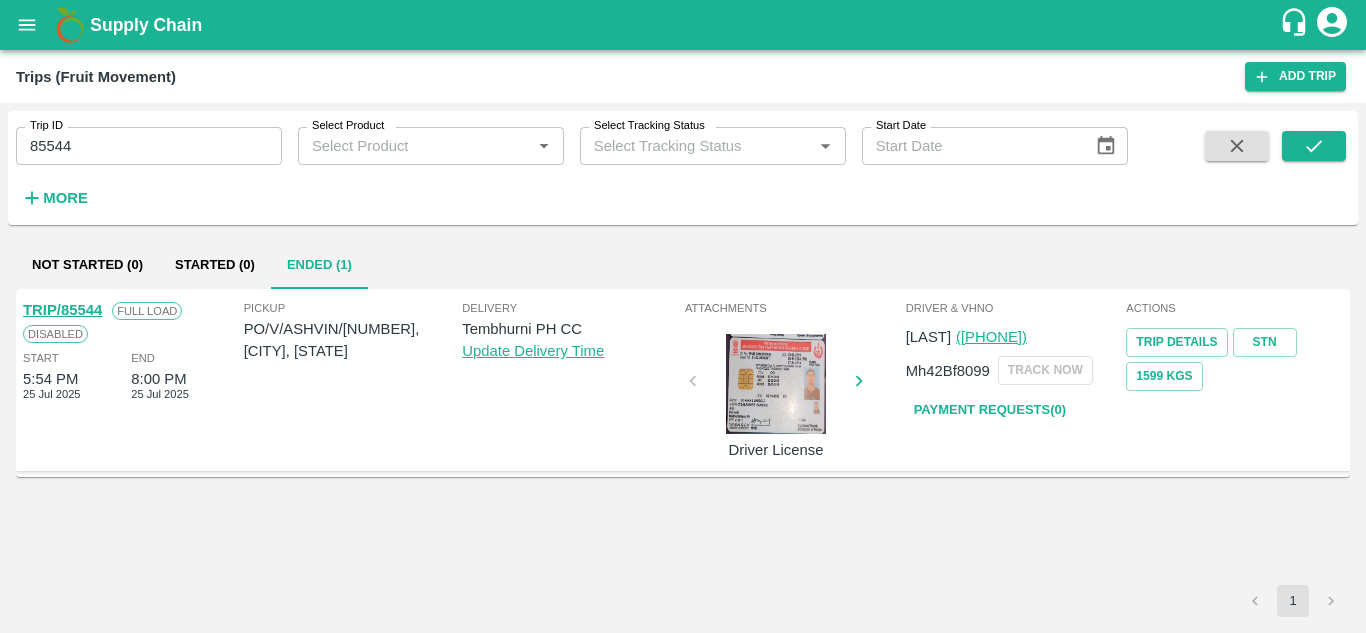 click on "85544" at bounding box center [149, 146] 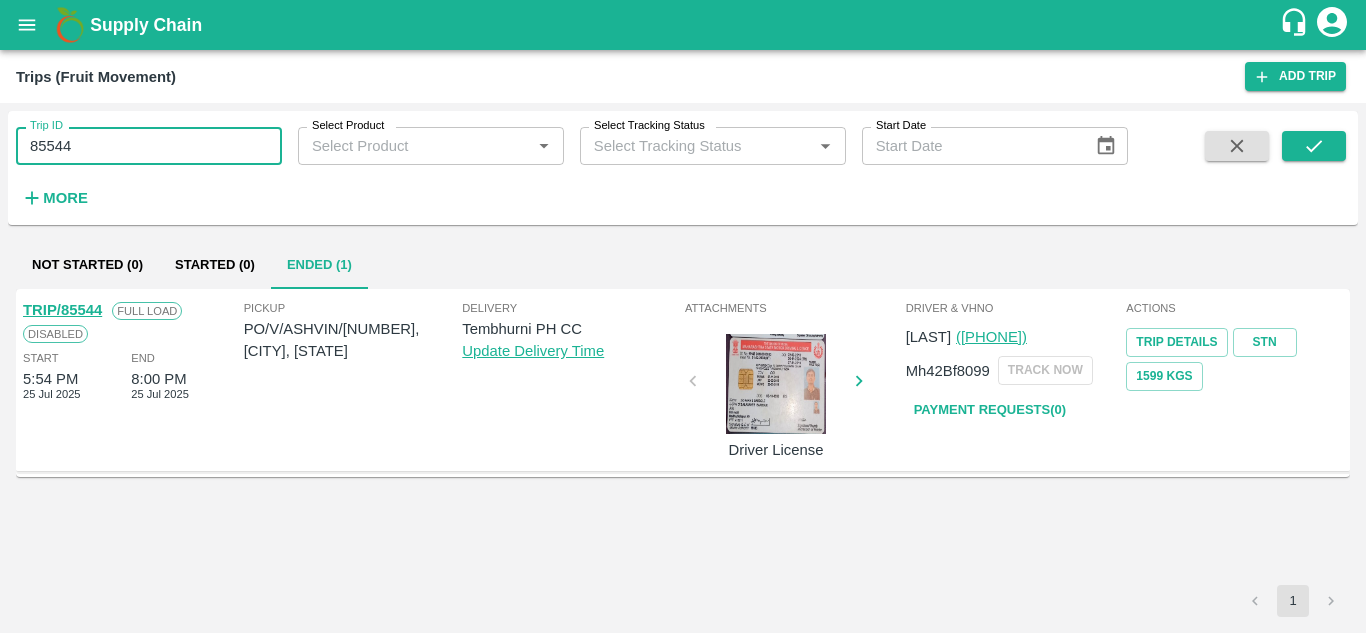 click on "85544" at bounding box center [149, 146] 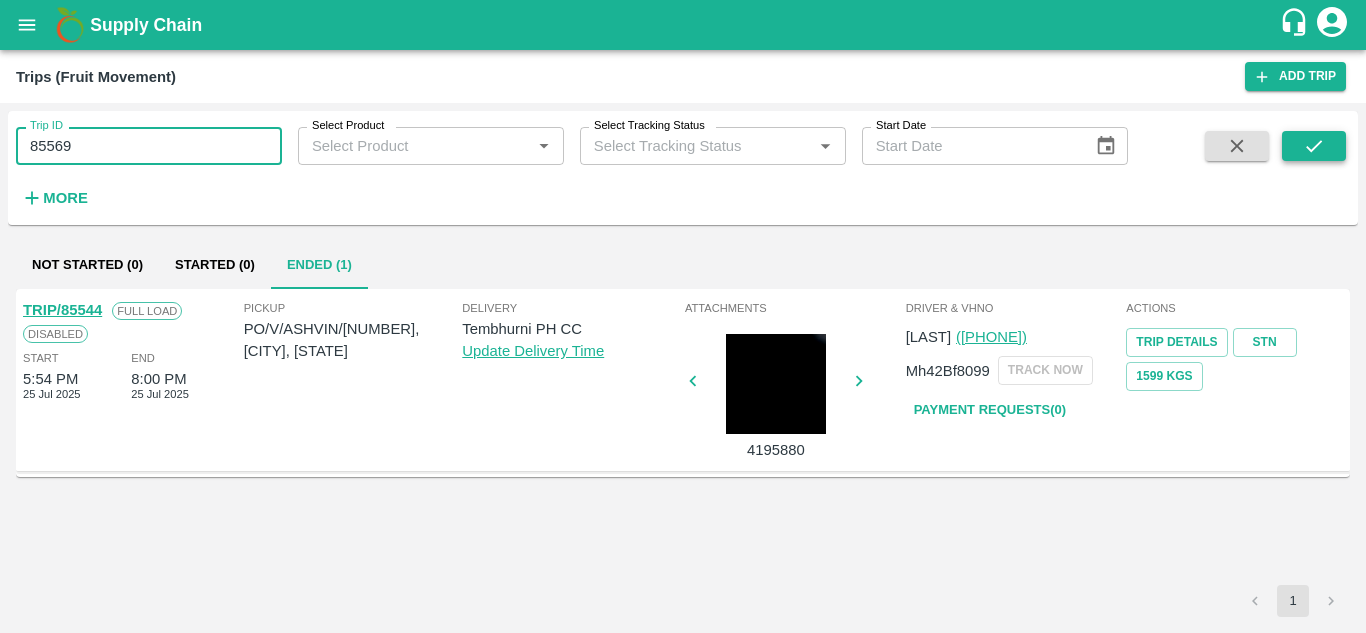 type on "85569" 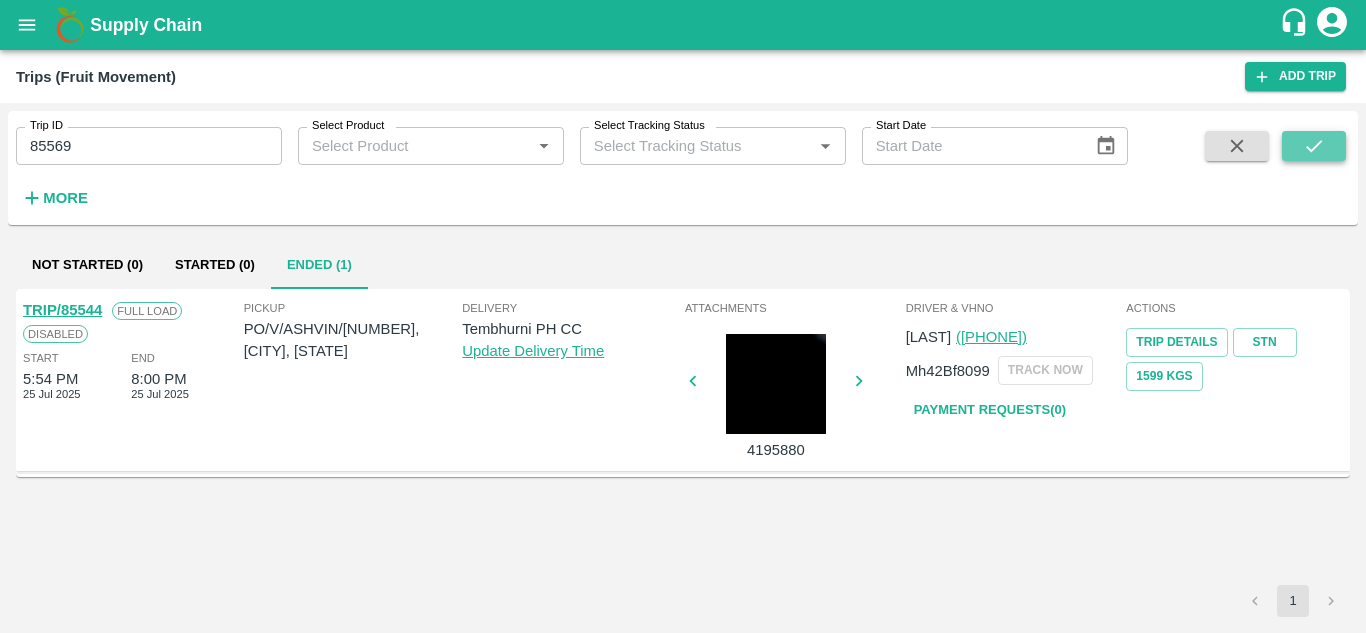 click at bounding box center (1314, 146) 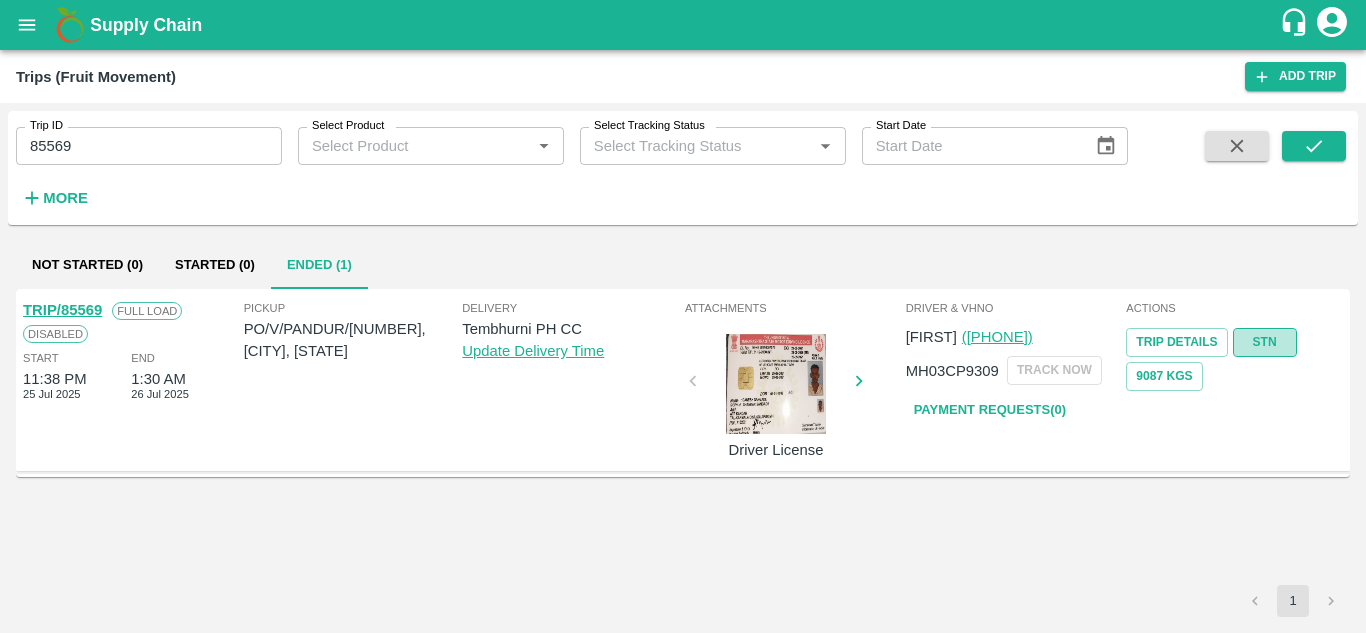 click on "STN" at bounding box center [1265, 342] 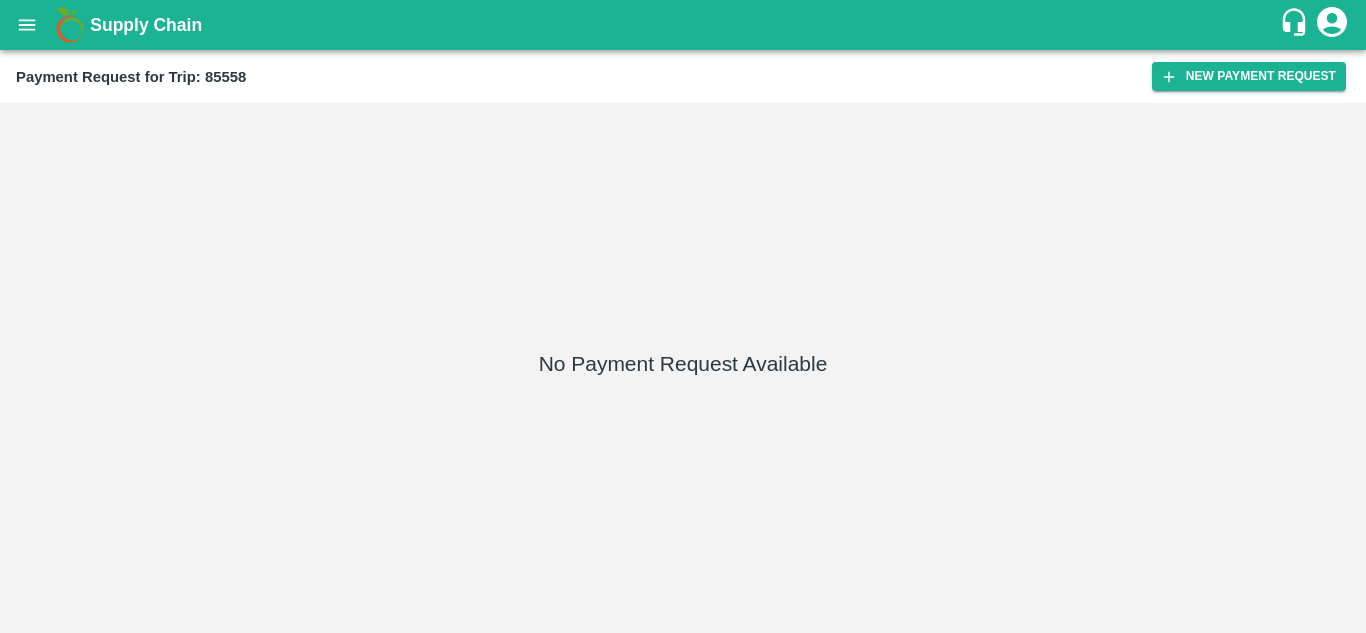 scroll, scrollTop: 0, scrollLeft: 0, axis: both 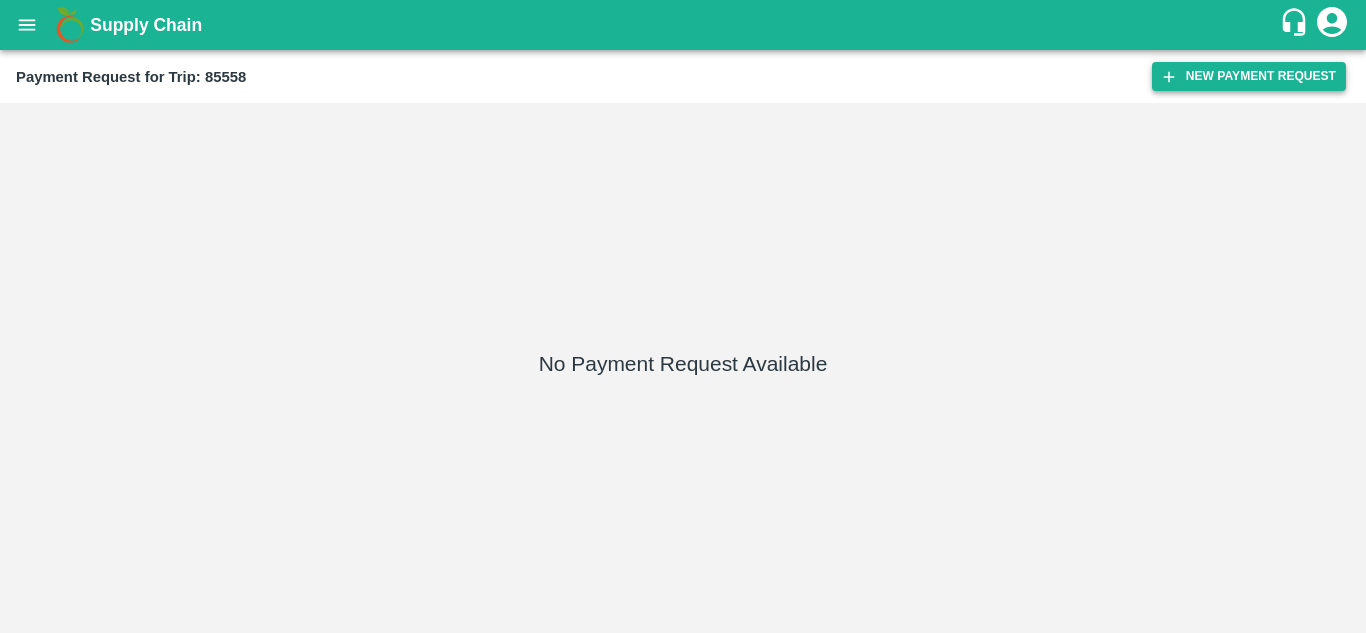 click on "New Payment Request" at bounding box center (1249, 76) 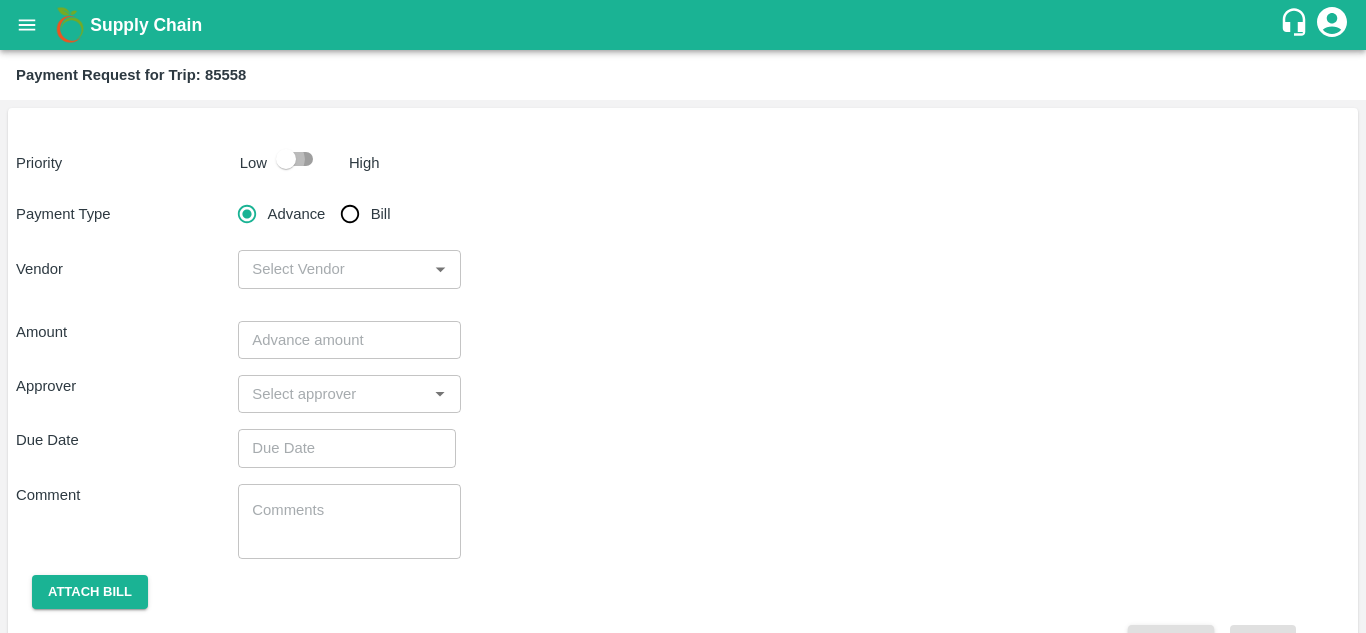 click at bounding box center [286, 159] 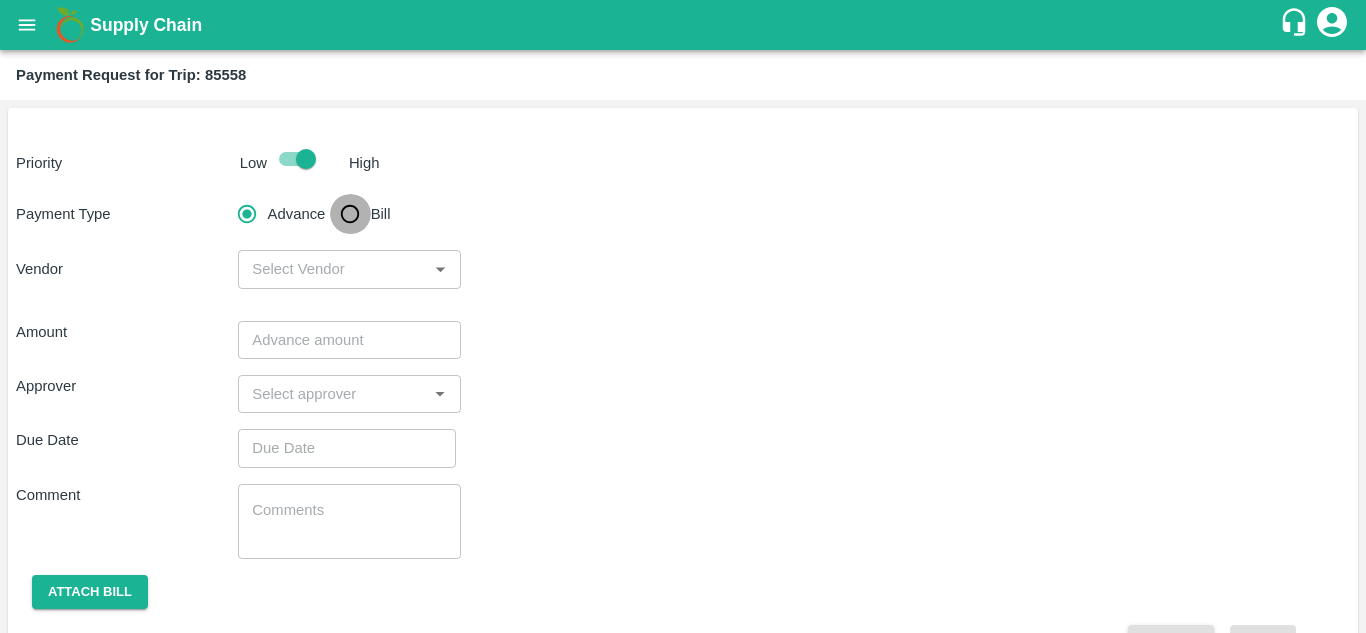 click on "Bill" at bounding box center [350, 214] 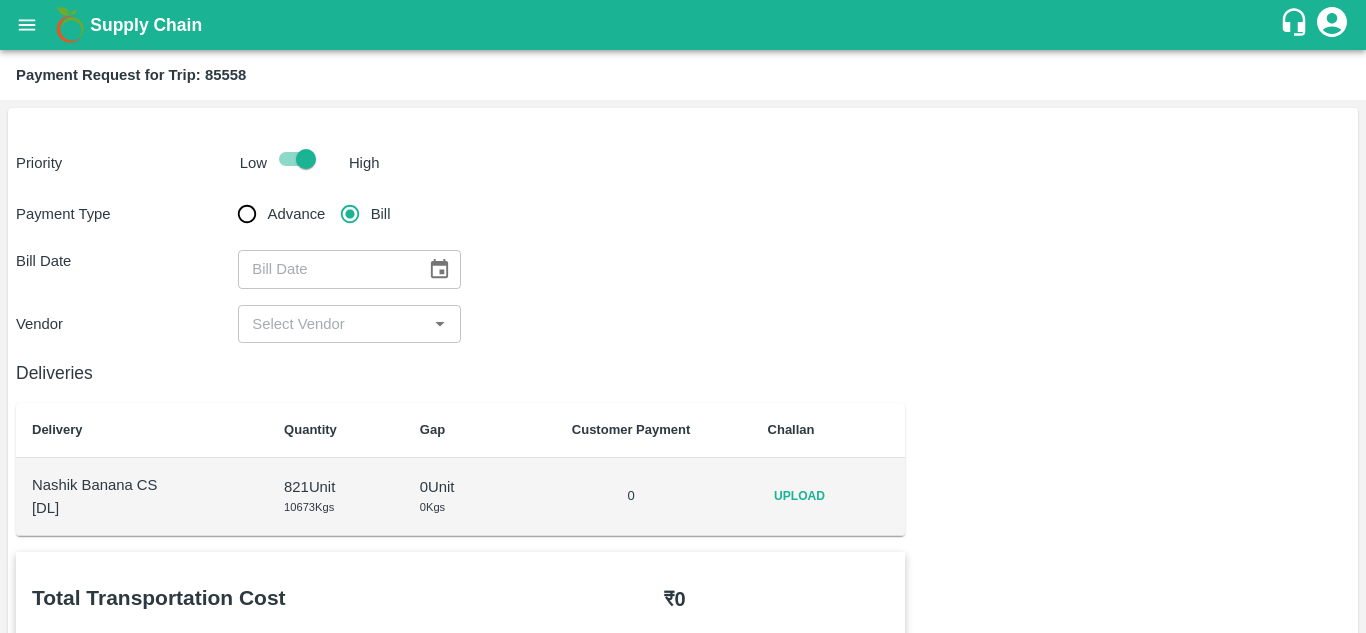 click on "Upload" at bounding box center [800, 496] 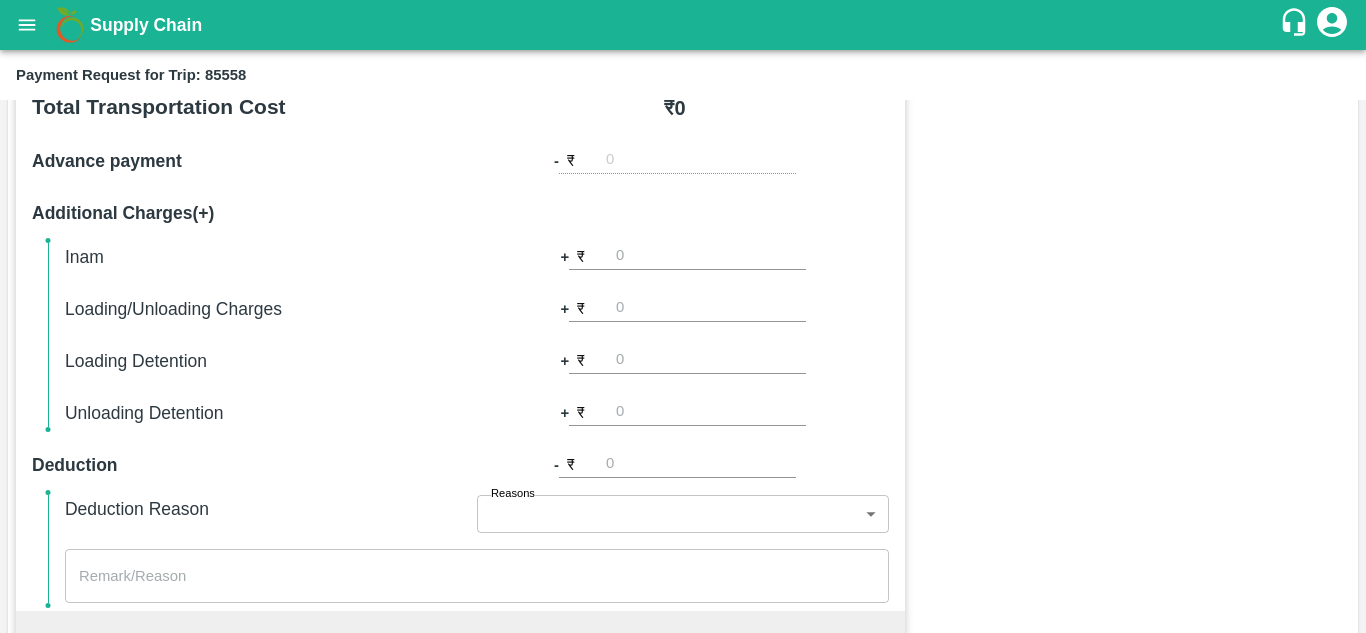 scroll, scrollTop: 0, scrollLeft: 0, axis: both 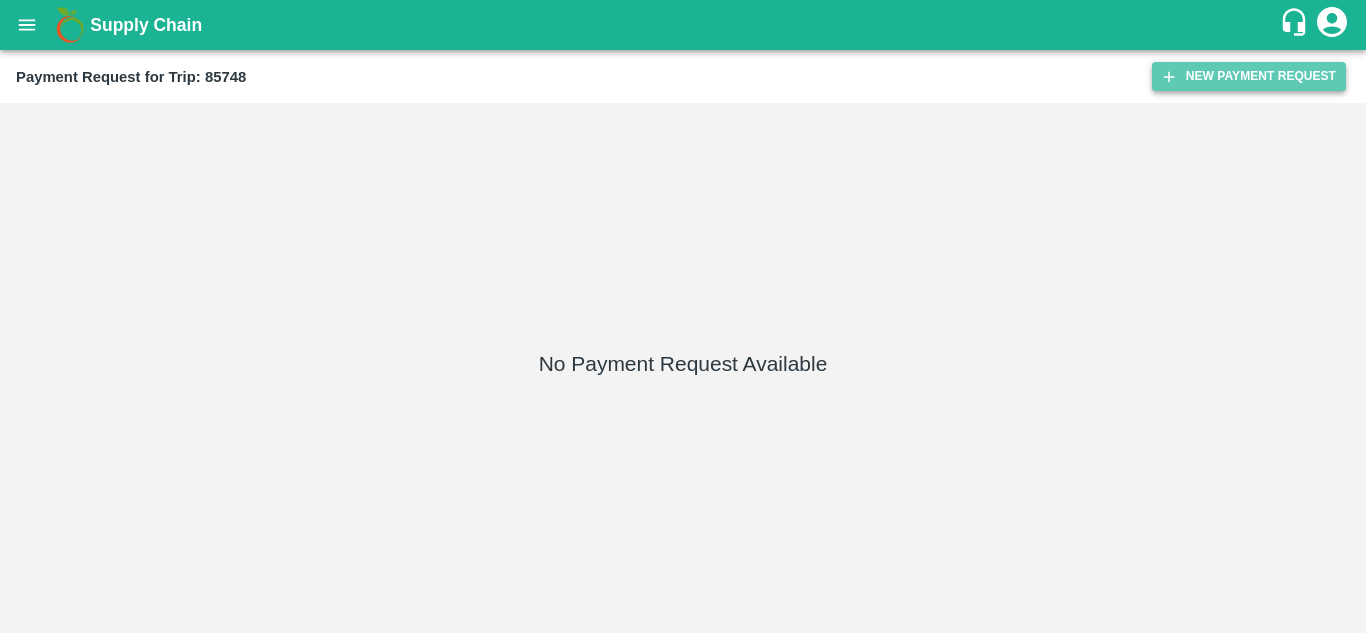 click on "New Payment Request" at bounding box center (1249, 76) 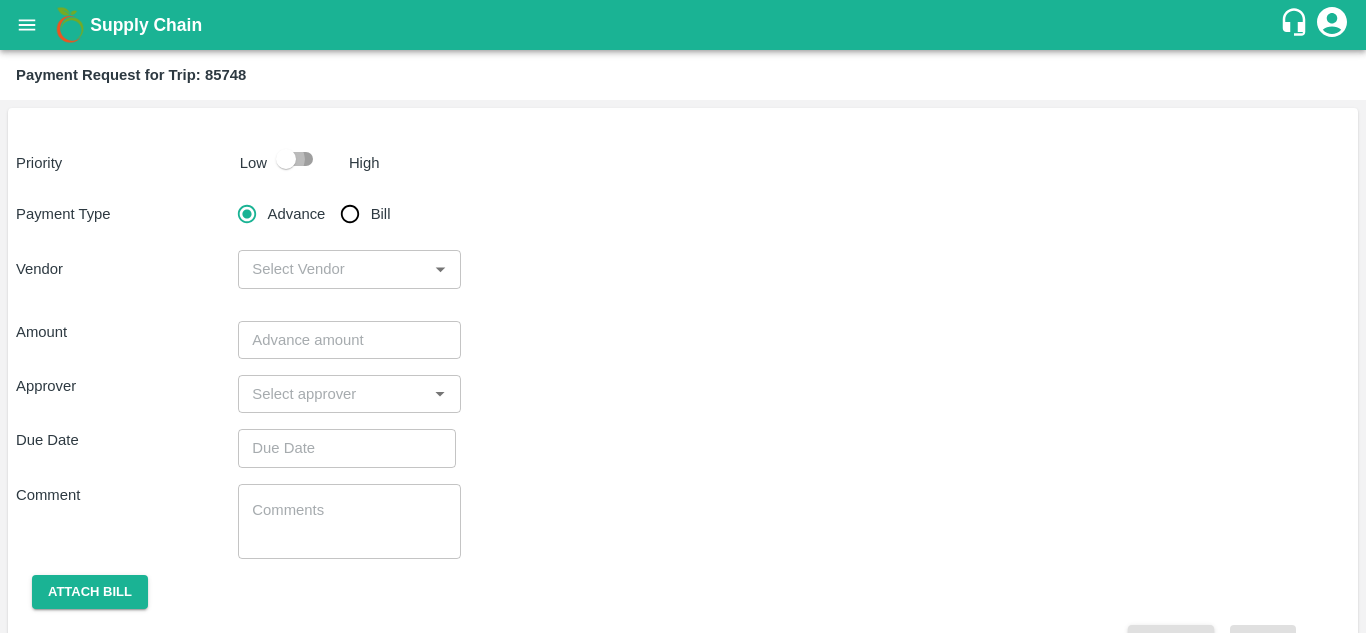 click at bounding box center (286, 159) 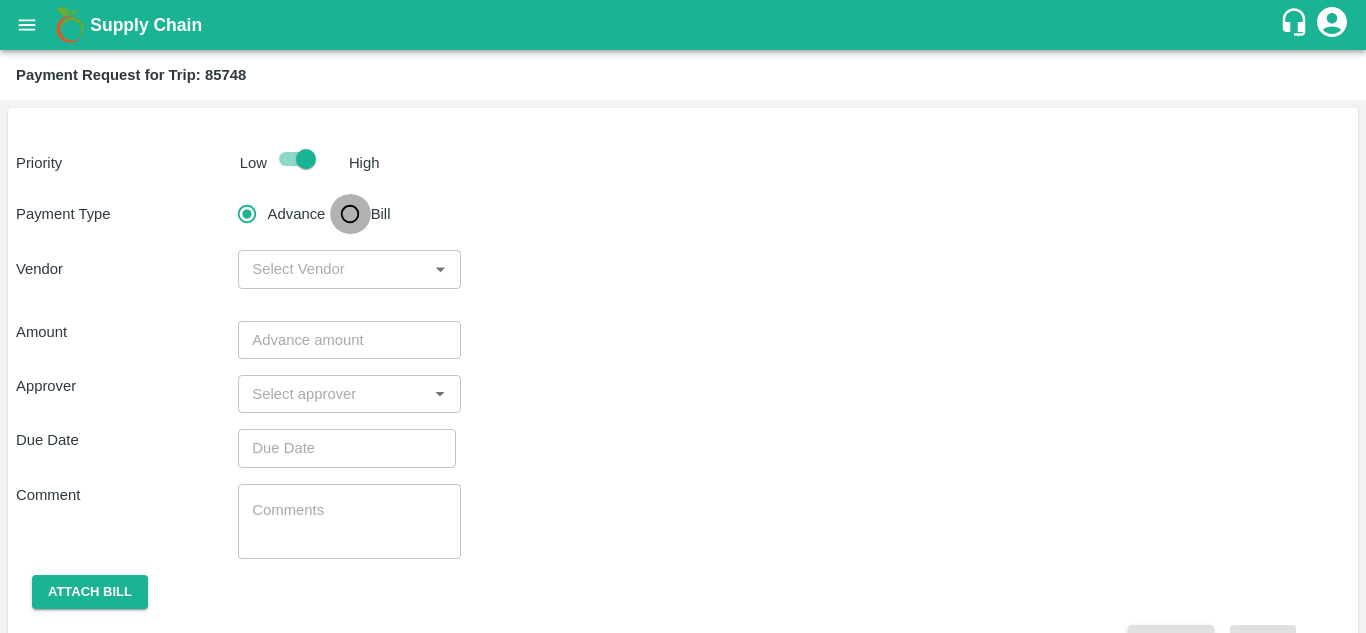 click on "Bill" at bounding box center (350, 214) 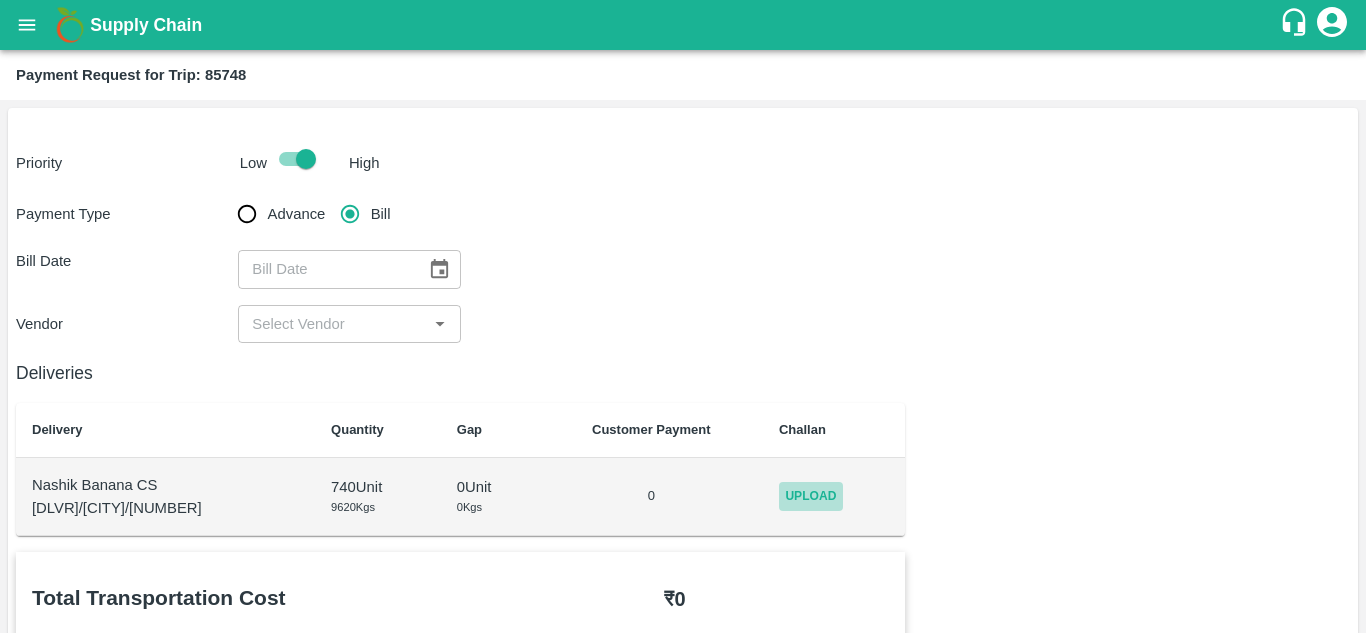 click on "Upload" at bounding box center (811, 496) 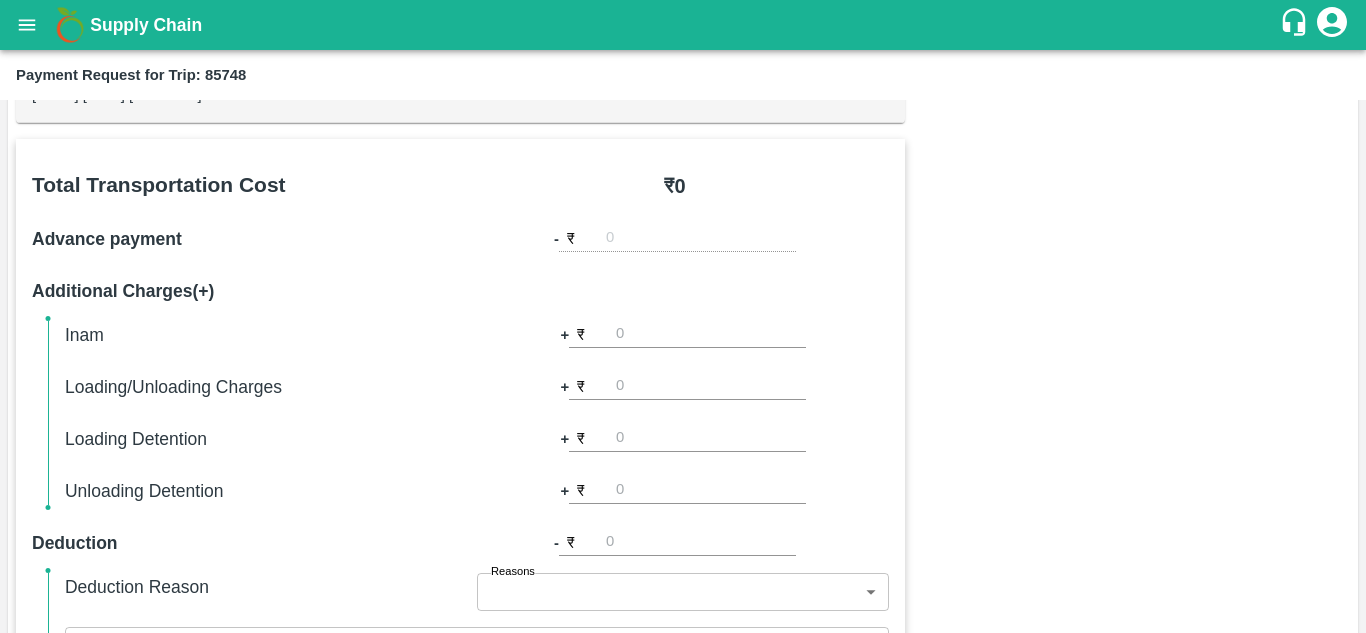 scroll, scrollTop: 0, scrollLeft: 0, axis: both 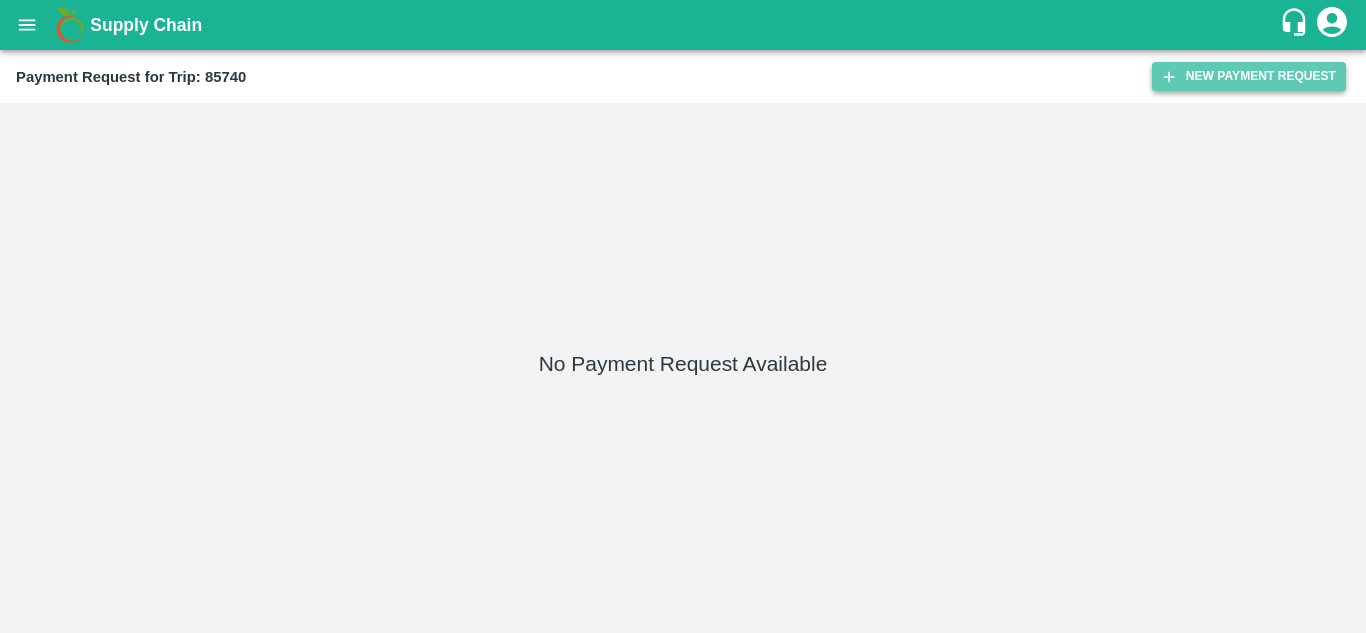 click on "New Payment Request" at bounding box center [1249, 76] 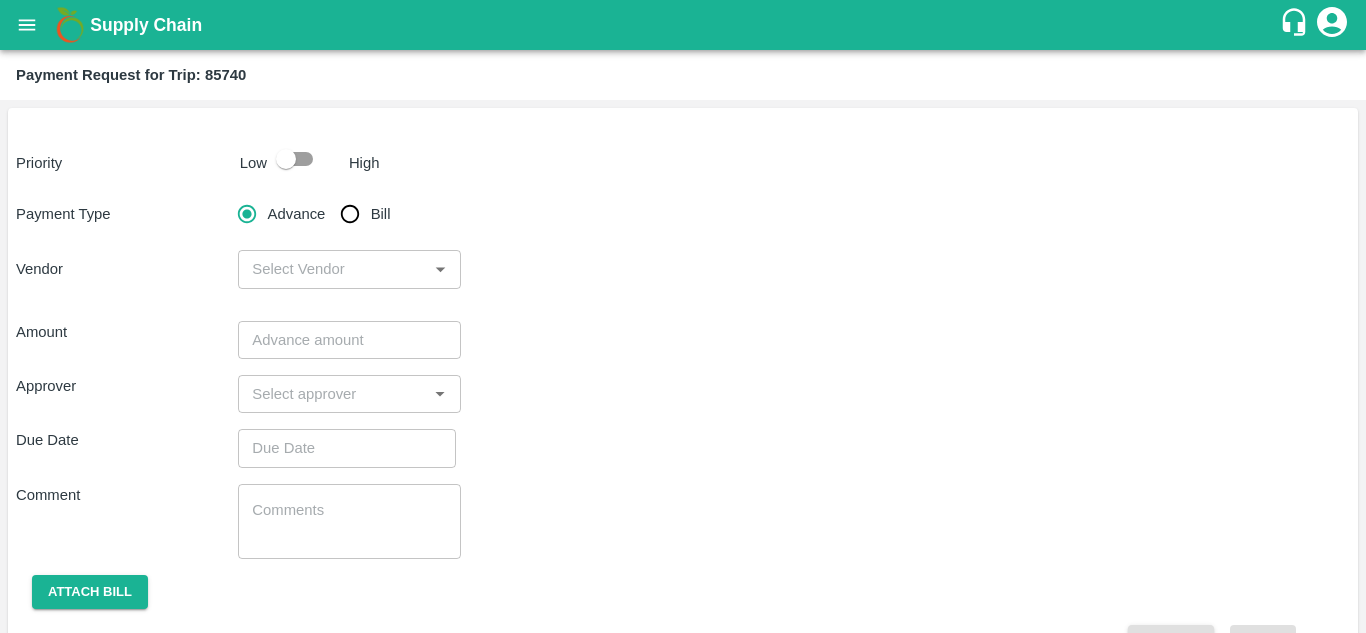 click at bounding box center [286, 159] 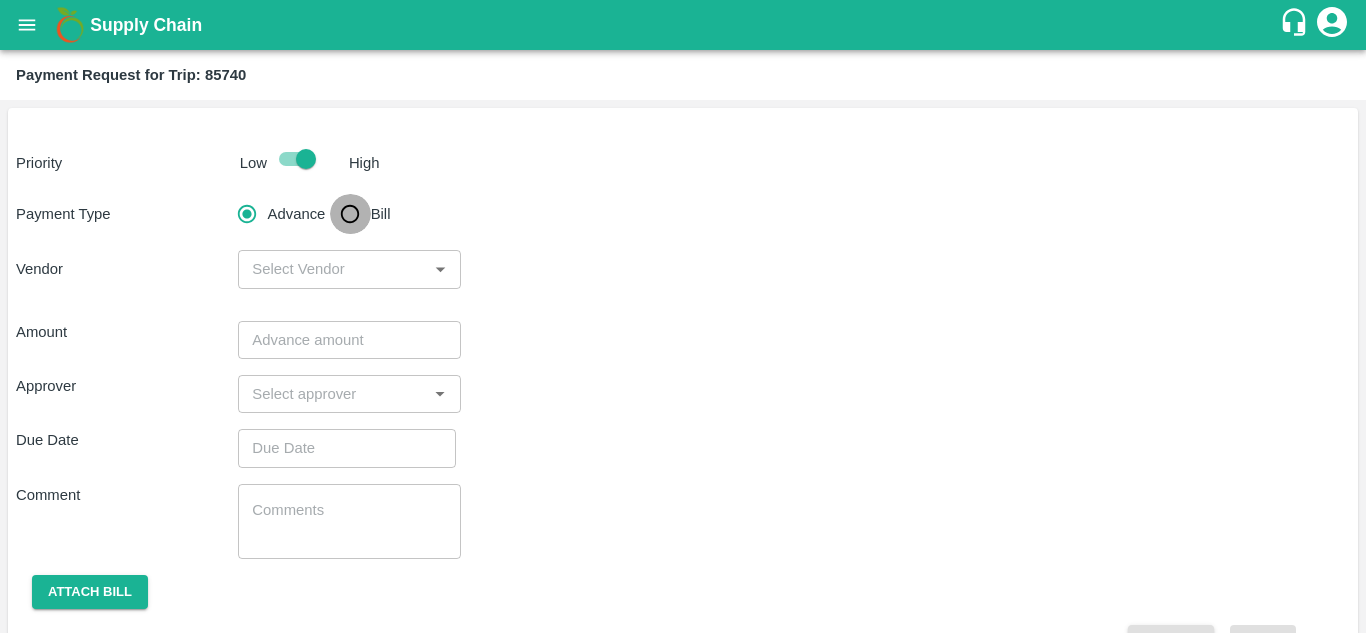 click on "Bill" at bounding box center (350, 214) 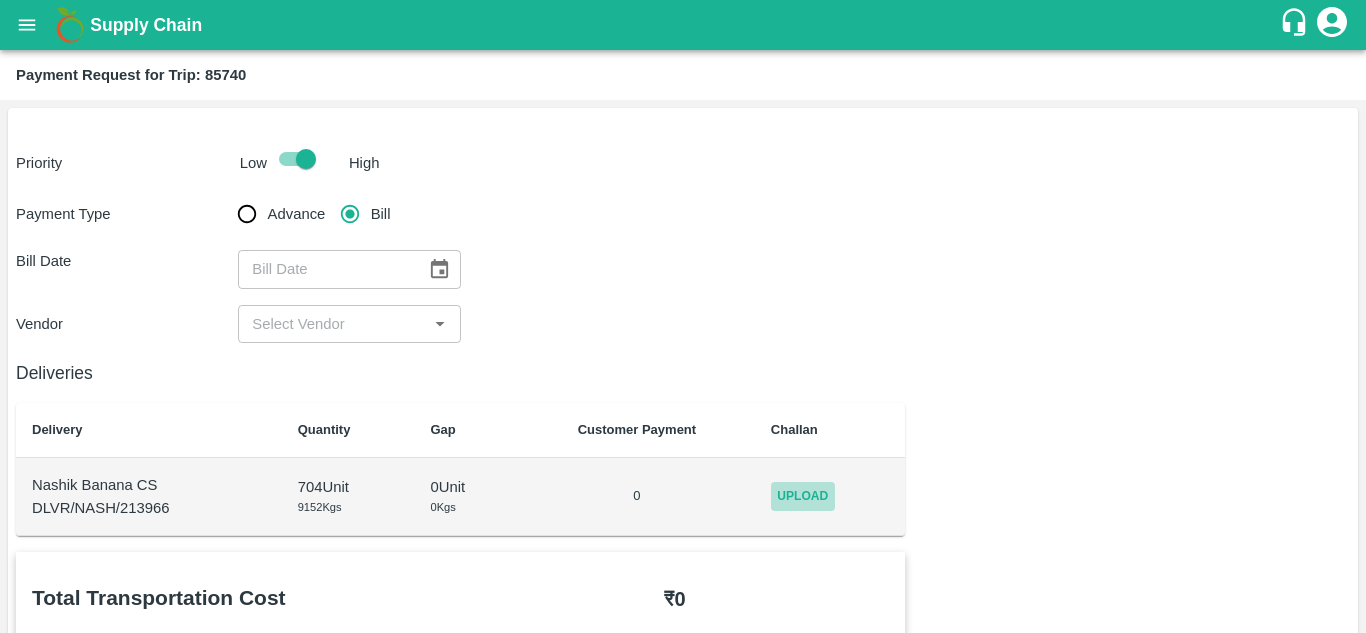 click on "Upload" at bounding box center (803, 496) 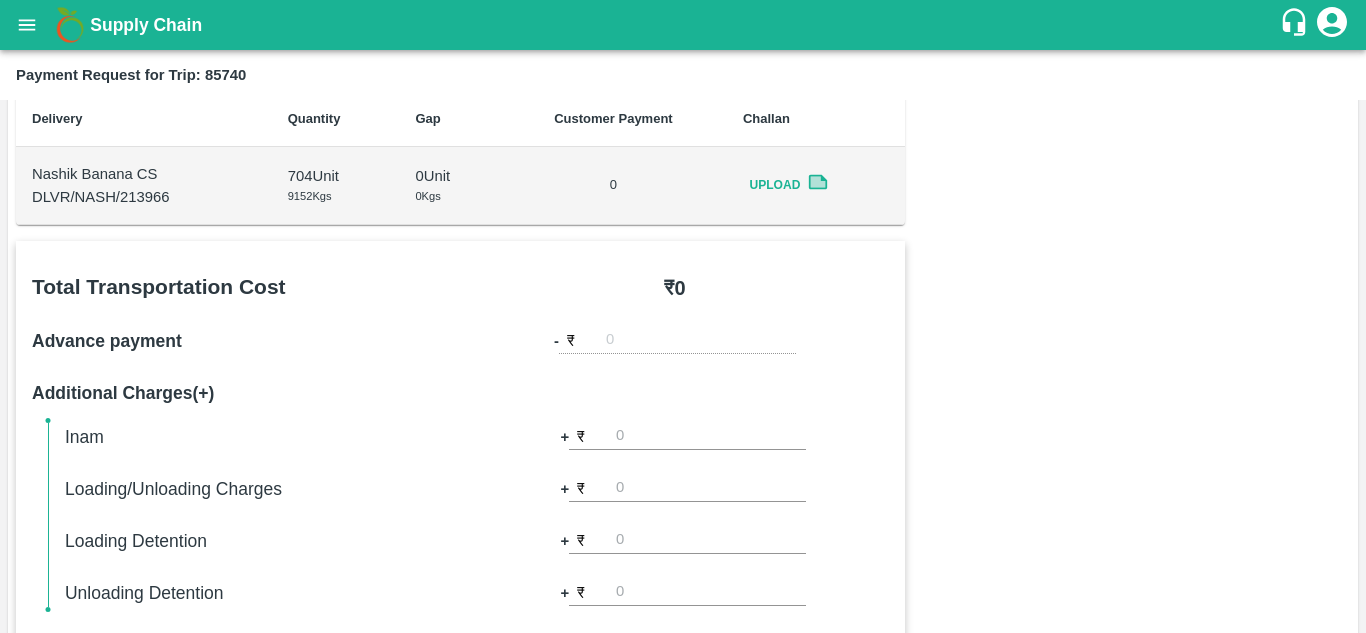 scroll, scrollTop: 0, scrollLeft: 0, axis: both 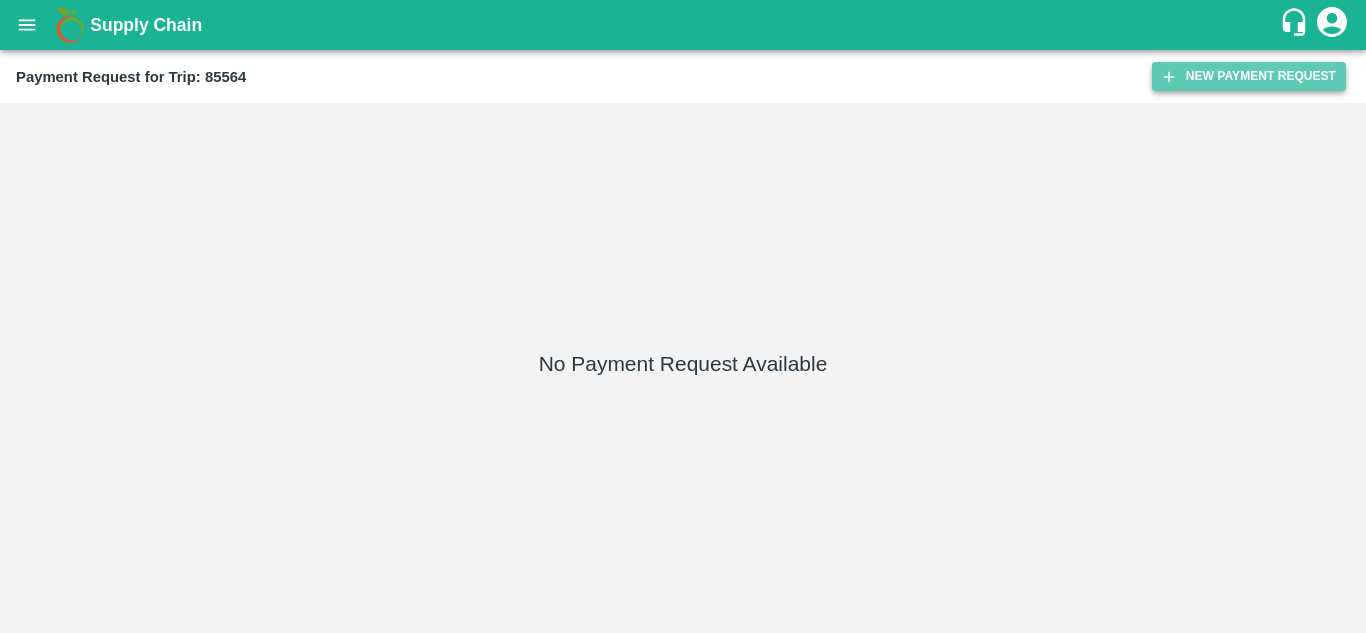 click on "New Payment Request" at bounding box center (1249, 76) 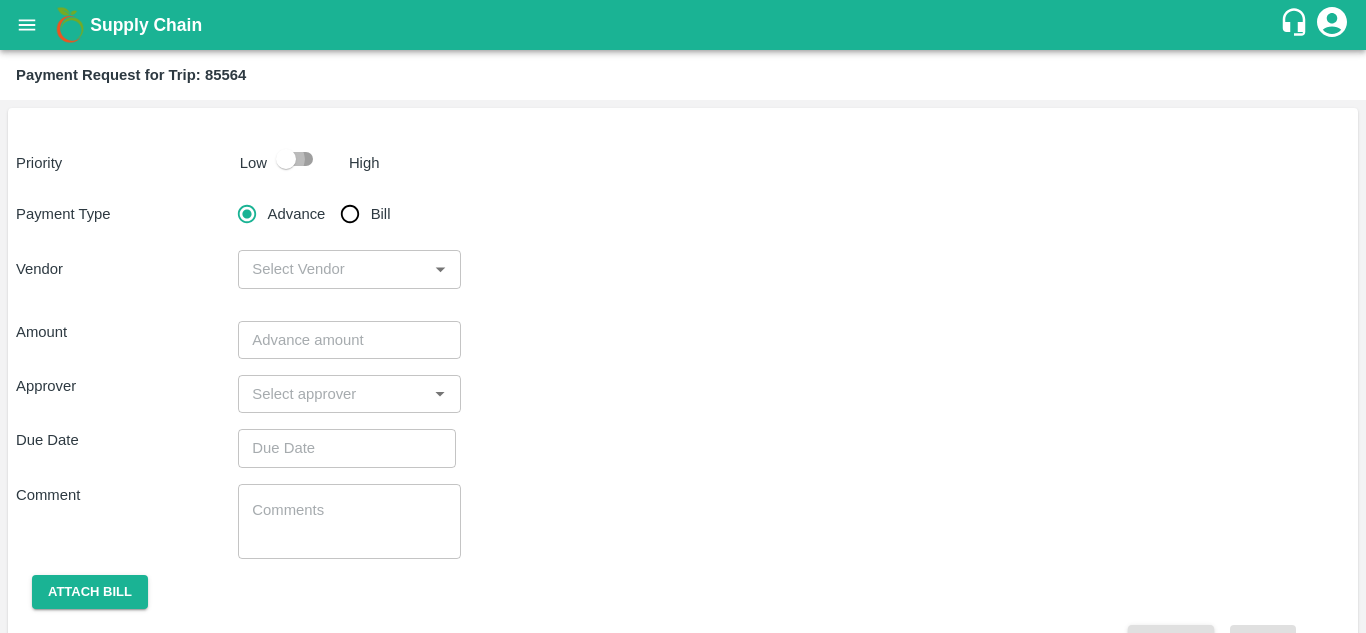 click at bounding box center (286, 159) 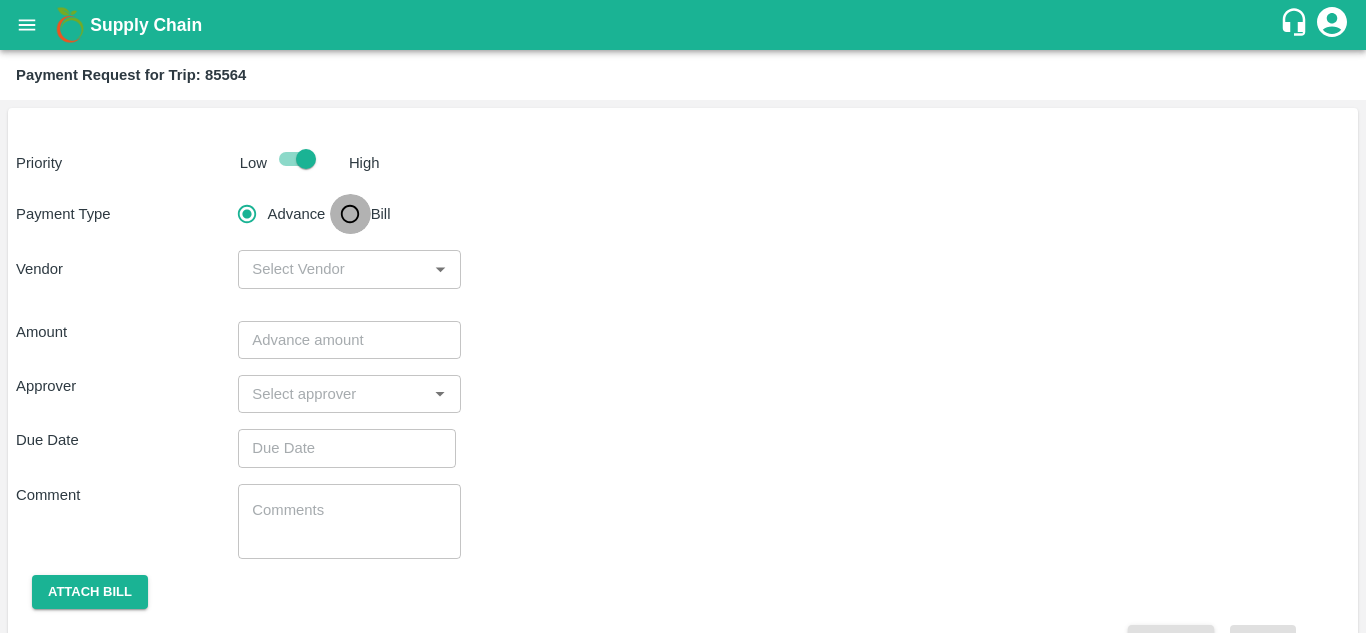 click on "Bill" at bounding box center [350, 214] 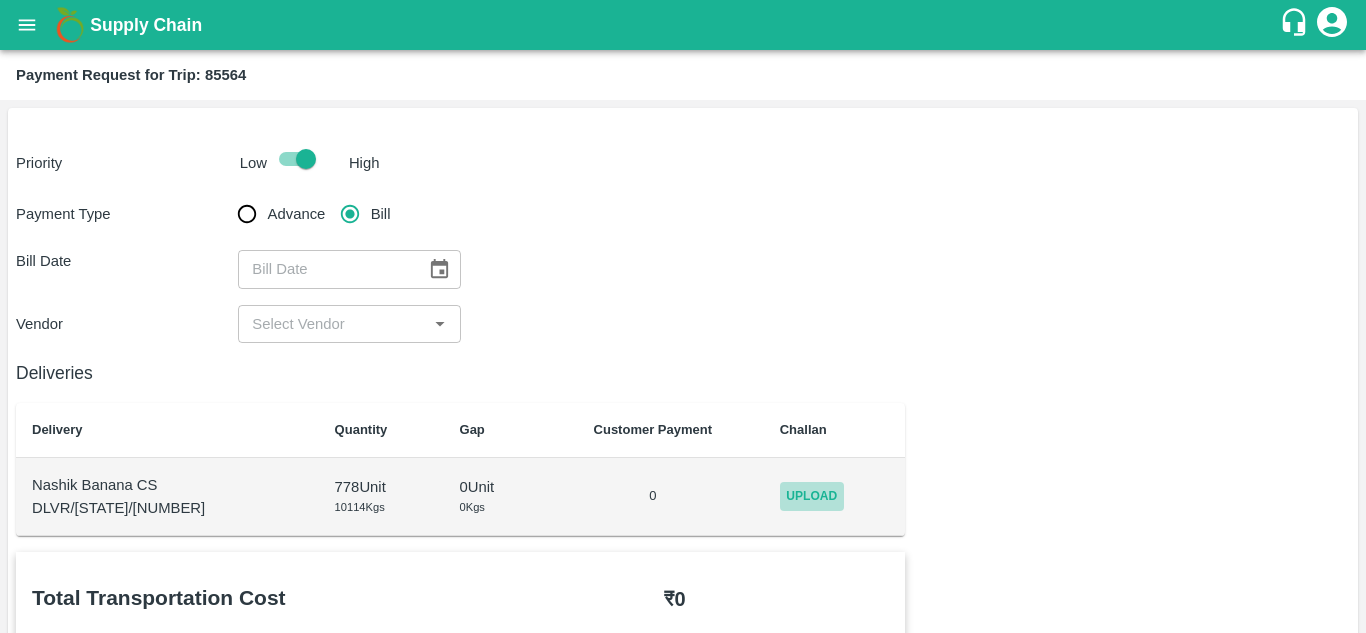 click on "Upload" at bounding box center [812, 496] 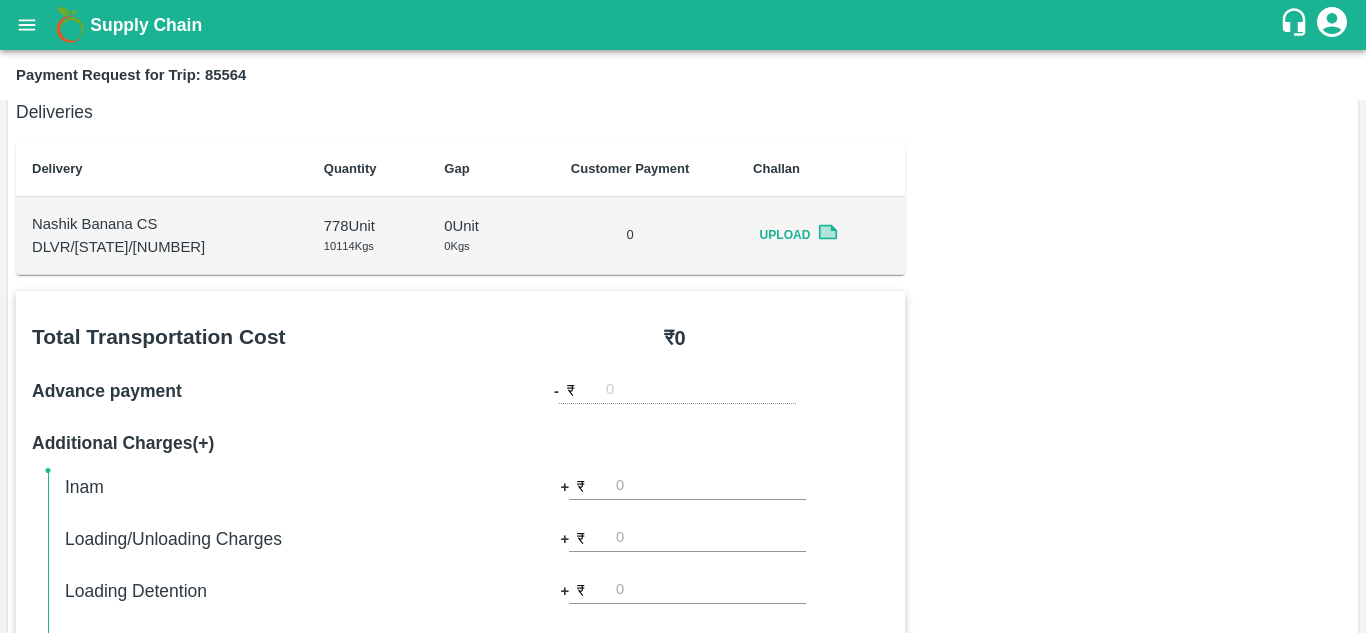 scroll, scrollTop: 0, scrollLeft: 0, axis: both 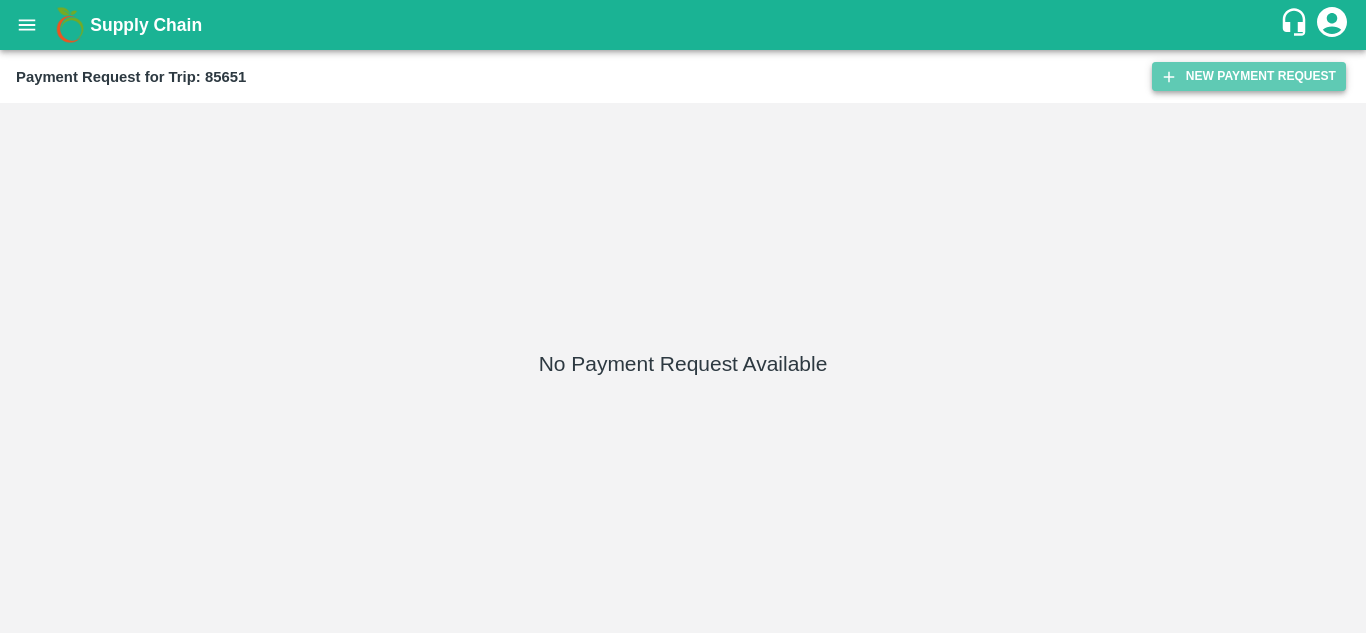 click on "New Payment Request" at bounding box center [1249, 76] 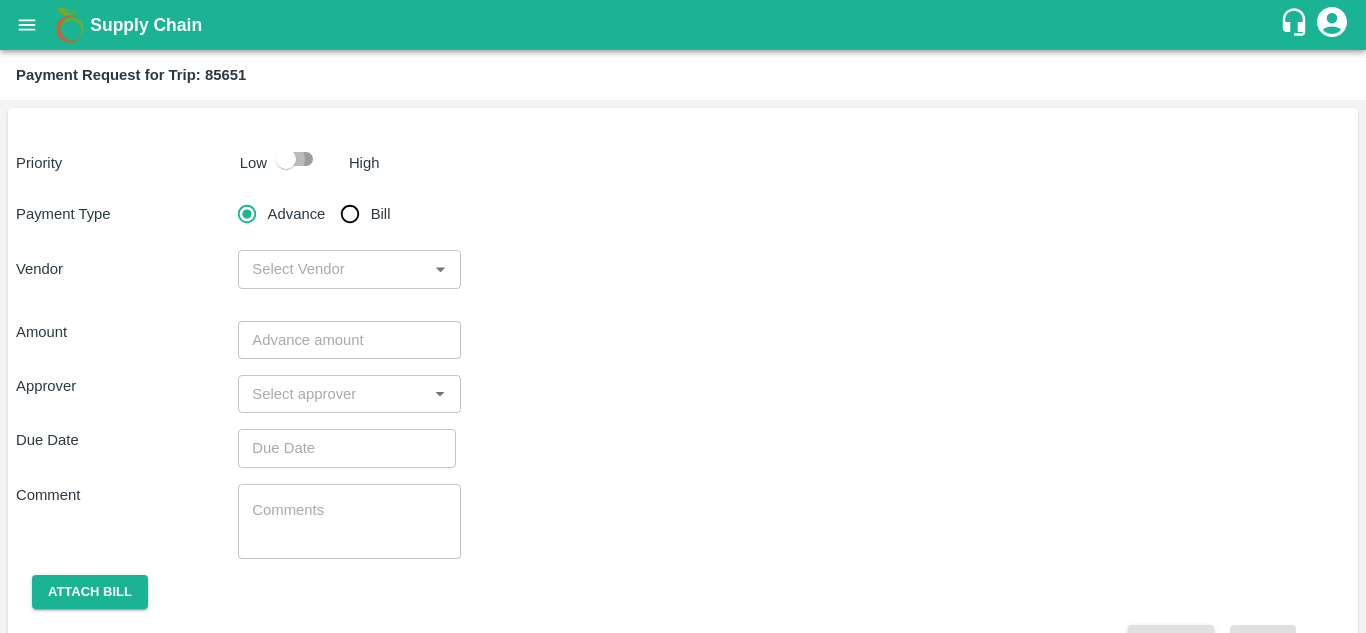click at bounding box center (286, 159) 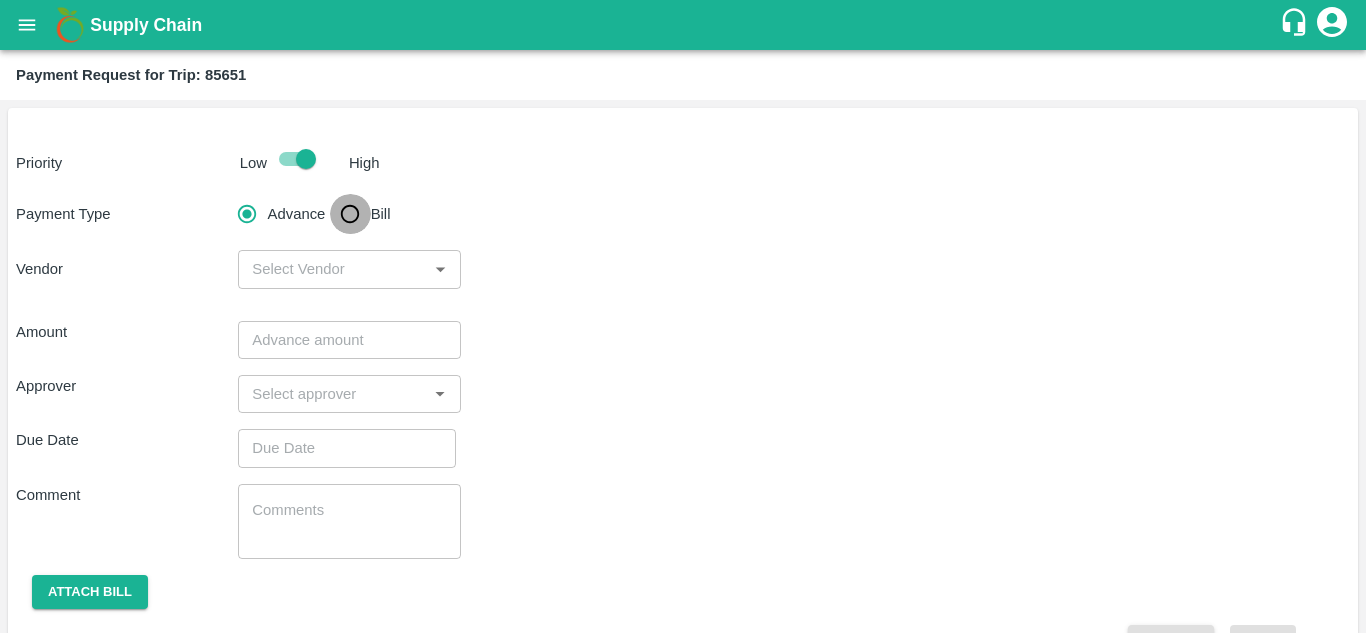click on "Bill" at bounding box center (350, 214) 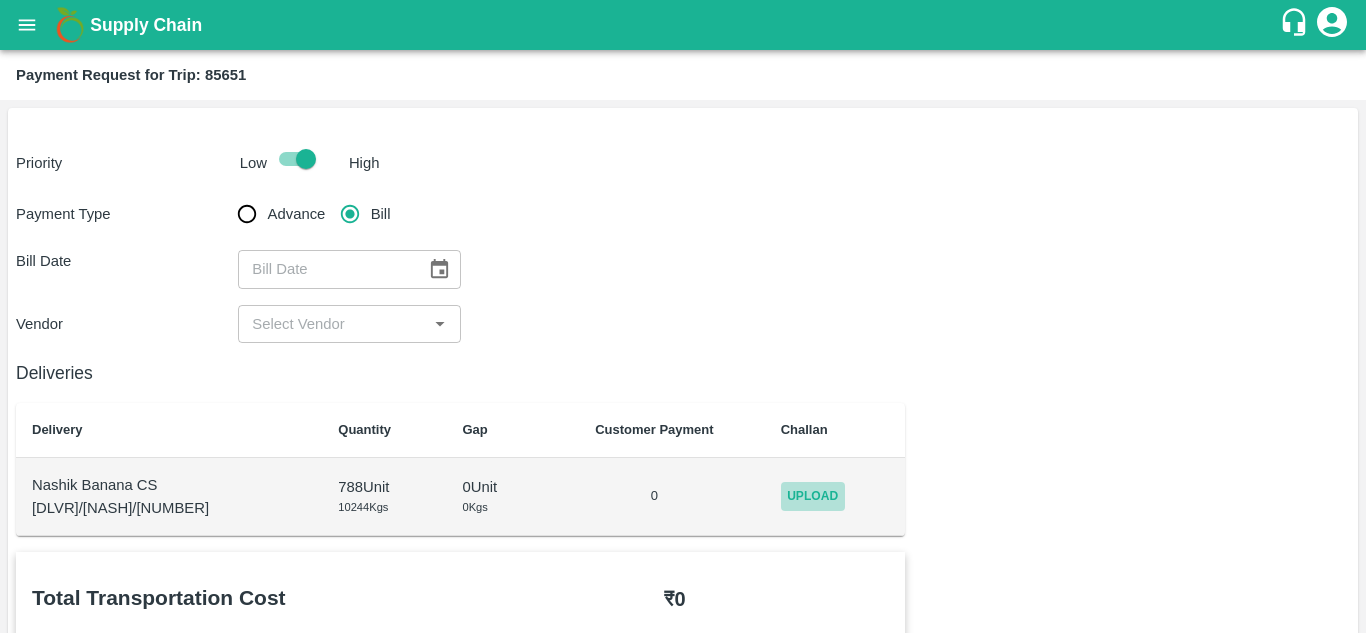 click on "Upload" at bounding box center [813, 496] 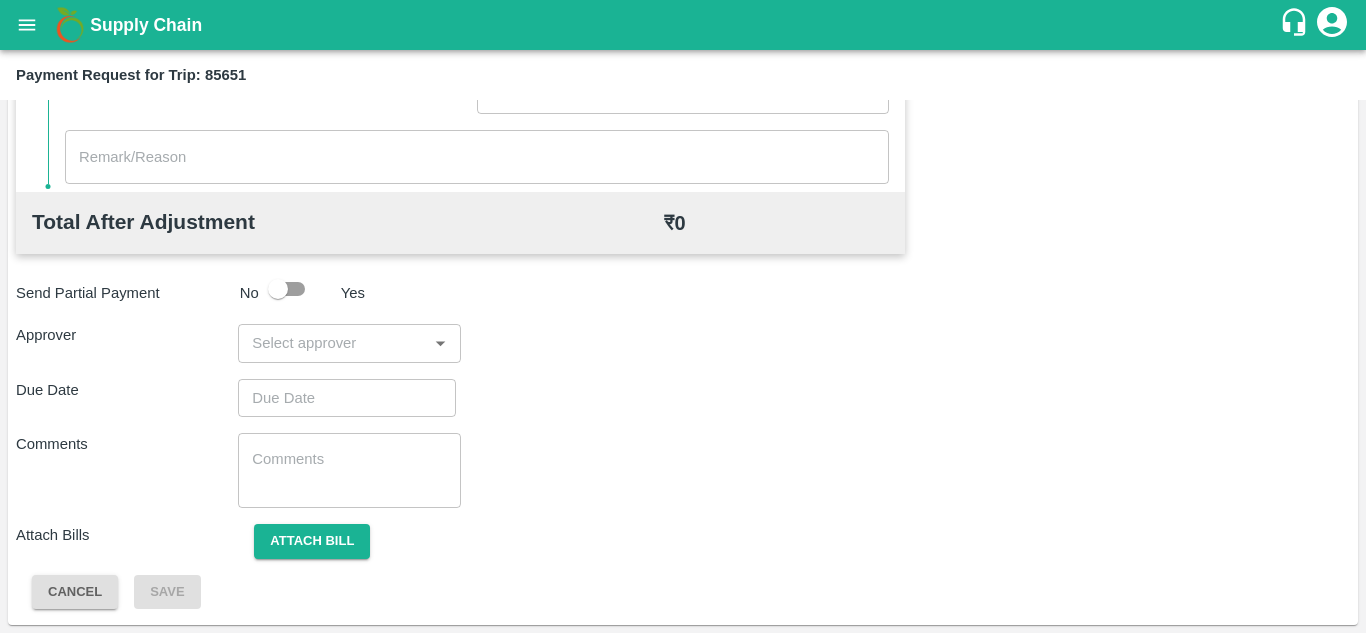 scroll, scrollTop: 0, scrollLeft: 0, axis: both 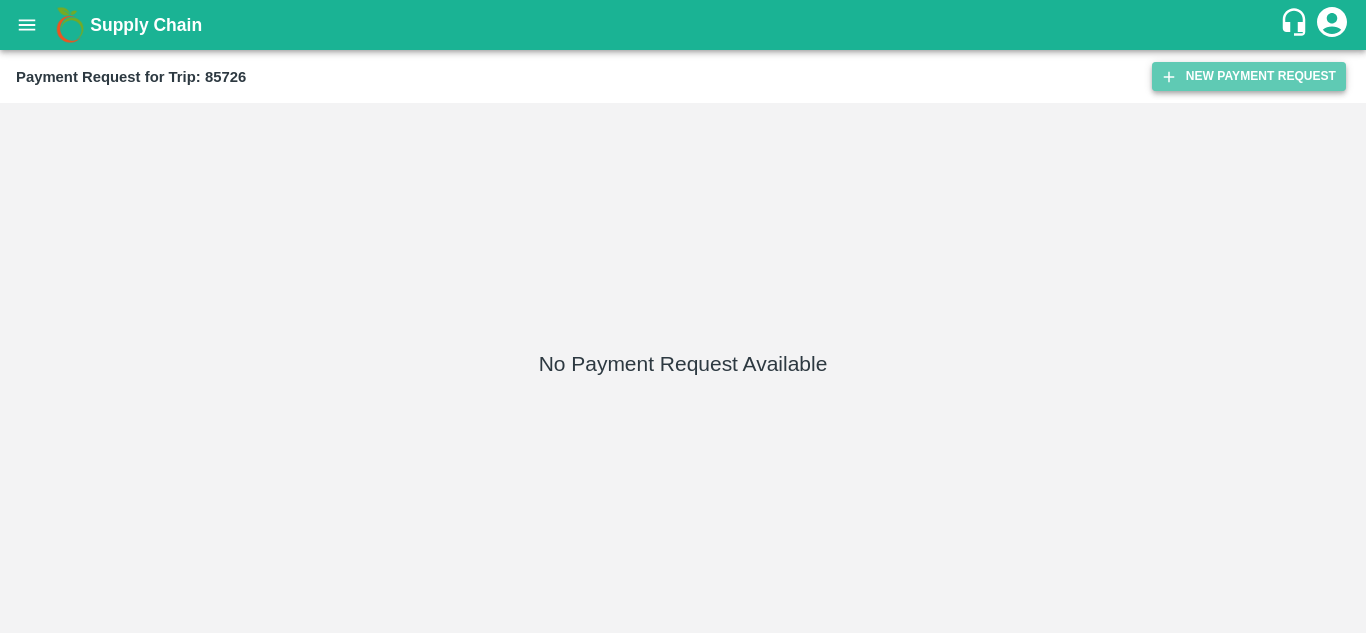 click on "New Payment Request" at bounding box center [1249, 76] 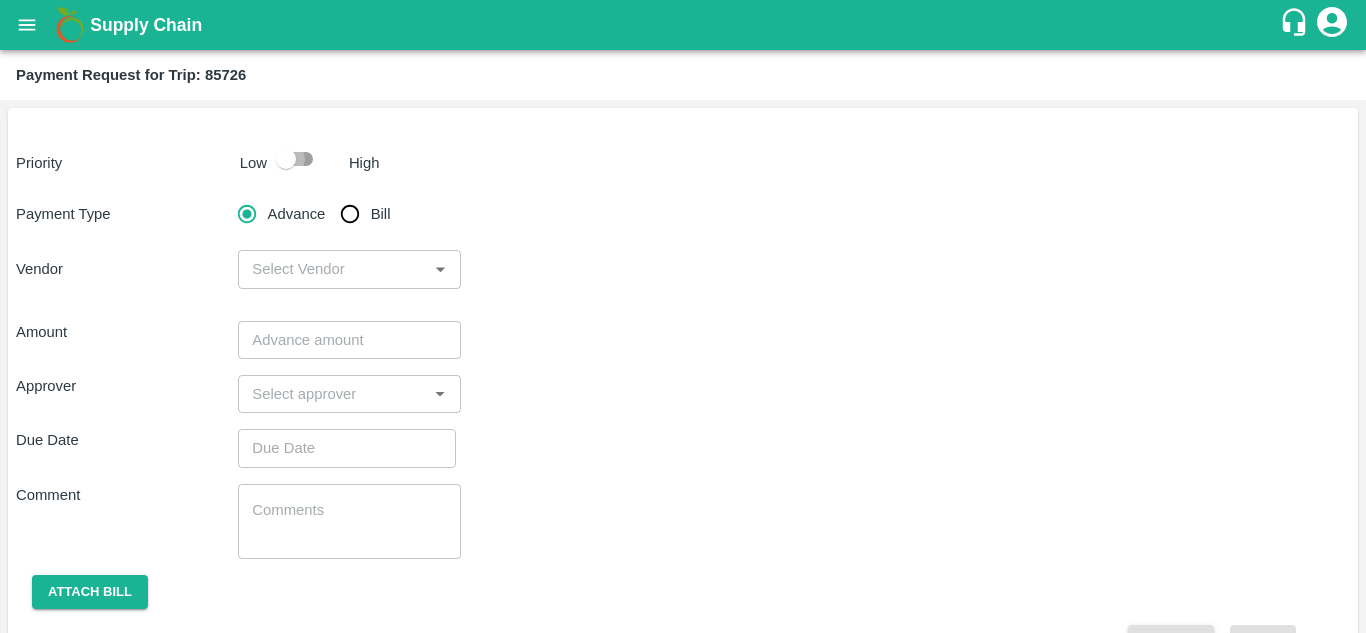 click at bounding box center [286, 159] 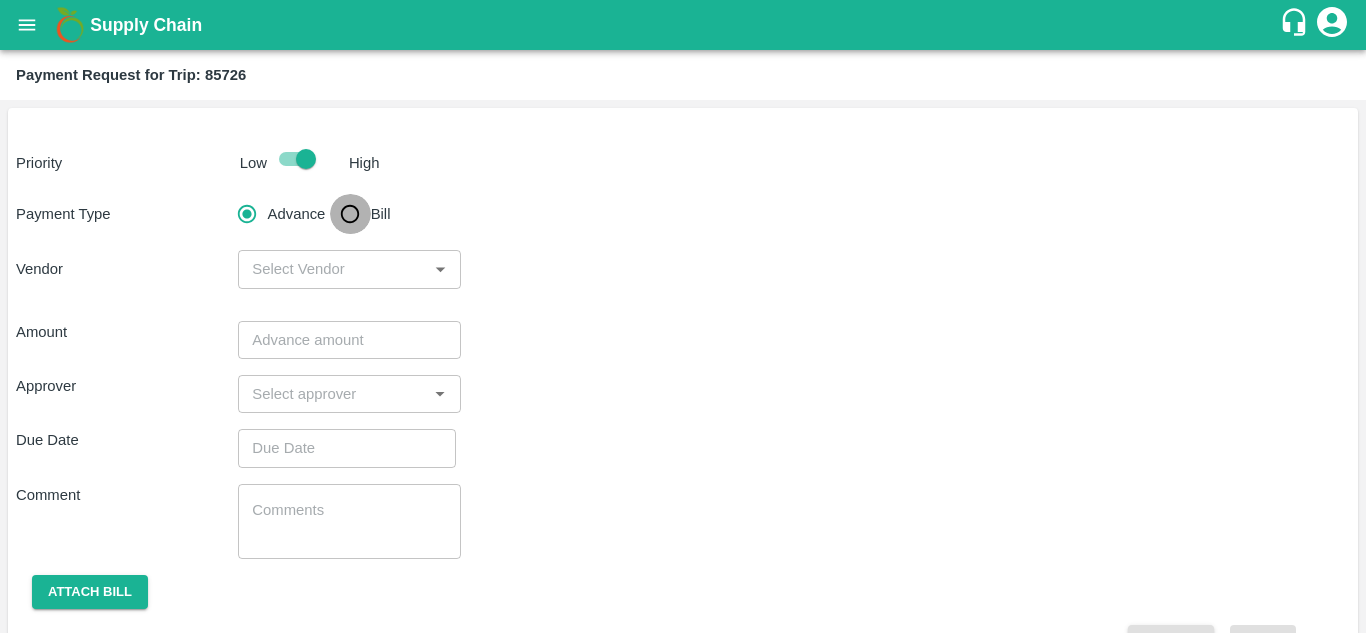 click on "Bill" at bounding box center [350, 214] 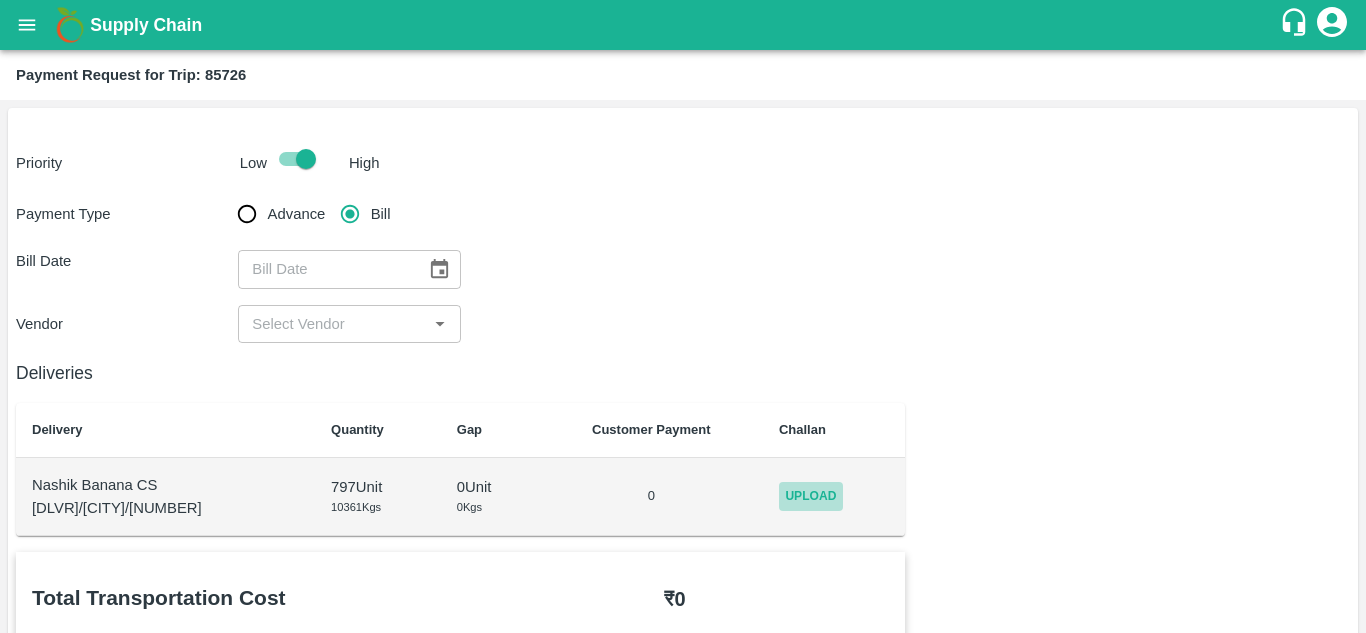 click on "Upload" at bounding box center [811, 496] 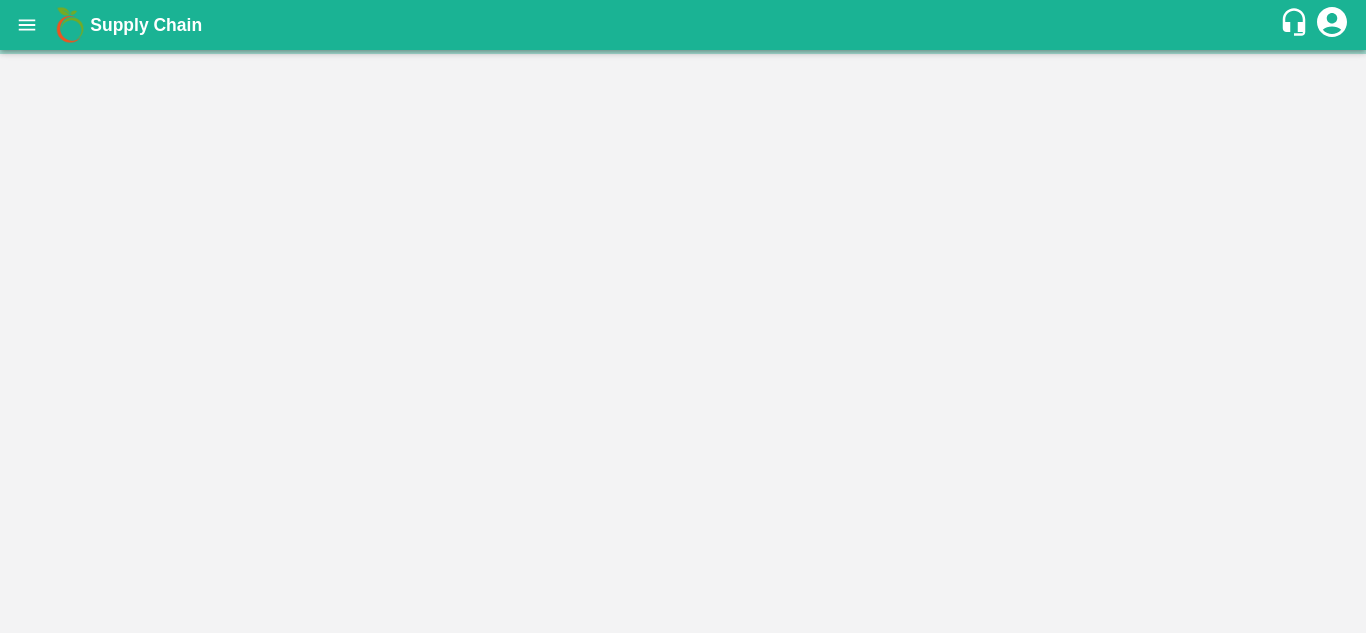 scroll, scrollTop: 0, scrollLeft: 0, axis: both 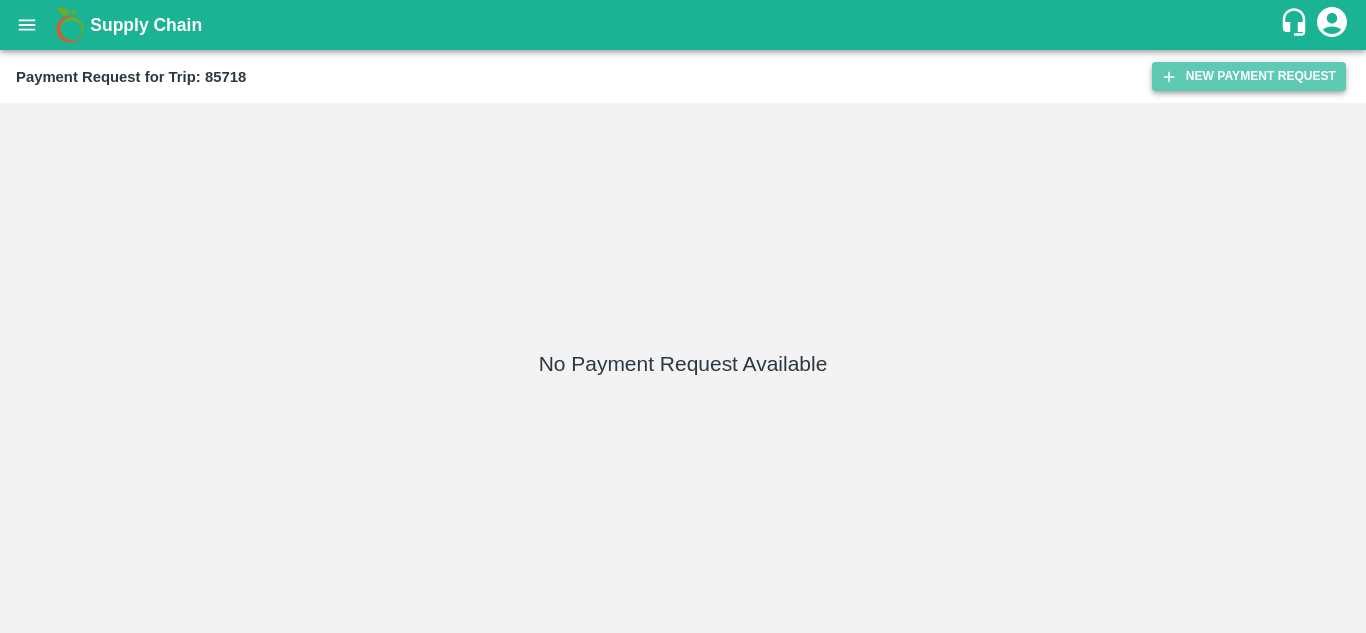 click on "New Payment Request" at bounding box center (1249, 76) 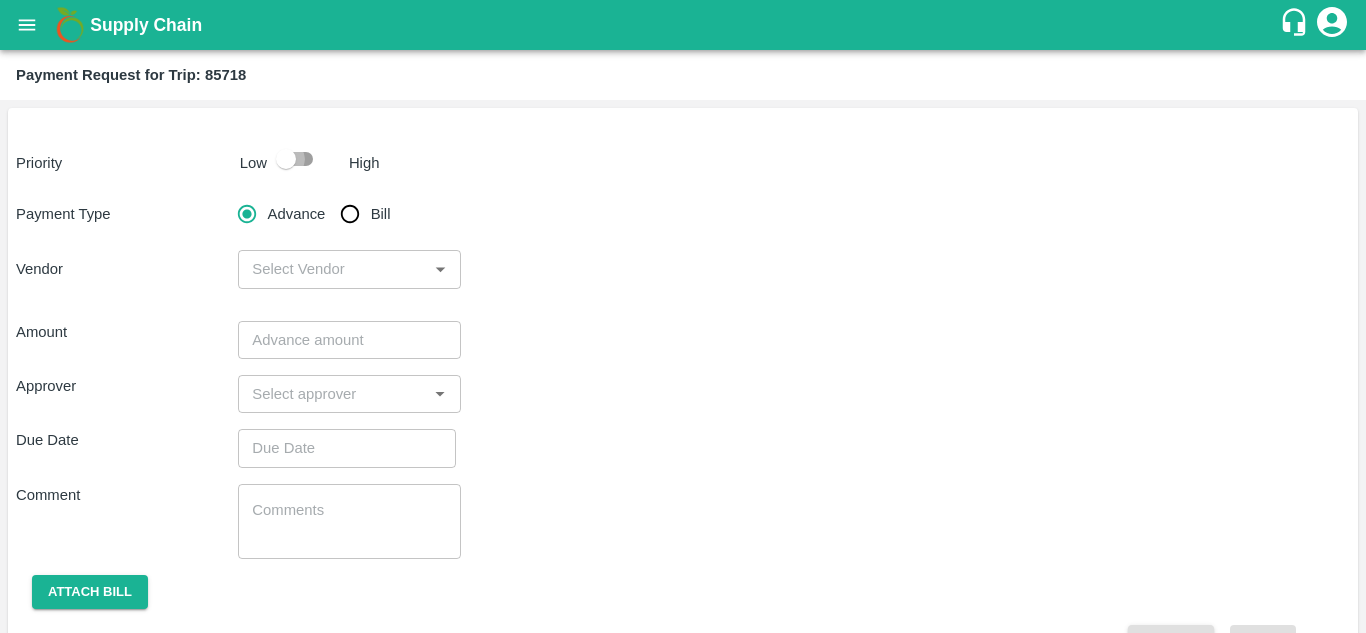 click at bounding box center (286, 159) 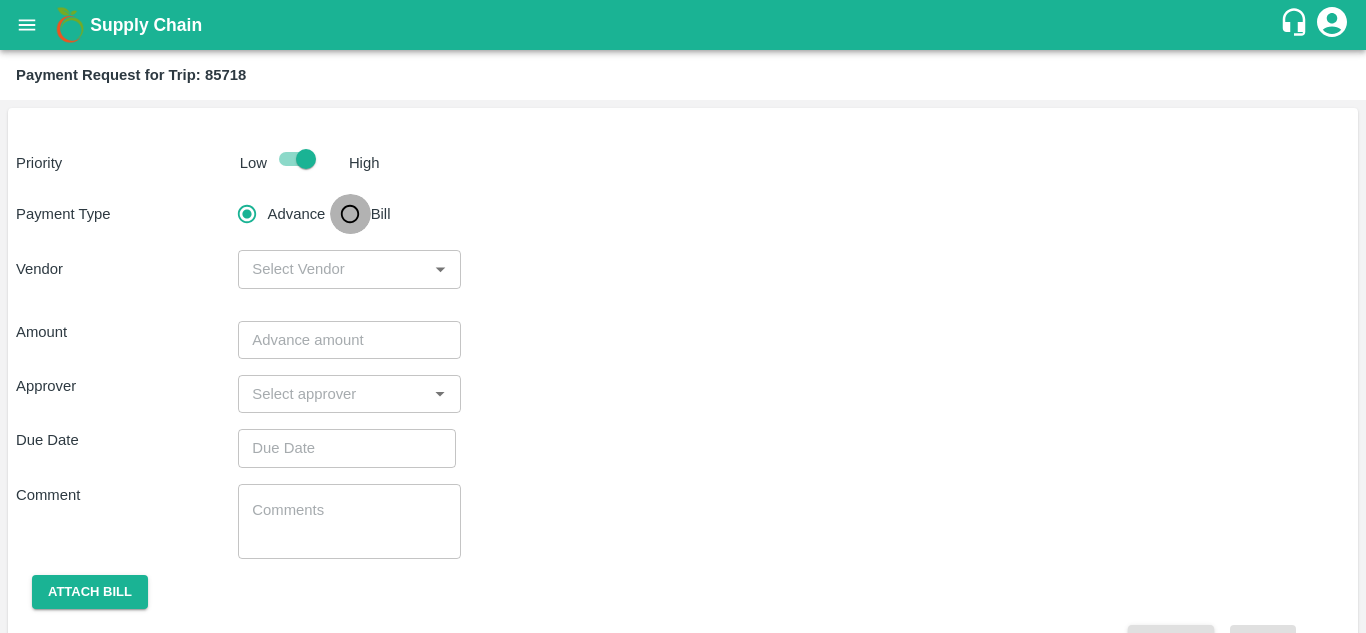 click on "Bill" at bounding box center [350, 214] 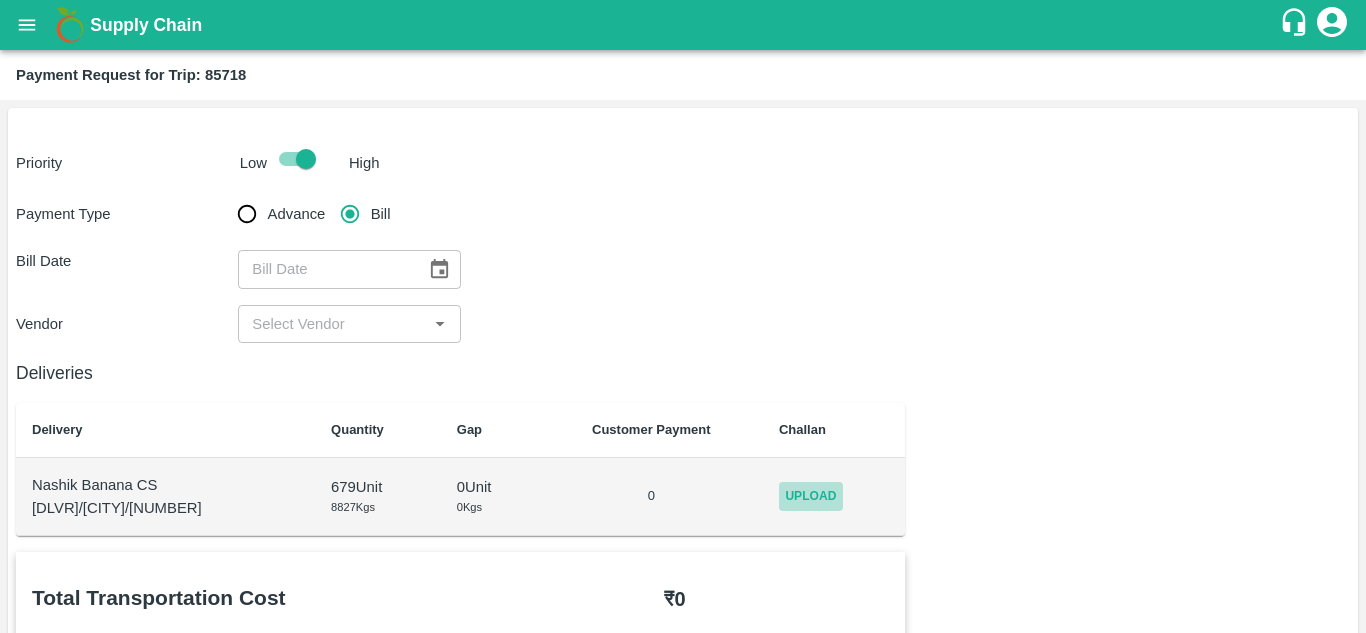 click on "Upload" at bounding box center [811, 496] 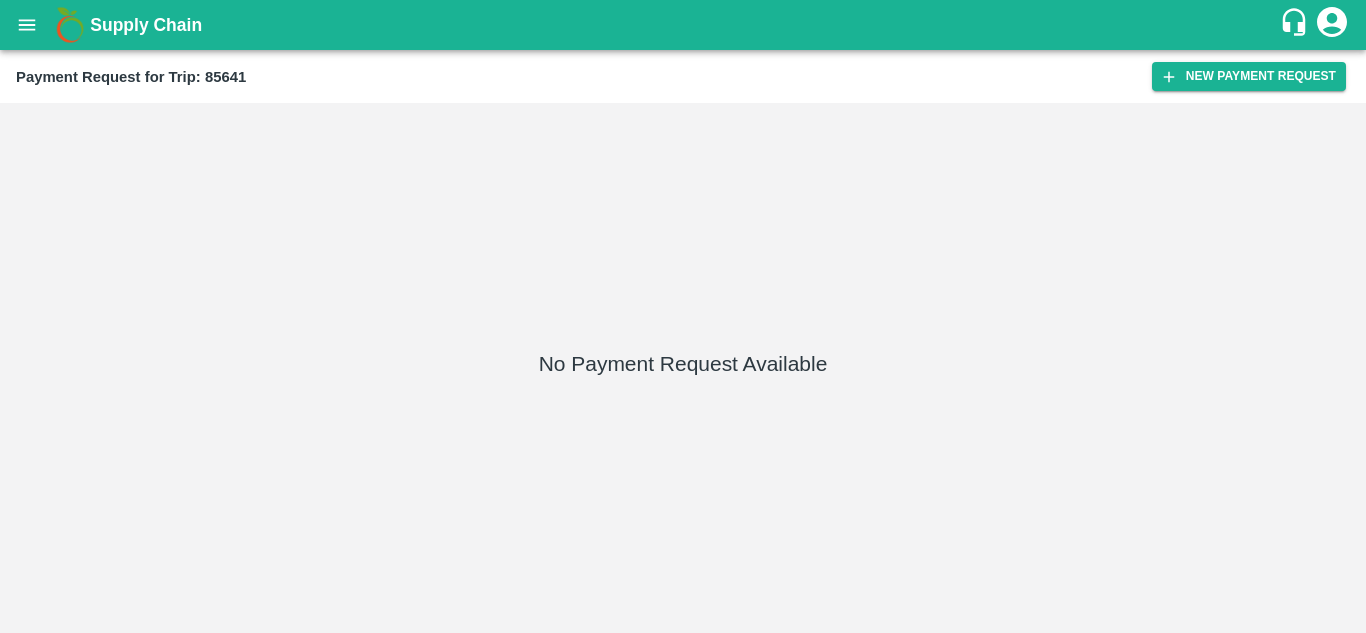 scroll, scrollTop: 0, scrollLeft: 0, axis: both 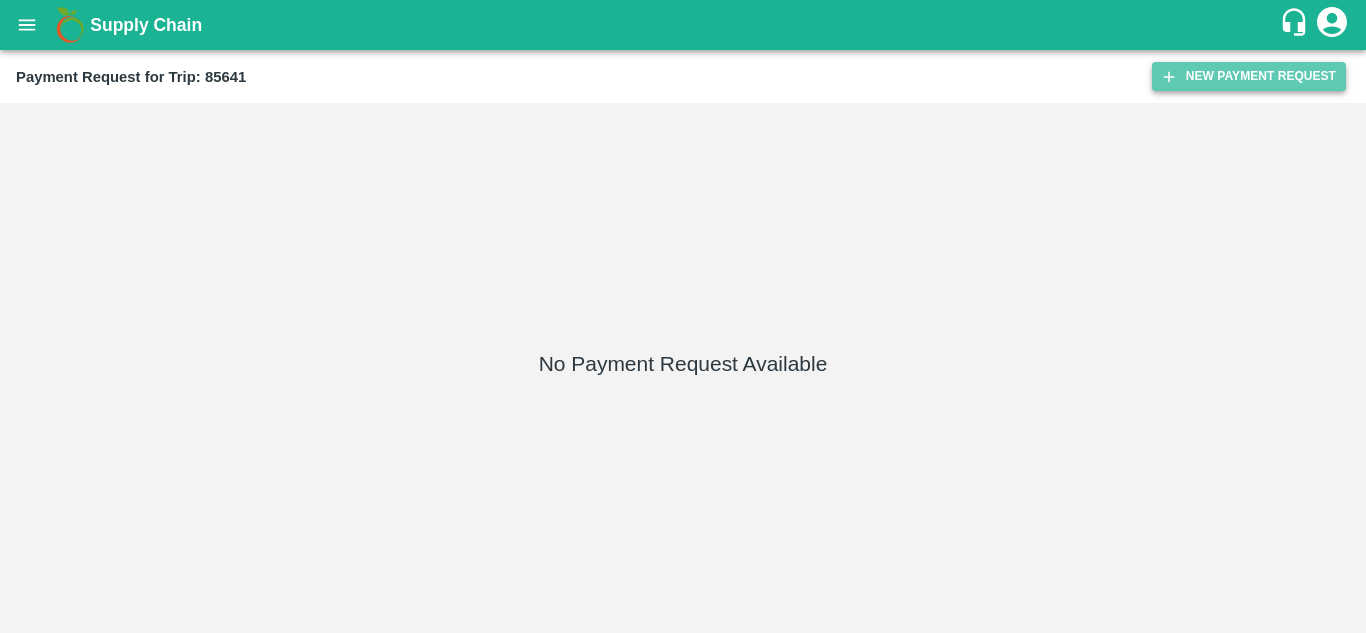 click on "New Payment Request" at bounding box center (1249, 76) 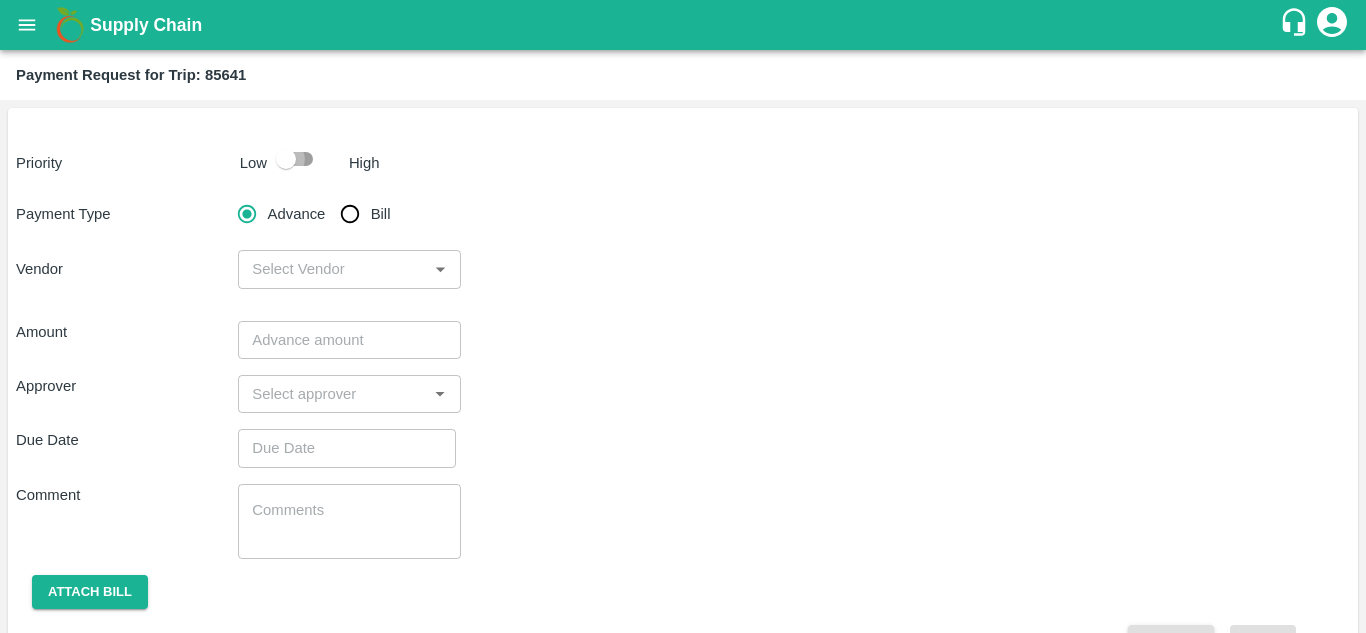 click at bounding box center [286, 159] 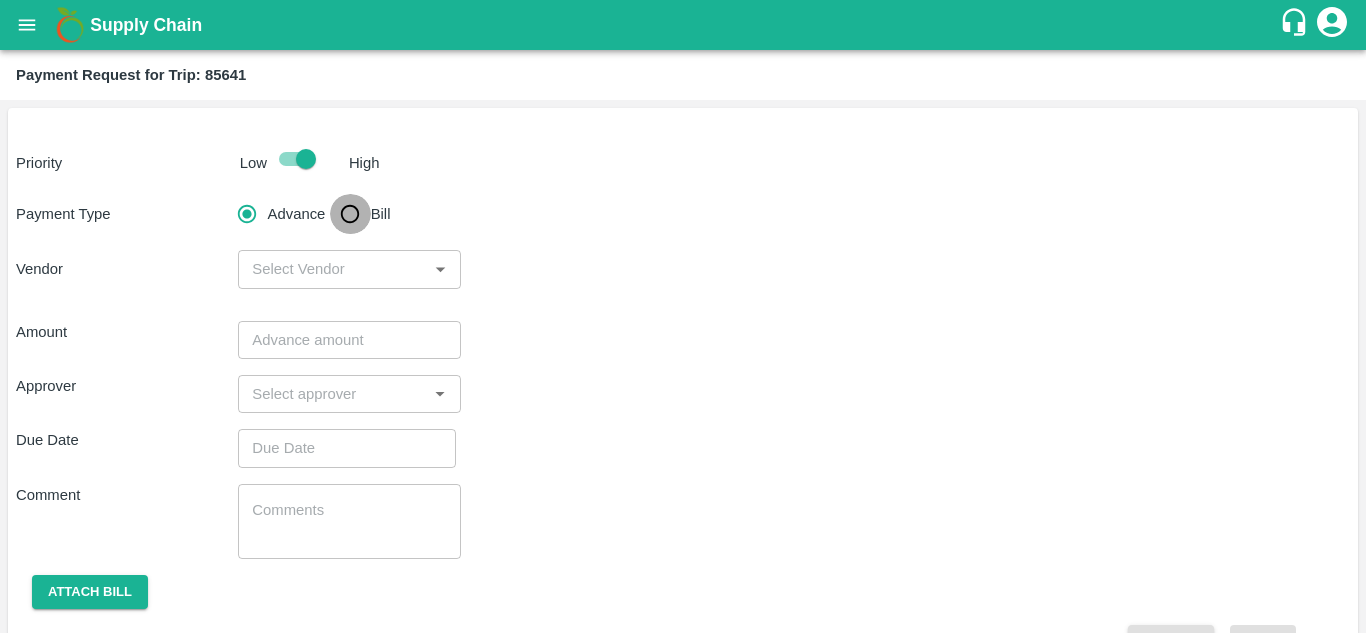 click on "Bill" at bounding box center [350, 214] 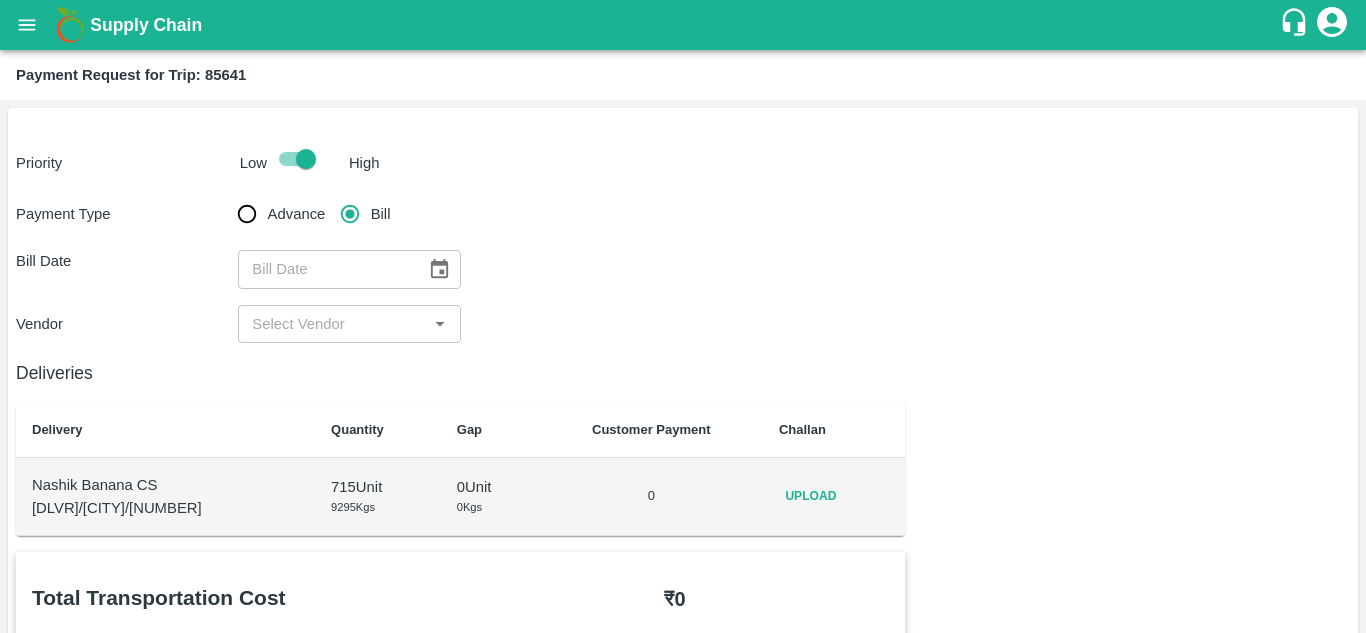 click on "Upload" at bounding box center [811, 496] 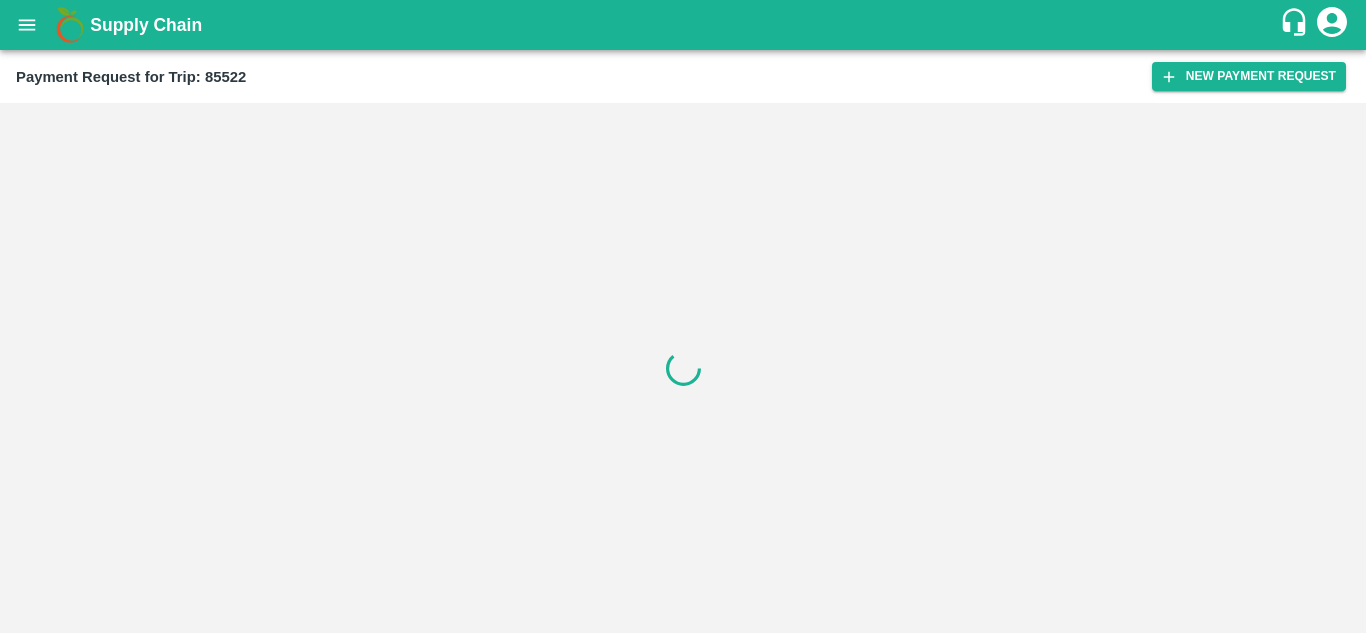 scroll, scrollTop: 0, scrollLeft: 0, axis: both 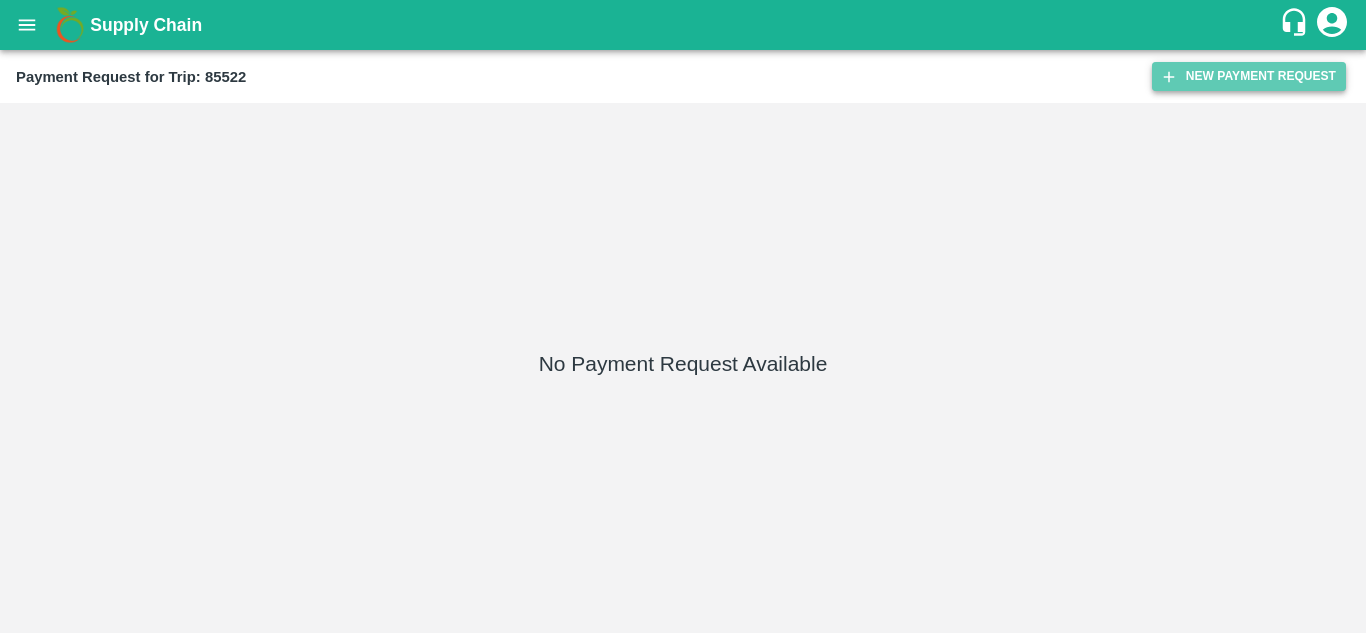 click on "New Payment Request" at bounding box center [1249, 76] 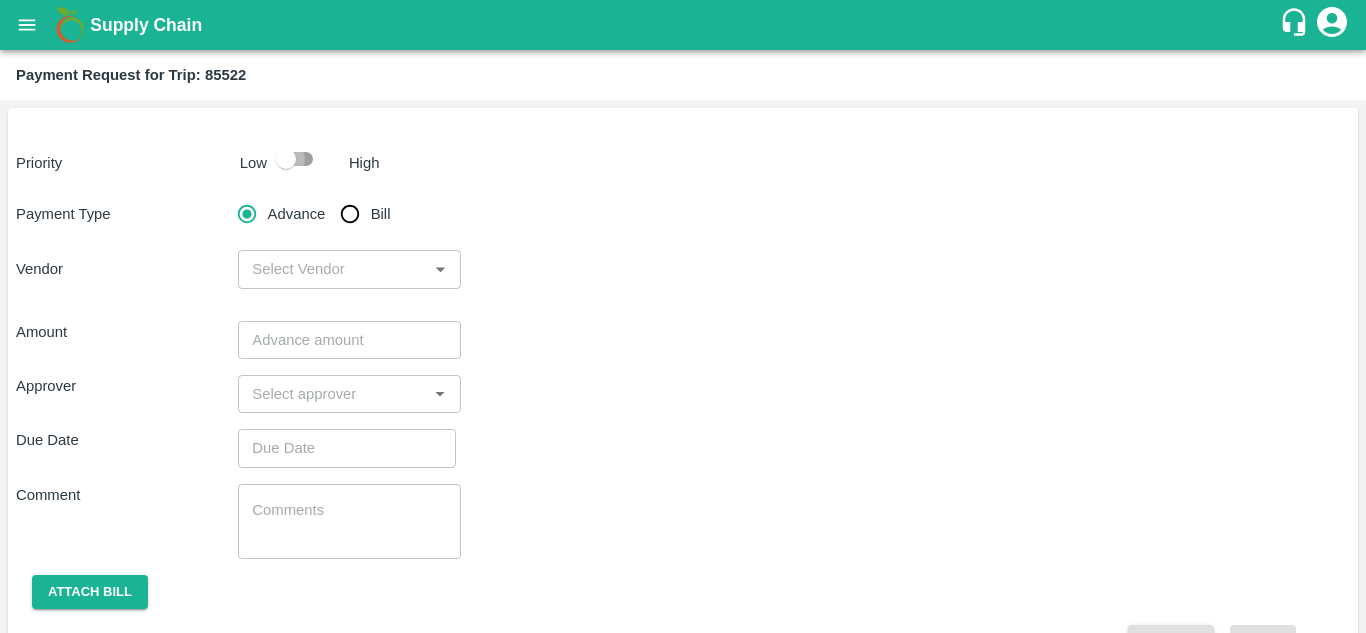 click at bounding box center [286, 159] 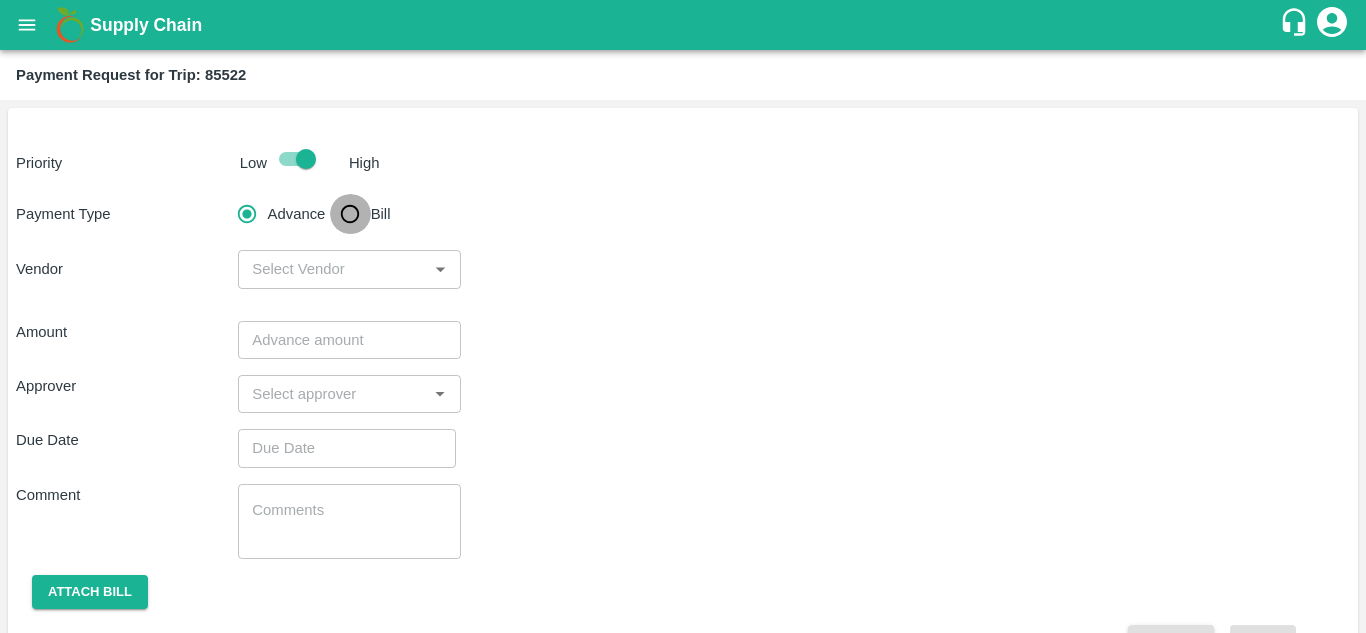 click on "Bill" at bounding box center (350, 214) 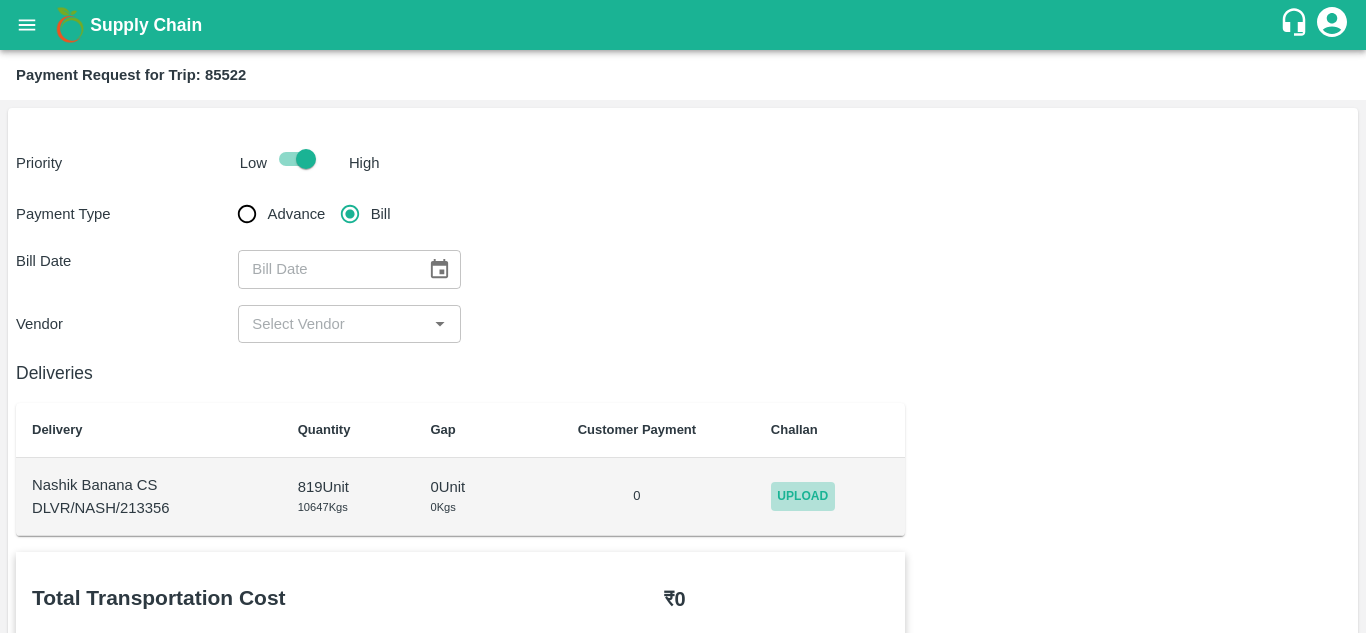 click on "Upload" at bounding box center [803, 496] 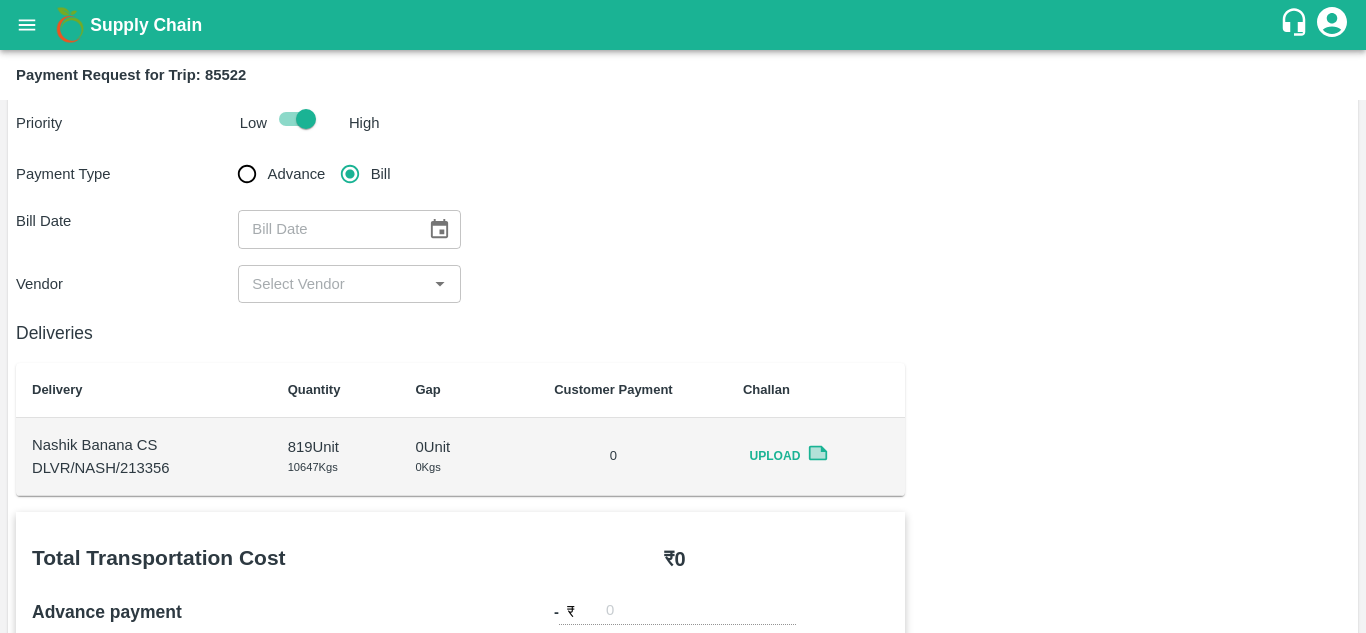 scroll, scrollTop: 0, scrollLeft: 0, axis: both 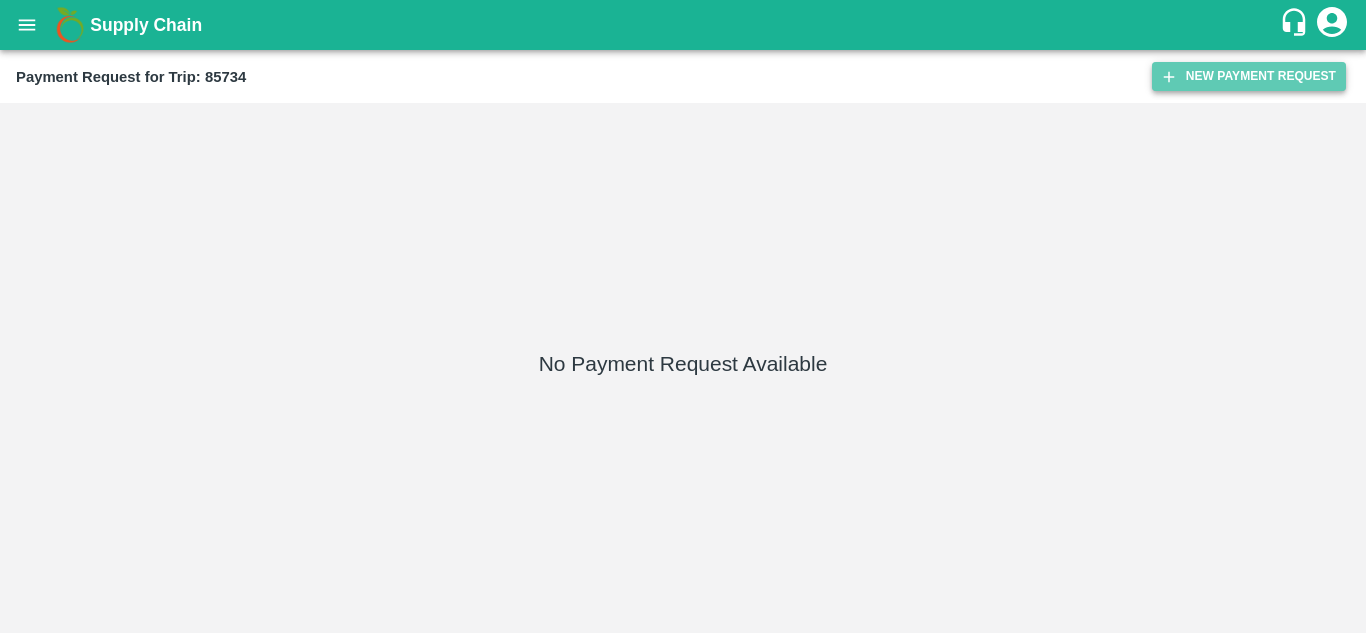click on "New Payment Request" at bounding box center [1249, 76] 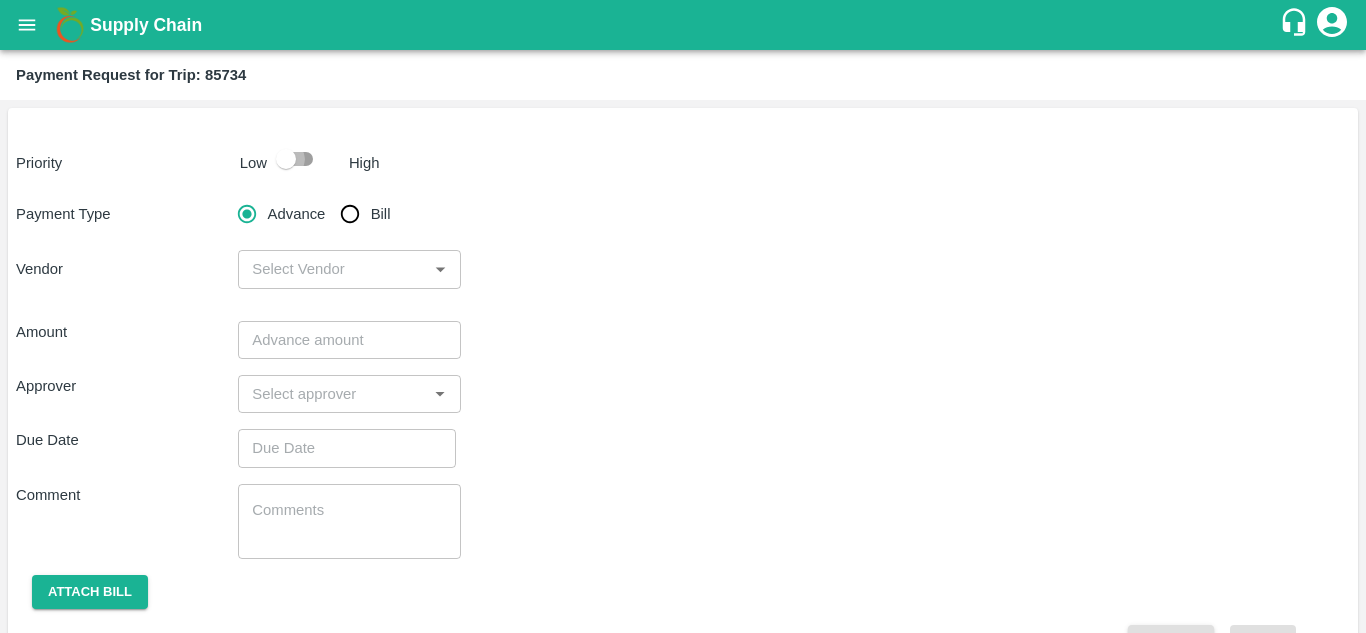 click at bounding box center [286, 159] 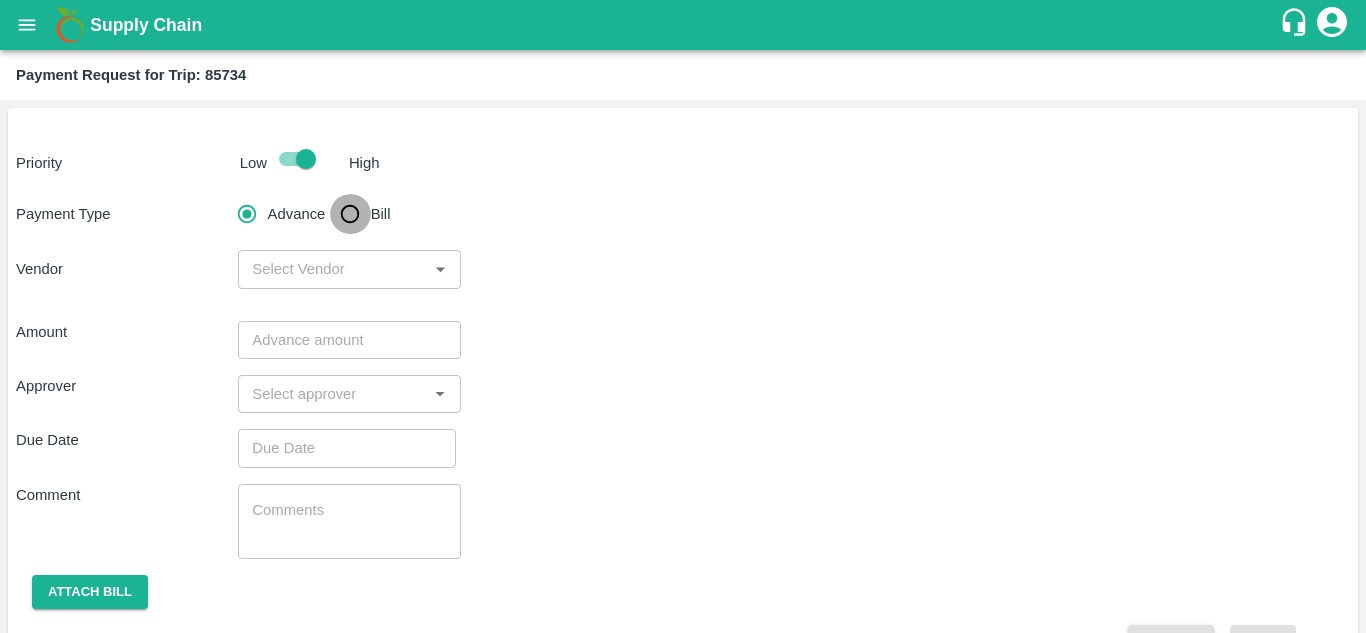 click on "Bill" at bounding box center [350, 214] 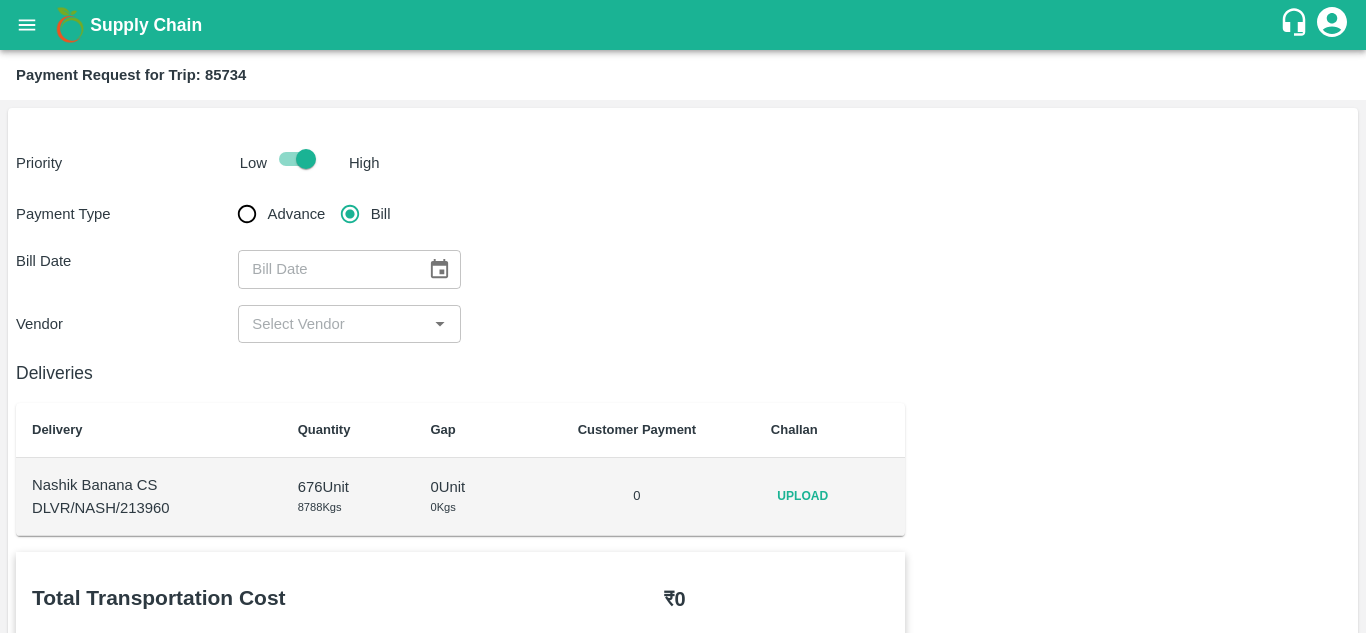 click on "Upload" at bounding box center (803, 496) 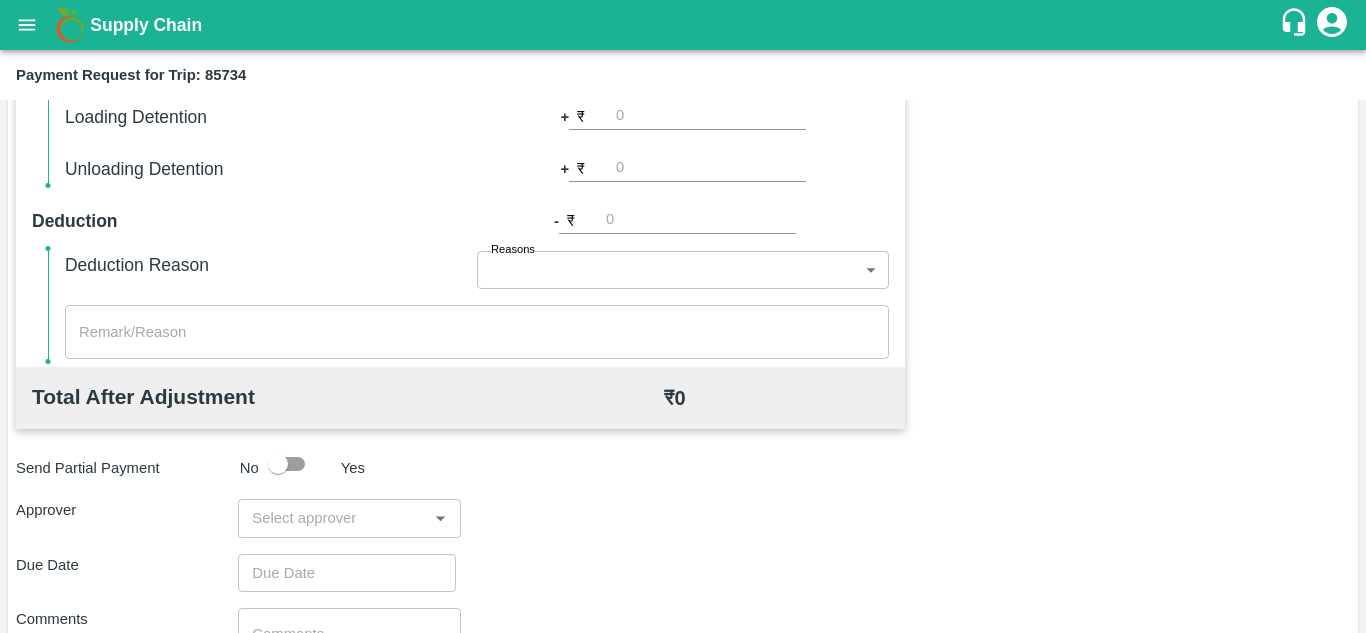 scroll, scrollTop: 0, scrollLeft: 0, axis: both 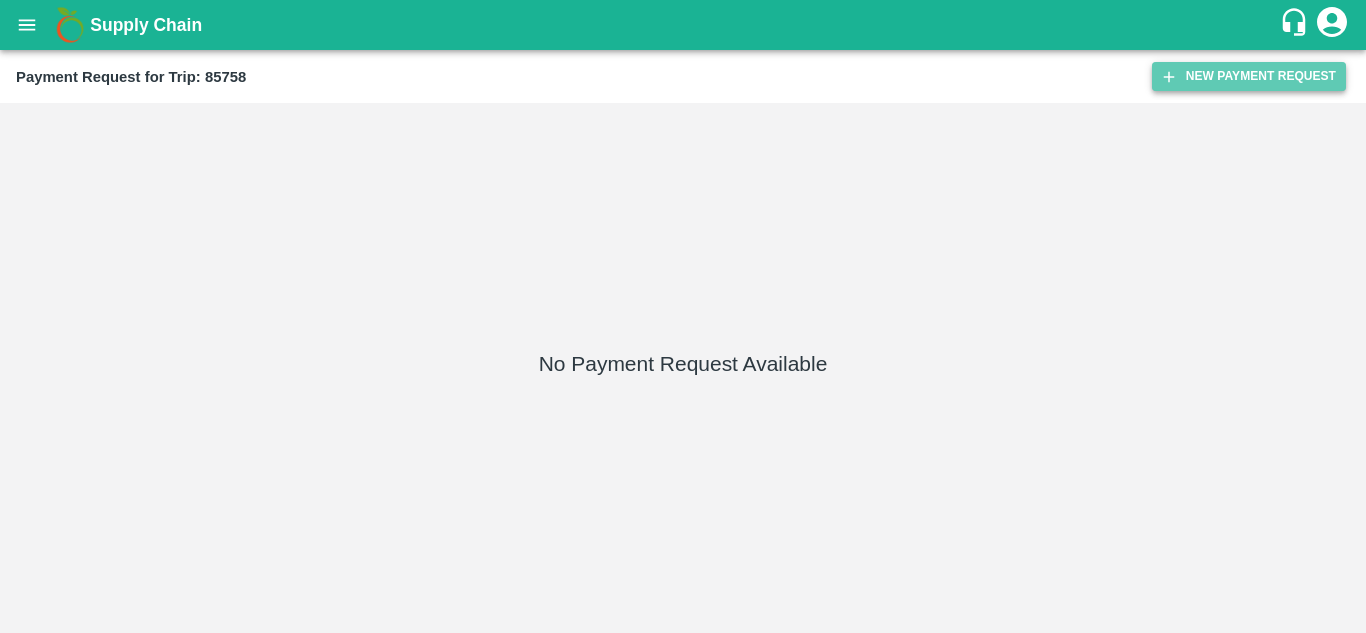 click on "New Payment Request" at bounding box center [1249, 76] 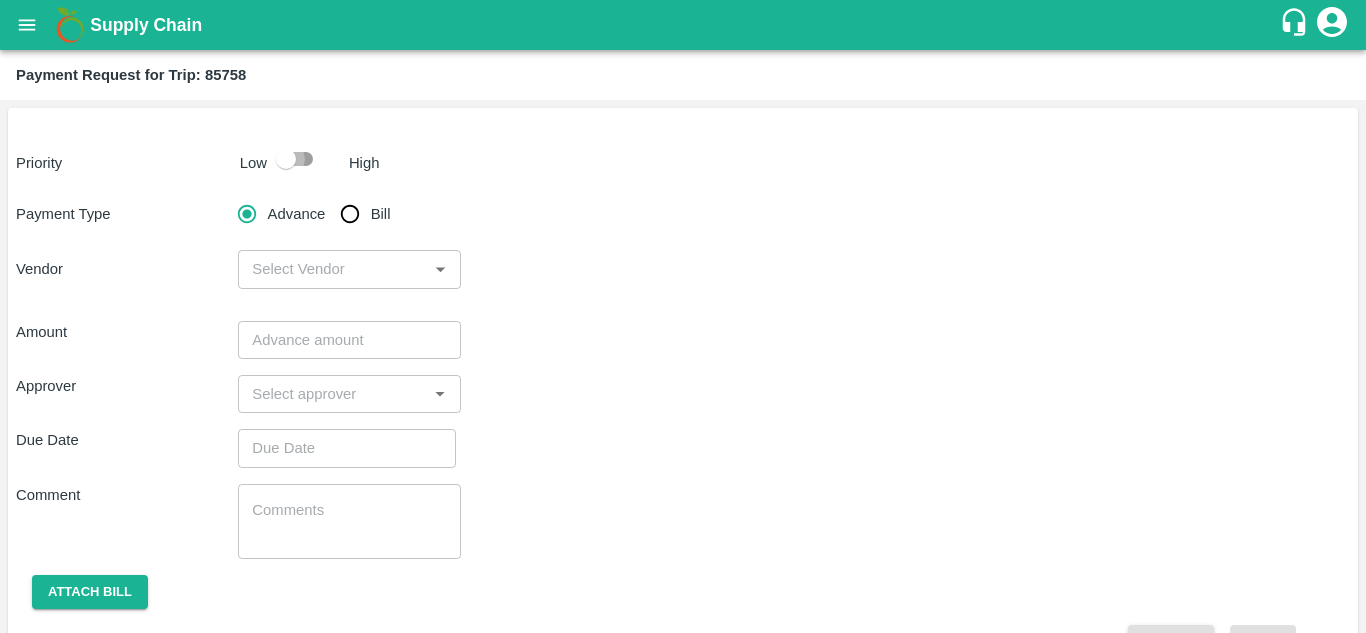 click at bounding box center [286, 159] 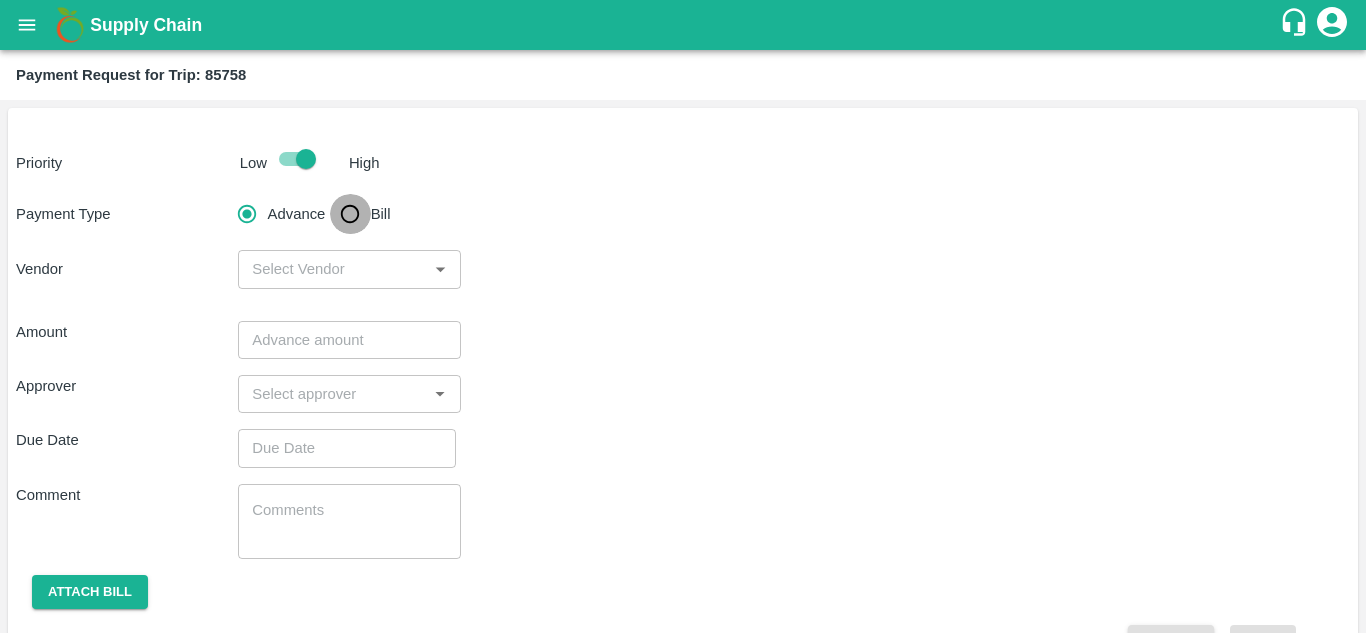 click on "Bill" at bounding box center (350, 214) 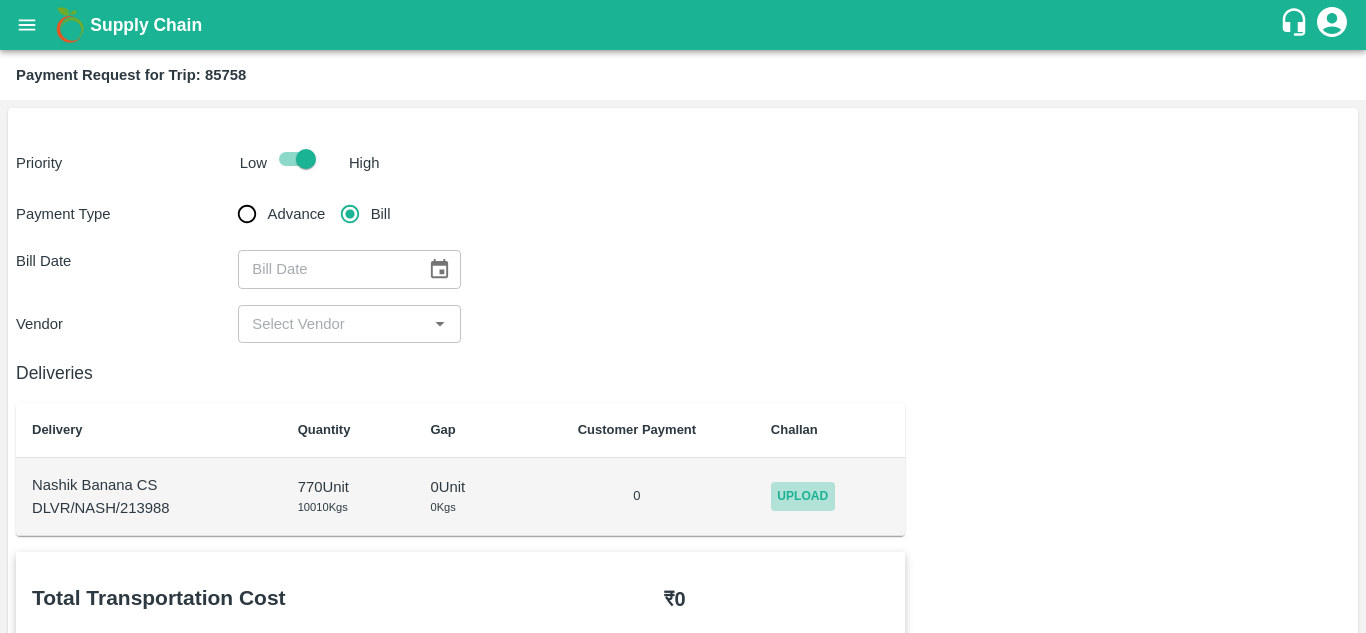 click on "Upload" at bounding box center (803, 496) 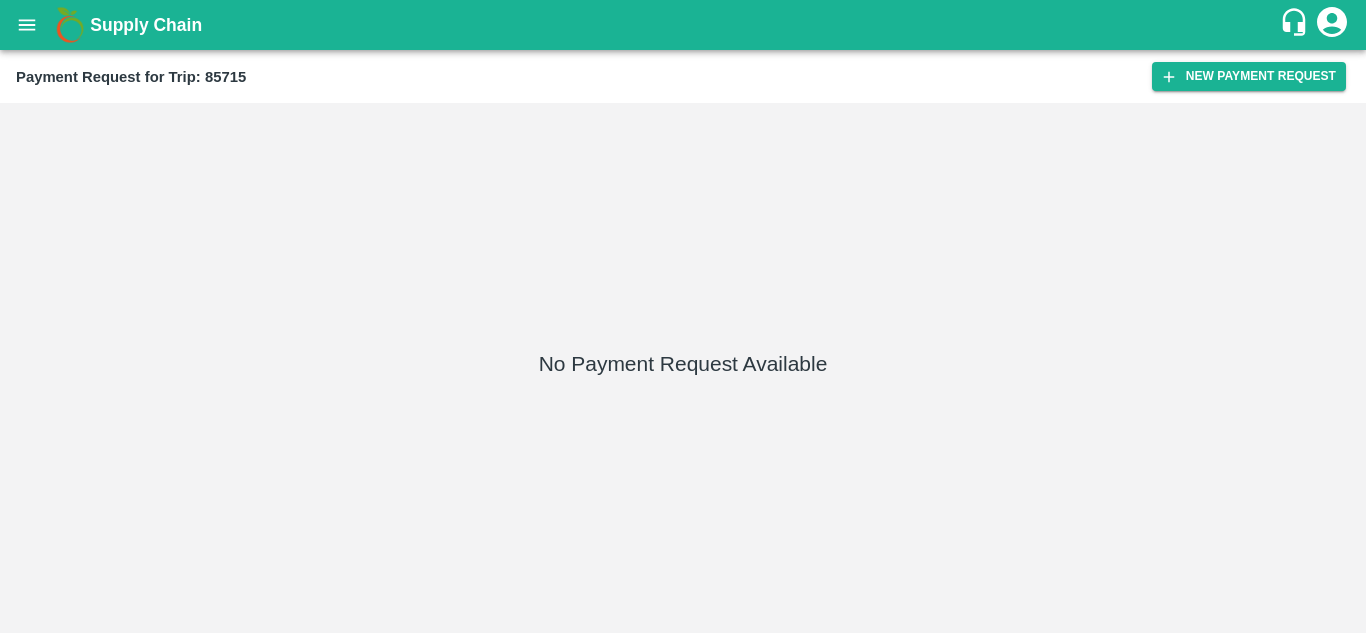 scroll, scrollTop: 0, scrollLeft: 0, axis: both 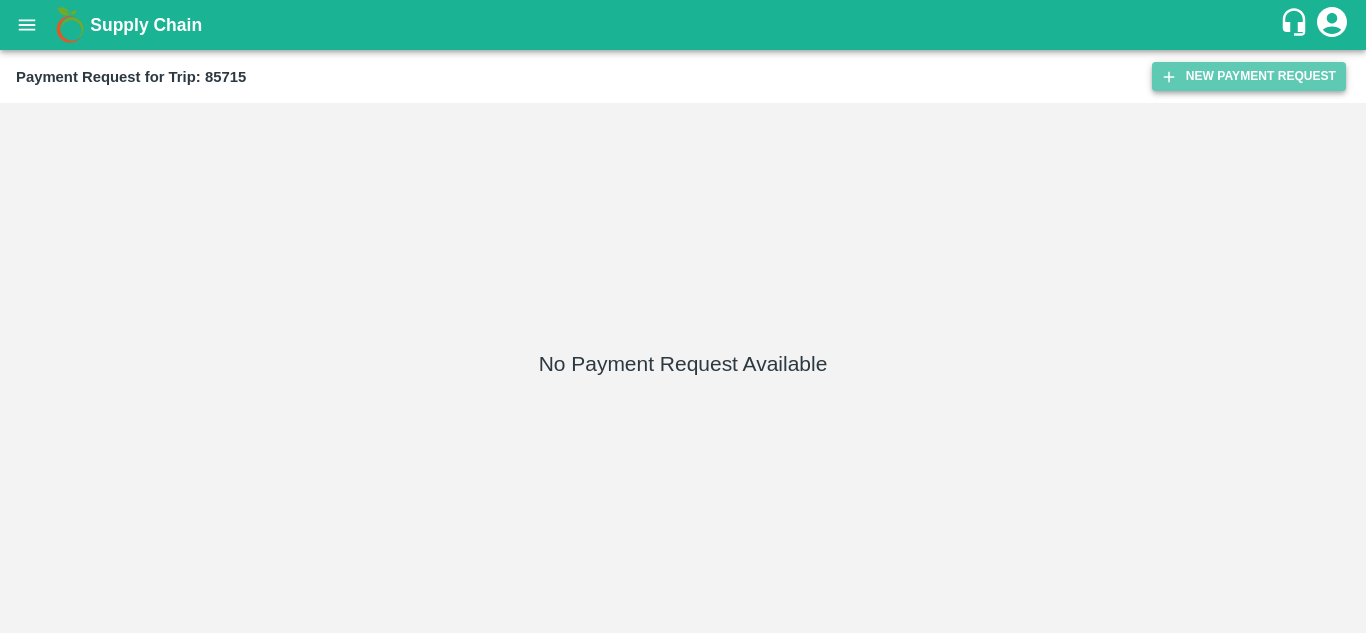 click on "New Payment Request" at bounding box center [1249, 76] 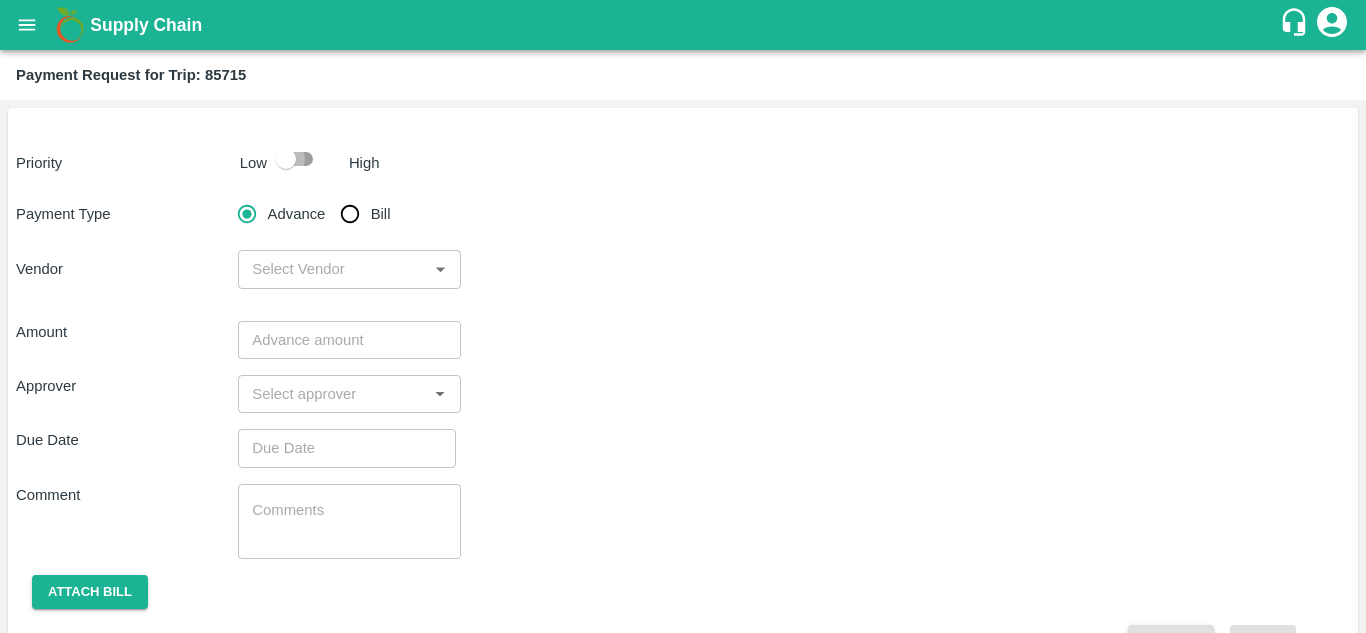 click at bounding box center [286, 159] 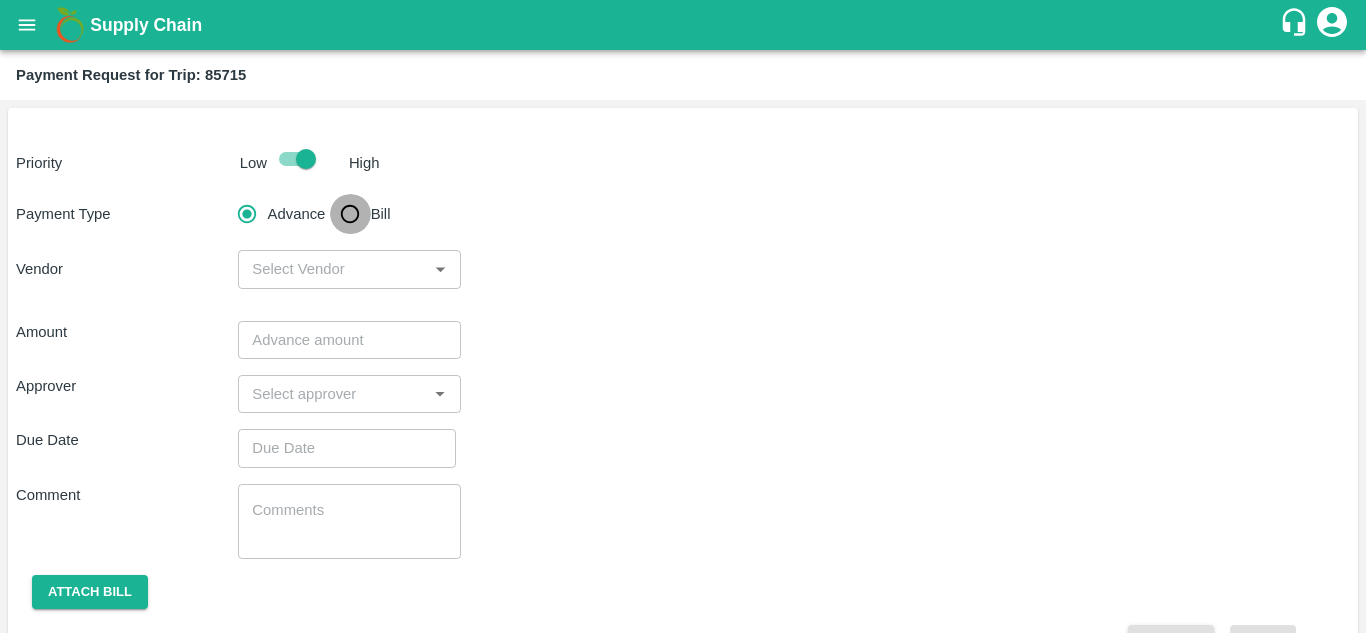 click on "Bill" at bounding box center [350, 214] 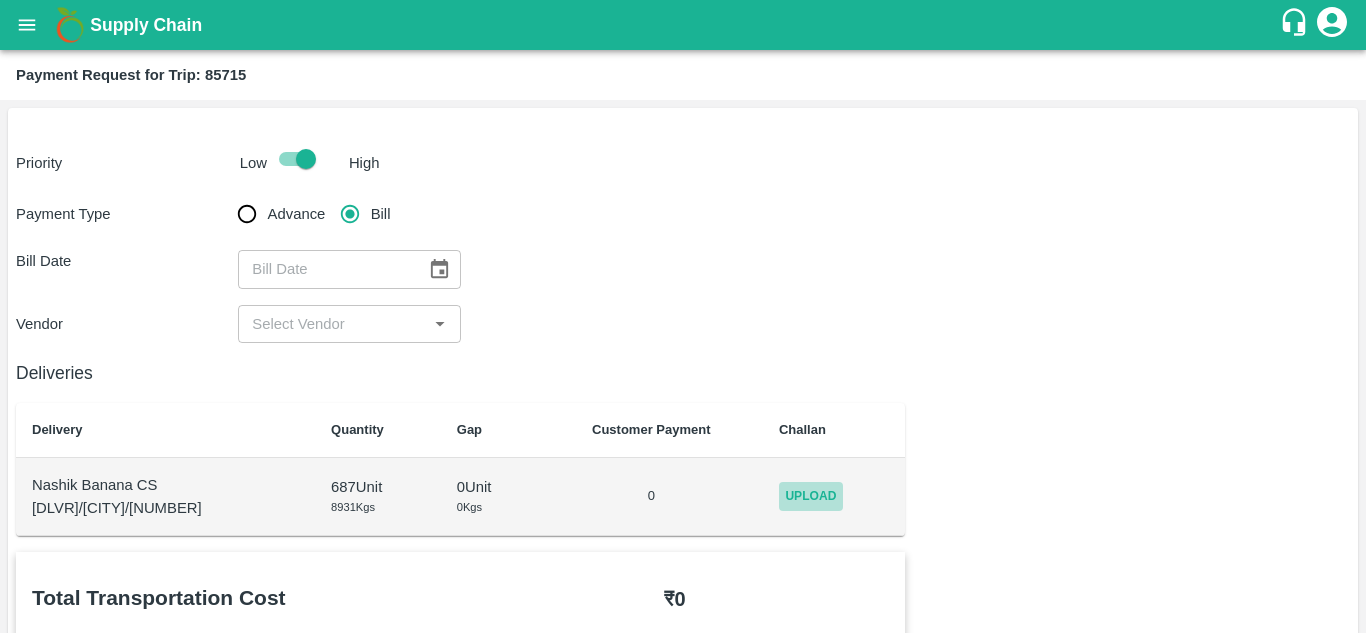 click on "Upload" at bounding box center (811, 496) 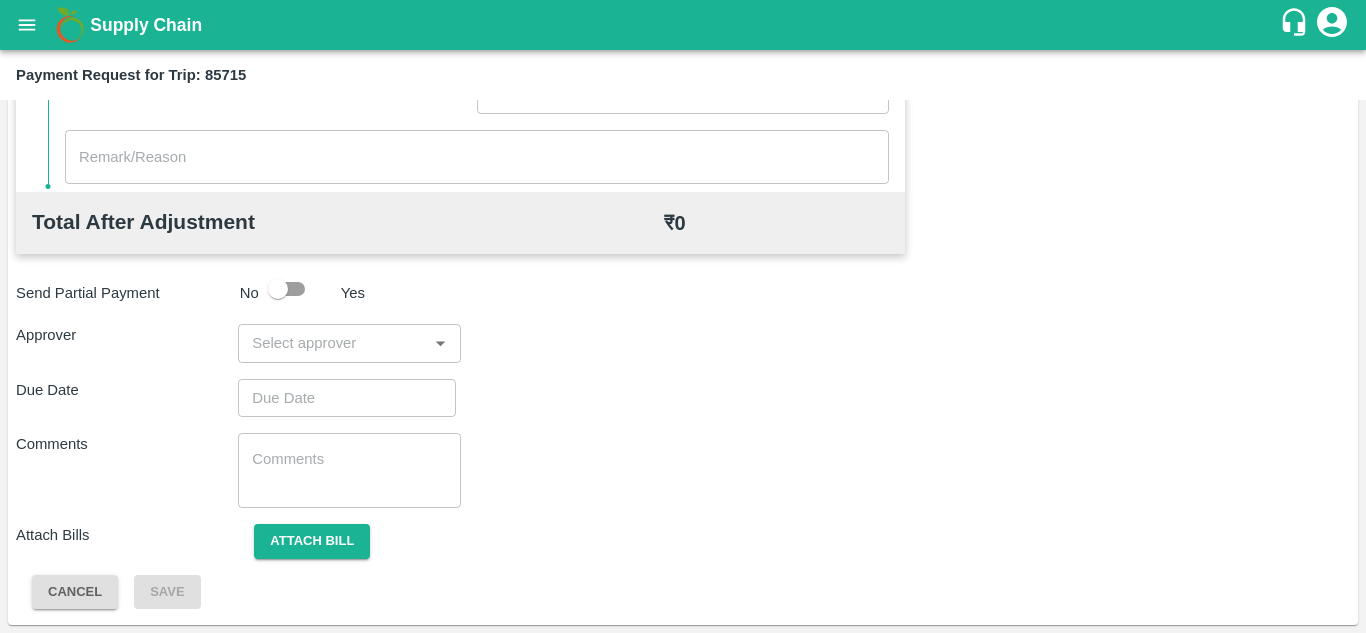 scroll, scrollTop: 0, scrollLeft: 0, axis: both 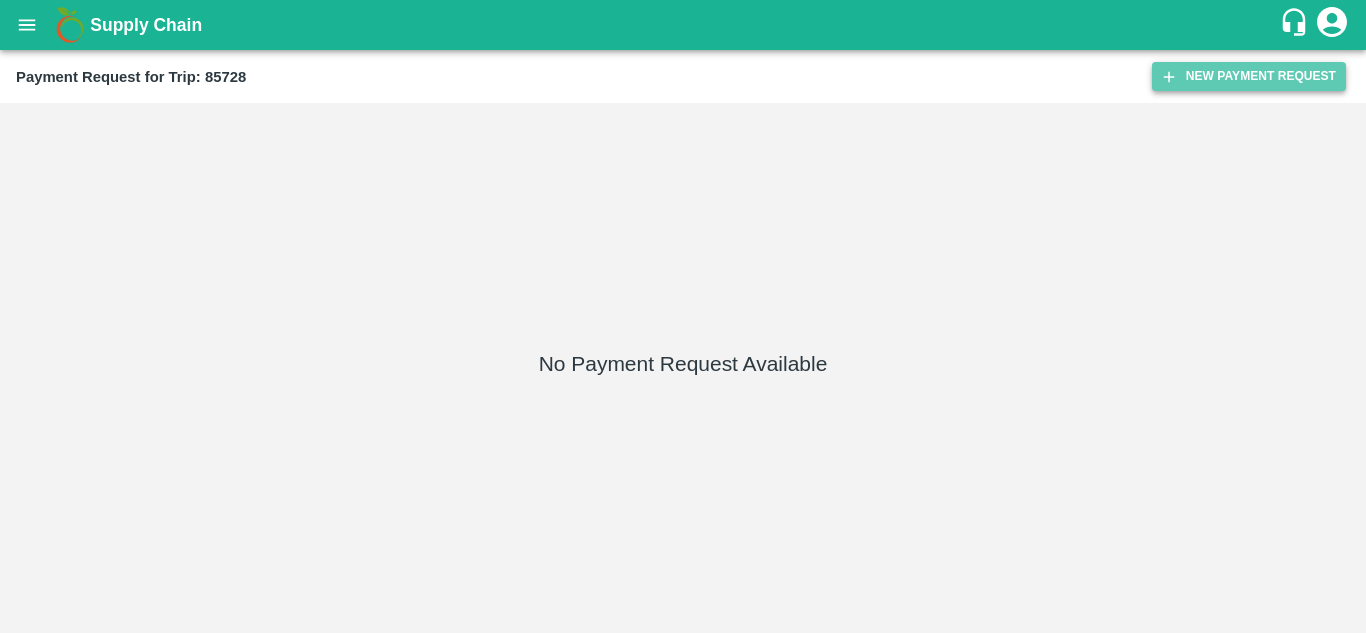 click on "New Payment Request" at bounding box center (1249, 76) 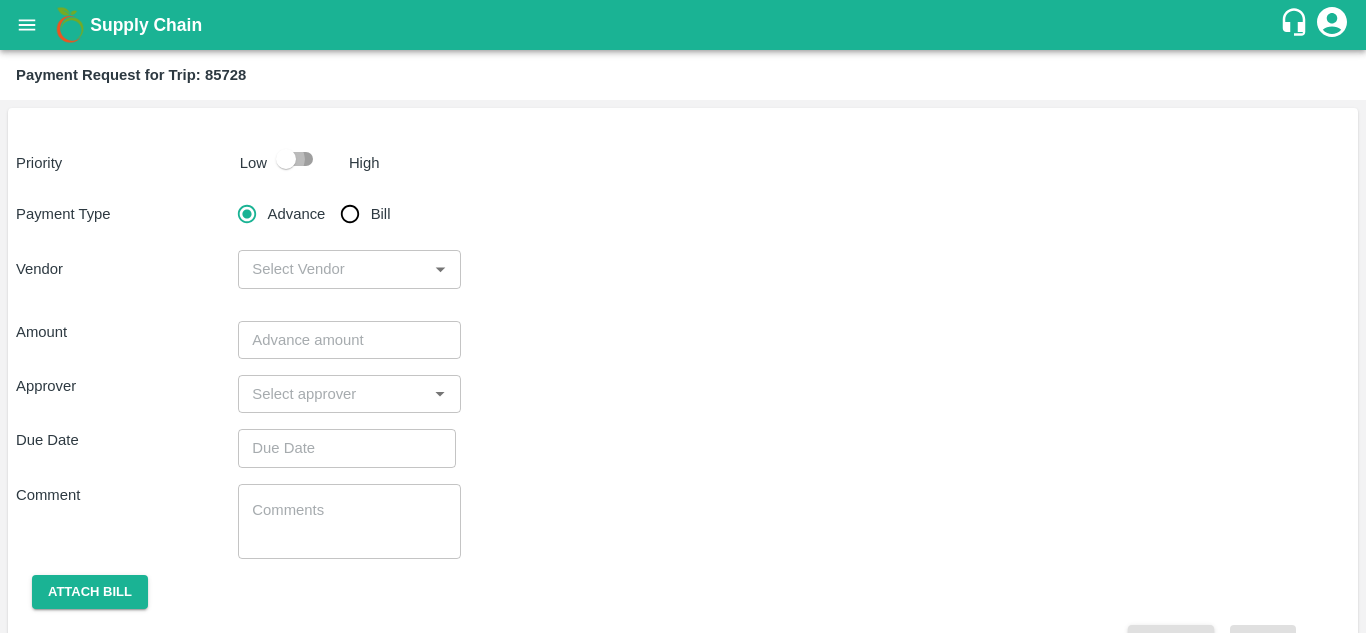 click at bounding box center [286, 159] 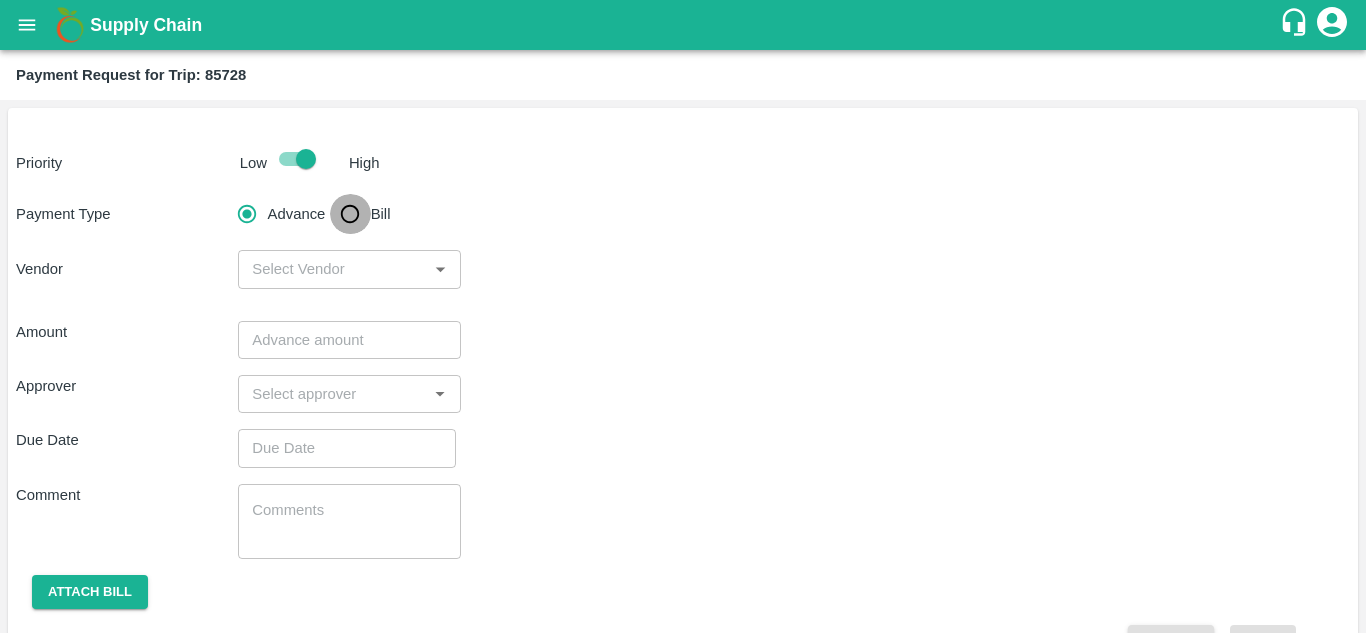 click on "Bill" at bounding box center (350, 214) 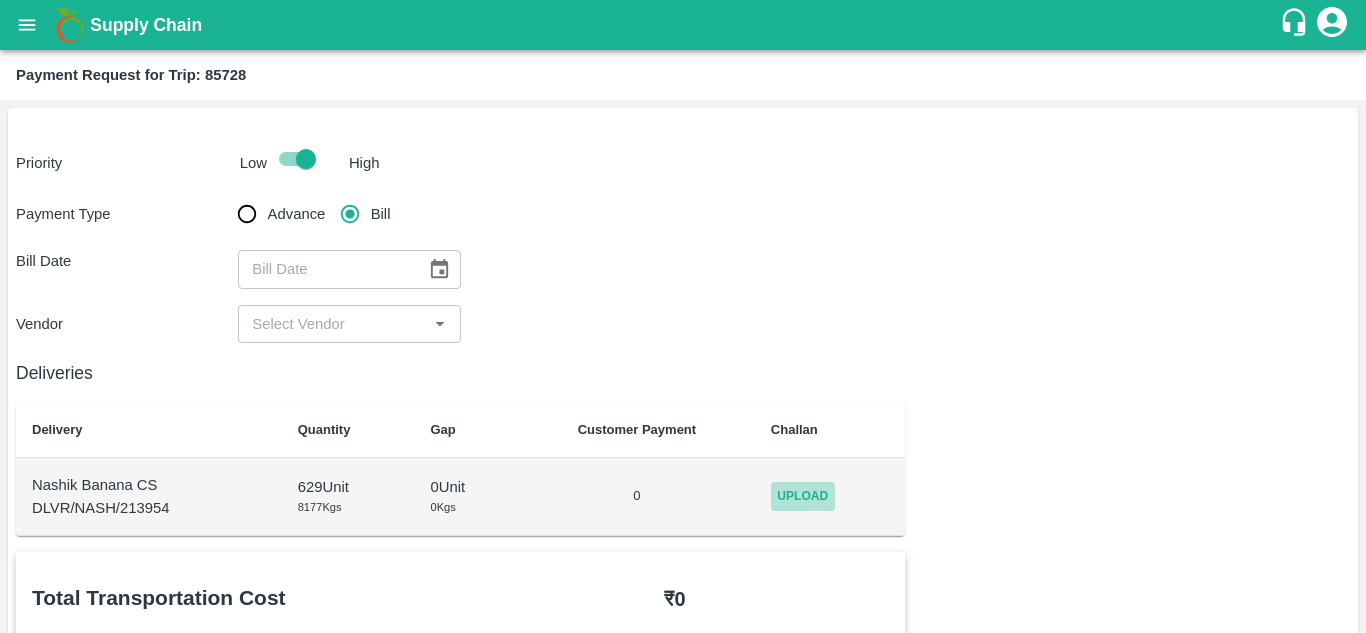 click on "Upload" at bounding box center [803, 496] 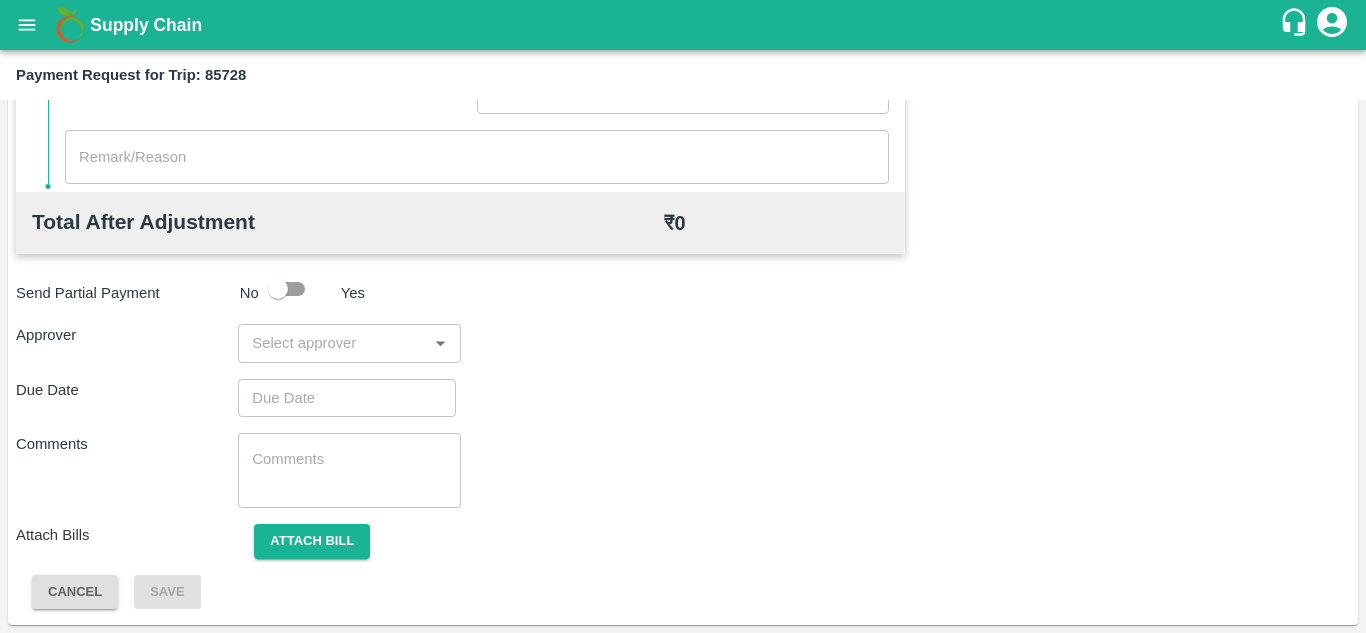 scroll, scrollTop: 0, scrollLeft: 0, axis: both 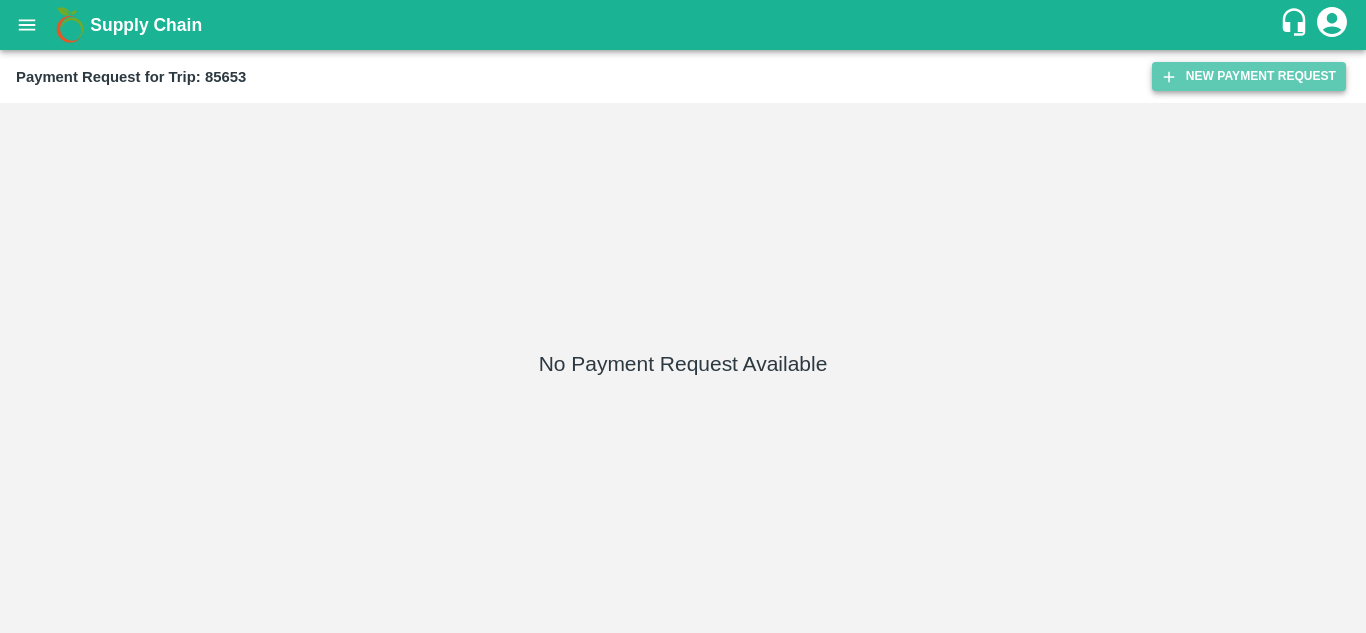 click on "New Payment Request" at bounding box center (1249, 76) 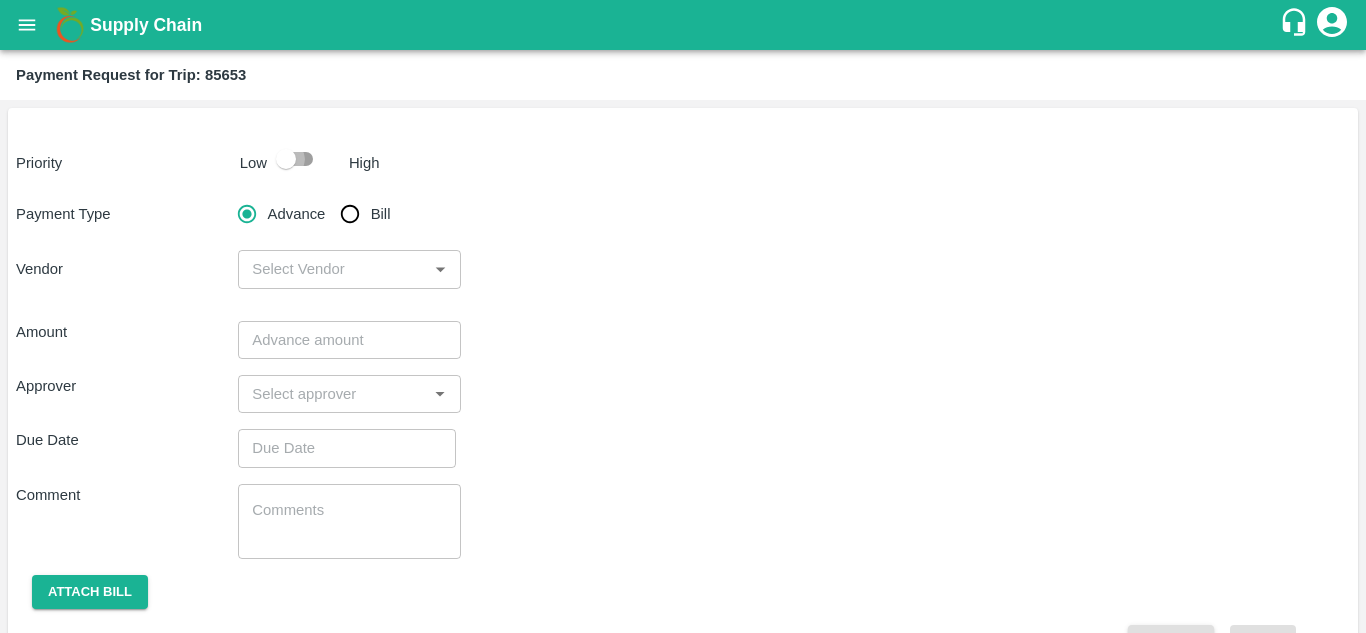 click at bounding box center [286, 159] 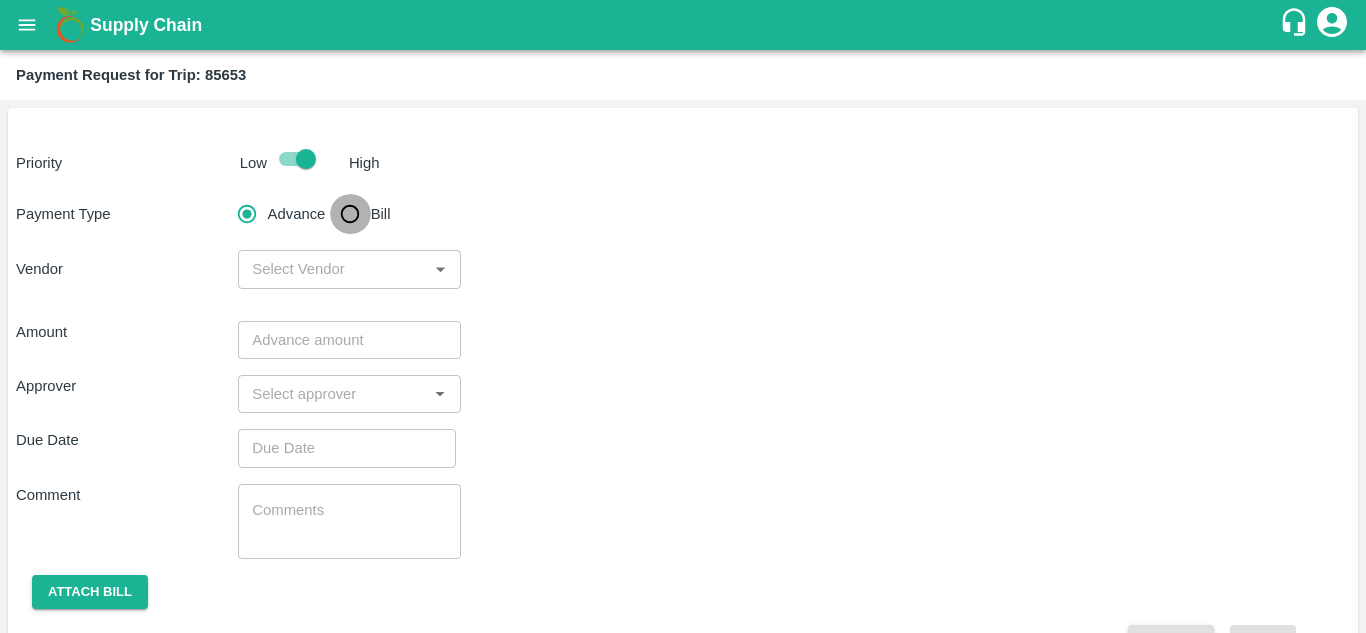 click on "Bill" at bounding box center (350, 214) 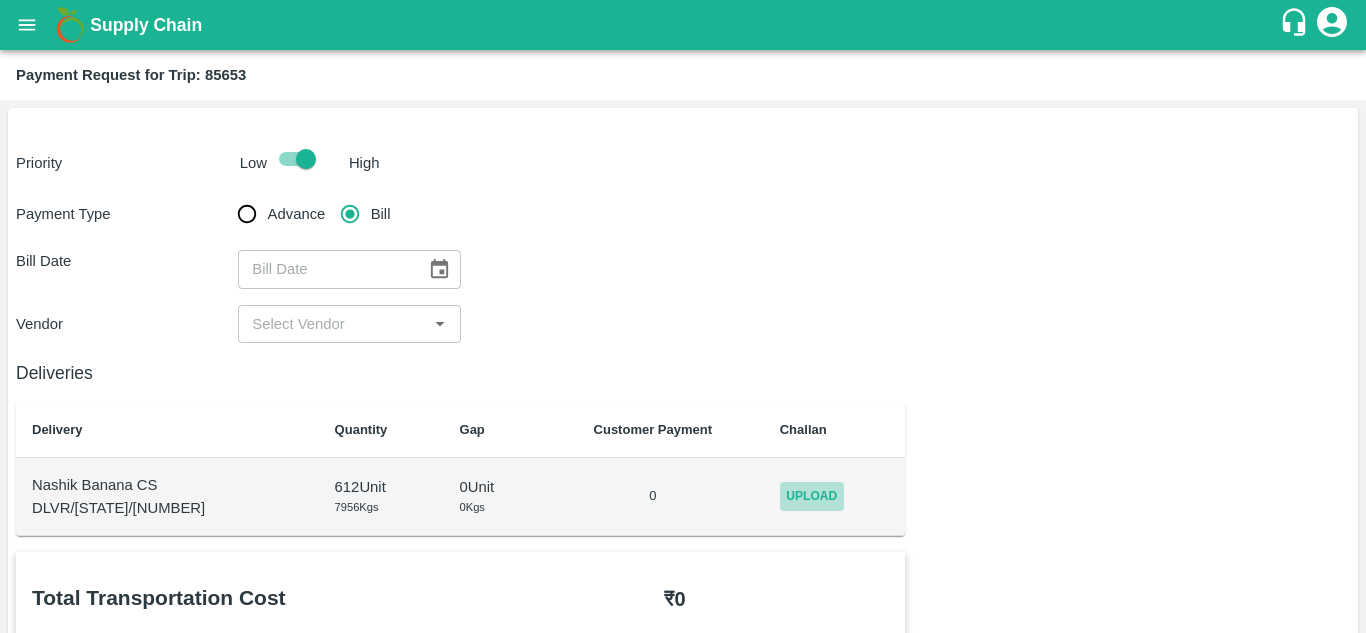 click on "Upload" at bounding box center [812, 496] 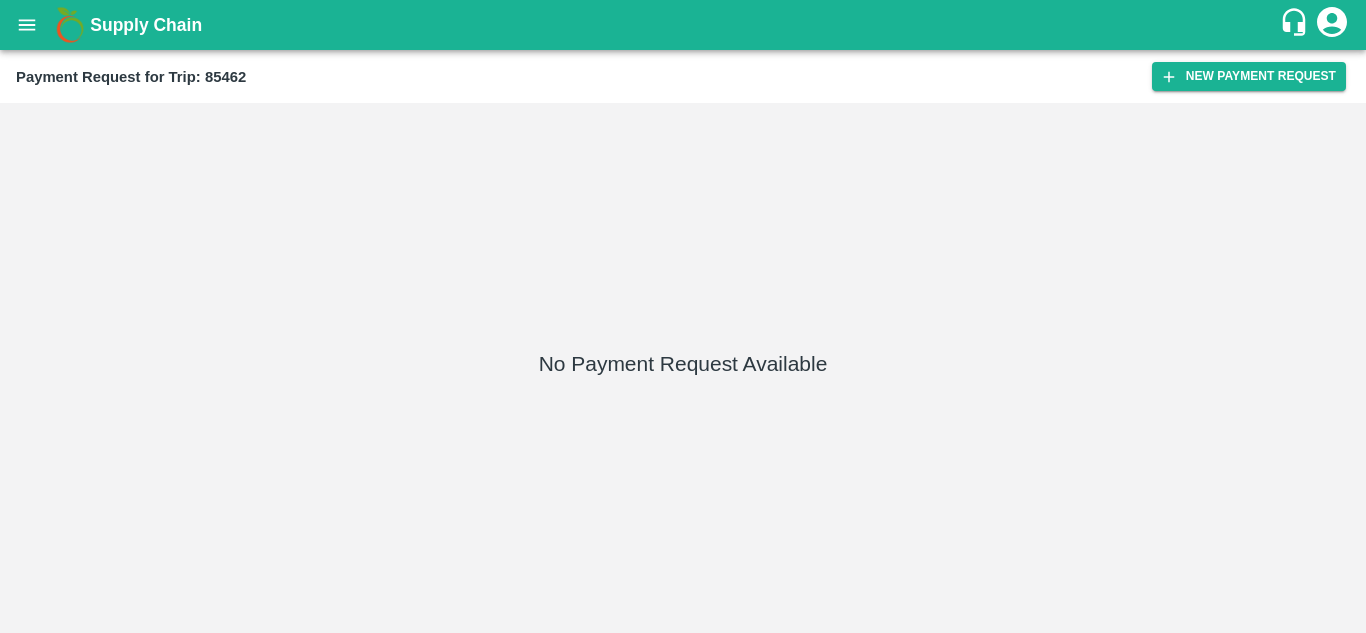 scroll, scrollTop: 0, scrollLeft: 0, axis: both 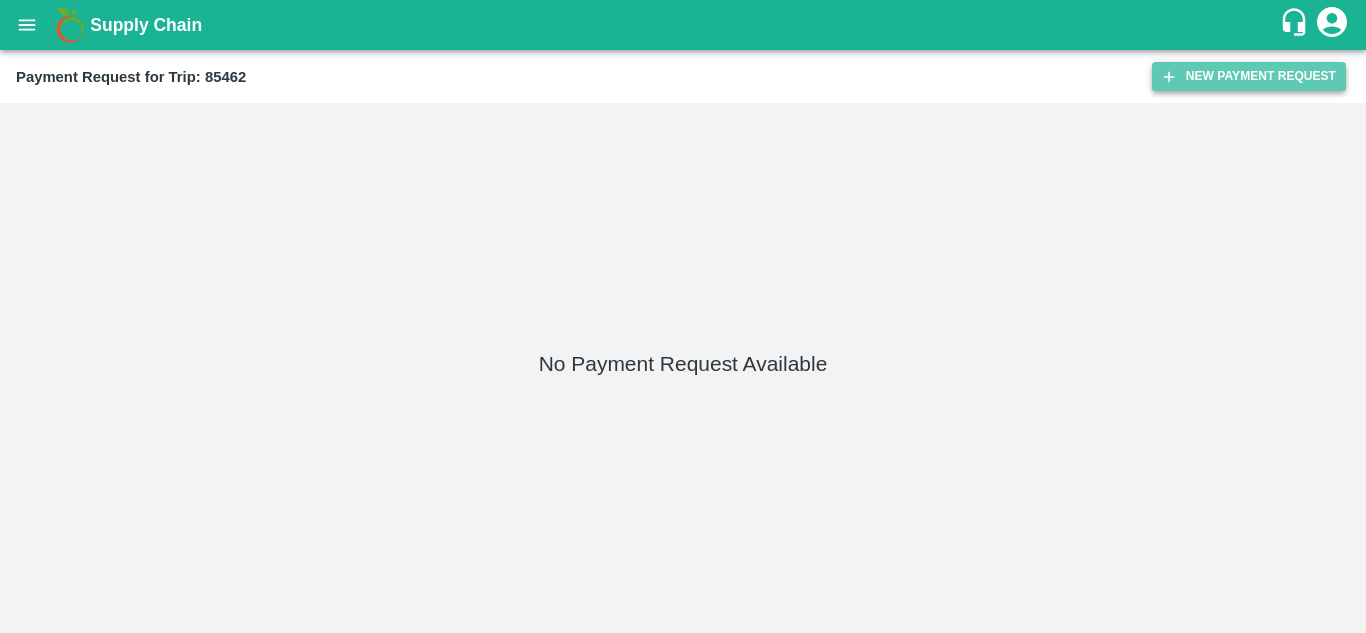 click on "New Payment Request" at bounding box center (1249, 76) 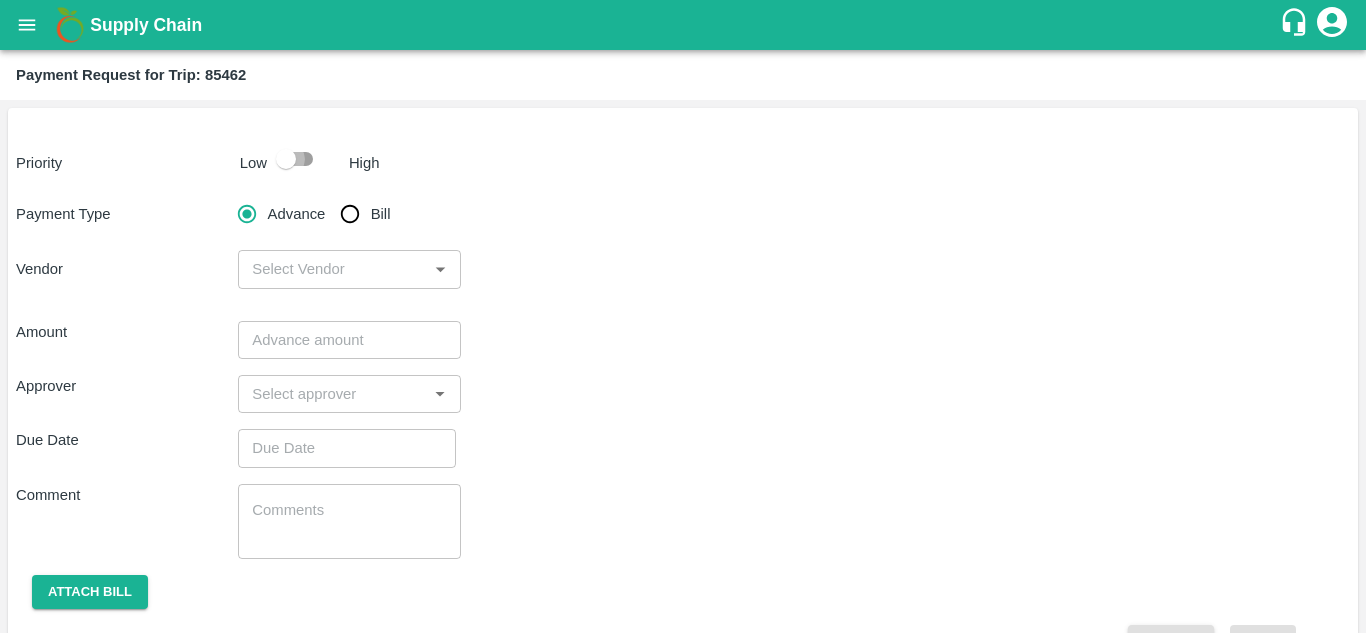 click at bounding box center (286, 159) 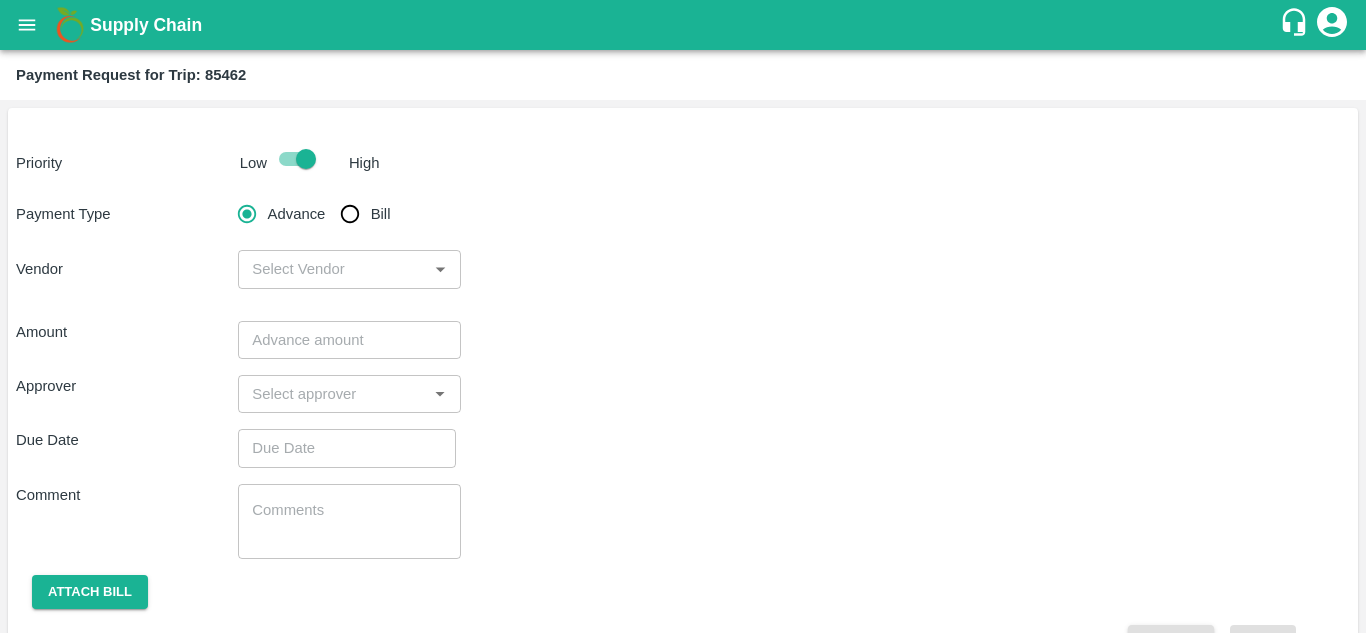 click on "Bill" at bounding box center [350, 214] 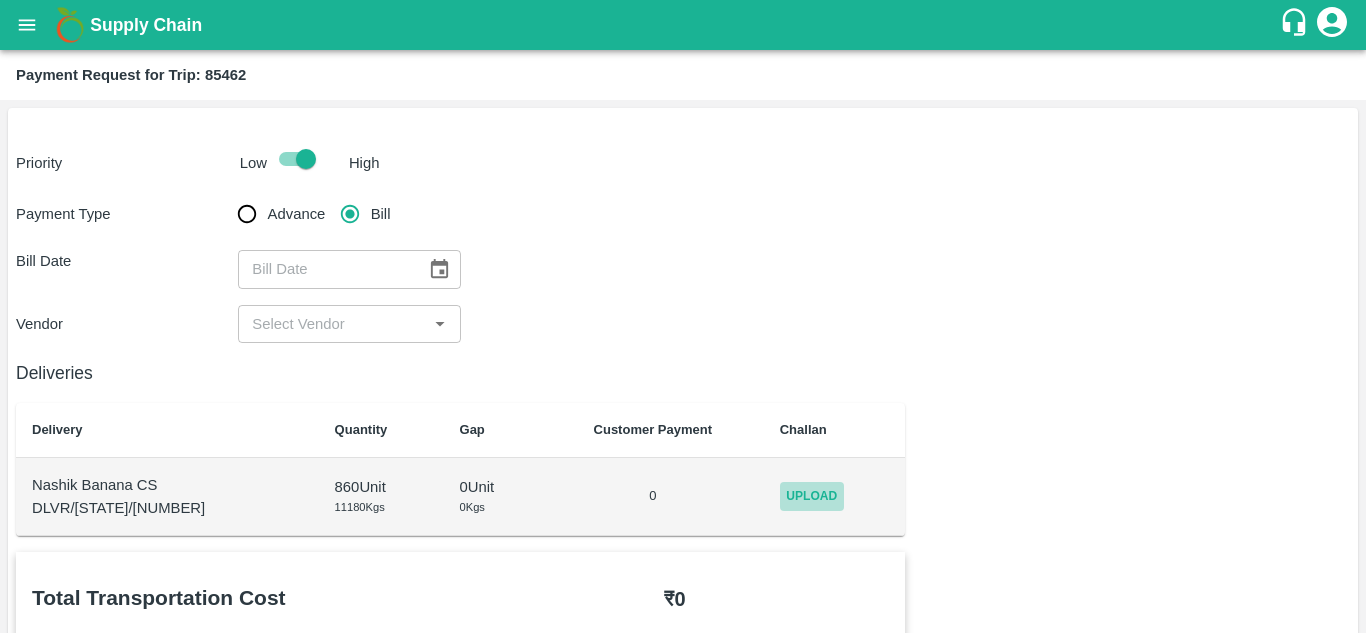 click on "Upload" at bounding box center [812, 496] 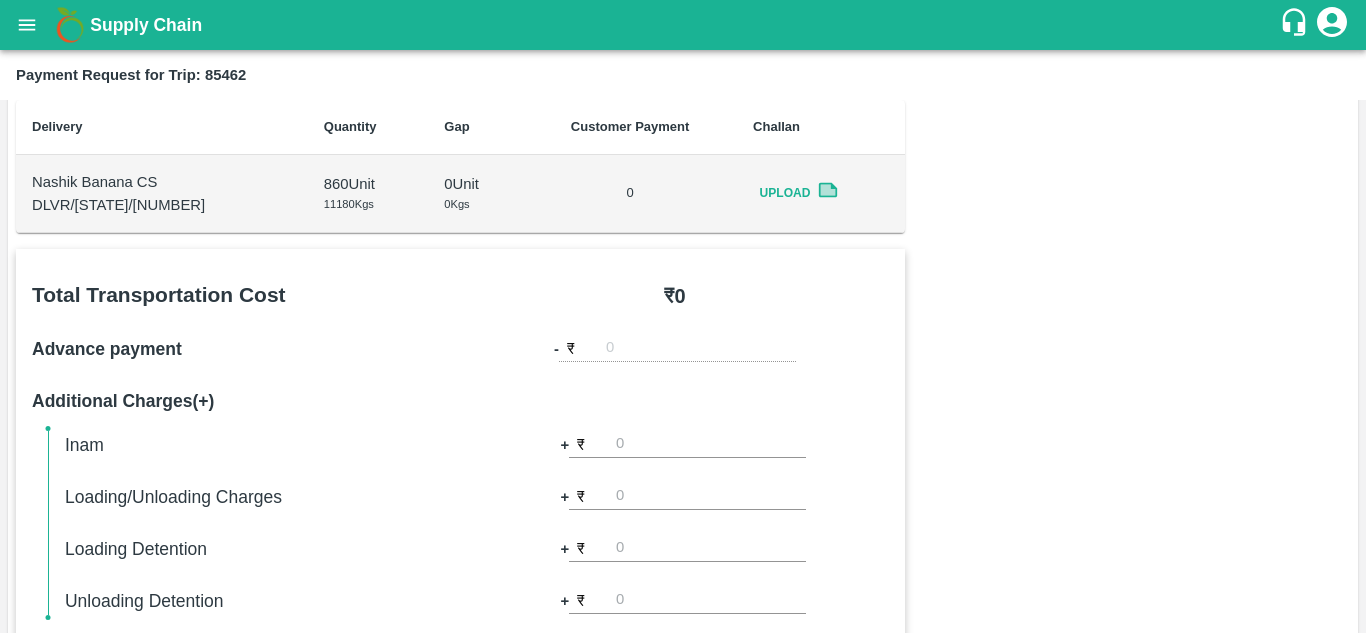 scroll, scrollTop: 0, scrollLeft: 0, axis: both 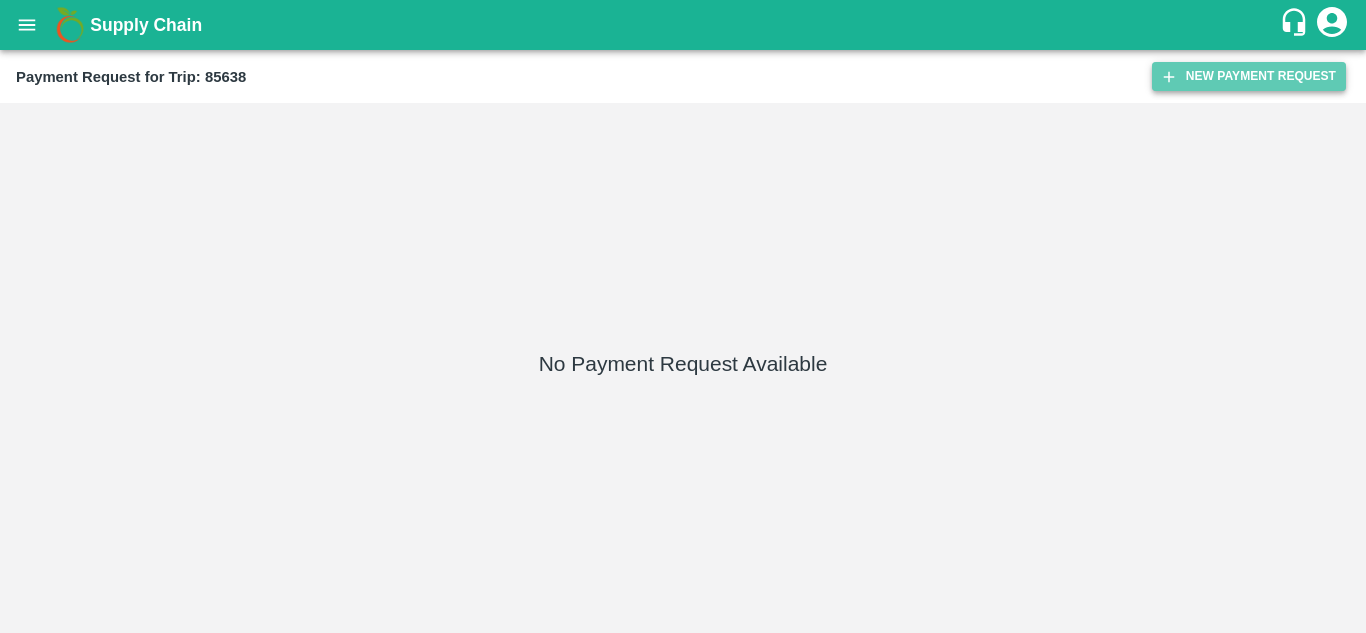 click on "New Payment Request" at bounding box center (1249, 76) 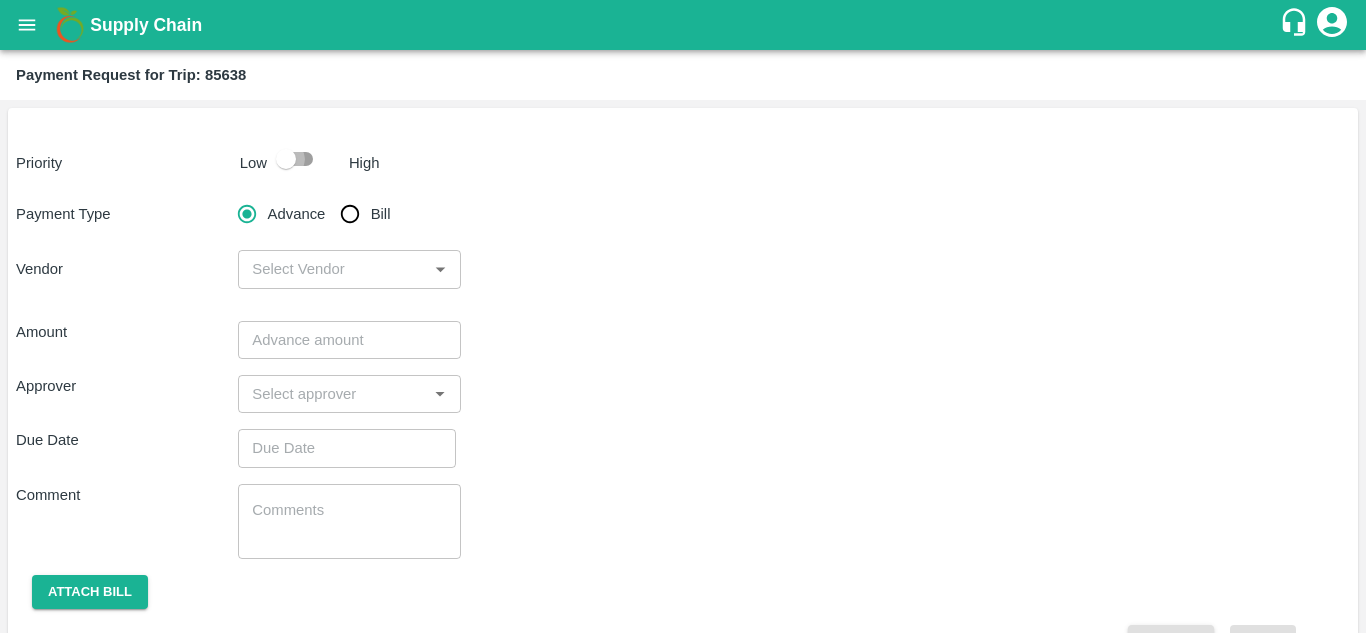 click at bounding box center (286, 159) 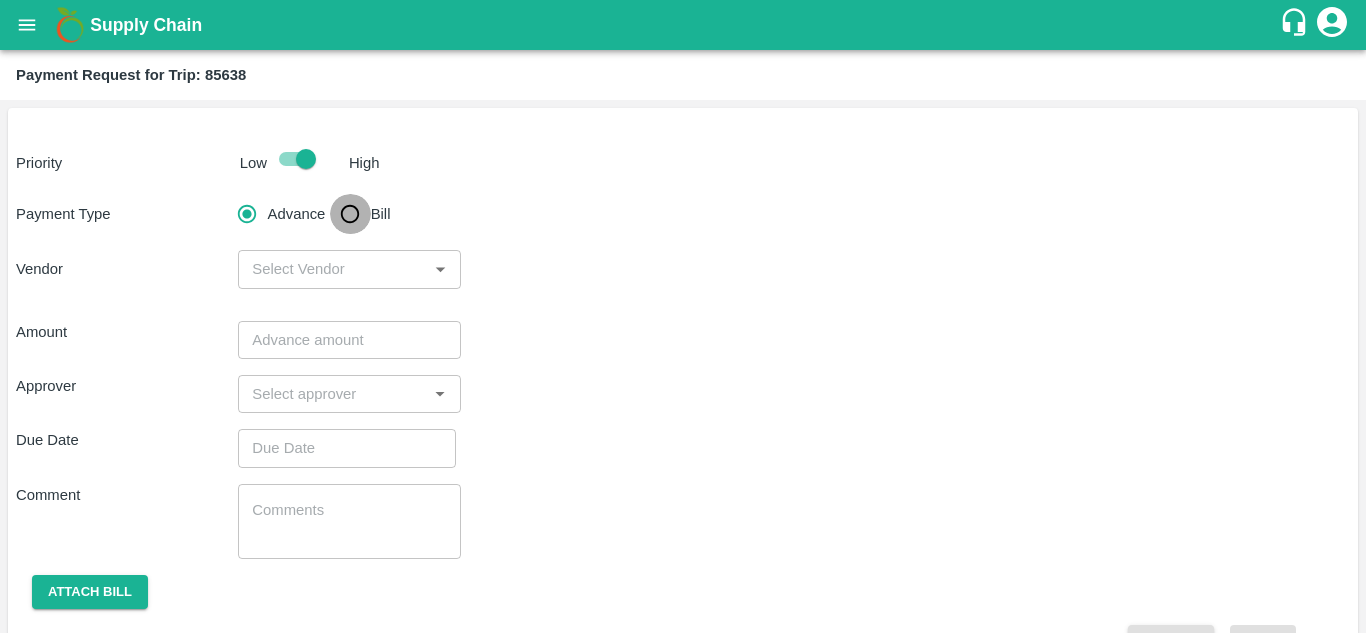 click on "Bill" at bounding box center (350, 214) 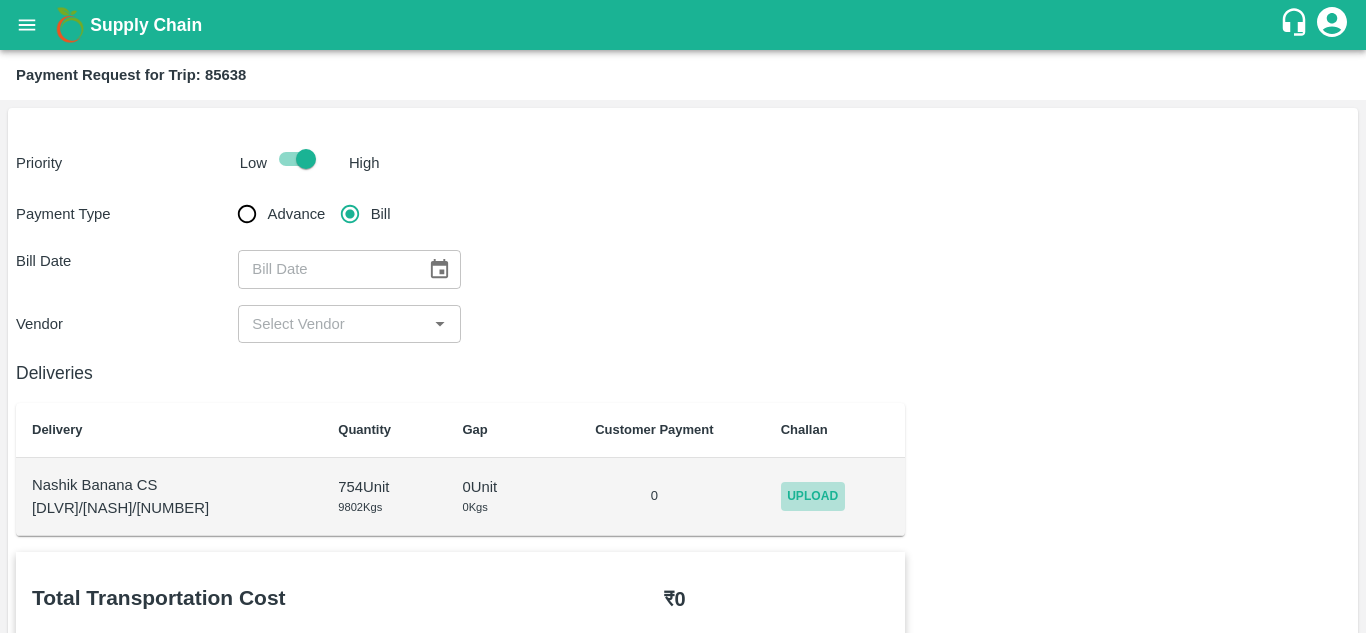 click on "Upload" at bounding box center (813, 496) 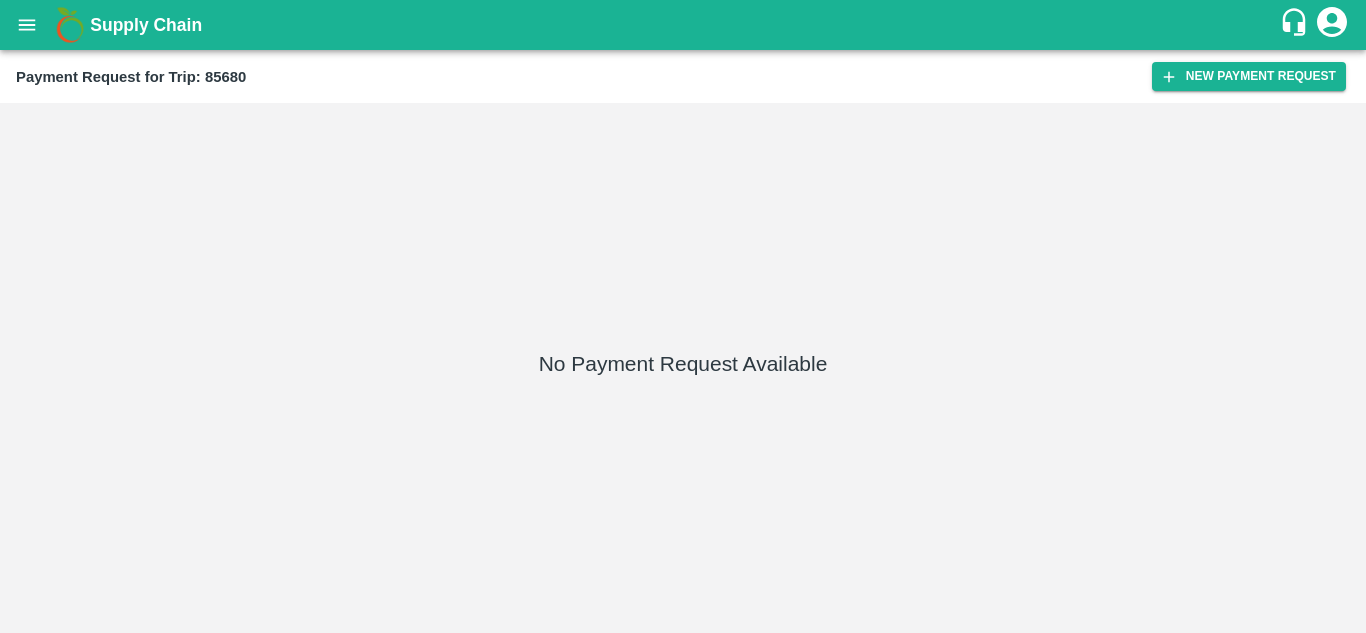 scroll, scrollTop: 0, scrollLeft: 0, axis: both 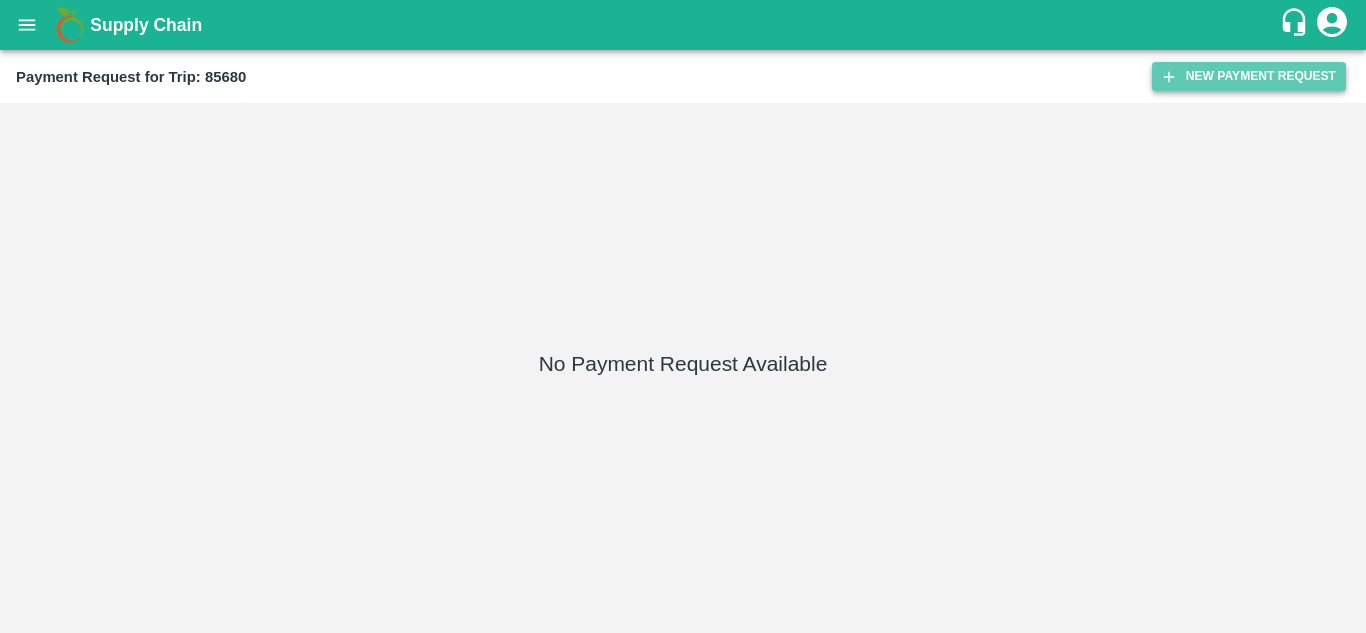 click on "New Payment Request" at bounding box center (1249, 76) 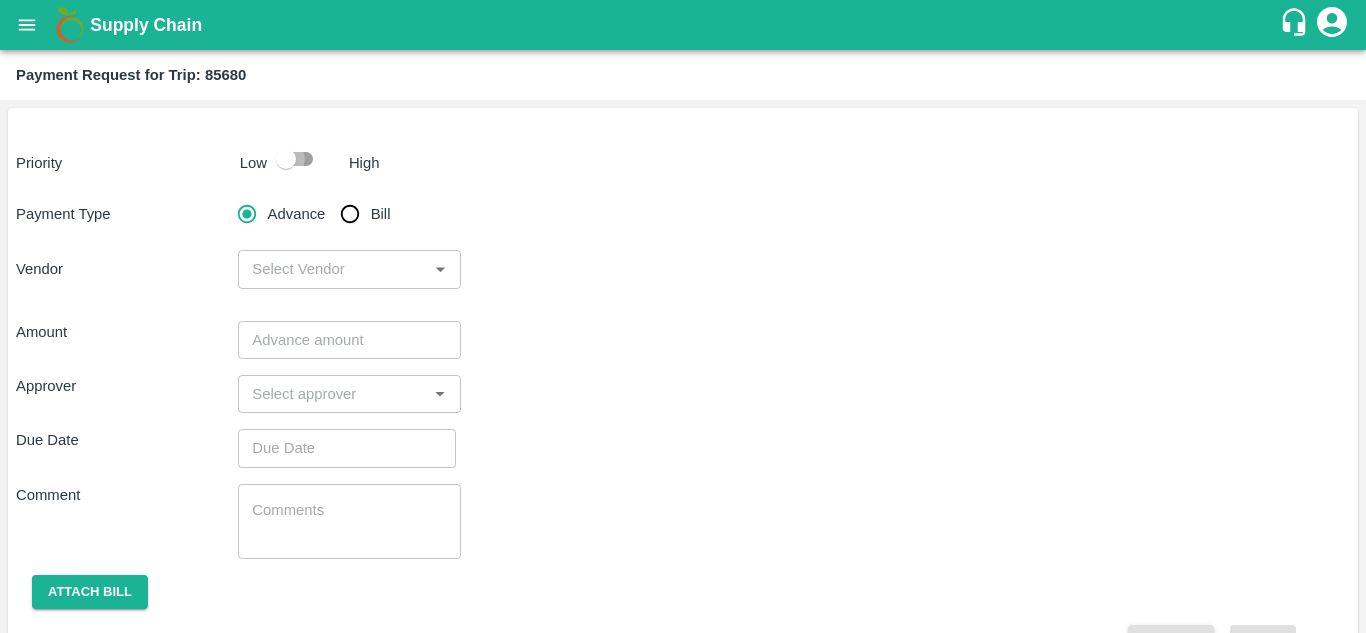 click at bounding box center (286, 159) 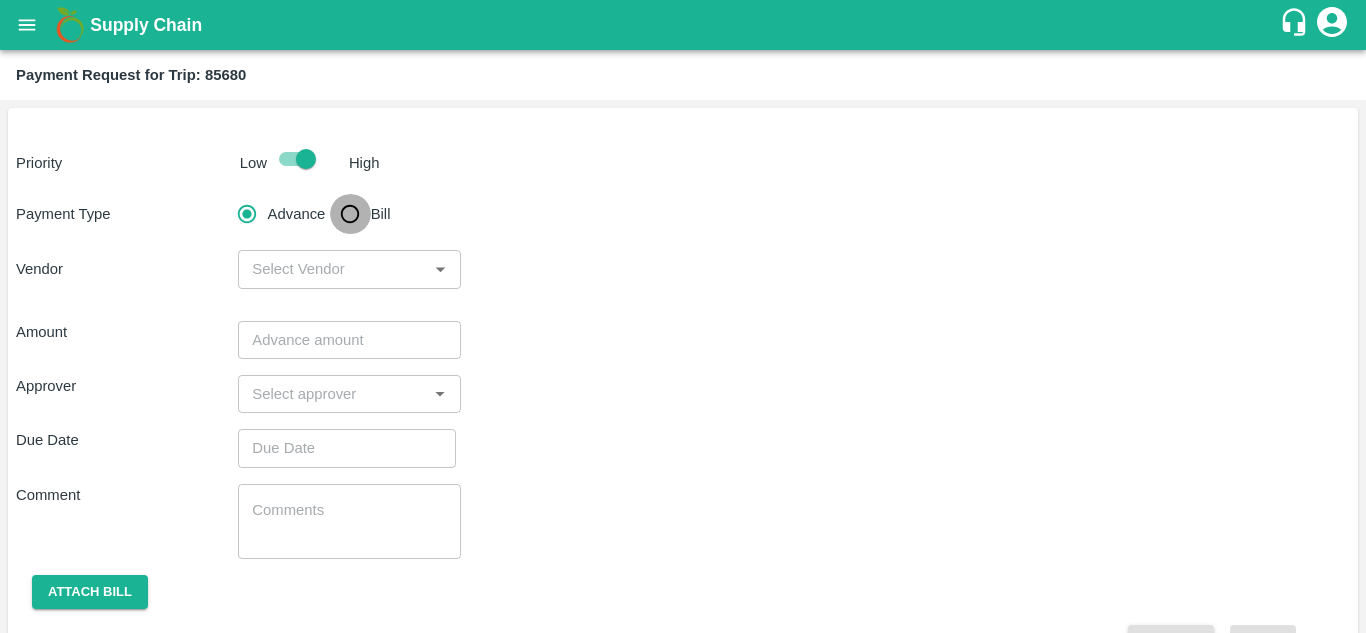 click on "Bill" at bounding box center [350, 214] 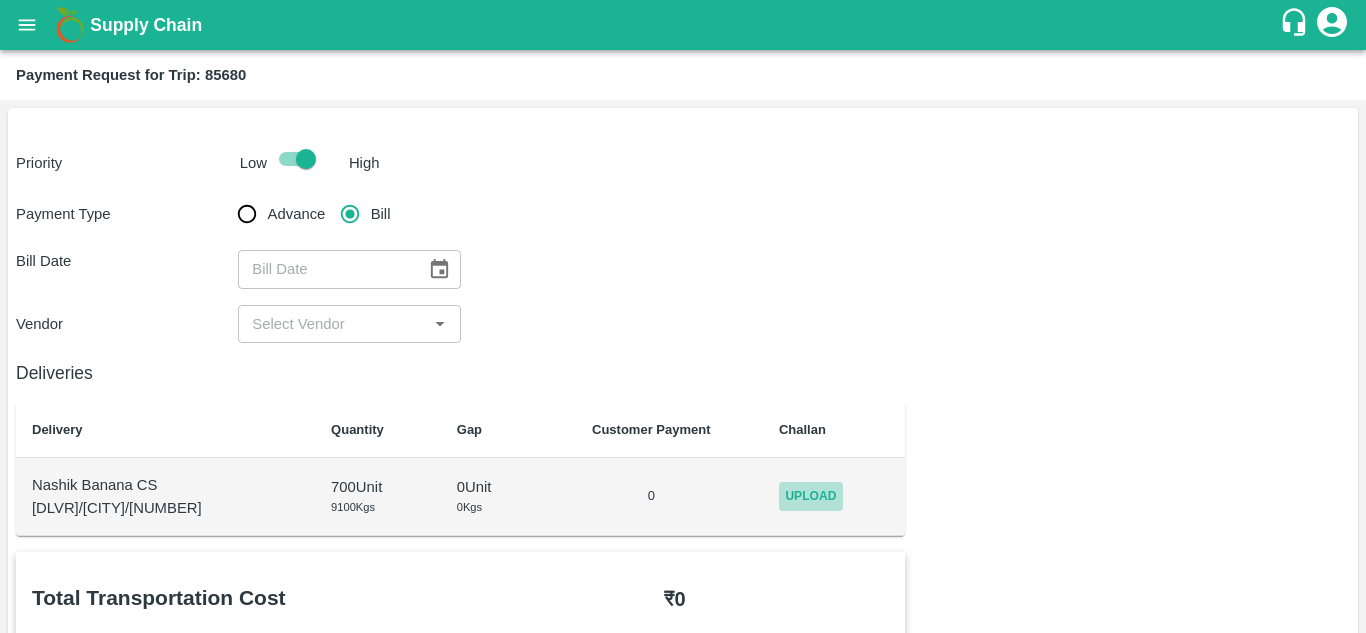 click on "Upload" at bounding box center (811, 496) 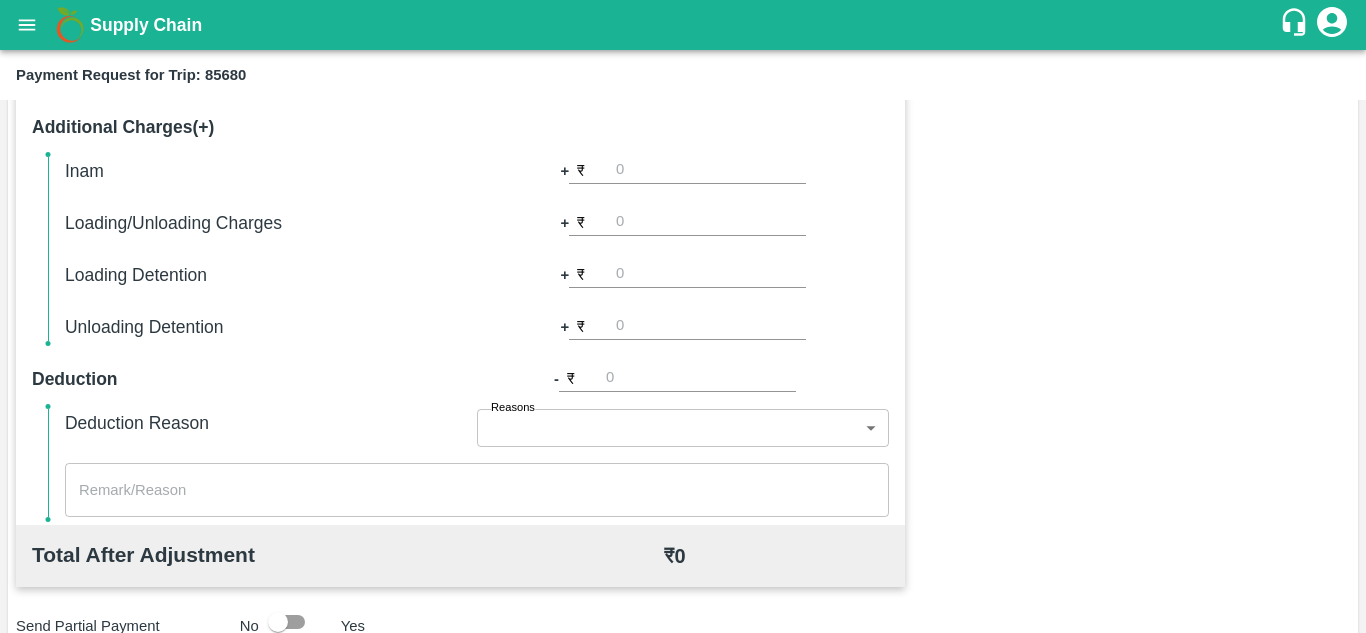 scroll, scrollTop: 700, scrollLeft: 0, axis: vertical 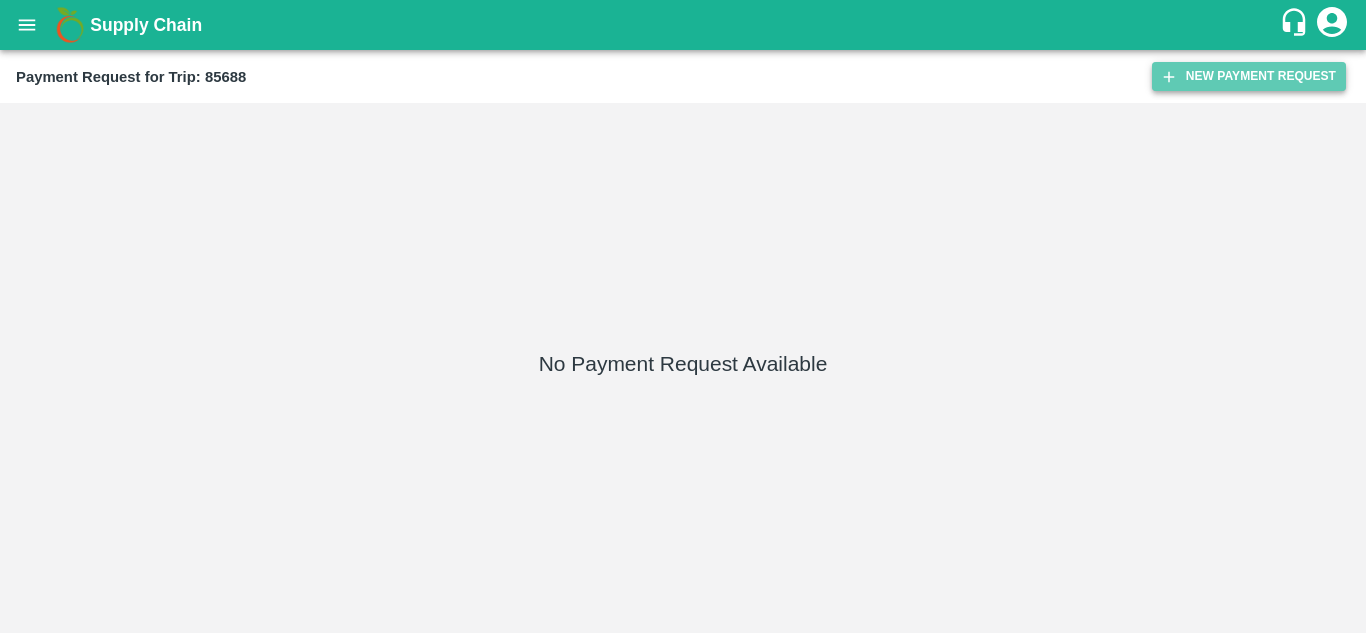 click on "New Payment Request" at bounding box center (1249, 76) 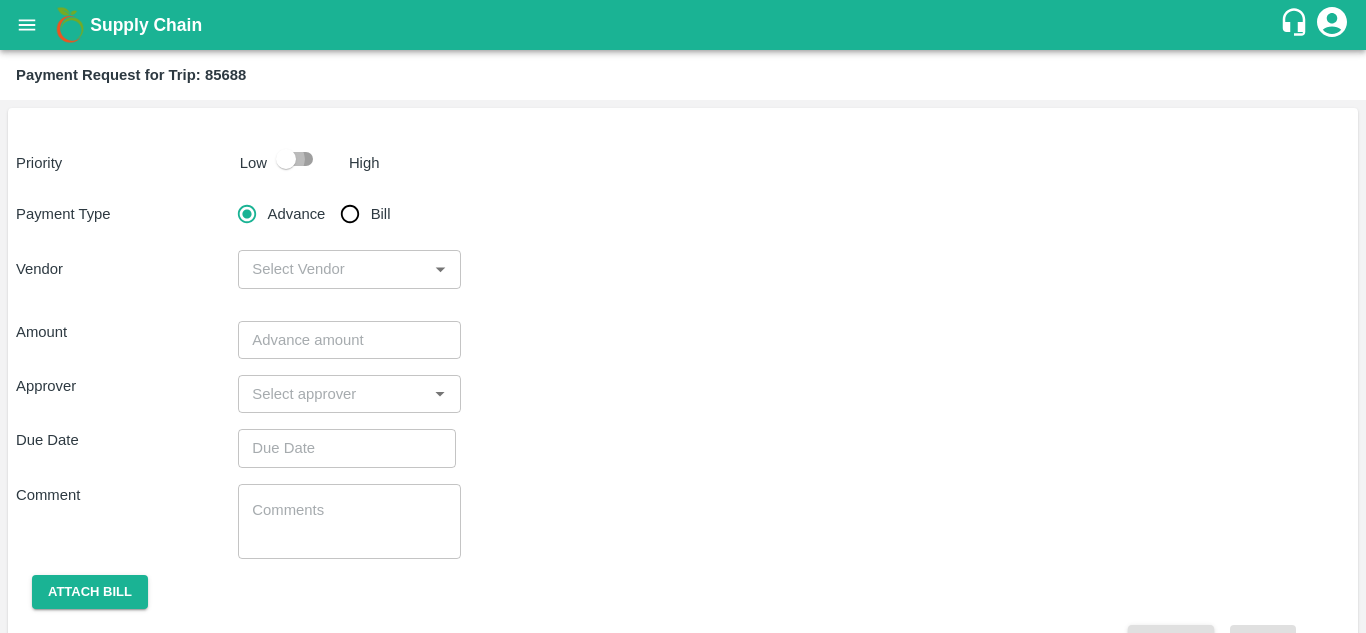 click at bounding box center (286, 159) 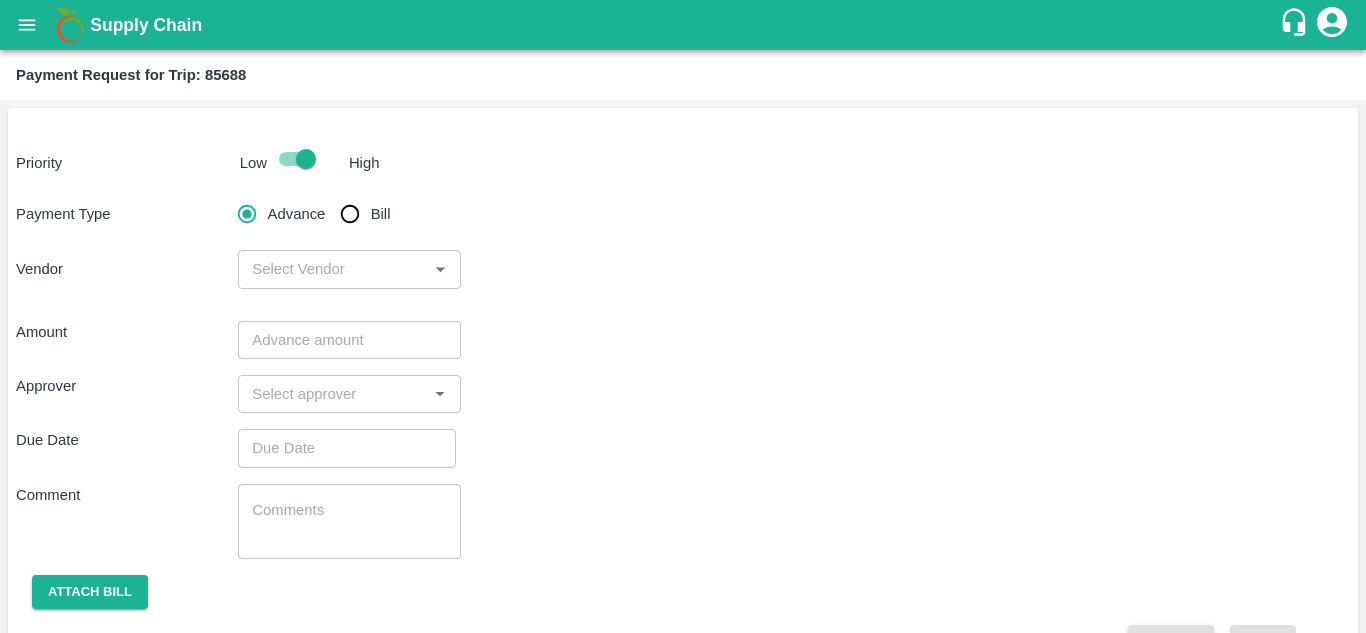 click on "Bill" at bounding box center [350, 214] 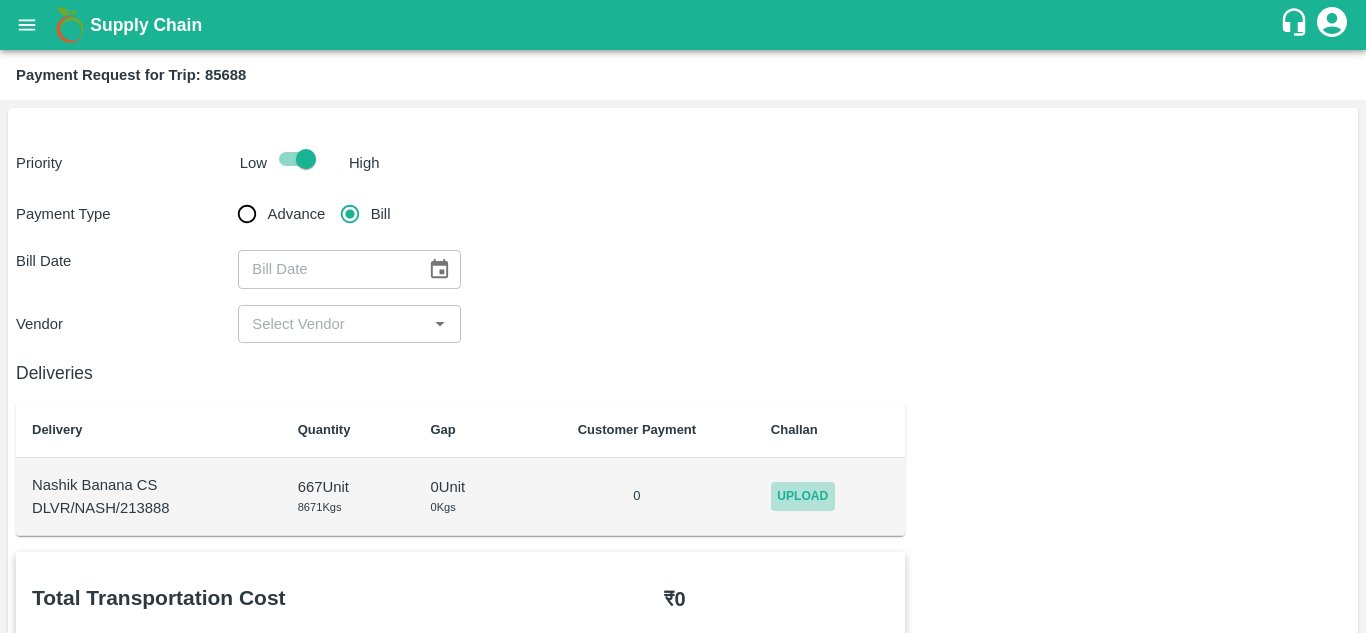 click on "Upload" at bounding box center (803, 496) 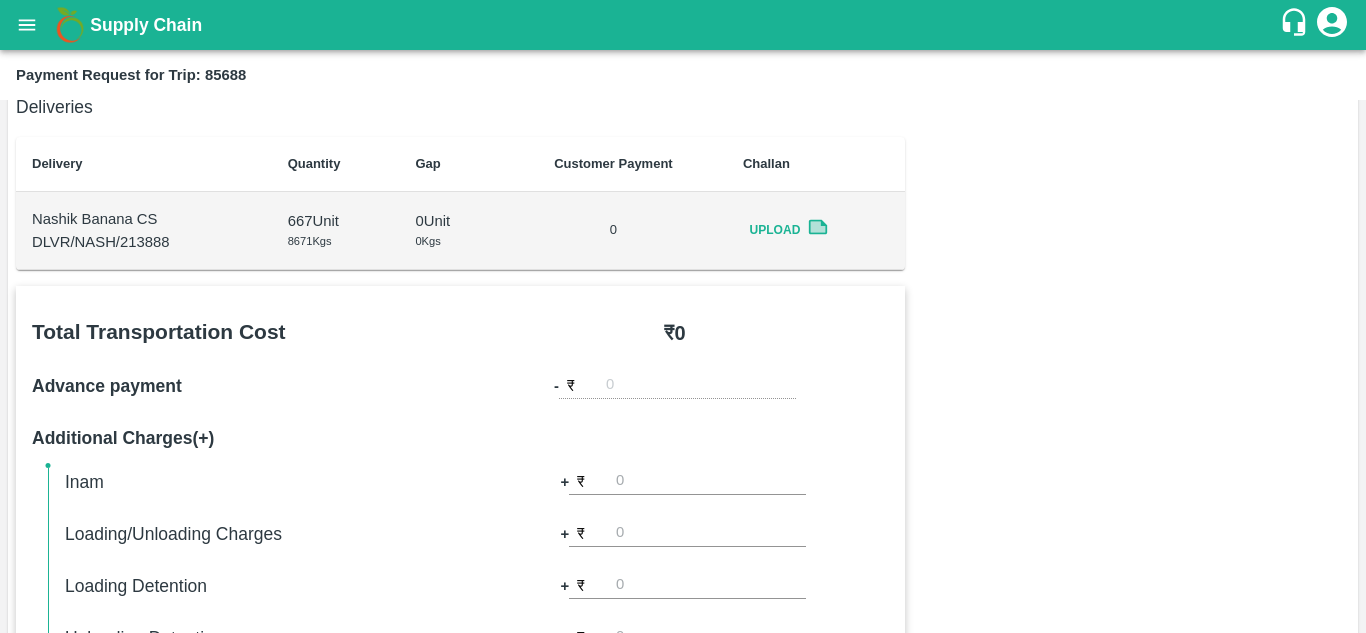 scroll, scrollTop: 0, scrollLeft: 0, axis: both 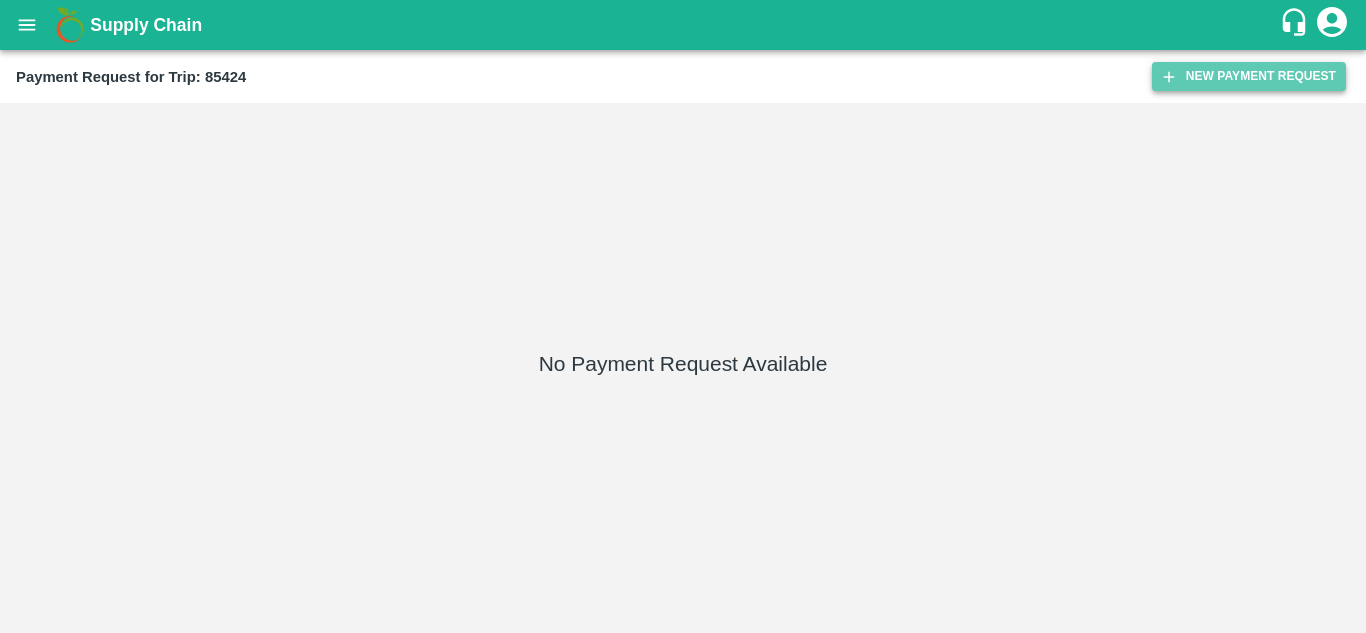 click on "New Payment Request" at bounding box center [1249, 76] 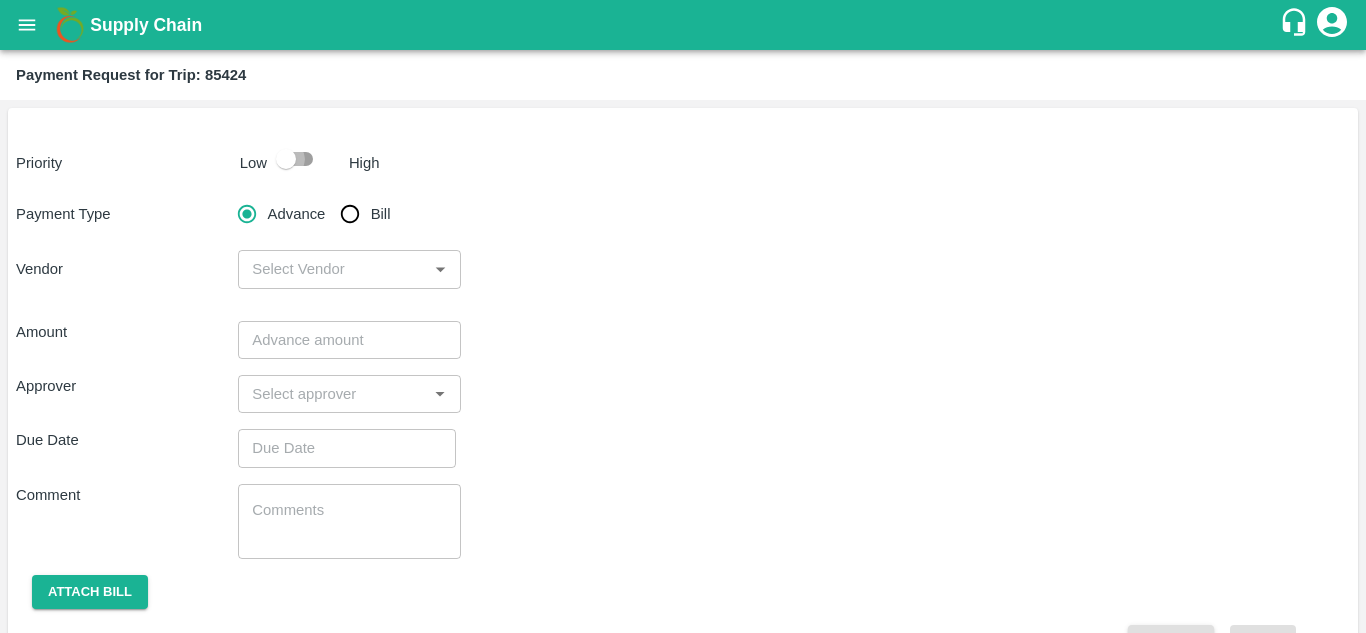 click at bounding box center [286, 159] 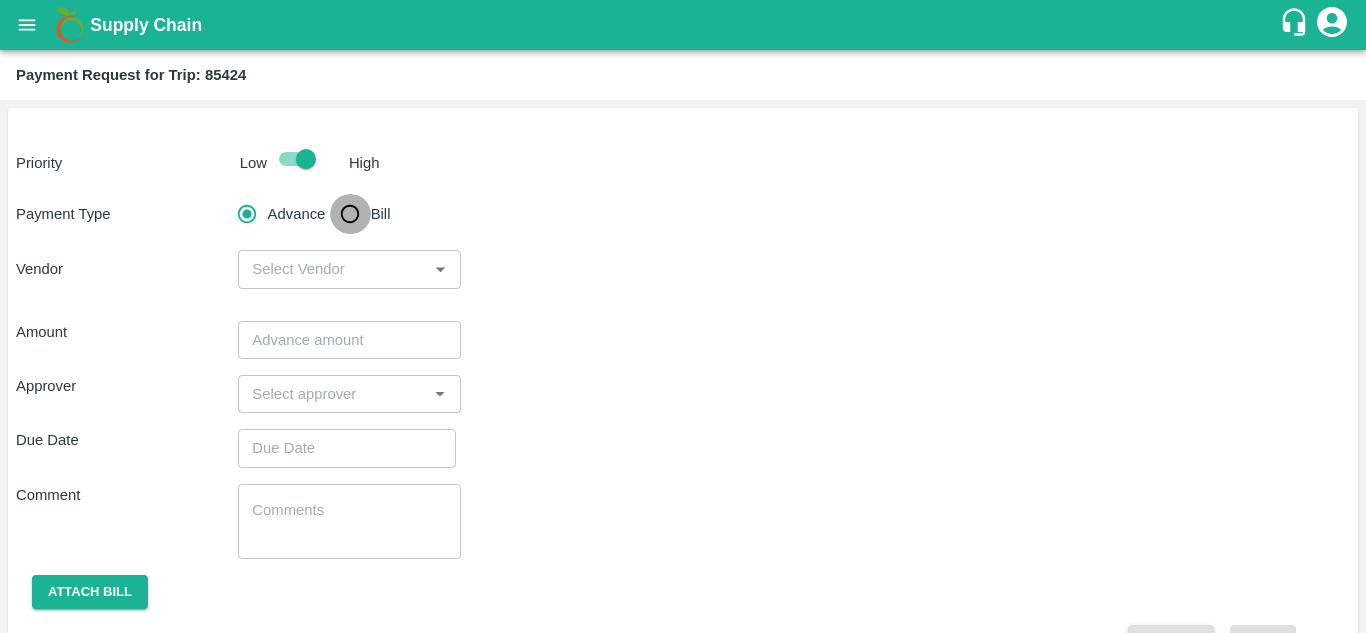 click on "Bill" at bounding box center [350, 214] 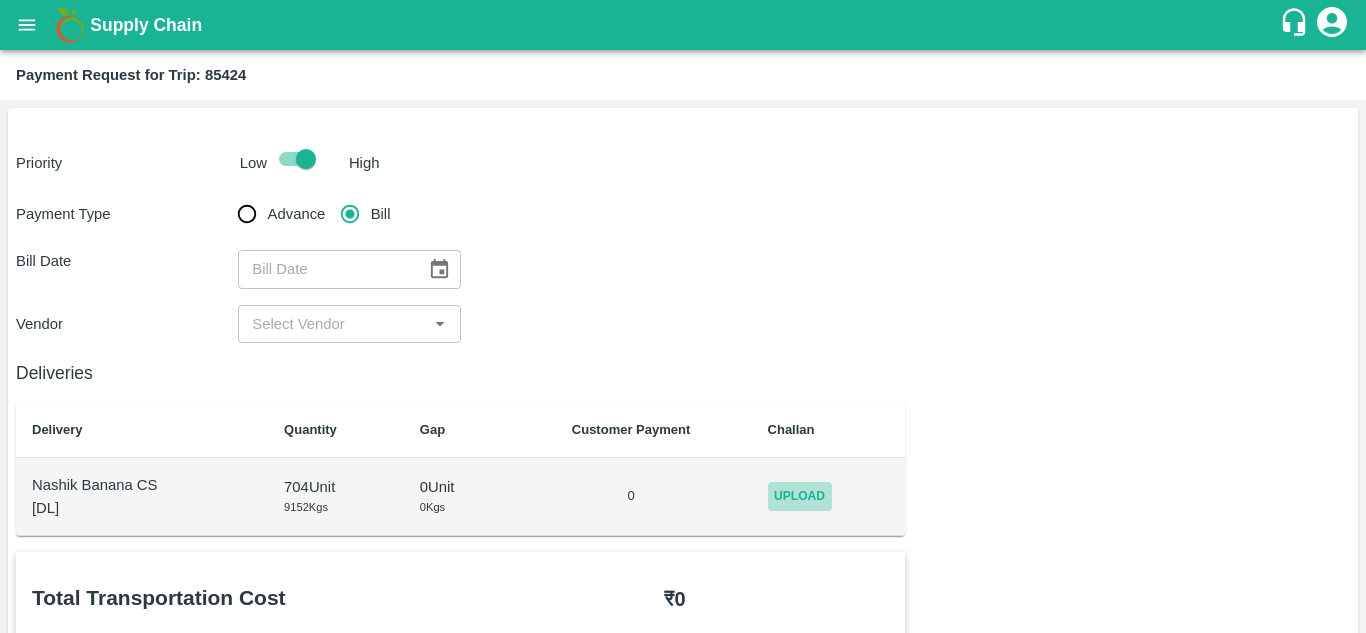click on "Upload" at bounding box center (800, 496) 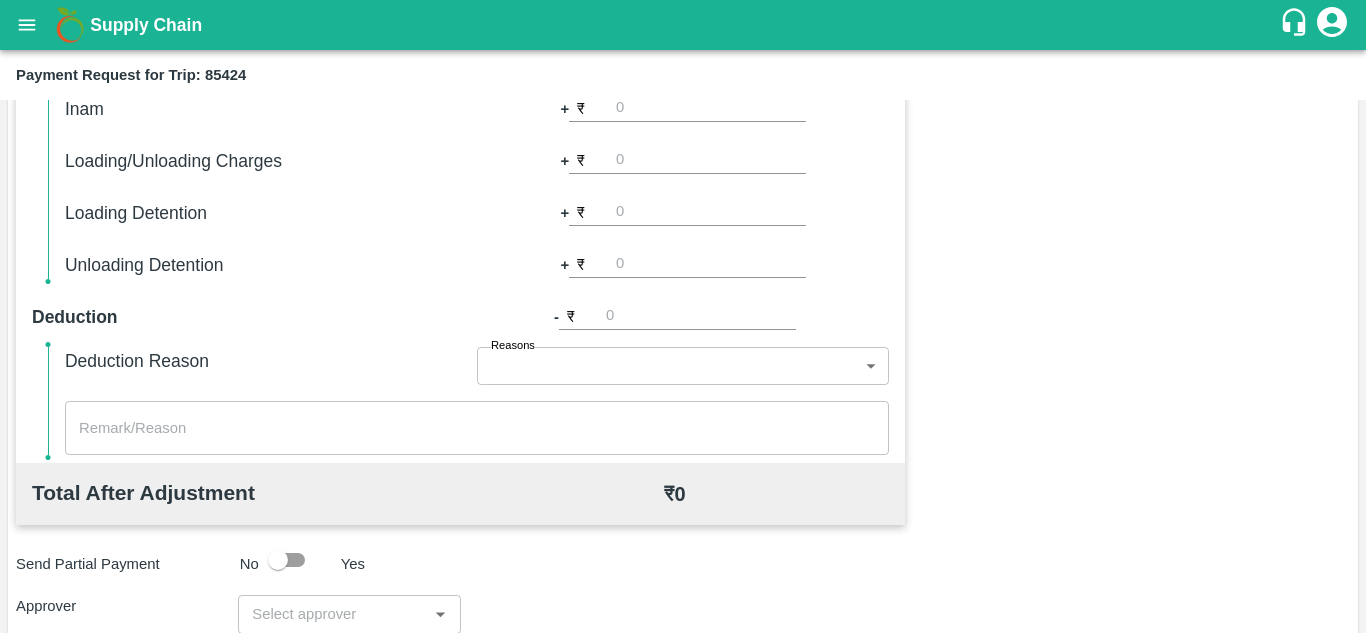 scroll, scrollTop: 0, scrollLeft: 0, axis: both 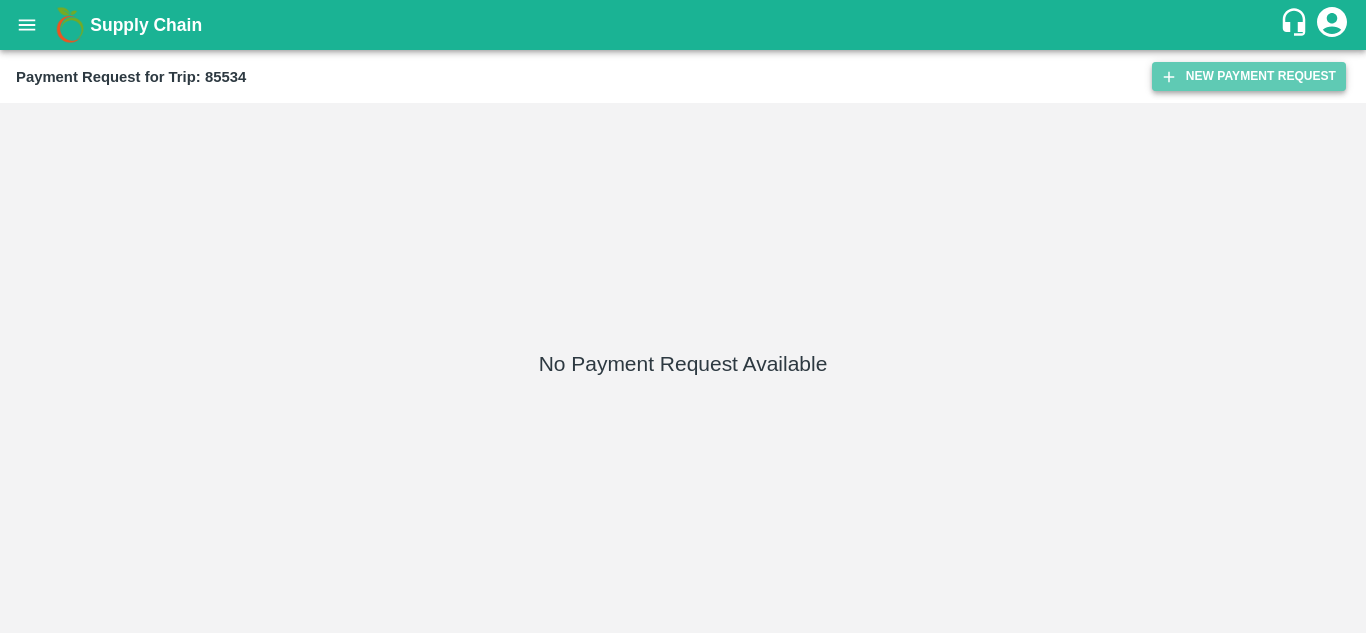click on "New Payment Request" at bounding box center [1249, 76] 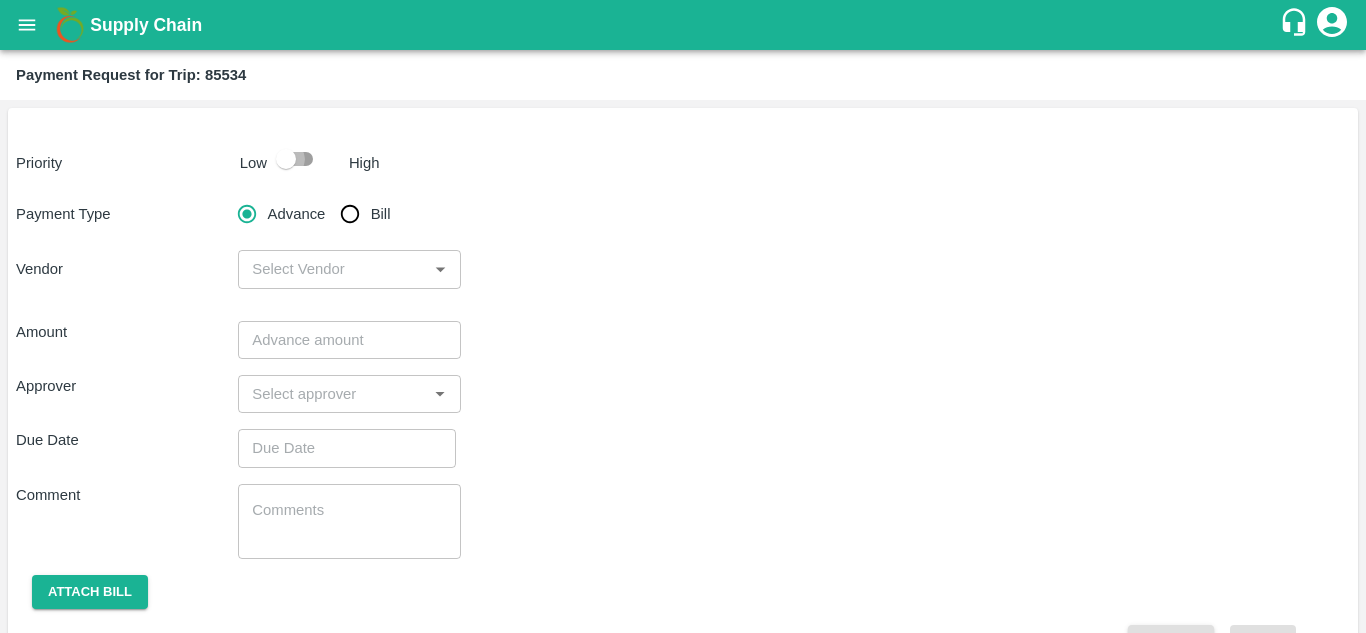 click at bounding box center (286, 159) 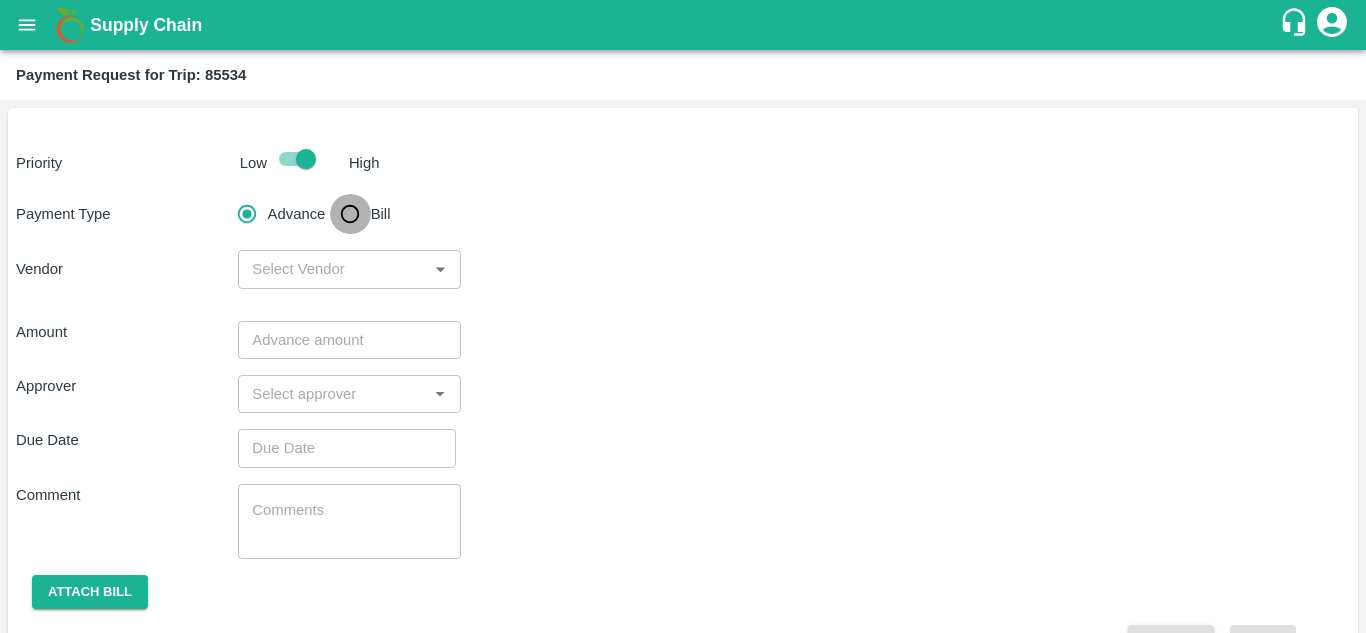 click on "Bill" at bounding box center (350, 214) 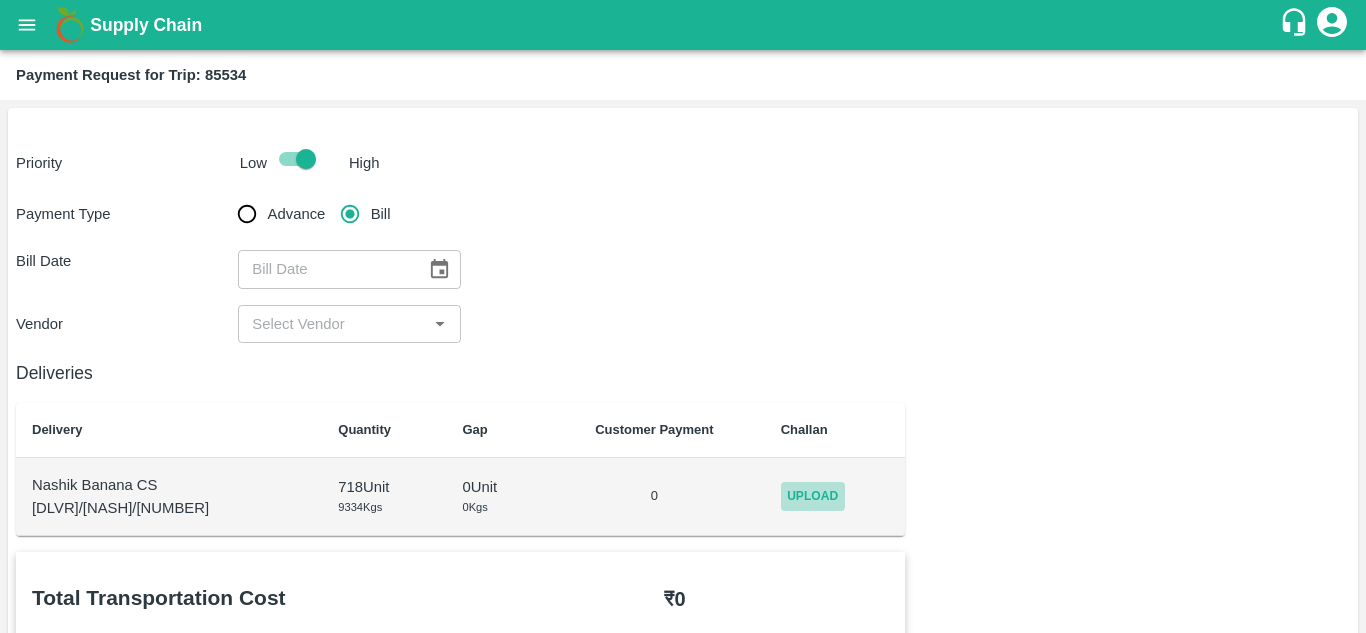click on "Upload" at bounding box center (813, 496) 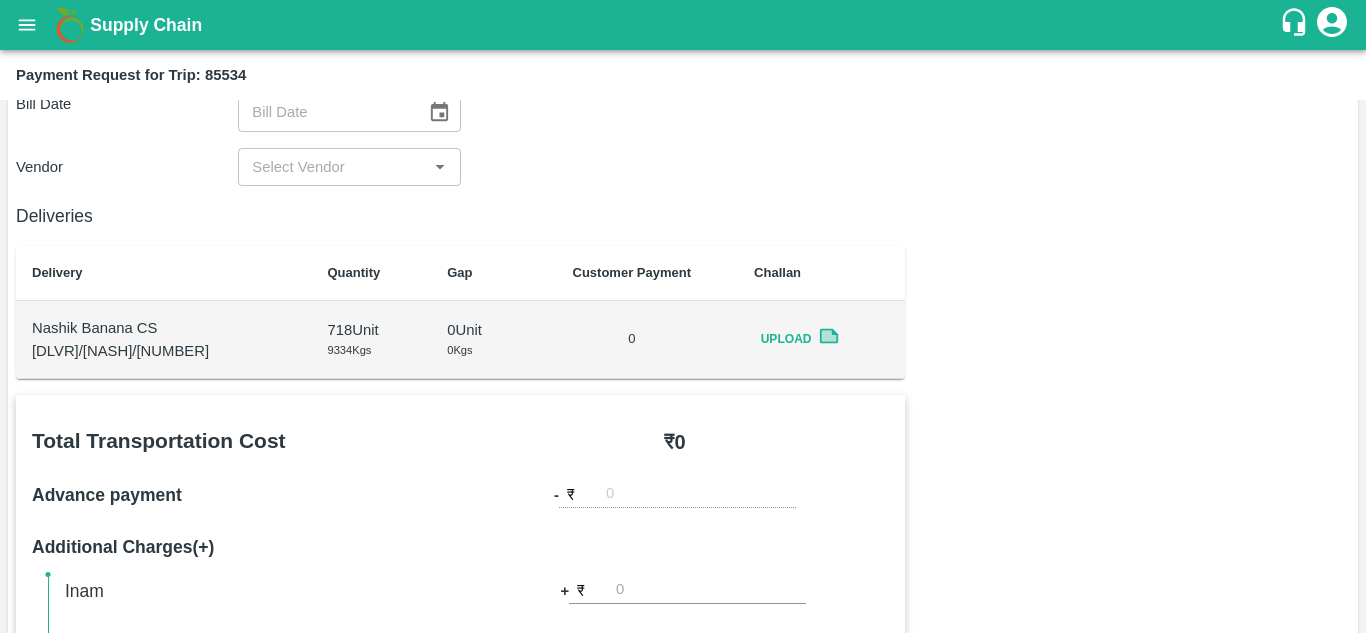 scroll, scrollTop: 0, scrollLeft: 0, axis: both 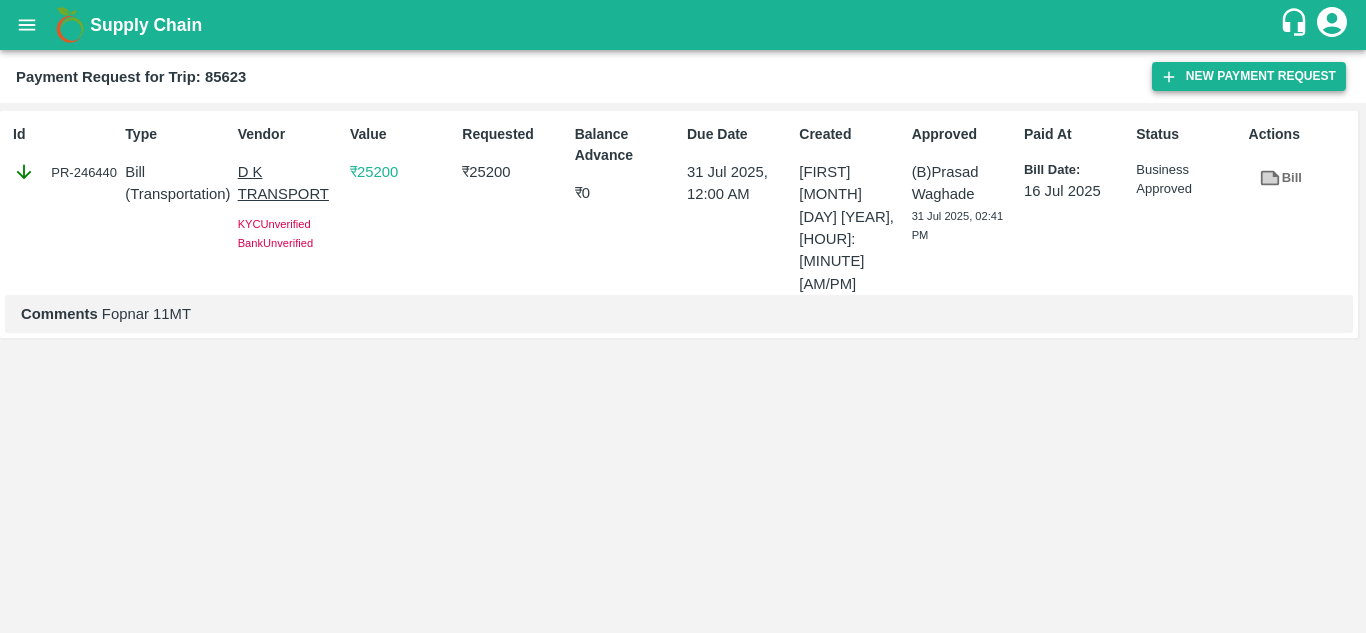 click on "New Payment Request" at bounding box center (1249, 76) 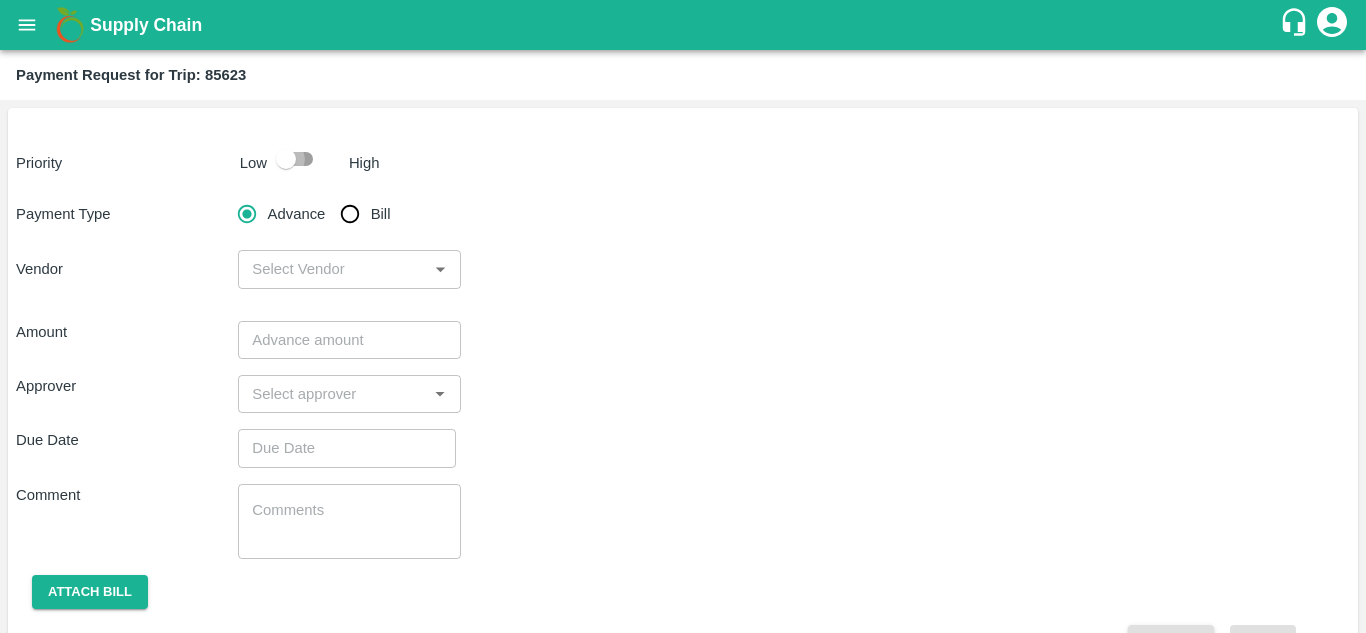 click at bounding box center [286, 159] 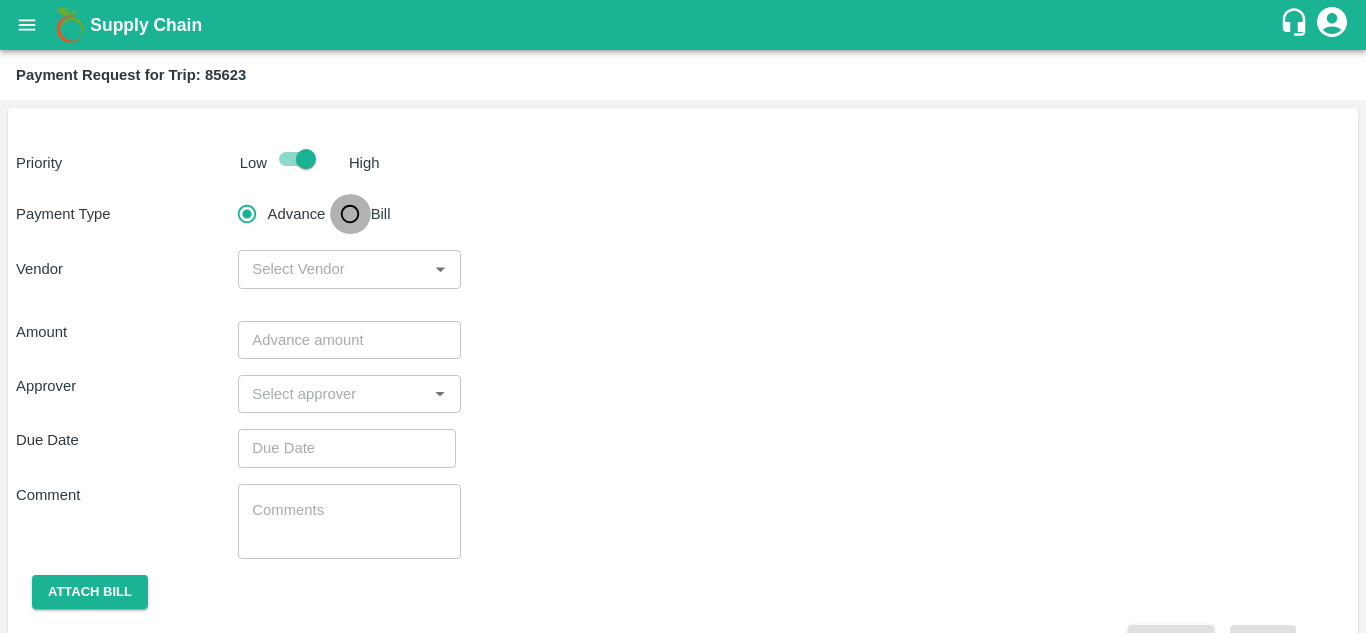 click on "Bill" at bounding box center [350, 214] 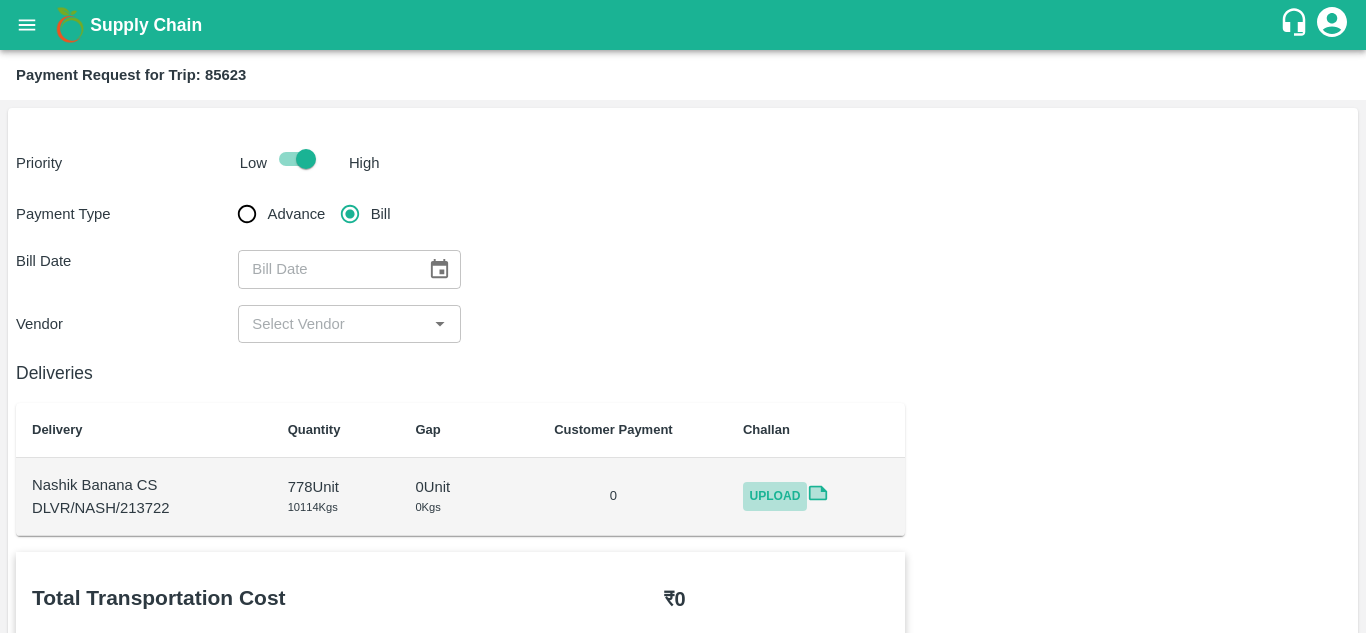 click on "Upload" at bounding box center (775, 496) 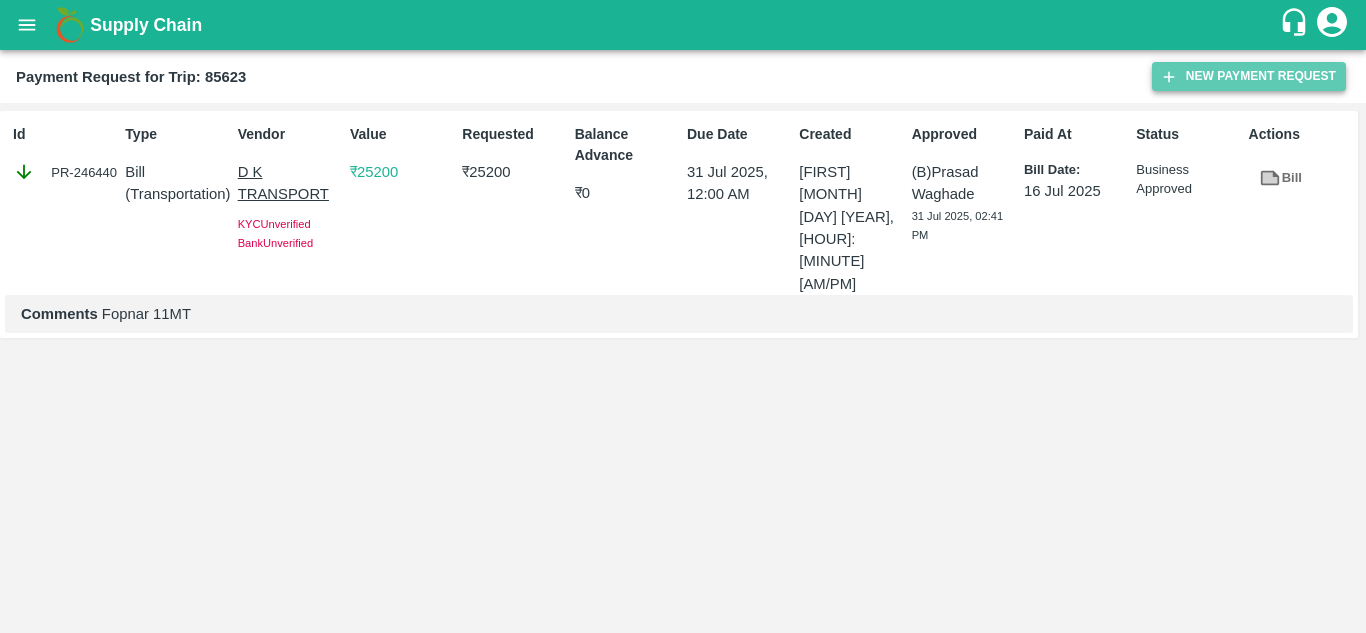 click on "New Payment Request" at bounding box center [1249, 76] 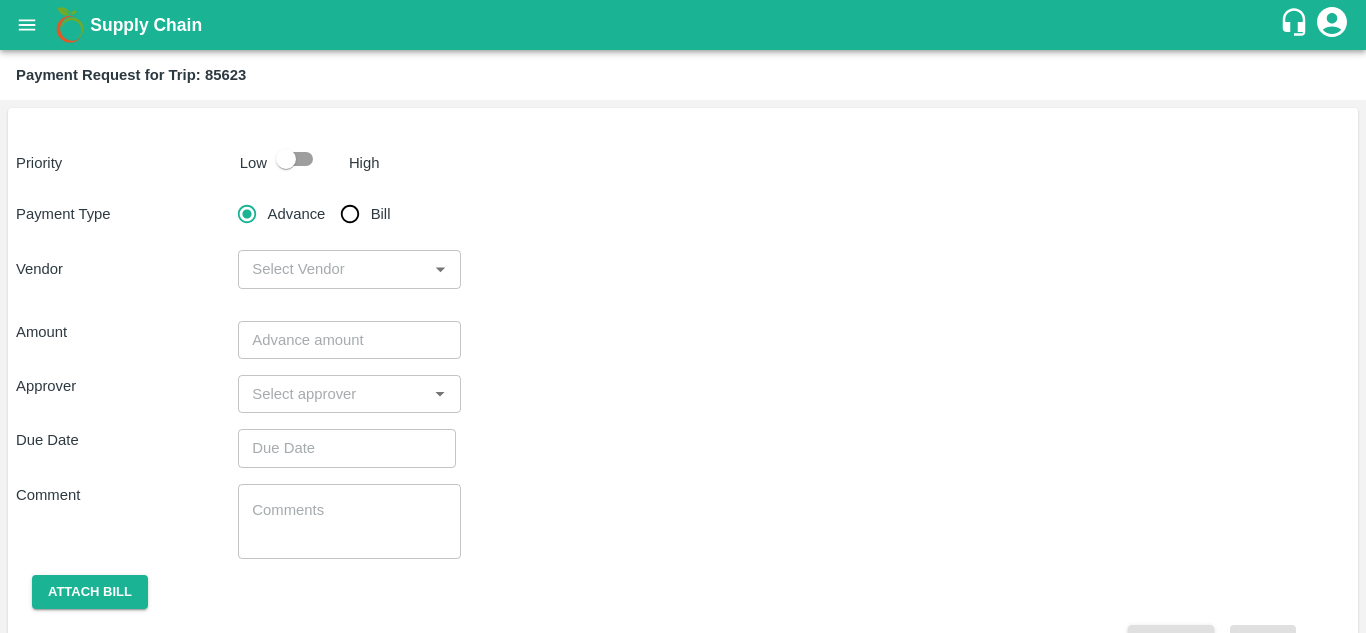 click at bounding box center (286, 159) 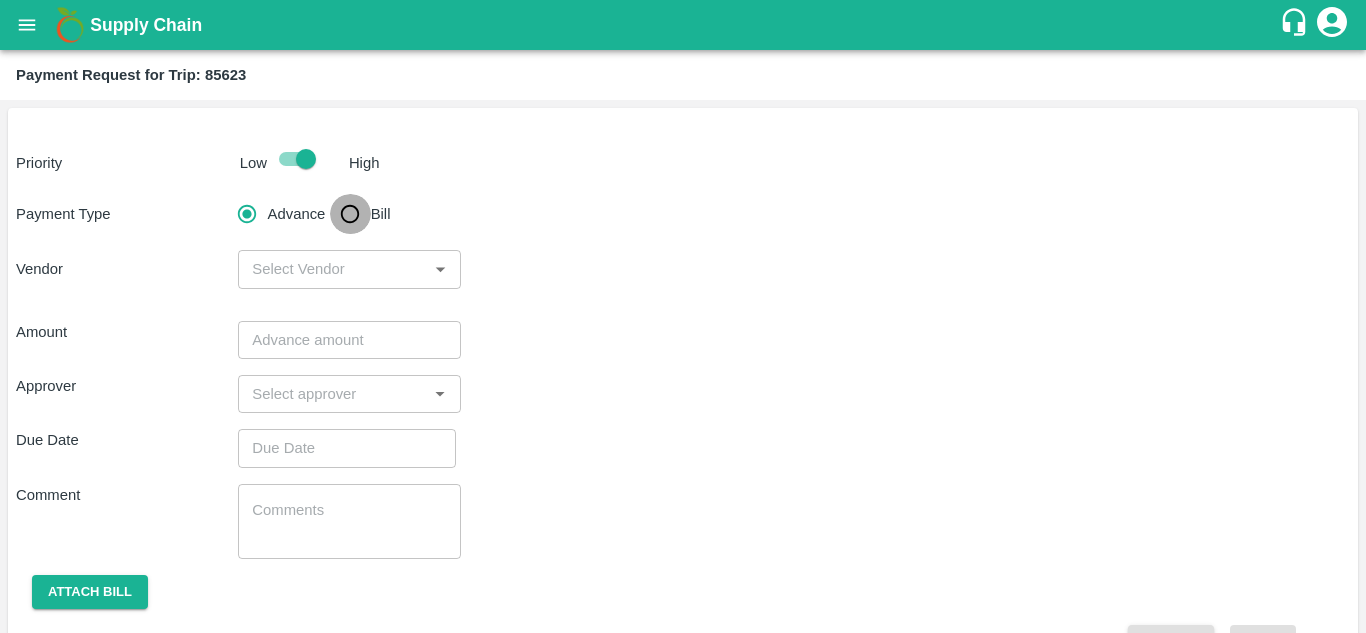 click on "Bill" at bounding box center (350, 214) 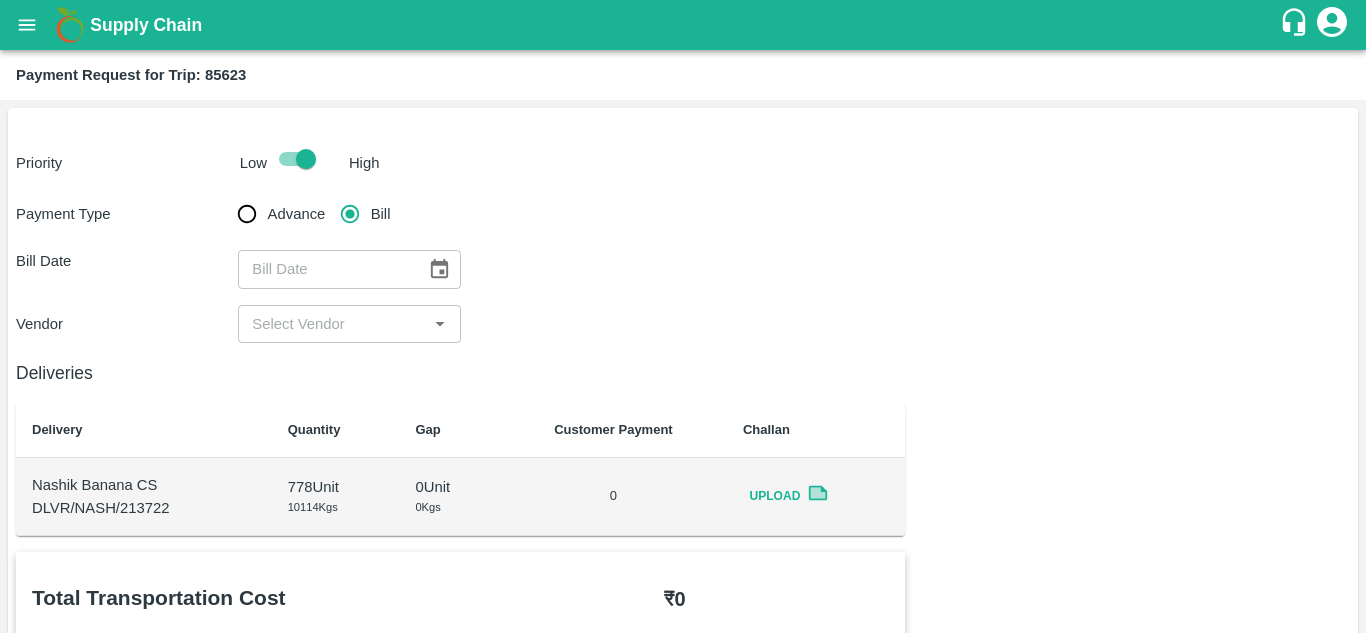 click 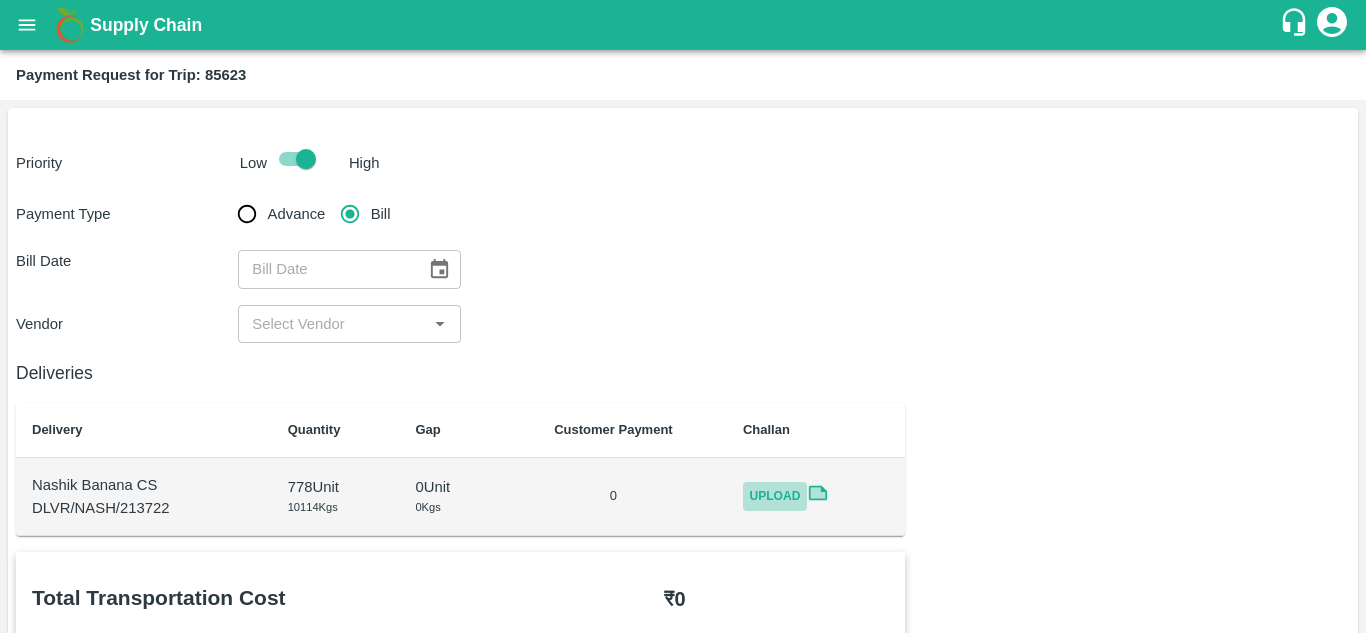 click on "Upload" at bounding box center [775, 496] 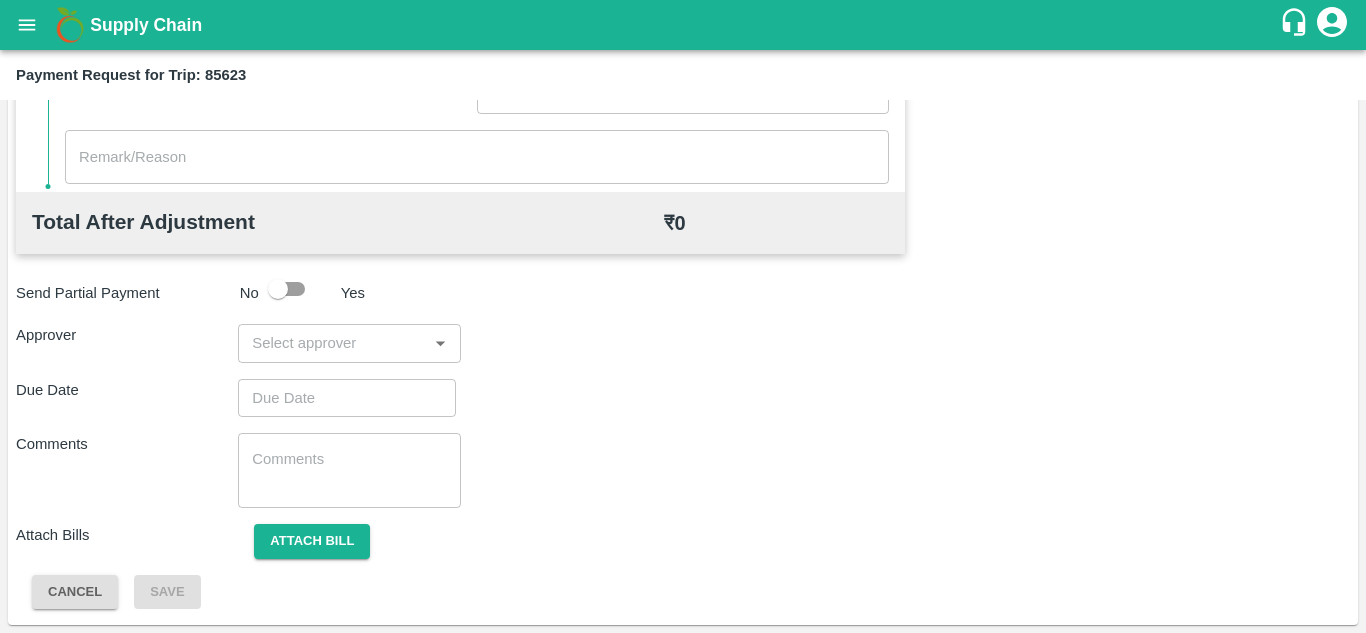 scroll, scrollTop: 0, scrollLeft: 0, axis: both 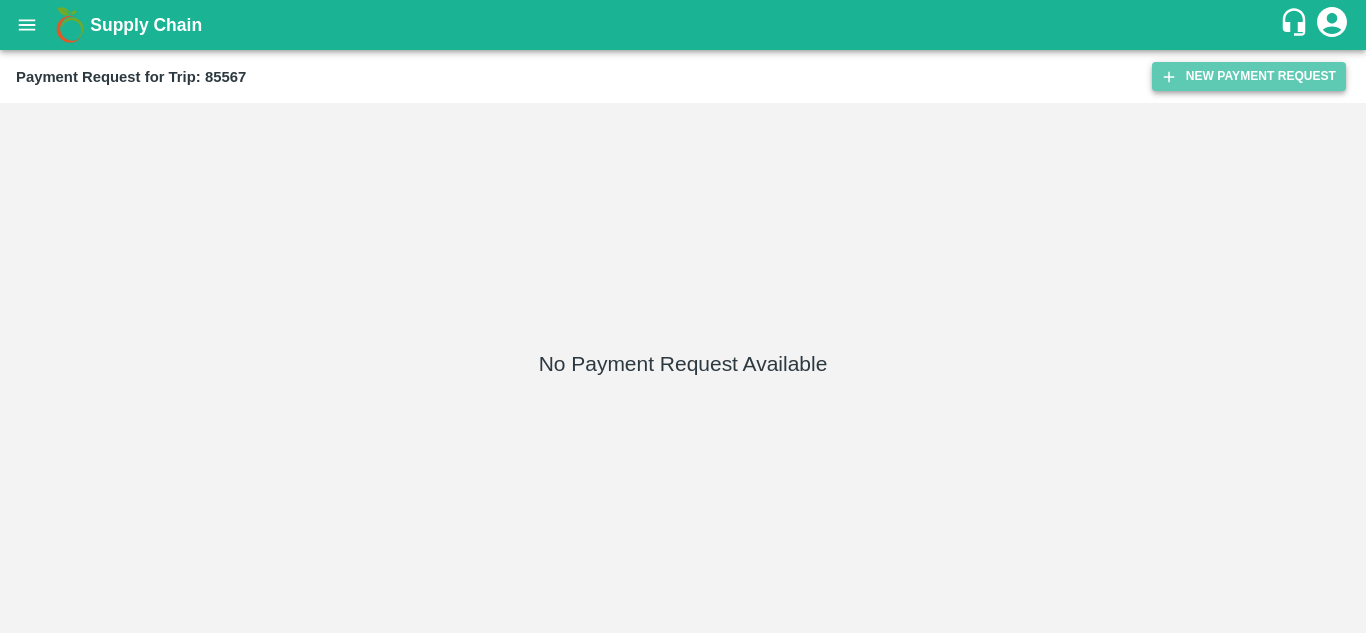 click on "New Payment Request" at bounding box center [1249, 76] 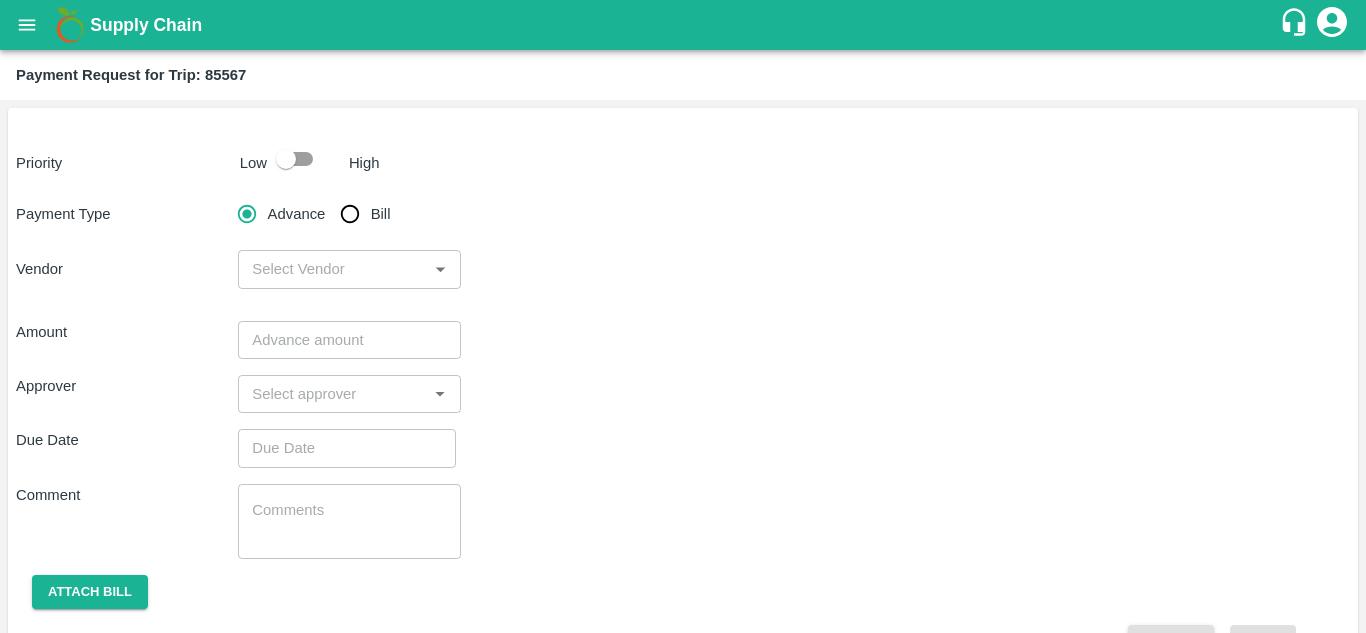 click at bounding box center (286, 159) 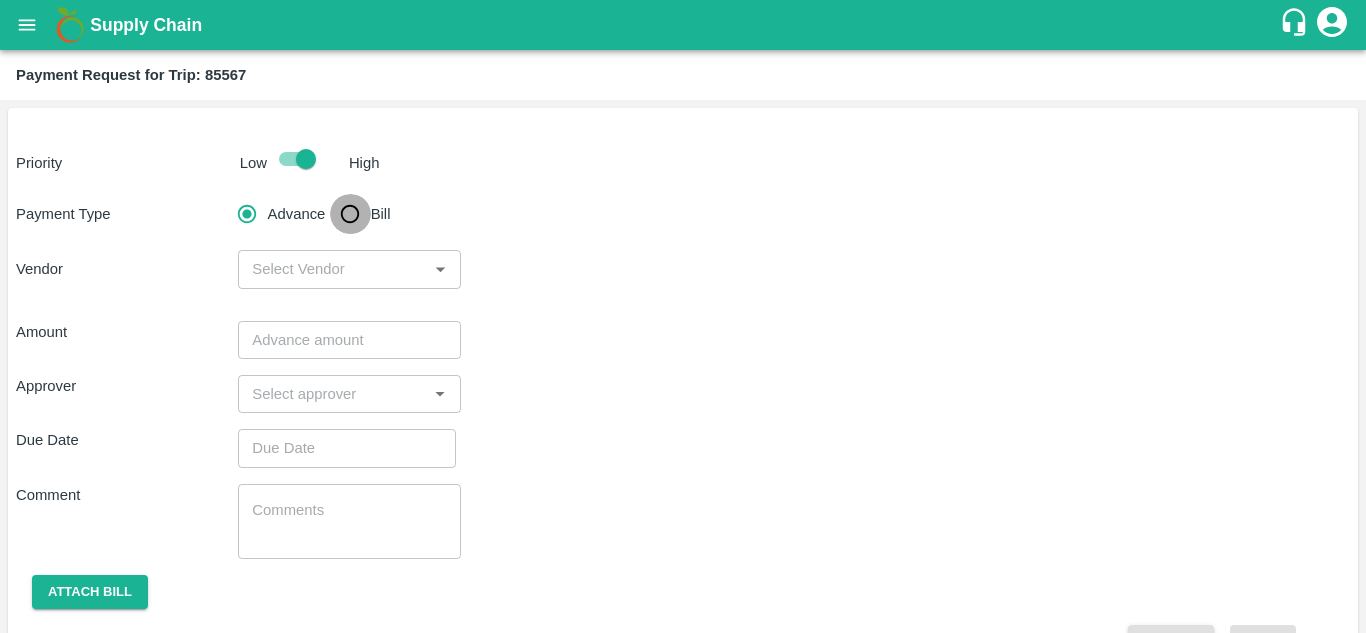 click on "Bill" at bounding box center [350, 214] 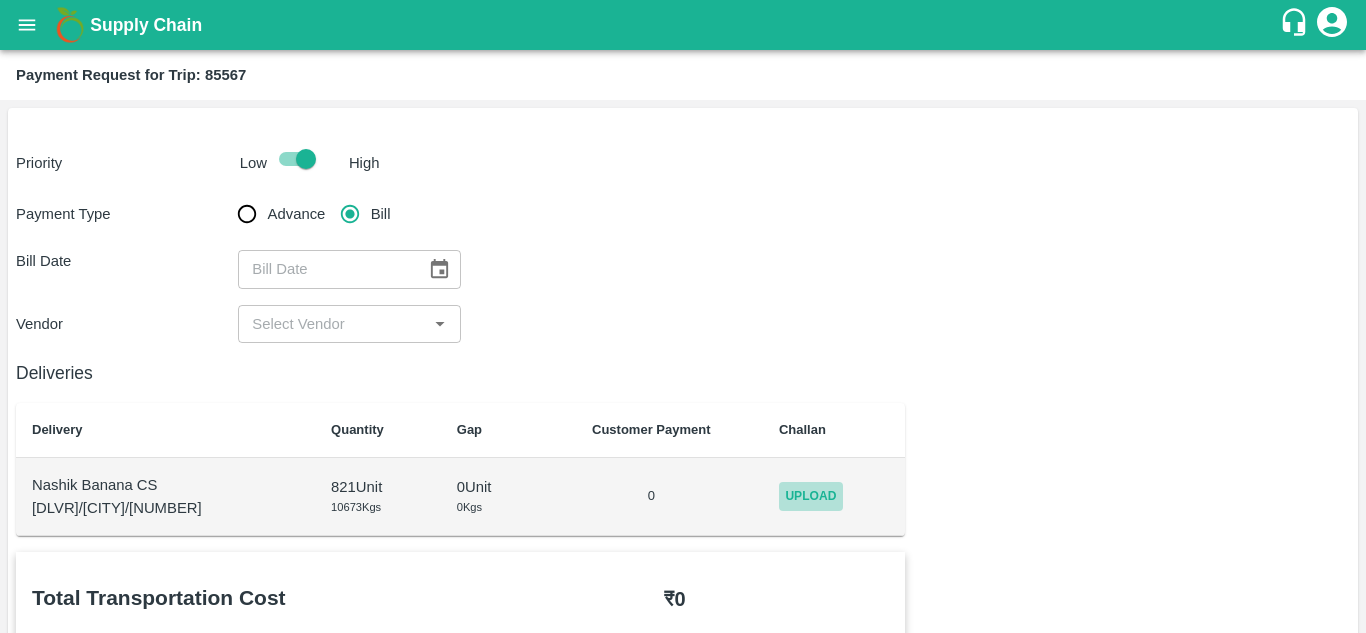click on "Upload" at bounding box center [811, 496] 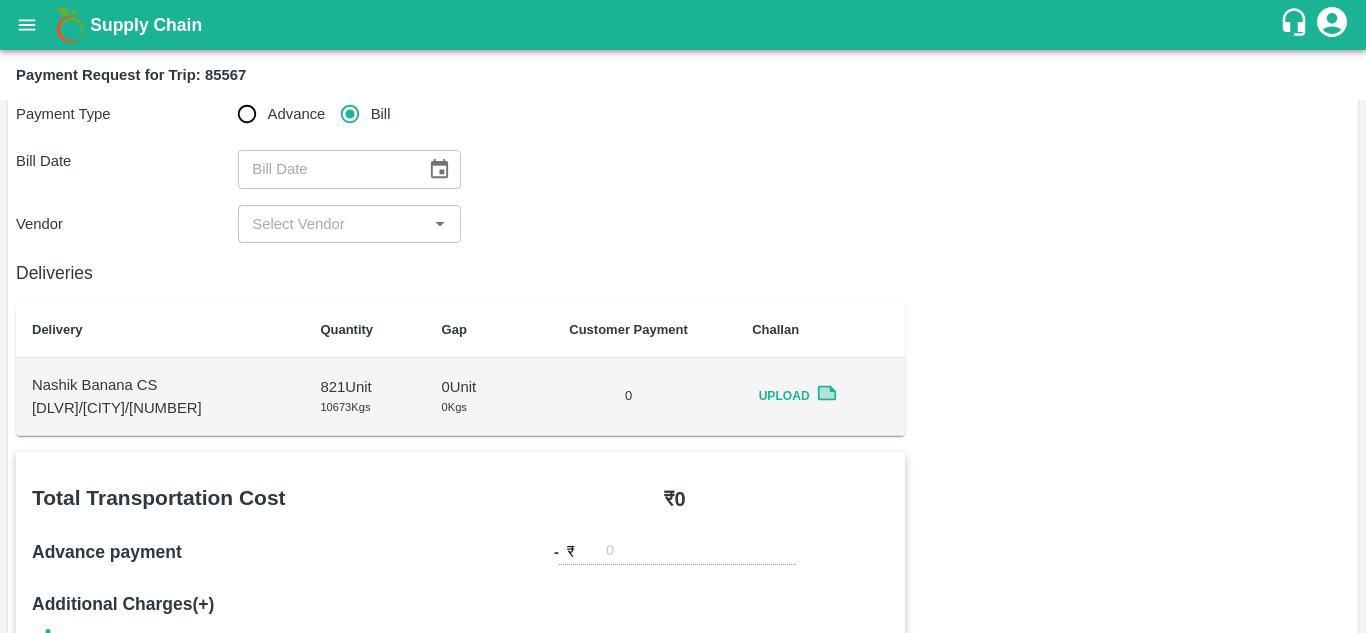 scroll, scrollTop: 0, scrollLeft: 0, axis: both 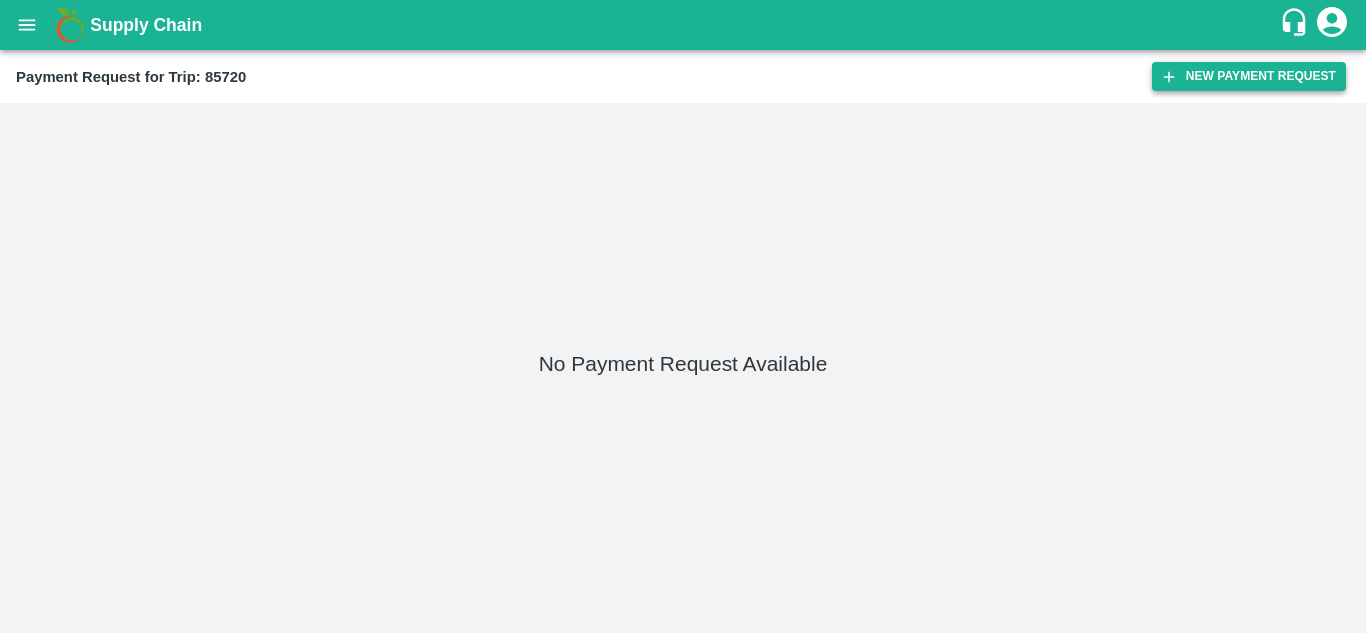 click on "New Payment Request" at bounding box center [1249, 76] 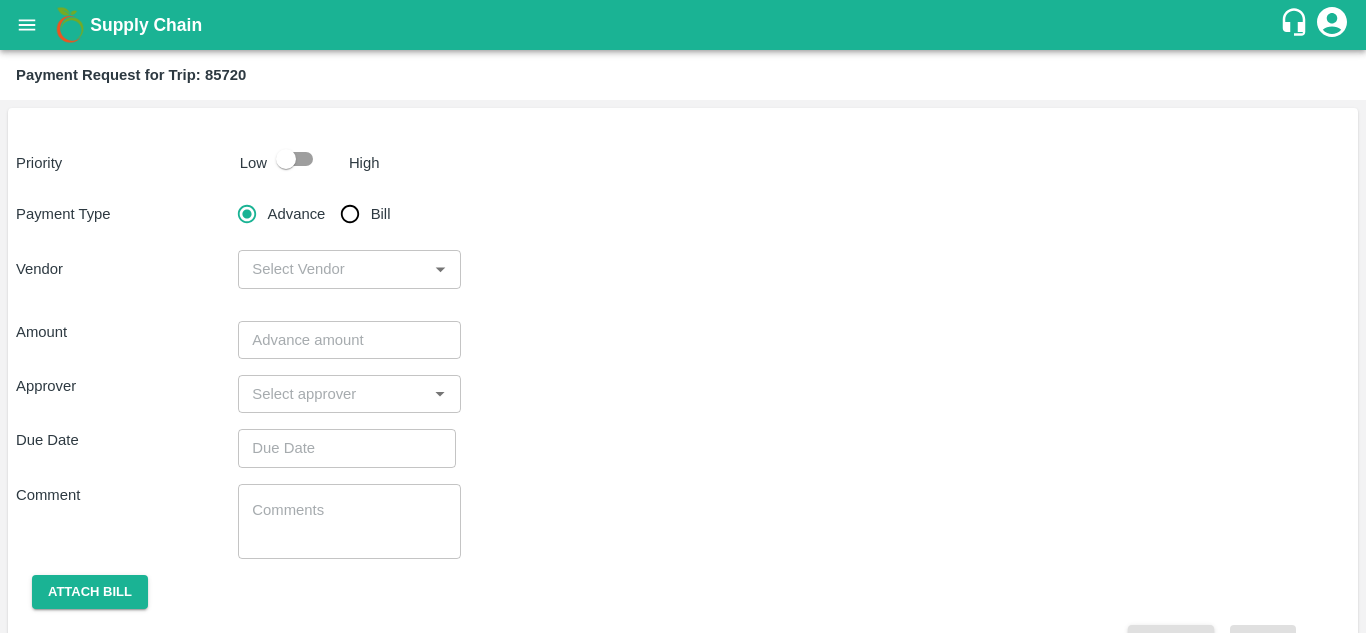 click at bounding box center [286, 159] 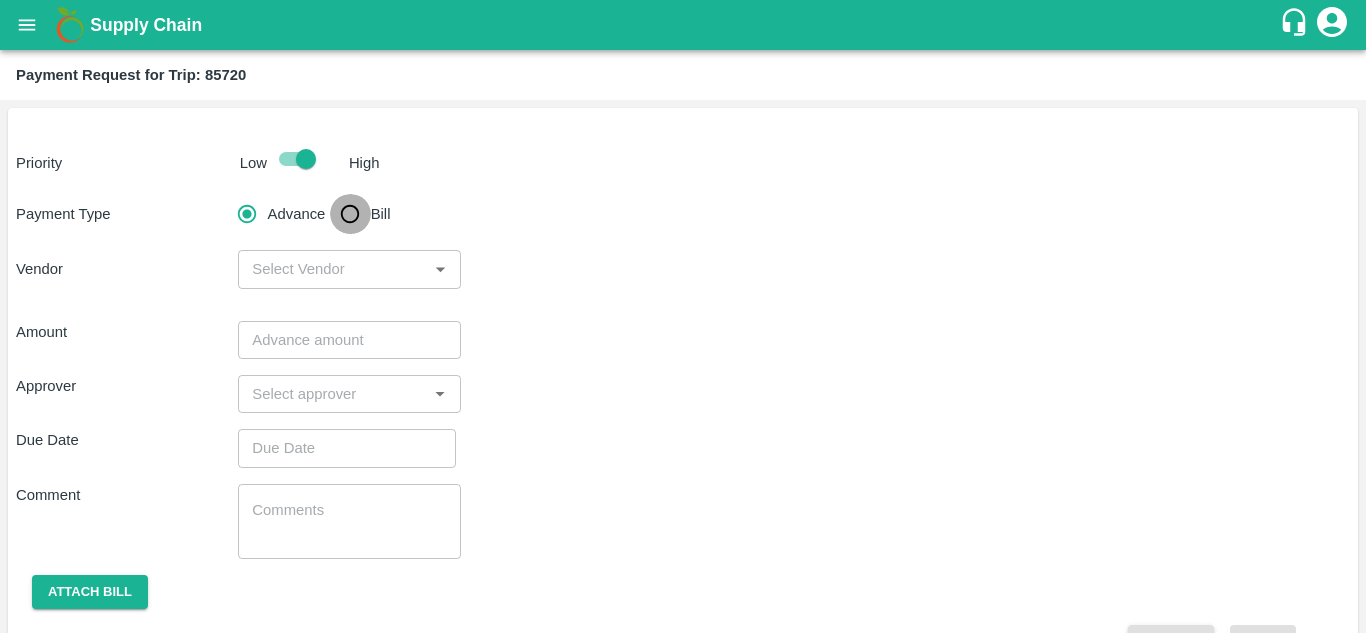 click on "Bill" at bounding box center [350, 214] 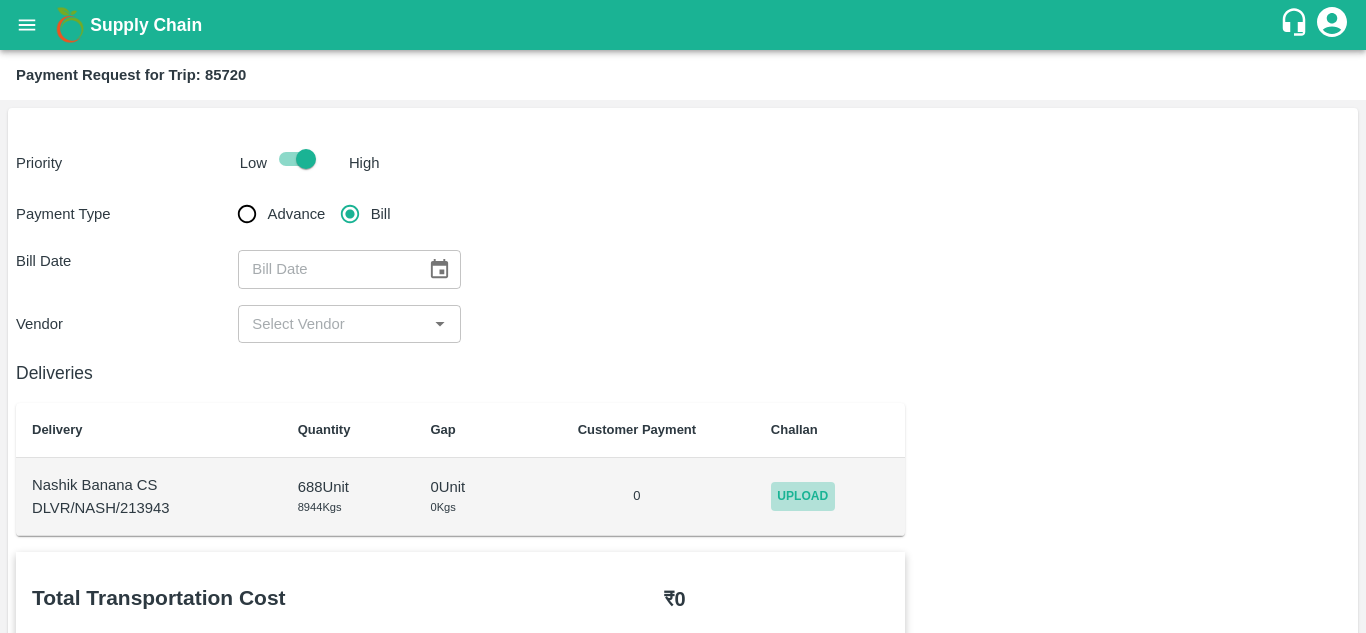 click on "Upload" at bounding box center (803, 496) 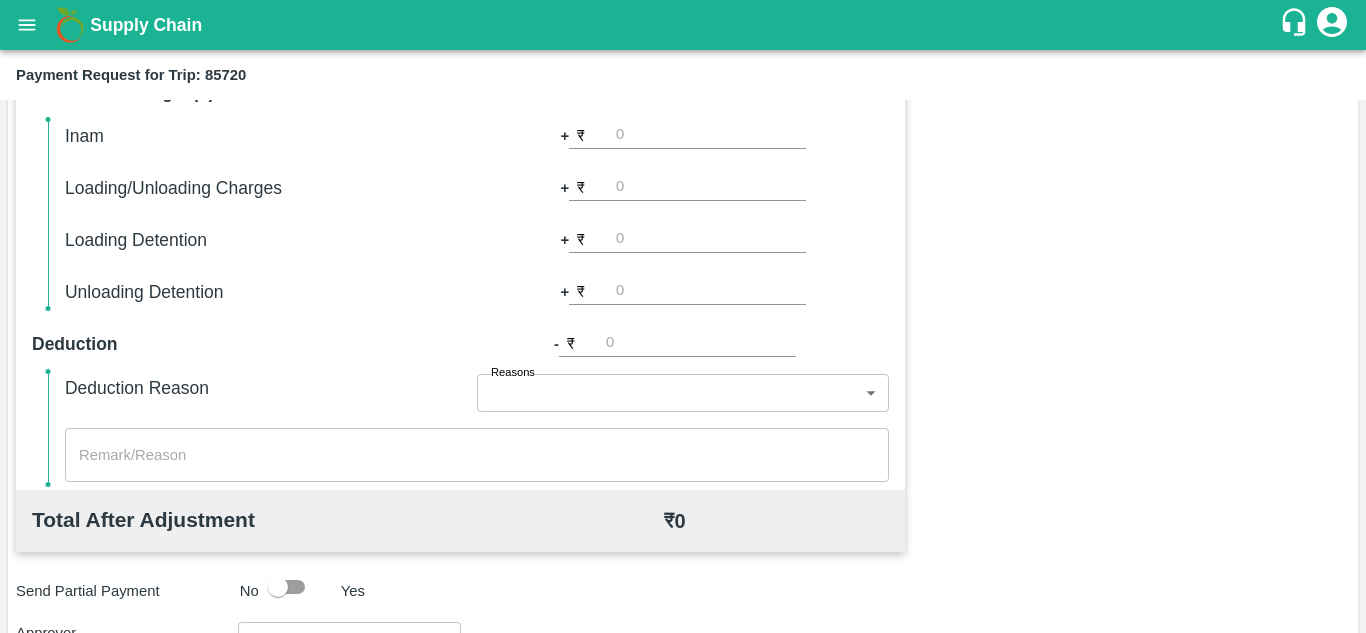 scroll, scrollTop: 0, scrollLeft: 0, axis: both 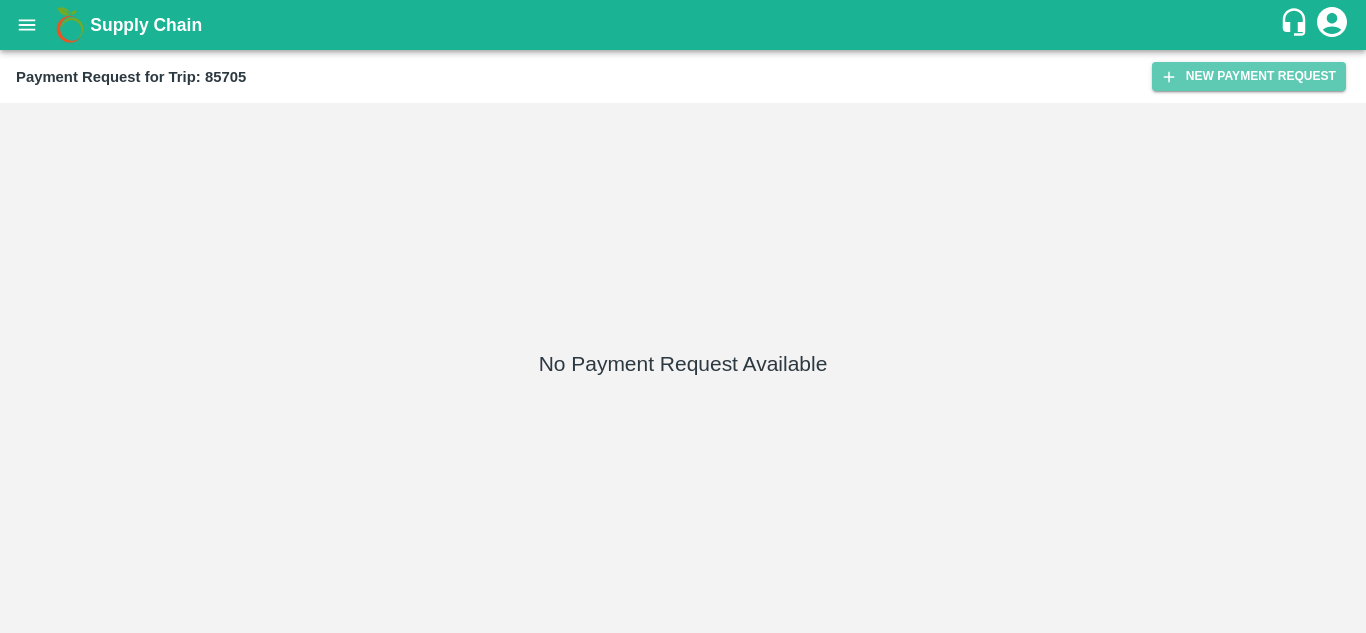 click on "New Payment Request" at bounding box center (1249, 76) 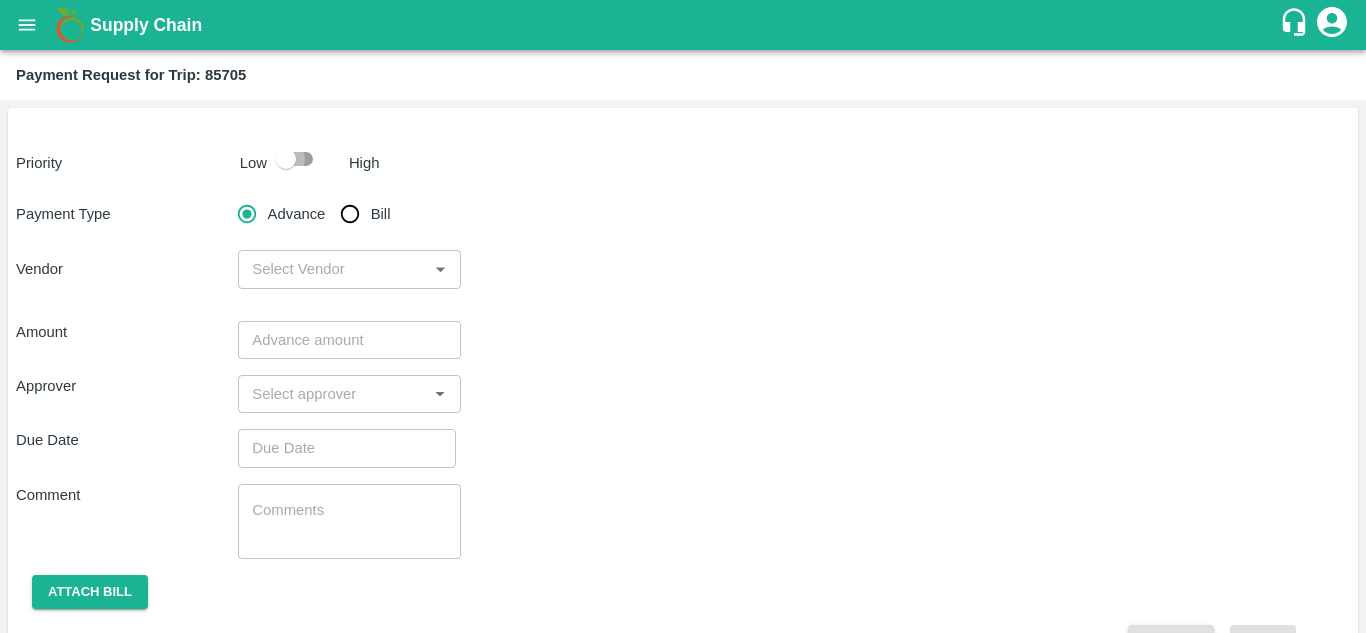 click at bounding box center [286, 159] 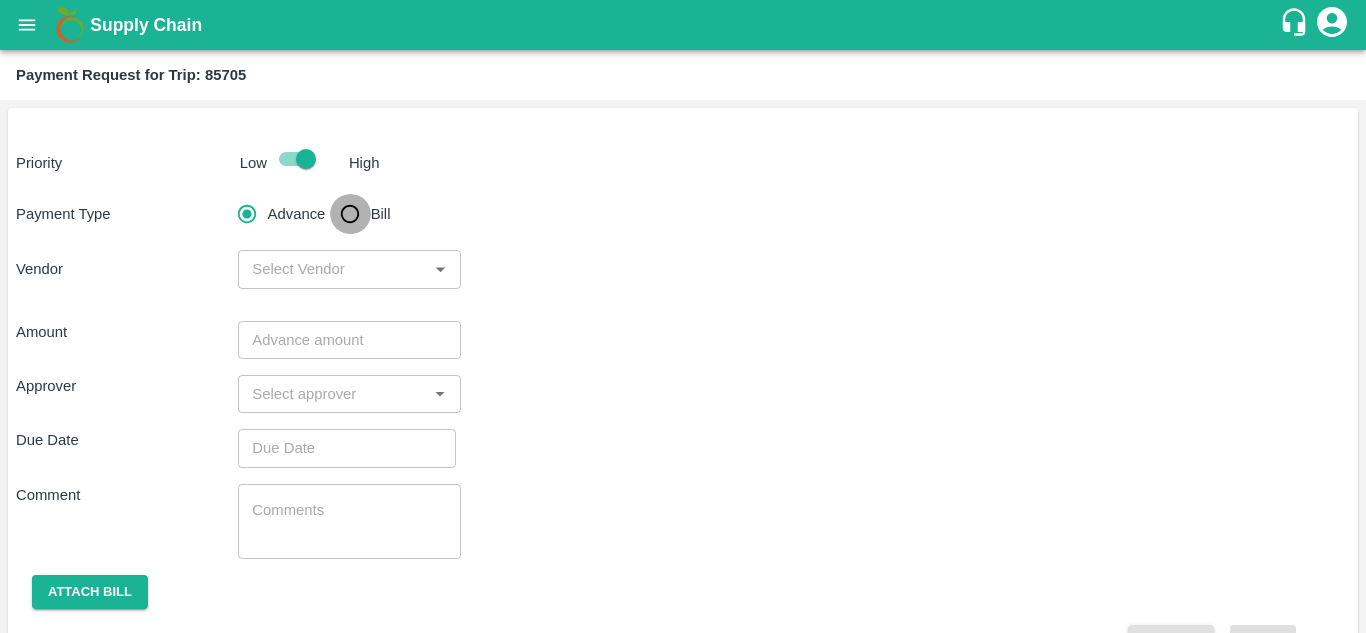 click on "Bill" at bounding box center (350, 214) 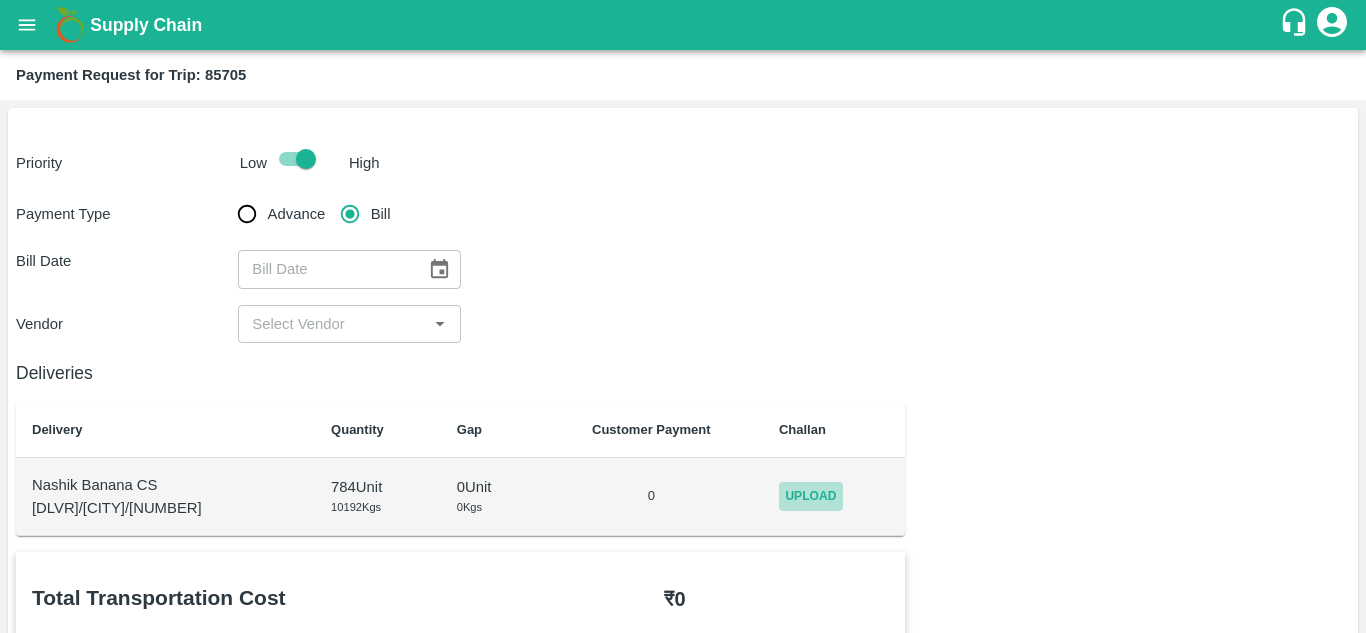 click on "Upload" at bounding box center (811, 496) 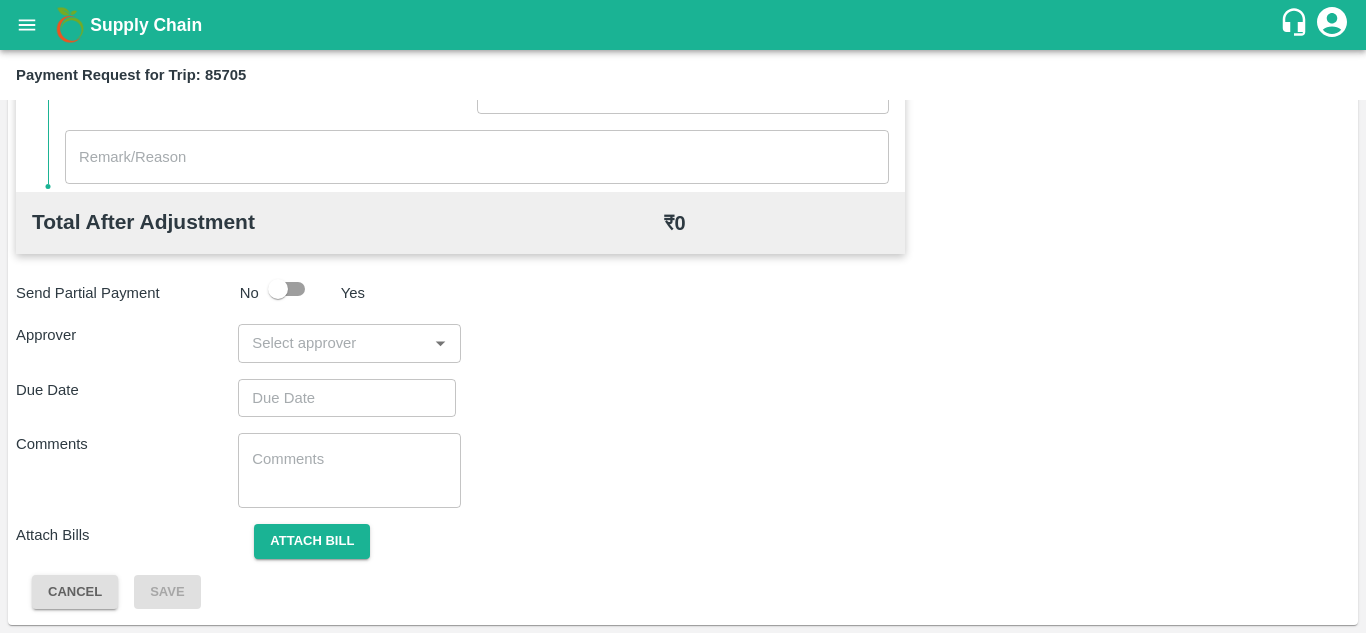 scroll, scrollTop: 0, scrollLeft: 0, axis: both 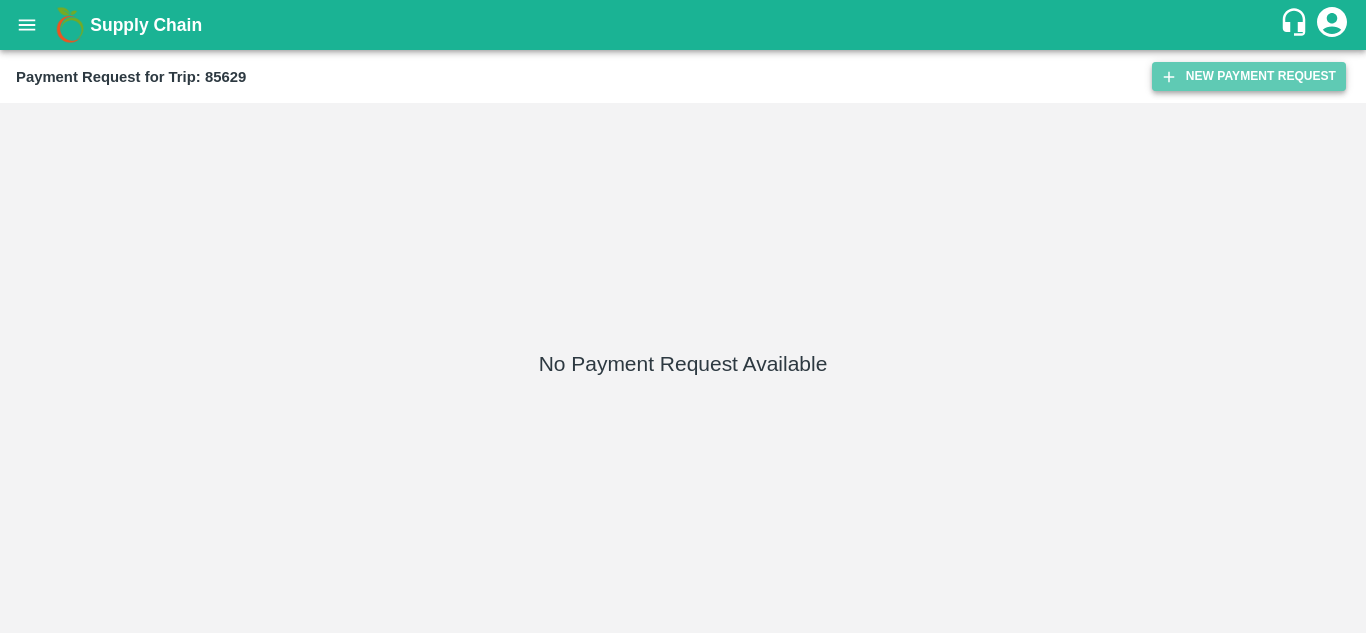 click on "New Payment Request" at bounding box center (1249, 76) 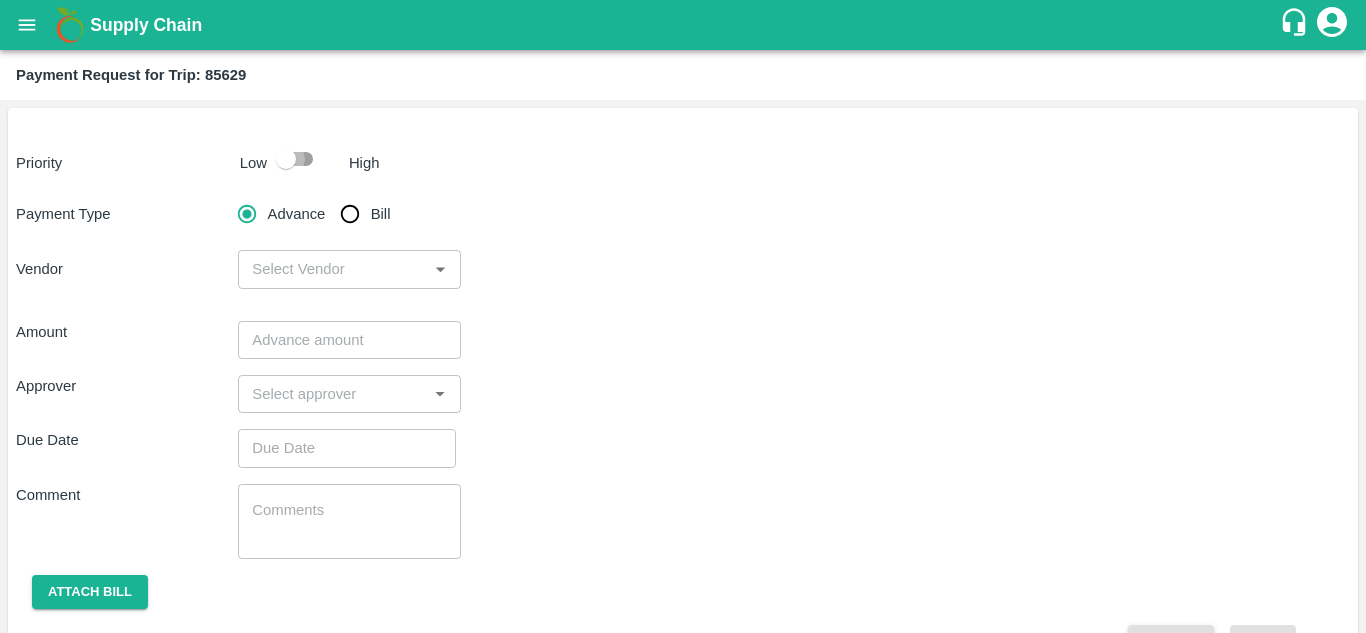click at bounding box center [286, 159] 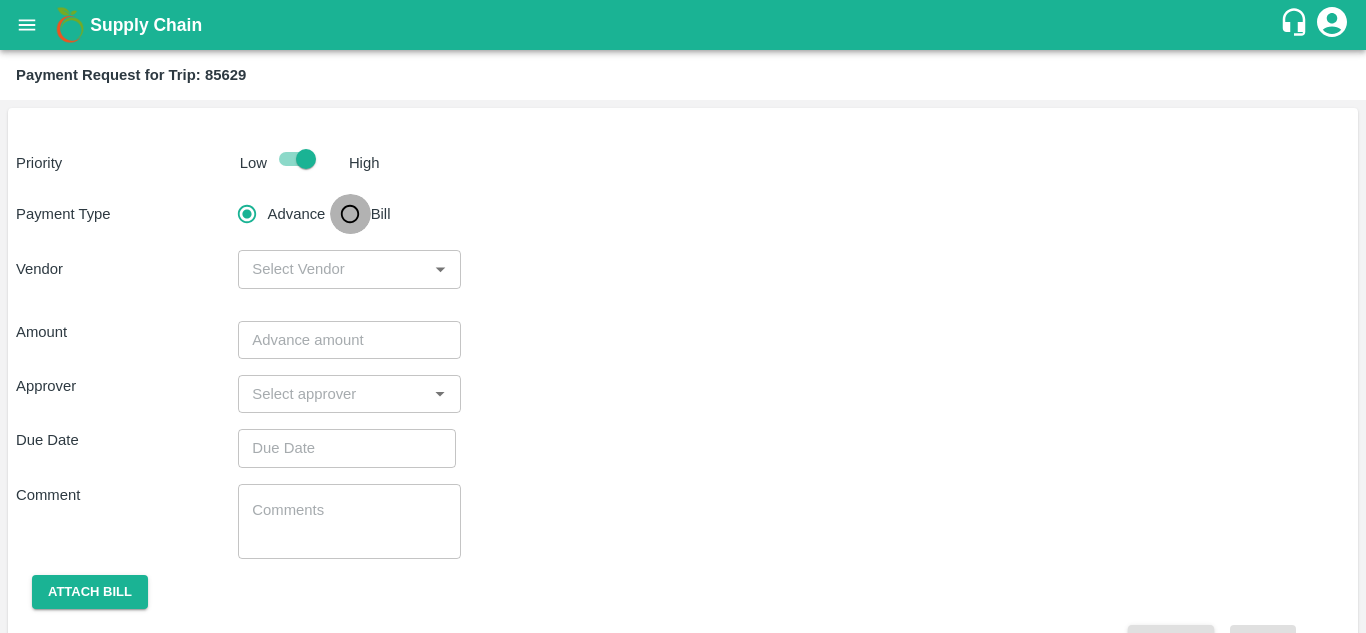 click on "Bill" at bounding box center [350, 214] 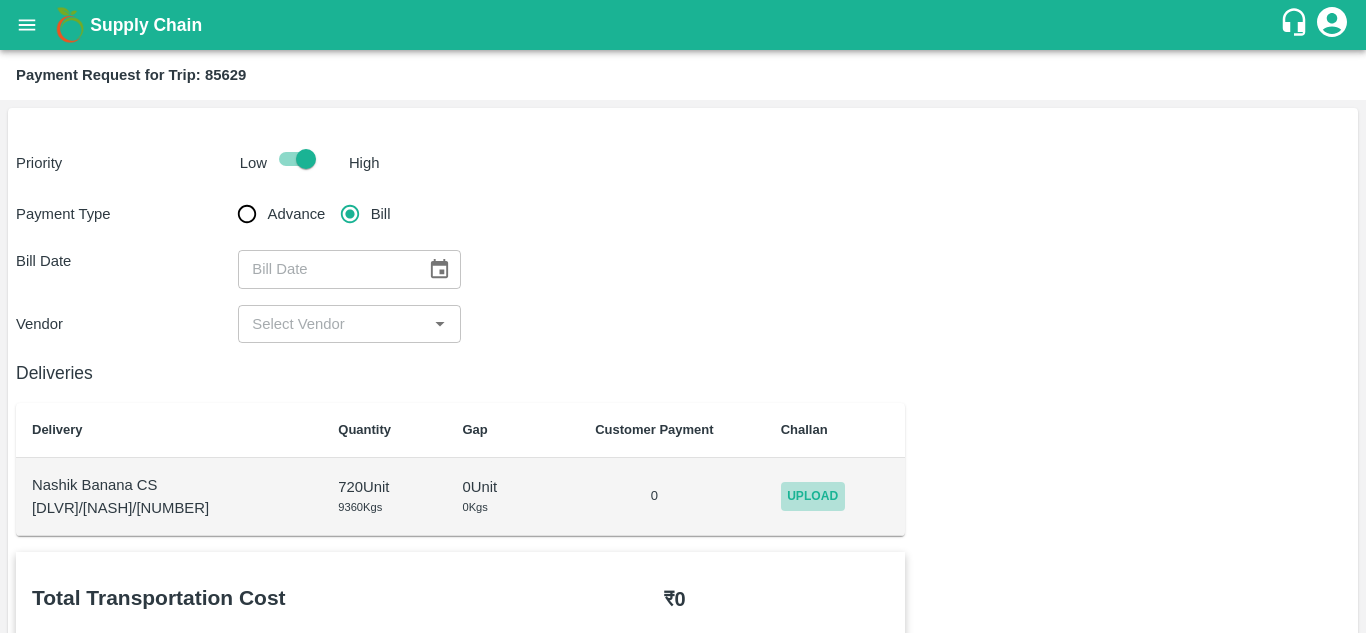 click on "Upload" at bounding box center [813, 496] 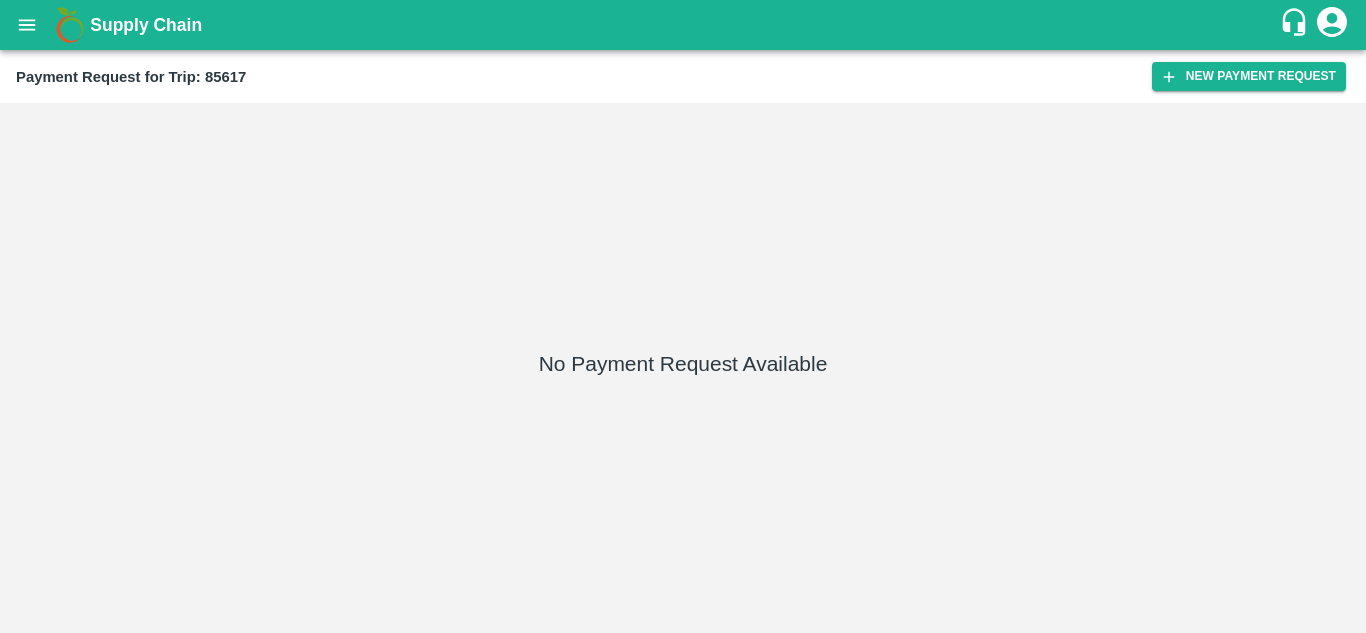 scroll, scrollTop: 0, scrollLeft: 0, axis: both 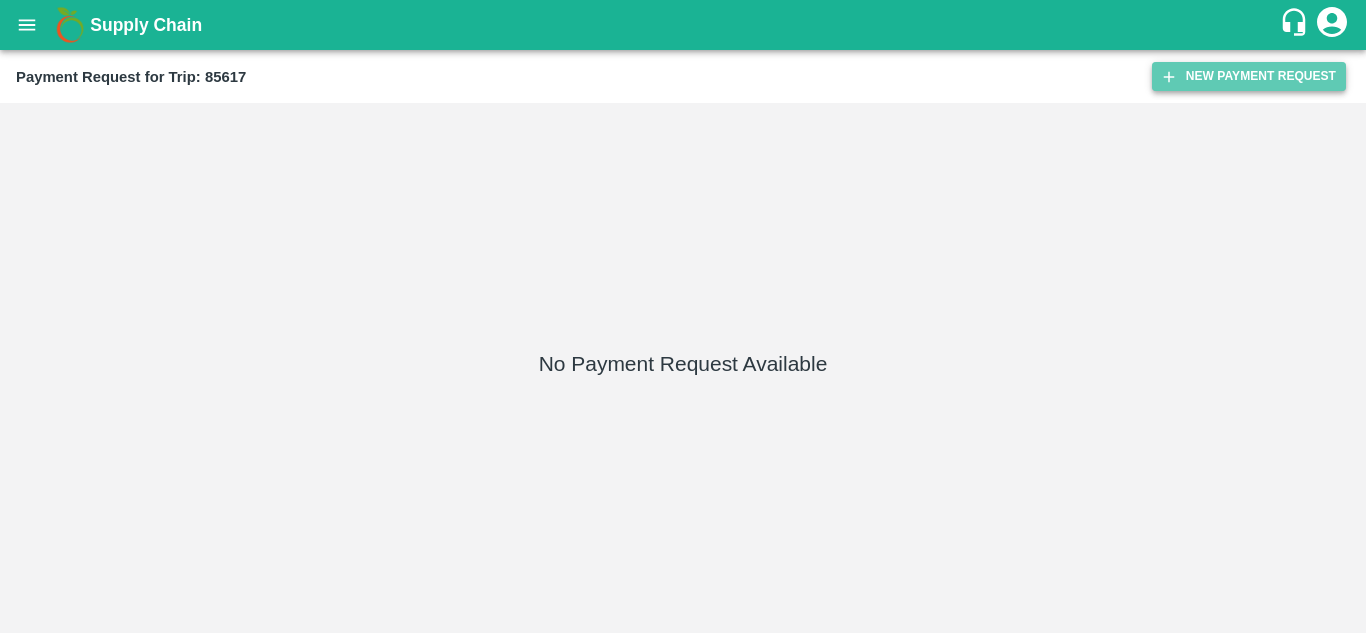click on "New Payment Request" at bounding box center (1249, 76) 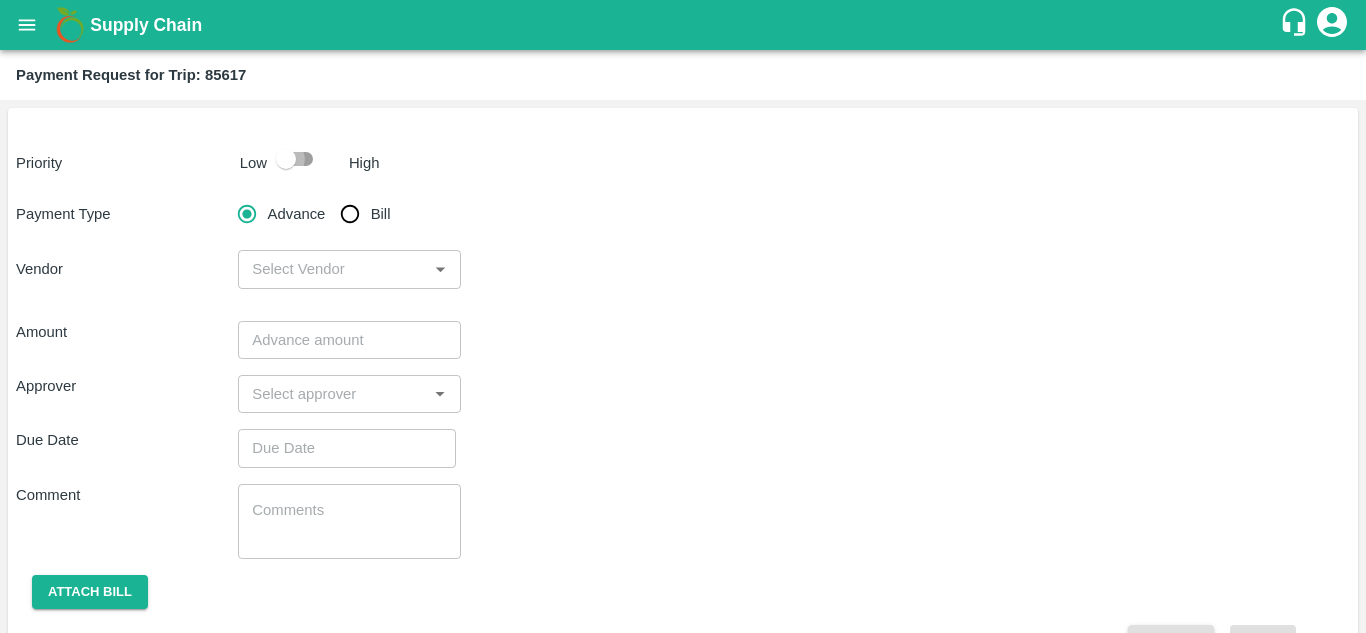click at bounding box center (286, 159) 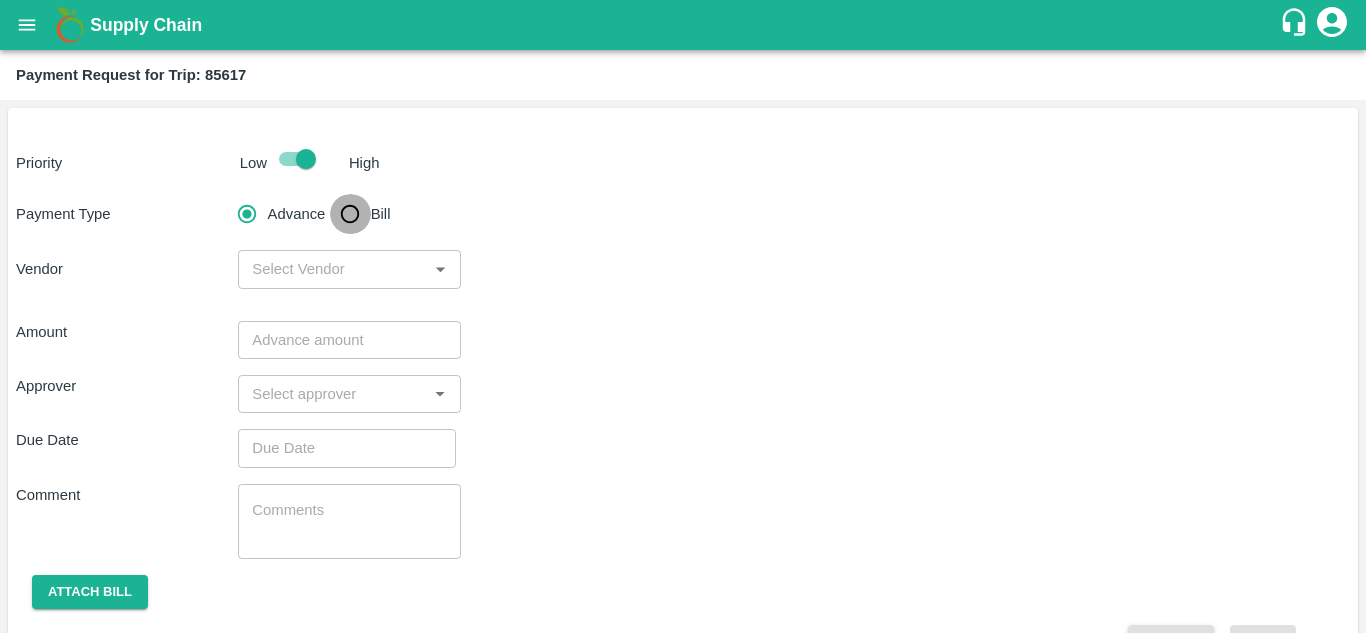 click on "Bill" at bounding box center [350, 214] 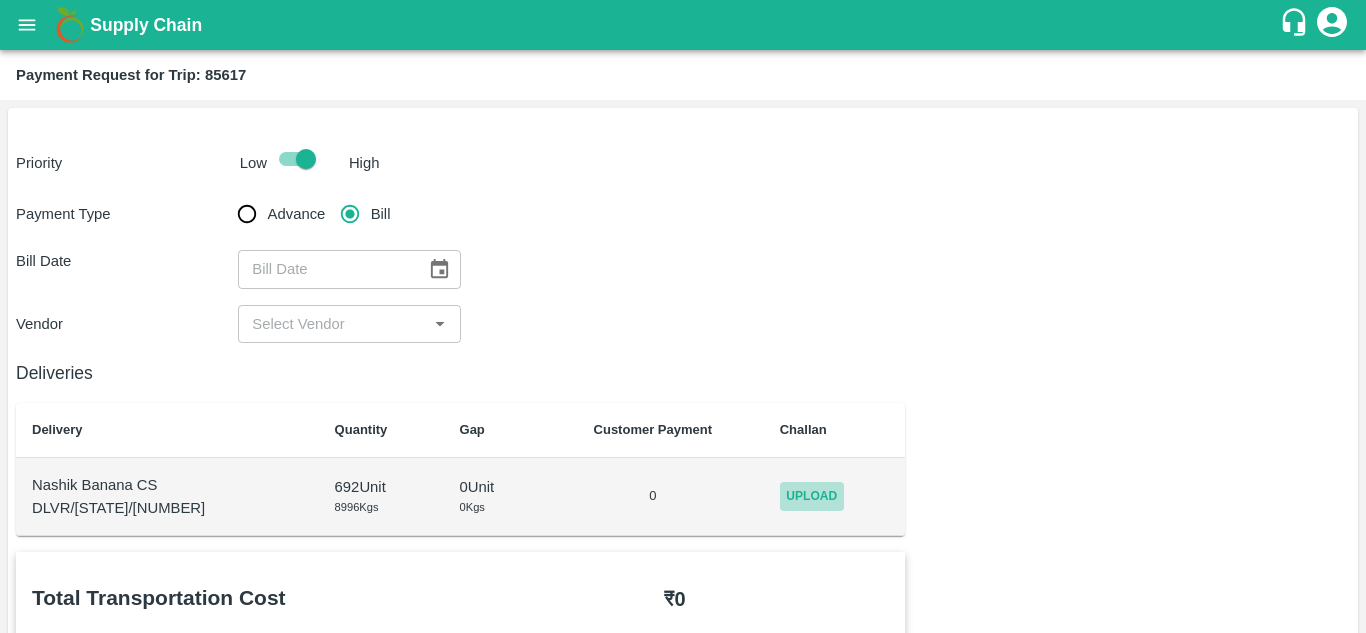 click on "Upload" at bounding box center [812, 496] 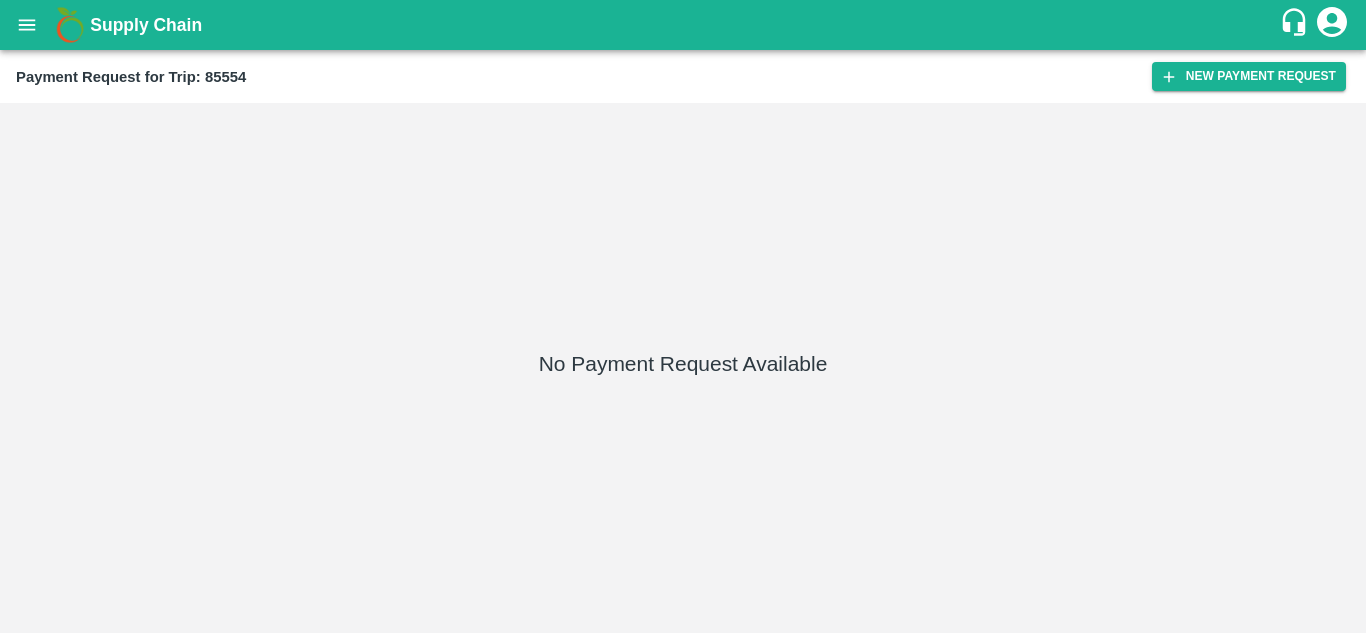 scroll, scrollTop: 0, scrollLeft: 0, axis: both 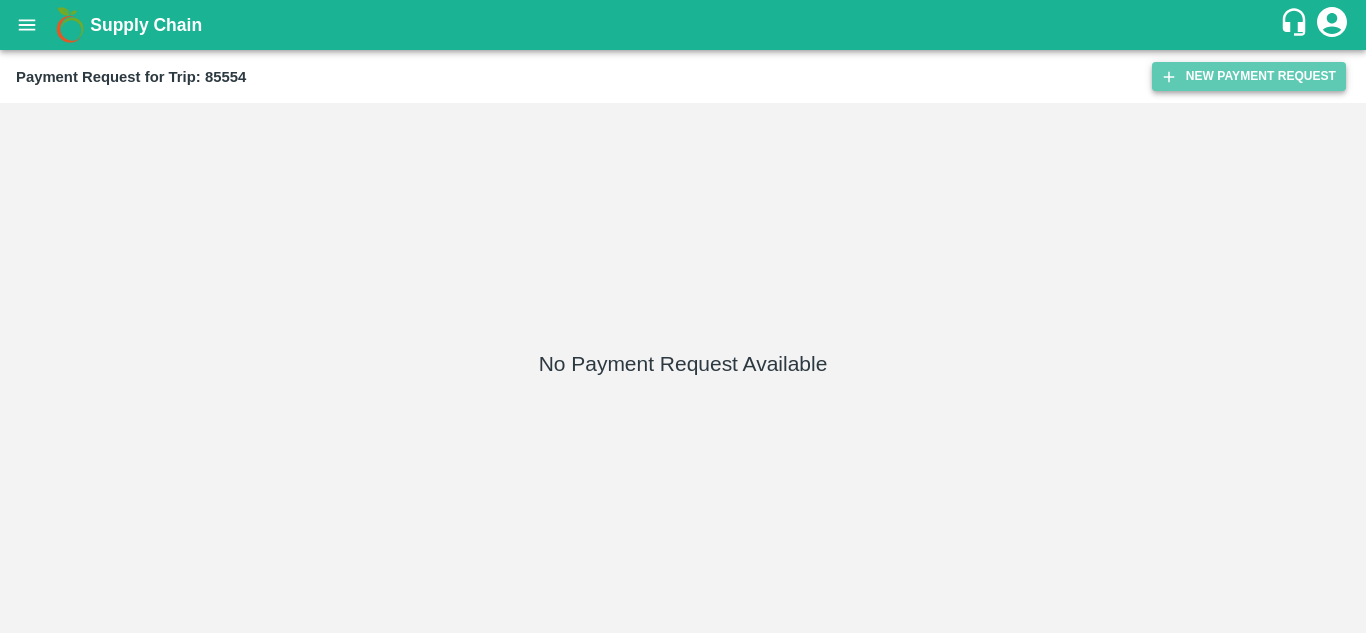click on "New Payment Request" at bounding box center [1249, 76] 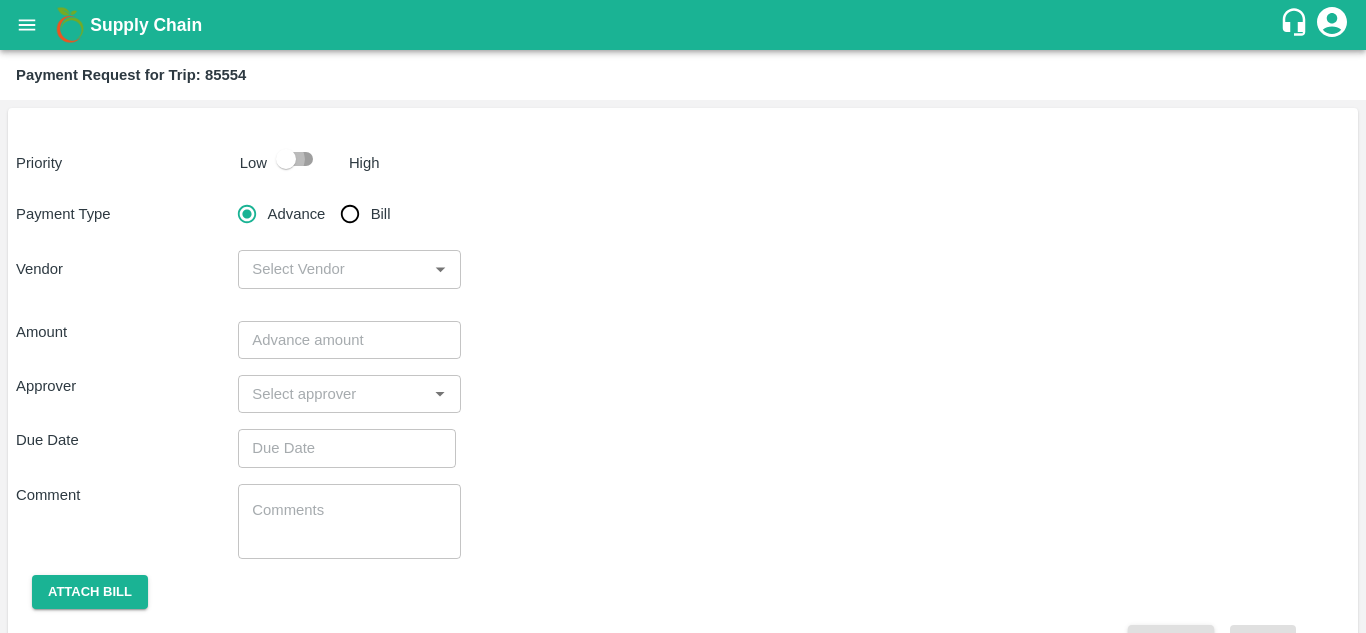 click at bounding box center [286, 159] 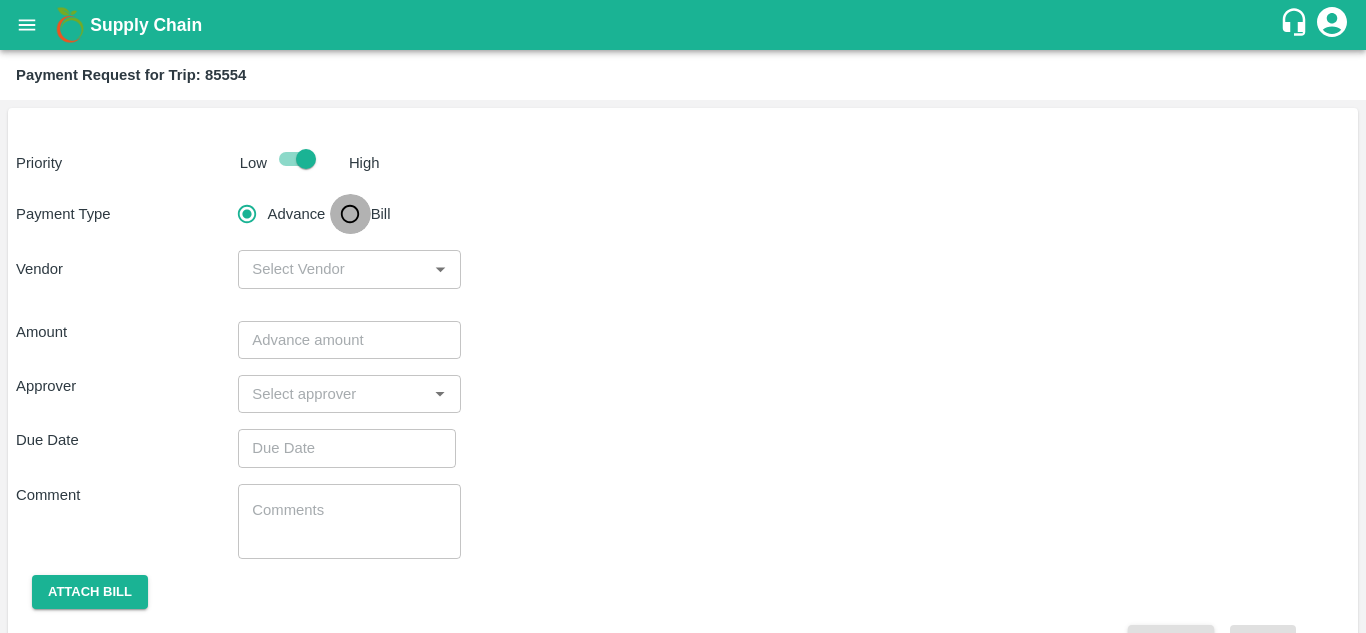 click on "Bill" at bounding box center [350, 214] 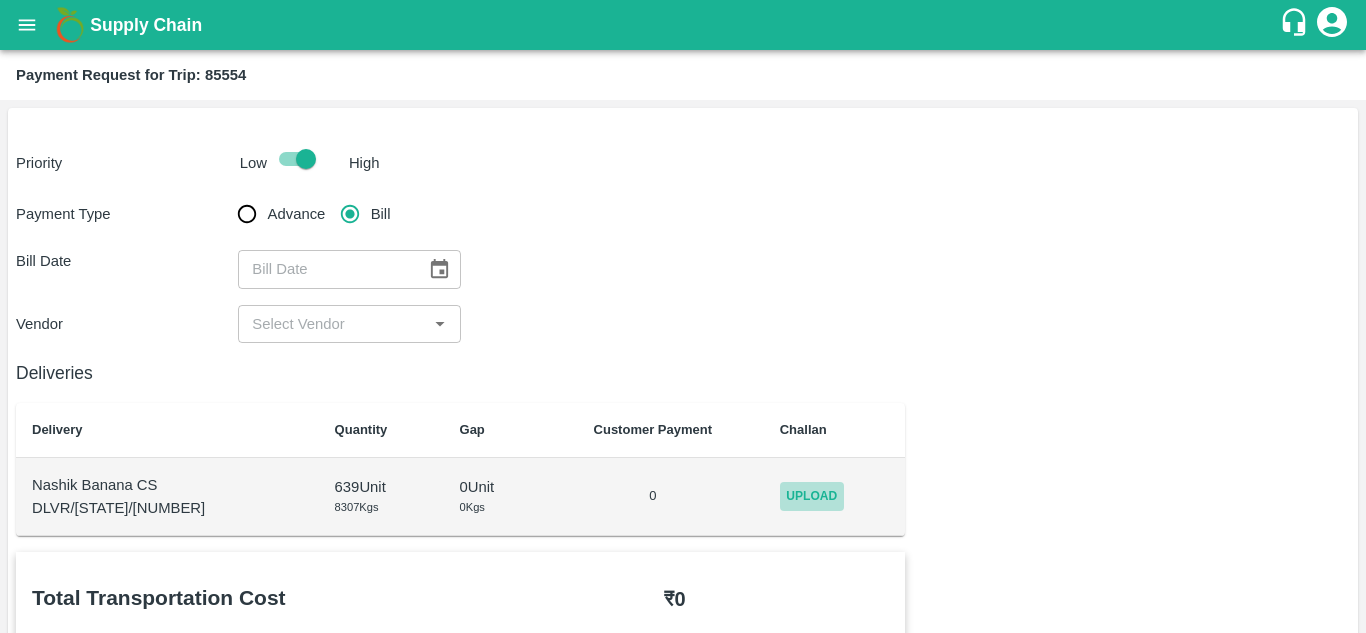 click on "Upload" at bounding box center [812, 496] 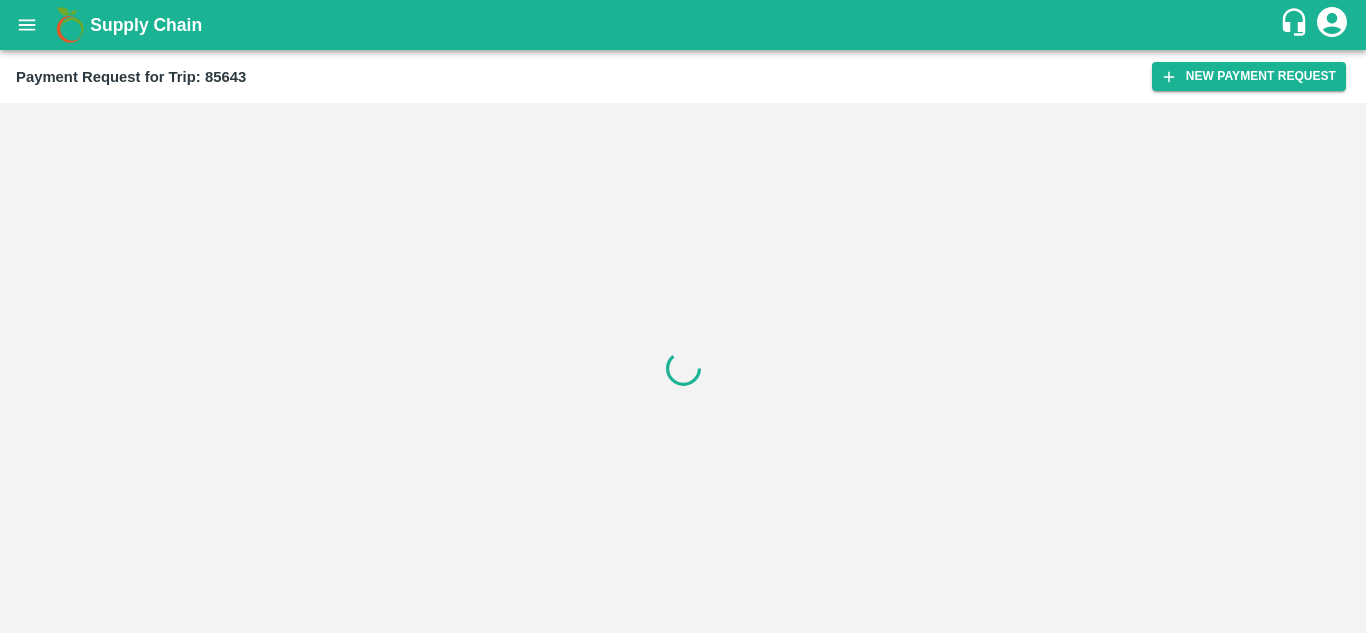 scroll, scrollTop: 0, scrollLeft: 0, axis: both 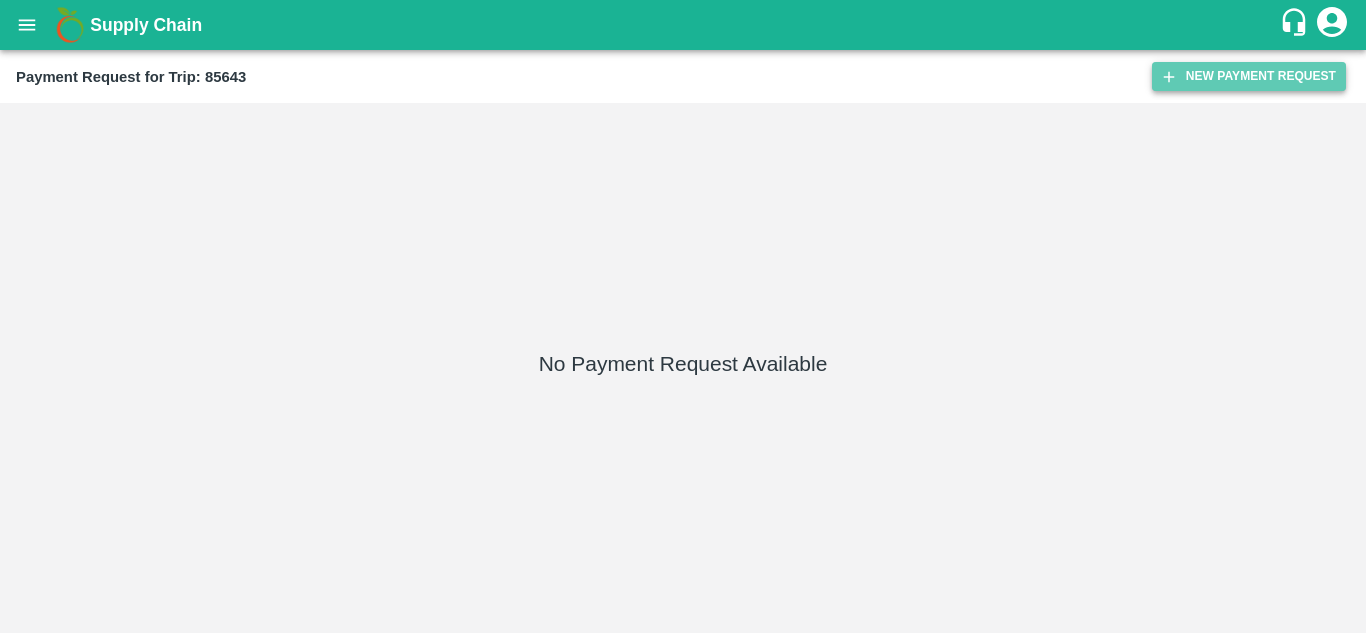 click on "New Payment Request" at bounding box center (1249, 76) 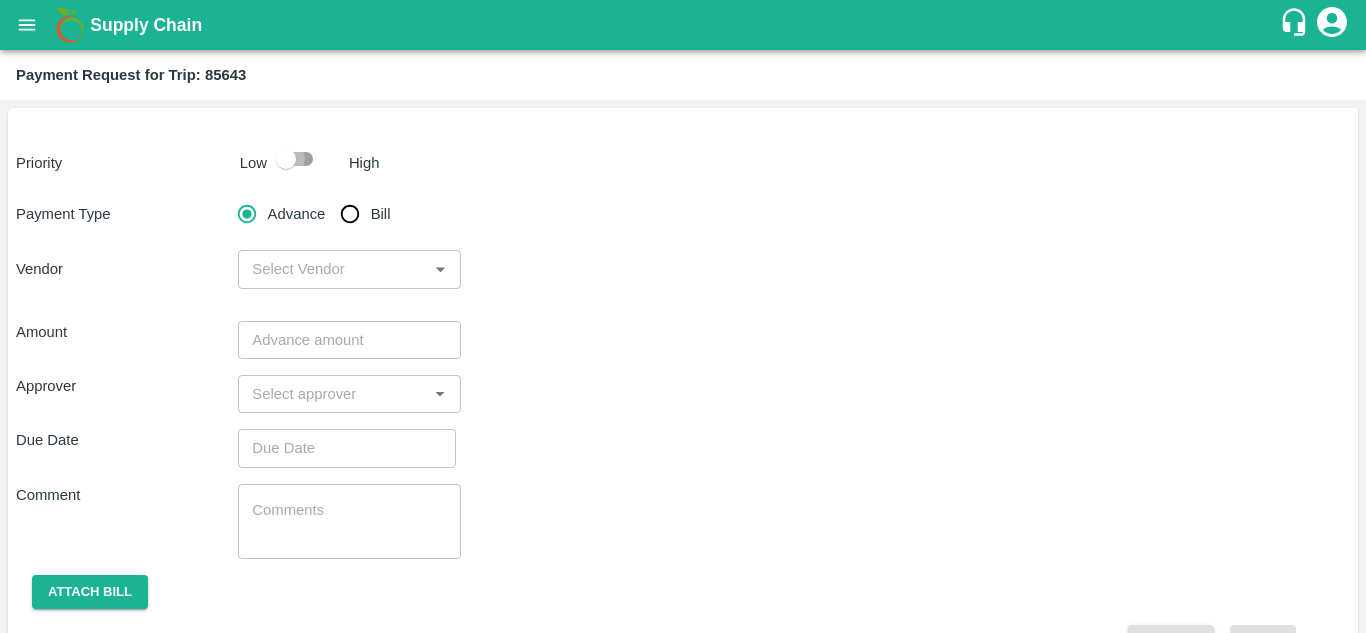 click at bounding box center [286, 159] 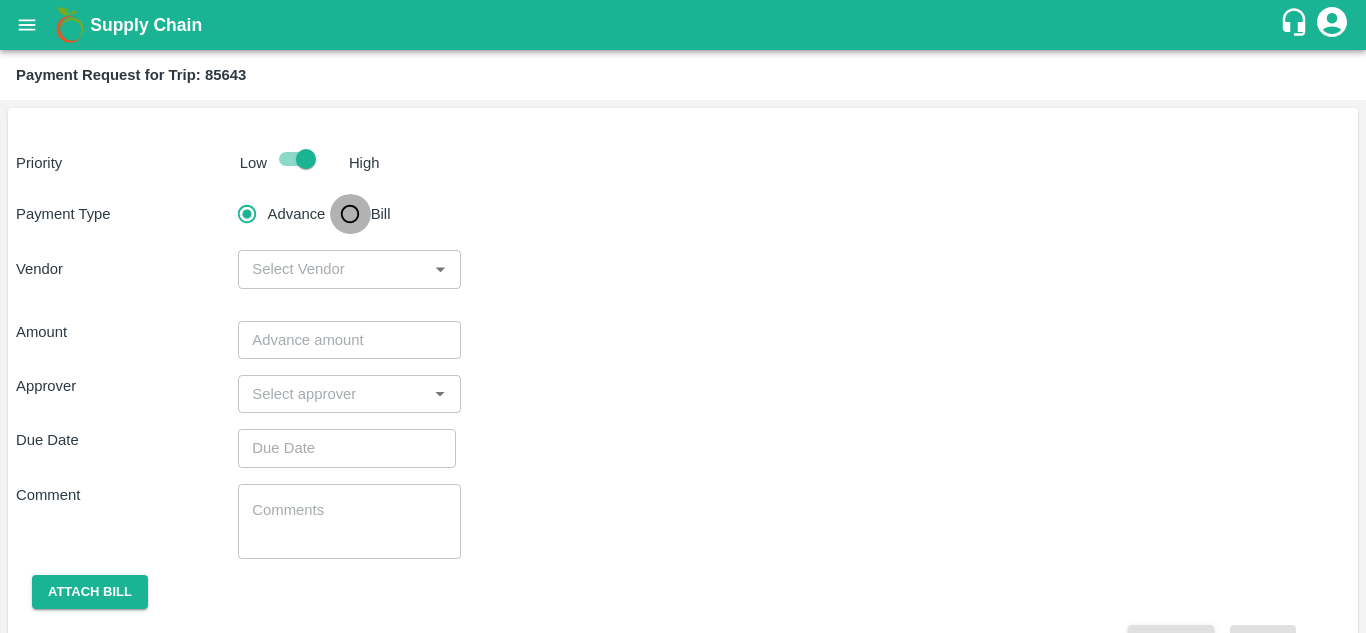 click on "Bill" at bounding box center [350, 214] 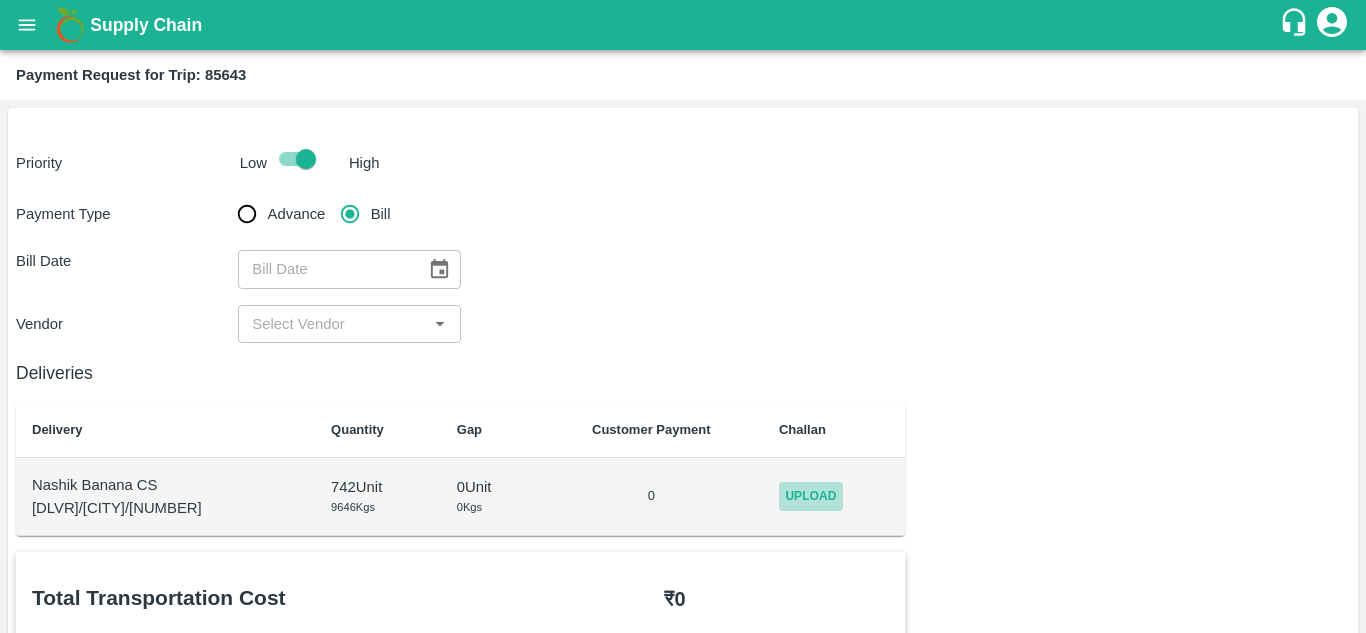 click on "Upload" at bounding box center [811, 496] 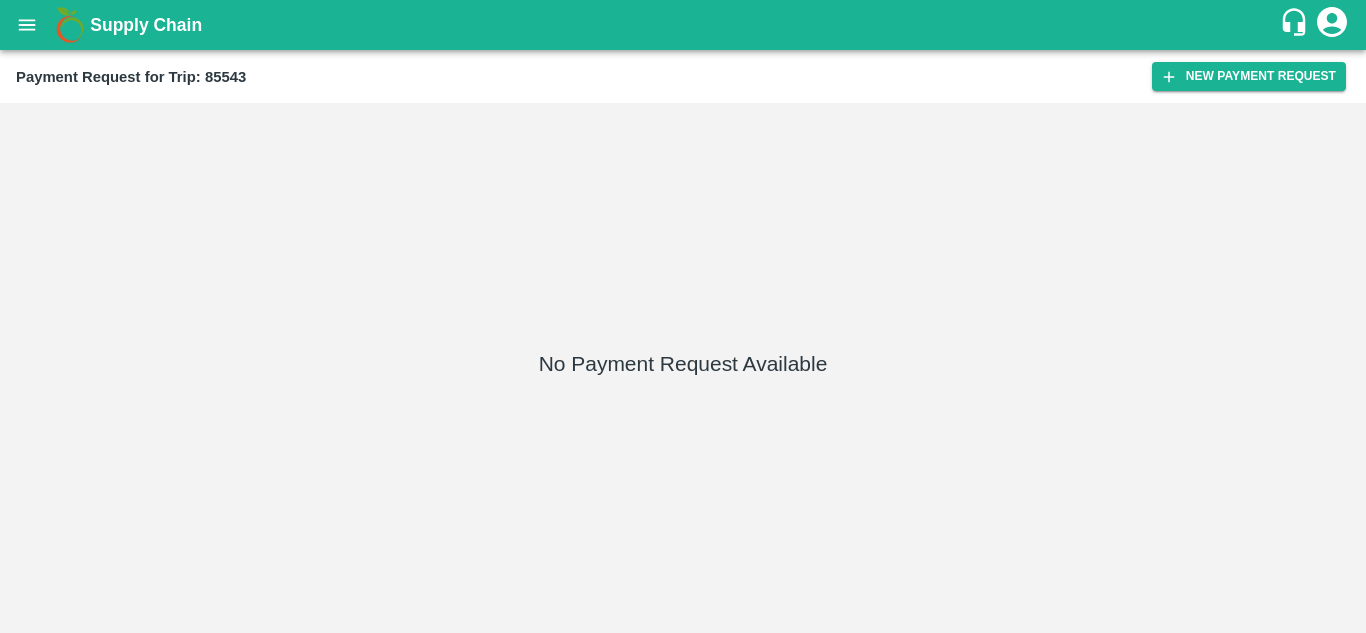 scroll, scrollTop: 0, scrollLeft: 0, axis: both 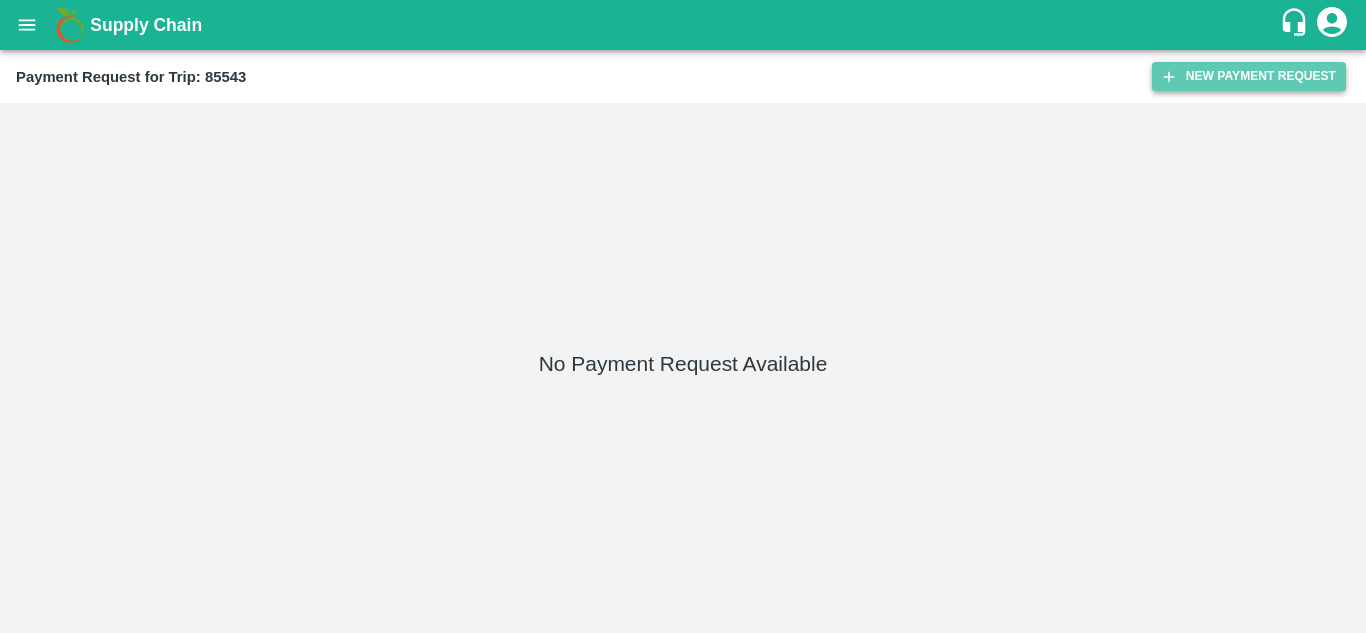 click on "New Payment Request" at bounding box center [1249, 76] 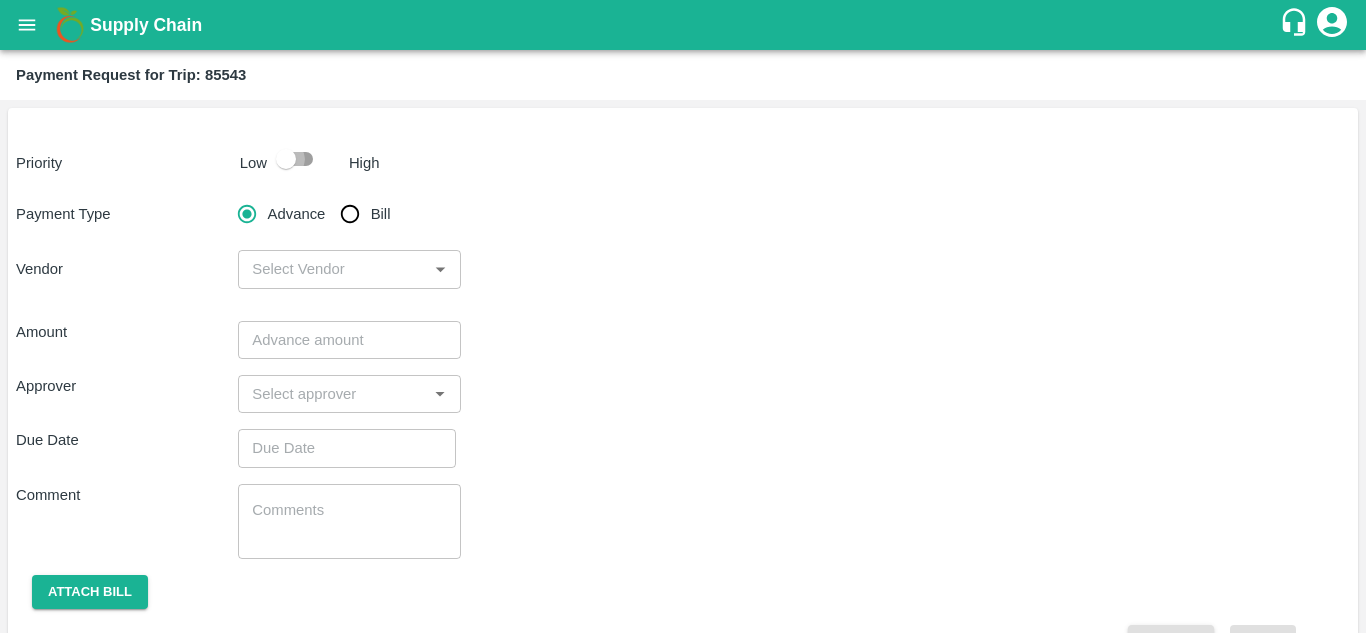 click at bounding box center (286, 159) 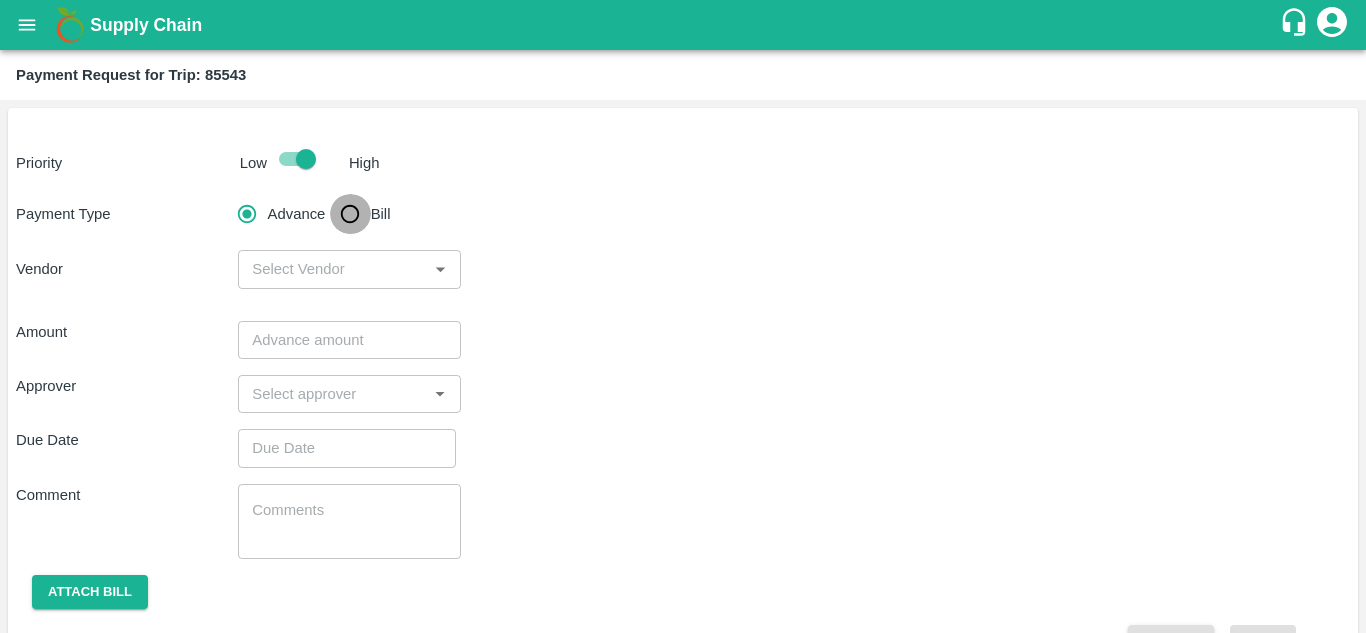click on "Bill" at bounding box center [350, 214] 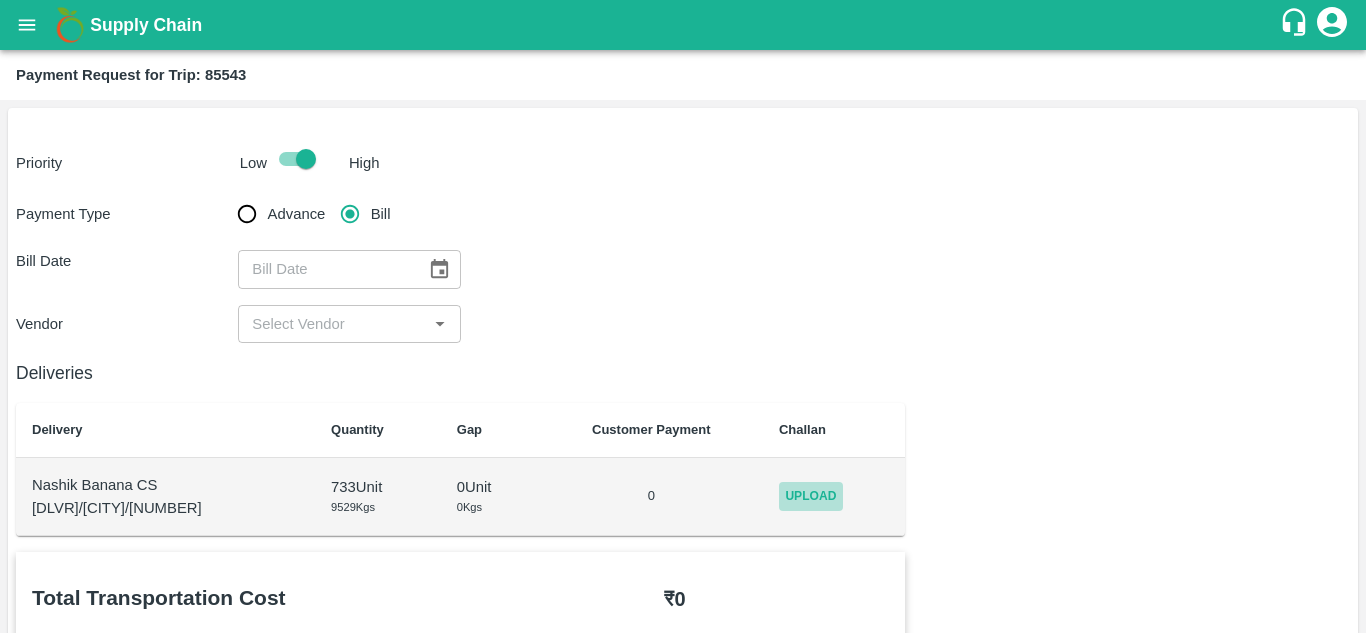 click on "Upload" at bounding box center [811, 496] 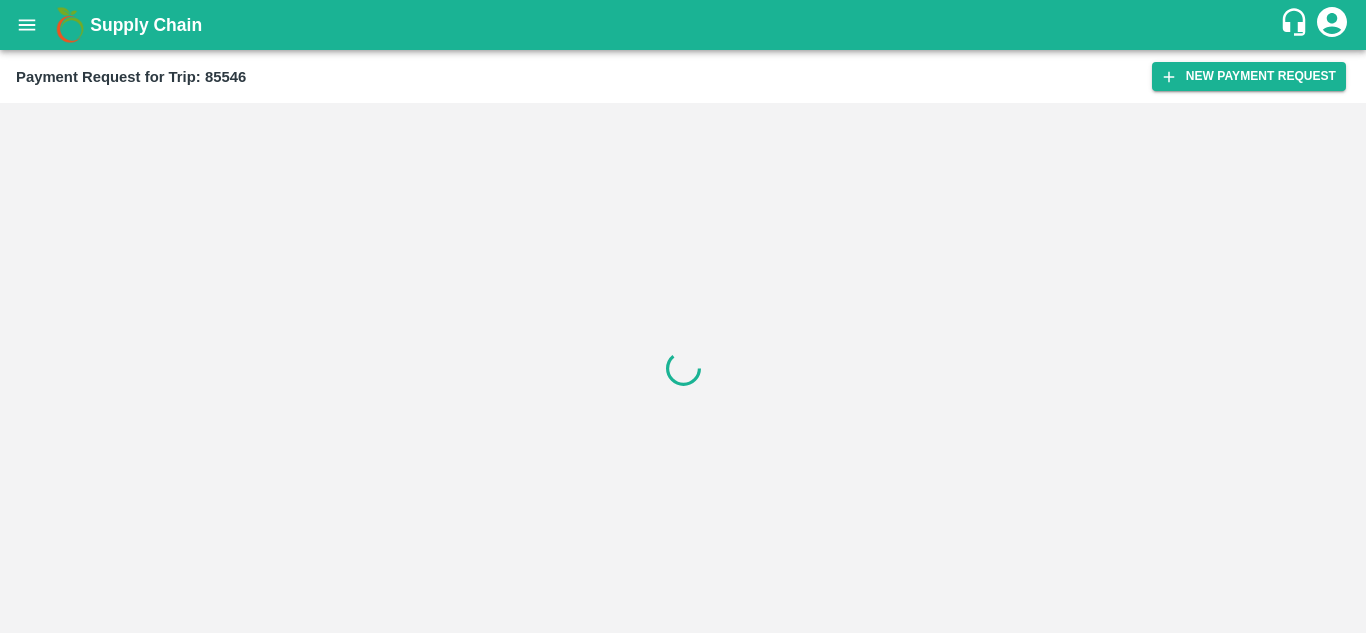 scroll, scrollTop: 0, scrollLeft: 0, axis: both 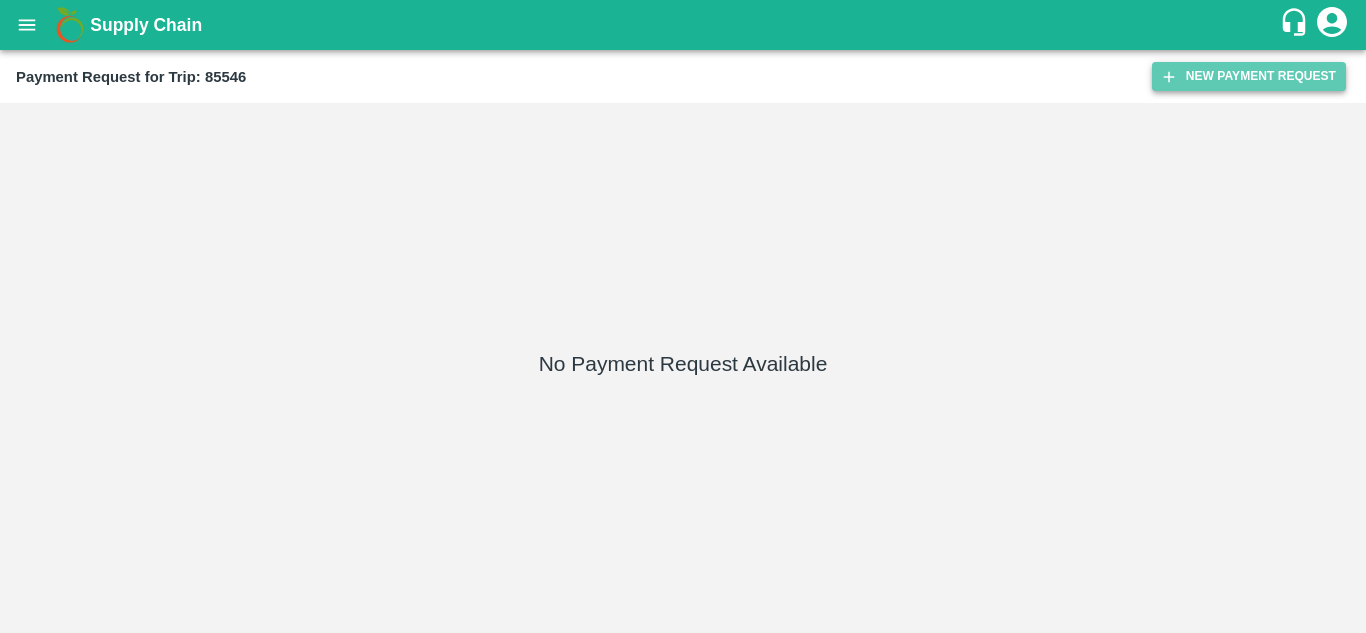 click on "New Payment Request" at bounding box center [1249, 76] 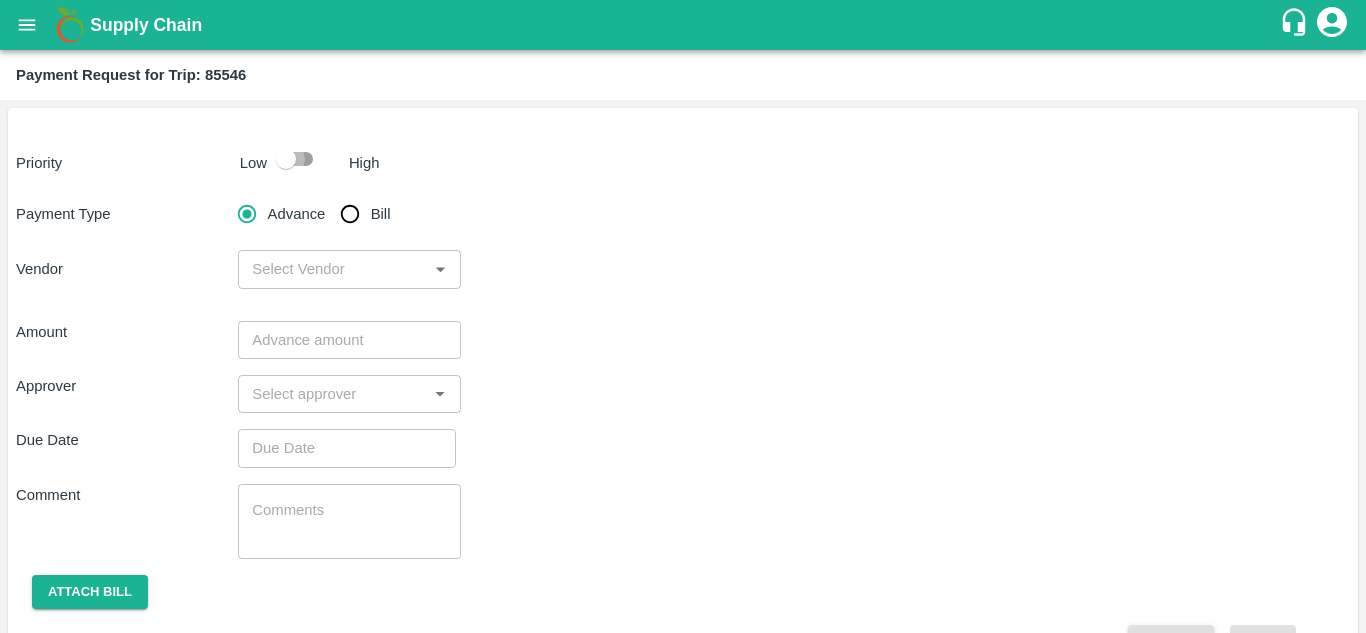 click at bounding box center [286, 159] 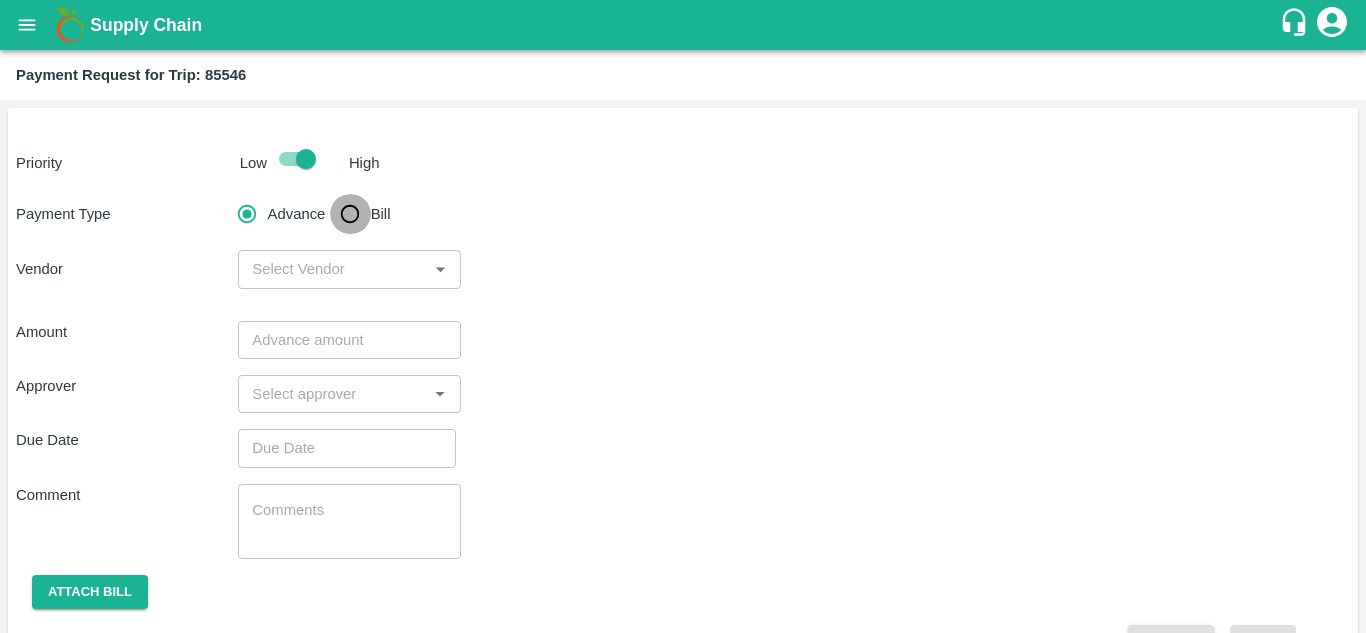 click on "Bill" at bounding box center (350, 214) 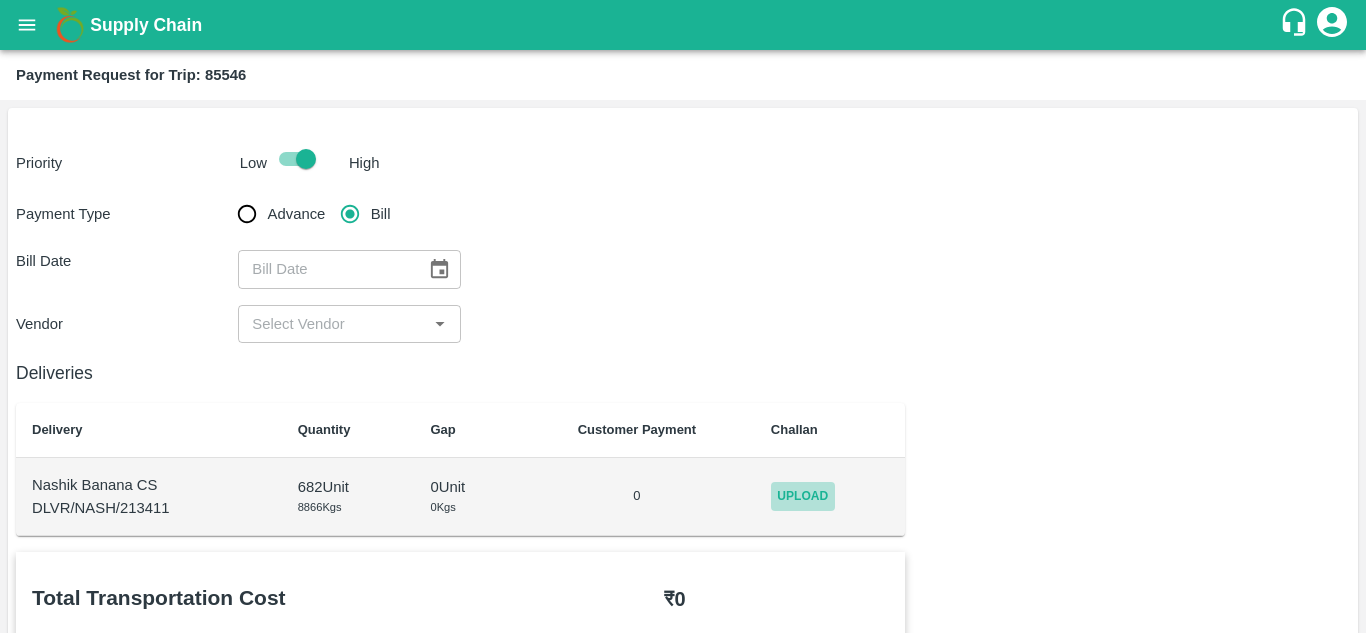 click on "Upload" at bounding box center [803, 496] 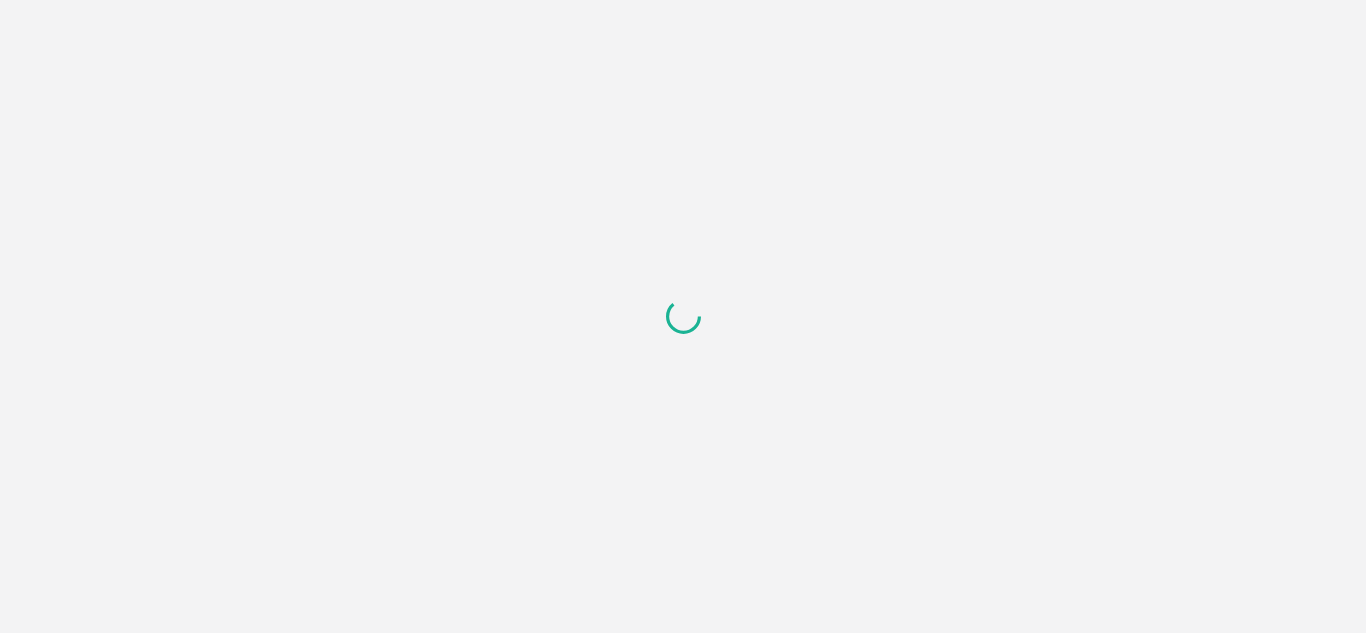 scroll, scrollTop: 0, scrollLeft: 0, axis: both 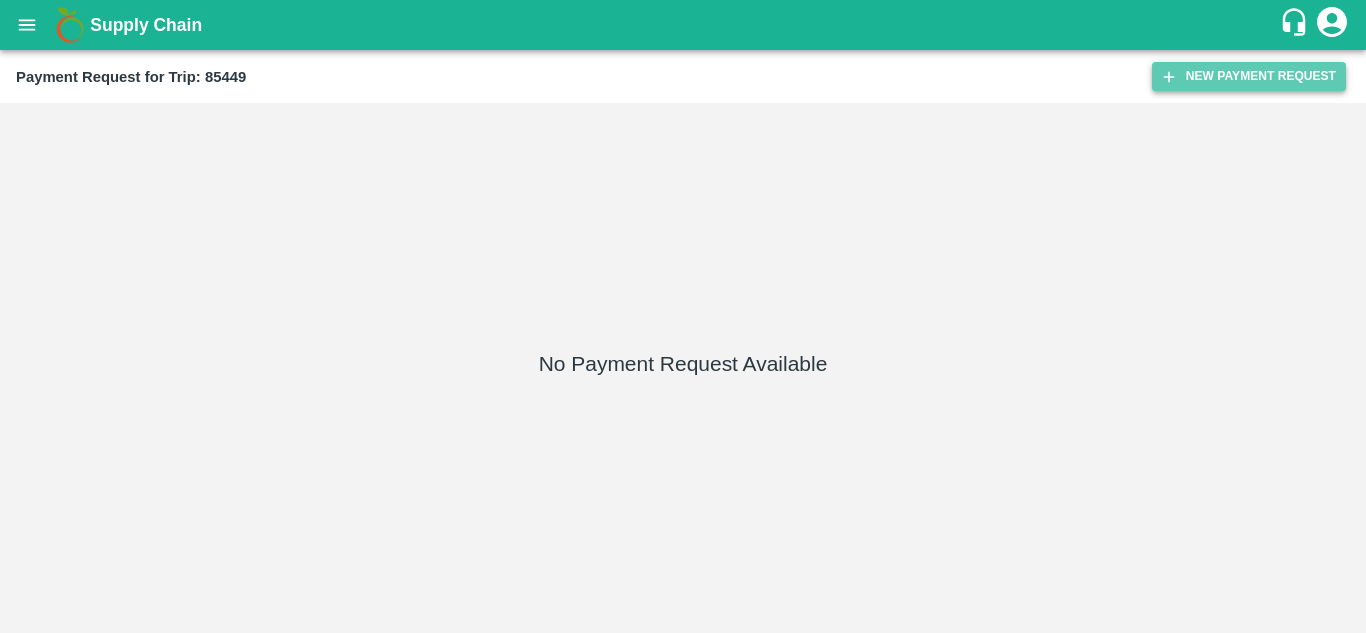 click on "New Payment Request" at bounding box center [1249, 76] 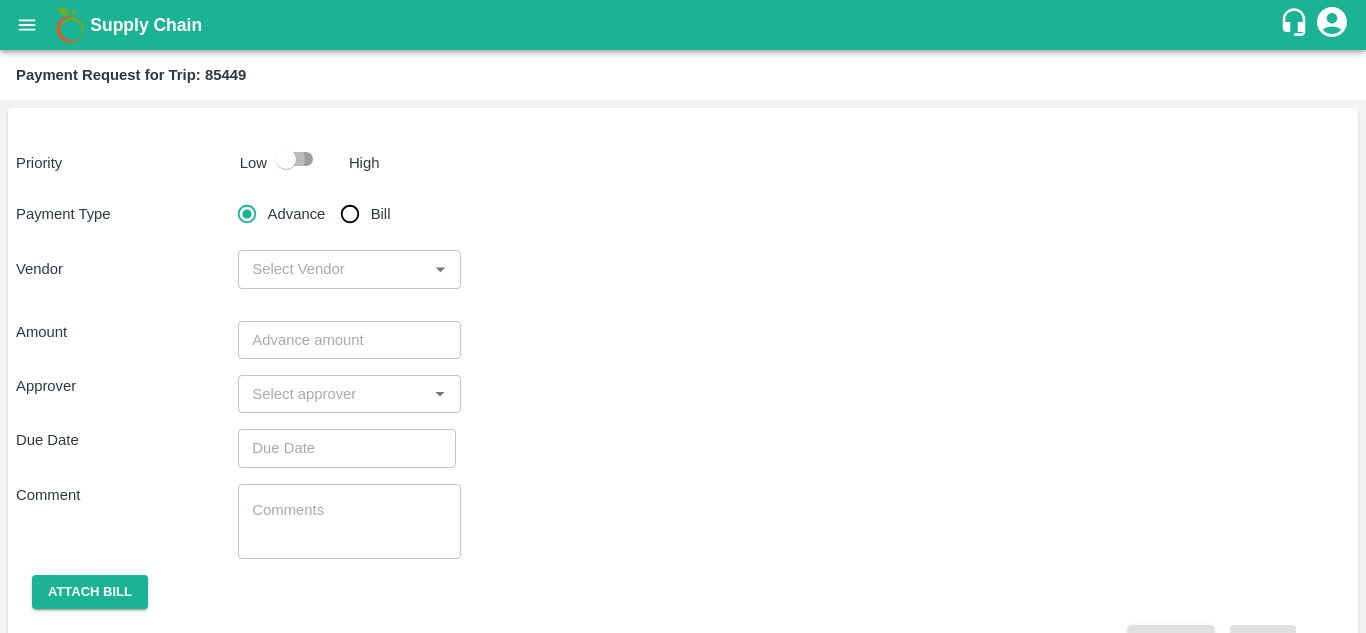 click at bounding box center [286, 159] 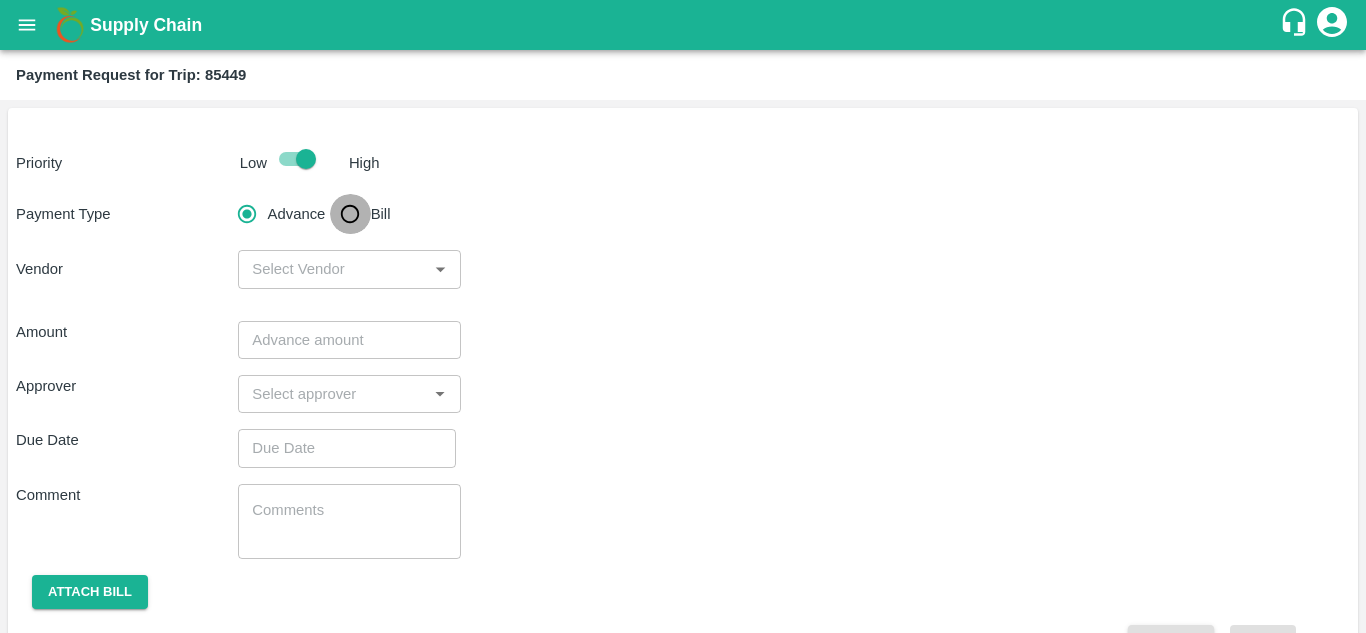 click on "Bill" at bounding box center [350, 214] 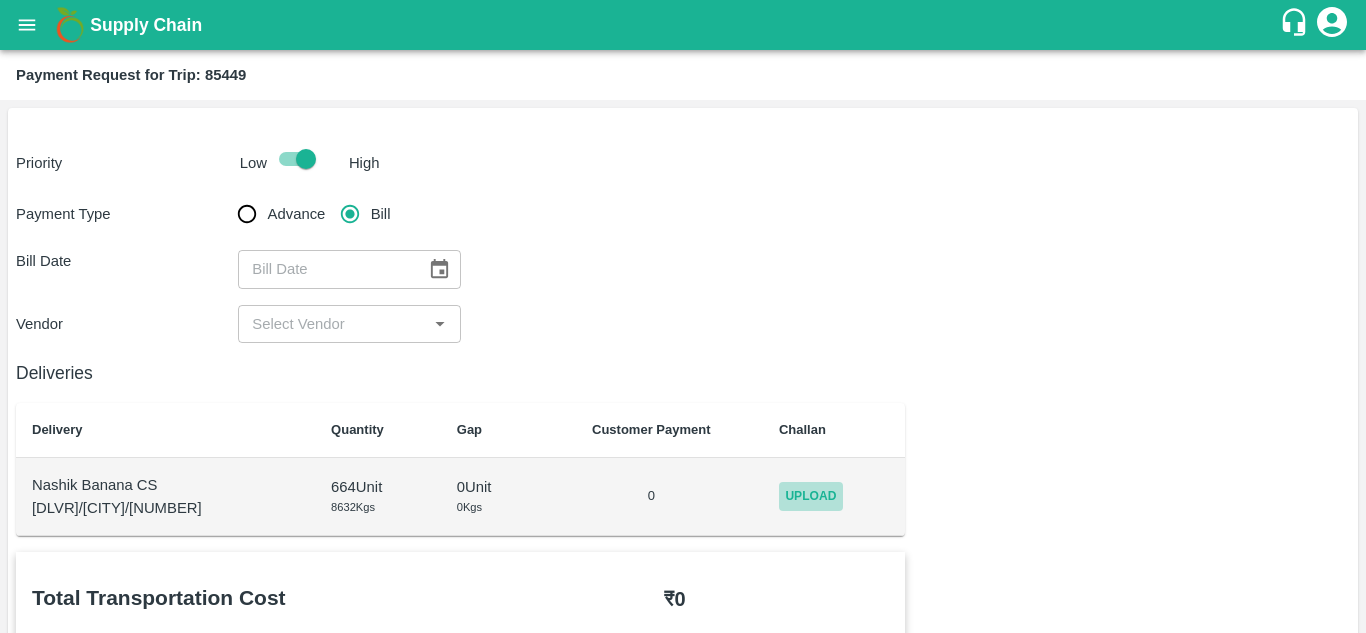 click on "Upload" at bounding box center [811, 496] 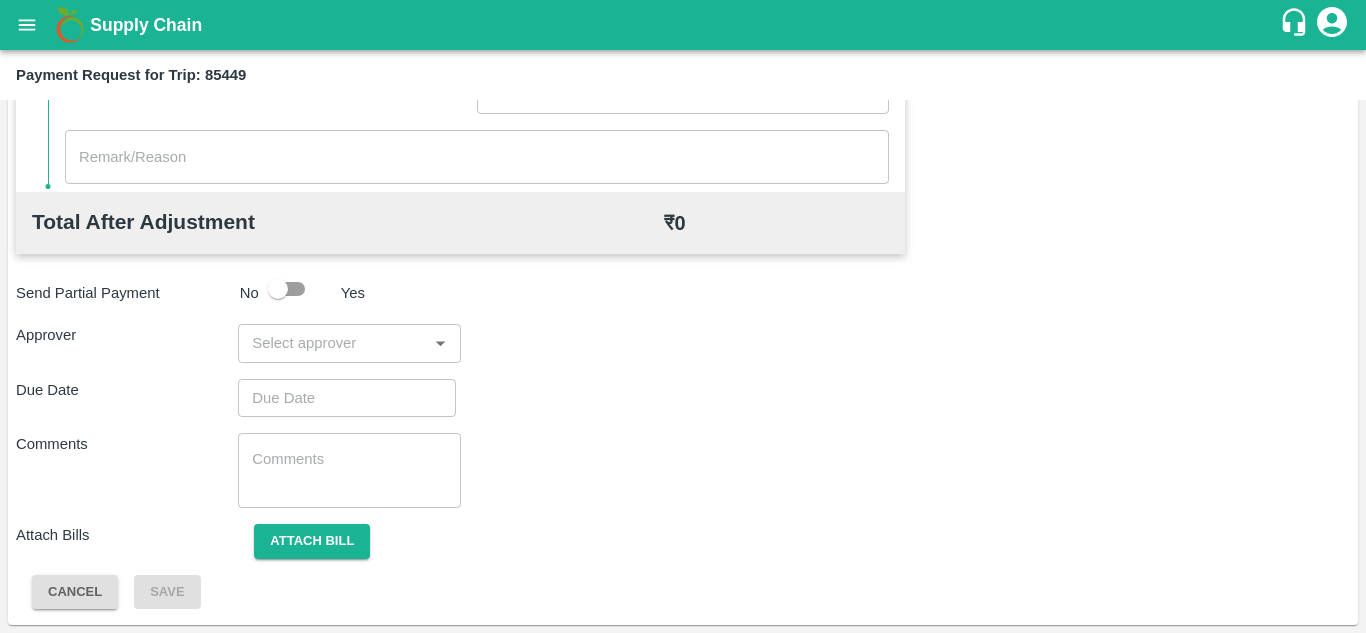 scroll, scrollTop: 0, scrollLeft: 0, axis: both 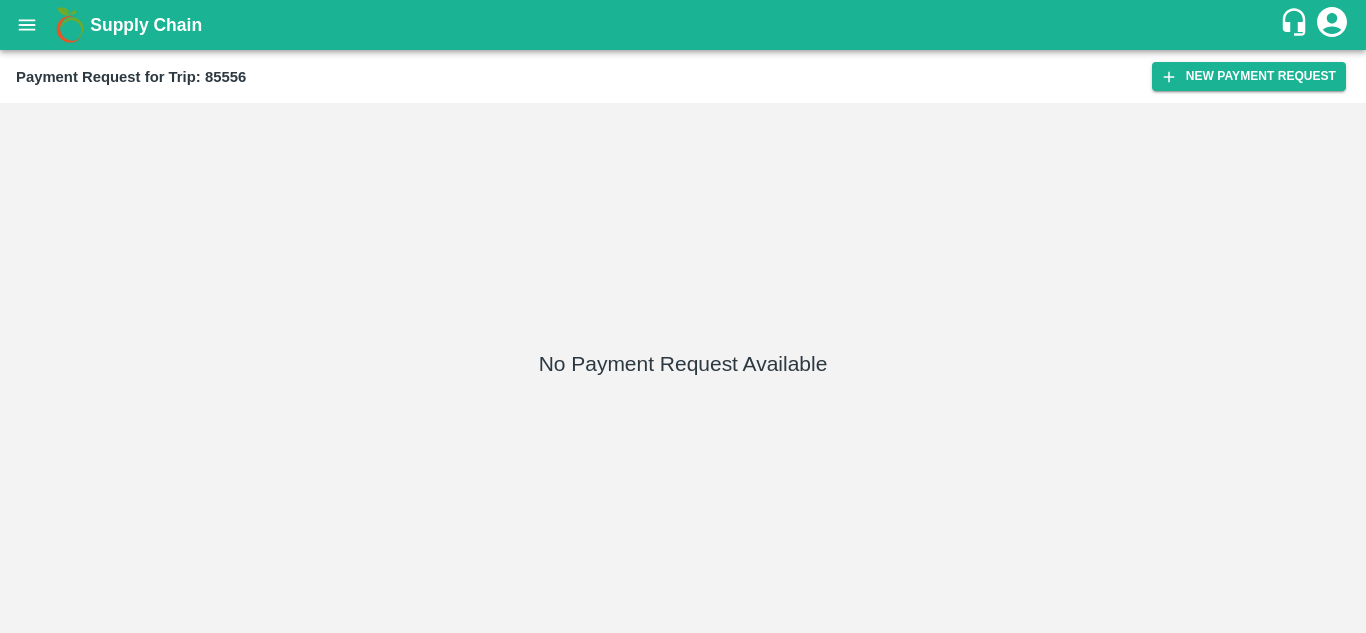 click on "Payment Request for Trip: 85556 New Payment Request" at bounding box center (683, 76) 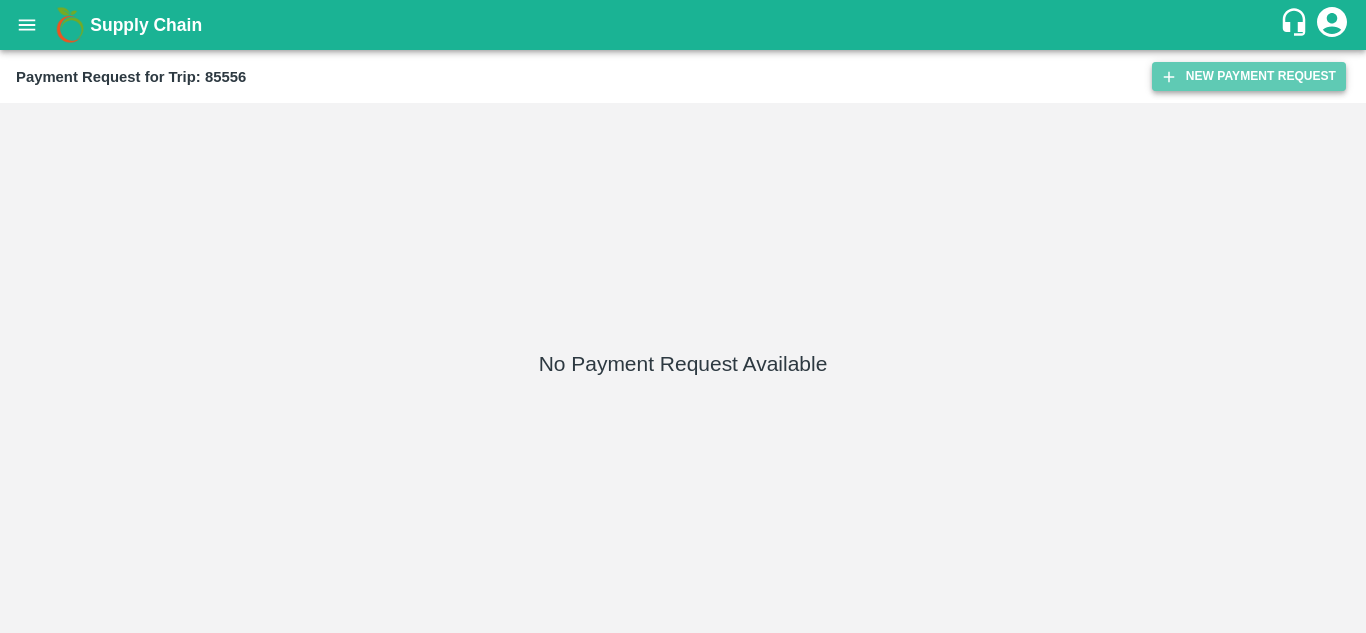 click on "New Payment Request" at bounding box center [1249, 76] 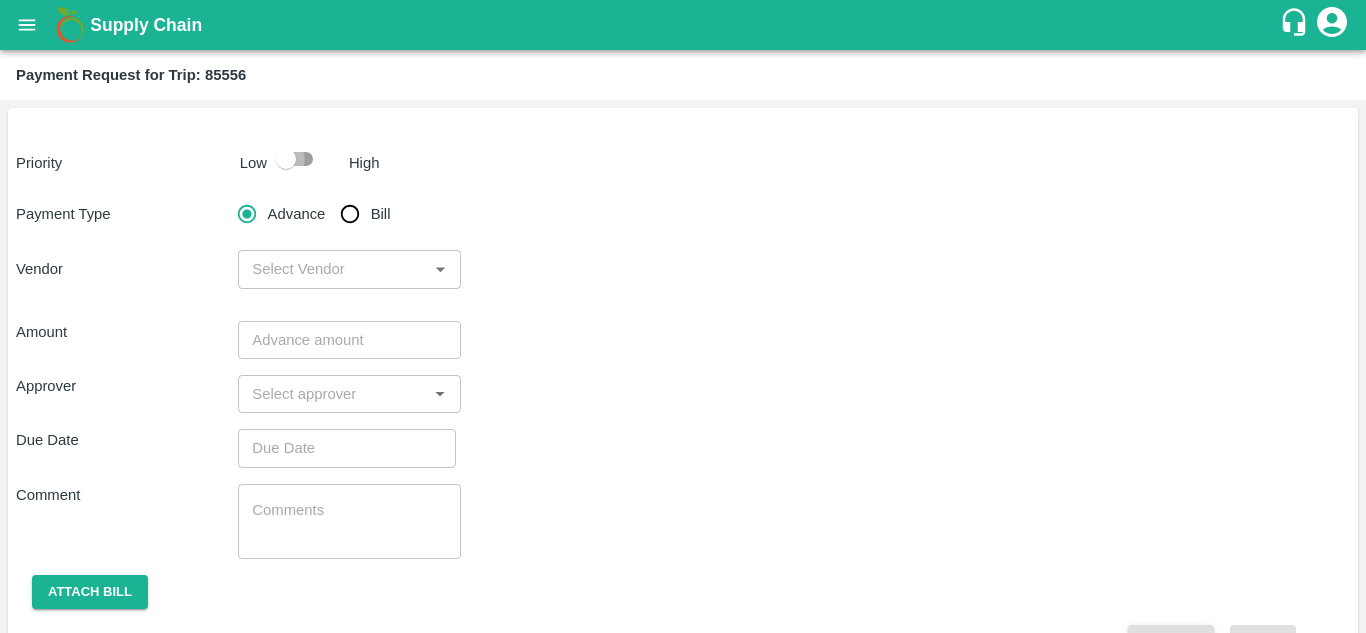 click at bounding box center [286, 159] 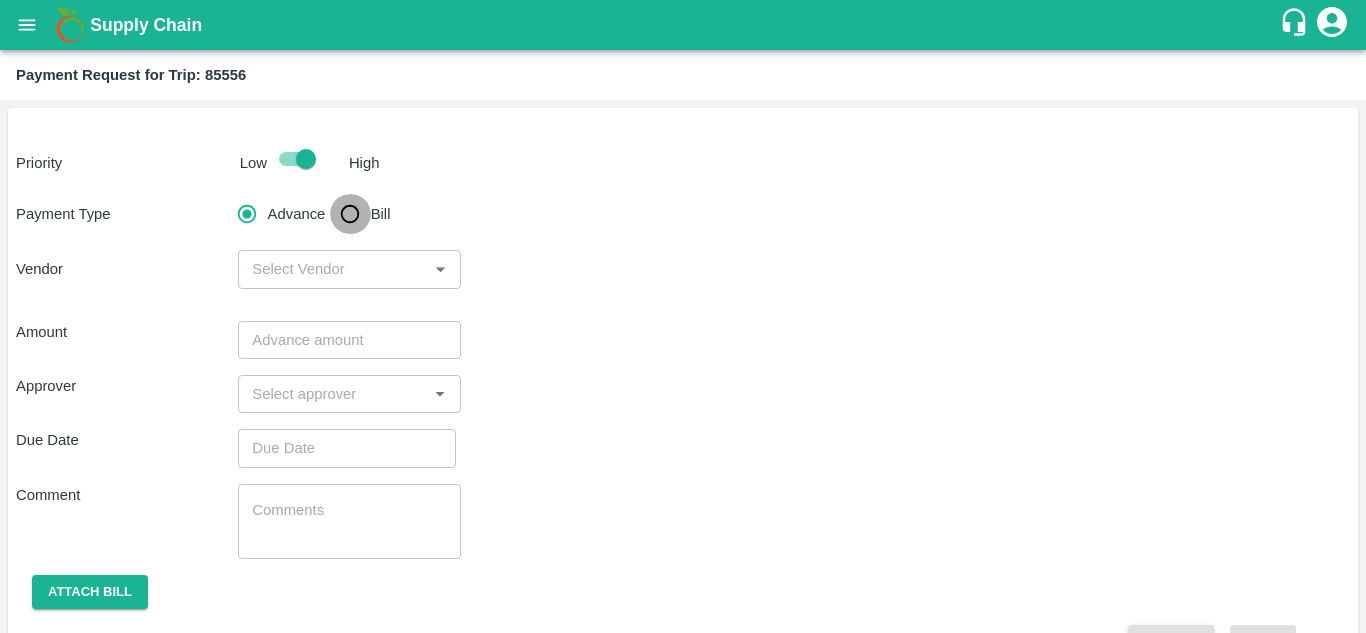 click on "Bill" at bounding box center [350, 214] 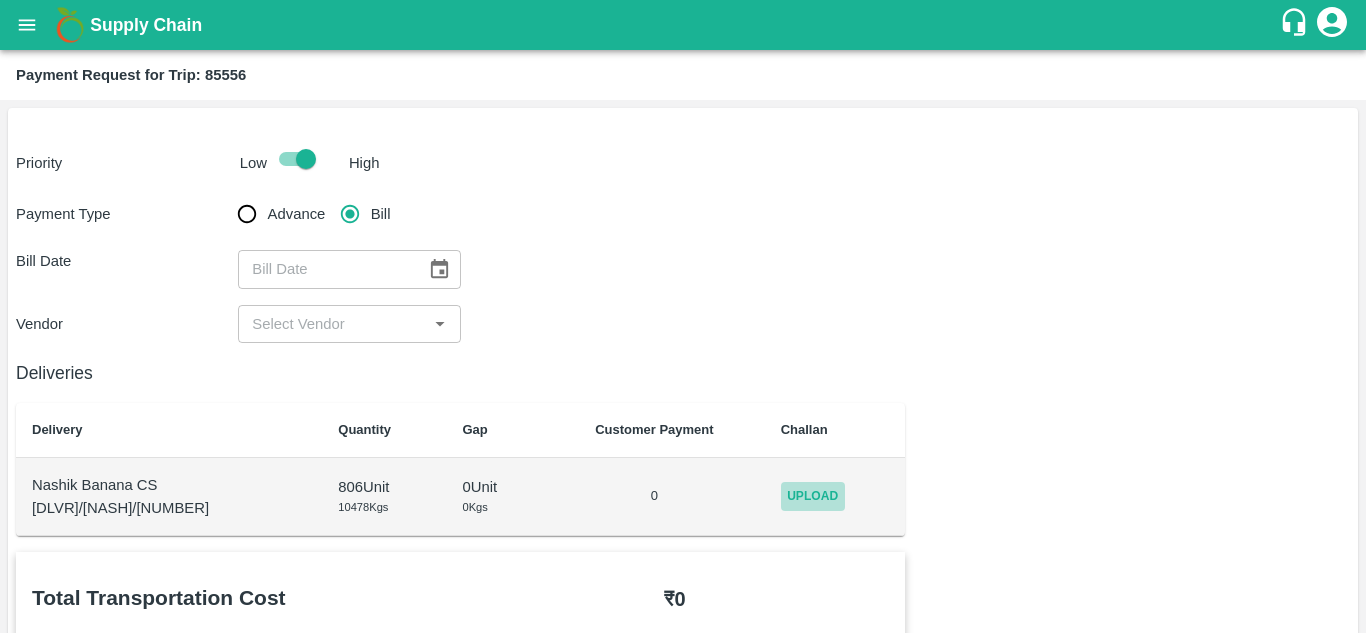 click on "Upload" at bounding box center [813, 496] 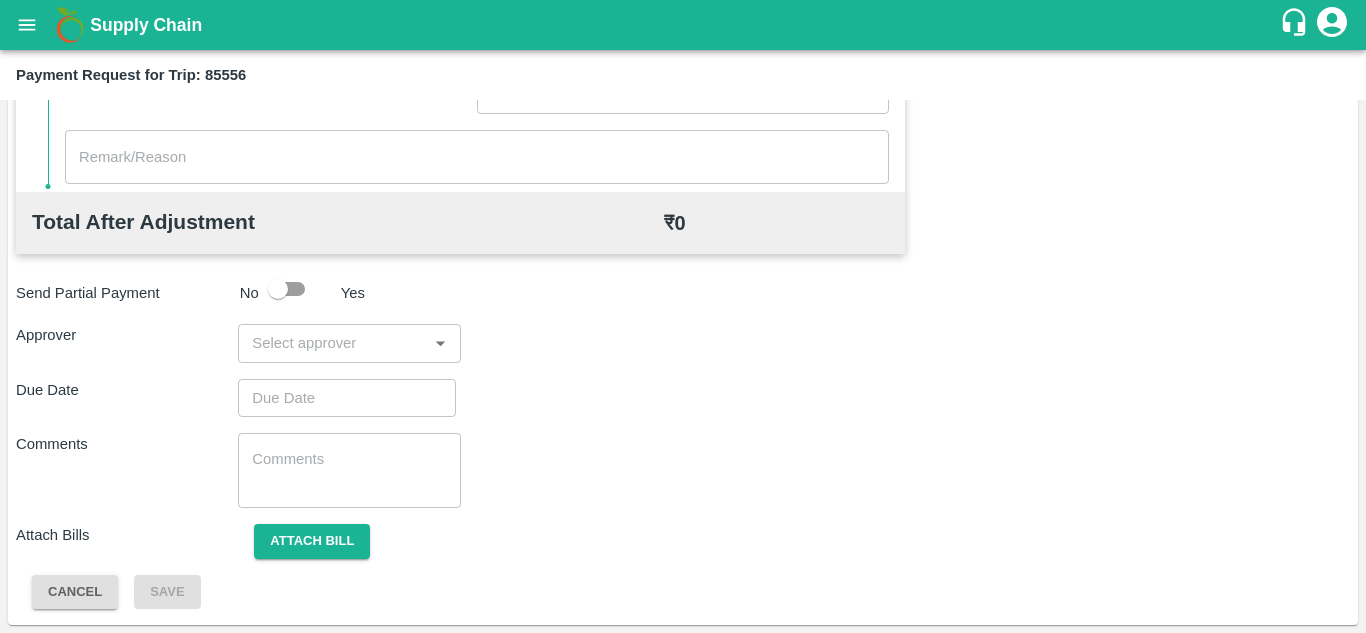 scroll, scrollTop: 0, scrollLeft: 0, axis: both 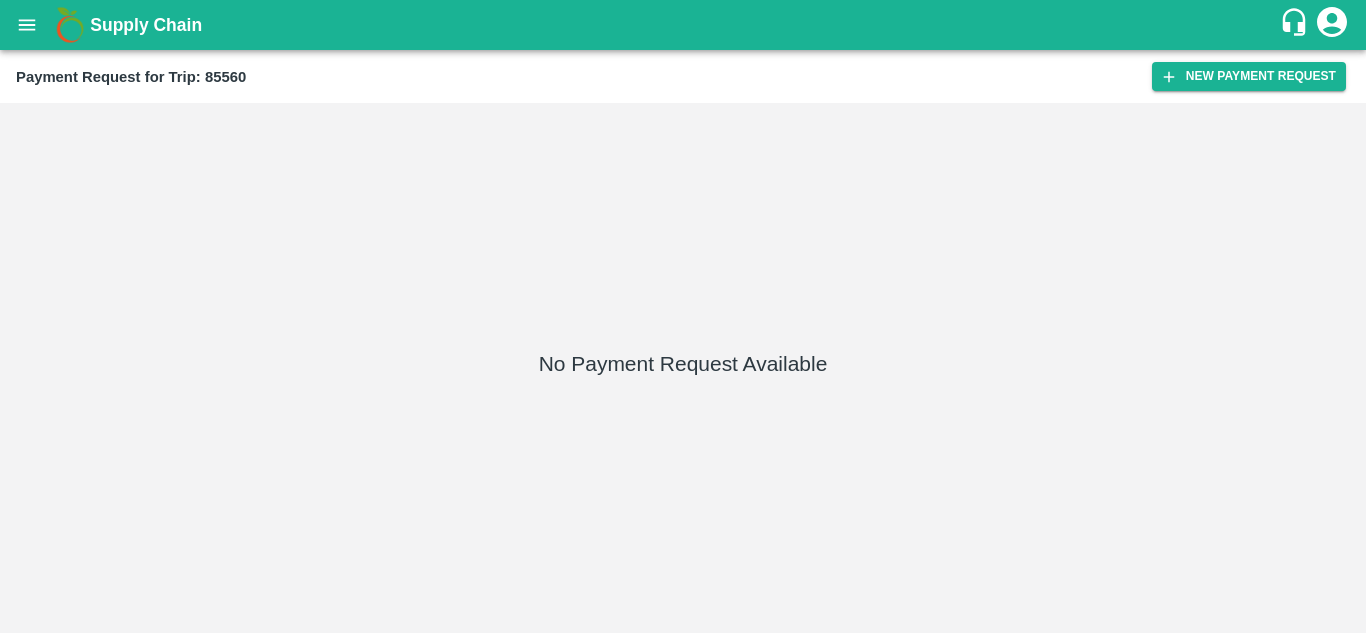 click on "Payment Request for Trip: 85560 New Payment Request" at bounding box center [683, 76] 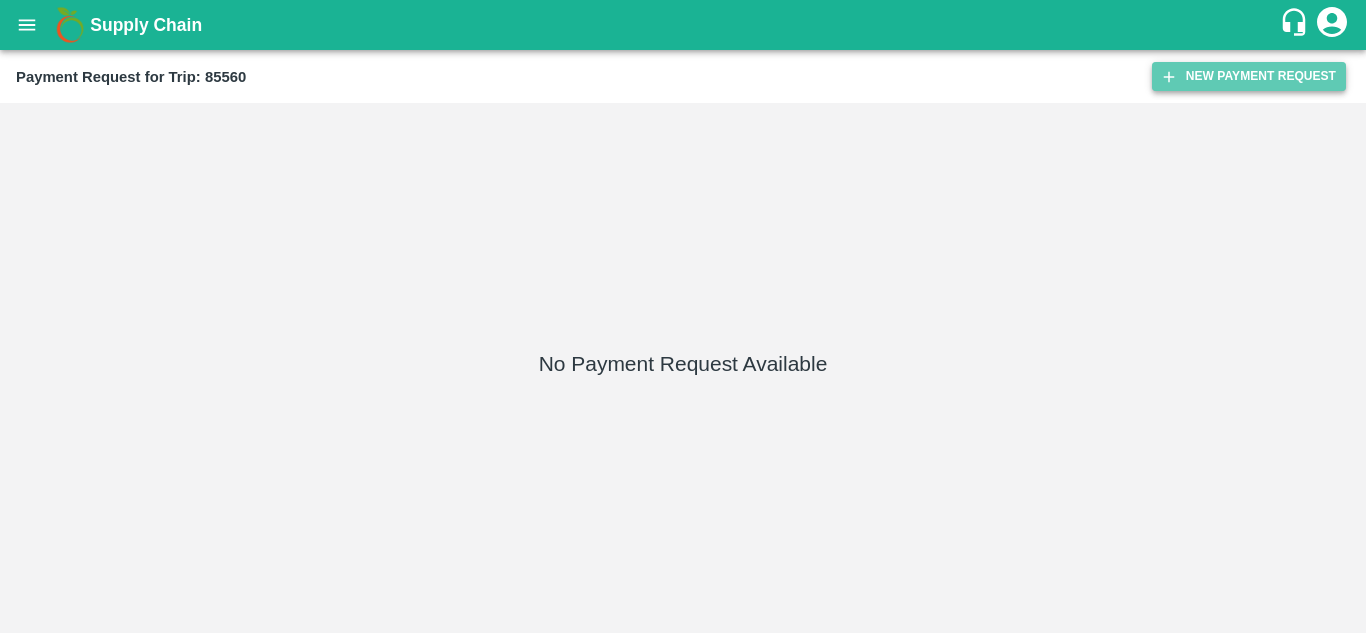 click on "New Payment Request" at bounding box center [1249, 76] 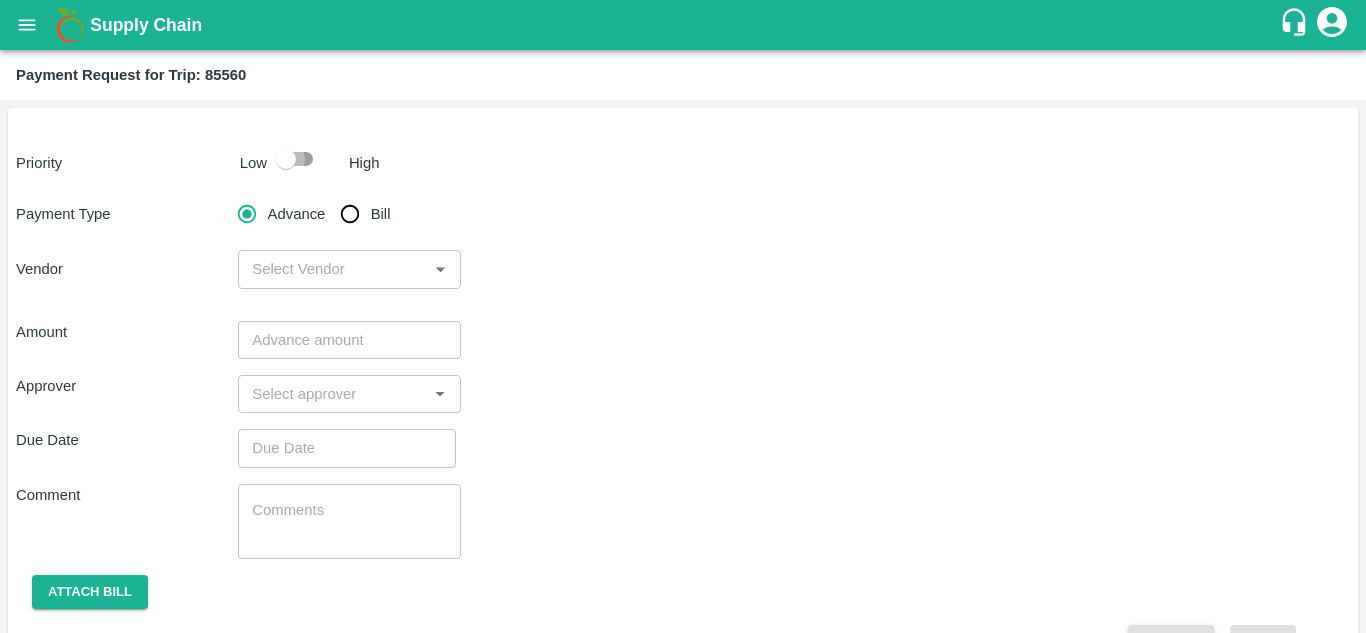 click at bounding box center (286, 159) 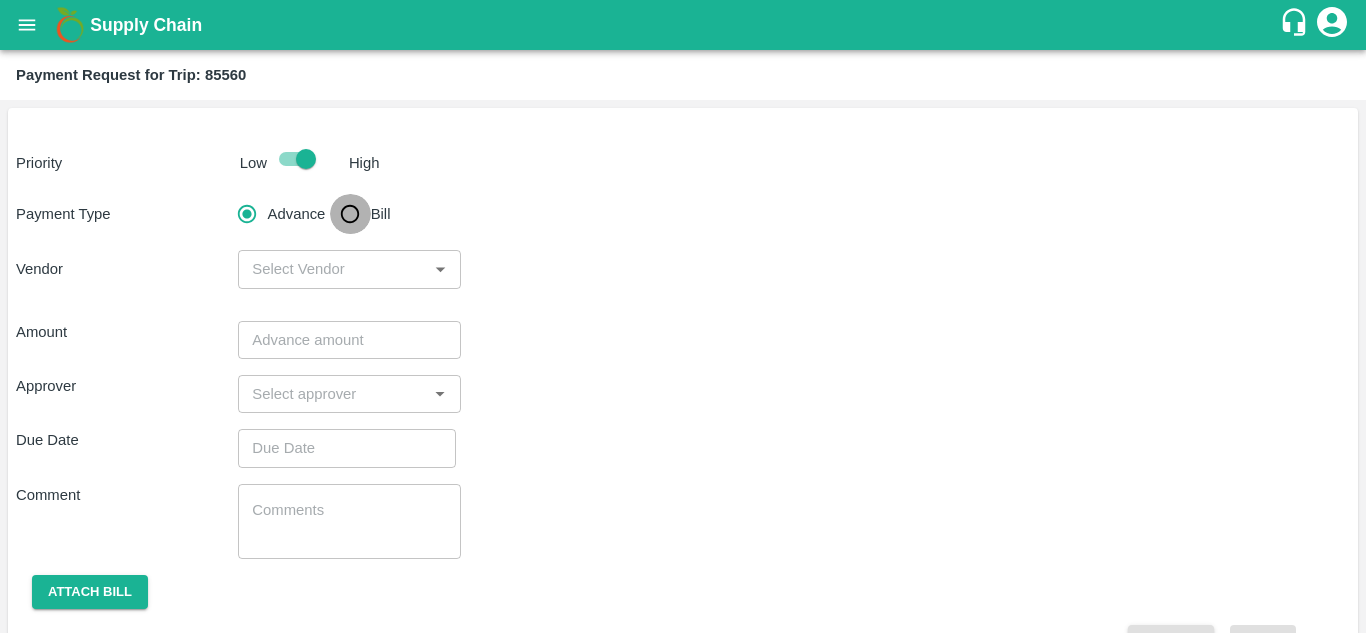 click on "Bill" at bounding box center [350, 214] 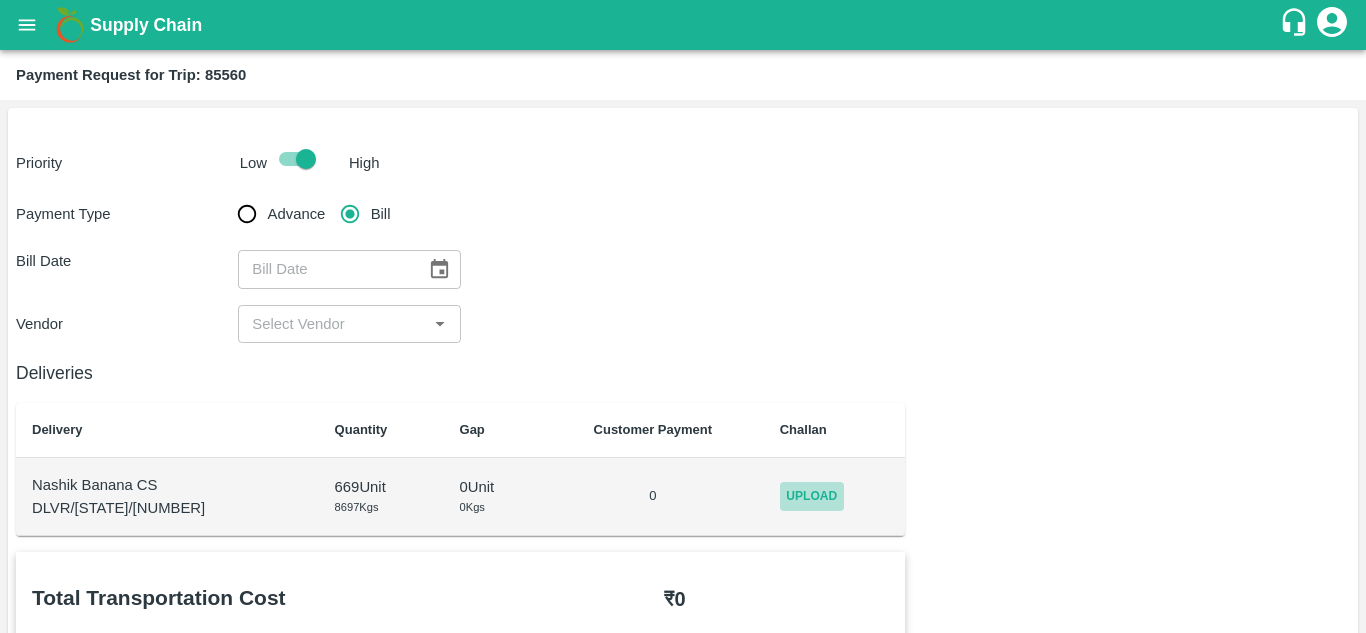 click on "Upload" at bounding box center [812, 496] 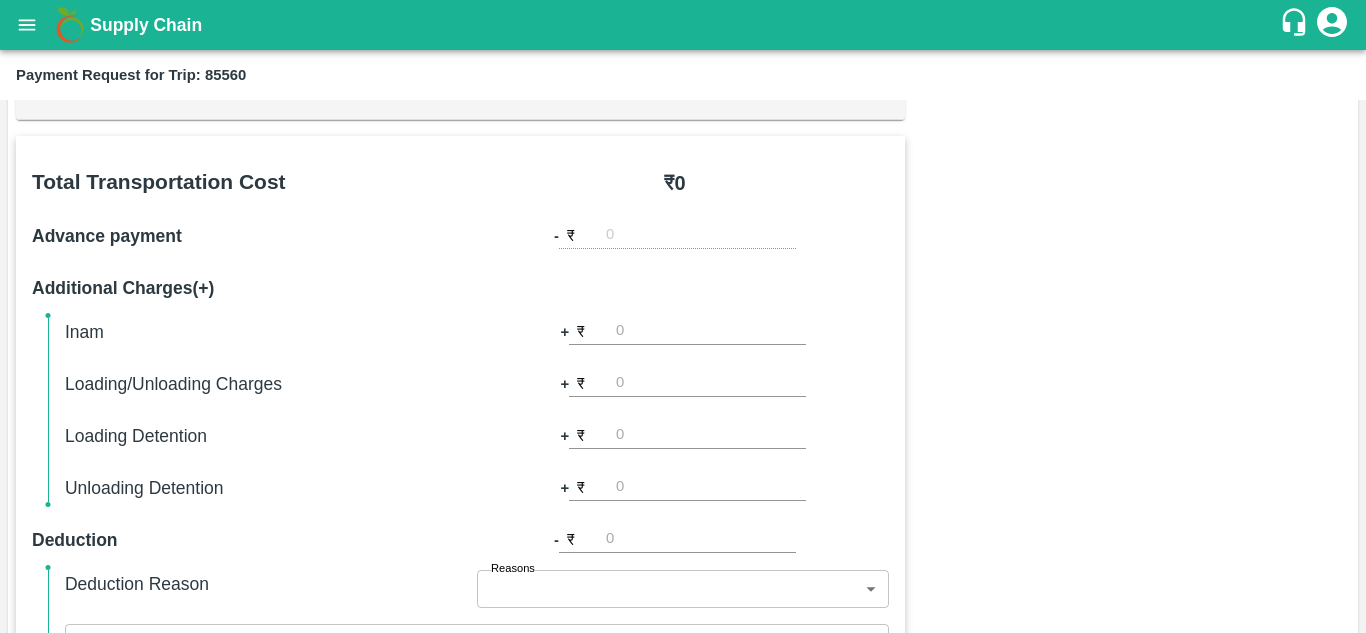 scroll, scrollTop: 0, scrollLeft: 0, axis: both 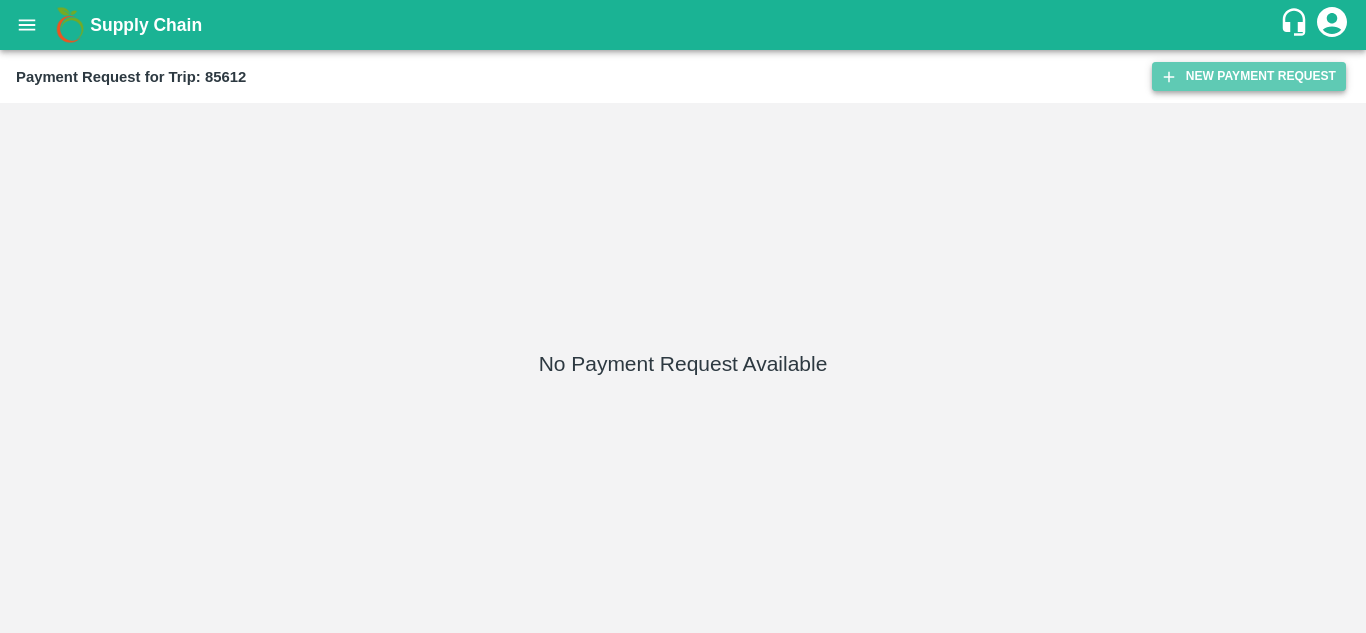 click on "New Payment Request" at bounding box center [1249, 76] 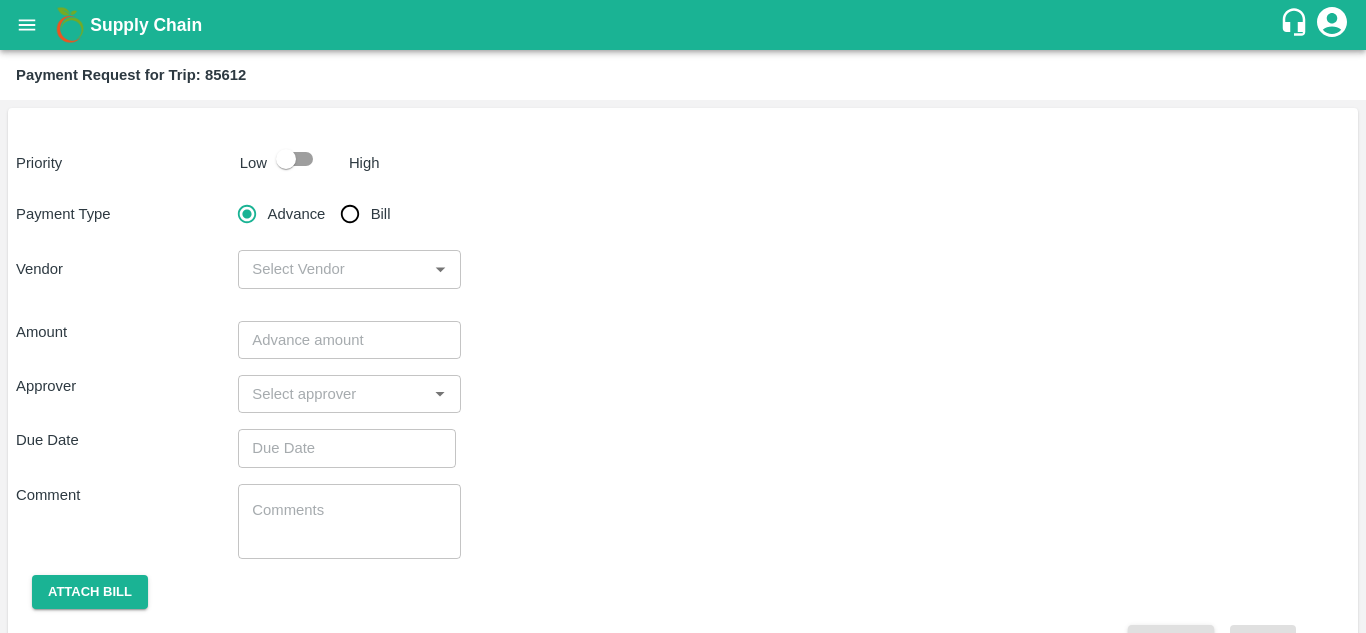 click at bounding box center (286, 159) 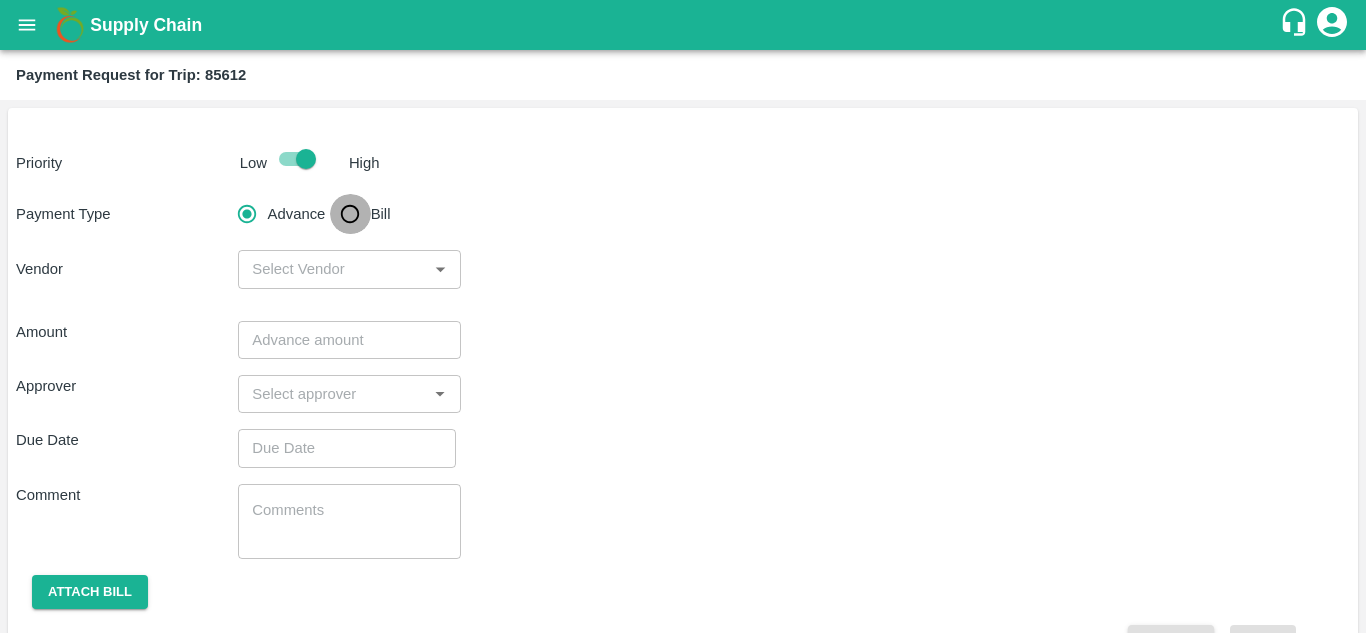 click on "Bill" at bounding box center [350, 214] 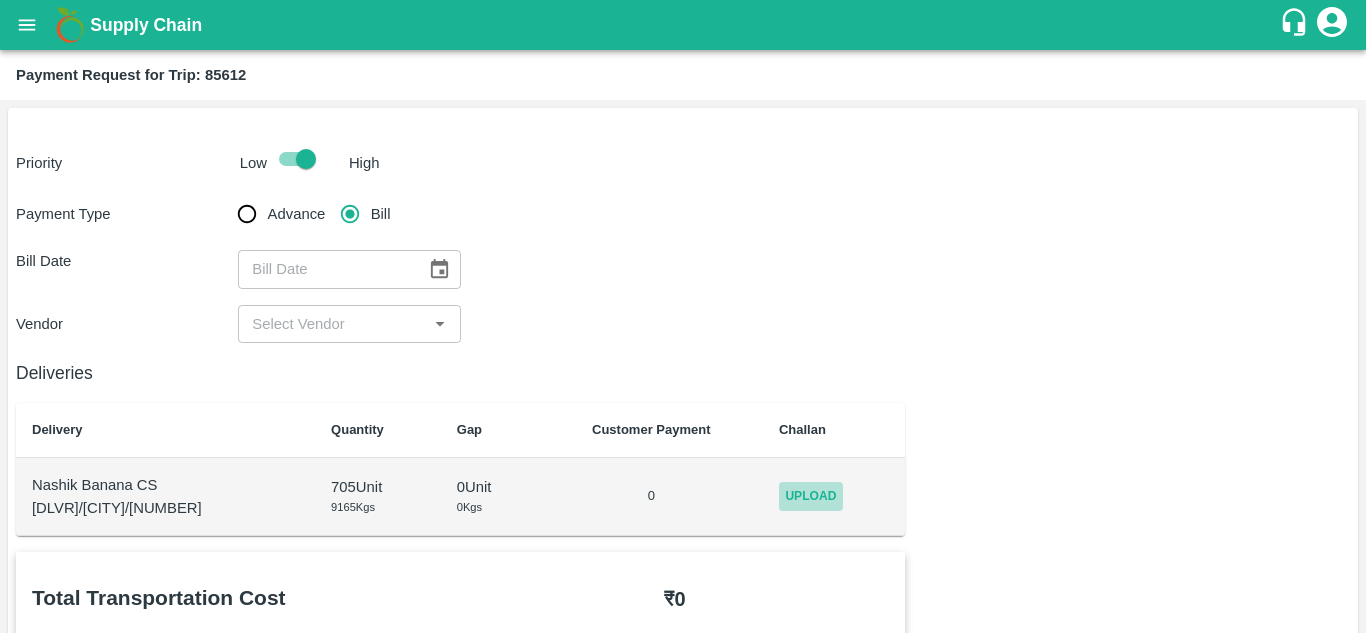click on "Upload" at bounding box center (811, 496) 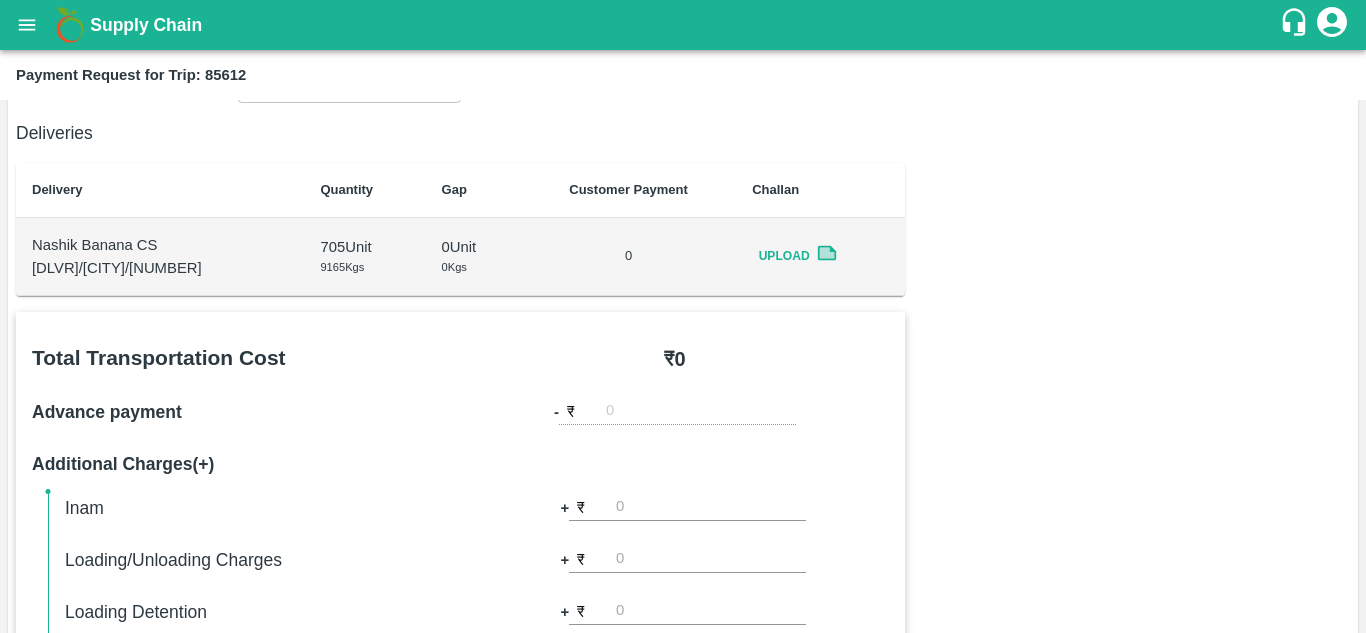 scroll, scrollTop: 0, scrollLeft: 0, axis: both 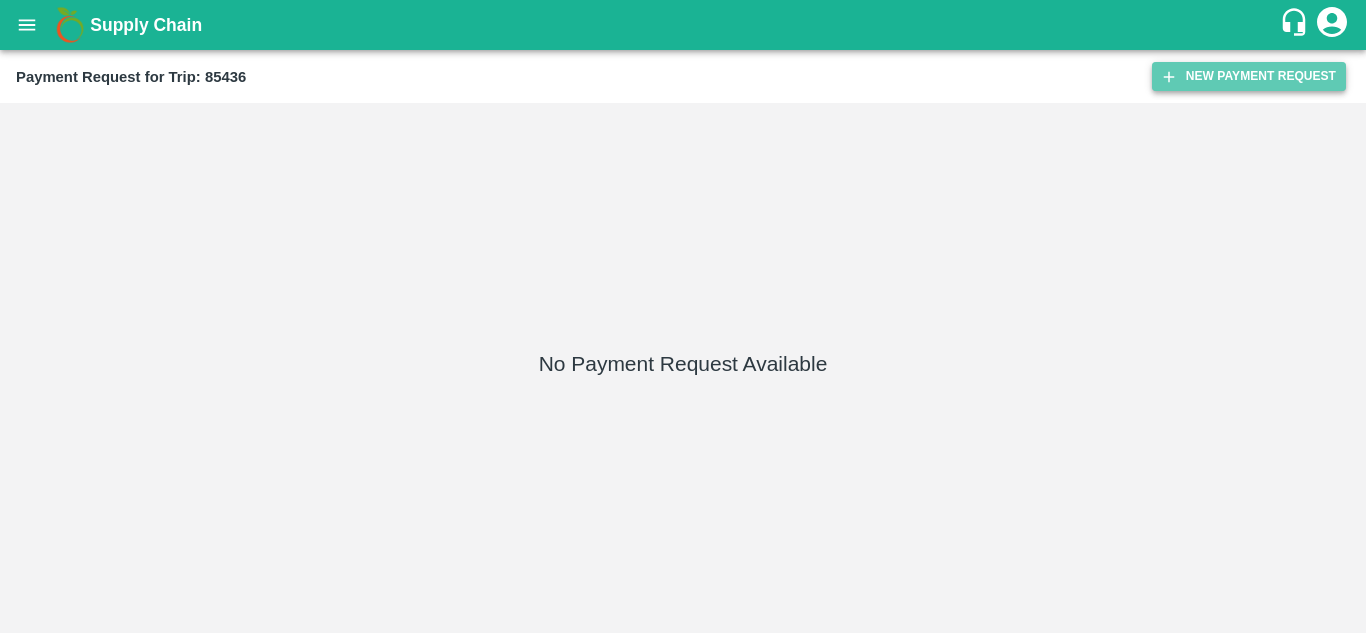 click on "New Payment Request" at bounding box center (1249, 76) 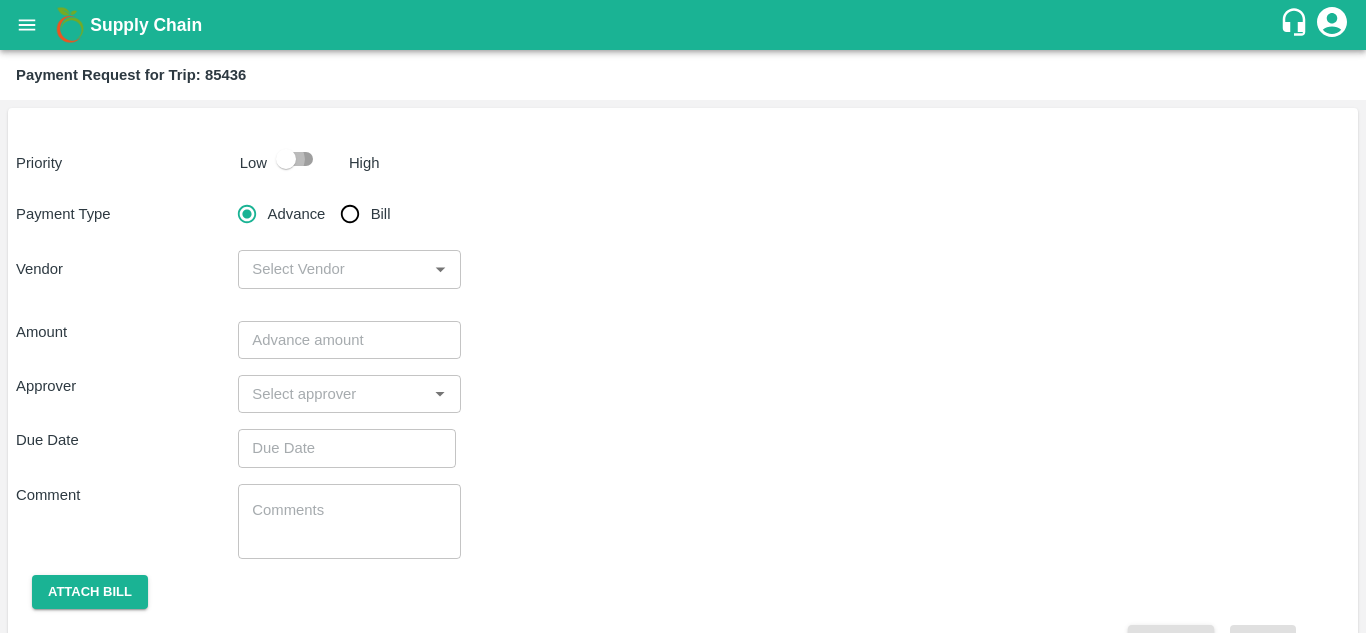 click at bounding box center [286, 159] 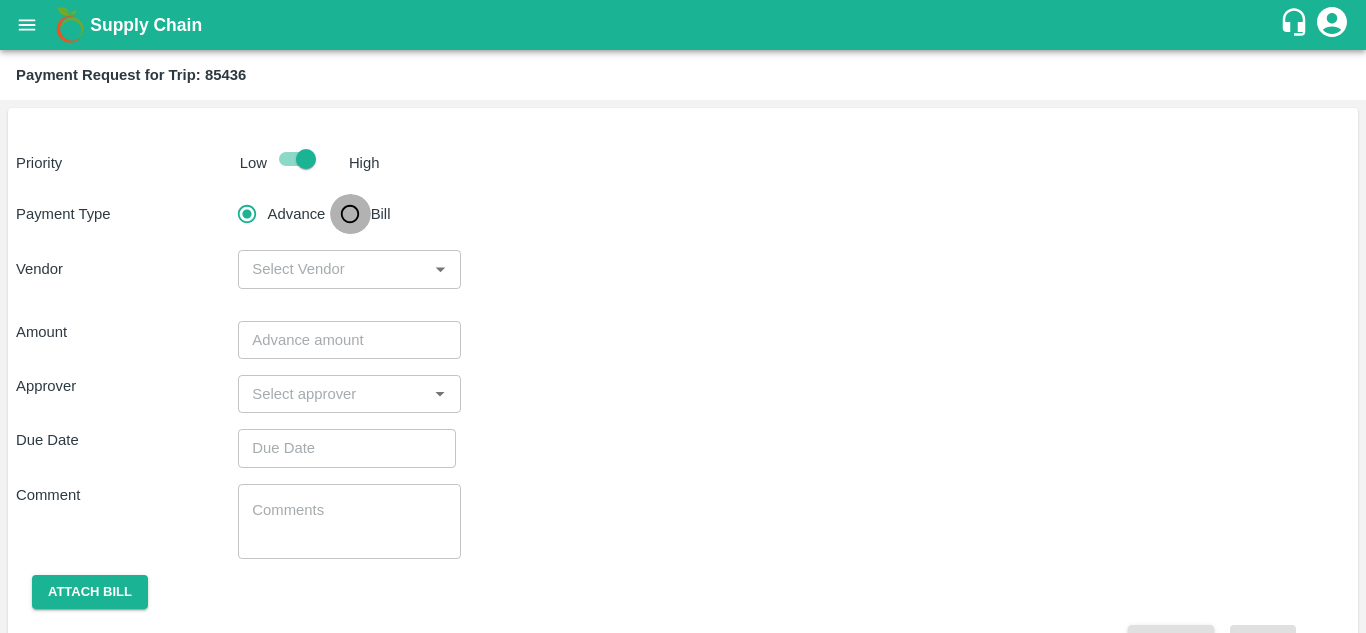 click on "Bill" at bounding box center [350, 214] 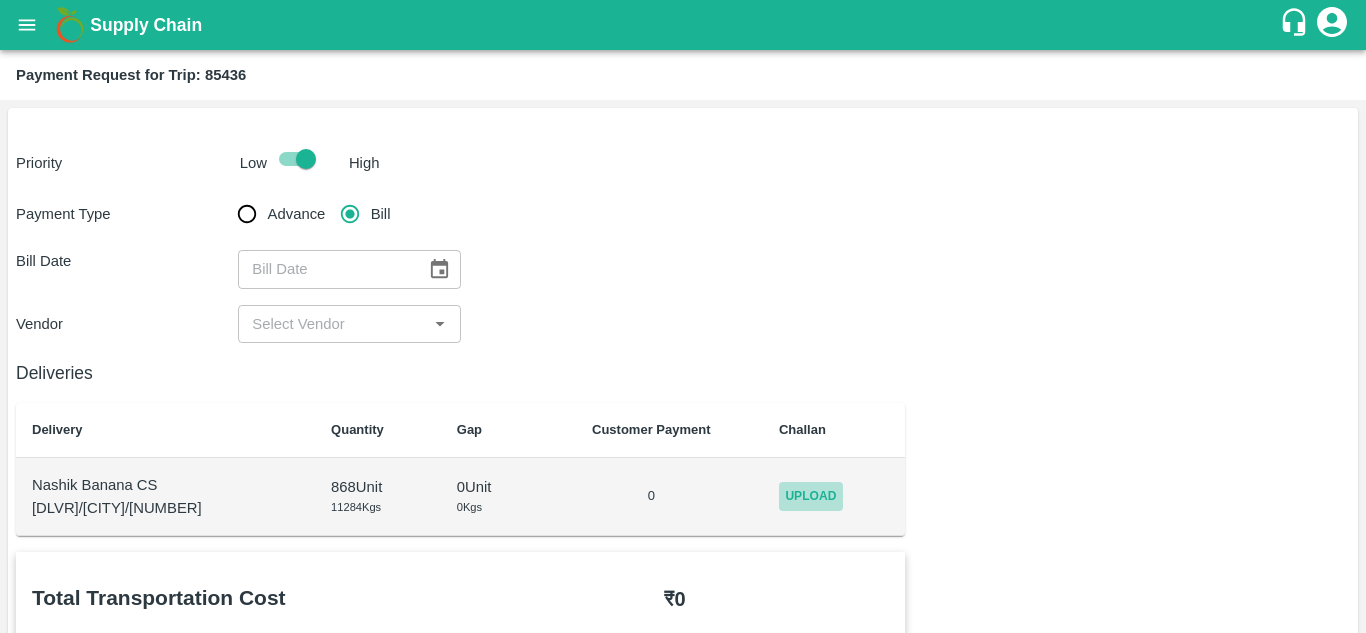 click on "Upload" at bounding box center [811, 496] 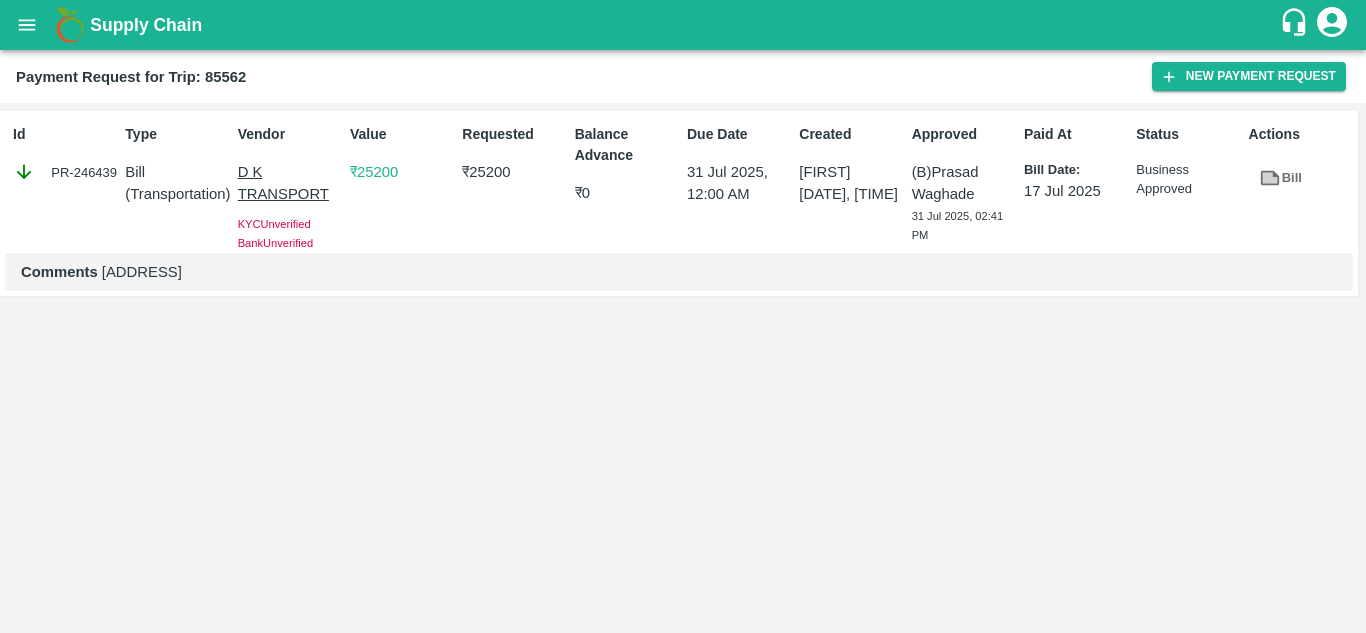 scroll, scrollTop: 0, scrollLeft: 0, axis: both 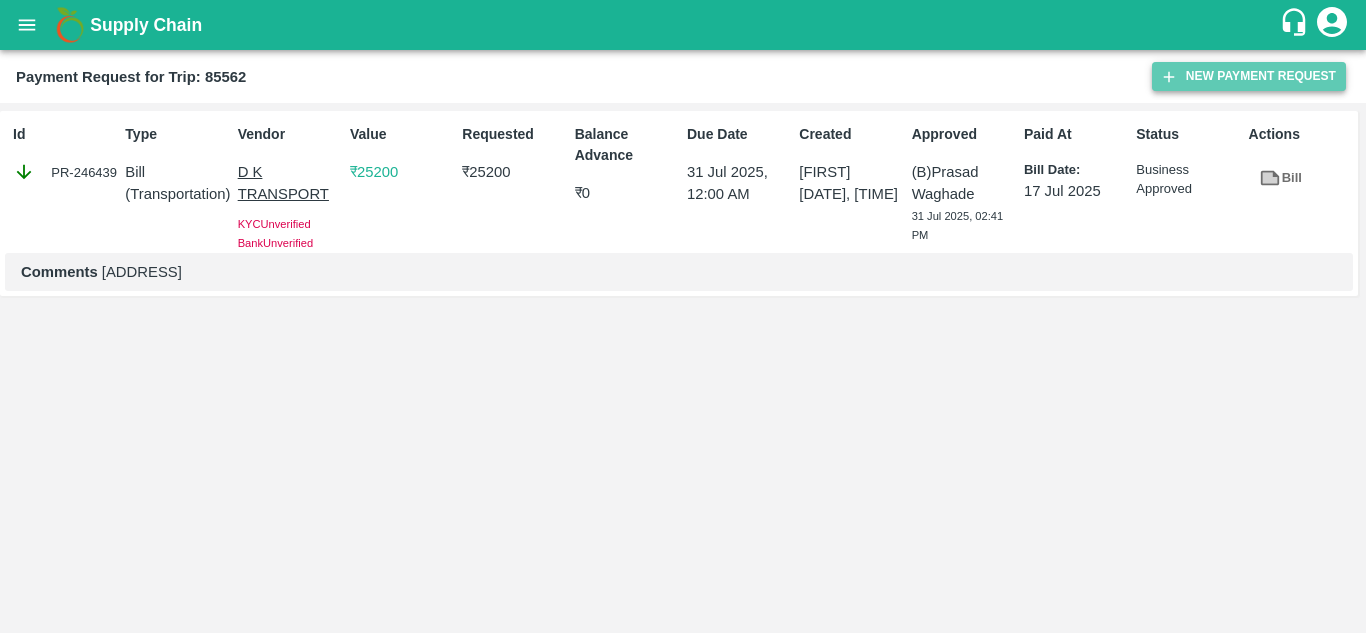 click on "New Payment Request" at bounding box center [1249, 76] 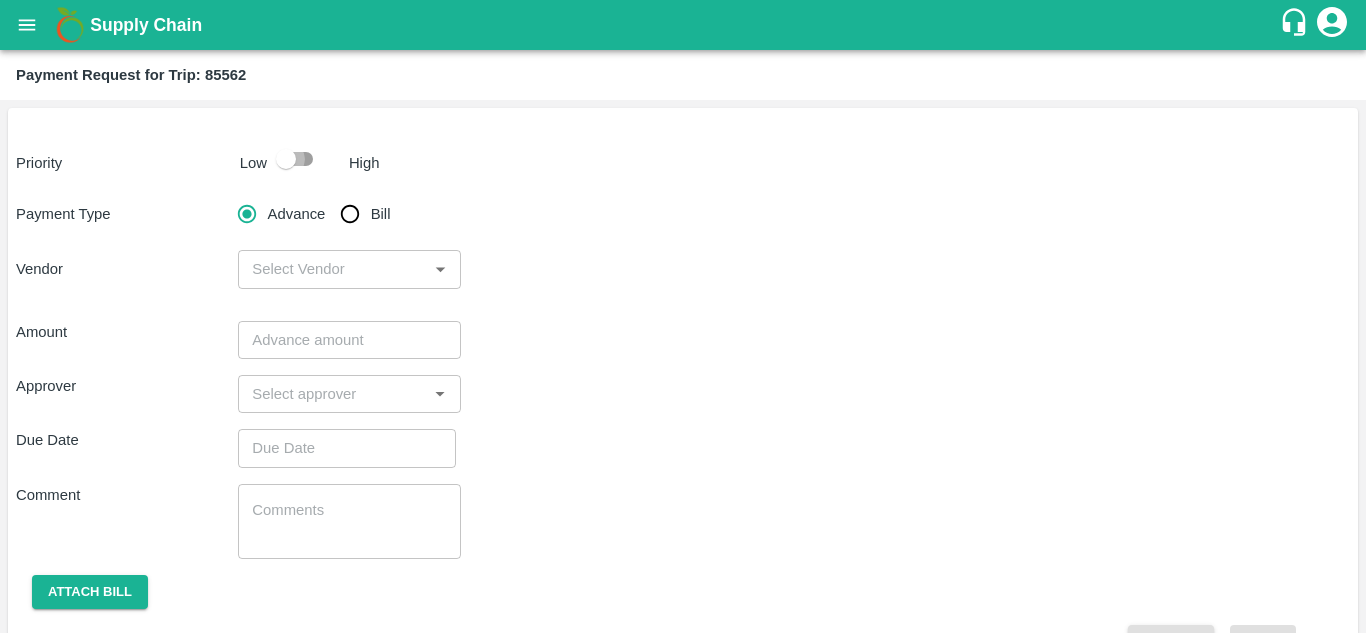 click at bounding box center [286, 159] 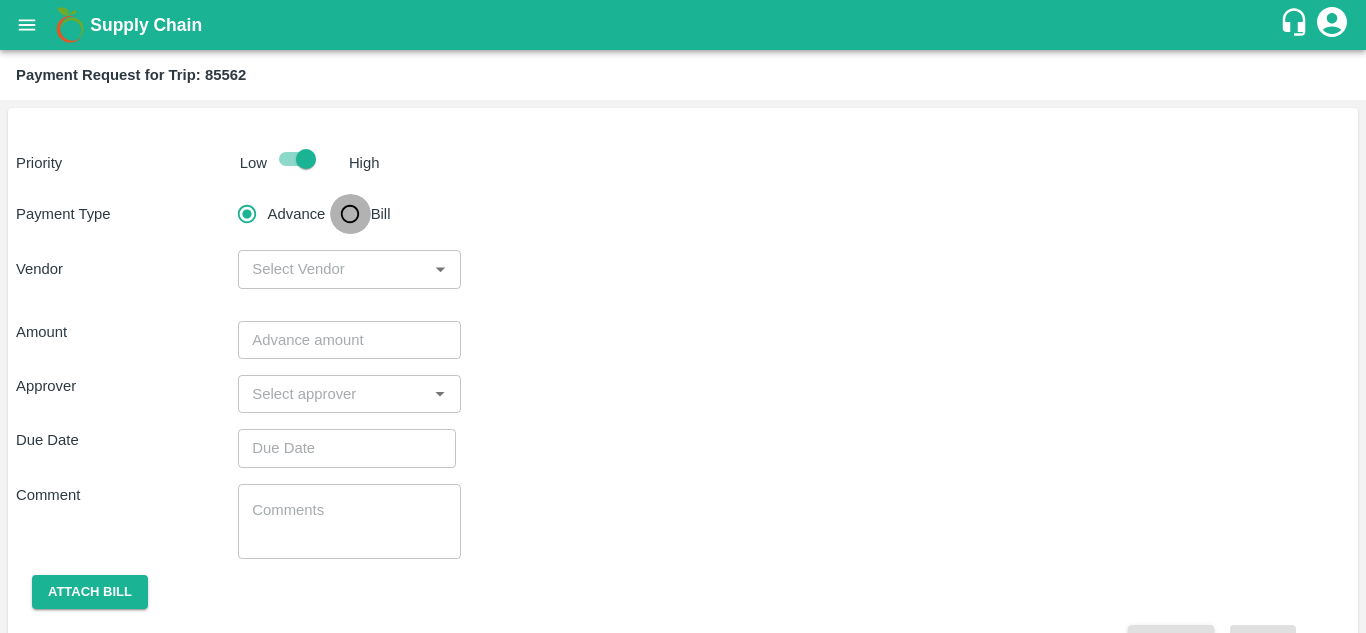 click on "Bill" at bounding box center (350, 214) 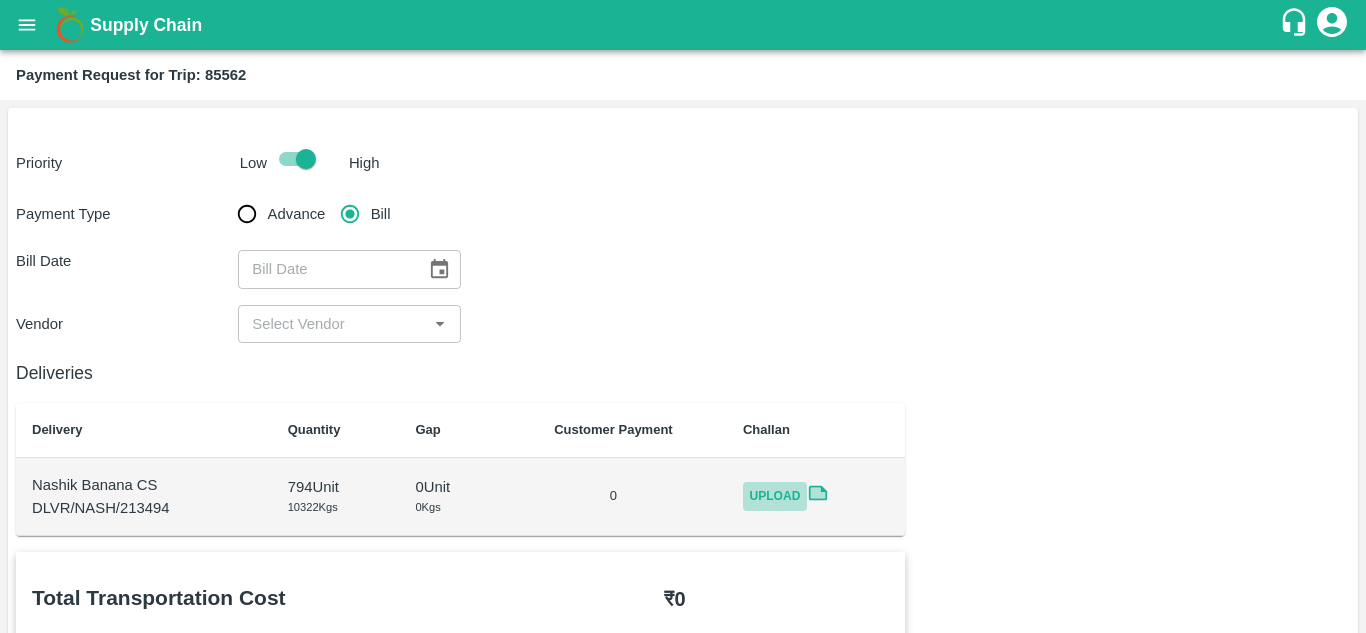 click on "Upload" at bounding box center [775, 496] 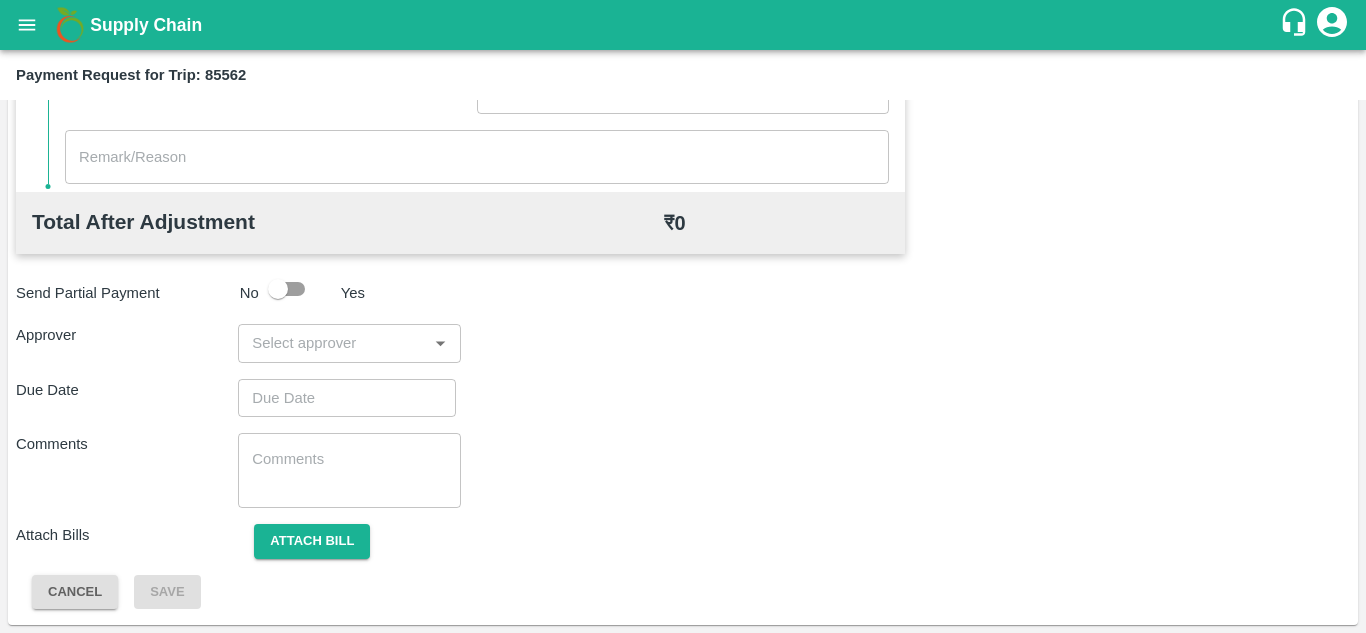 scroll, scrollTop: 0, scrollLeft: 0, axis: both 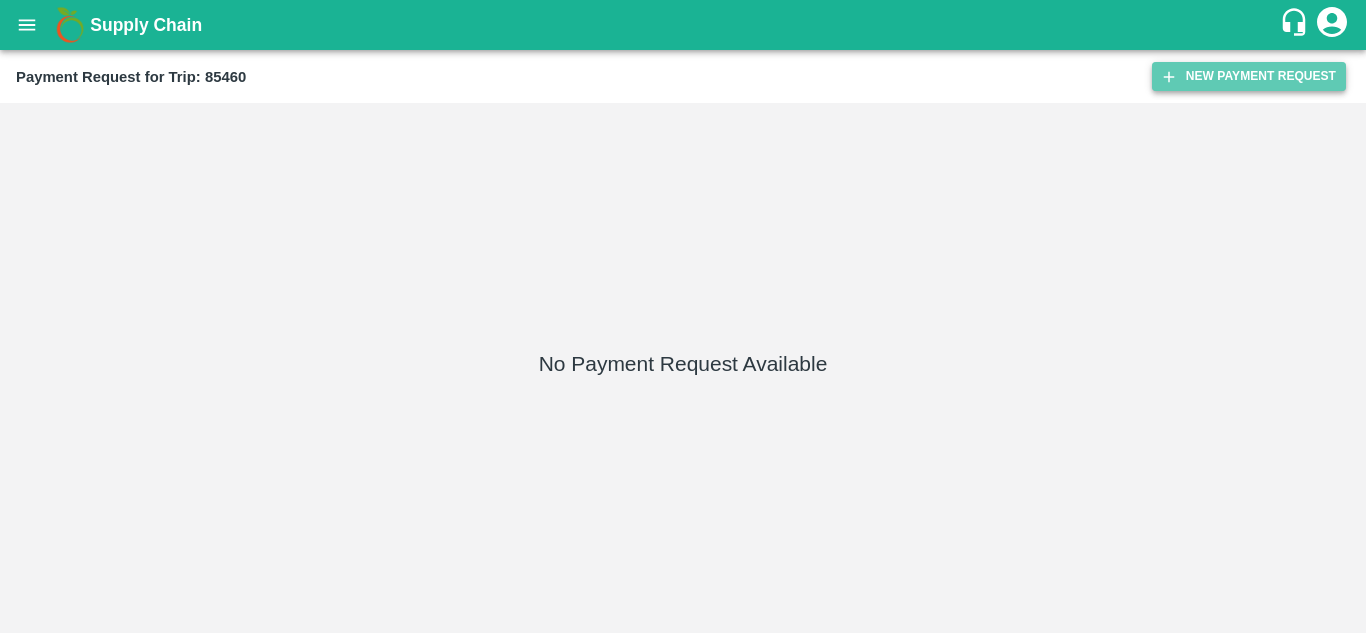 click on "New Payment Request" at bounding box center (1249, 76) 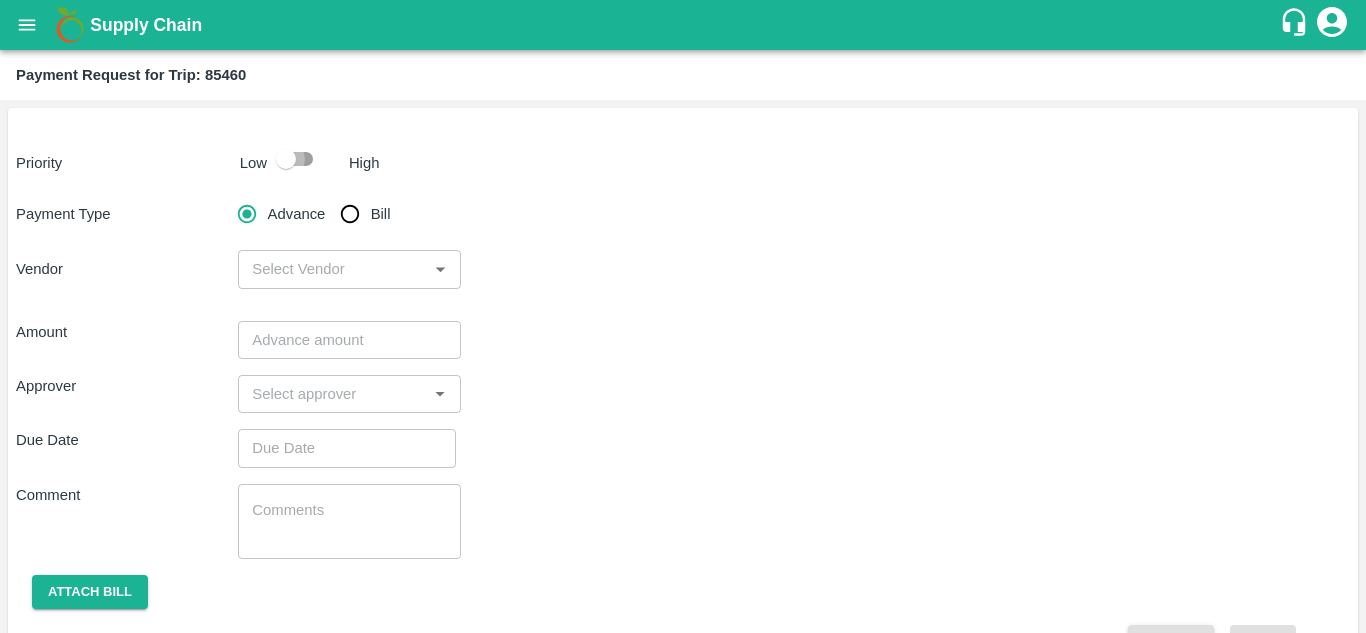 click at bounding box center [286, 159] 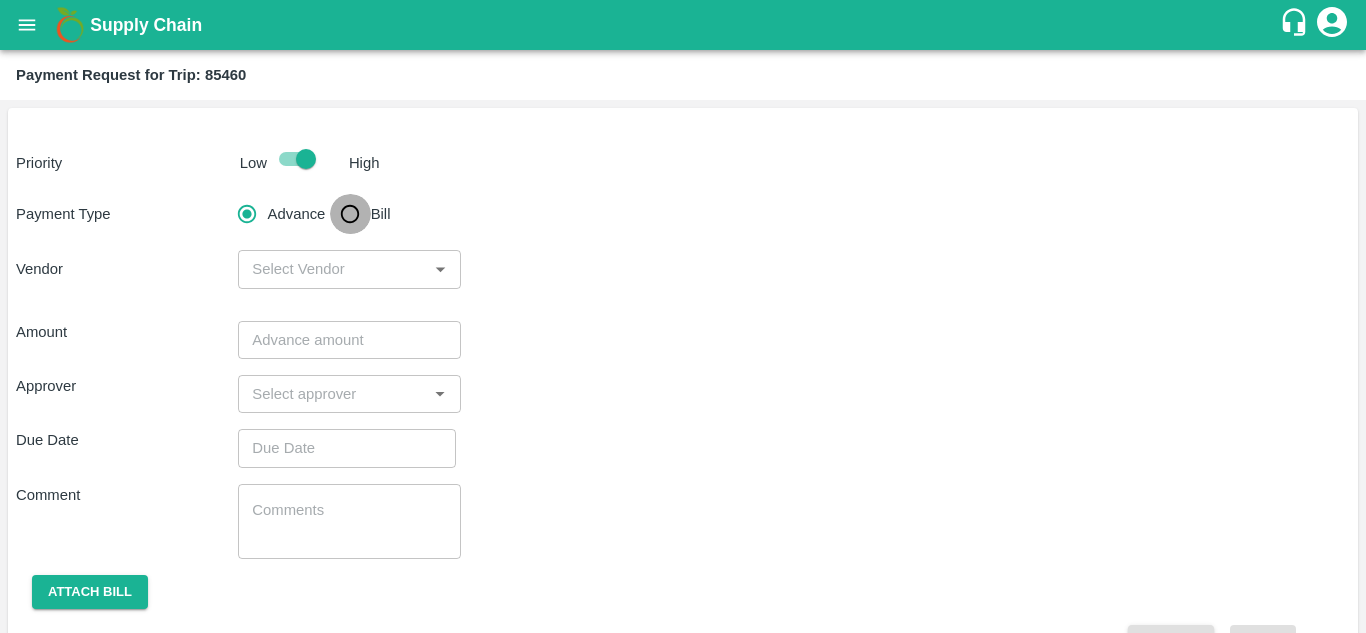 click on "Bill" at bounding box center [350, 214] 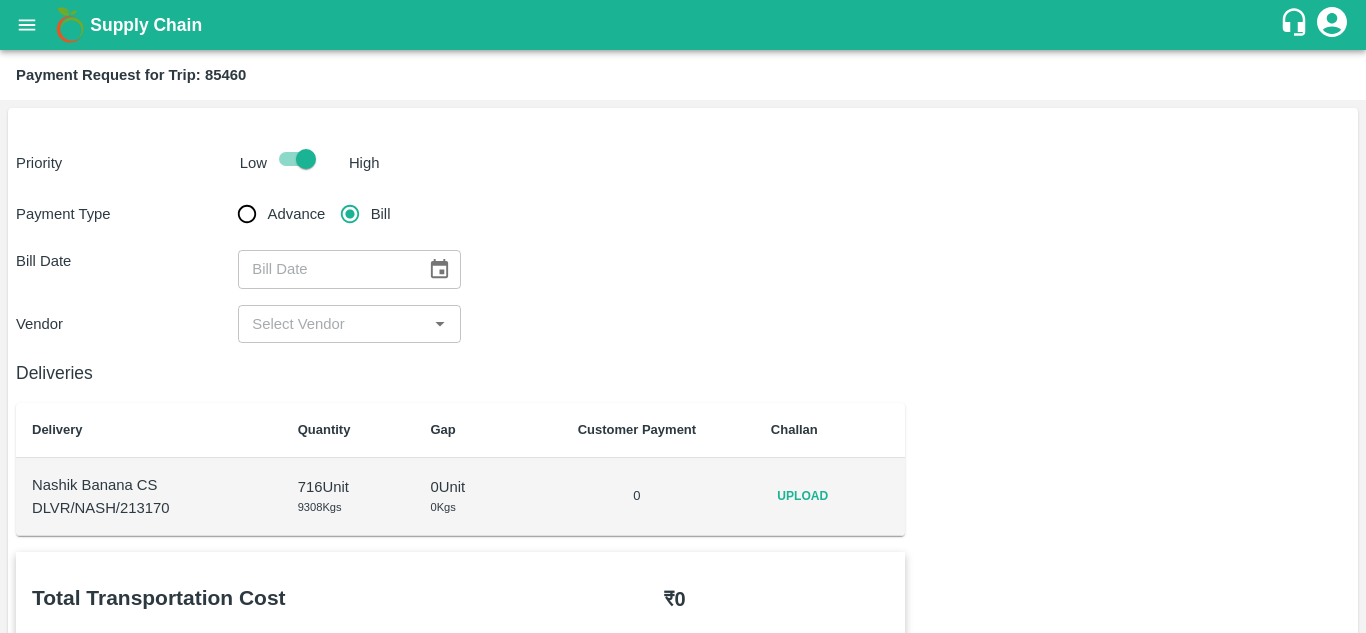 click on "Upload" at bounding box center (803, 496) 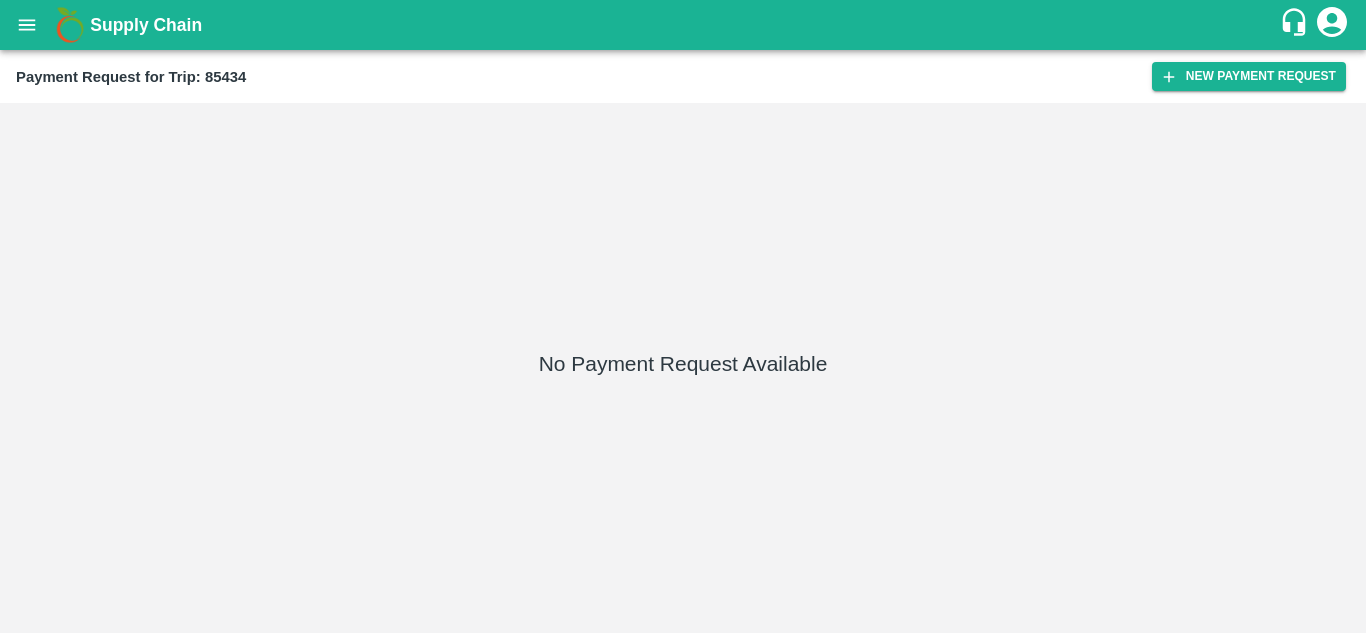 scroll, scrollTop: 0, scrollLeft: 0, axis: both 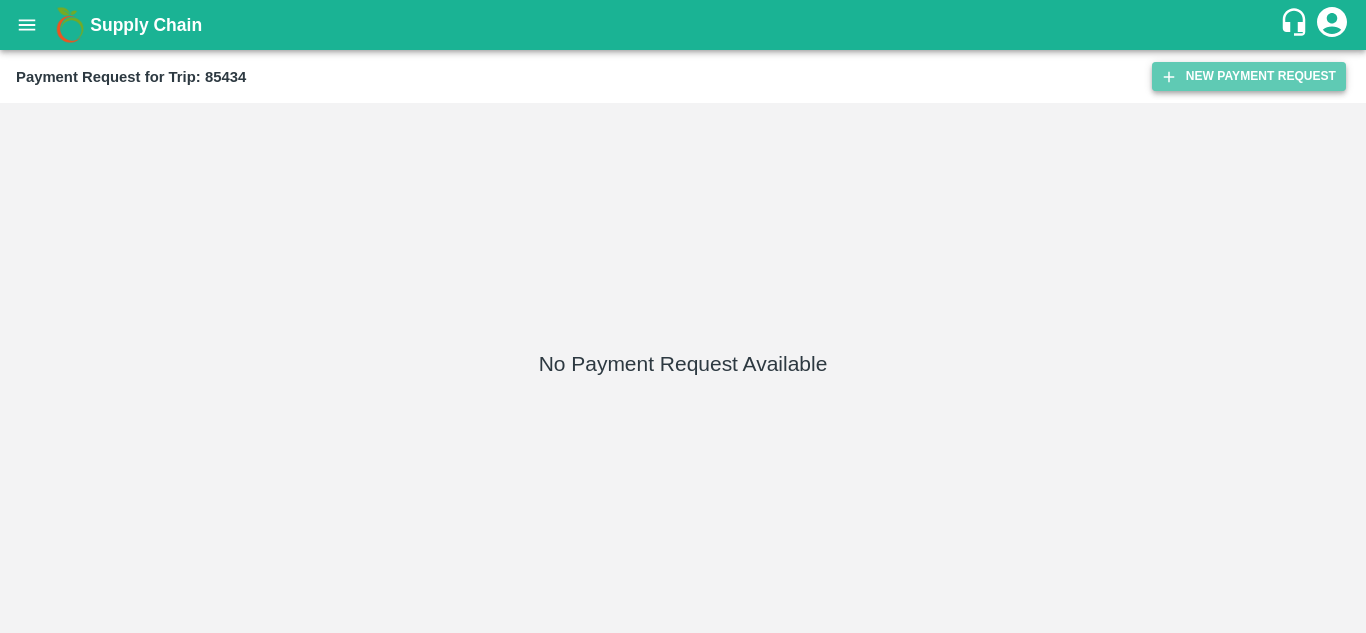 click on "New Payment Request" at bounding box center [1249, 76] 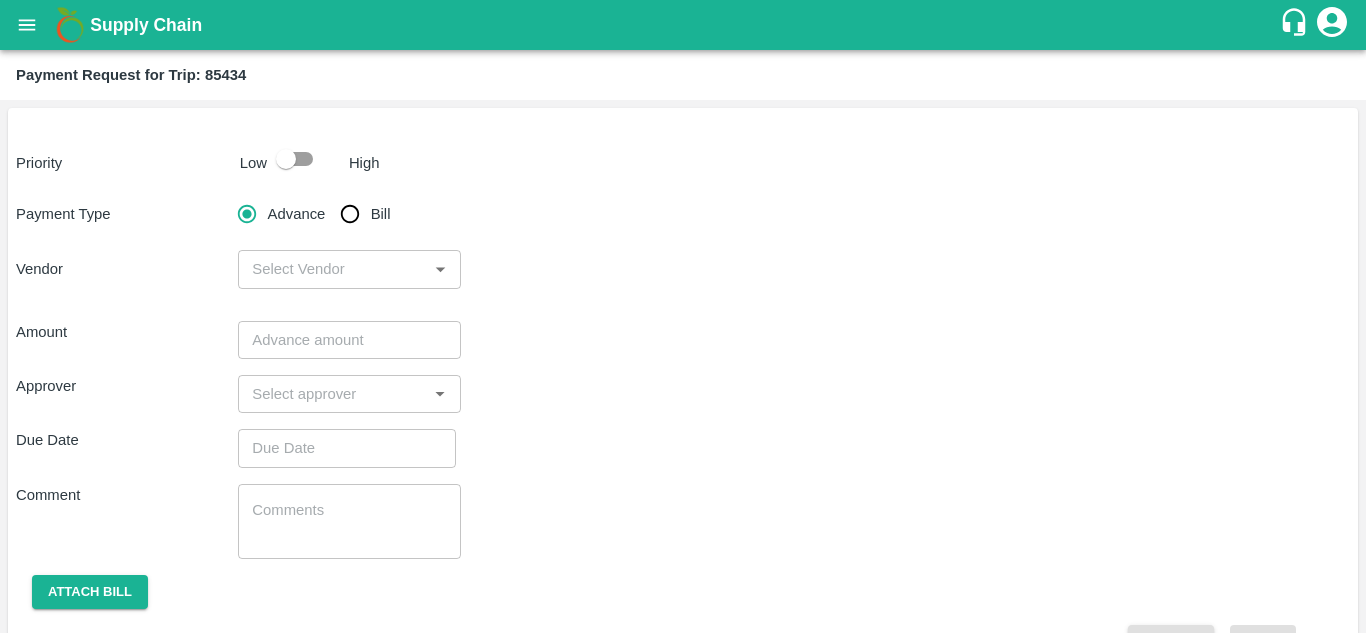 click at bounding box center [286, 159] 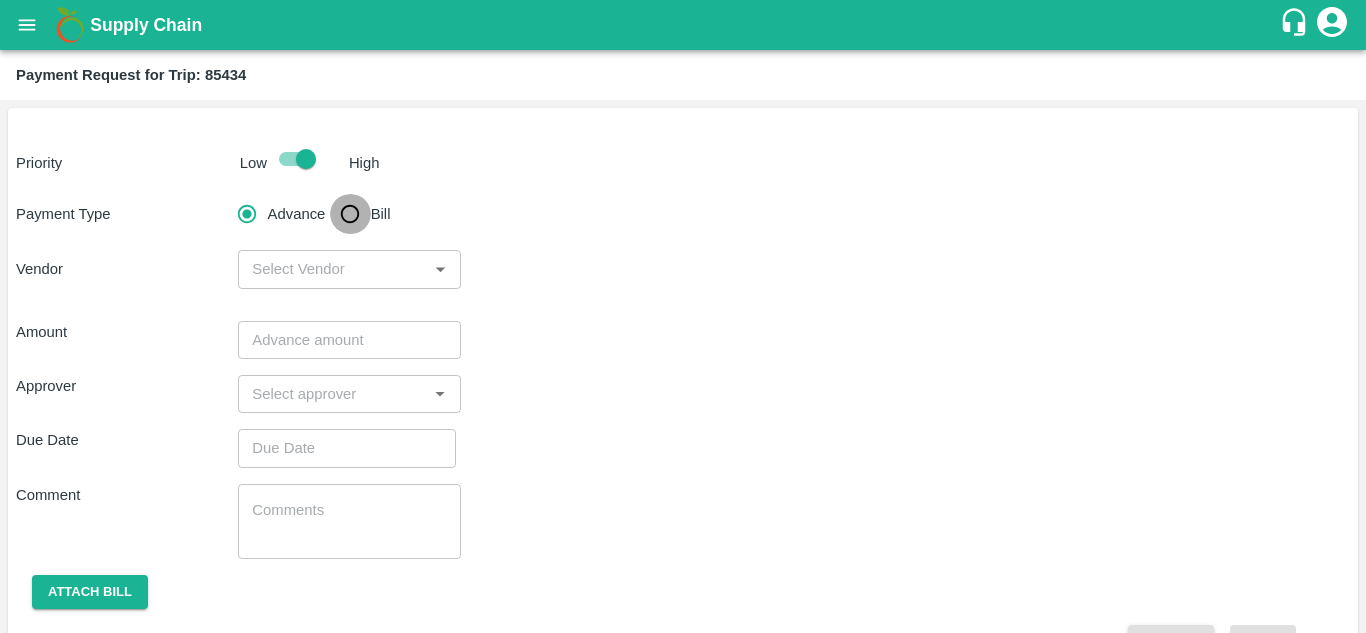 click on "Bill" at bounding box center [350, 214] 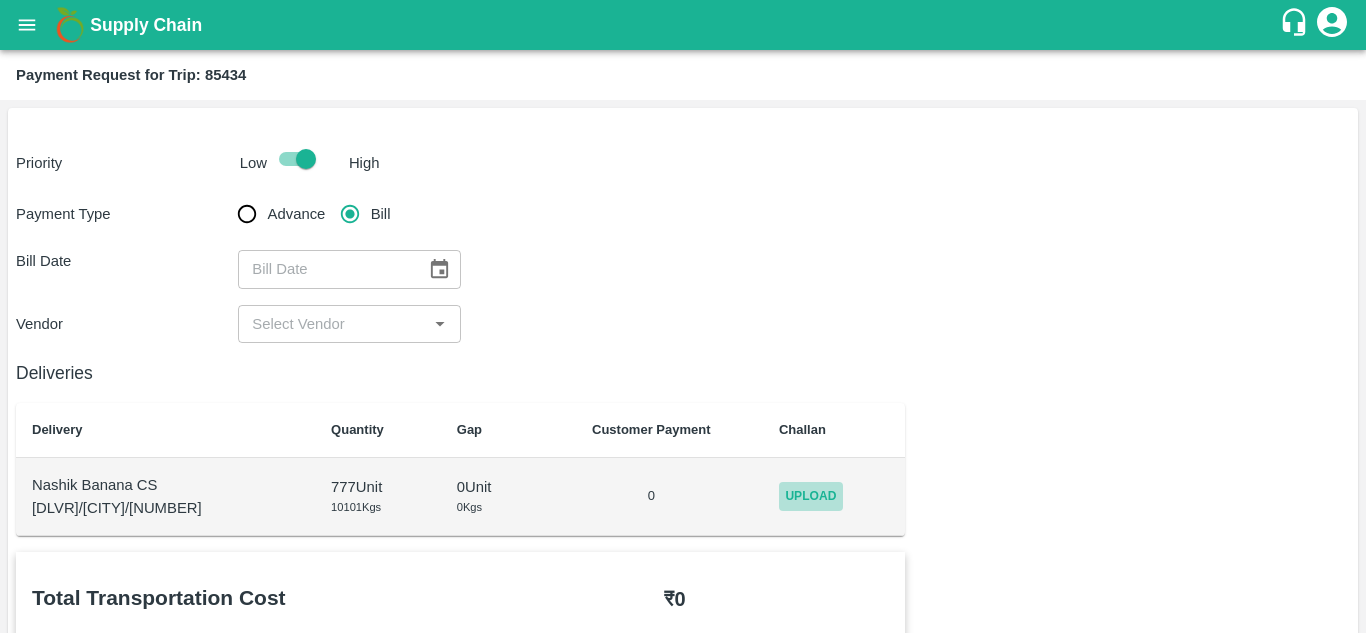 click on "Upload" at bounding box center [811, 496] 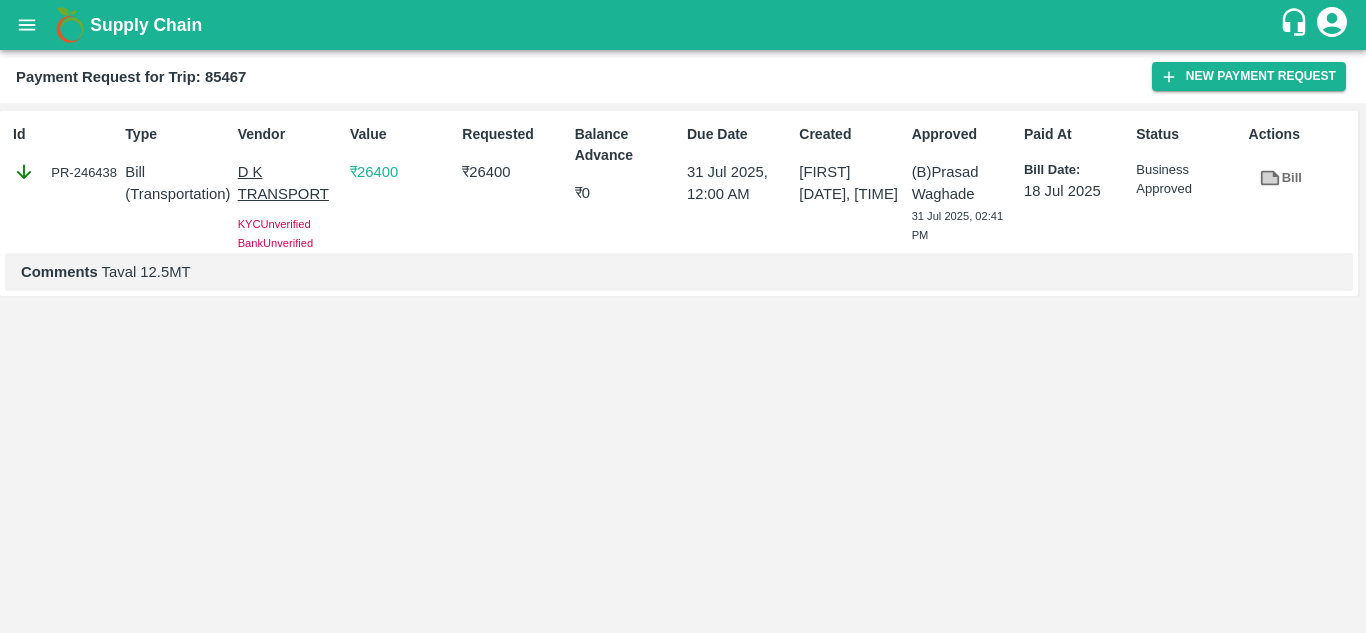 scroll, scrollTop: 0, scrollLeft: 0, axis: both 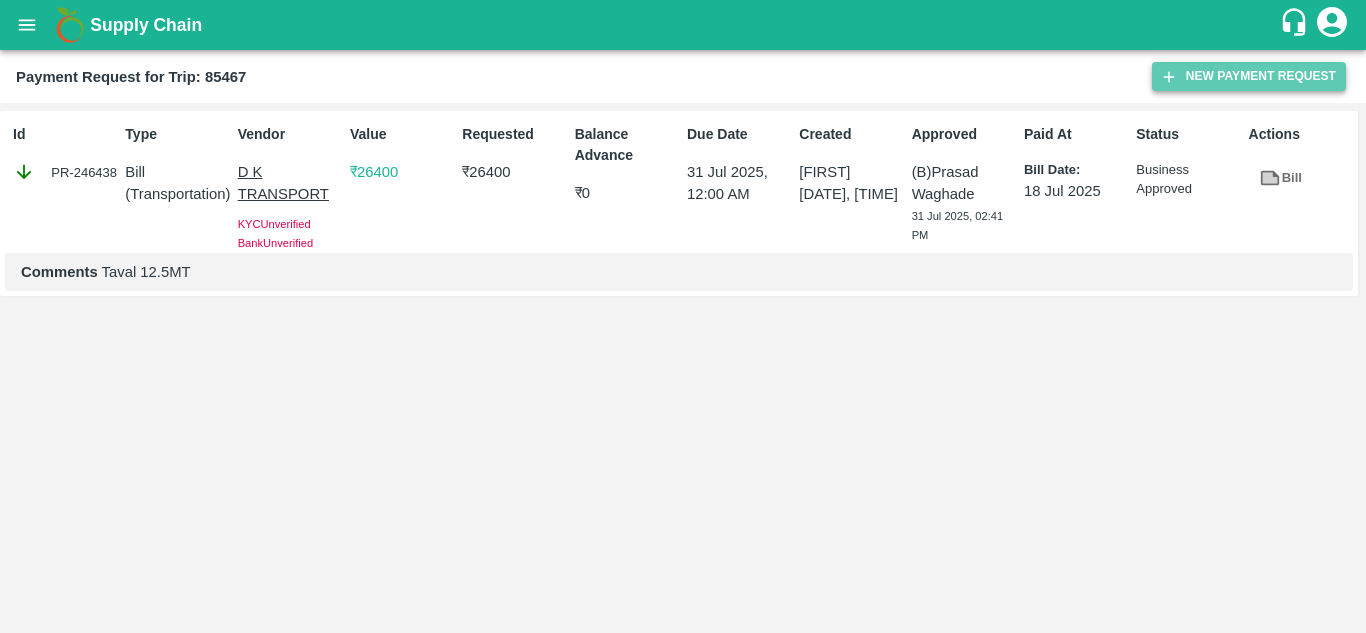 click on "New Payment Request" at bounding box center (1249, 76) 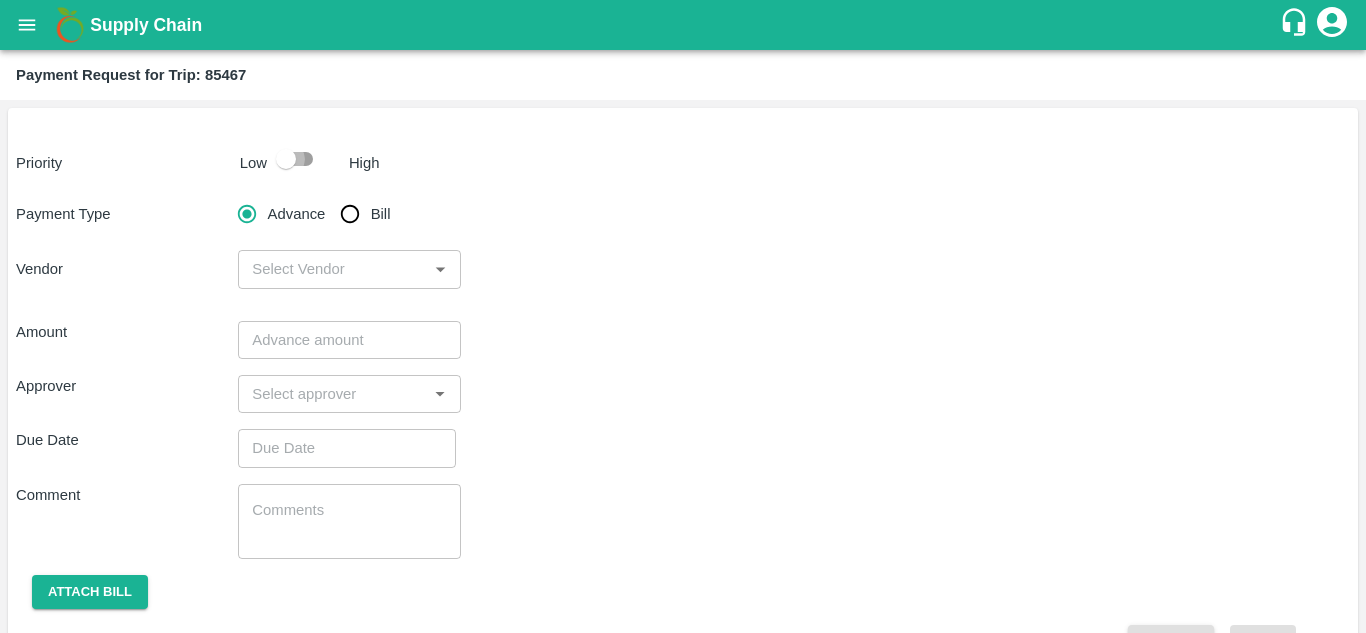 click at bounding box center [286, 159] 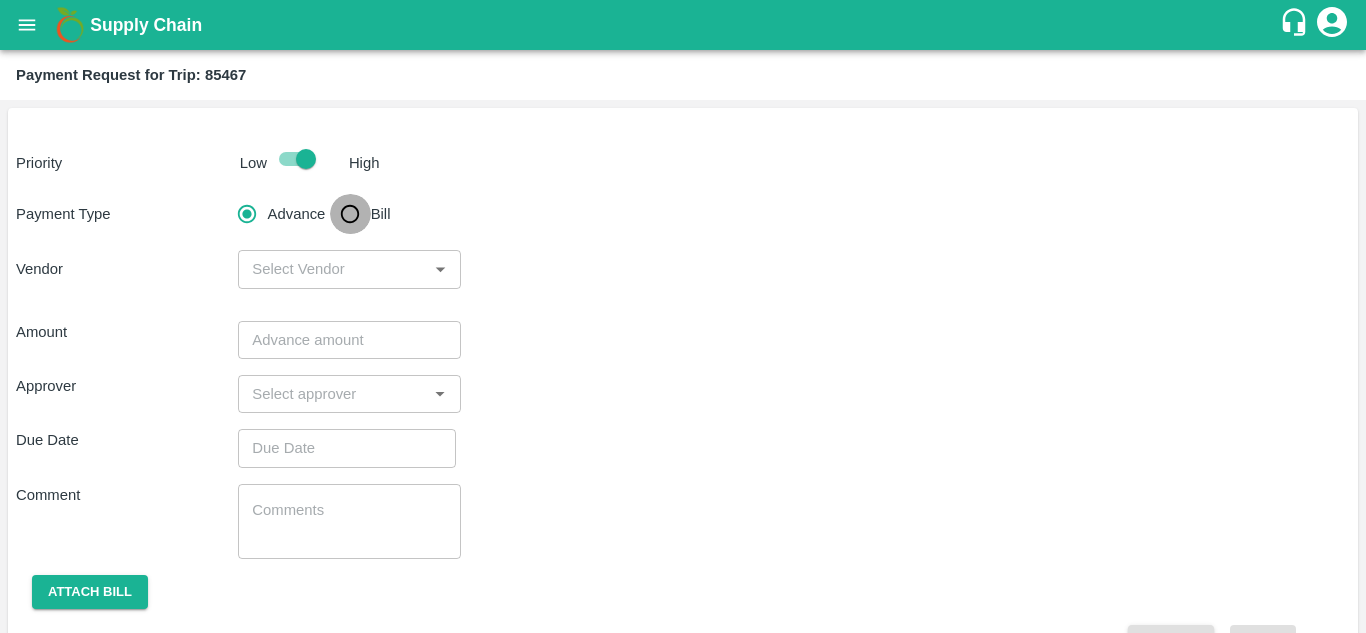 click on "Bill" at bounding box center [350, 214] 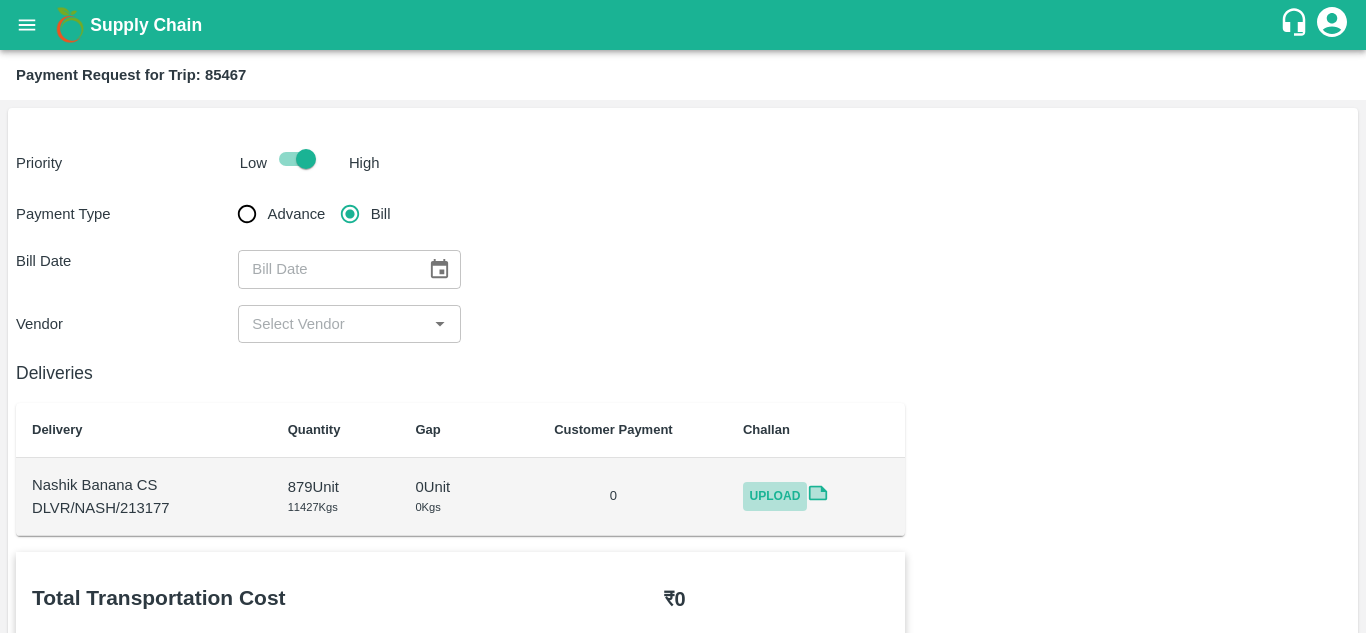 click on "Upload" at bounding box center (775, 496) 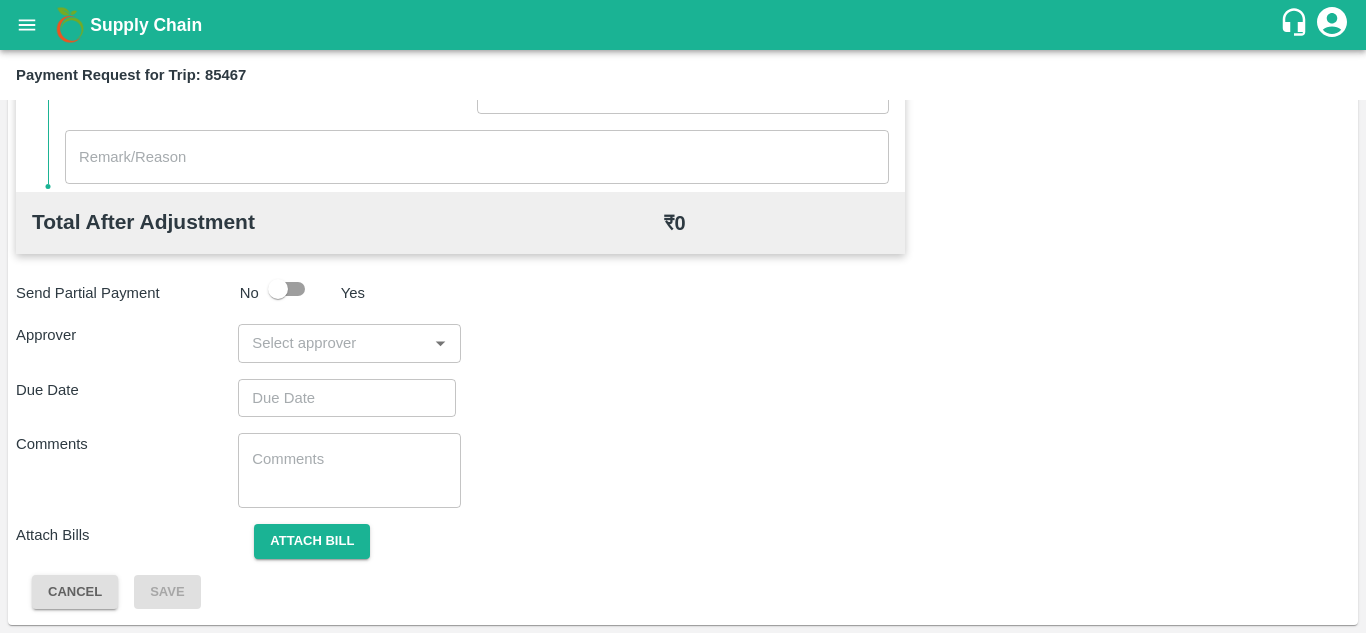 scroll, scrollTop: 0, scrollLeft: 0, axis: both 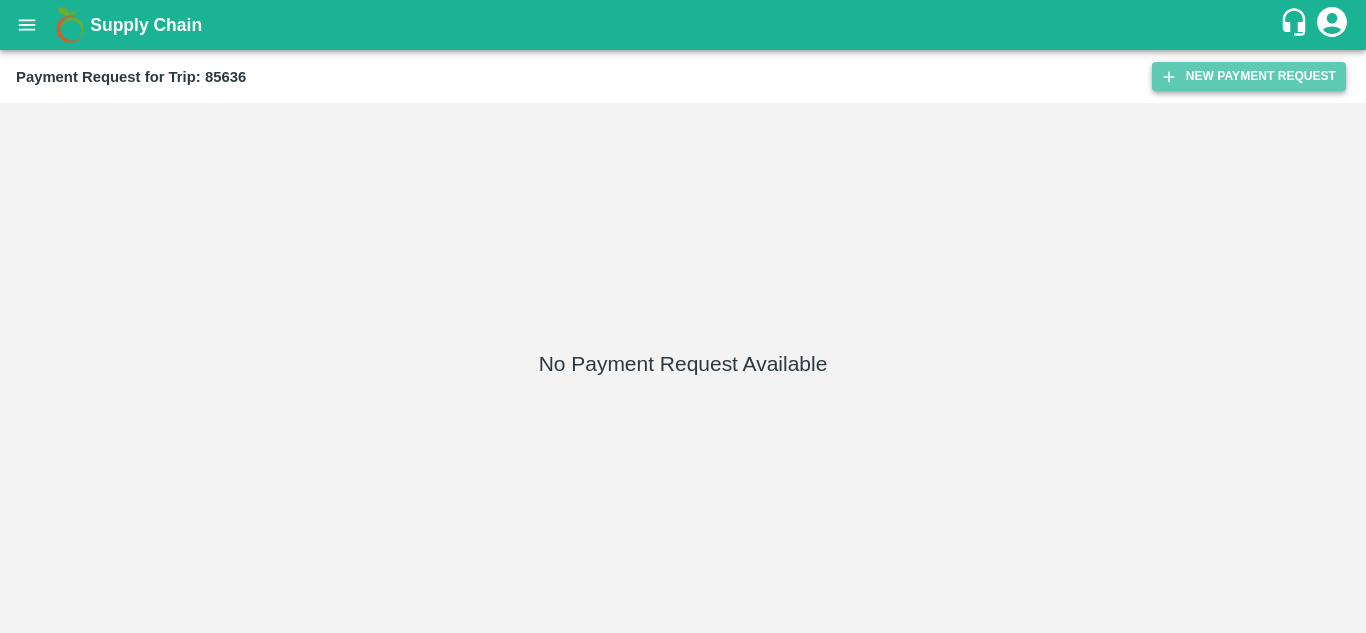click on "New Payment Request" at bounding box center [1249, 76] 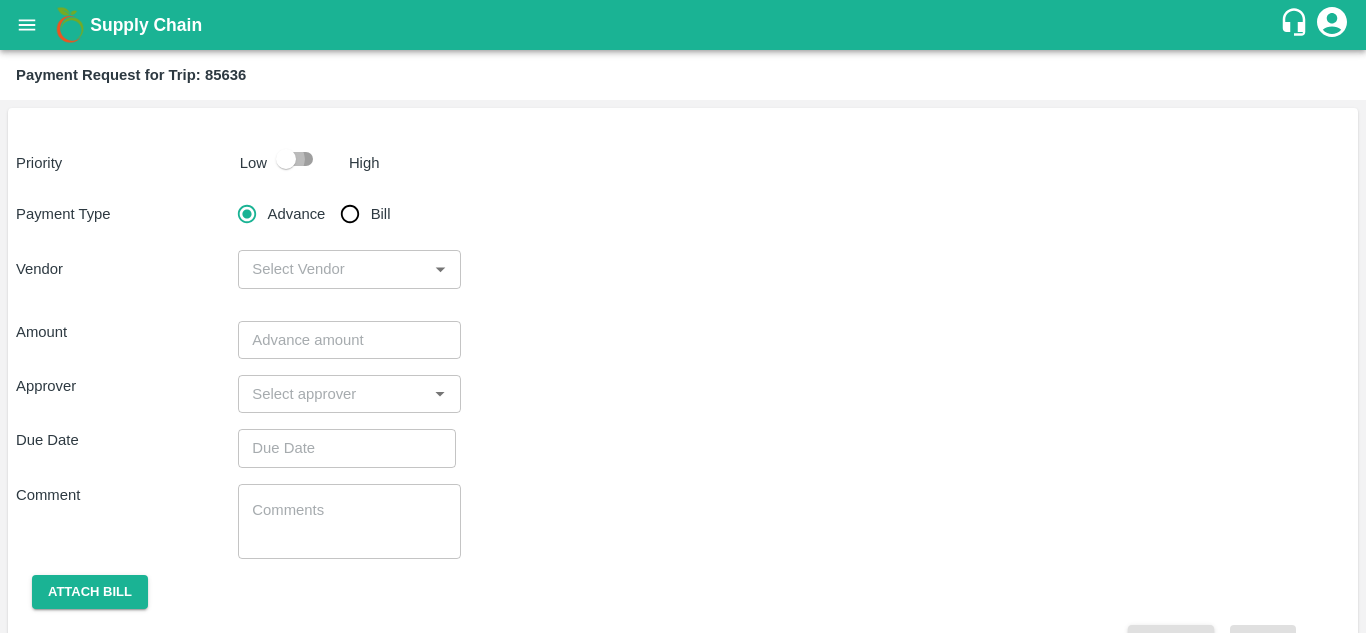 click at bounding box center [286, 159] 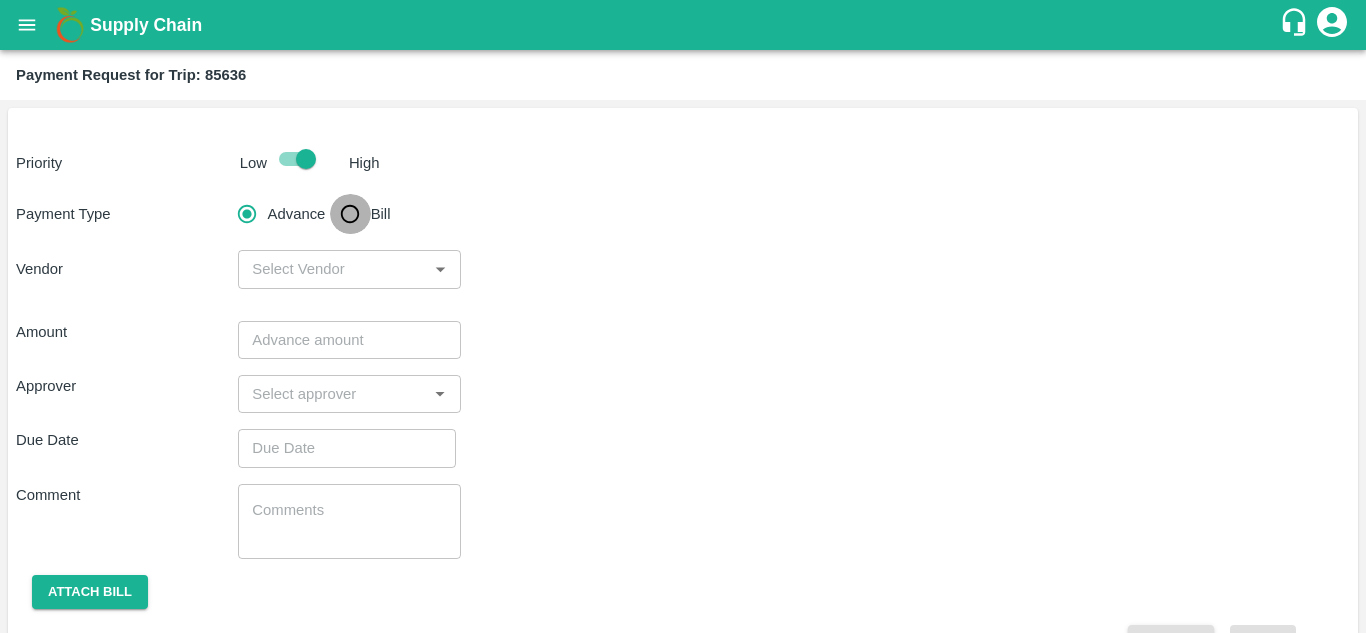 click on "Bill" at bounding box center (350, 214) 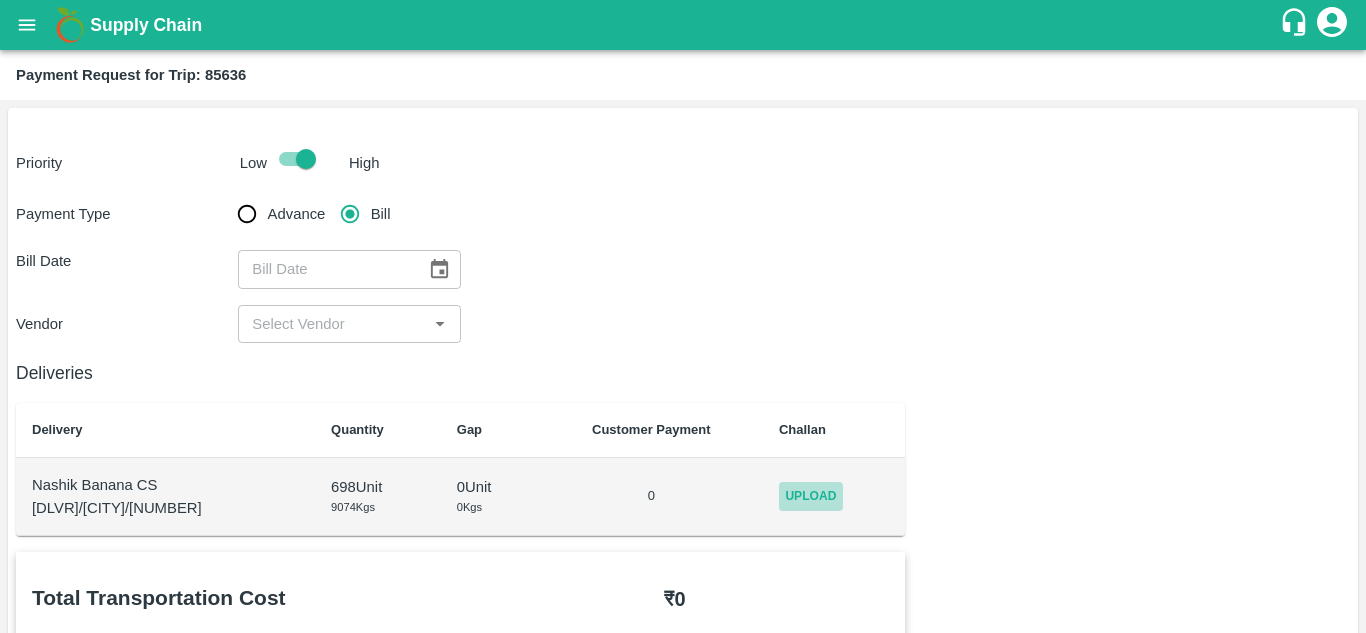 click on "Upload" at bounding box center [811, 496] 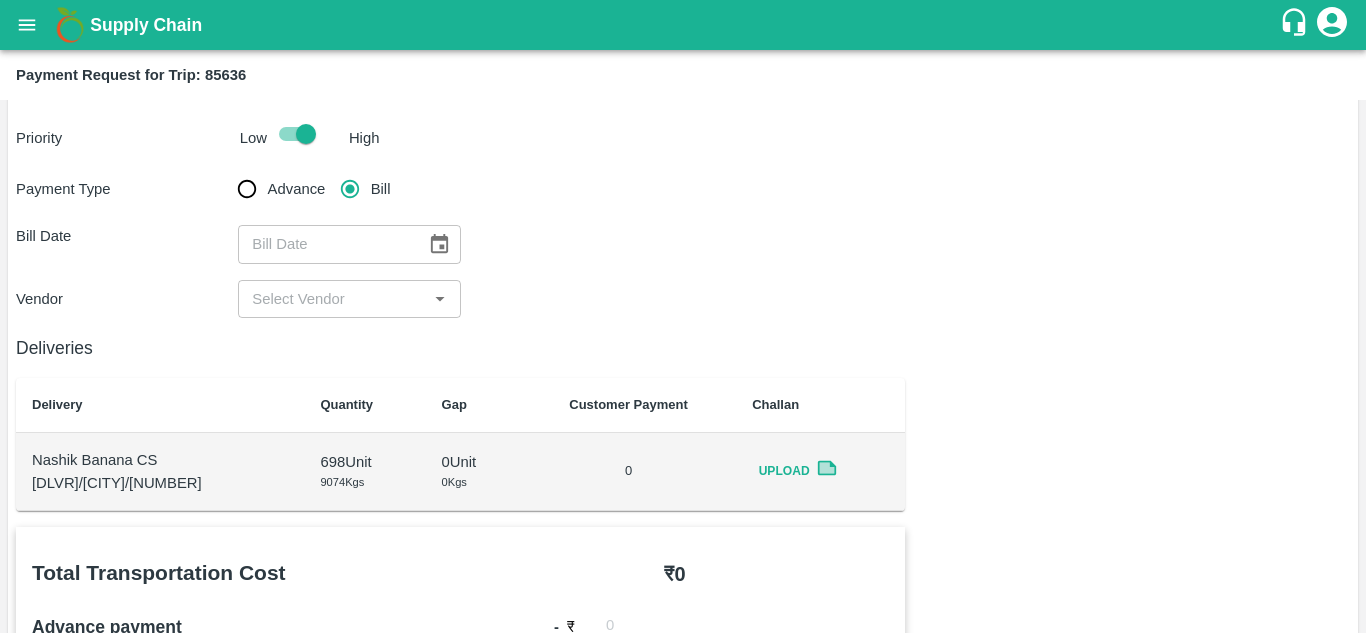 scroll, scrollTop: 0, scrollLeft: 0, axis: both 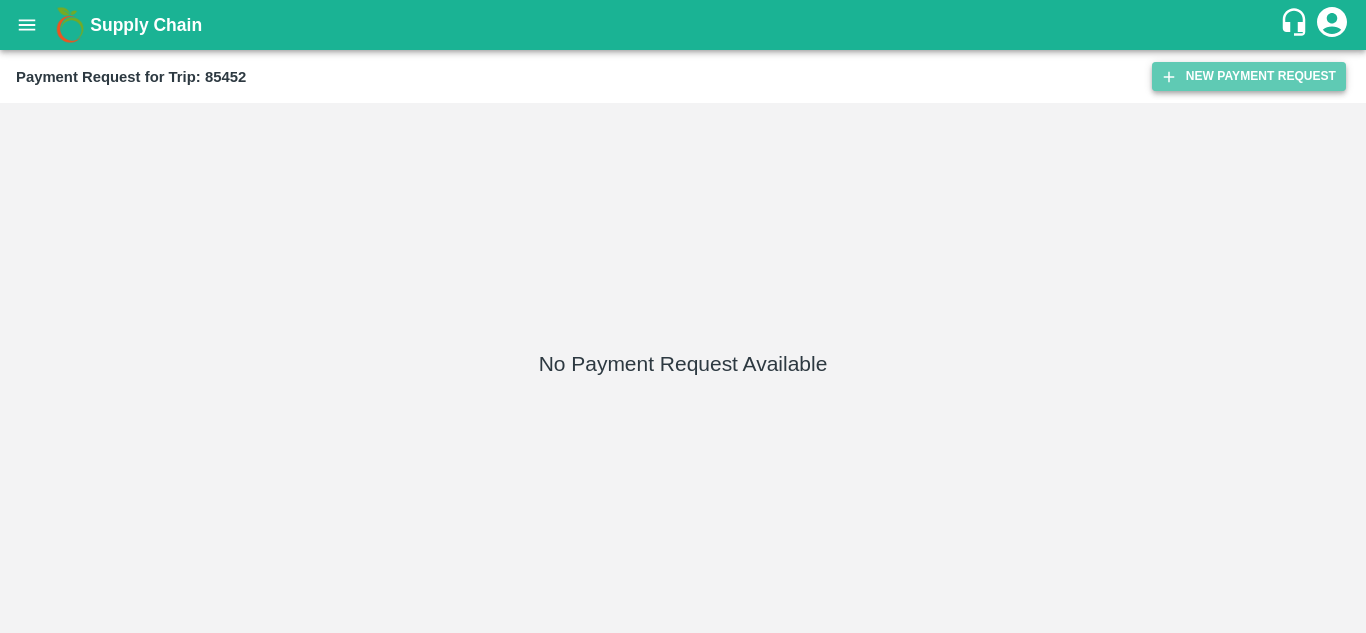 click on "New Payment Request" at bounding box center [1249, 76] 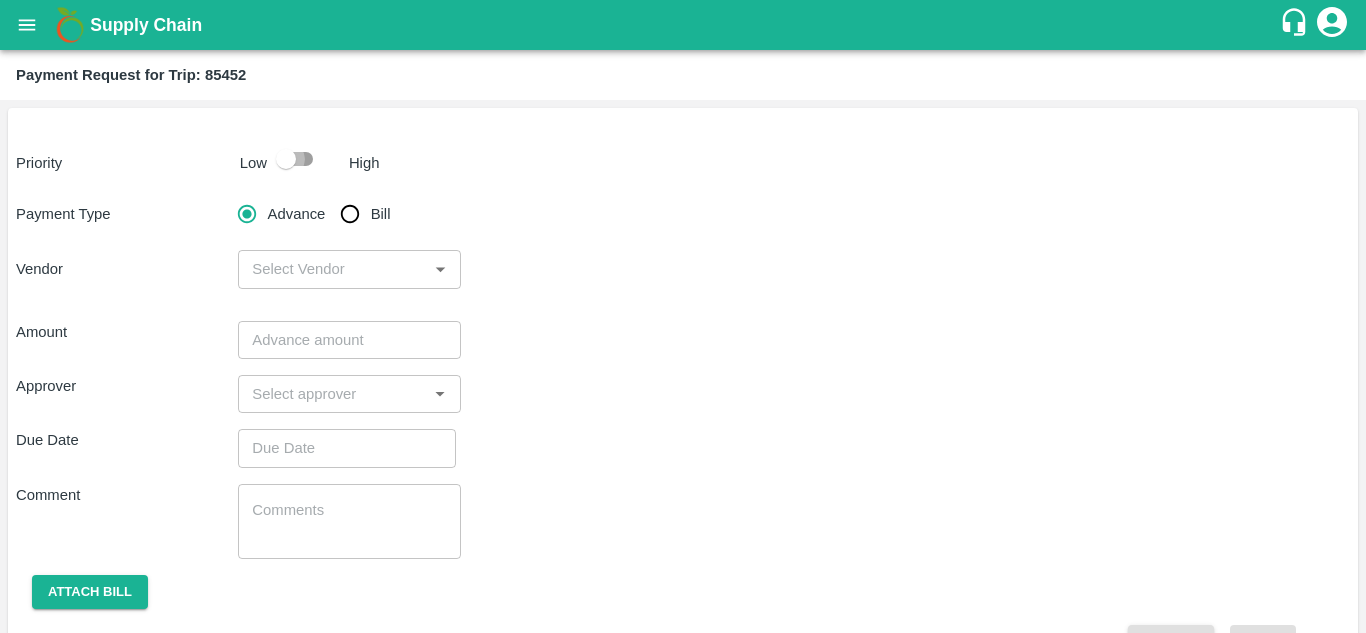 click at bounding box center [286, 159] 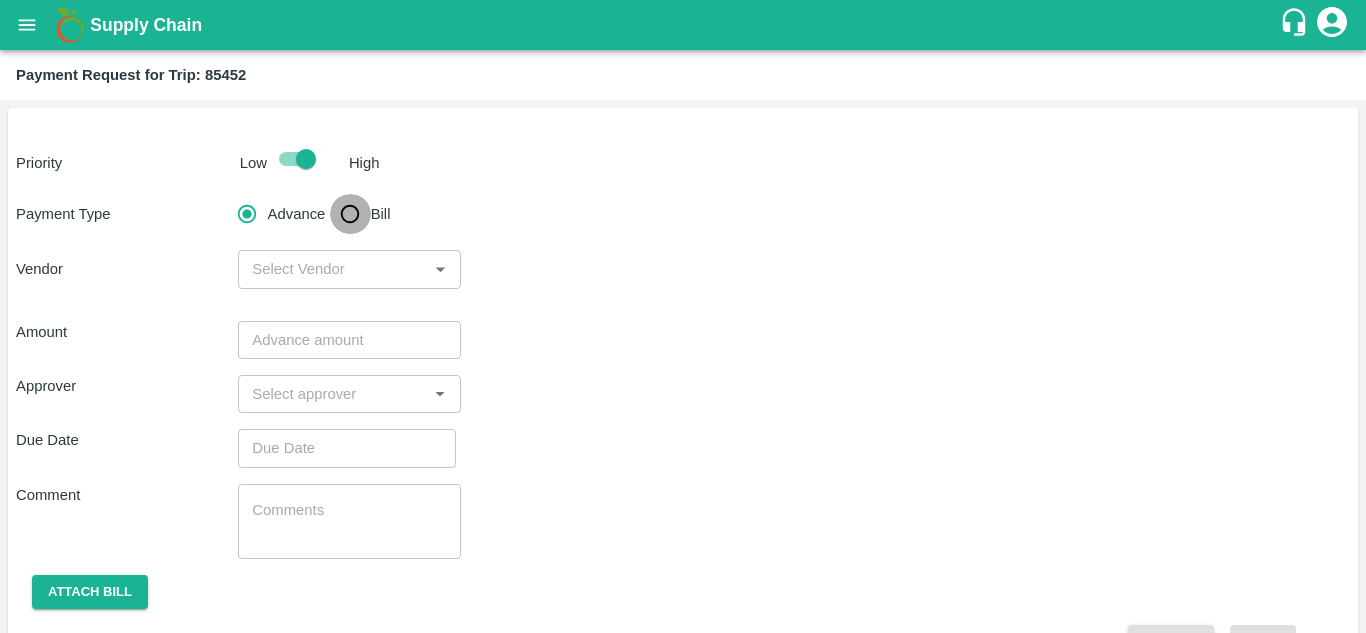 click on "Bill" at bounding box center [350, 214] 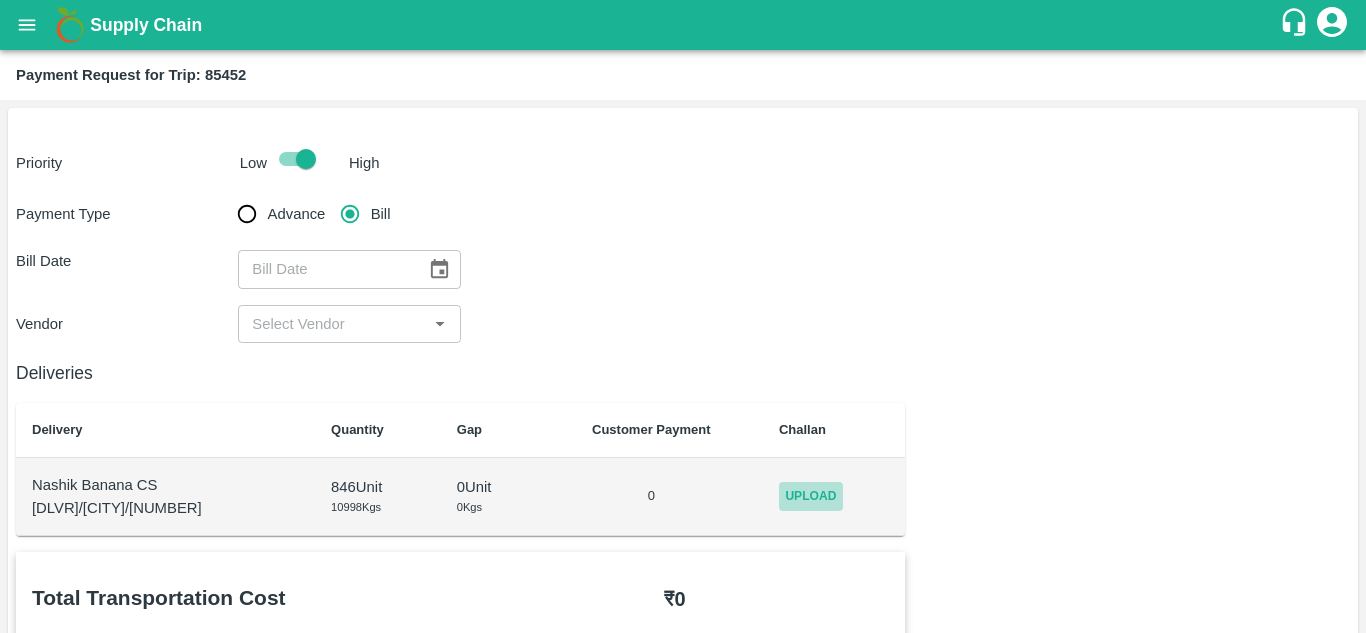 click on "Upload" at bounding box center (811, 496) 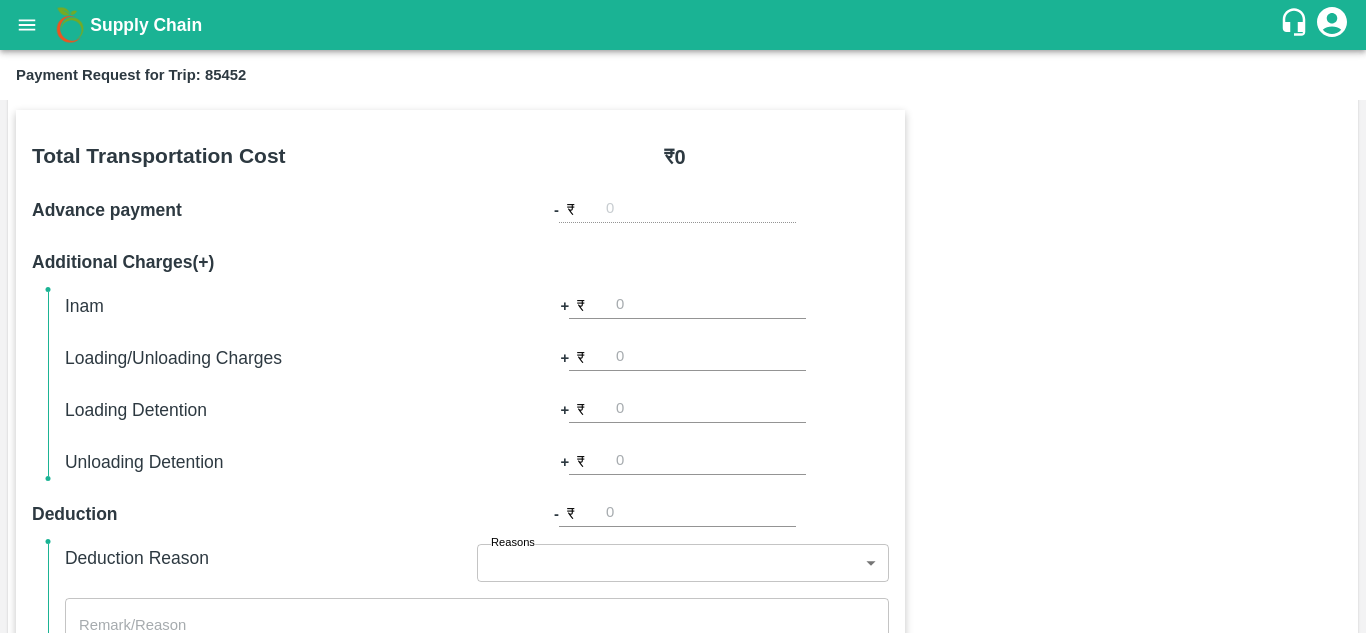 scroll, scrollTop: 0, scrollLeft: 0, axis: both 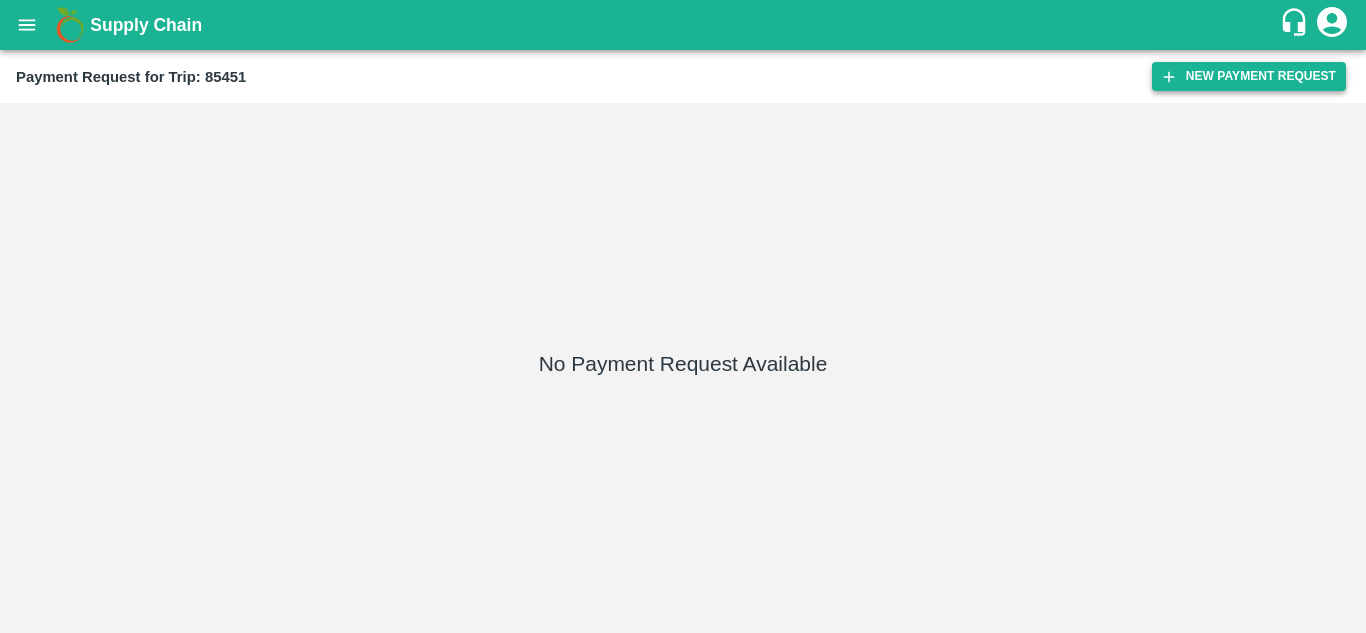 click on "New Payment Request" at bounding box center [1249, 76] 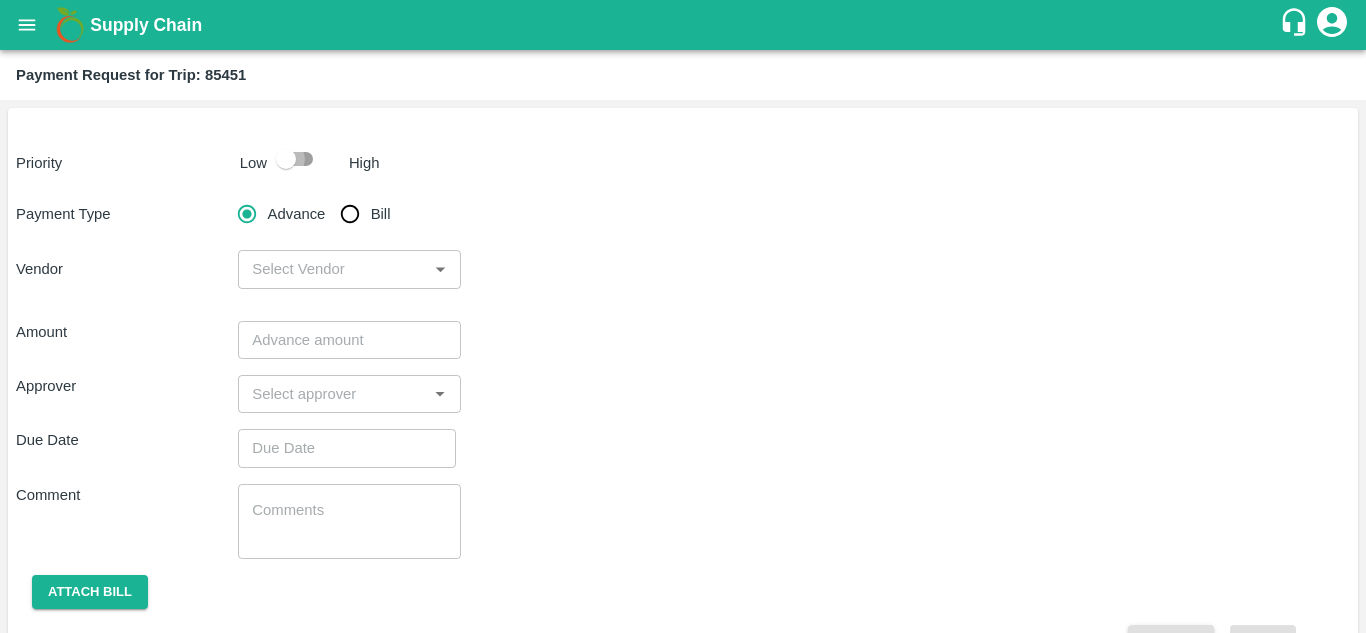 click at bounding box center (286, 159) 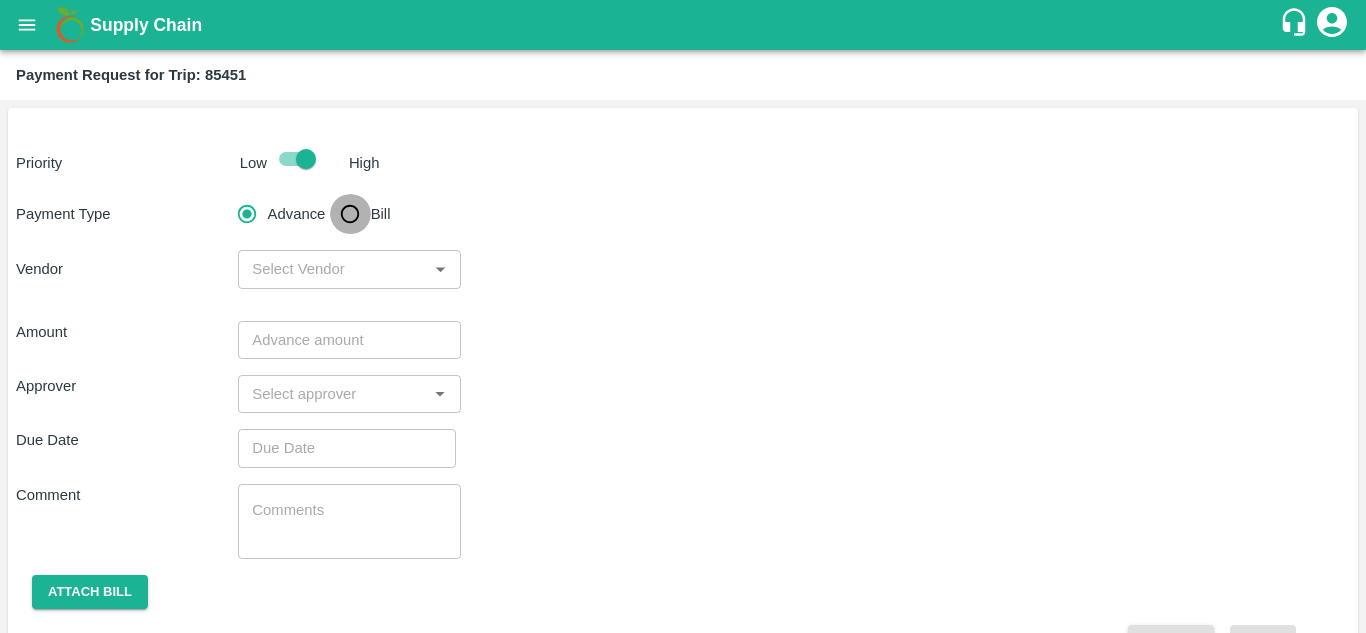click on "Bill" at bounding box center (350, 214) 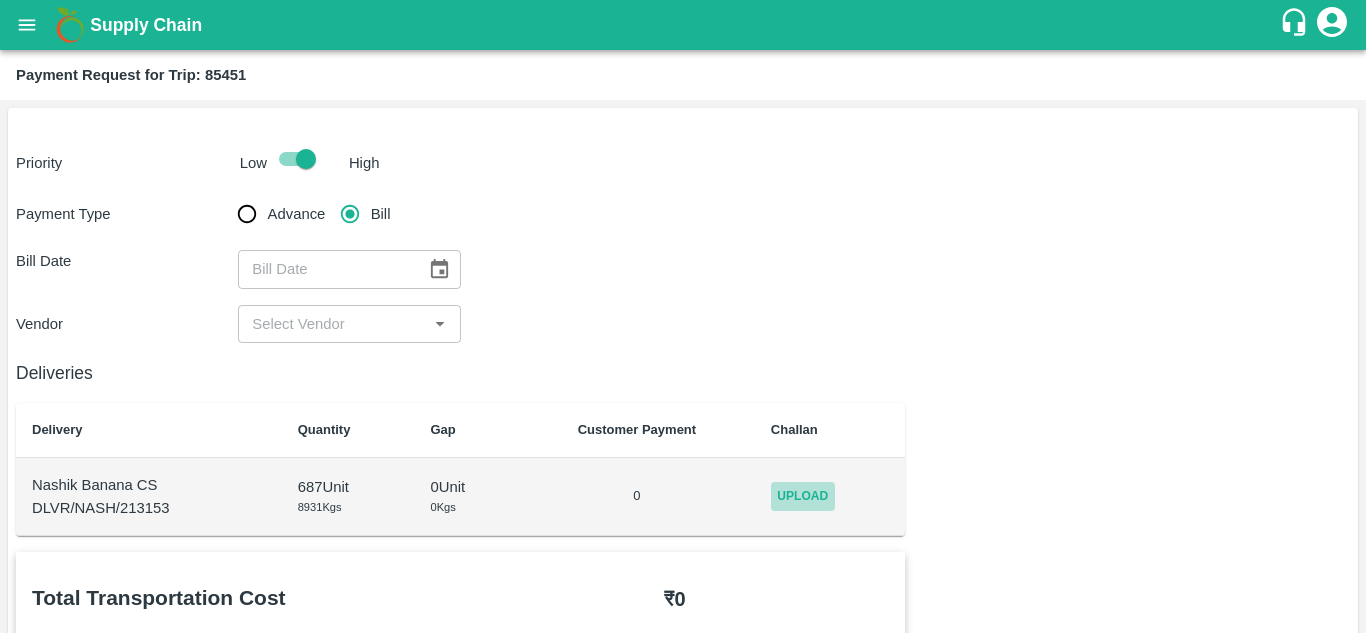 click on "Upload" at bounding box center [803, 496] 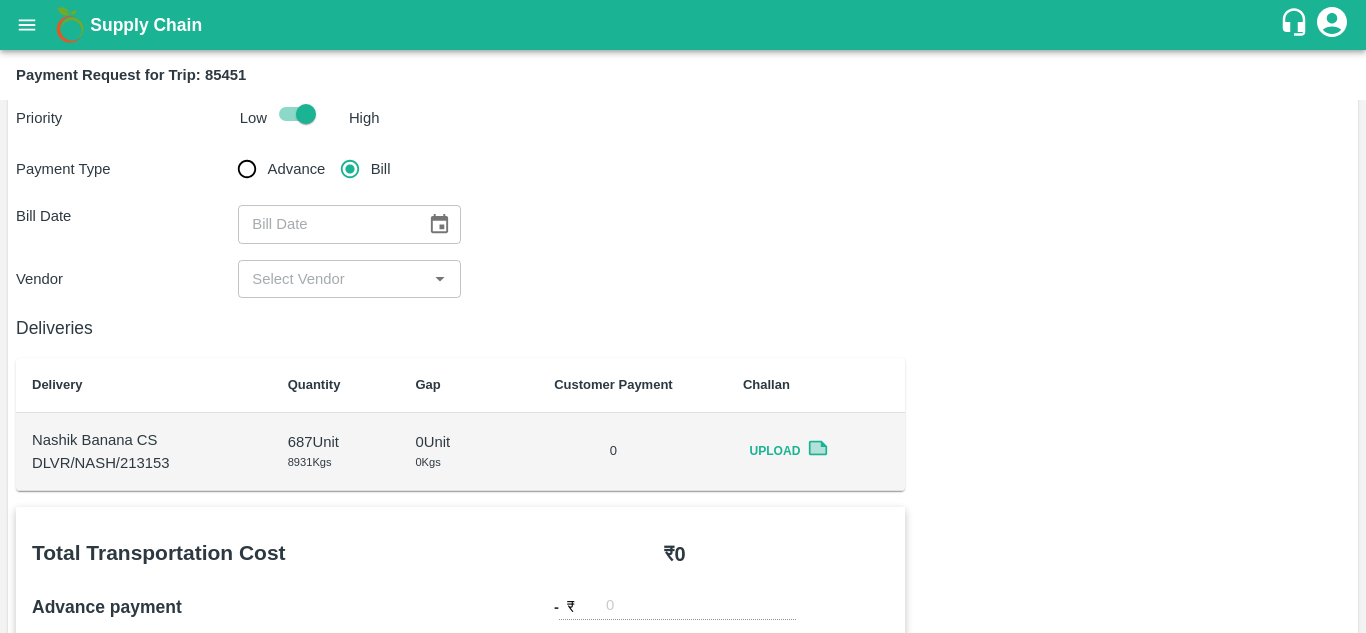 scroll, scrollTop: 0, scrollLeft: 0, axis: both 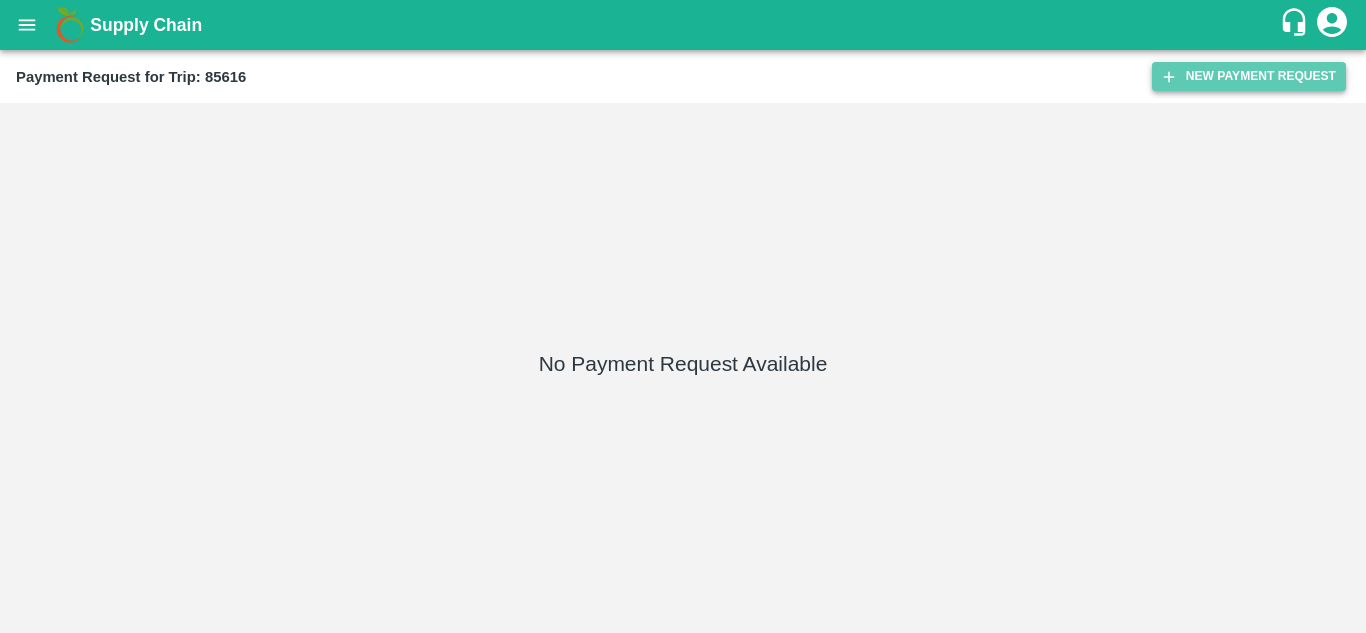 click on "New Payment Request" at bounding box center [1249, 76] 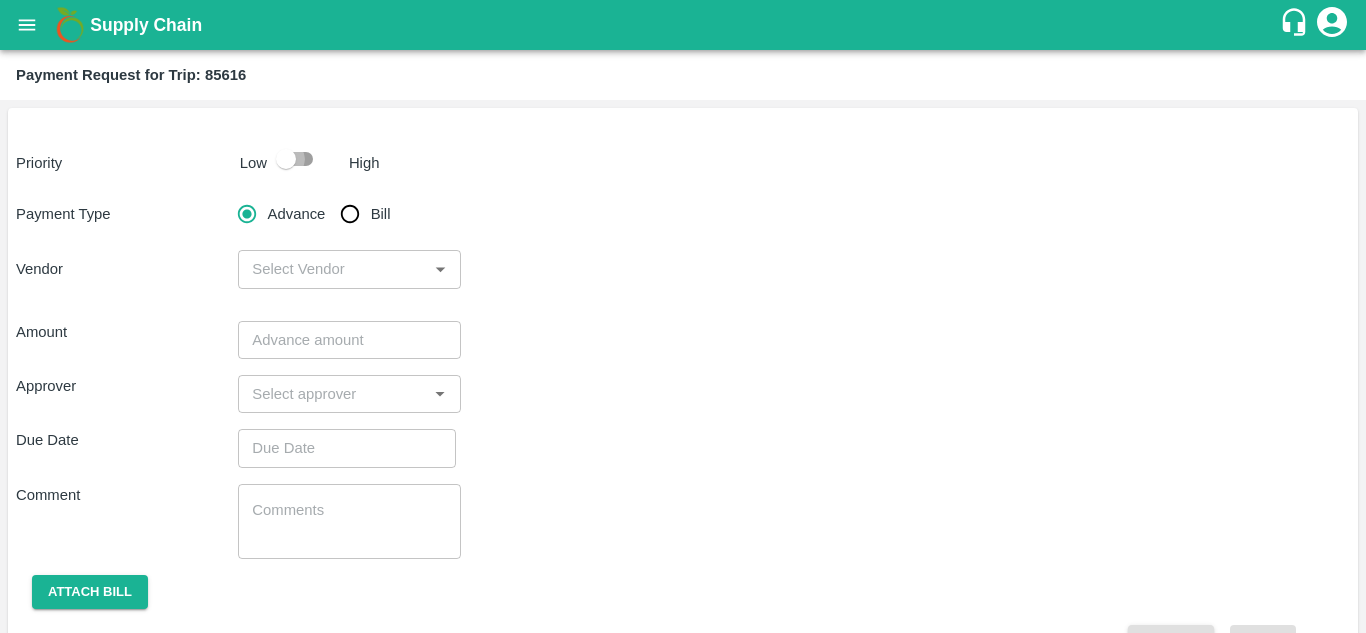 click at bounding box center [286, 159] 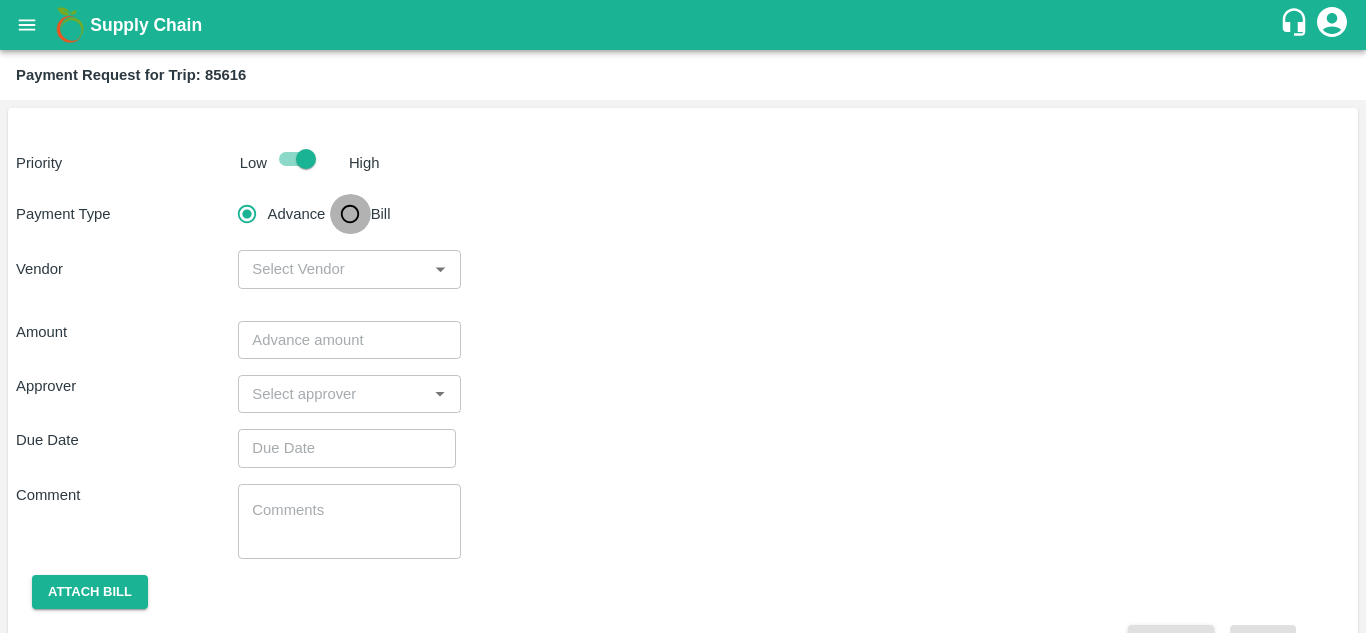 click on "Bill" at bounding box center (350, 214) 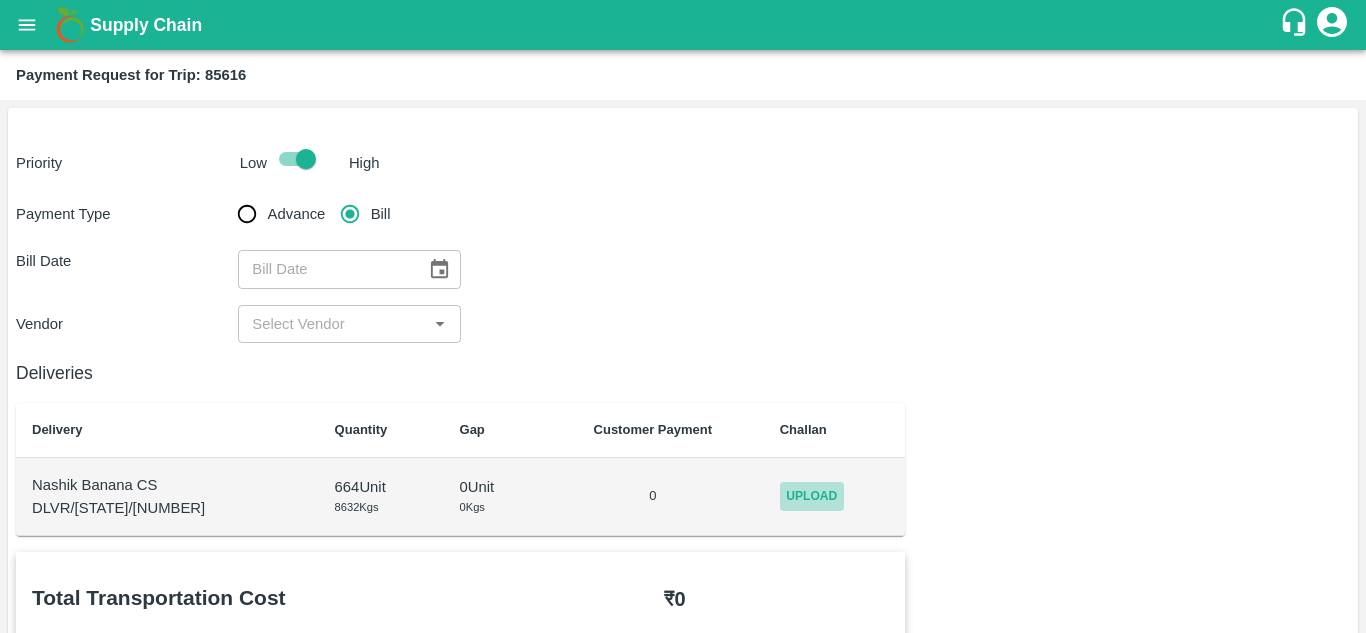 click on "Upload" at bounding box center (812, 496) 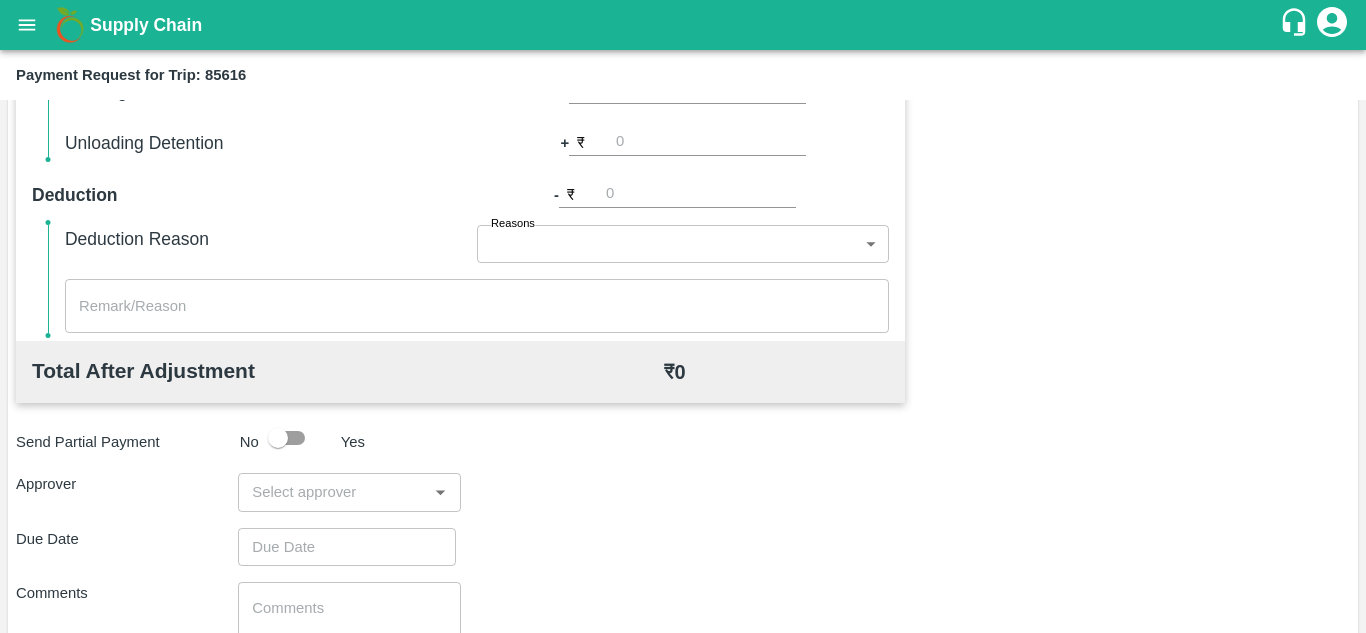 scroll, scrollTop: 910, scrollLeft: 0, axis: vertical 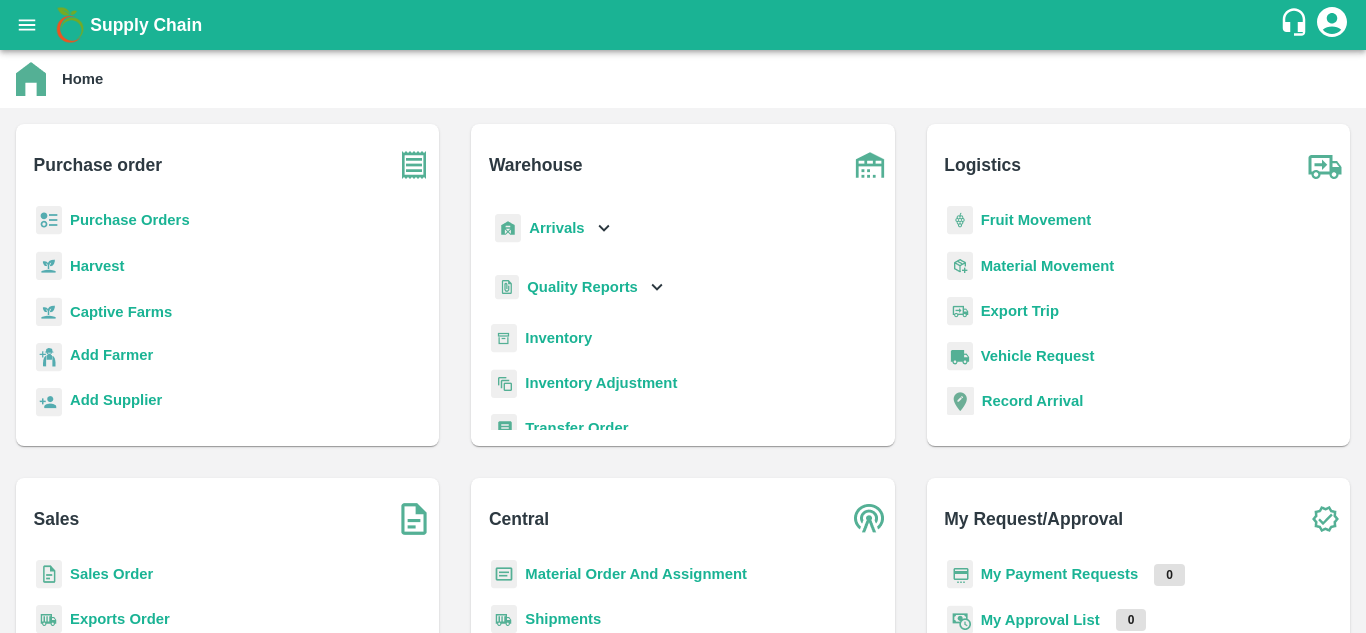 click on "Purchase Orders" at bounding box center (130, 220) 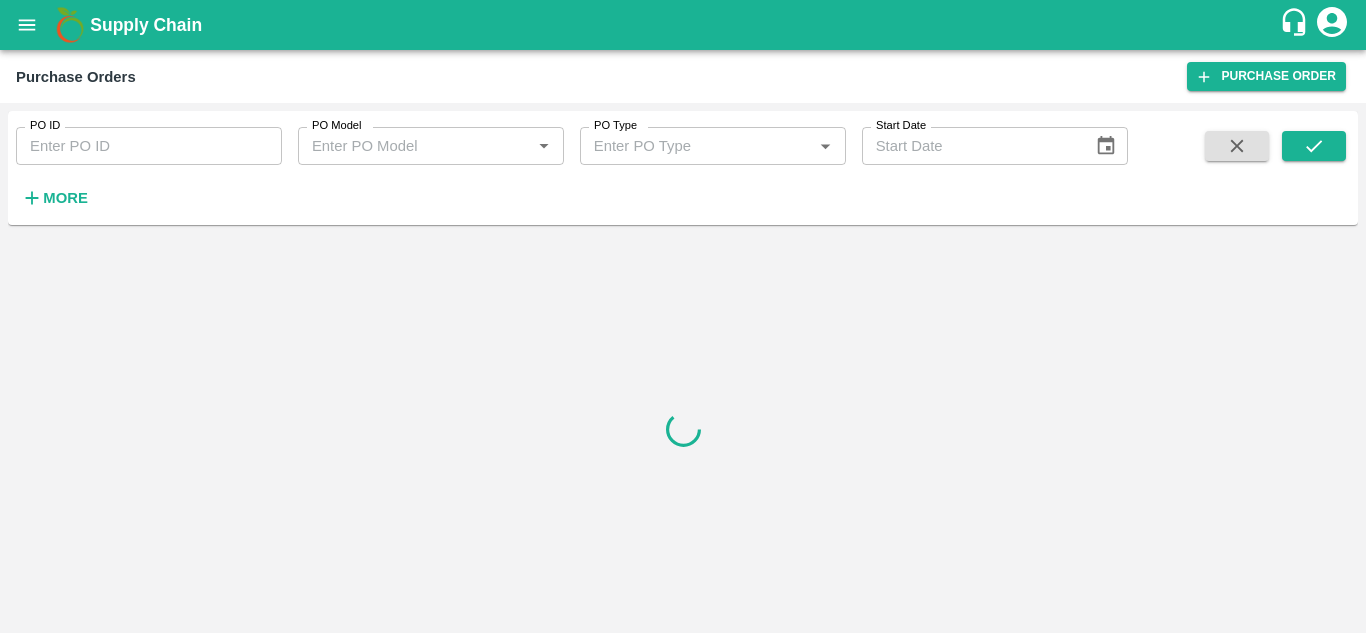 click on "PO ID" at bounding box center (149, 146) 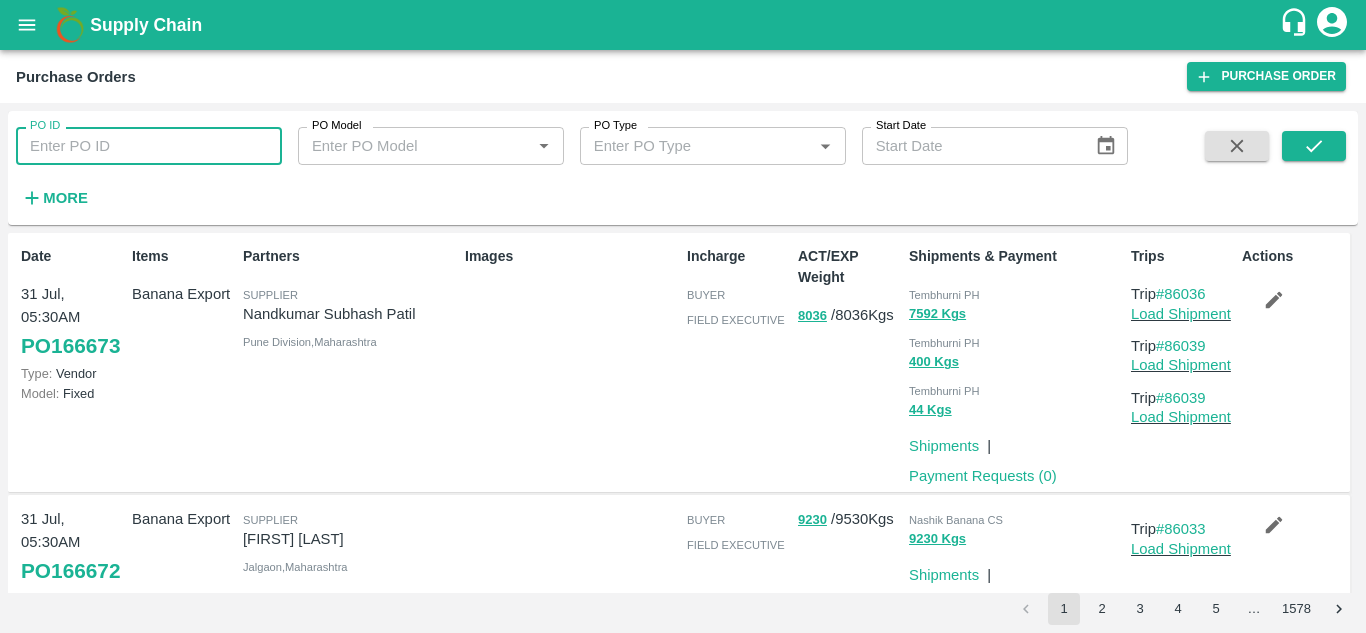 paste on "164839" 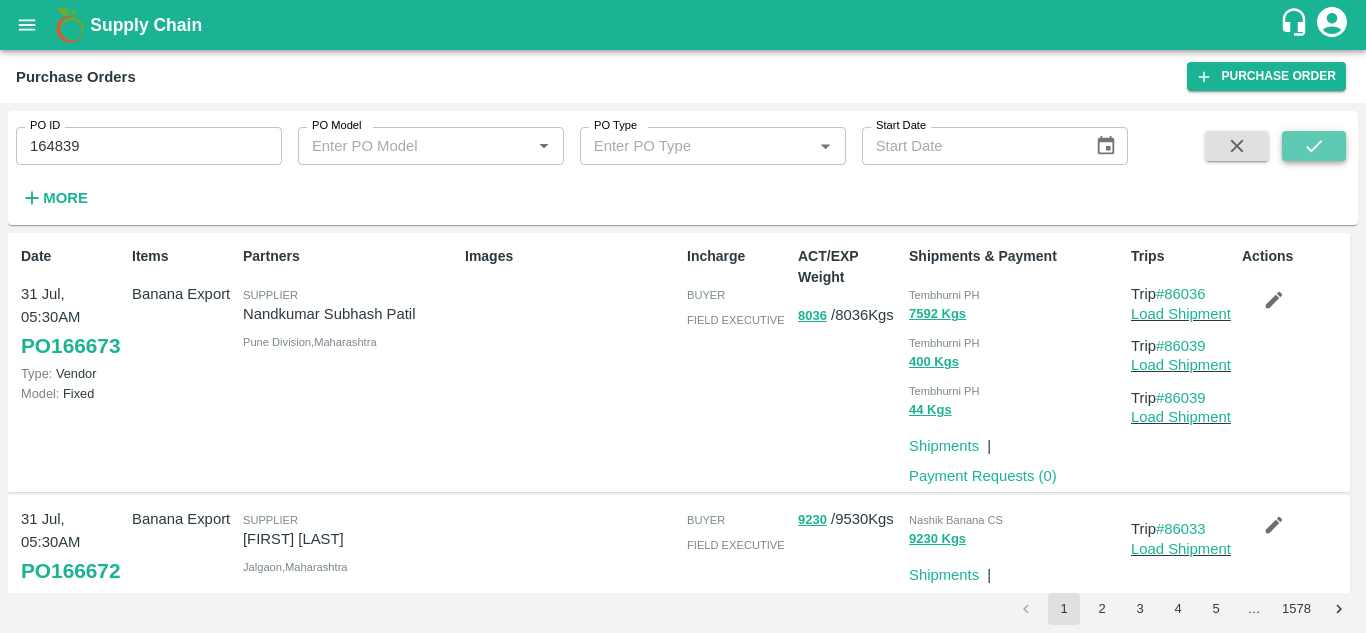 click 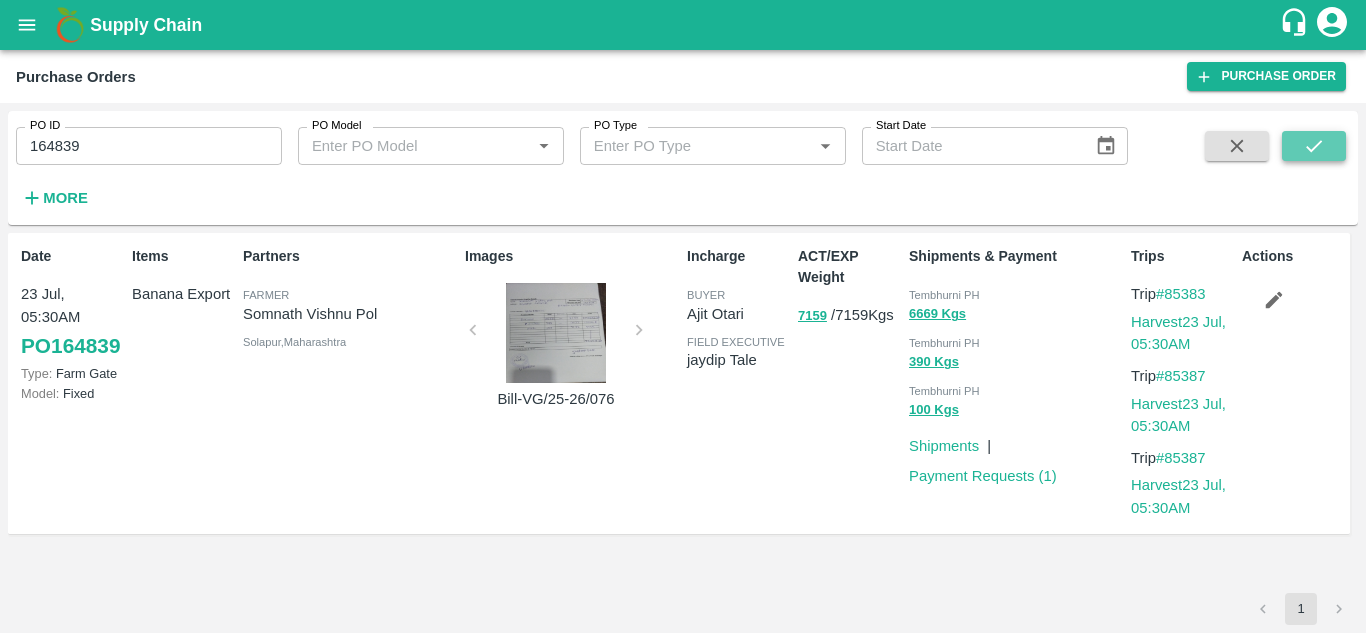 click 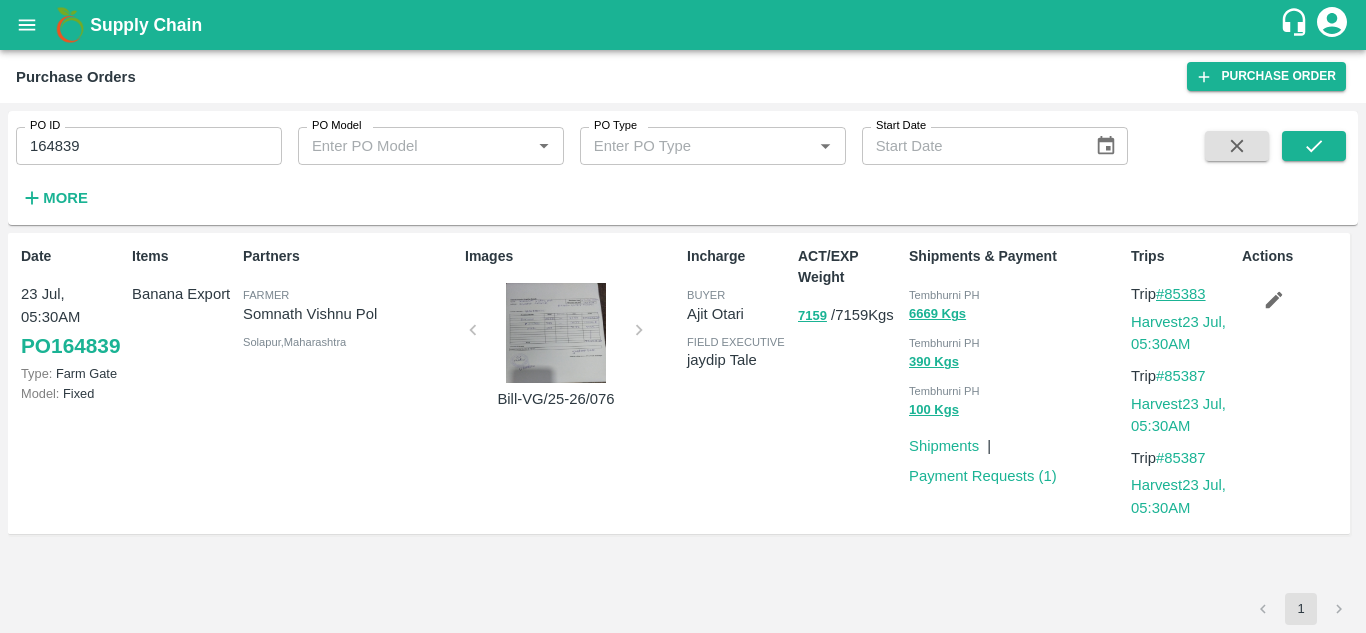 drag, startPoint x: 1219, startPoint y: 293, endPoint x: 1167, endPoint y: 297, distance: 52.153618 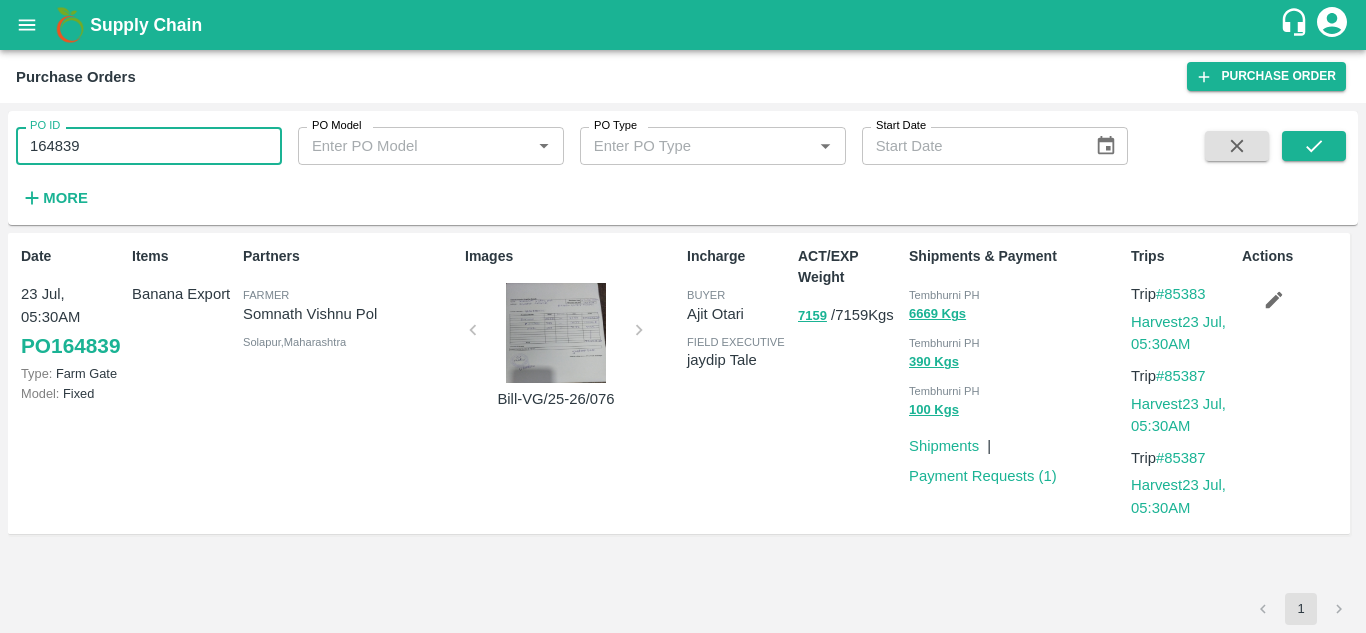 click on "164839" at bounding box center (149, 146) 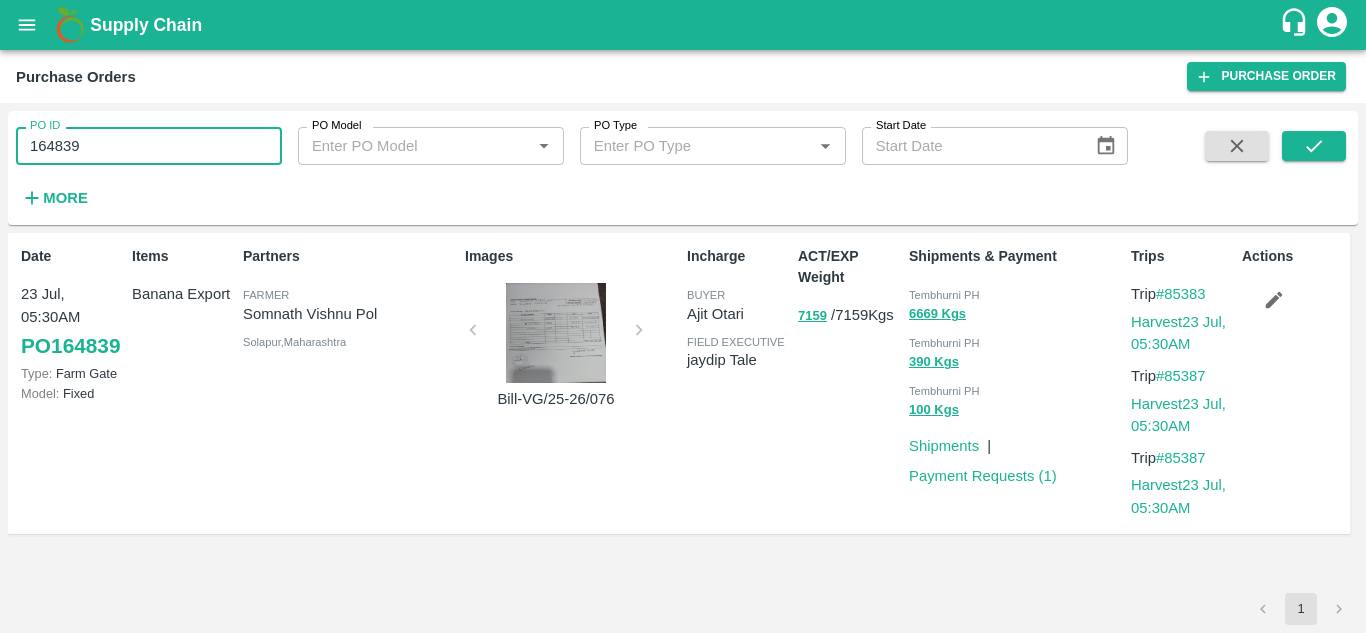 paste 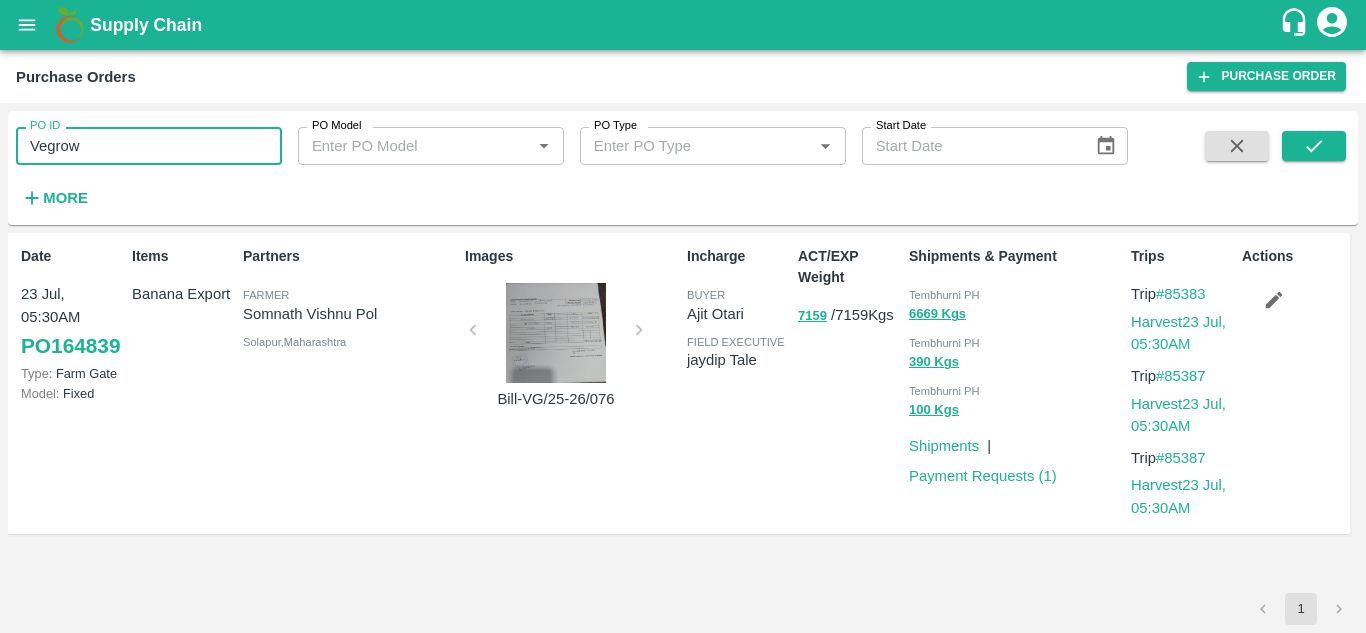 click on "Vegrow" at bounding box center [149, 146] 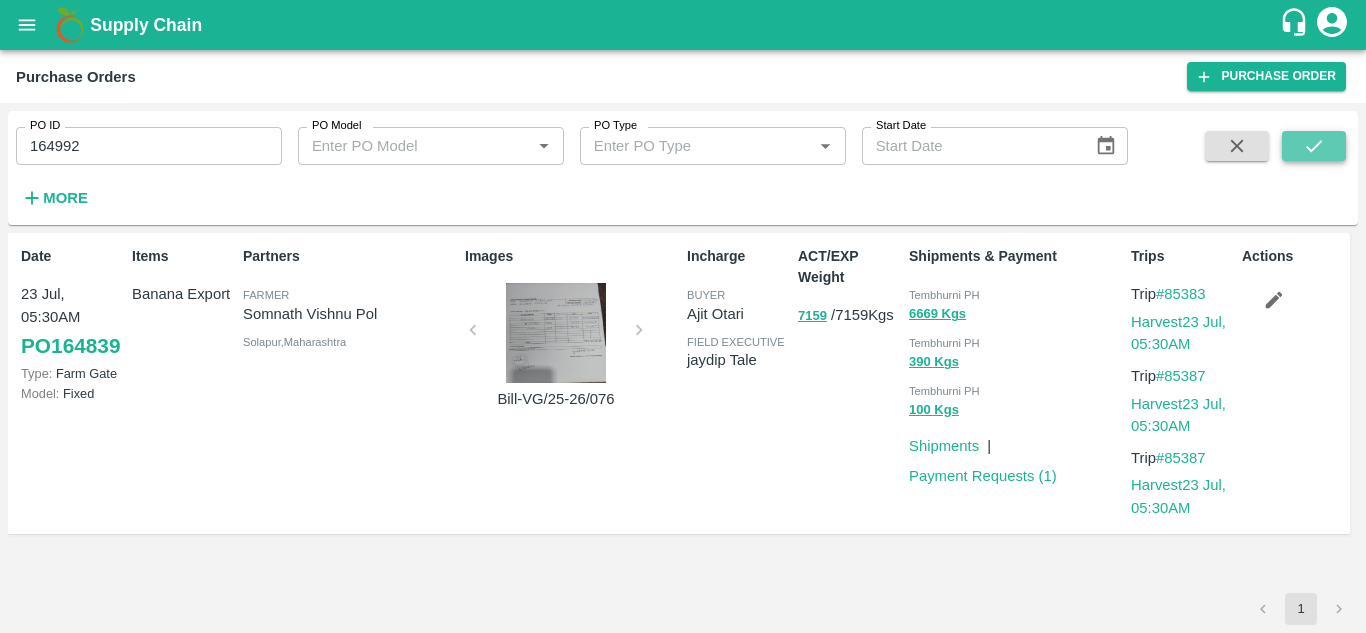click 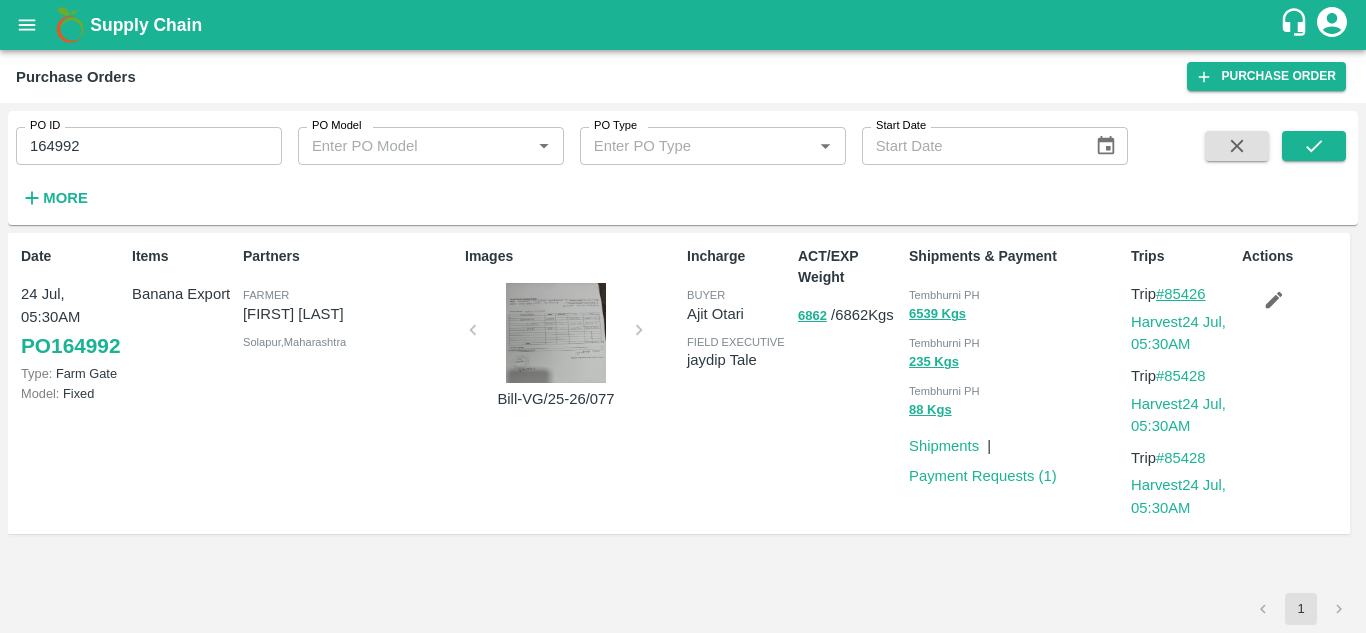 drag, startPoint x: 1215, startPoint y: 290, endPoint x: 1168, endPoint y: 289, distance: 47.010635 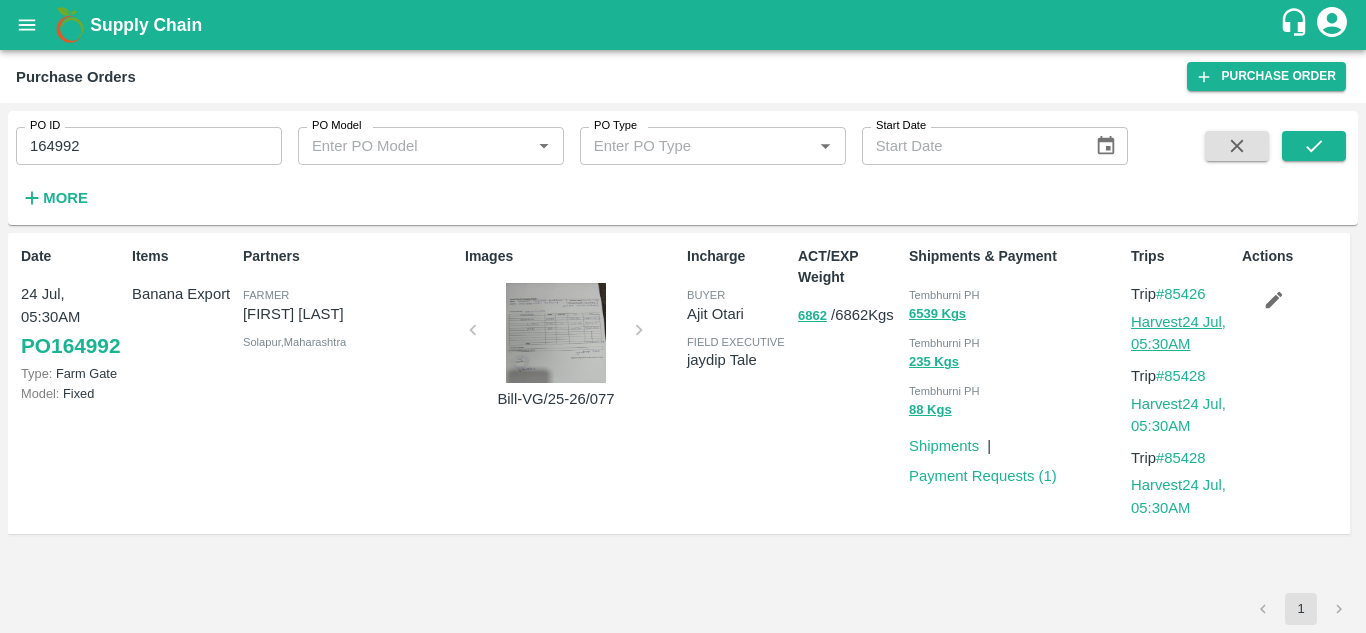 copy on "85426" 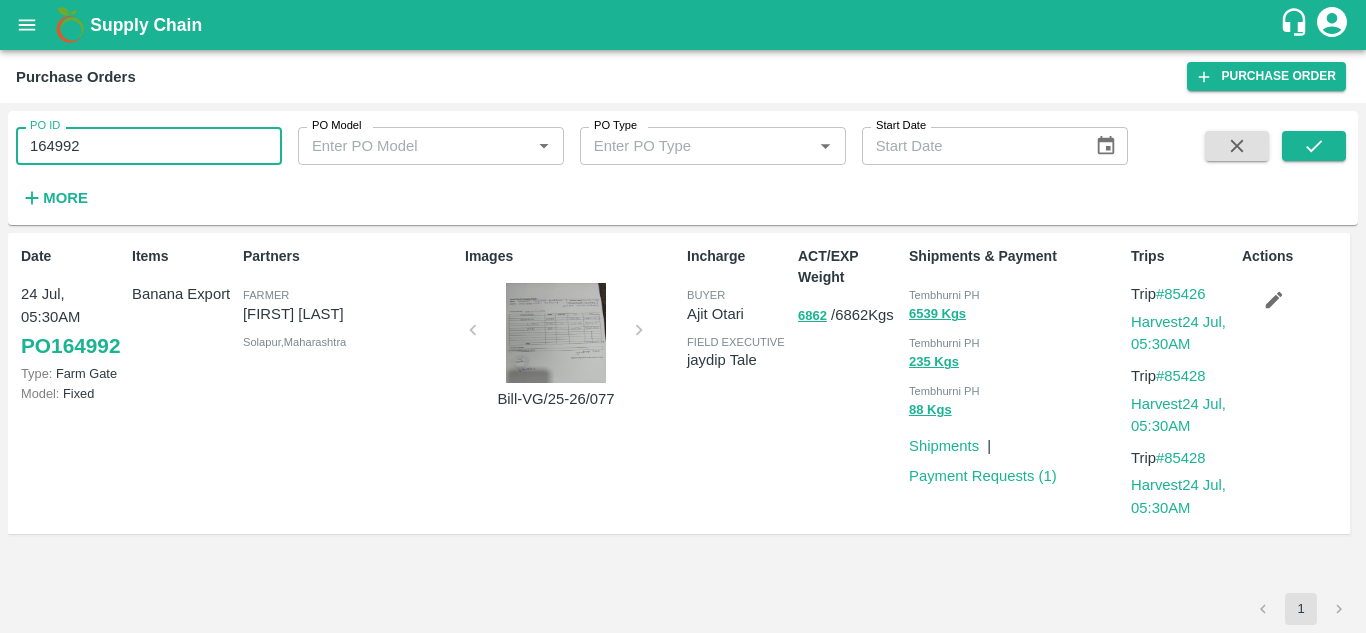 click on "164992" at bounding box center (149, 146) 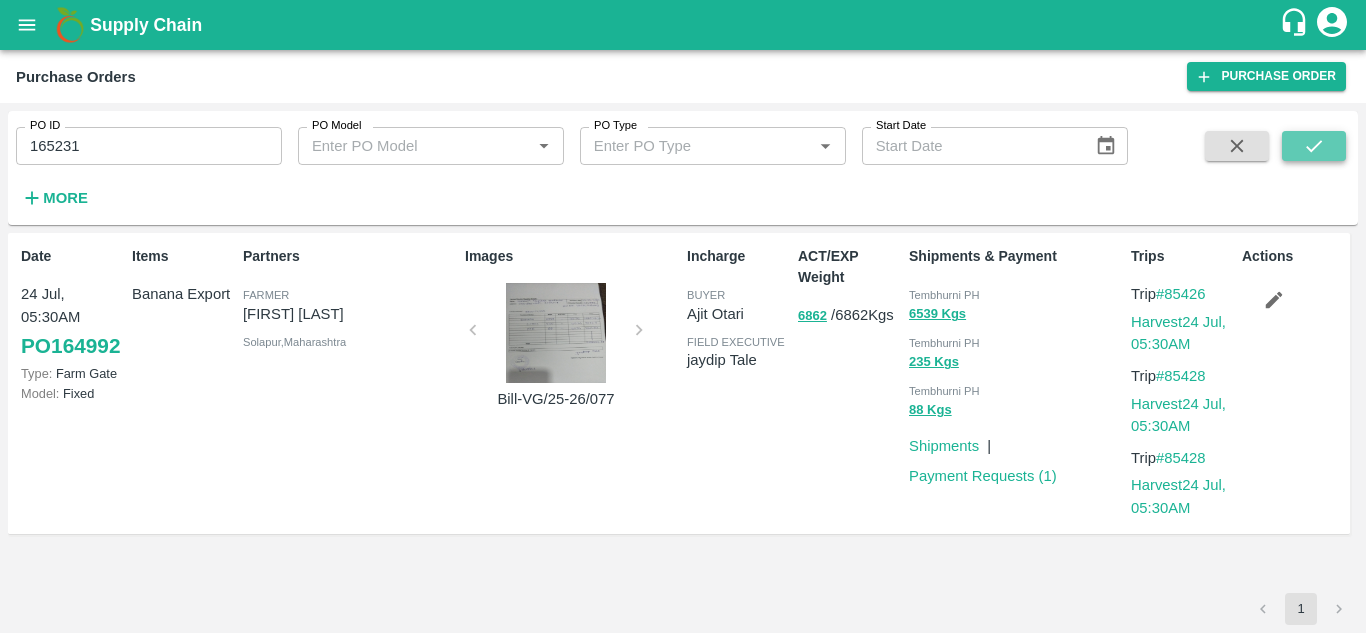click 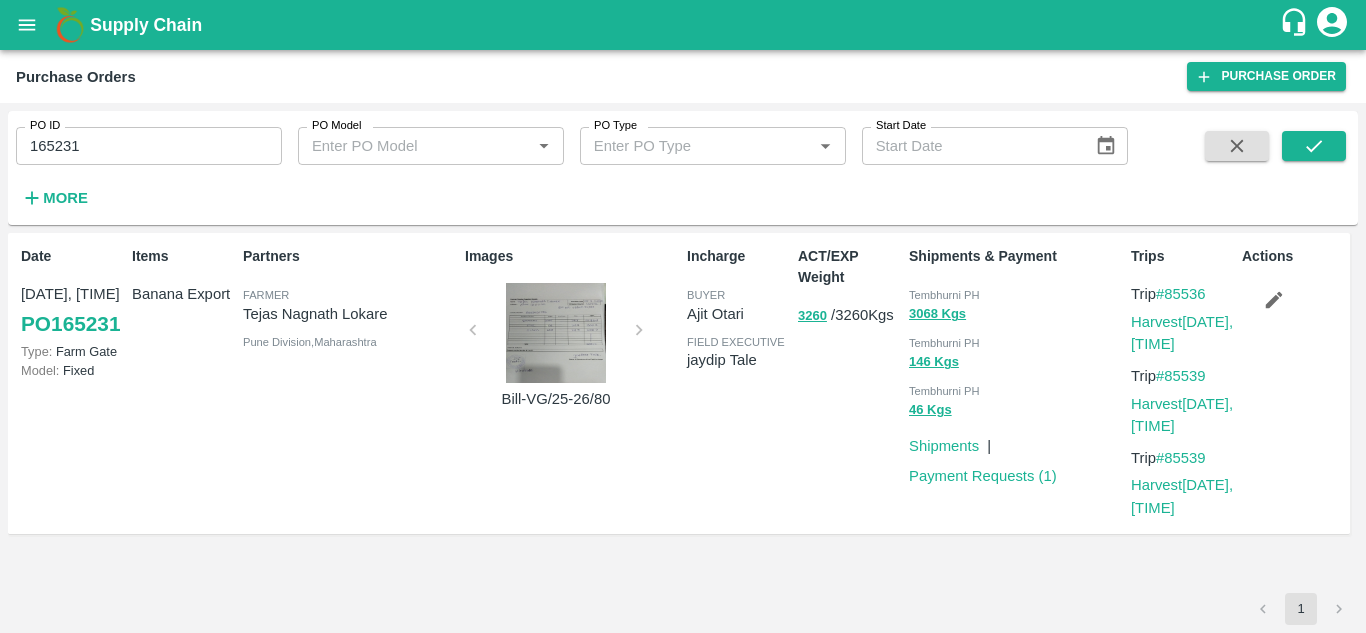 click on "Trip  #85536" at bounding box center [1182, 294] 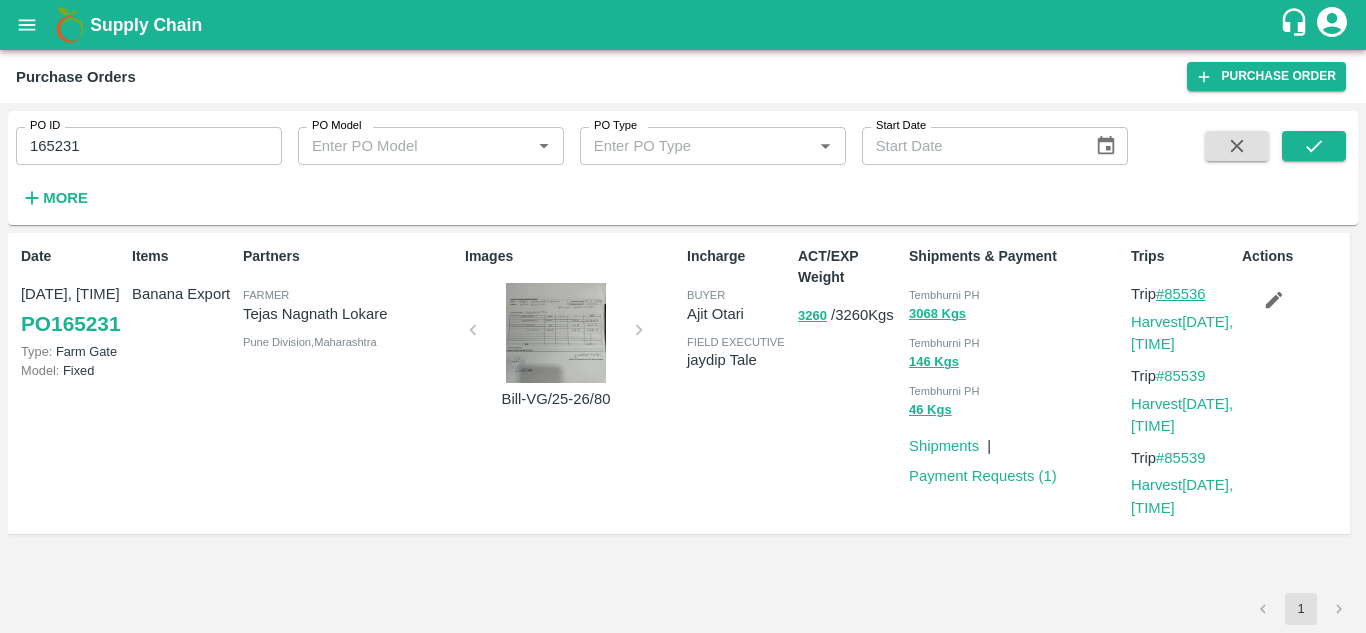 drag, startPoint x: 1217, startPoint y: 298, endPoint x: 1167, endPoint y: 293, distance: 50.24938 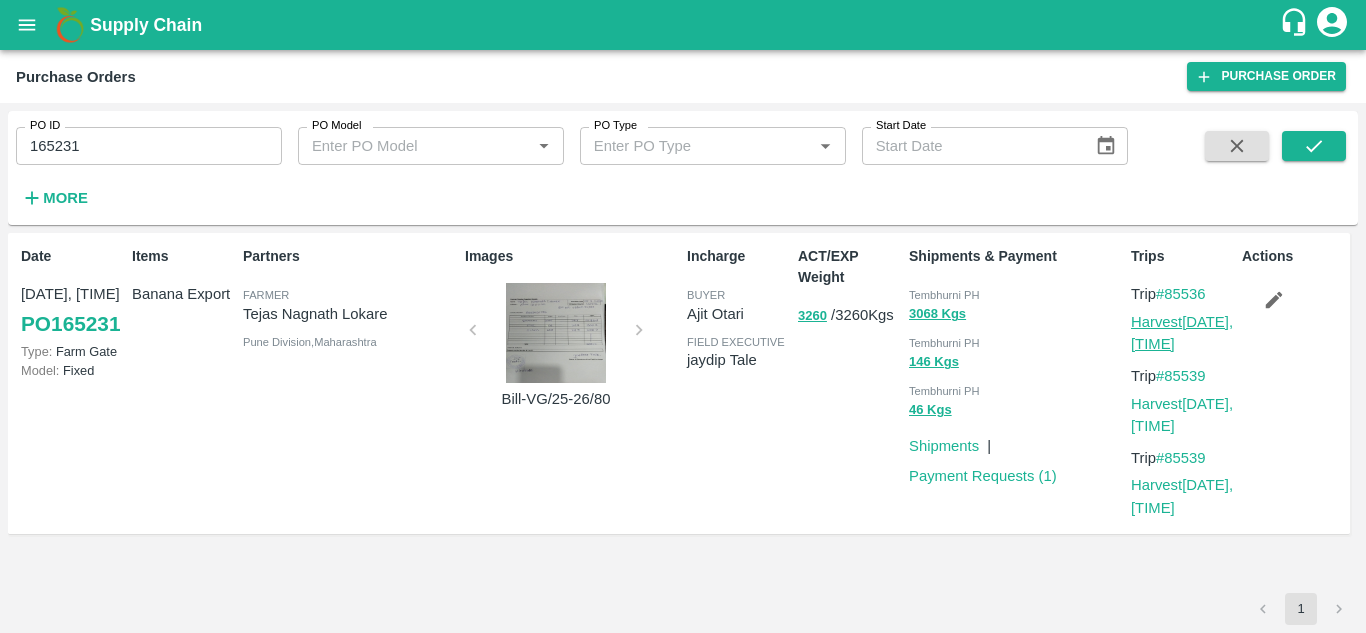 copy on "85536" 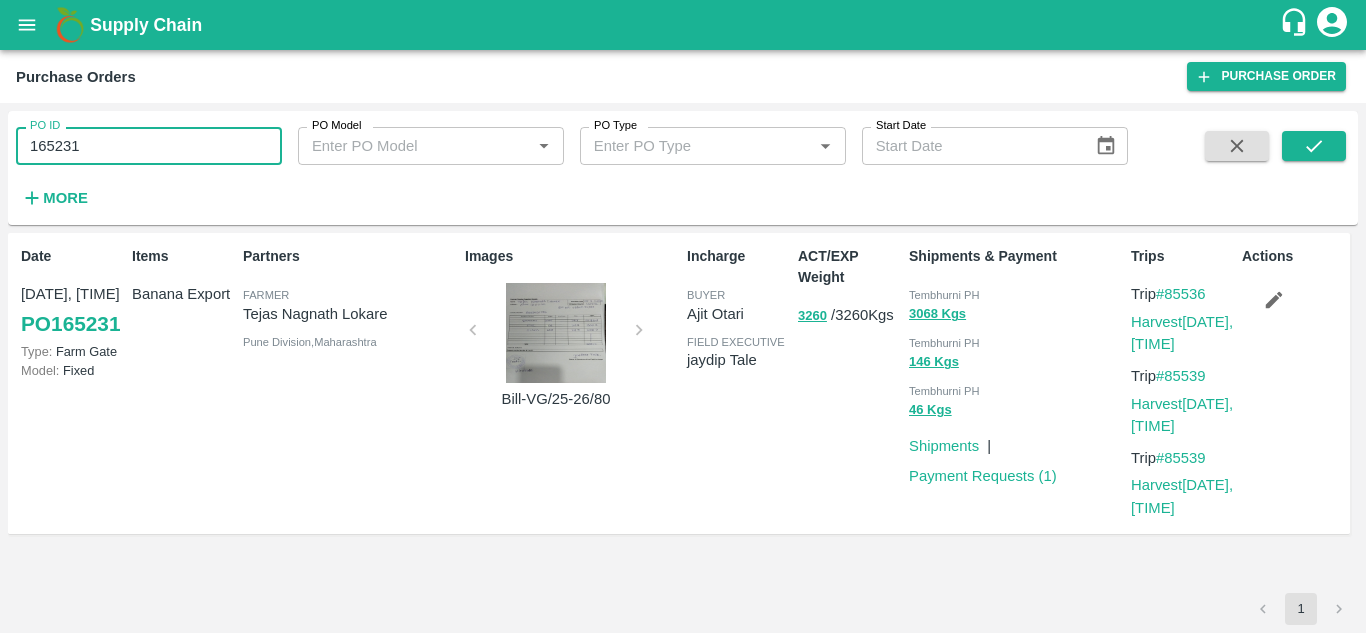 click on "165231" at bounding box center [149, 146] 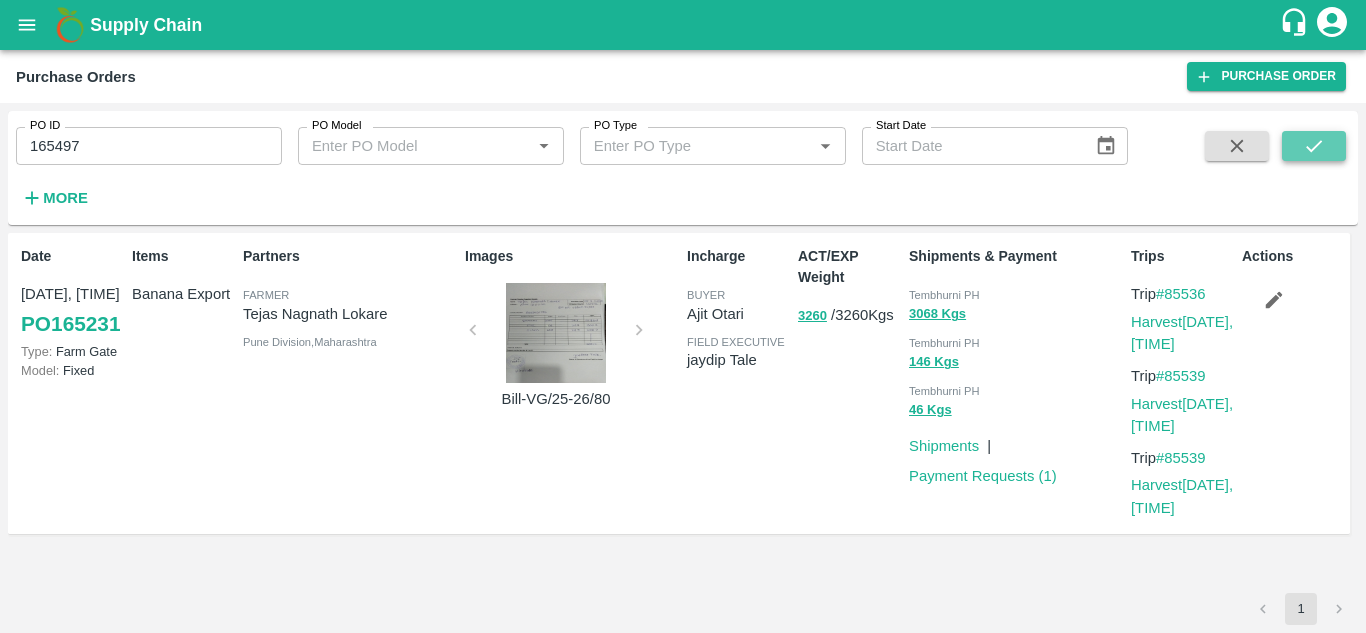 click 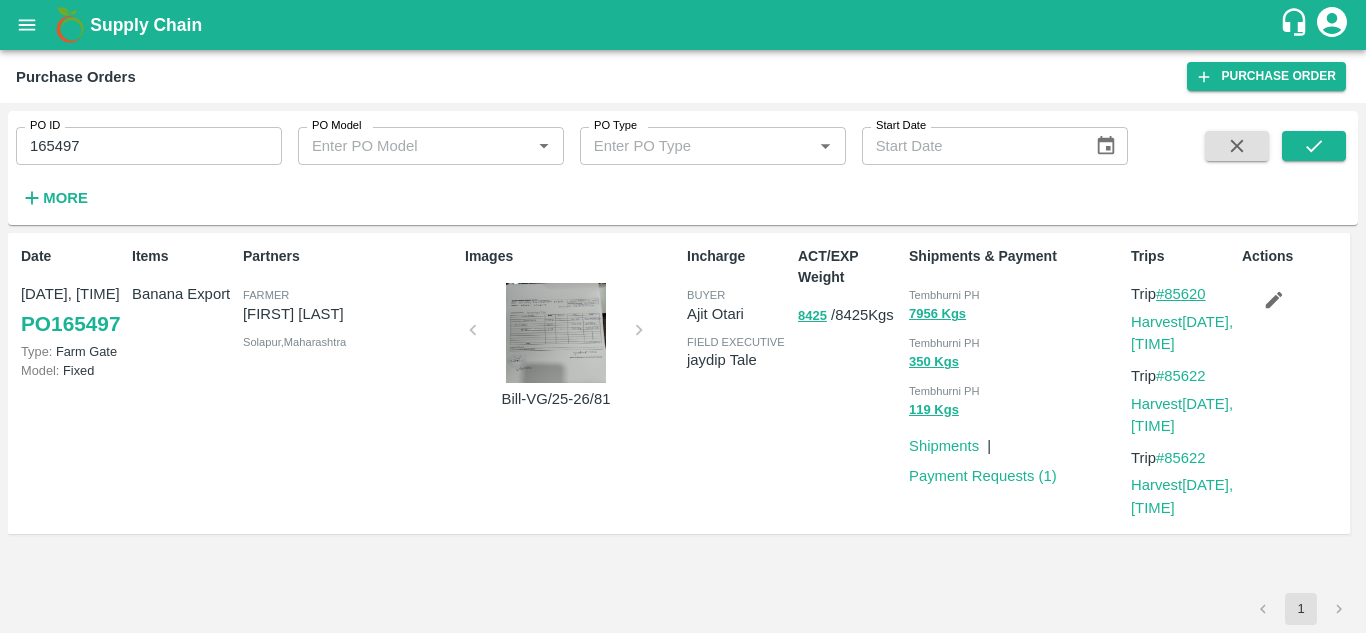 drag, startPoint x: 1217, startPoint y: 295, endPoint x: 1168, endPoint y: 290, distance: 49.25444 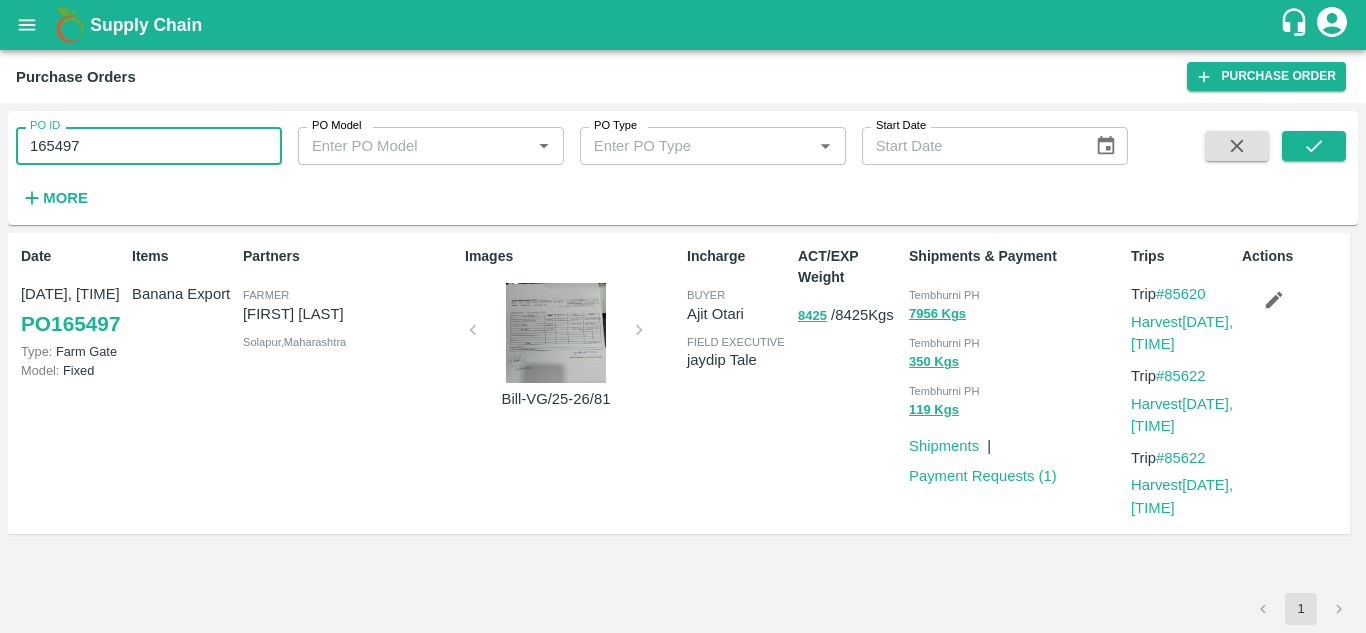 click on "165497" at bounding box center (149, 146) 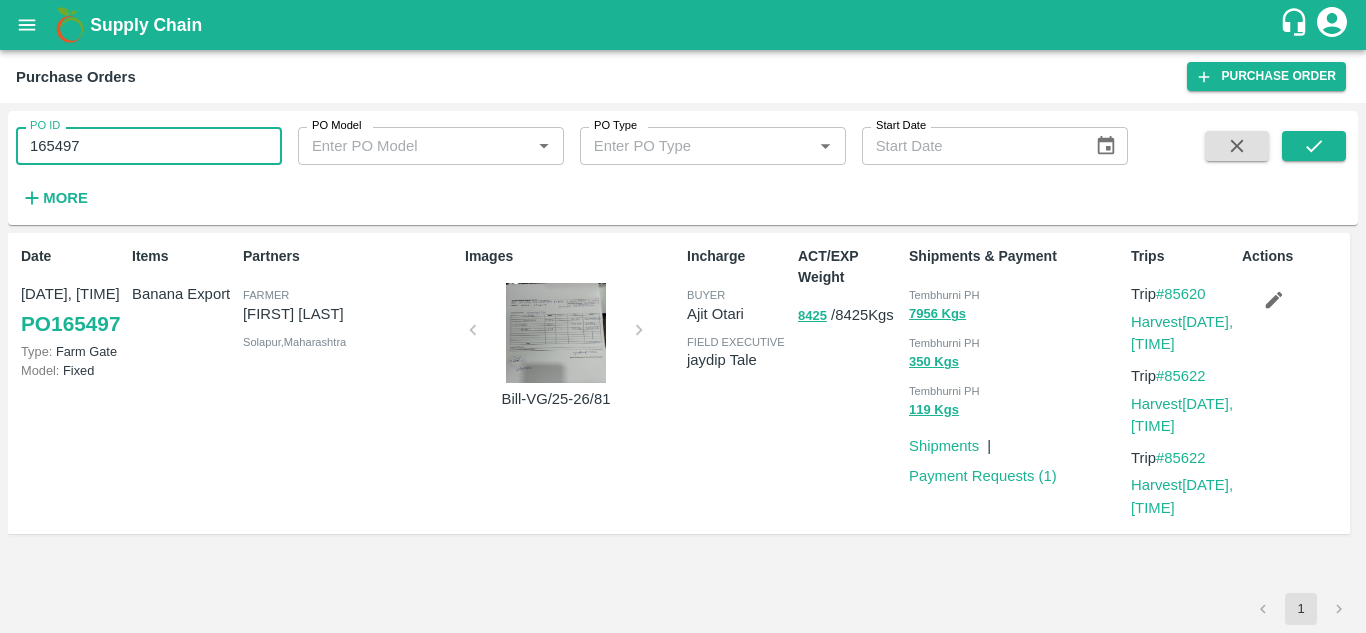 paste 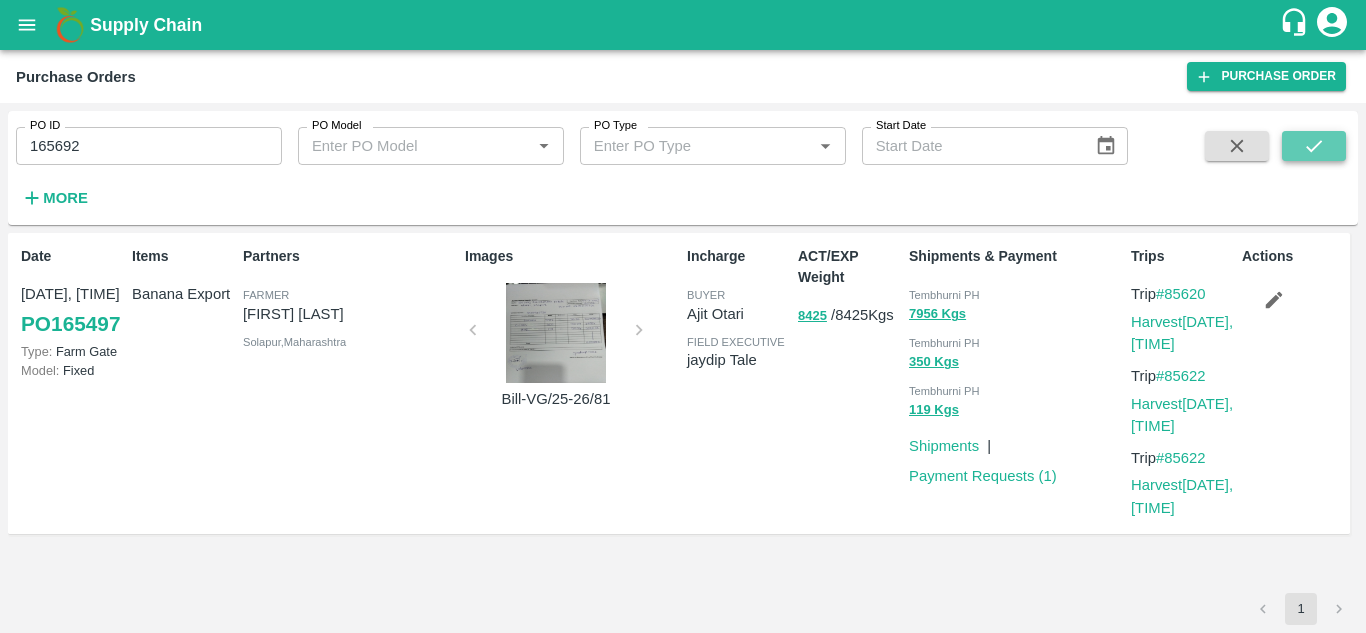 click 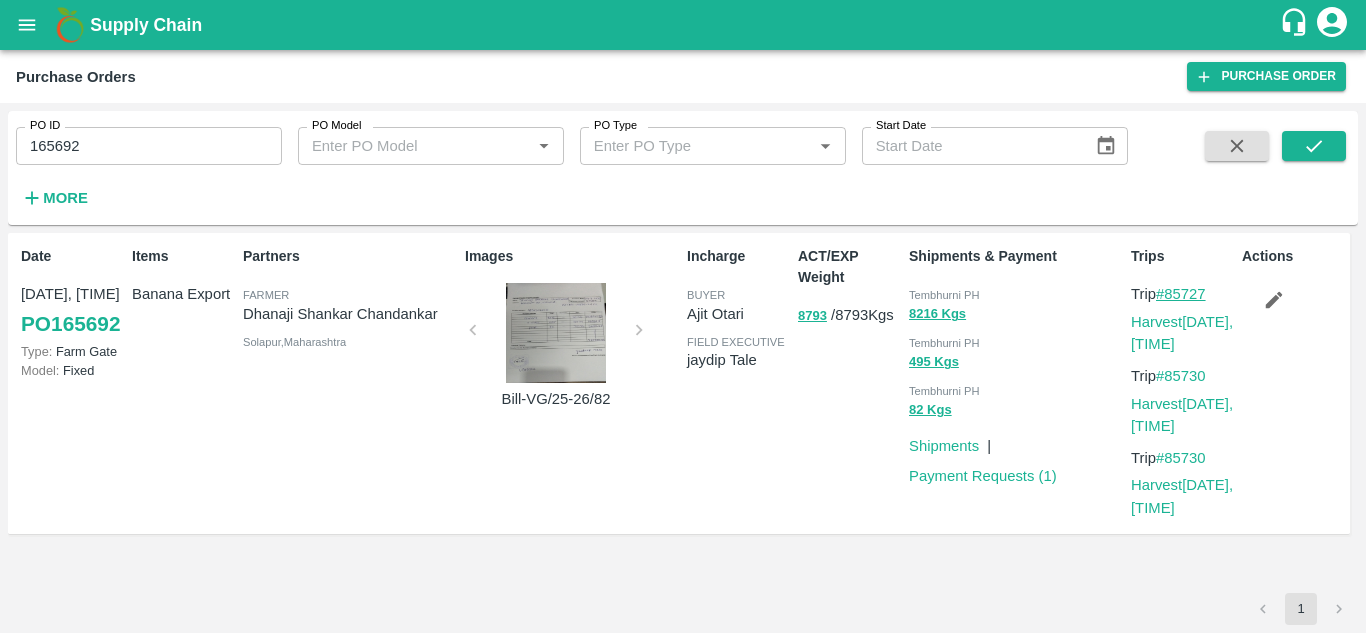 drag, startPoint x: 1220, startPoint y: 294, endPoint x: 1169, endPoint y: 297, distance: 51.088158 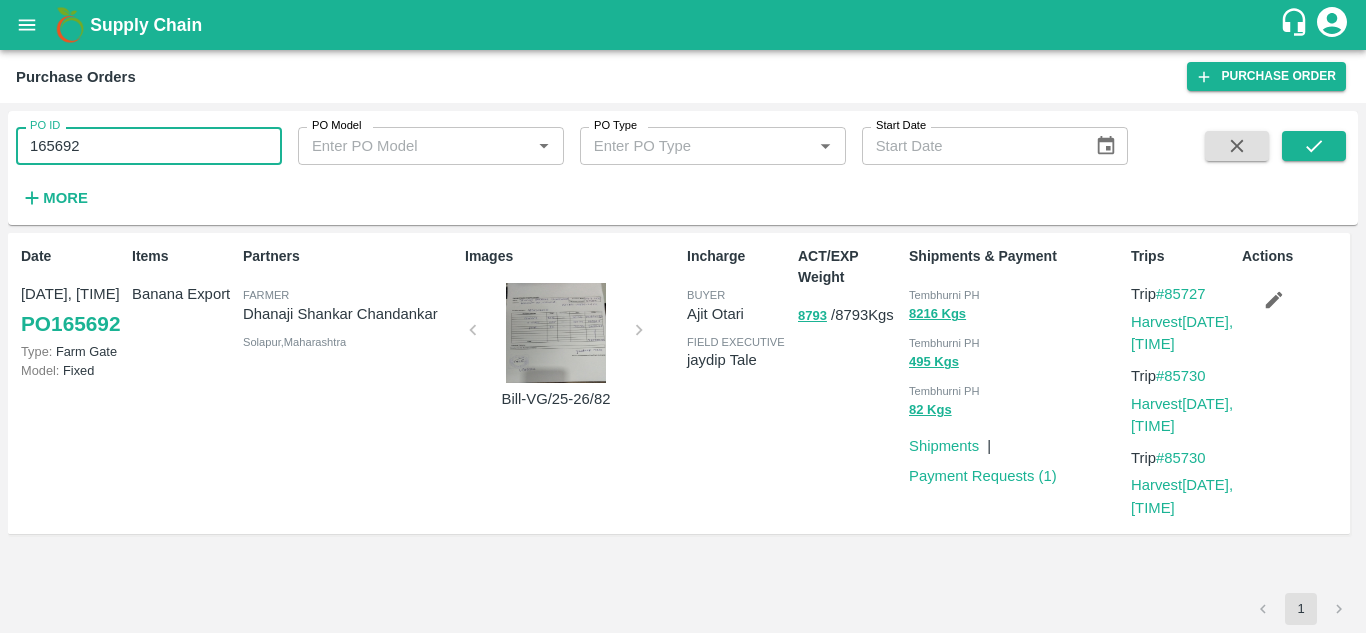 click on "165692" at bounding box center (149, 146) 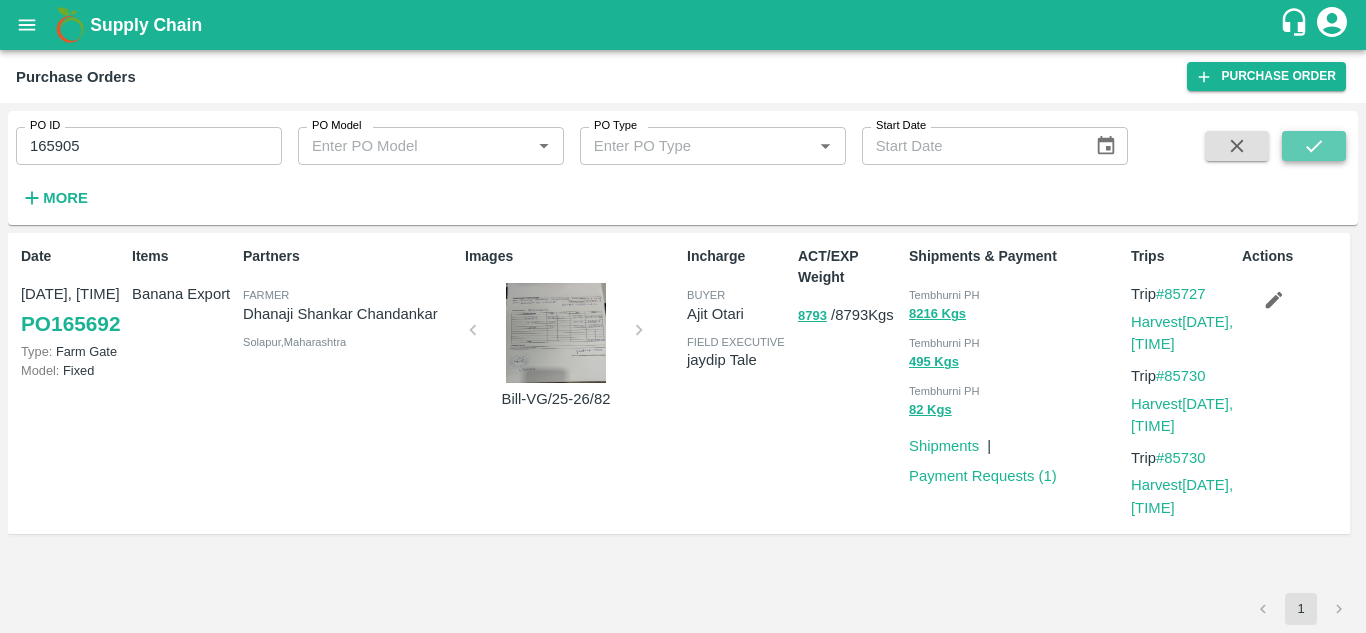 click at bounding box center (1314, 146) 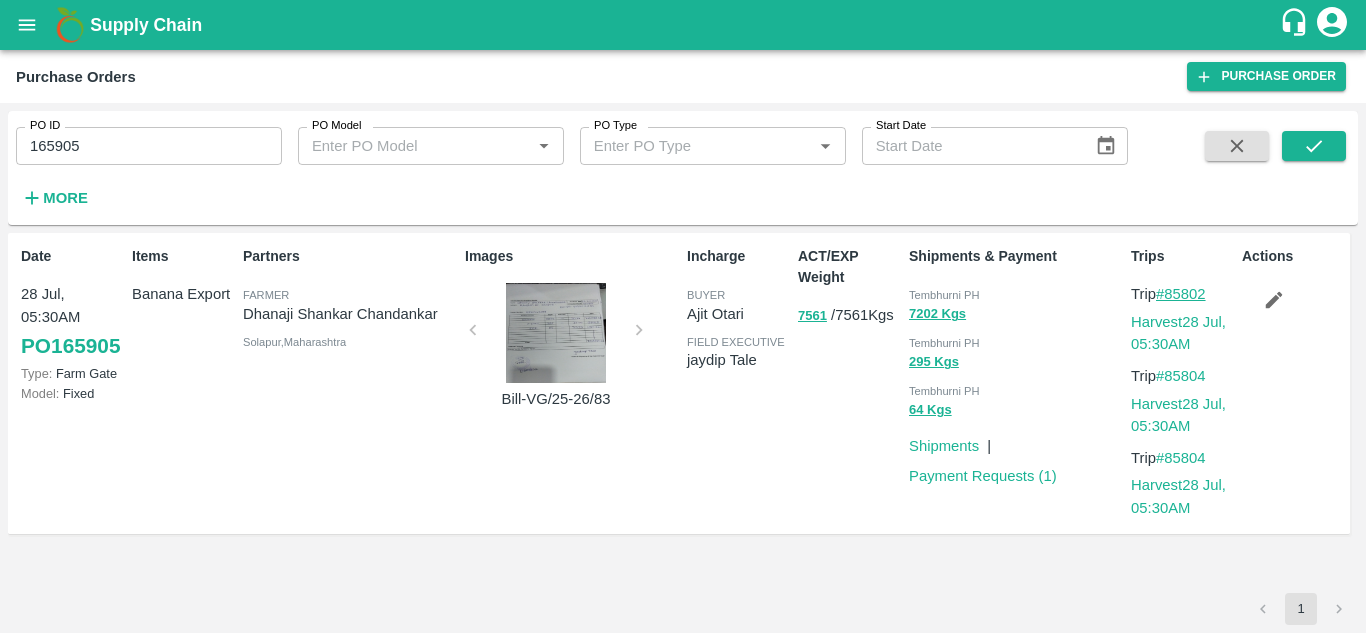 drag, startPoint x: 1212, startPoint y: 287, endPoint x: 1171, endPoint y: 288, distance: 41.01219 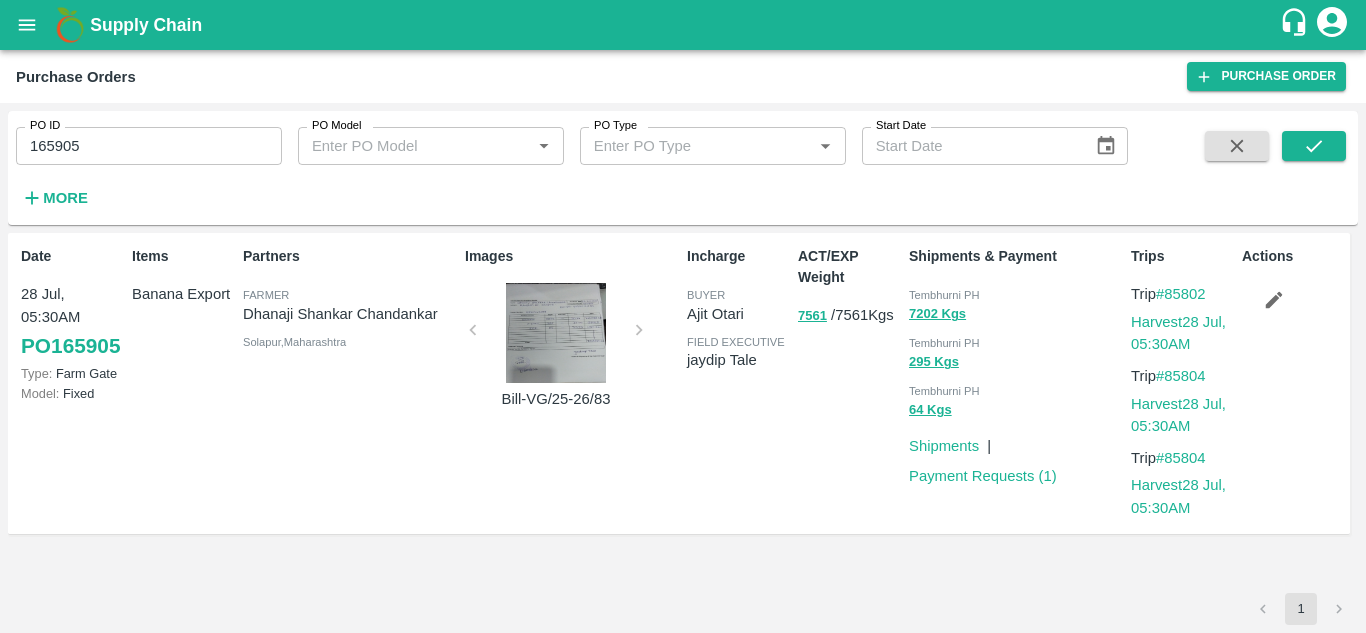 click on "165905" at bounding box center [149, 146] 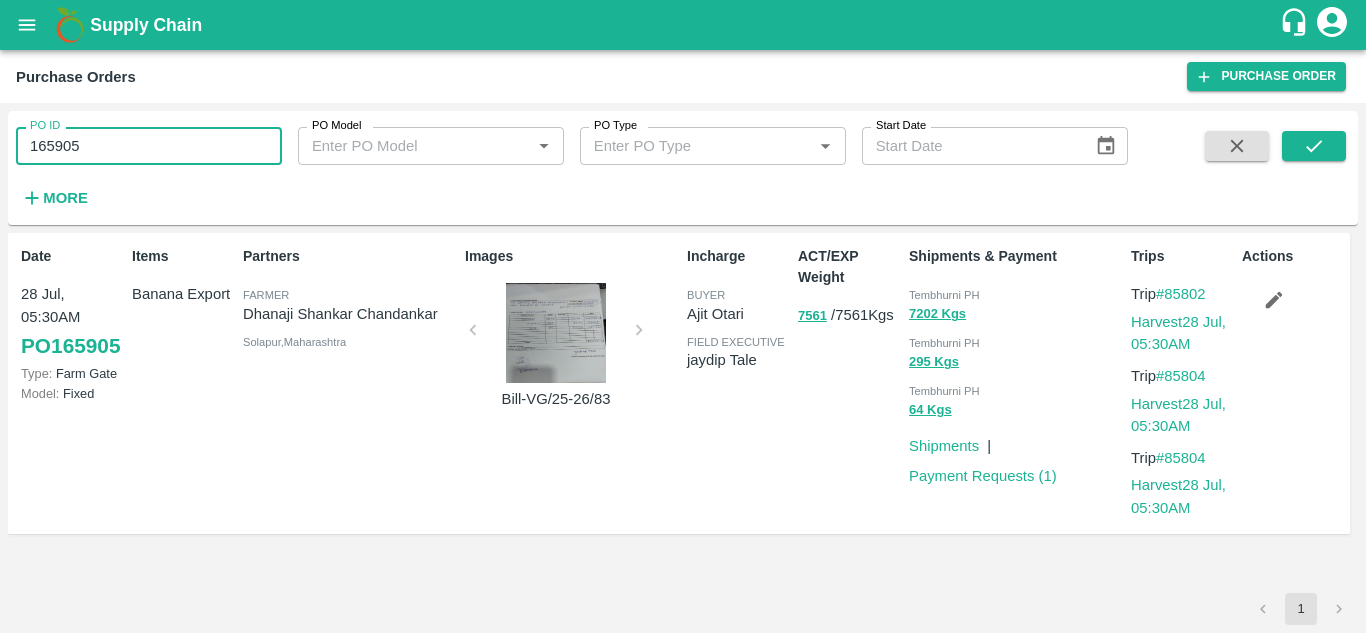 click on "165905" at bounding box center (149, 146) 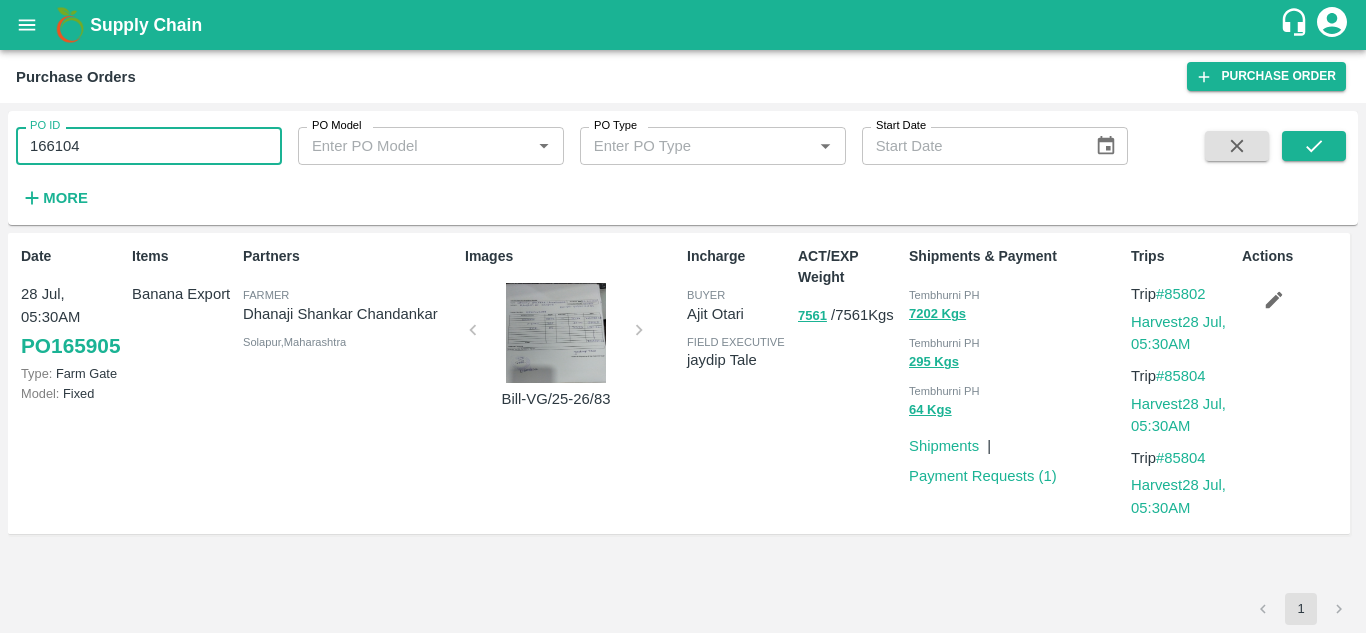 click on "166104" at bounding box center (149, 146) 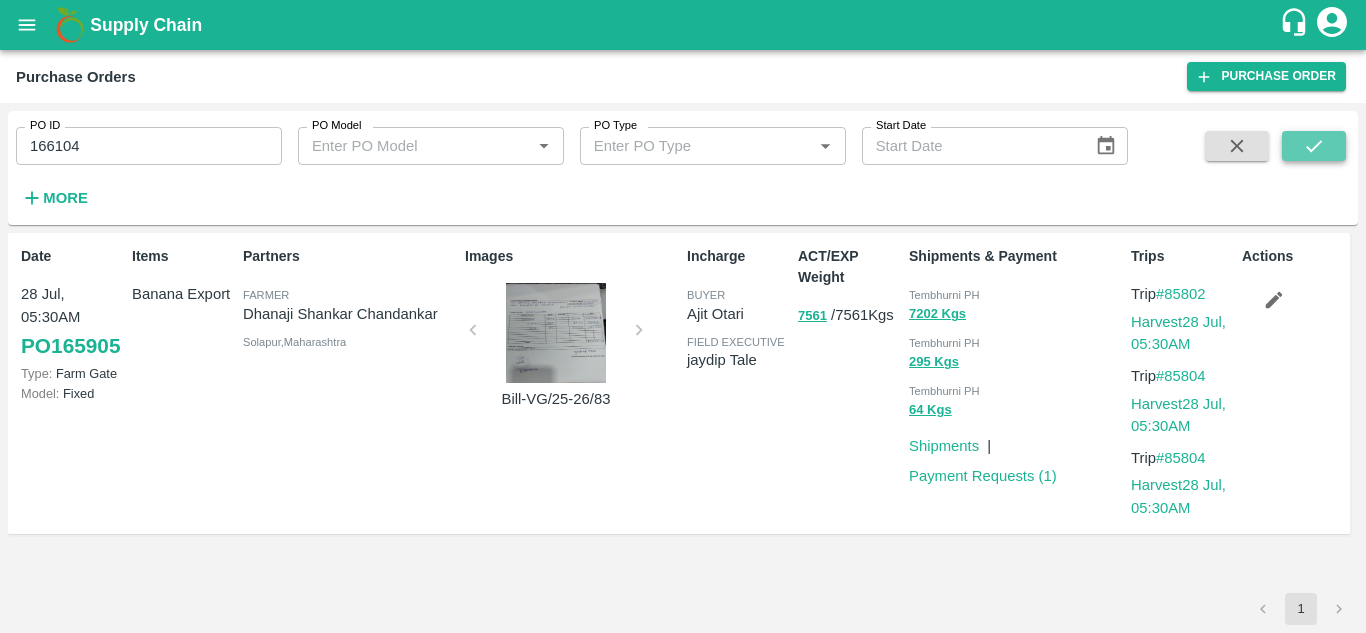 click 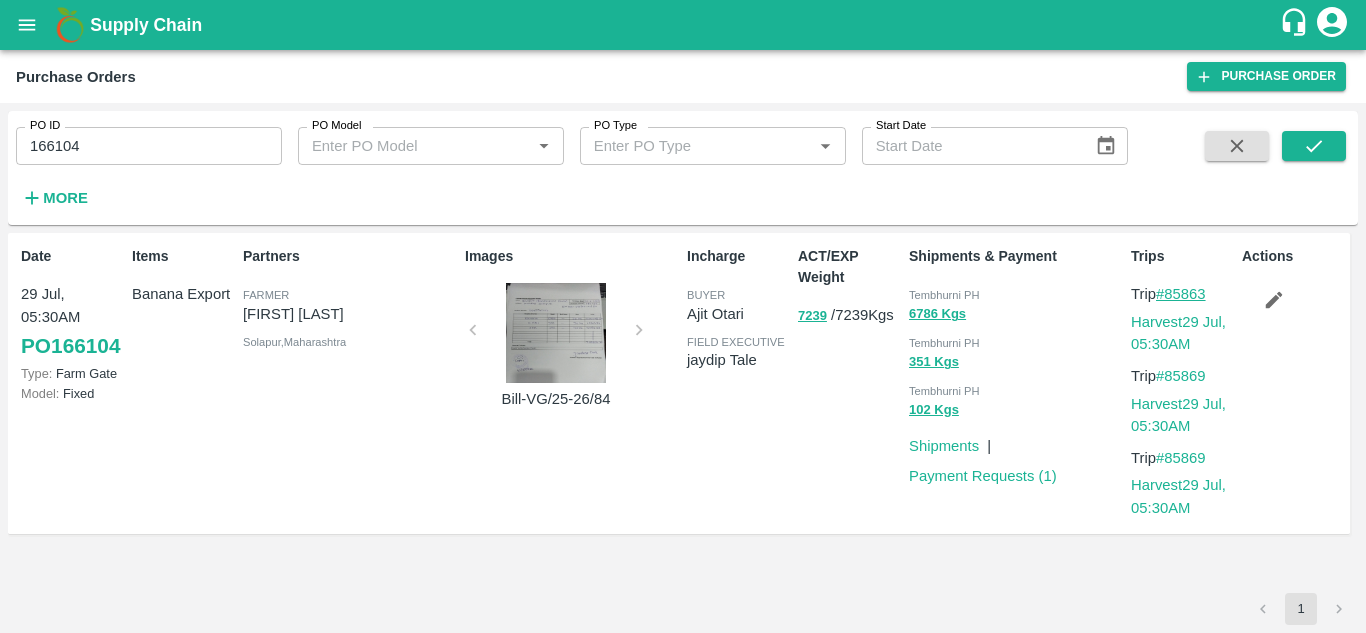 drag, startPoint x: 1216, startPoint y: 290, endPoint x: 1166, endPoint y: 289, distance: 50.01 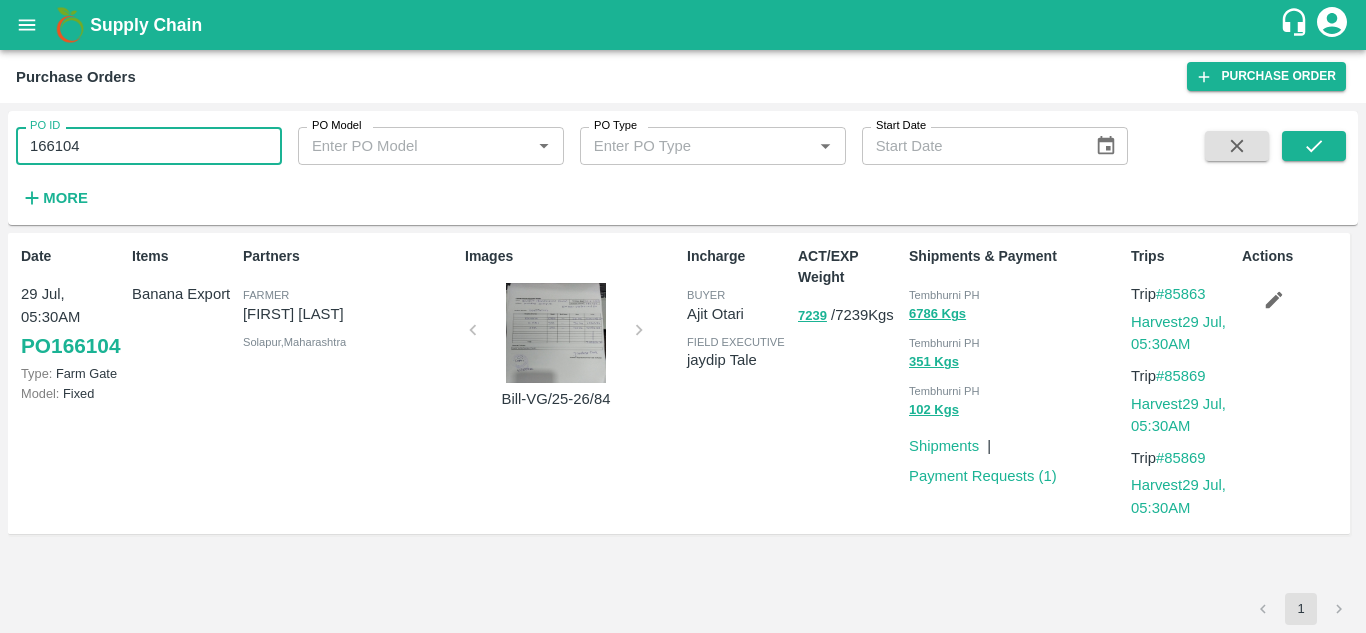 click on "166104" at bounding box center [149, 146] 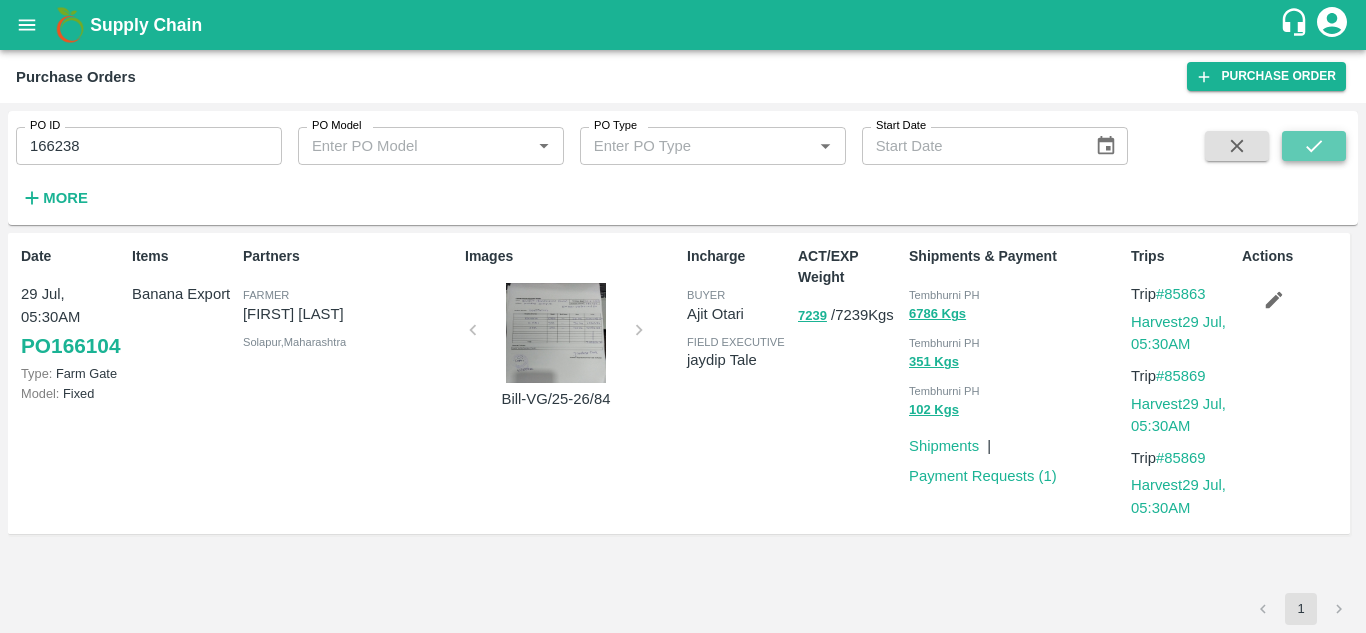 click 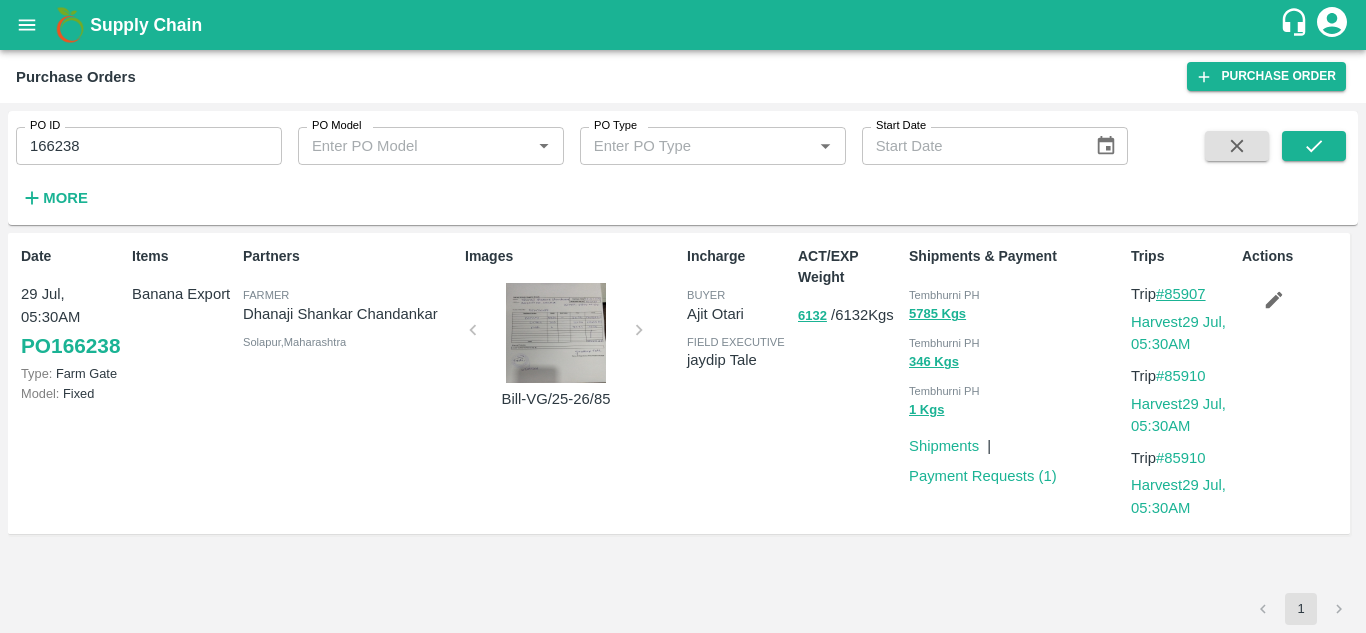 drag, startPoint x: 1212, startPoint y: 289, endPoint x: 1167, endPoint y: 289, distance: 45 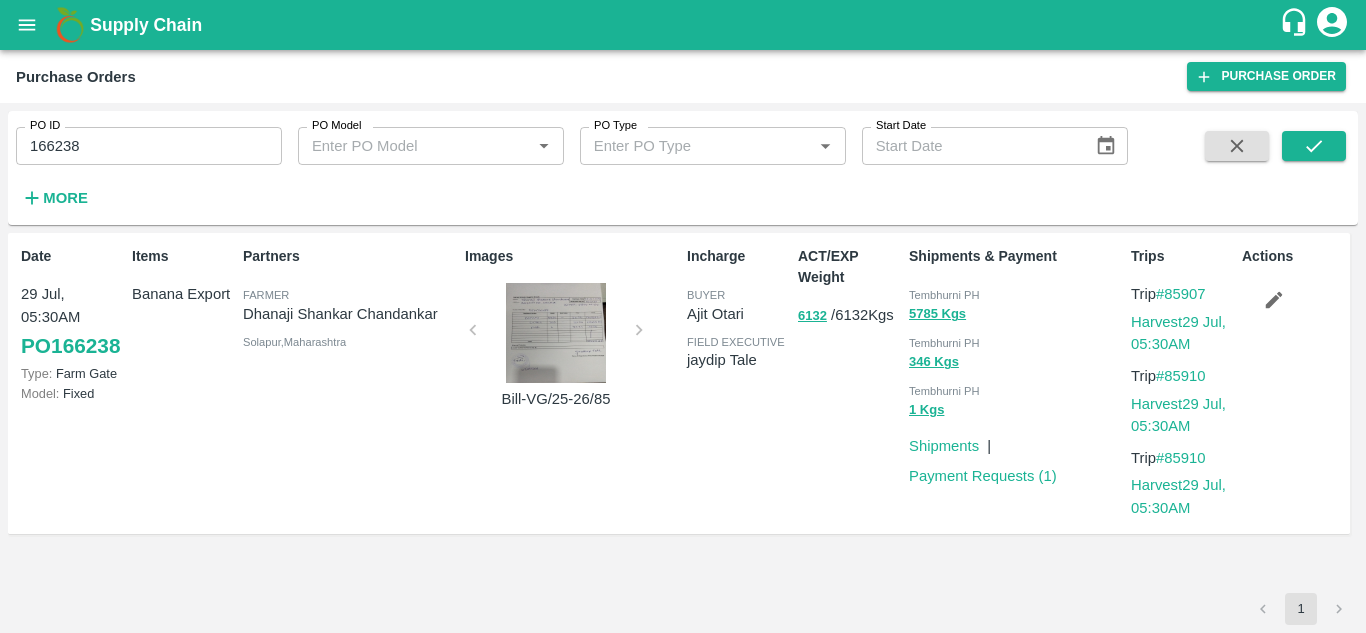 click on "166238" at bounding box center [149, 146] 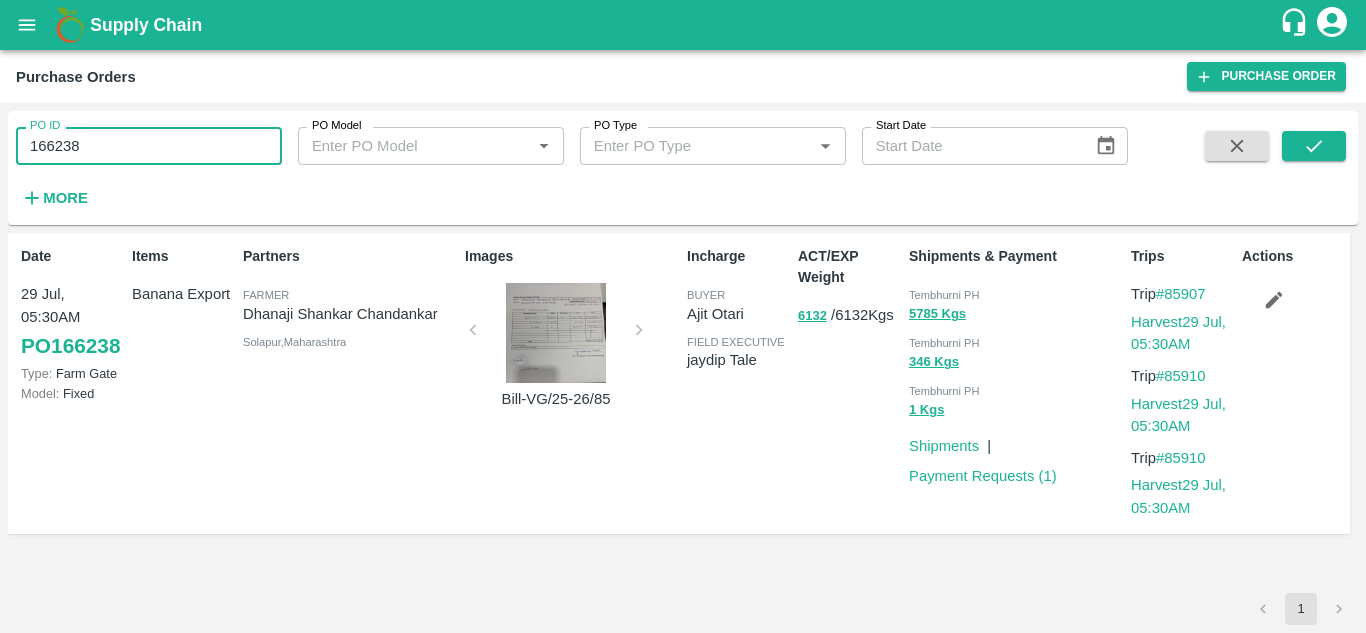 click on "166238" at bounding box center (149, 146) 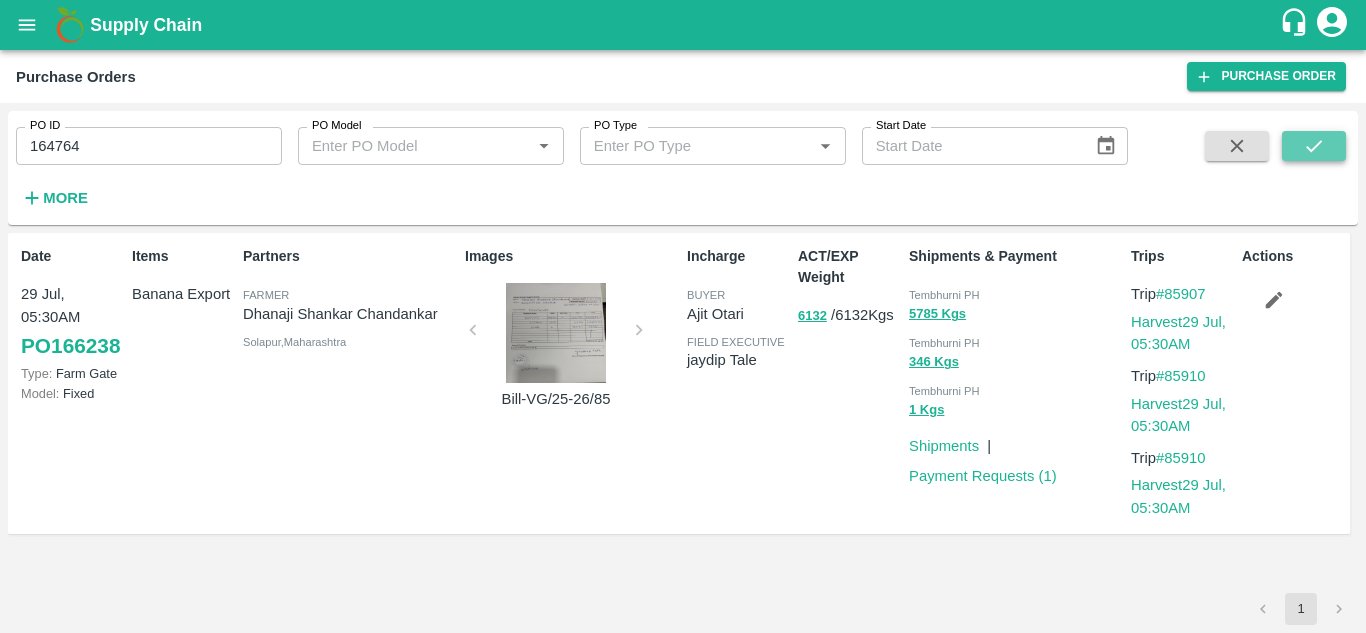 click at bounding box center (1314, 146) 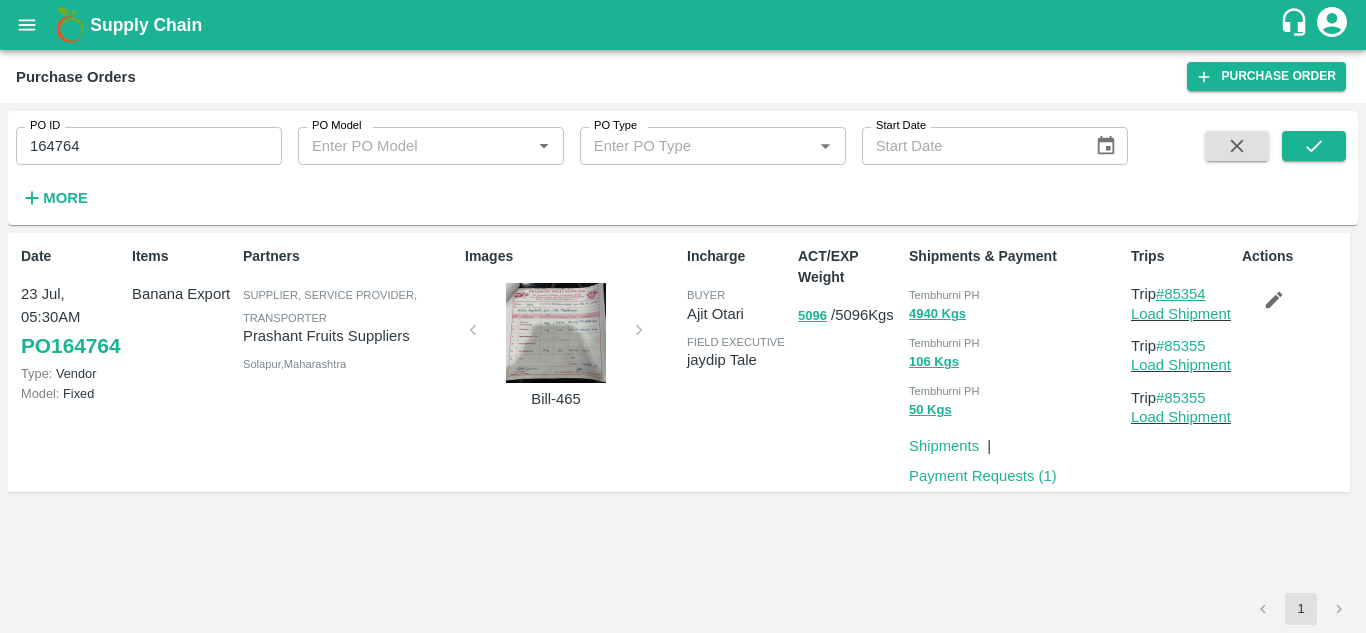 drag, startPoint x: 1213, startPoint y: 293, endPoint x: 1167, endPoint y: 295, distance: 46.043457 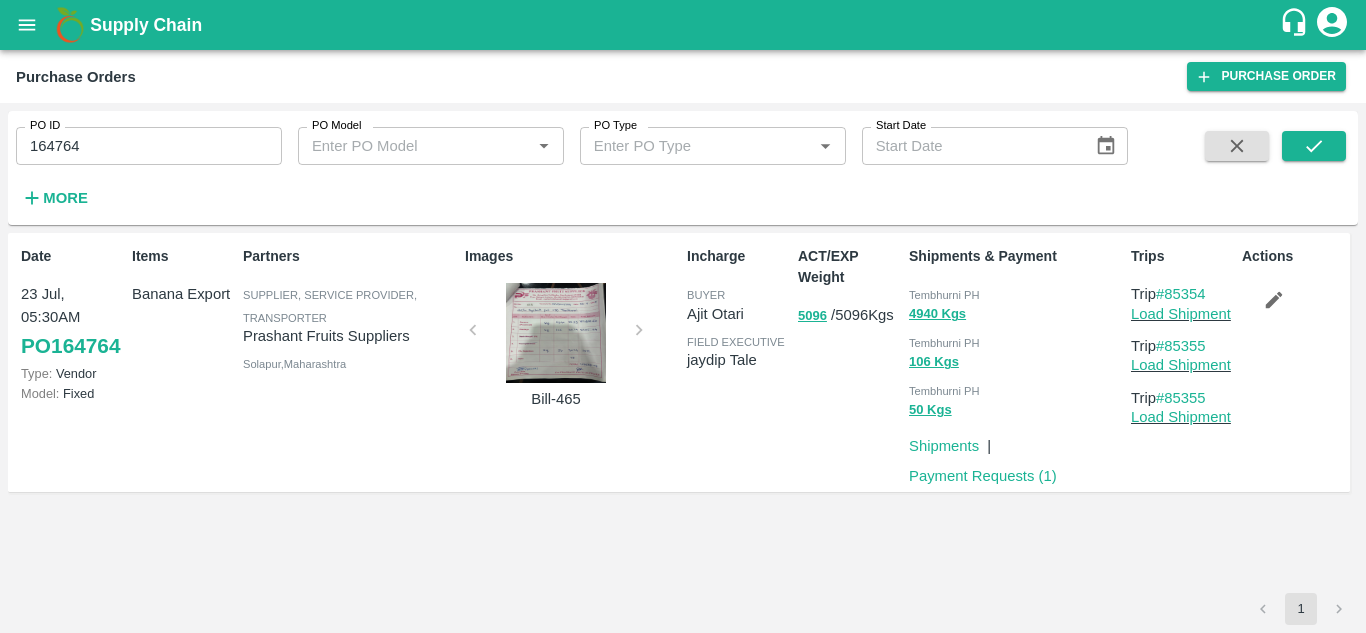 click on "164764" at bounding box center [149, 146] 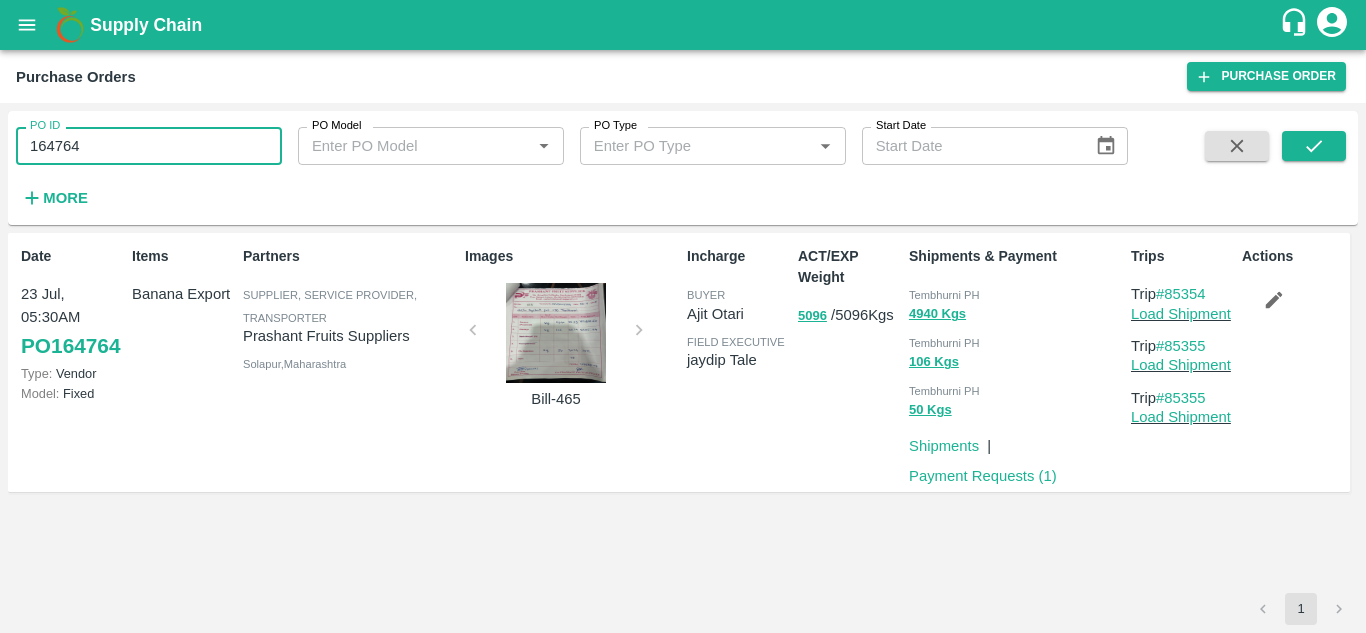 click on "164764" at bounding box center (149, 146) 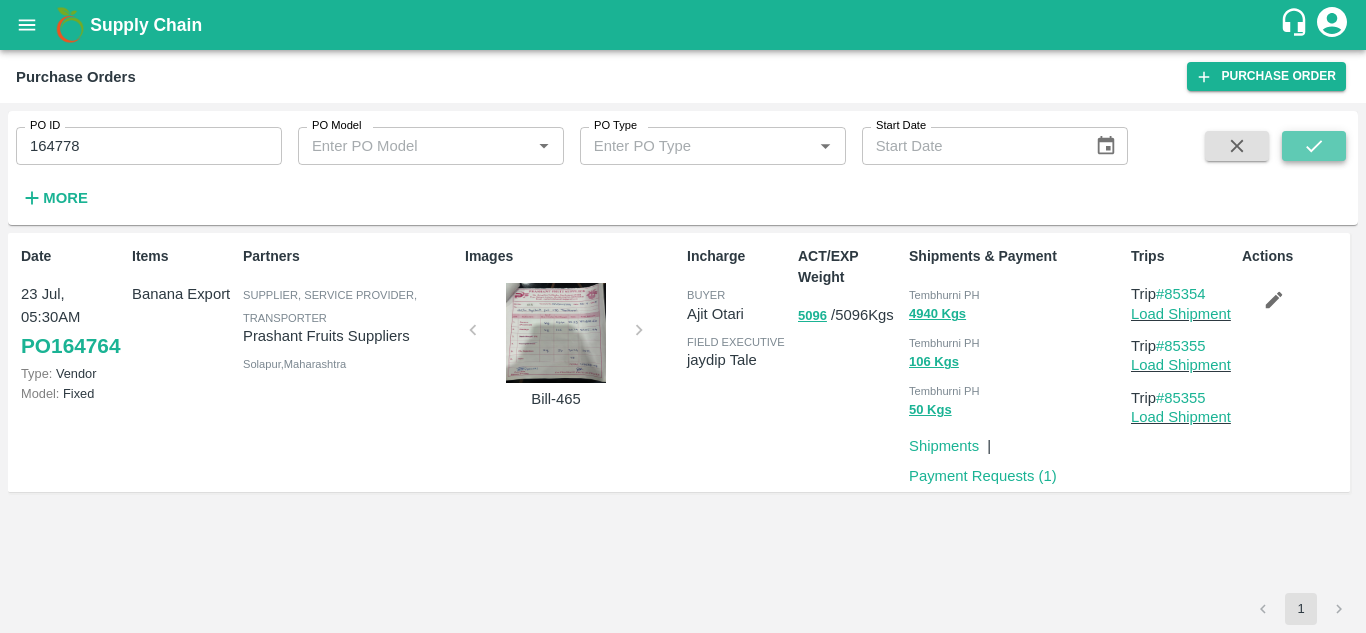click 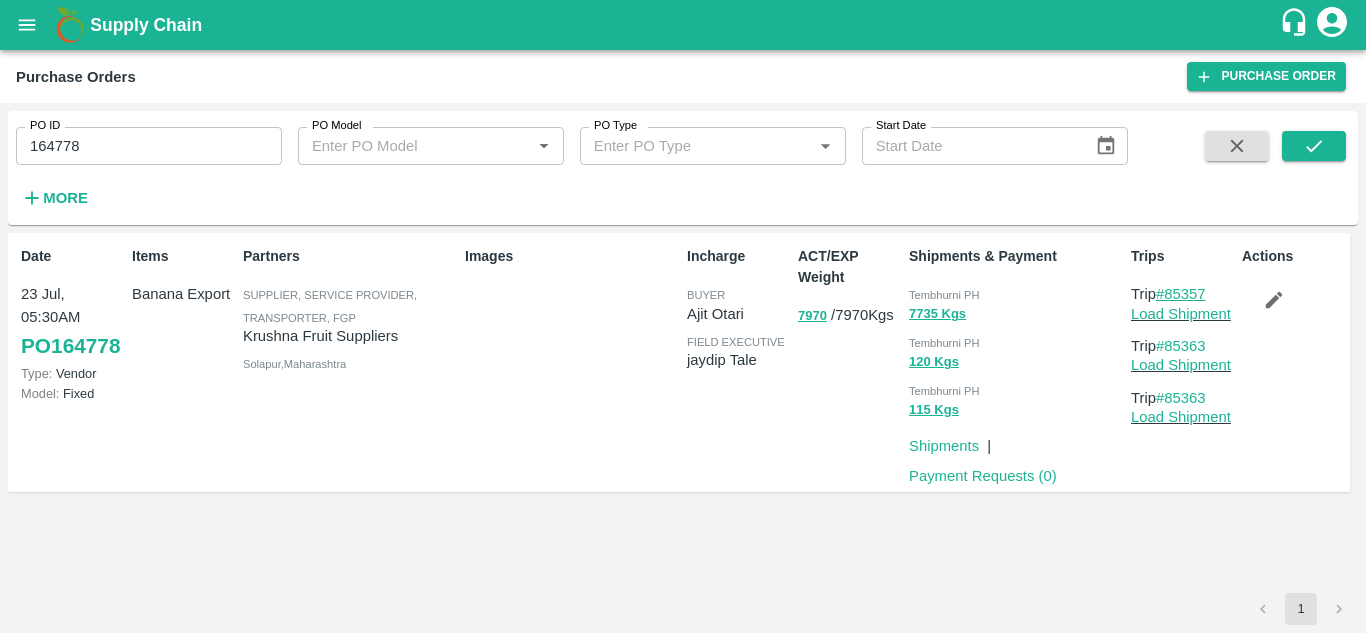 drag, startPoint x: 1215, startPoint y: 293, endPoint x: 1168, endPoint y: 292, distance: 47.010635 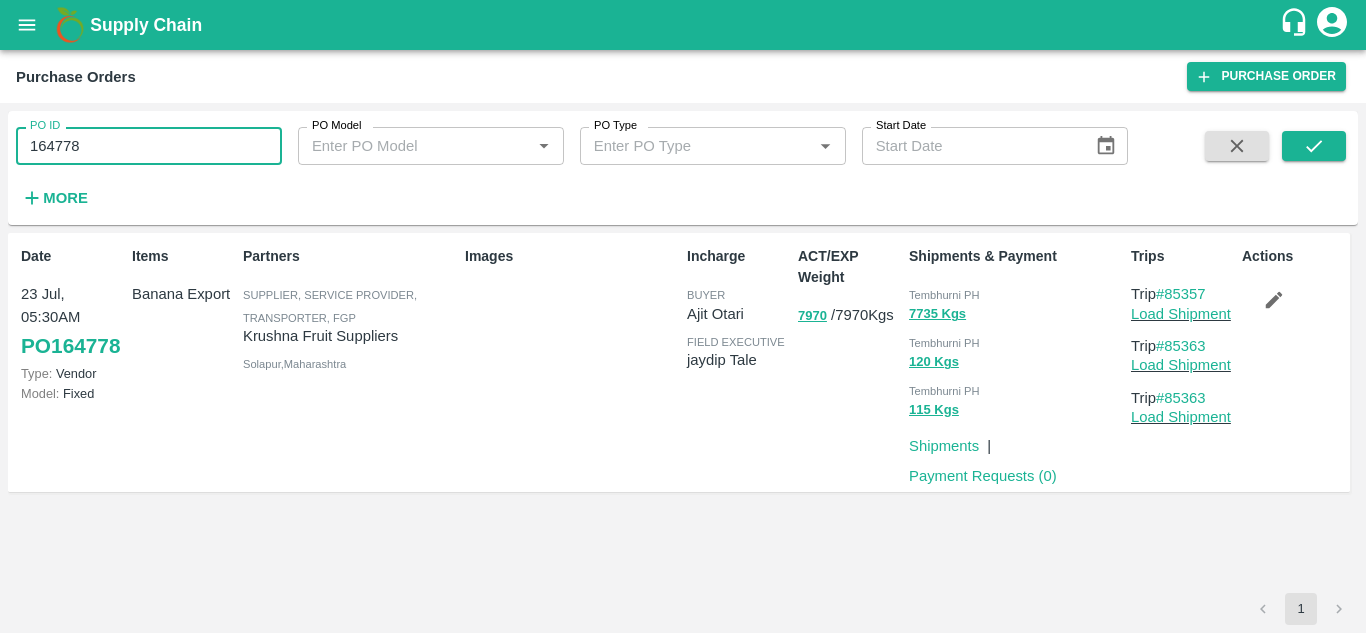 click on "164778" at bounding box center [149, 146] 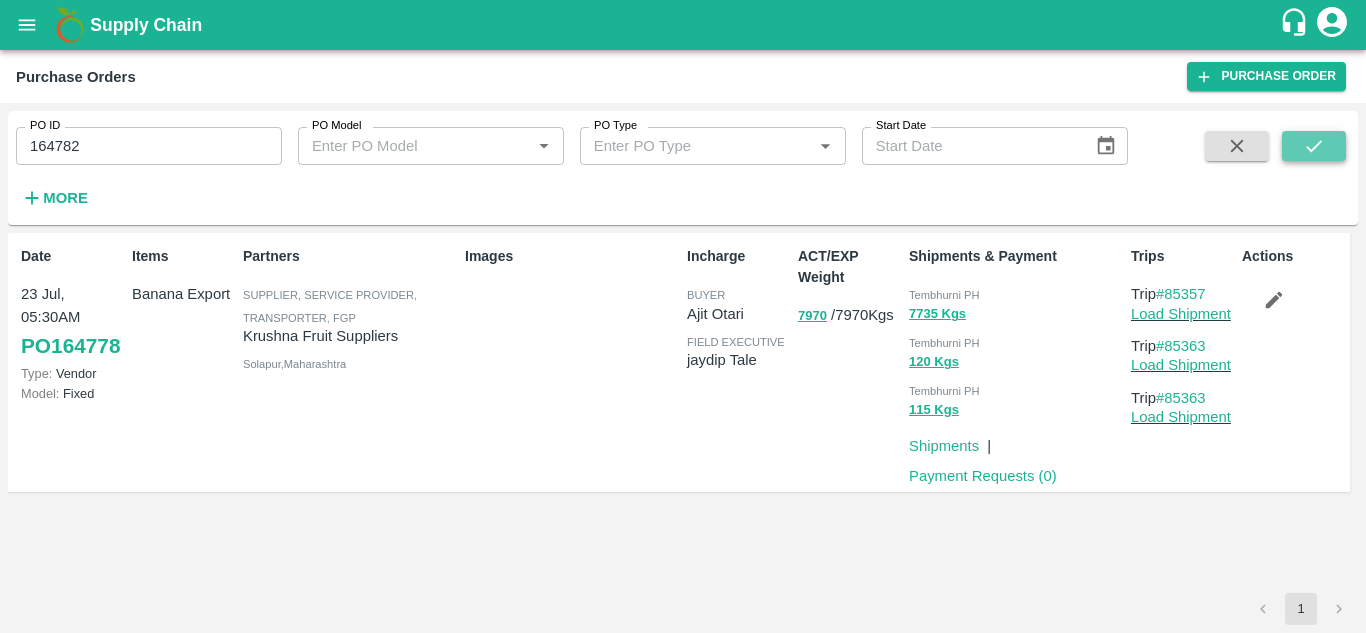 click 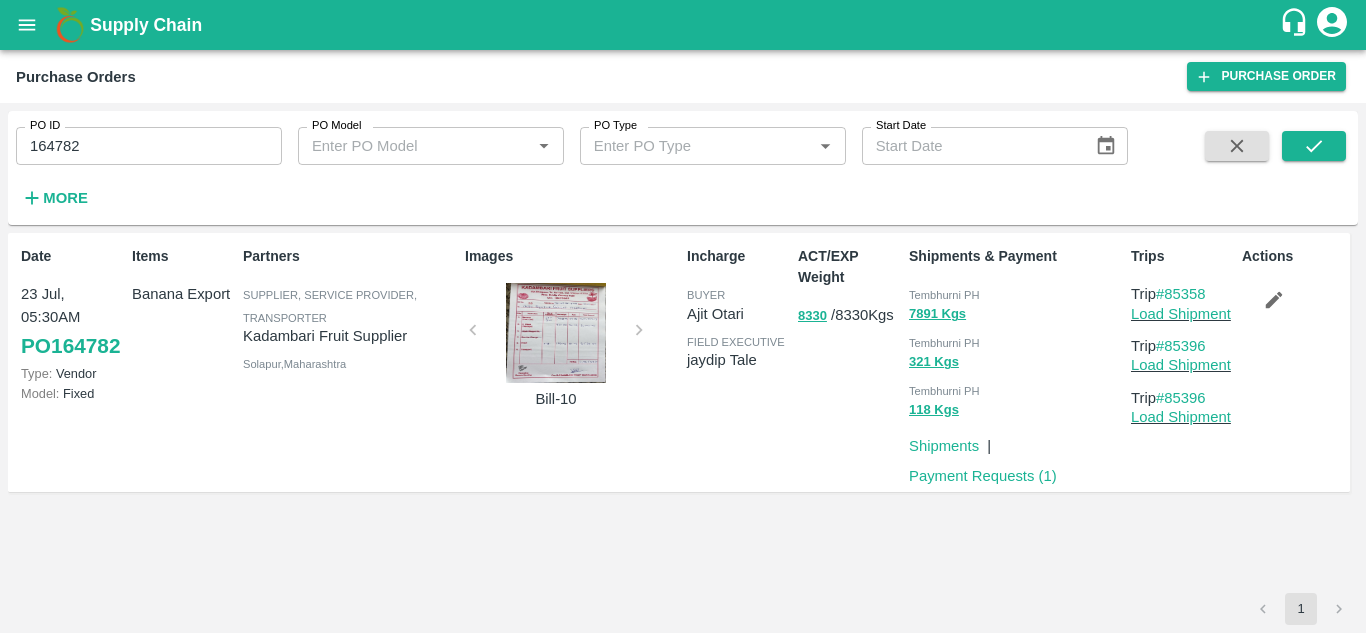 drag, startPoint x: 1219, startPoint y: 287, endPoint x: 1166, endPoint y: 285, distance: 53.037724 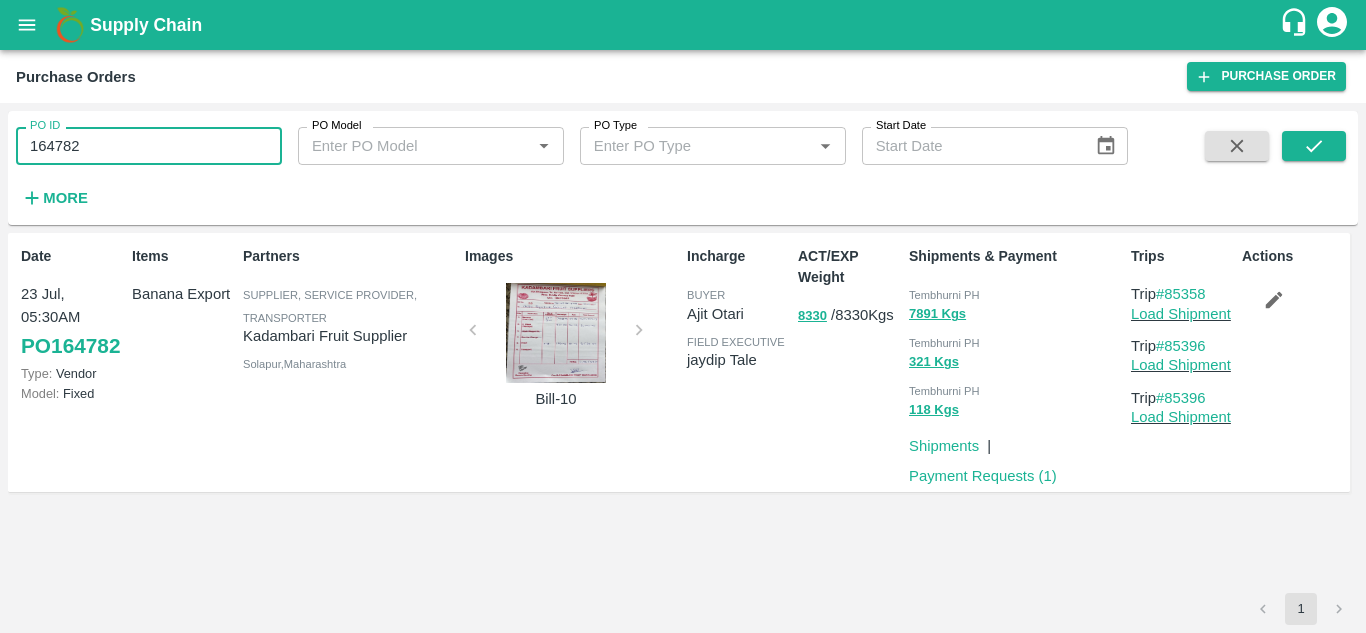 click on "164782" at bounding box center (149, 146) 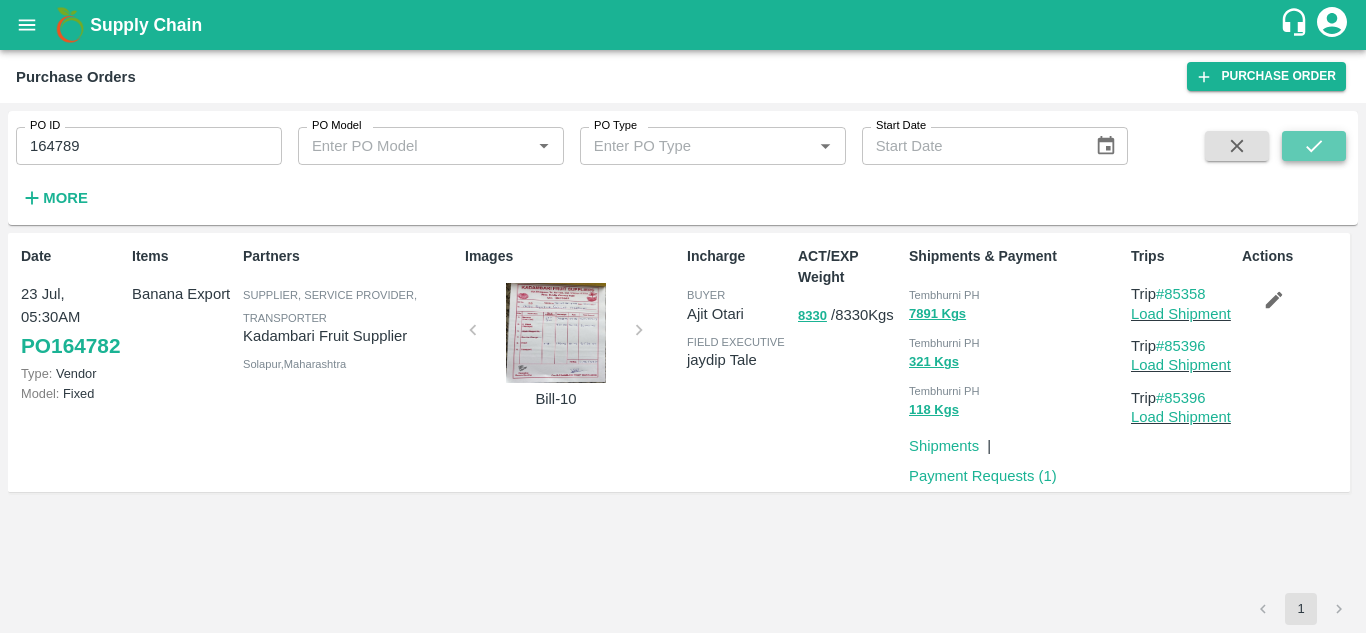 click at bounding box center [1314, 146] 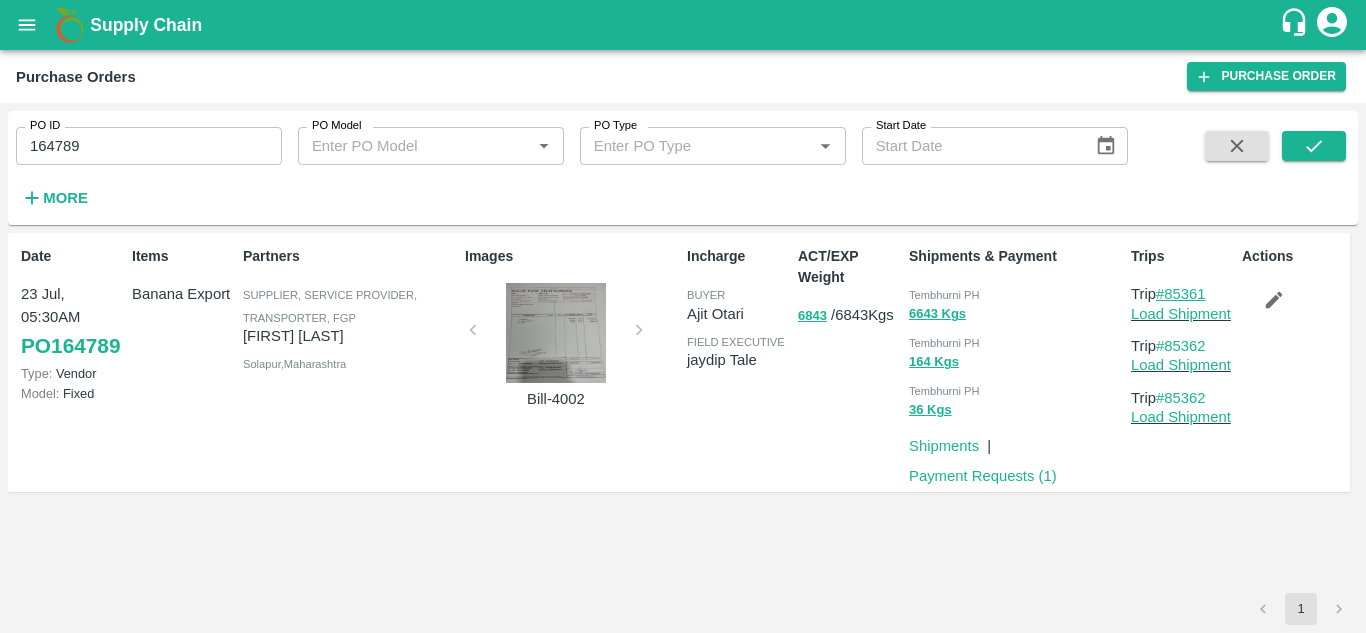 drag, startPoint x: 1212, startPoint y: 291, endPoint x: 1170, endPoint y: 289, distance: 42.047592 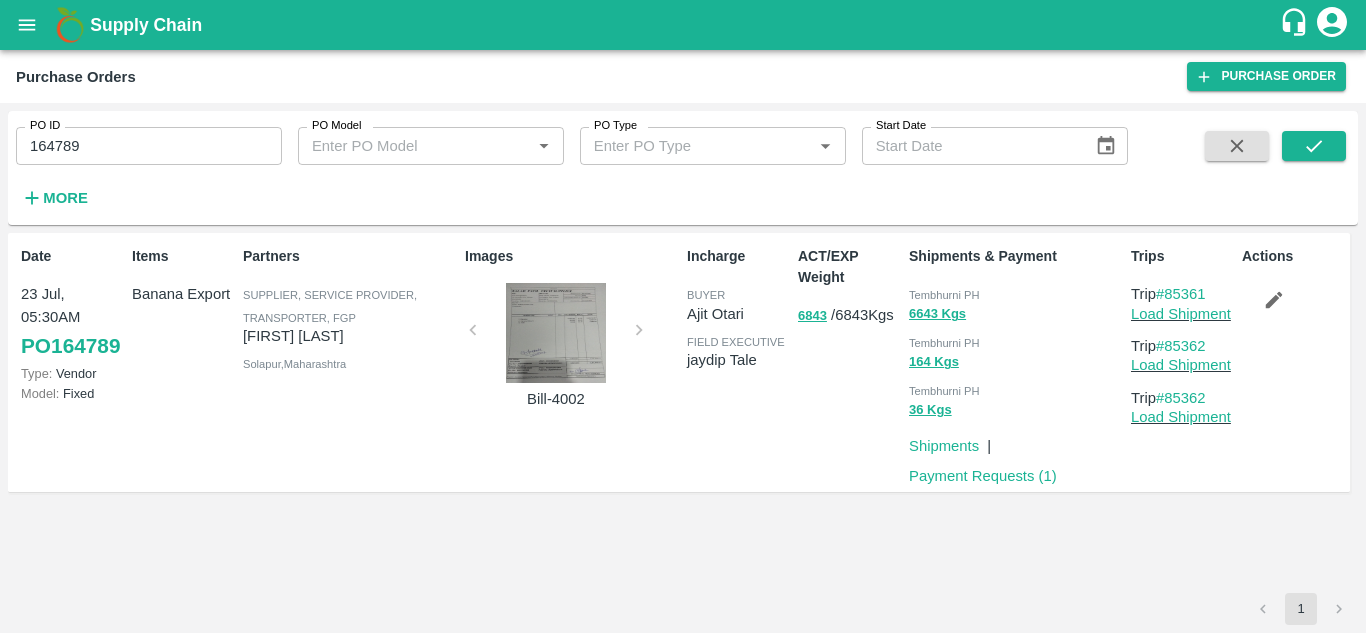click on "164789" at bounding box center [149, 146] 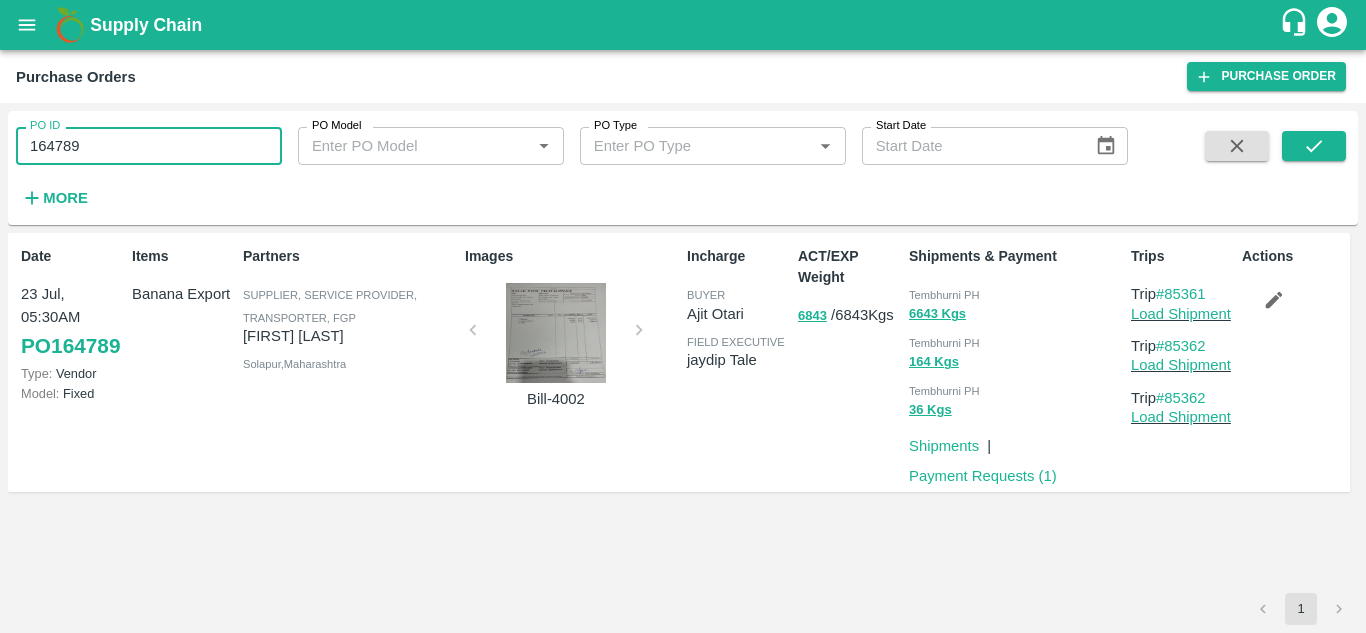 click on "164789" at bounding box center [149, 146] 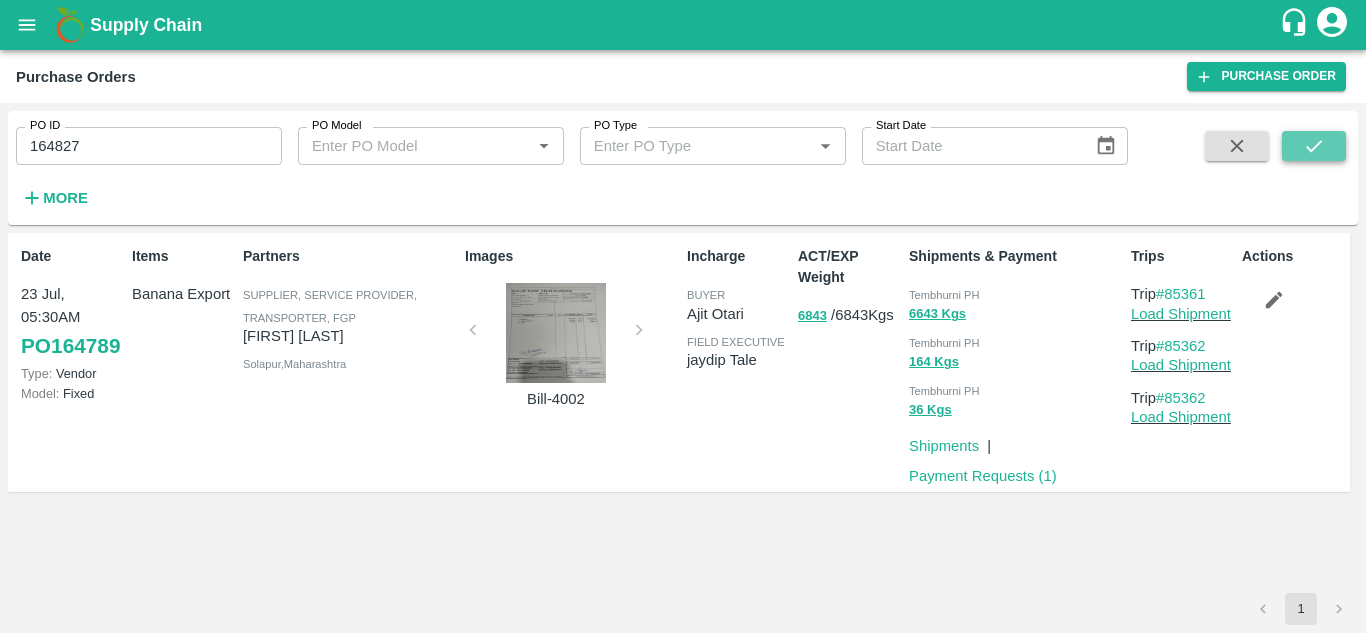 click at bounding box center [1314, 146] 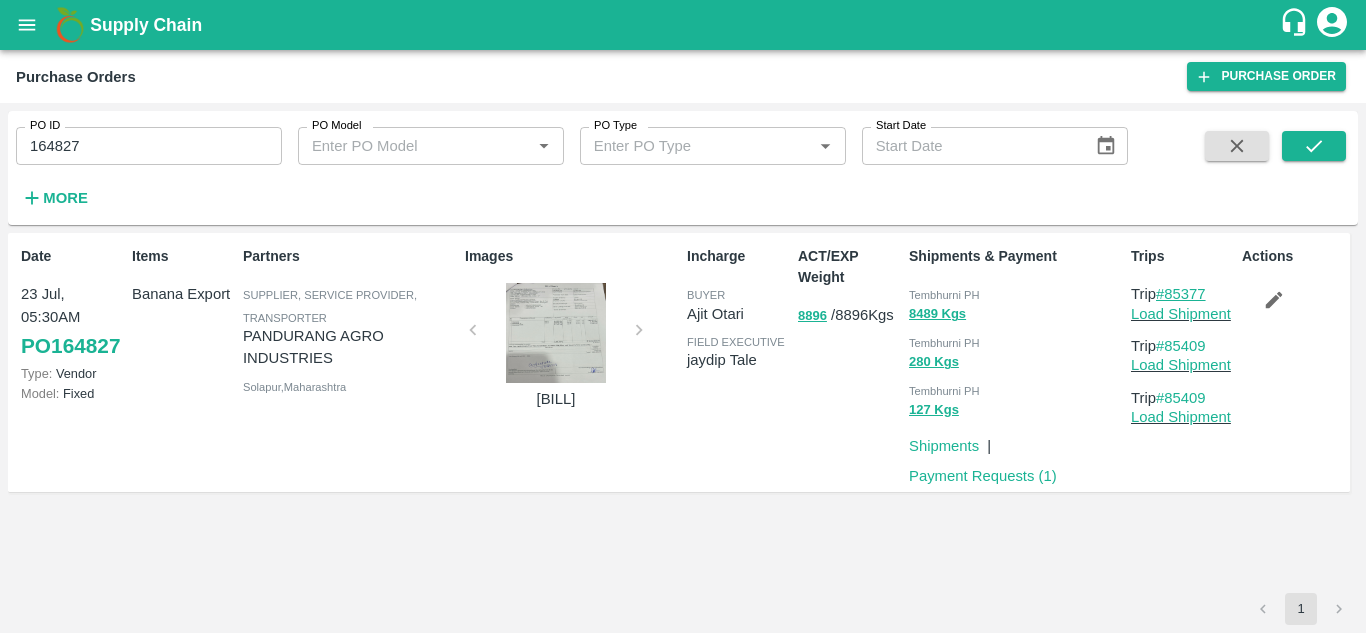 drag, startPoint x: 1214, startPoint y: 291, endPoint x: 1169, endPoint y: 294, distance: 45.099888 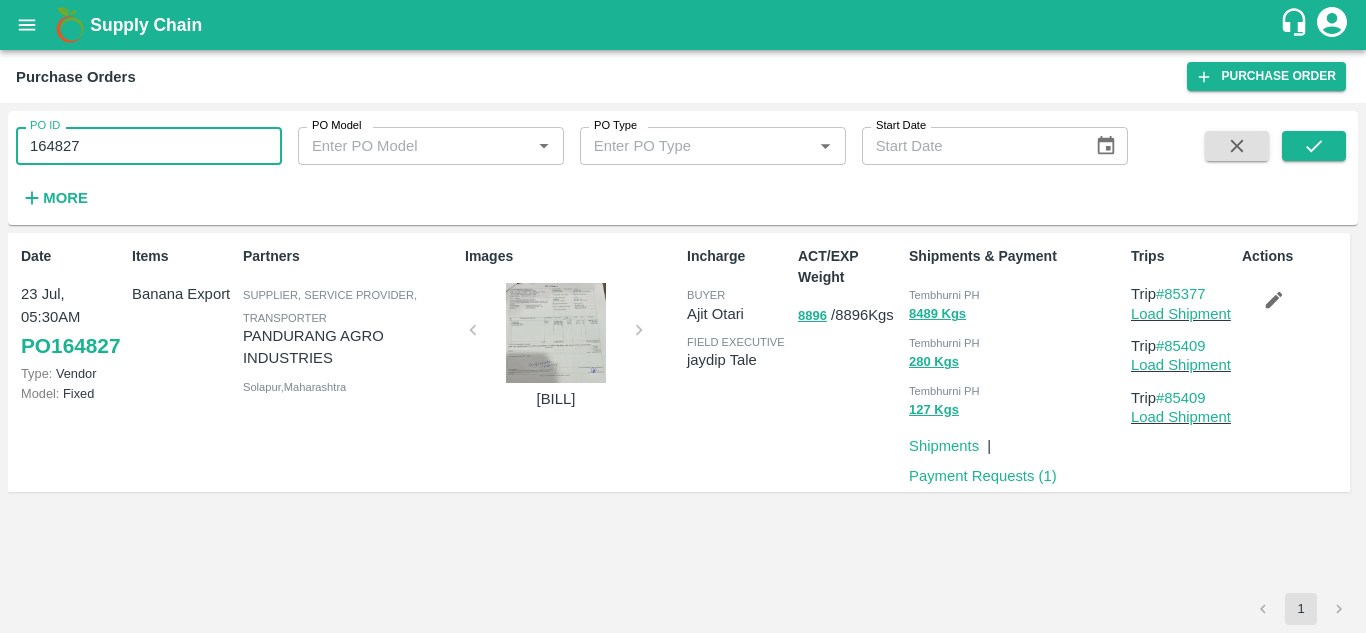 click on "164827" at bounding box center (149, 146) 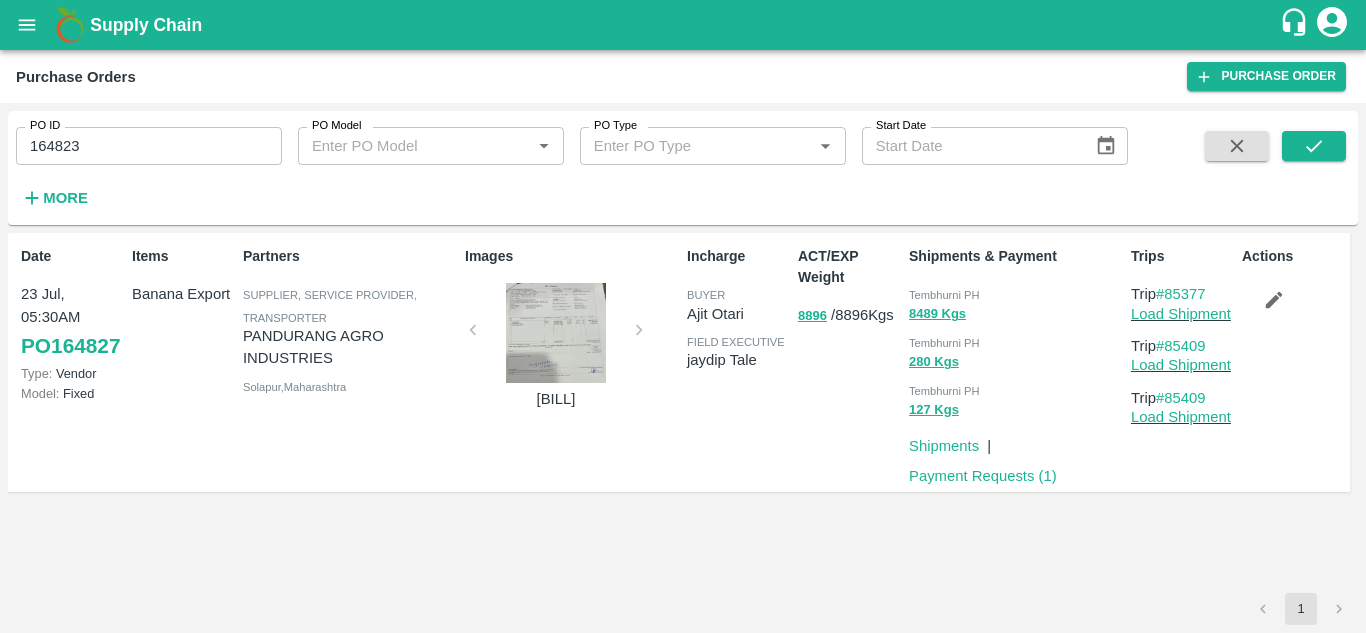 drag, startPoint x: 112, startPoint y: 141, endPoint x: 478, endPoint y: 214, distance: 373.20905 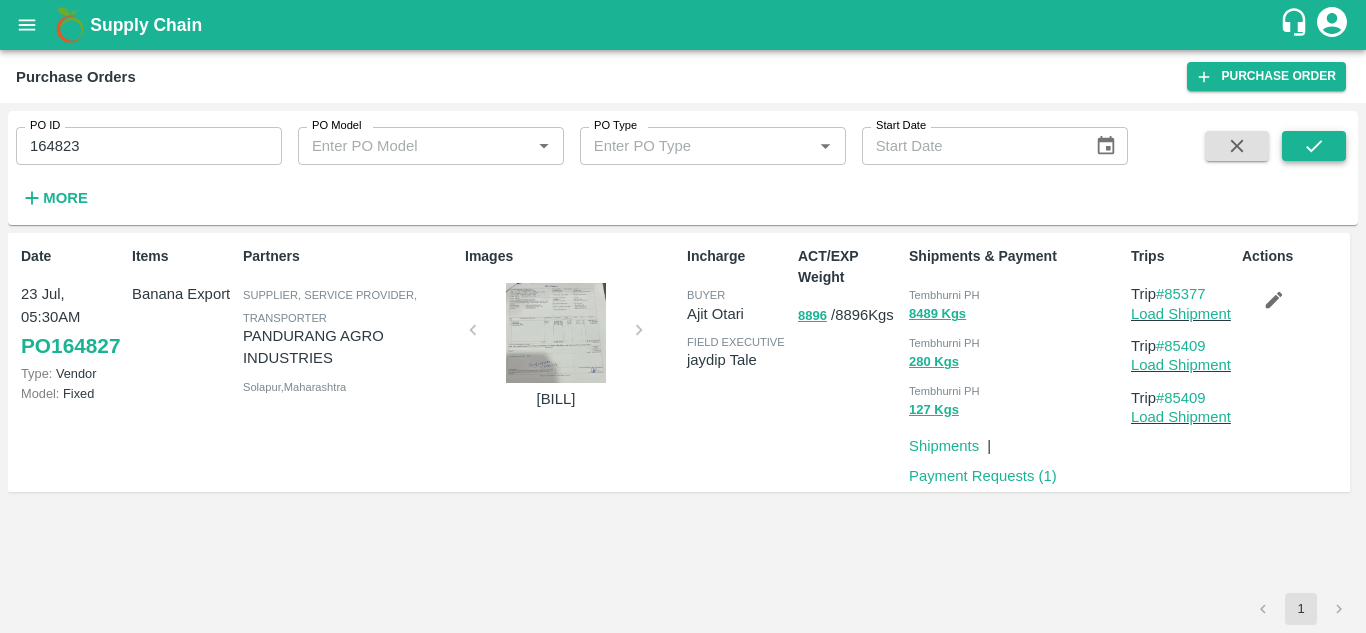 click at bounding box center (1314, 146) 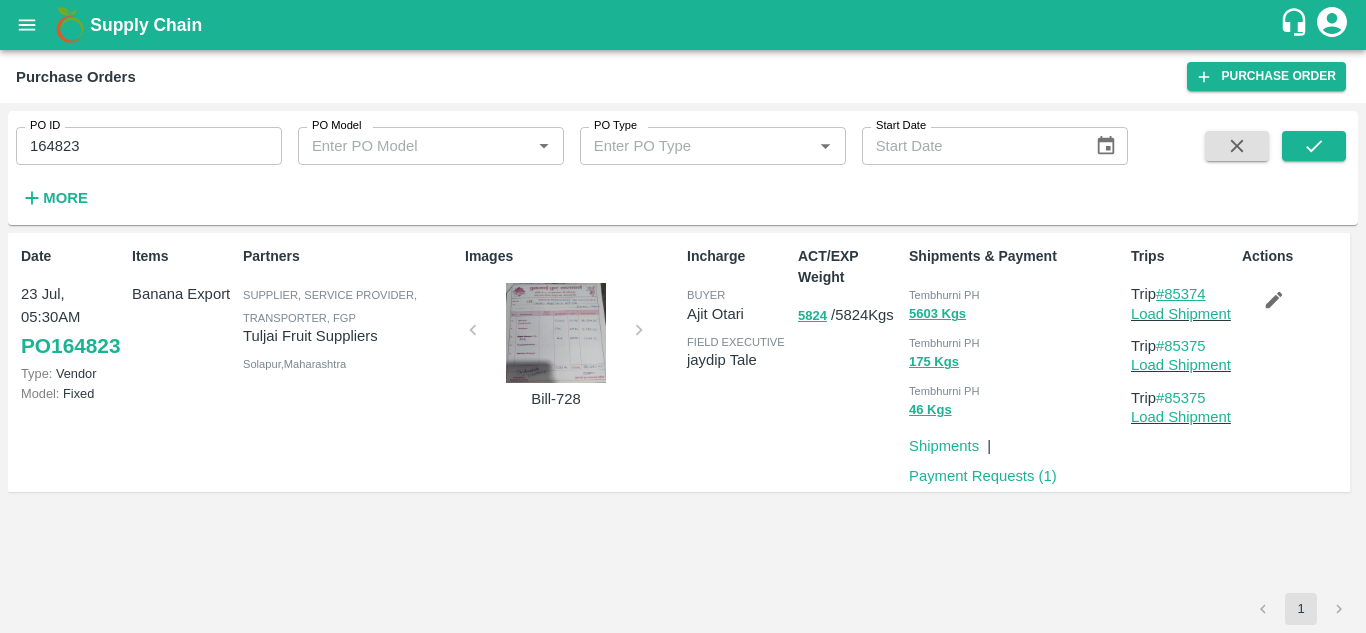 drag, startPoint x: 1221, startPoint y: 295, endPoint x: 1169, endPoint y: 294, distance: 52.009613 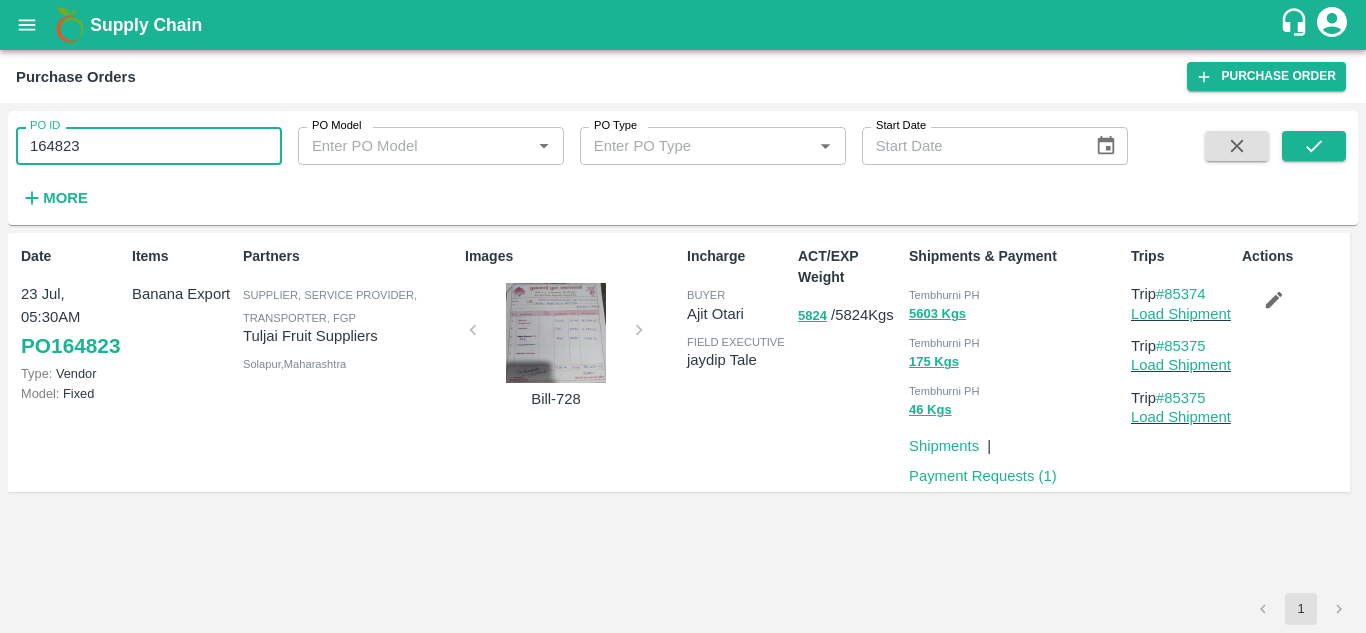 click on "164823" at bounding box center [149, 146] 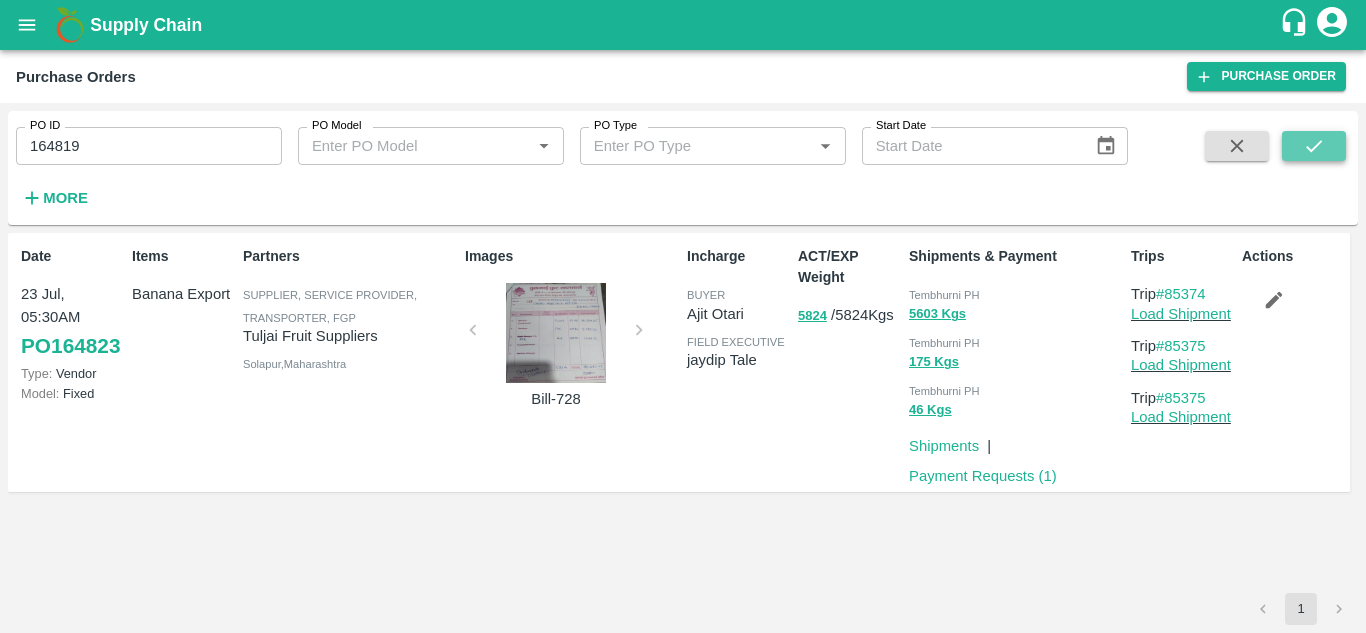 click 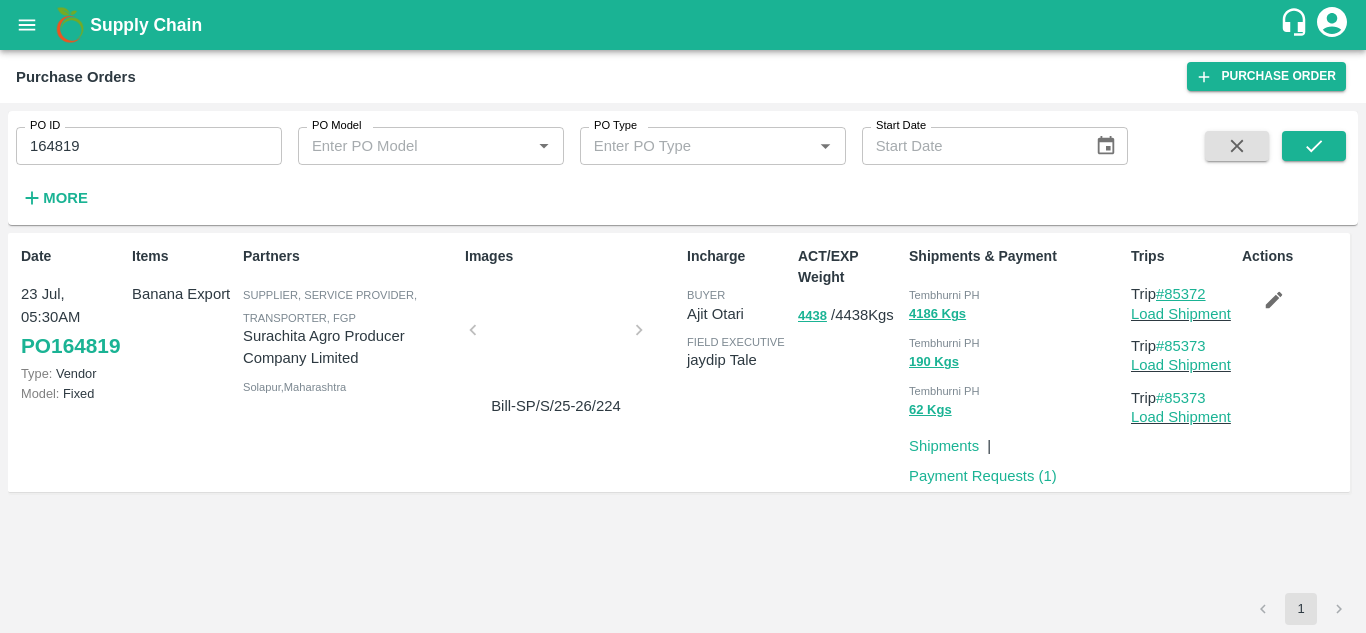drag, startPoint x: 1221, startPoint y: 299, endPoint x: 1167, endPoint y: 292, distance: 54.451813 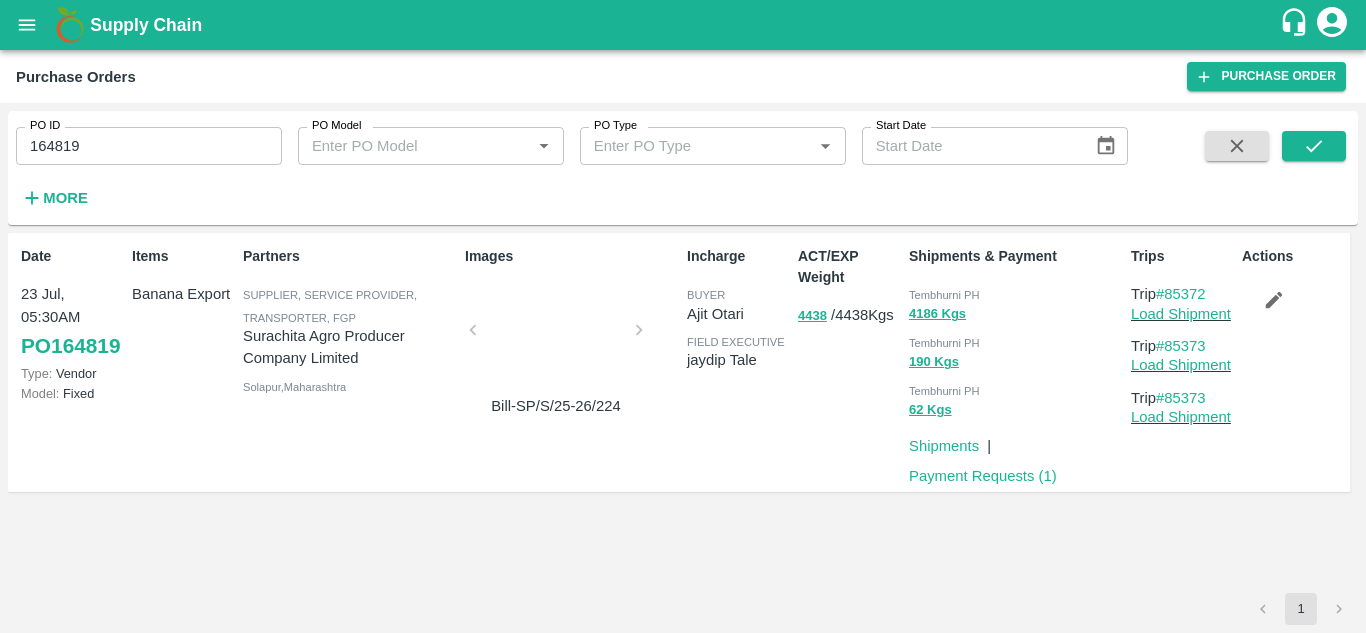 click on "164819" at bounding box center [149, 146] 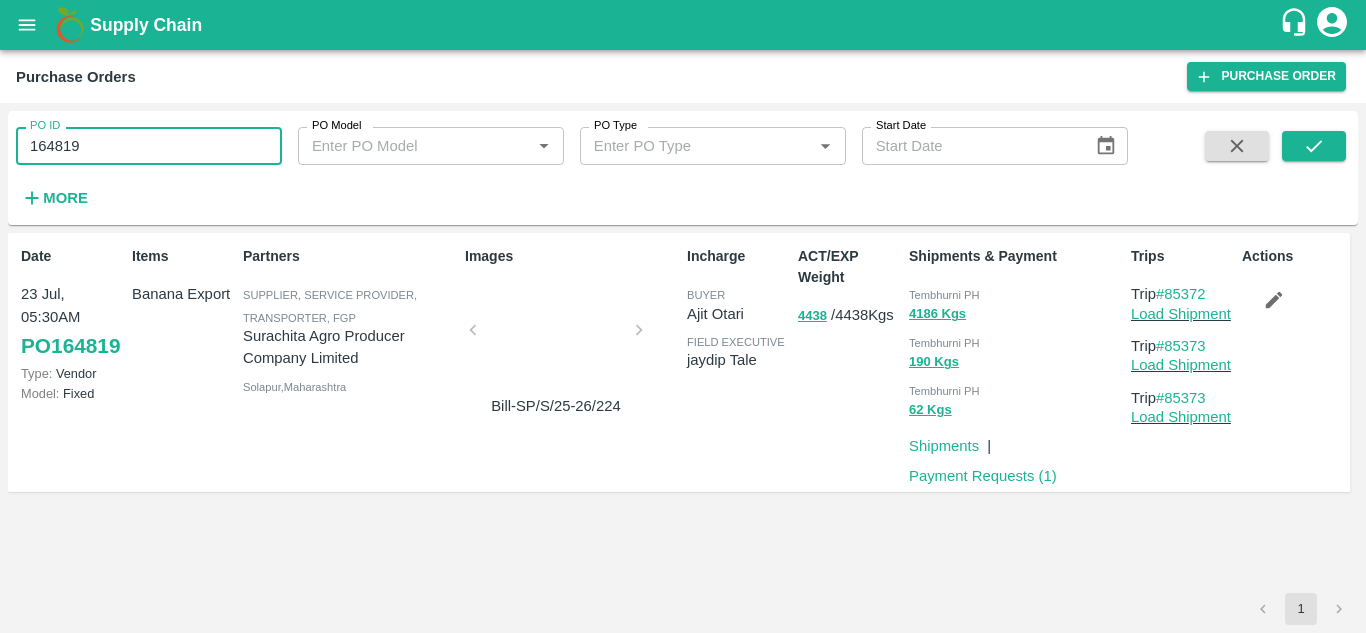 click on "164819" at bounding box center [149, 146] 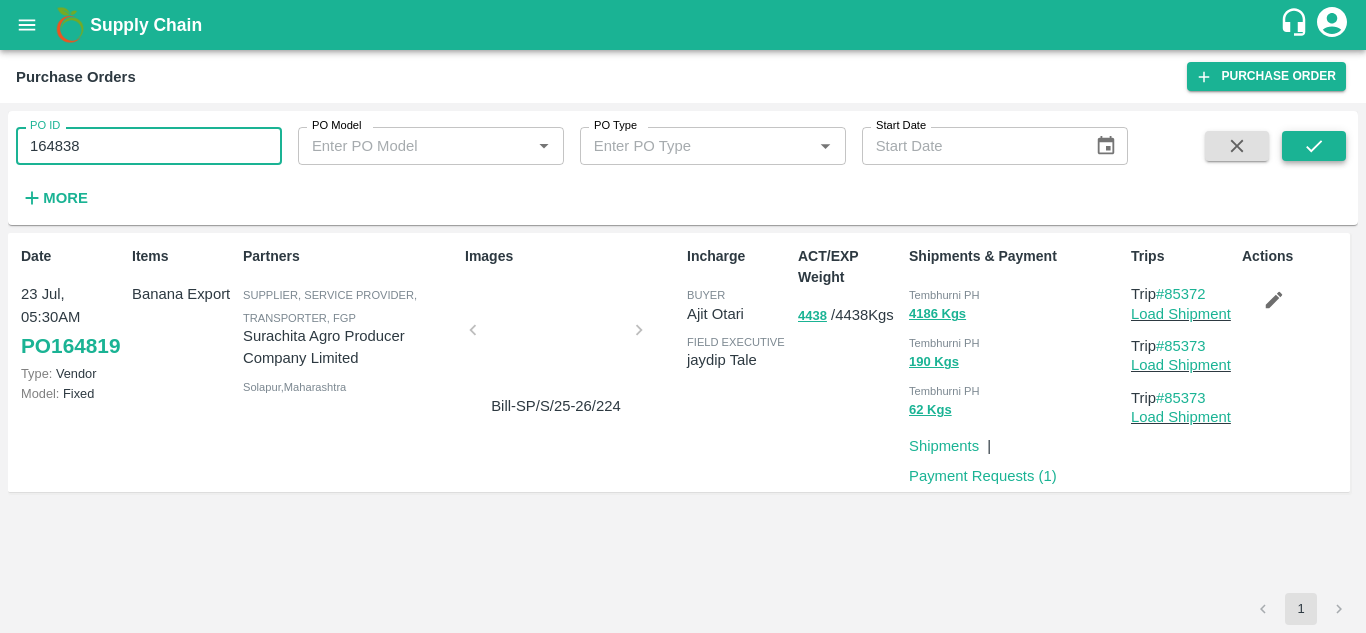 click 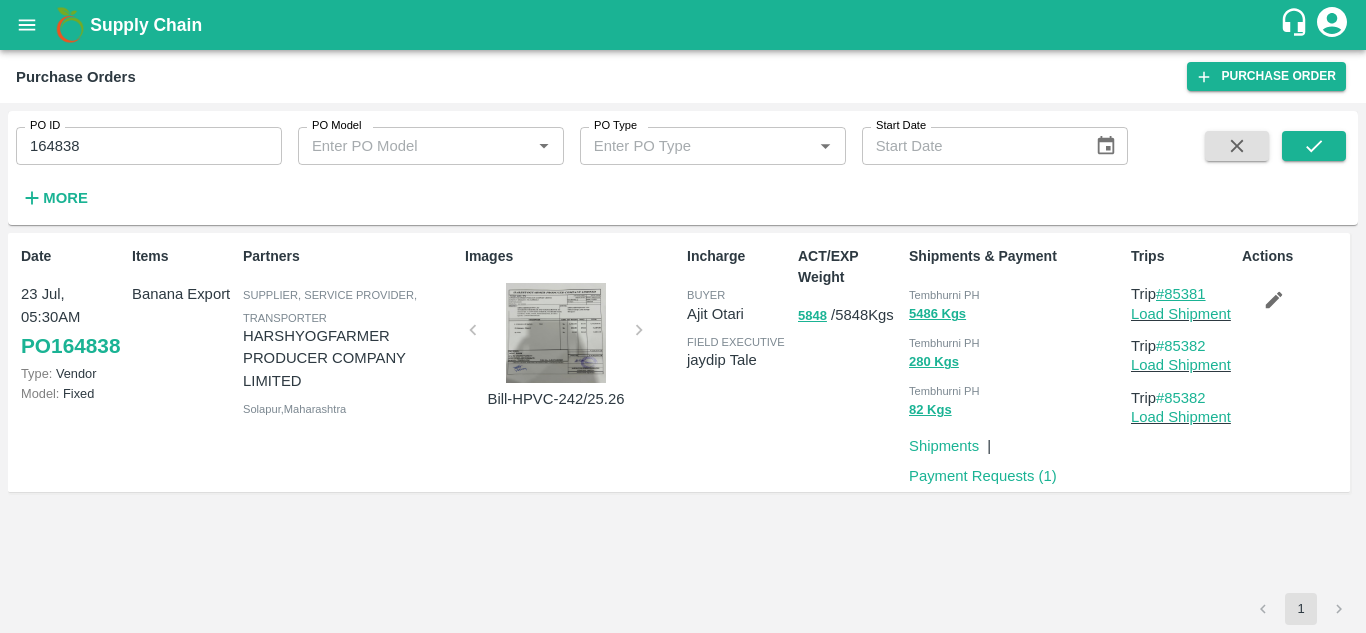 drag, startPoint x: 1220, startPoint y: 292, endPoint x: 1171, endPoint y: 299, distance: 49.497475 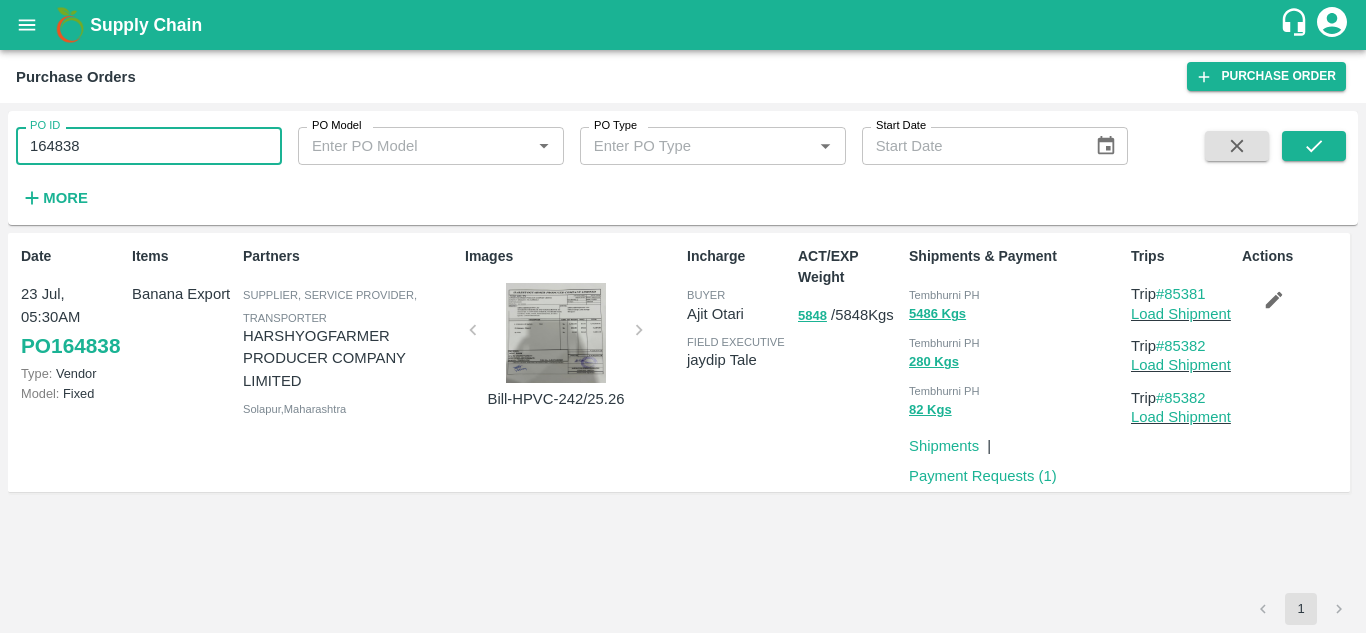 click on "164838" at bounding box center [149, 146] 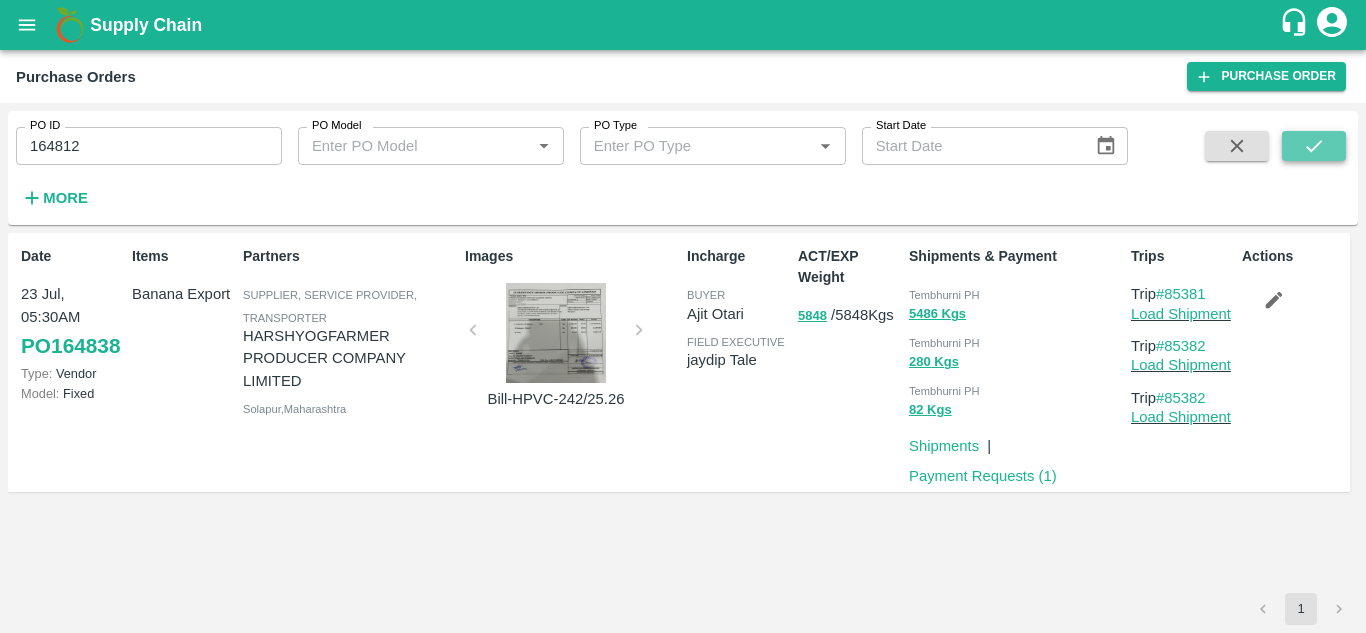 click at bounding box center (1314, 146) 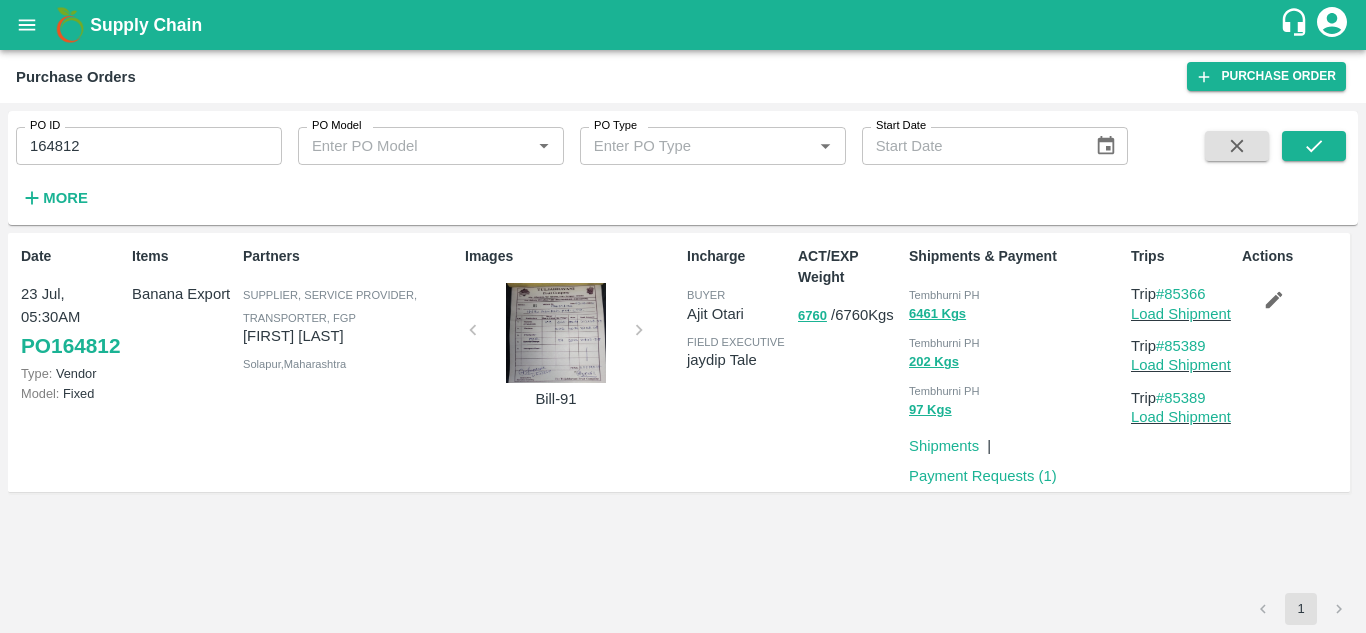 drag, startPoint x: 1214, startPoint y: 294, endPoint x: 1167, endPoint y: 284, distance: 48.052055 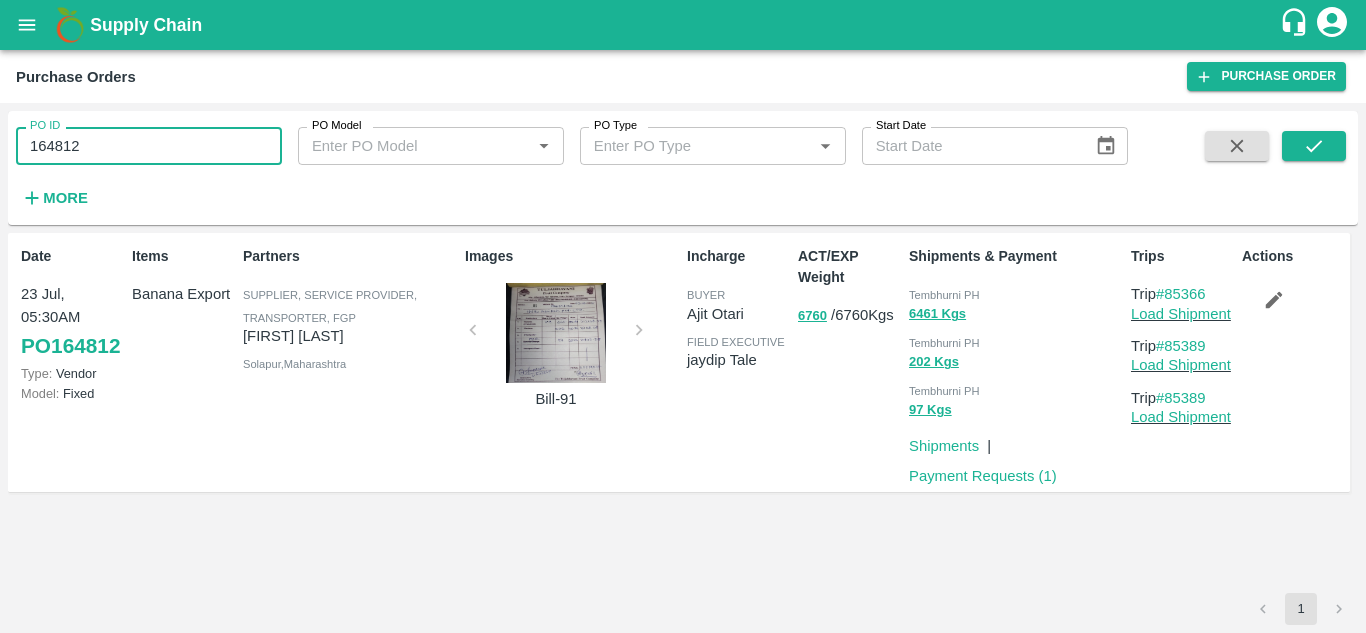 click on "164812" at bounding box center (149, 146) 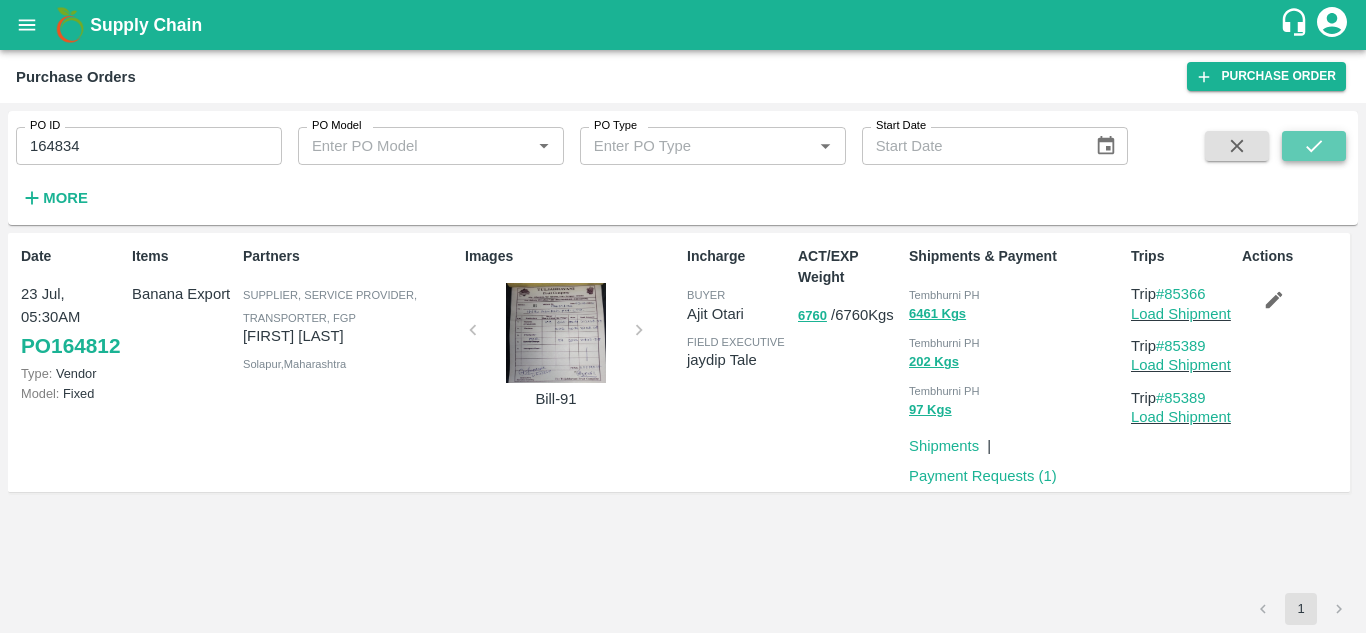 click at bounding box center (1314, 146) 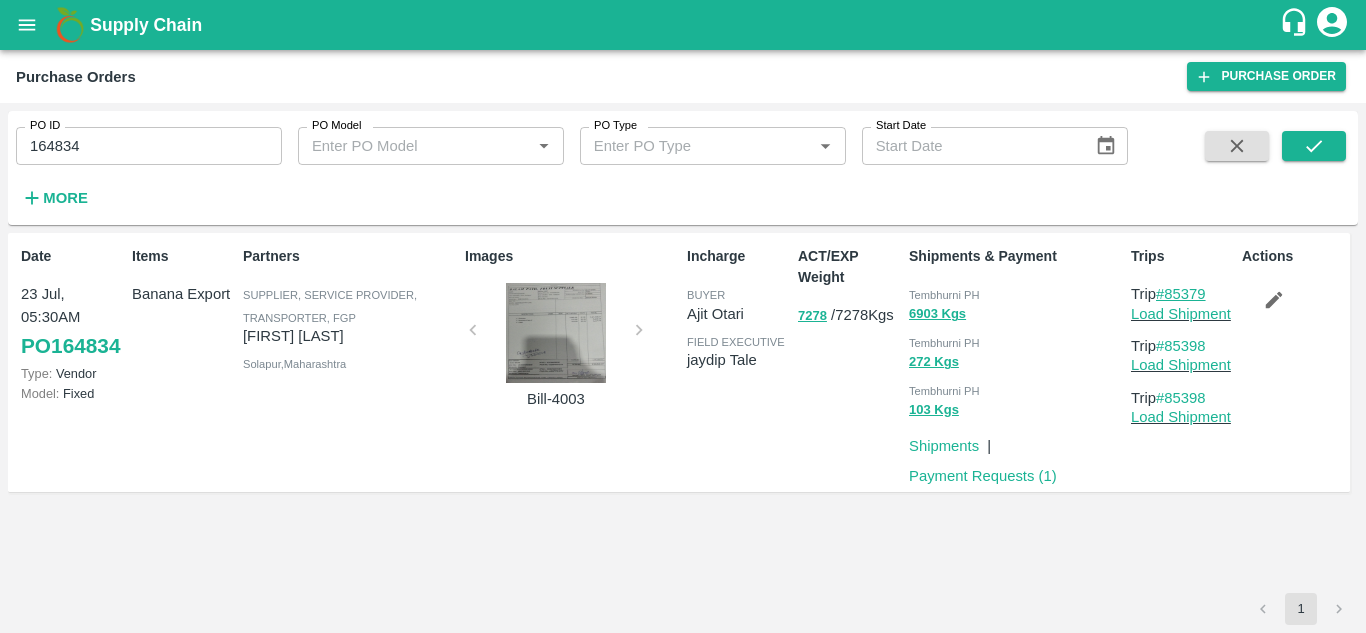 drag, startPoint x: 1220, startPoint y: 287, endPoint x: 1167, endPoint y: 290, distance: 53.08484 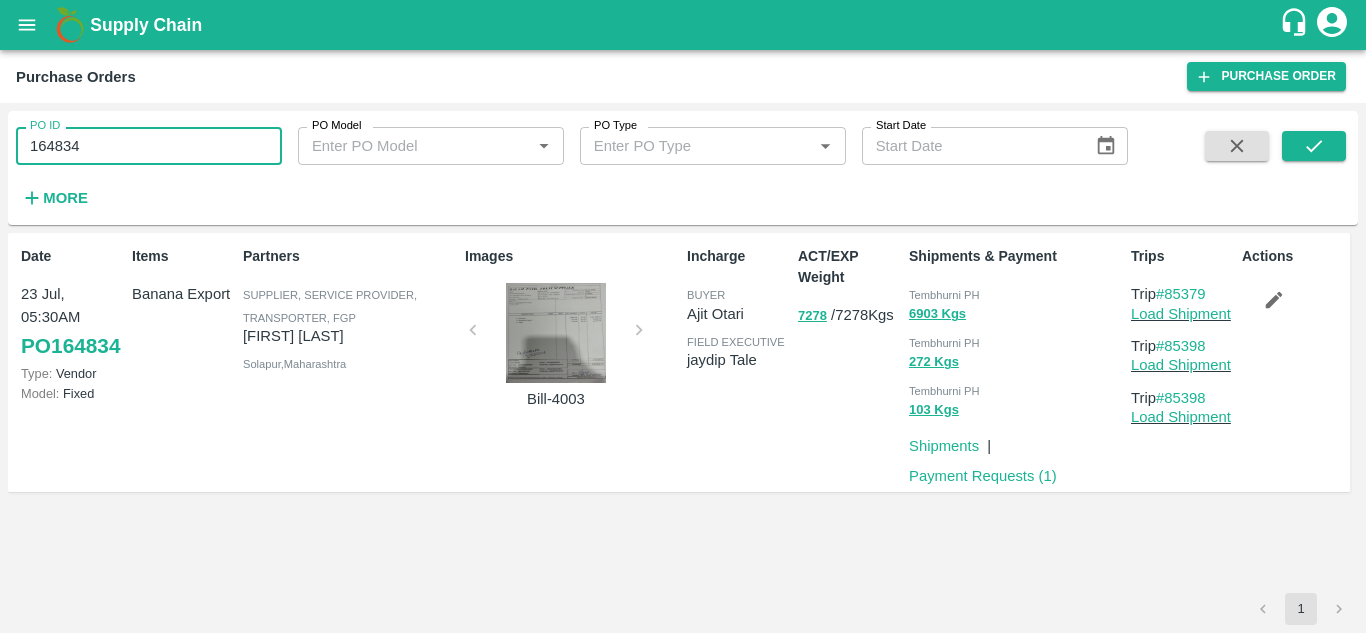 click on "164834" at bounding box center (149, 146) 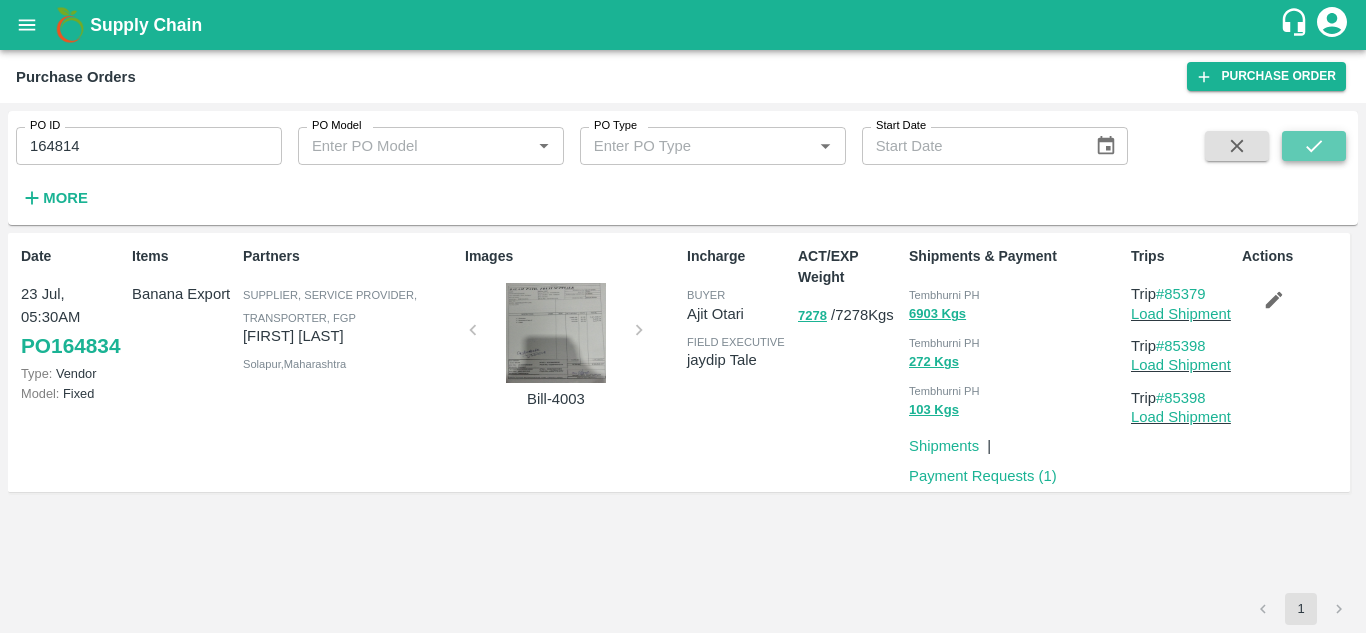 click 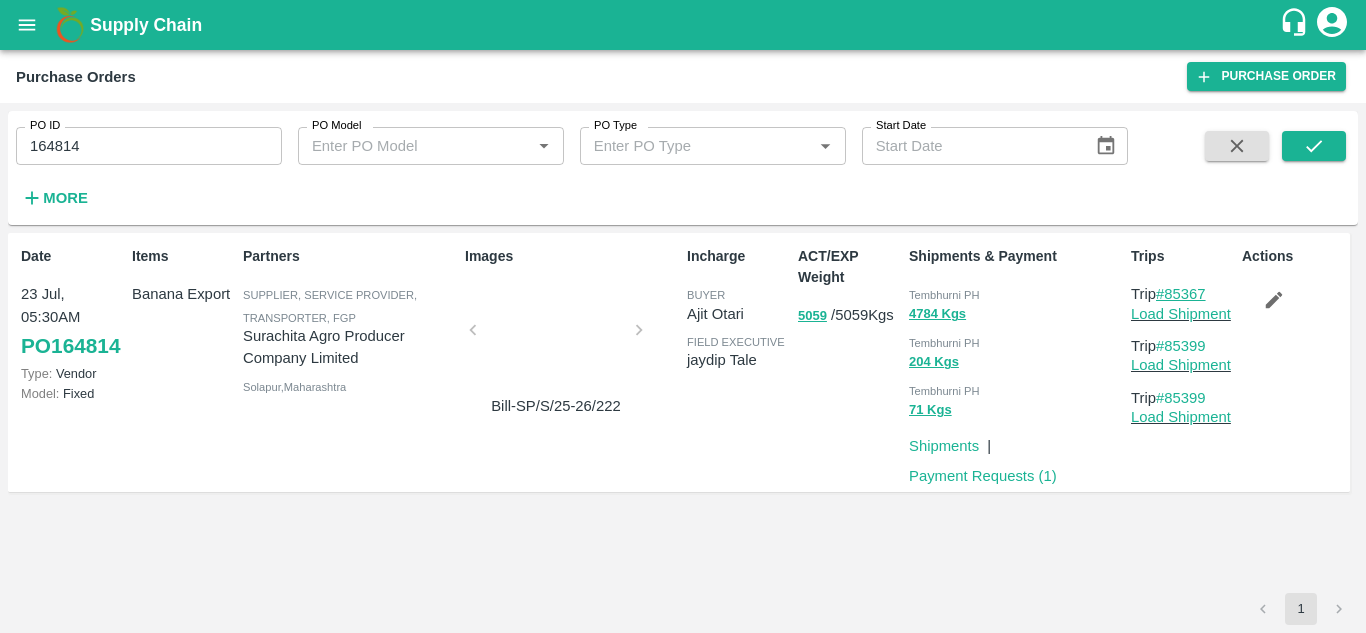 drag, startPoint x: 1221, startPoint y: 292, endPoint x: 1168, endPoint y: 294, distance: 53.037724 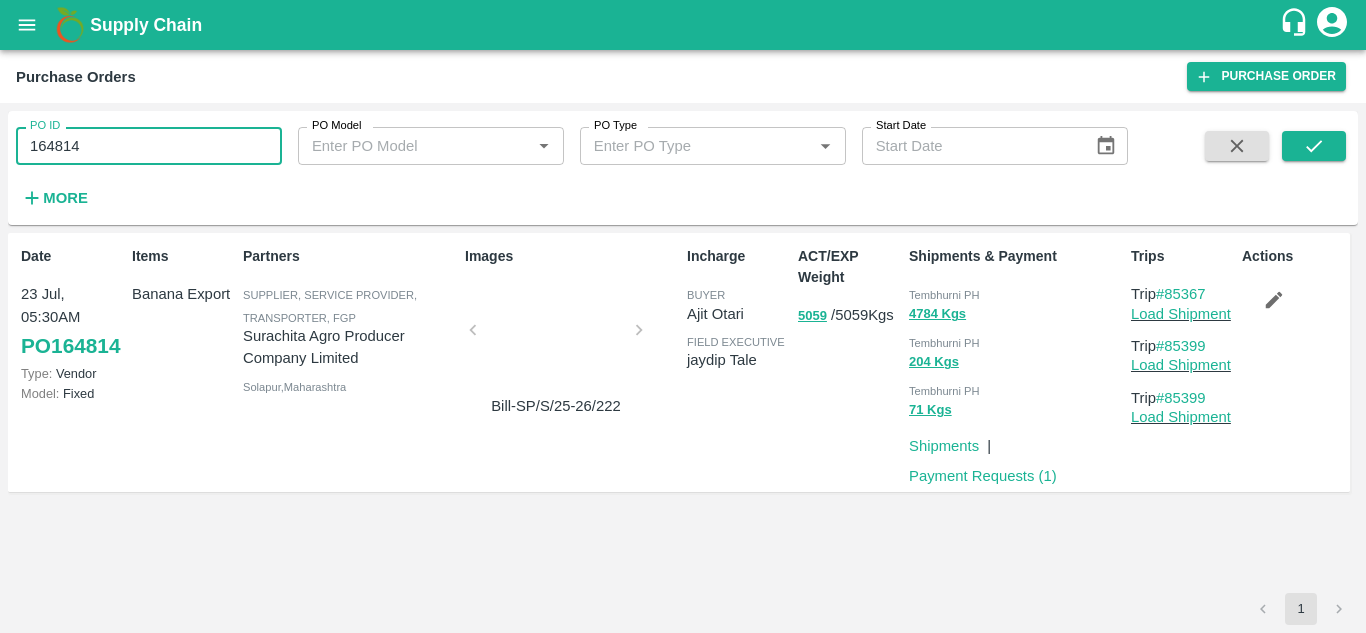 click on "164814" at bounding box center (149, 146) 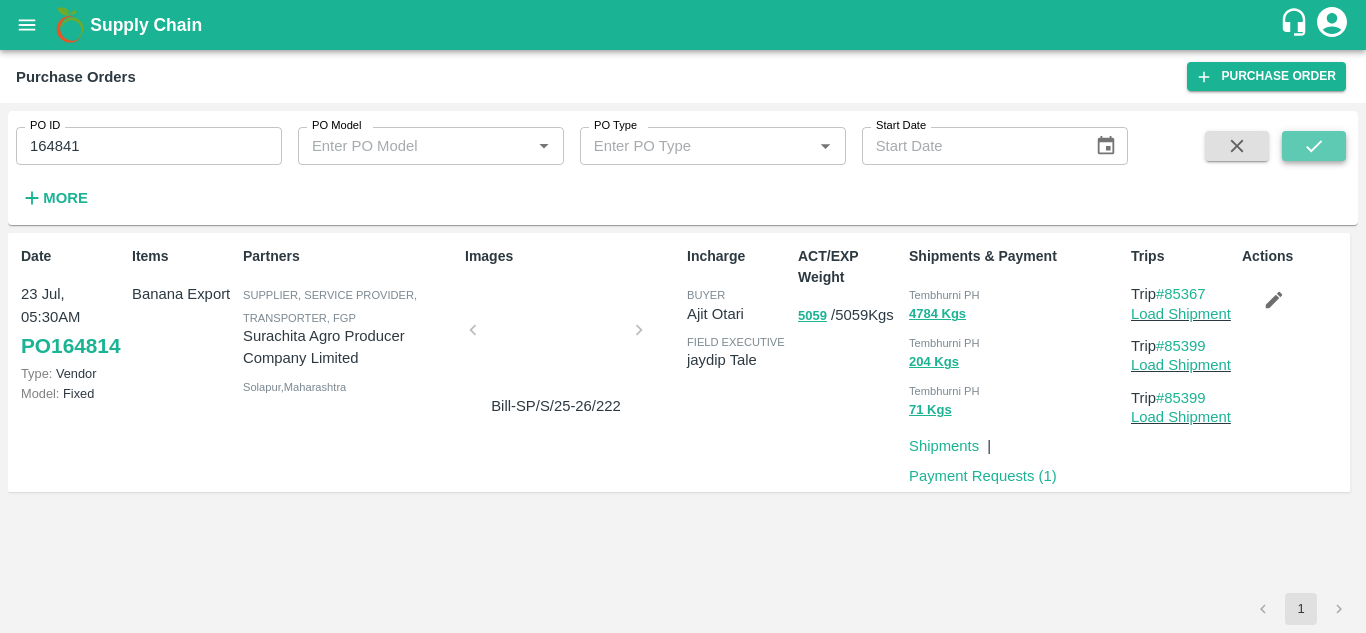 click 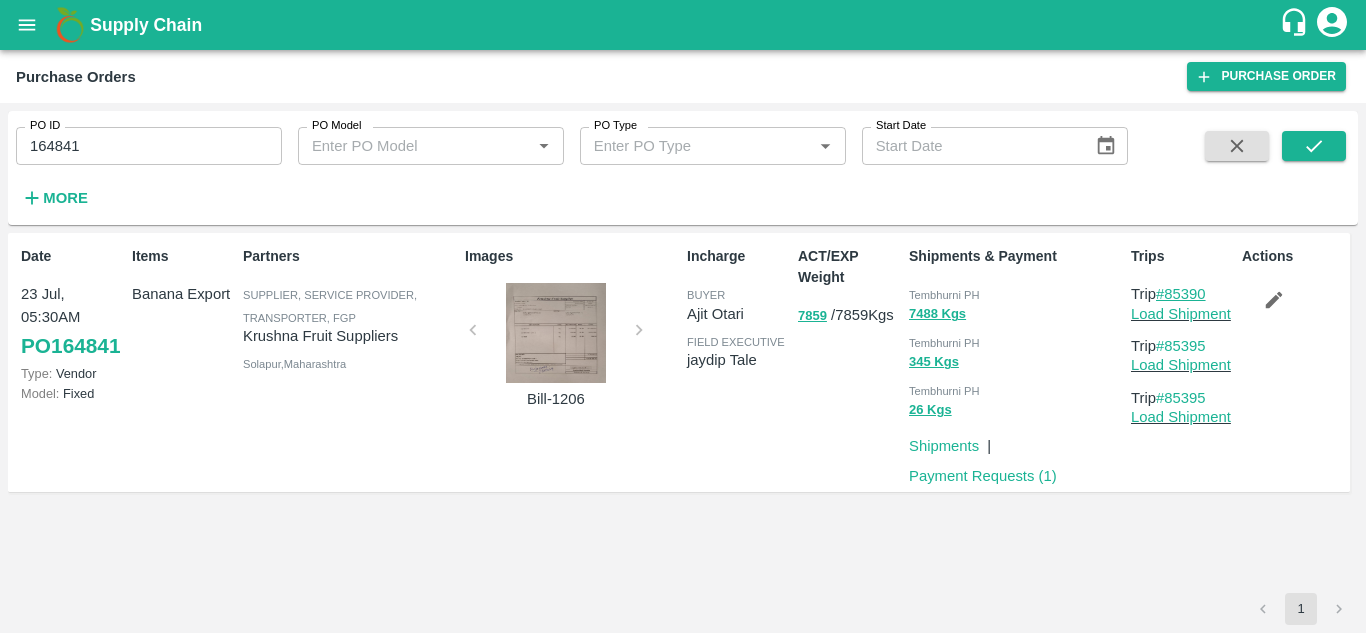 drag, startPoint x: 1221, startPoint y: 293, endPoint x: 1169, endPoint y: 291, distance: 52.03845 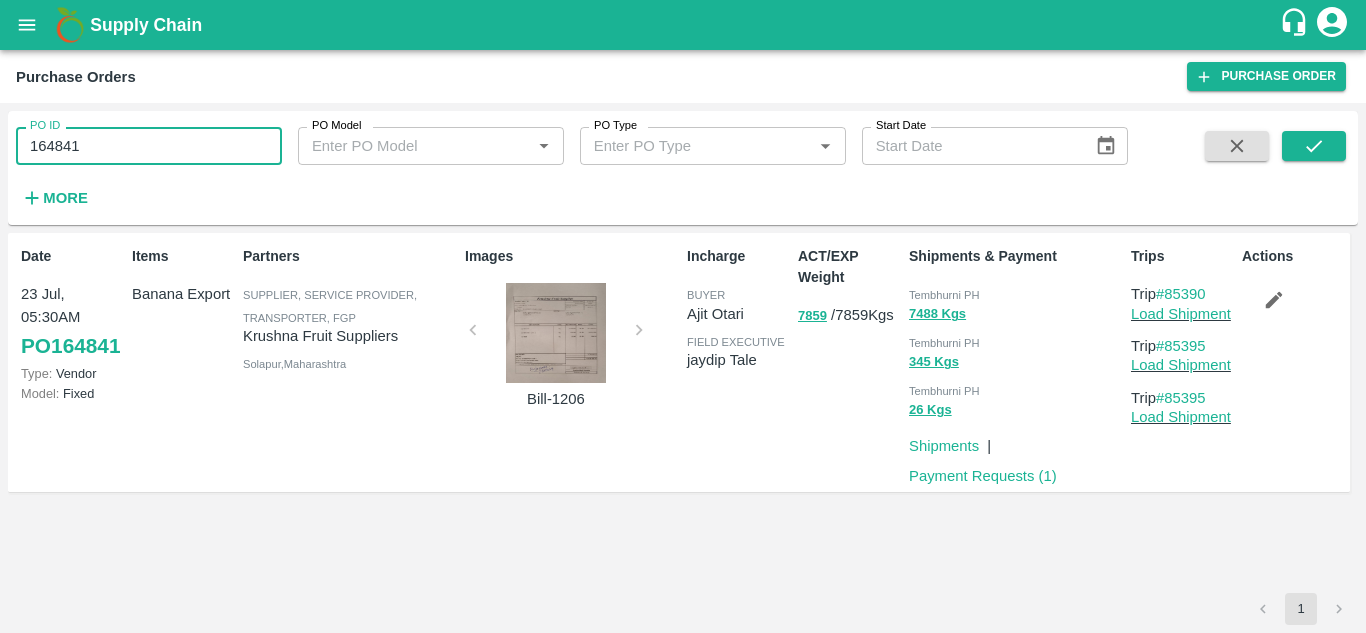 click on "164841" at bounding box center [149, 146] 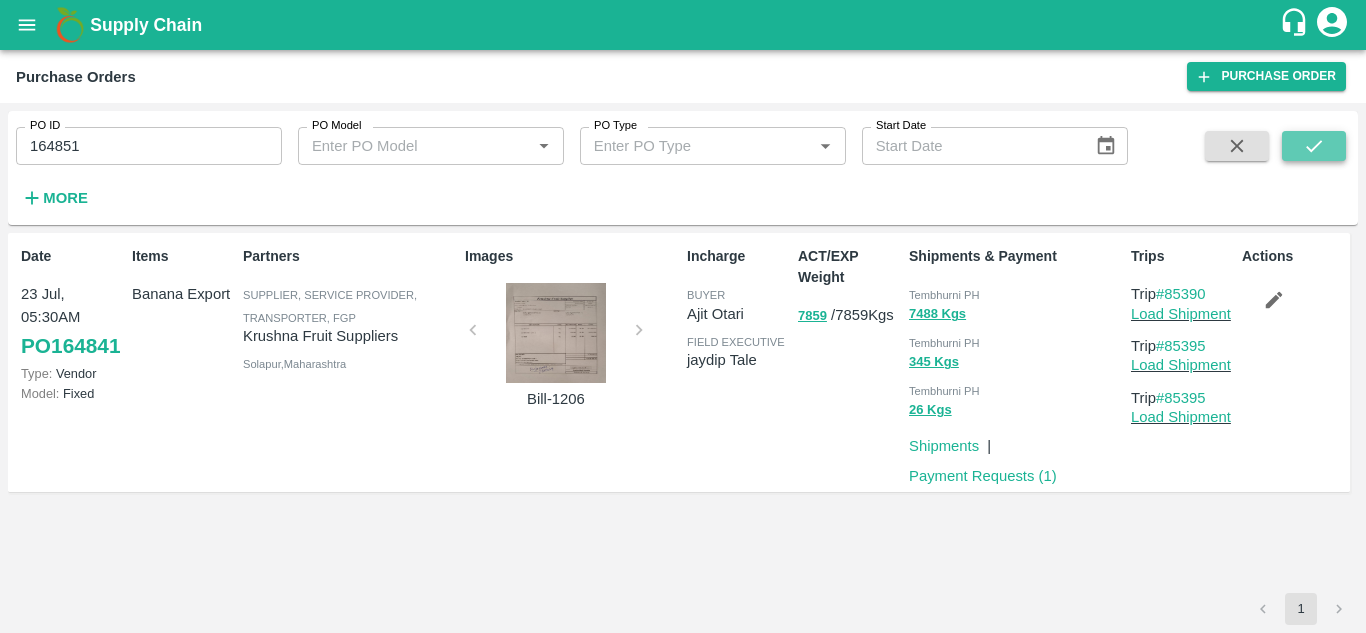 click at bounding box center [1314, 146] 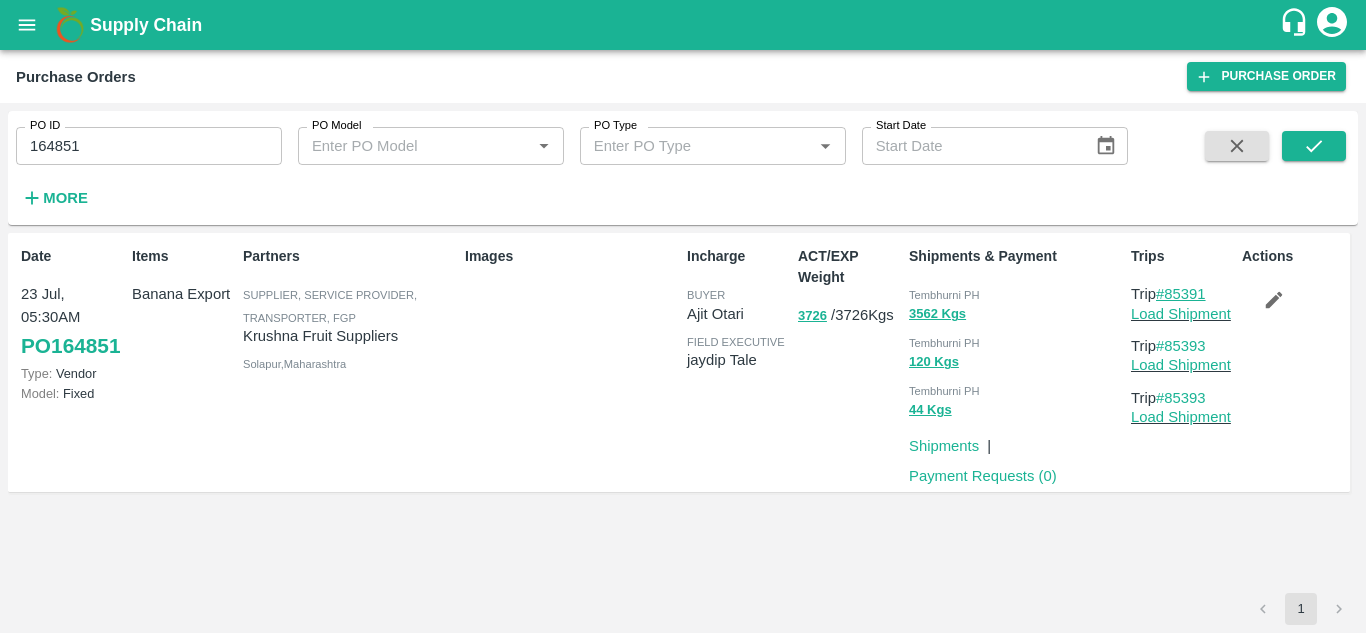drag, startPoint x: 1218, startPoint y: 289, endPoint x: 1171, endPoint y: 290, distance: 47.010635 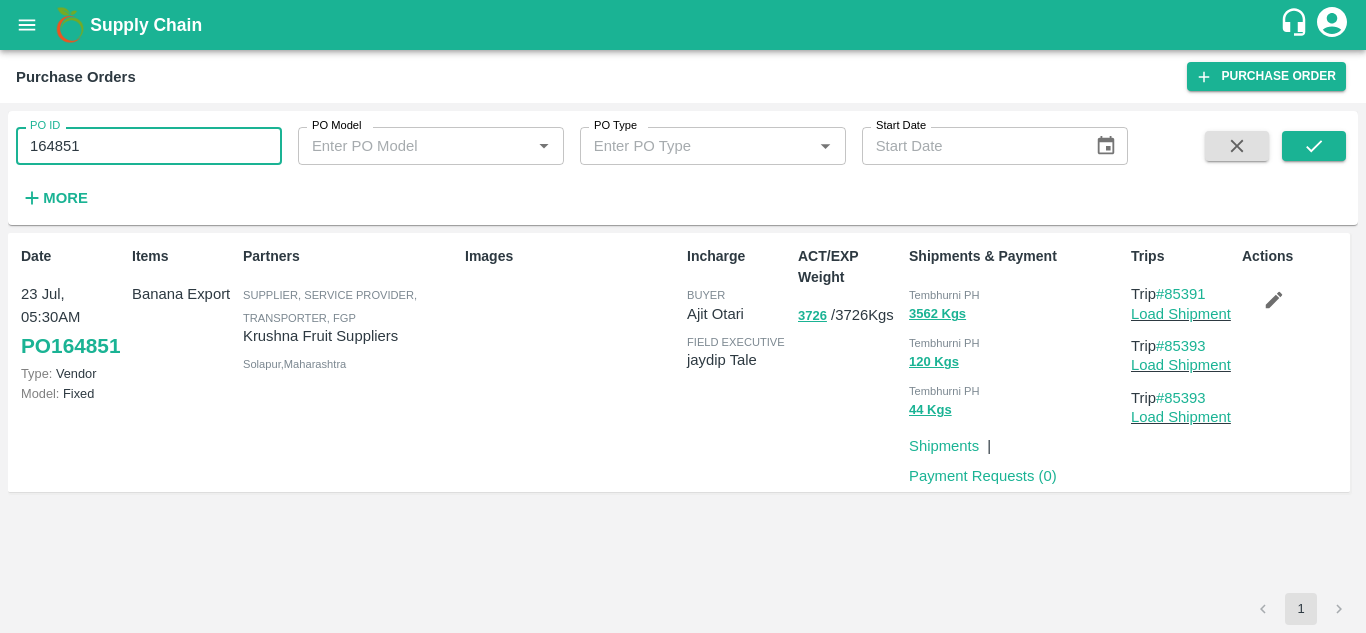 click on "164851" at bounding box center (149, 146) 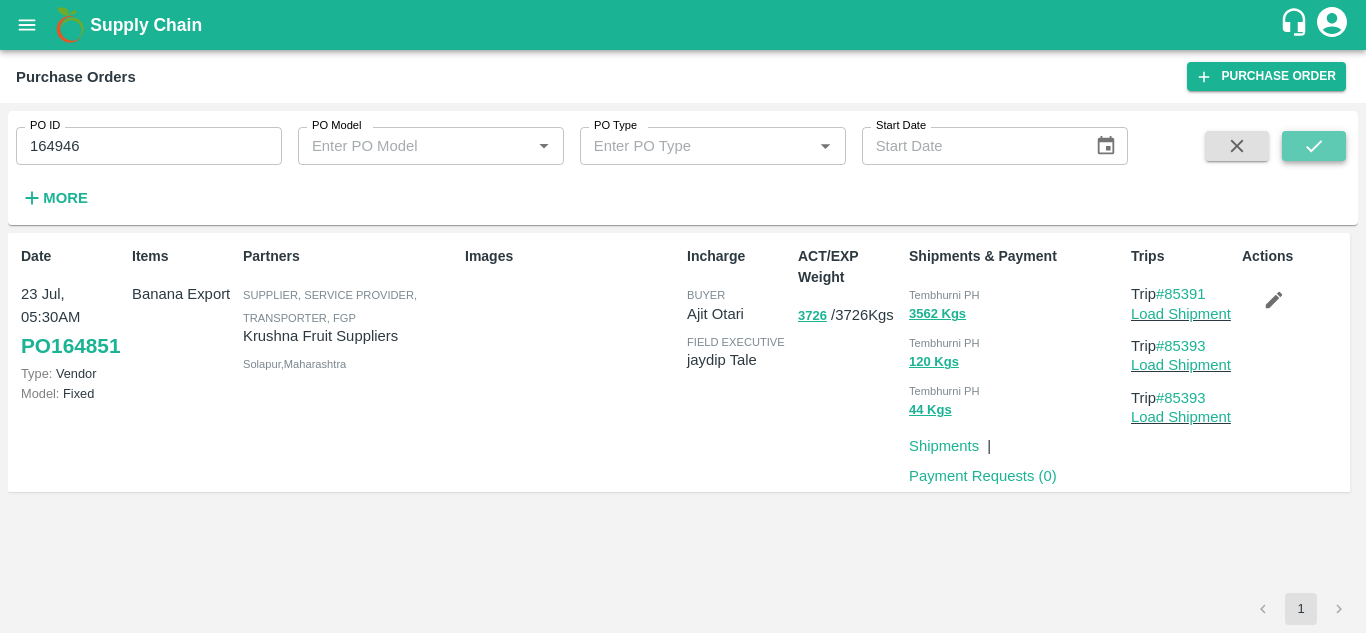 click at bounding box center [1314, 146] 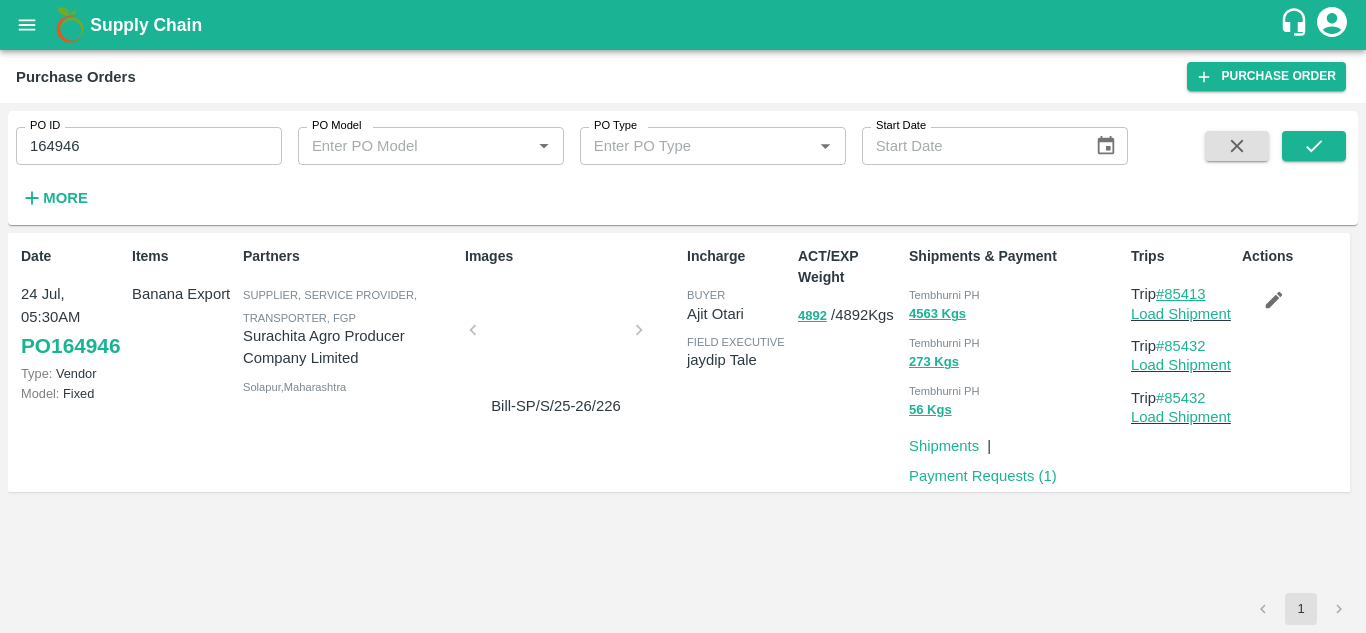 drag, startPoint x: 1220, startPoint y: 290, endPoint x: 1171, endPoint y: 292, distance: 49.0408 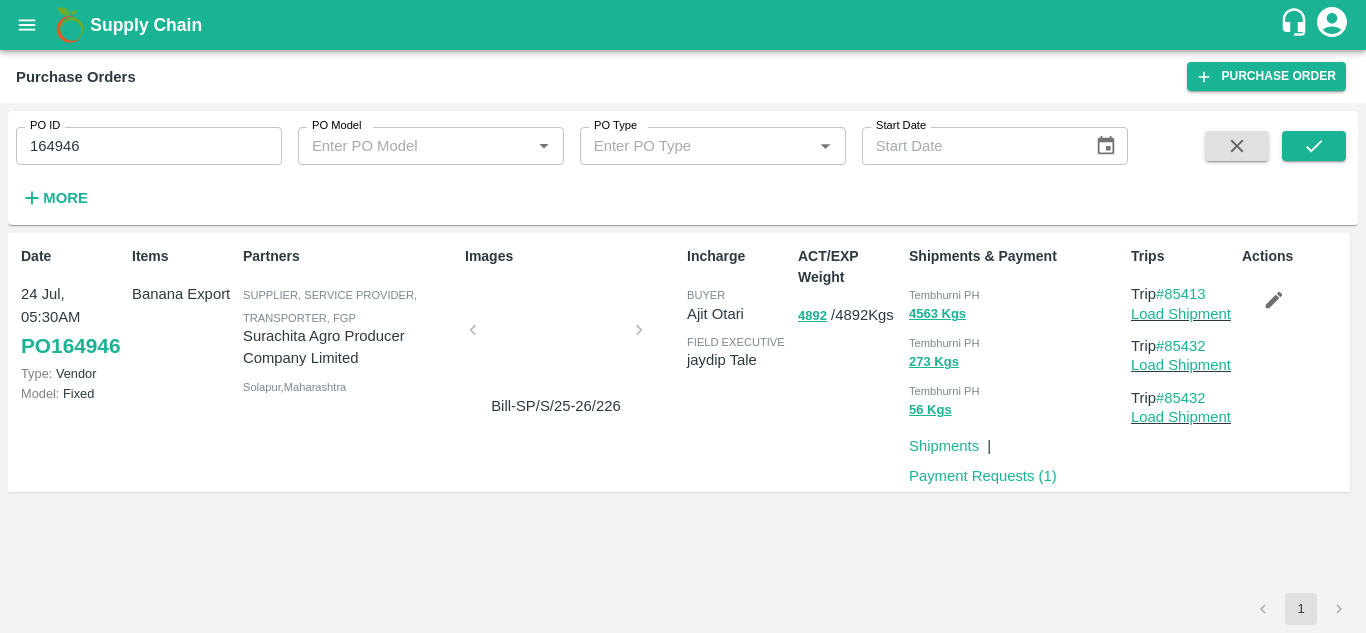 click on "164946" at bounding box center [149, 146] 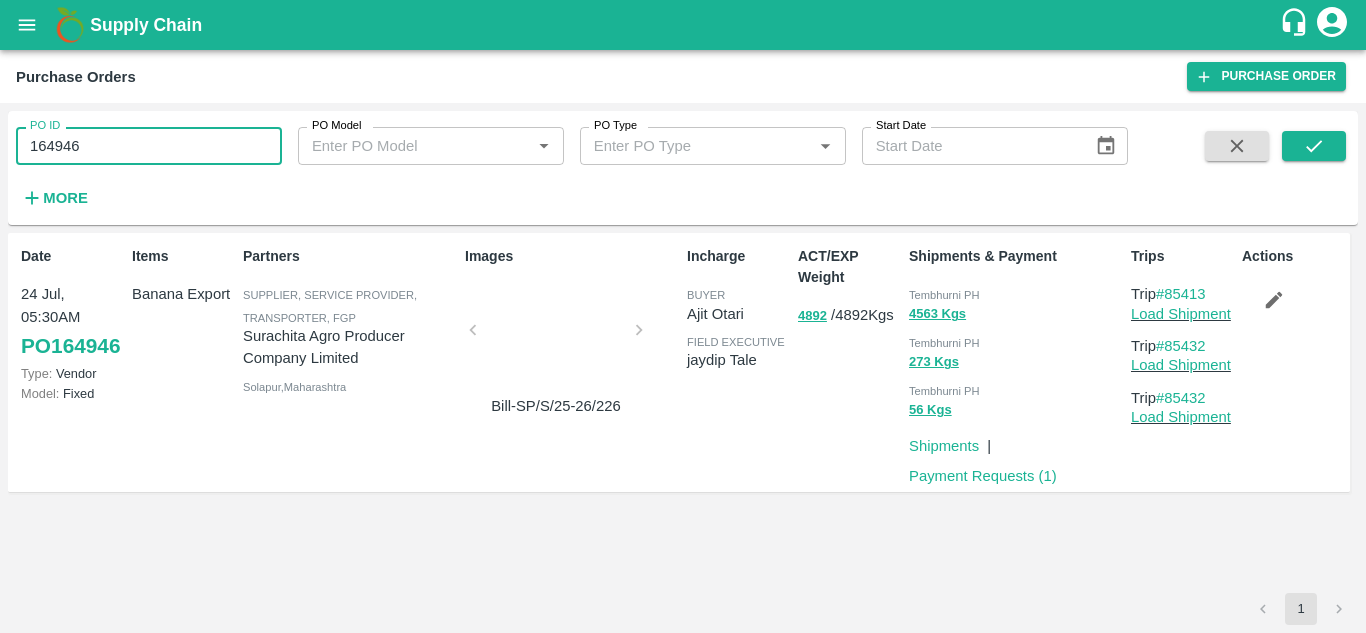 click on "164946" at bounding box center (149, 146) 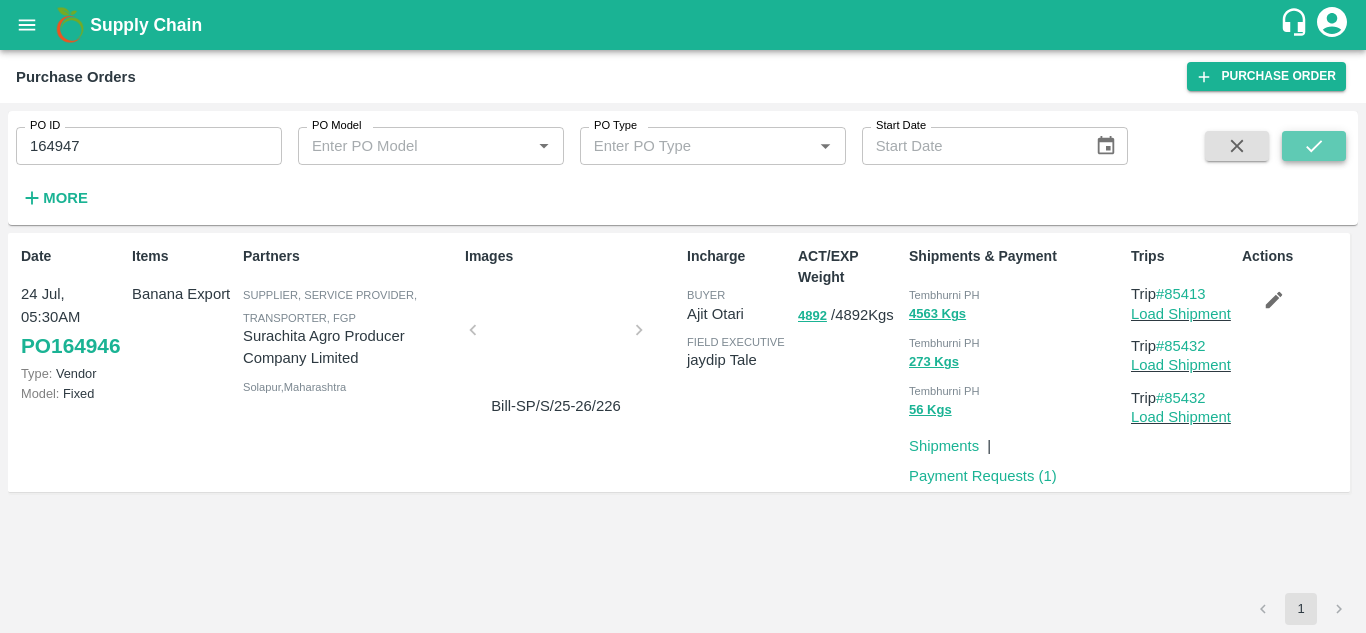 click at bounding box center [1314, 146] 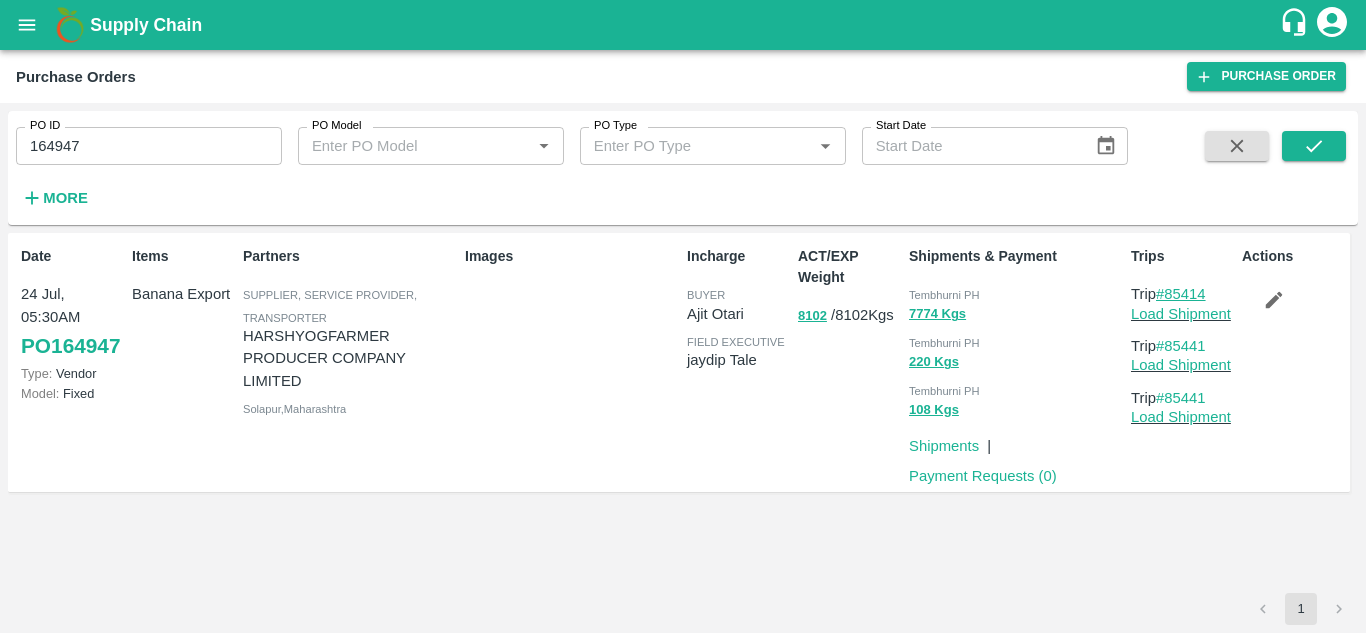 drag, startPoint x: 1211, startPoint y: 292, endPoint x: 1167, endPoint y: 292, distance: 44 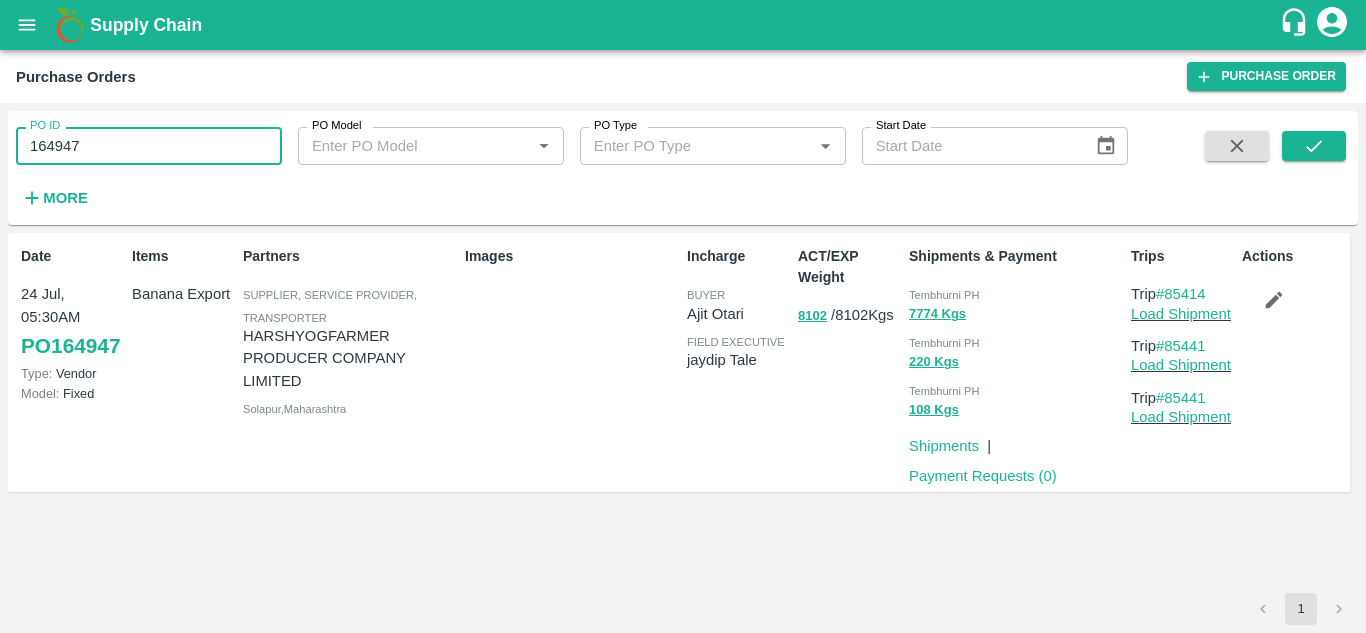 click on "164947" at bounding box center [149, 146] 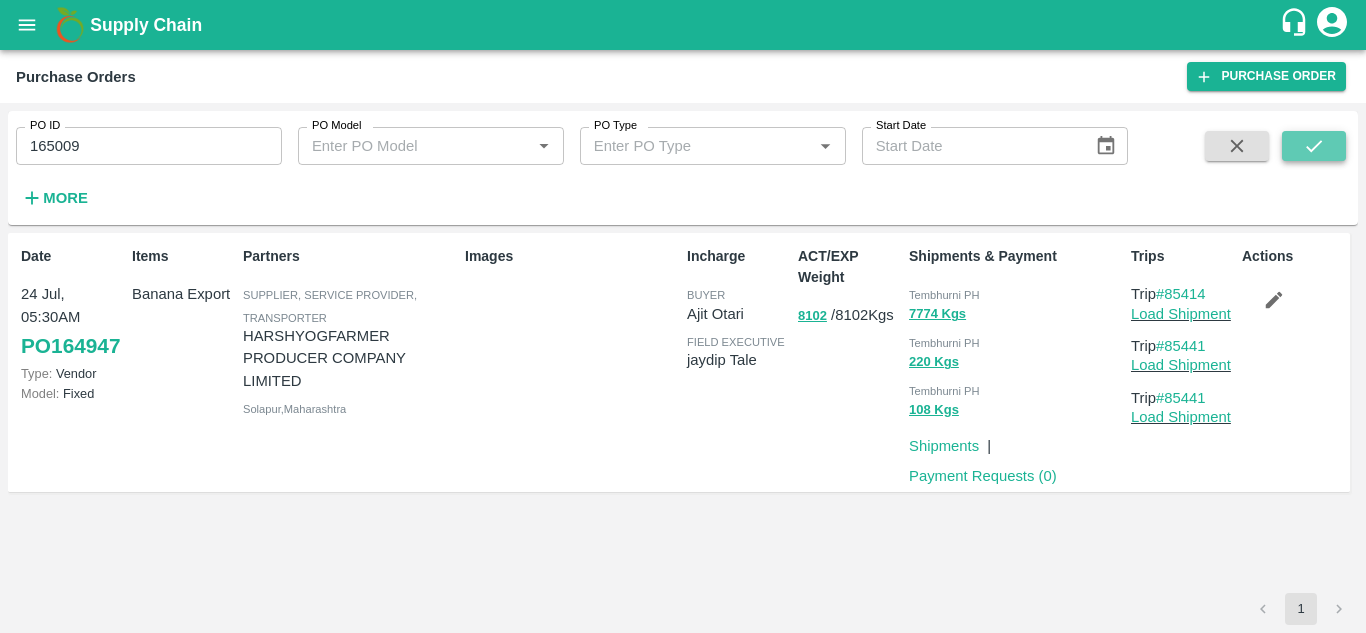 click at bounding box center [1314, 146] 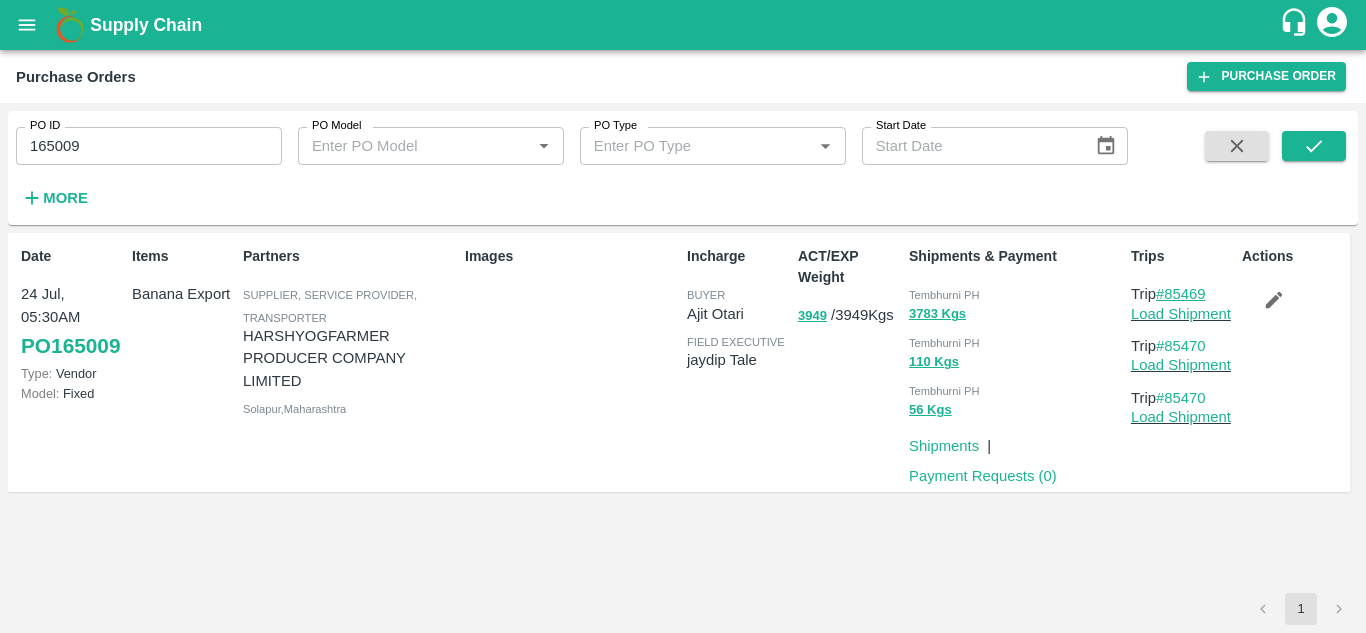 drag, startPoint x: 1214, startPoint y: 295, endPoint x: 1172, endPoint y: 294, distance: 42.0119 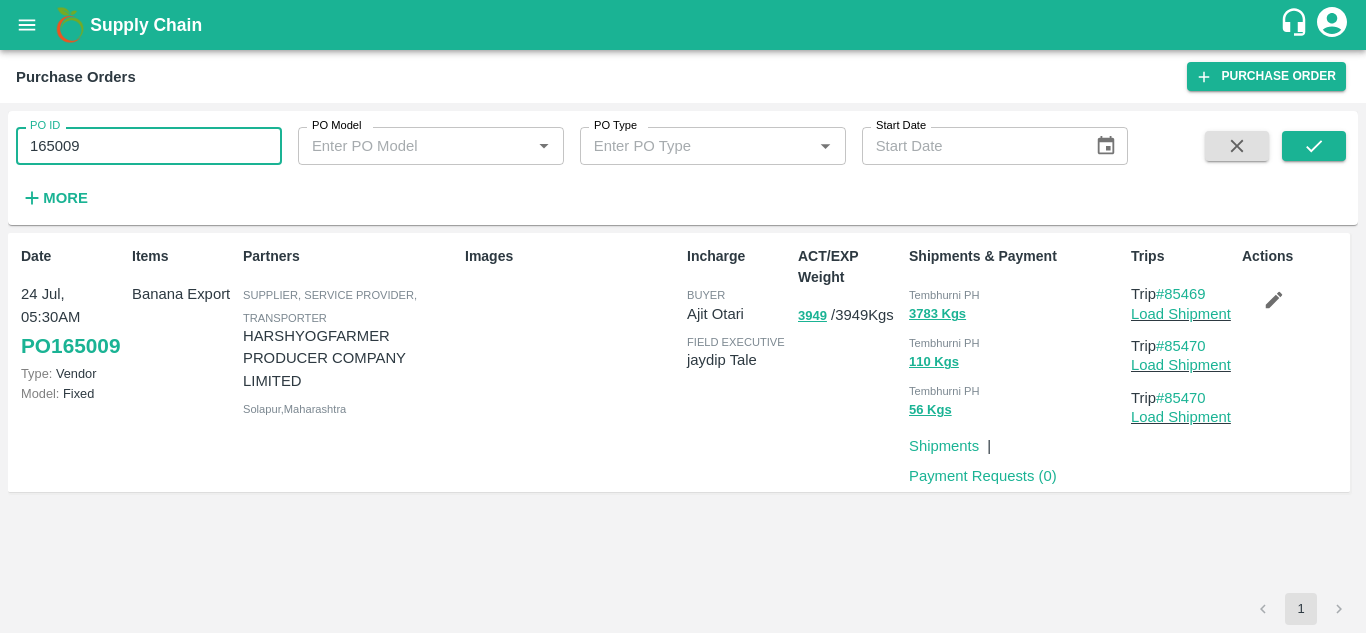 click on "165009" at bounding box center (149, 146) 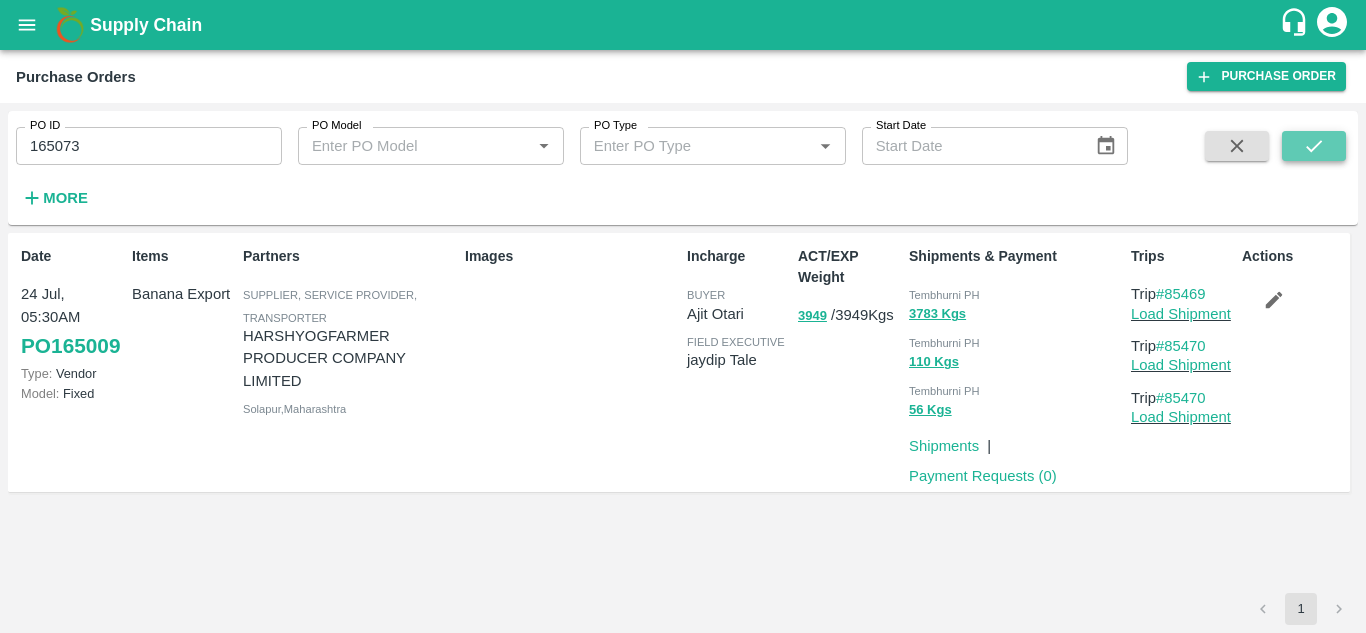 click at bounding box center [1314, 146] 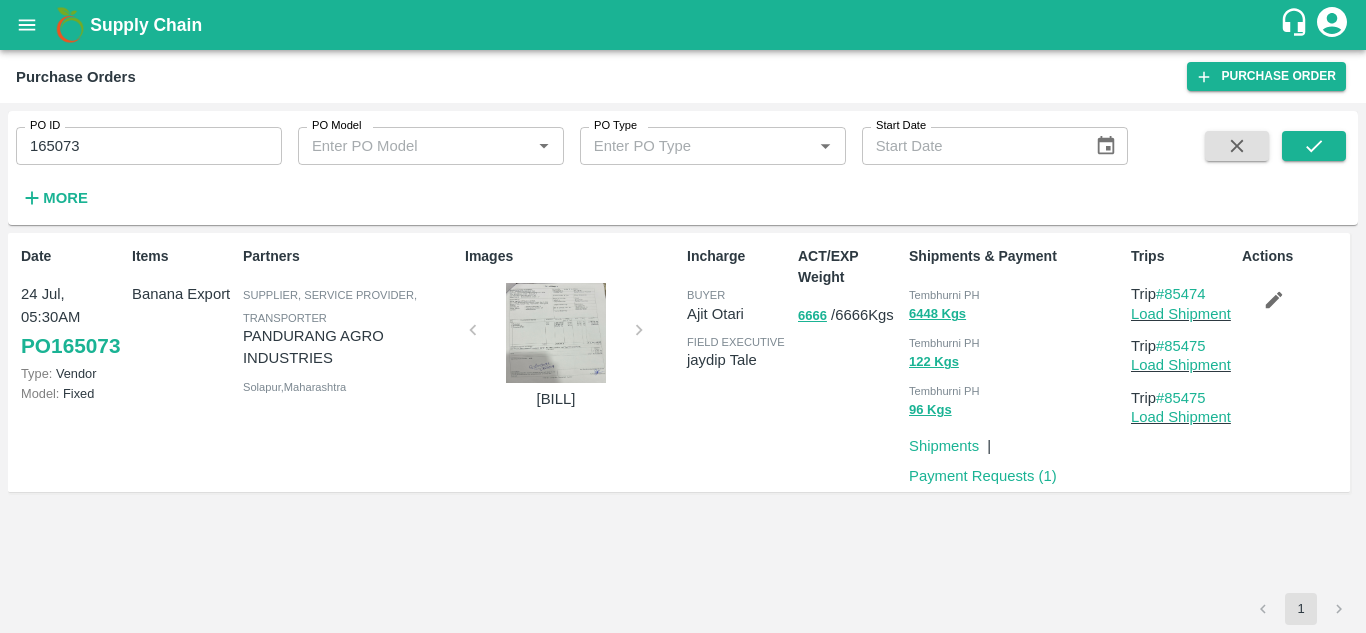 drag, startPoint x: 1213, startPoint y: 285, endPoint x: 1168, endPoint y: 279, distance: 45.39824 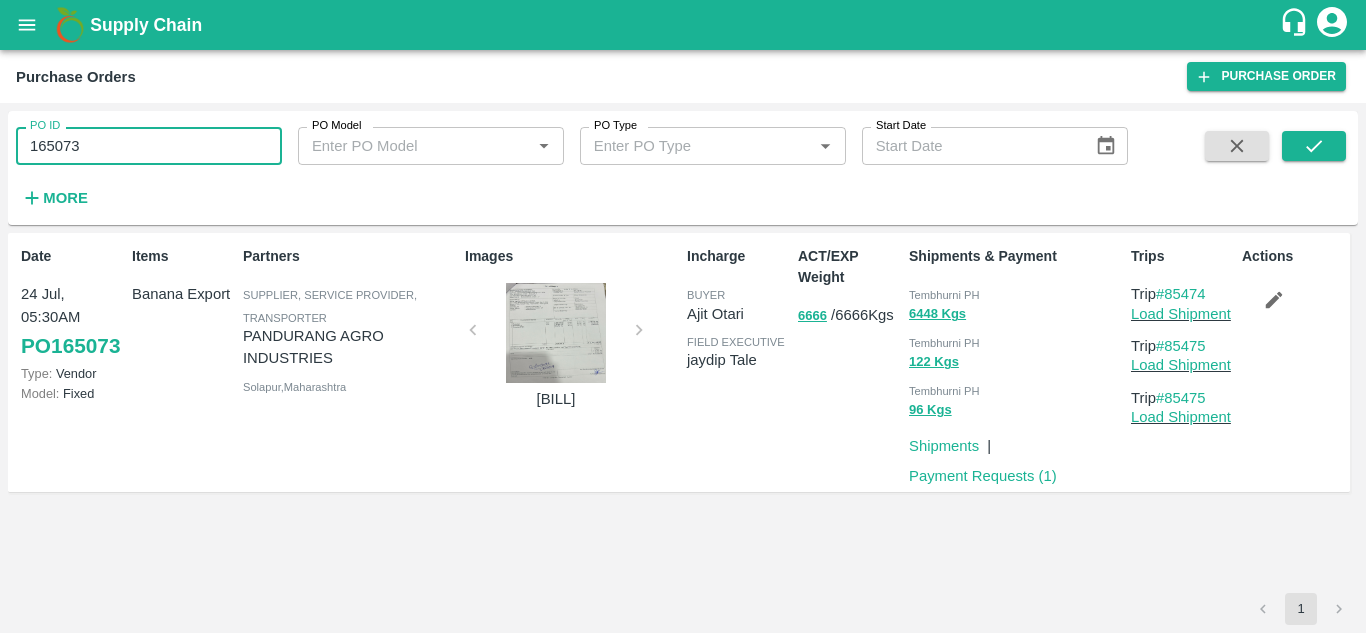 click on "165073" at bounding box center (149, 146) 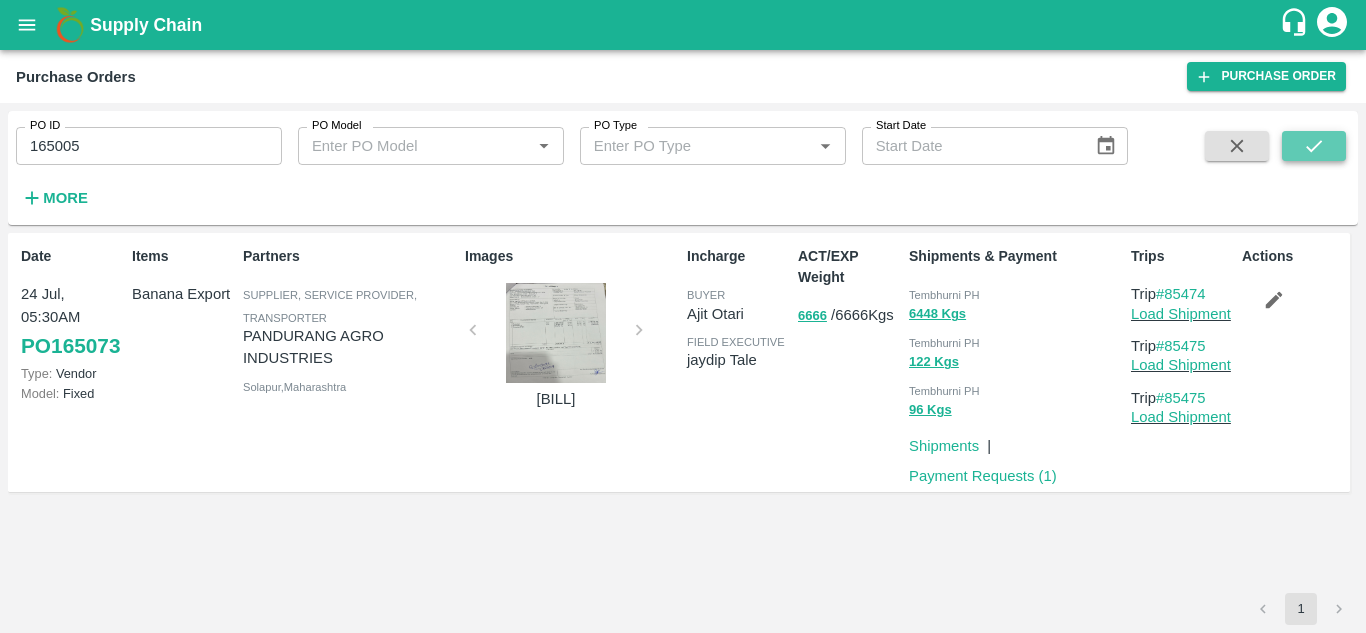 click at bounding box center [1314, 146] 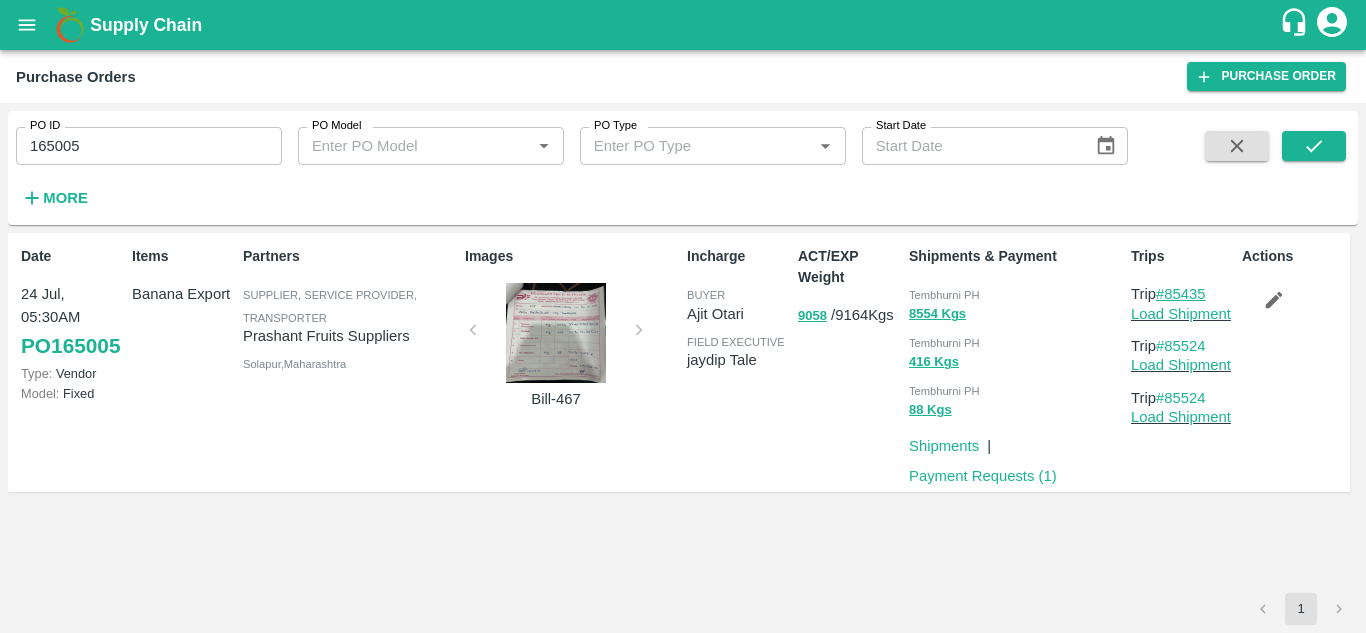 drag, startPoint x: 1215, startPoint y: 289, endPoint x: 1166, endPoint y: 286, distance: 49.09175 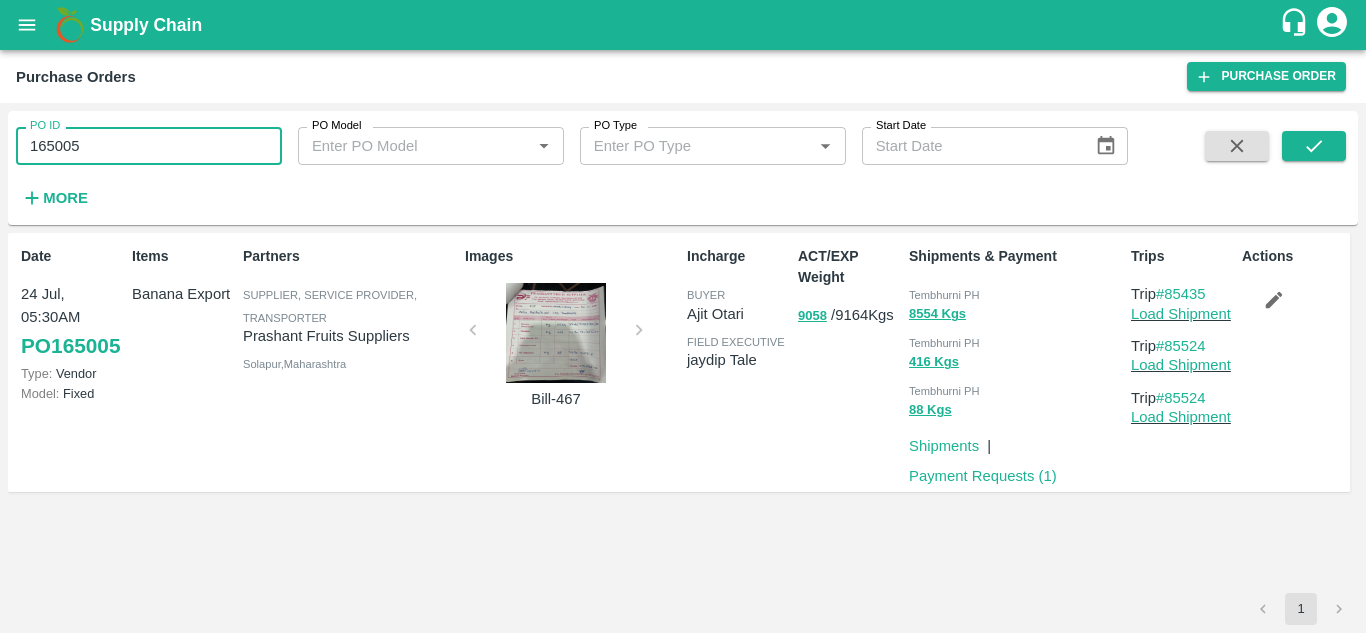 click on "165005" at bounding box center [149, 146] 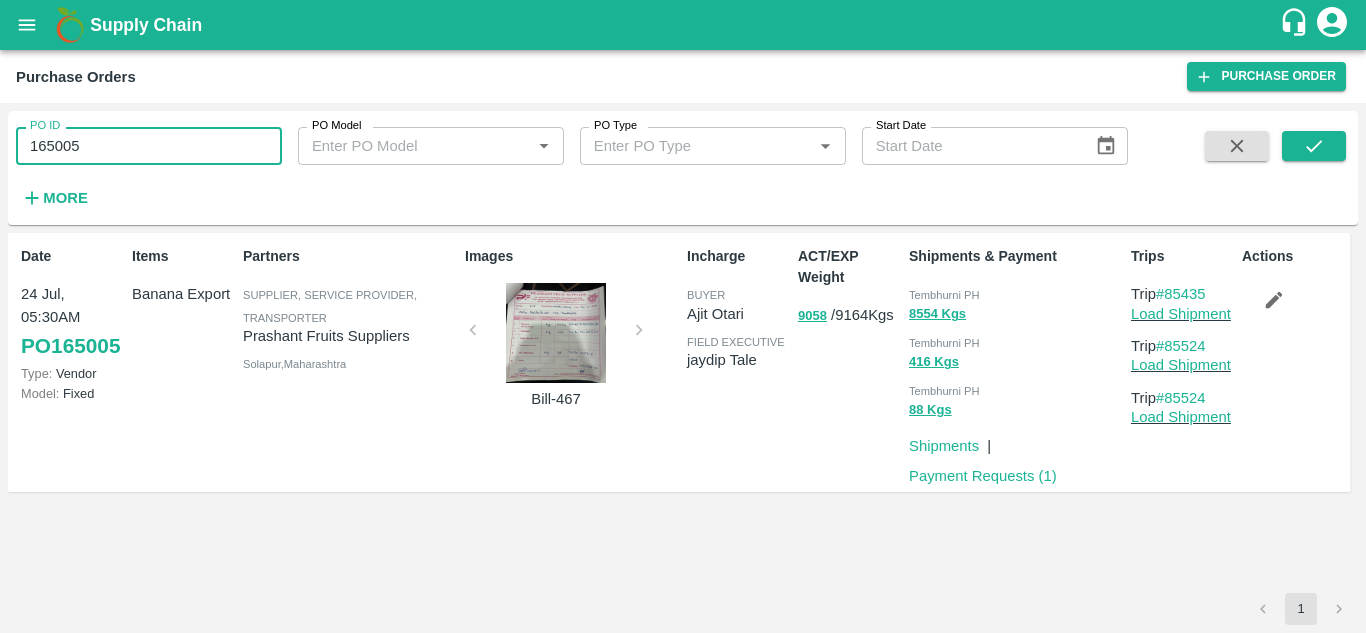 click on "165005" at bounding box center [149, 146] 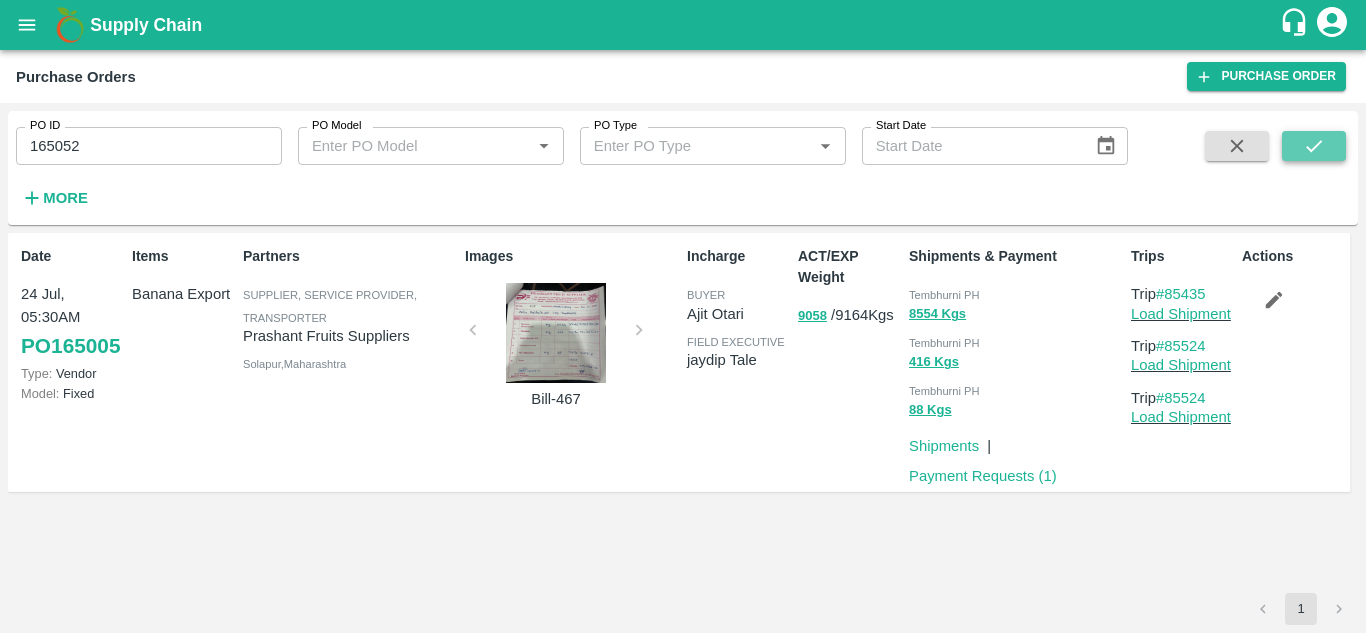 click at bounding box center (1314, 146) 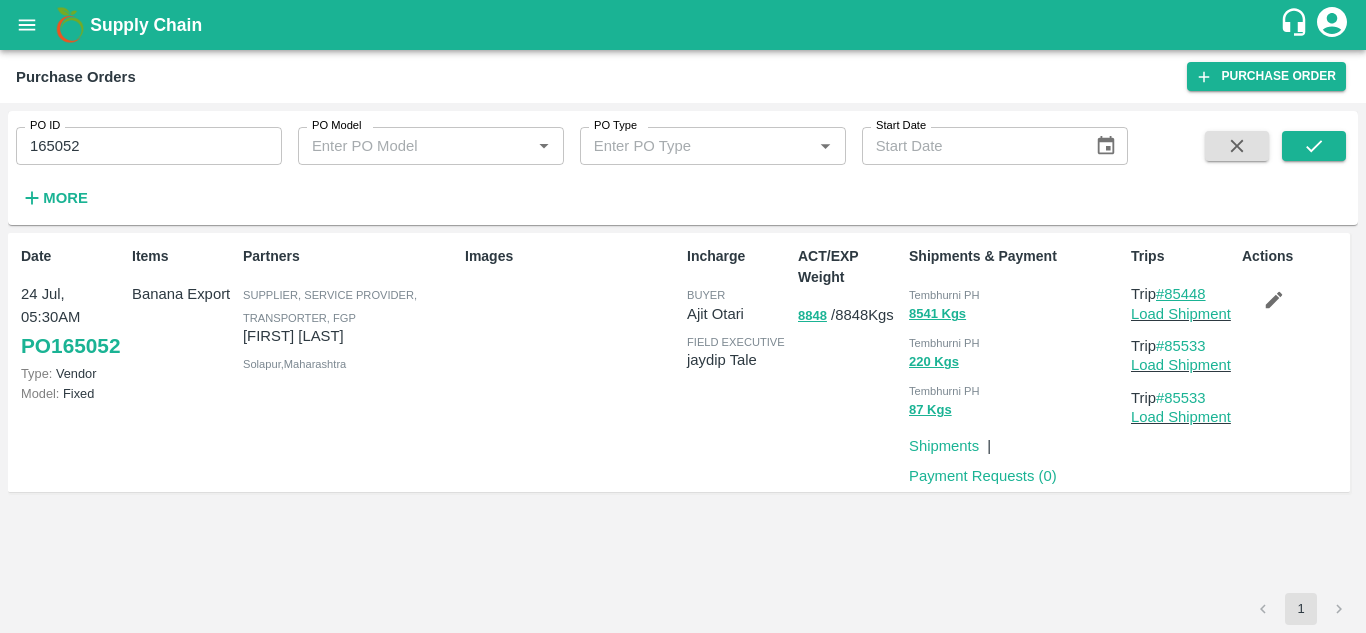 drag, startPoint x: 1219, startPoint y: 295, endPoint x: 1167, endPoint y: 292, distance: 52.086468 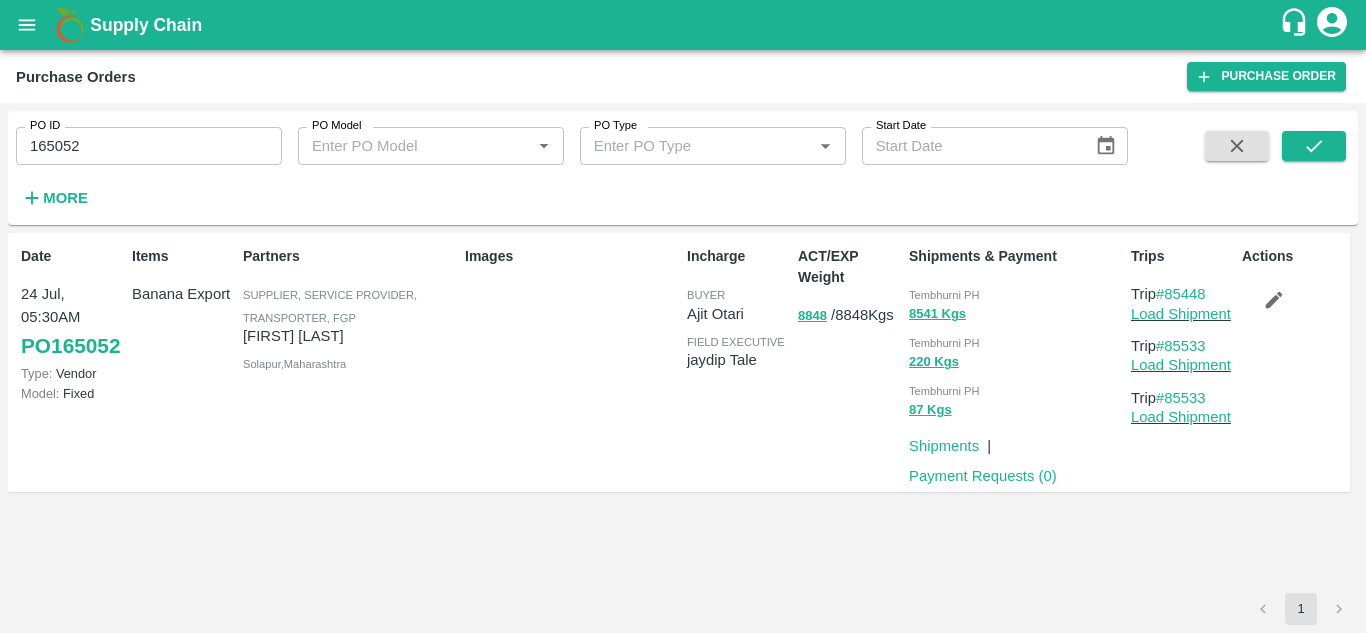 click on "165052" at bounding box center (149, 146) 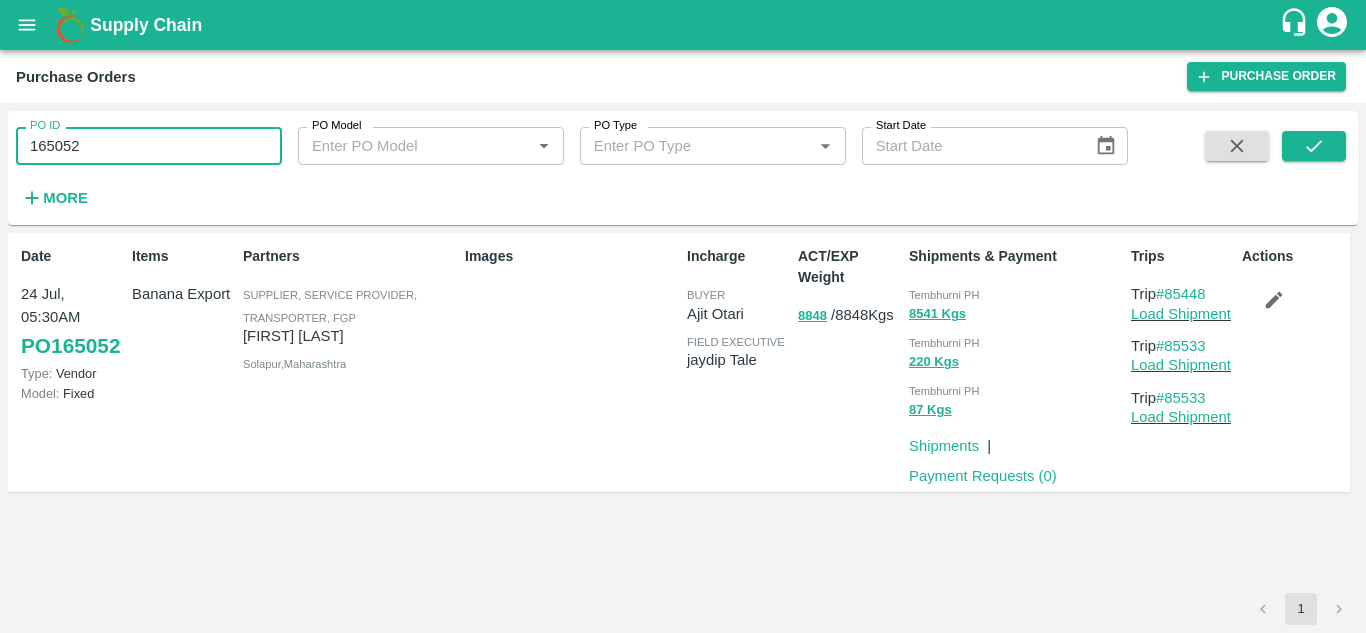 click on "165052" at bounding box center [149, 146] 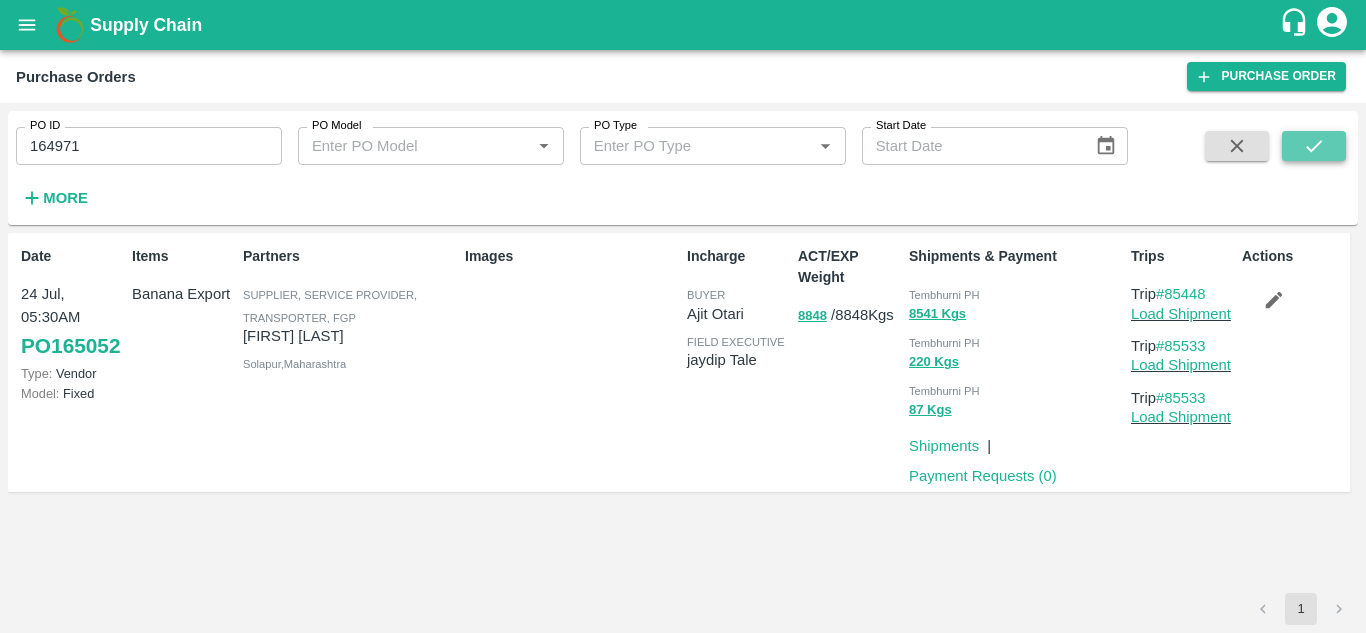 click 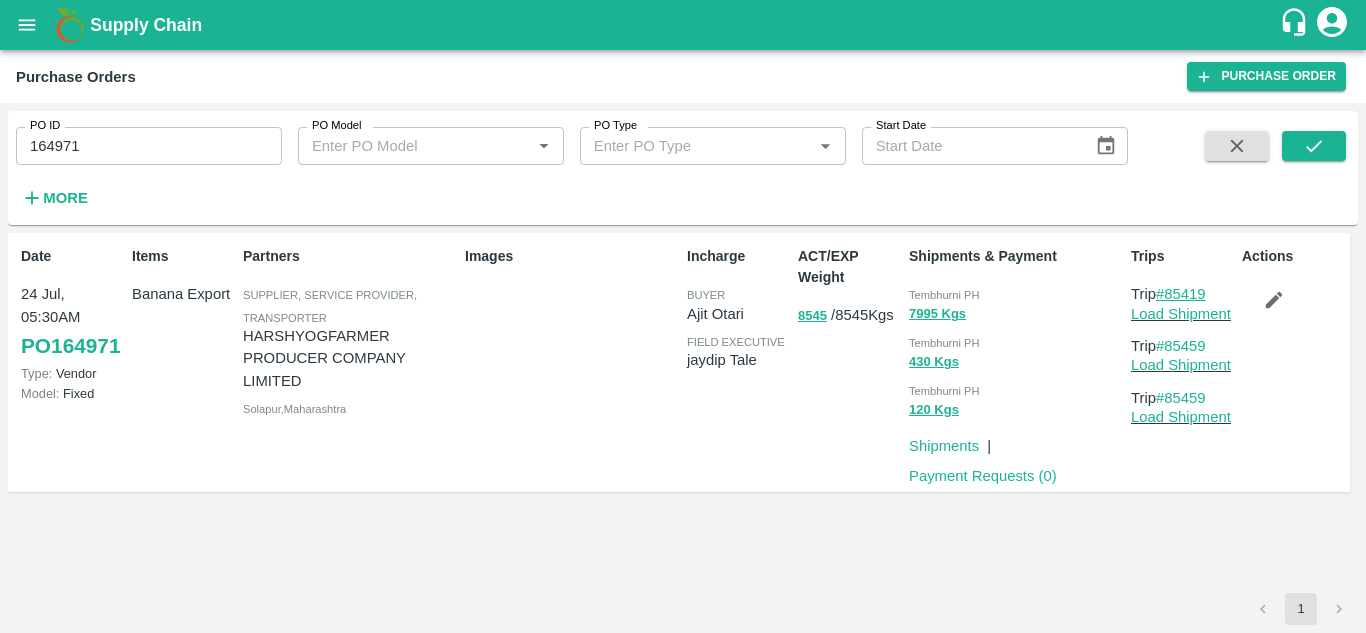 drag, startPoint x: 1218, startPoint y: 289, endPoint x: 1171, endPoint y: 294, distance: 47.26521 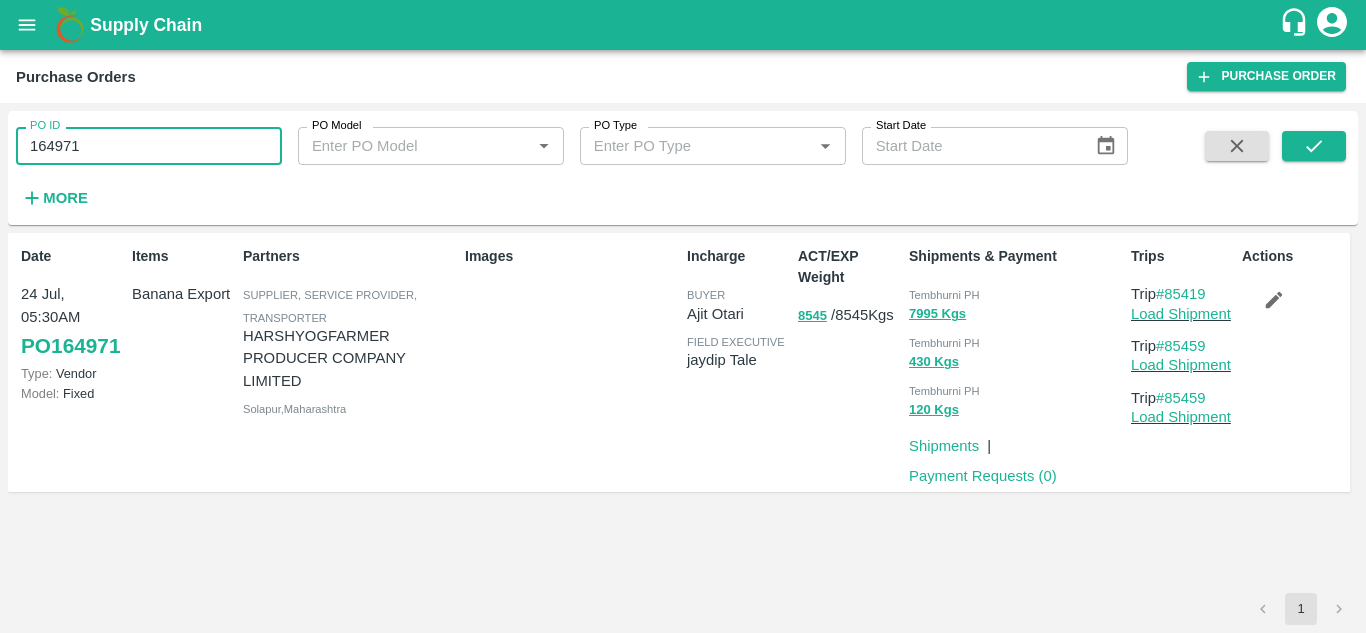 click on "164971" at bounding box center [149, 146] 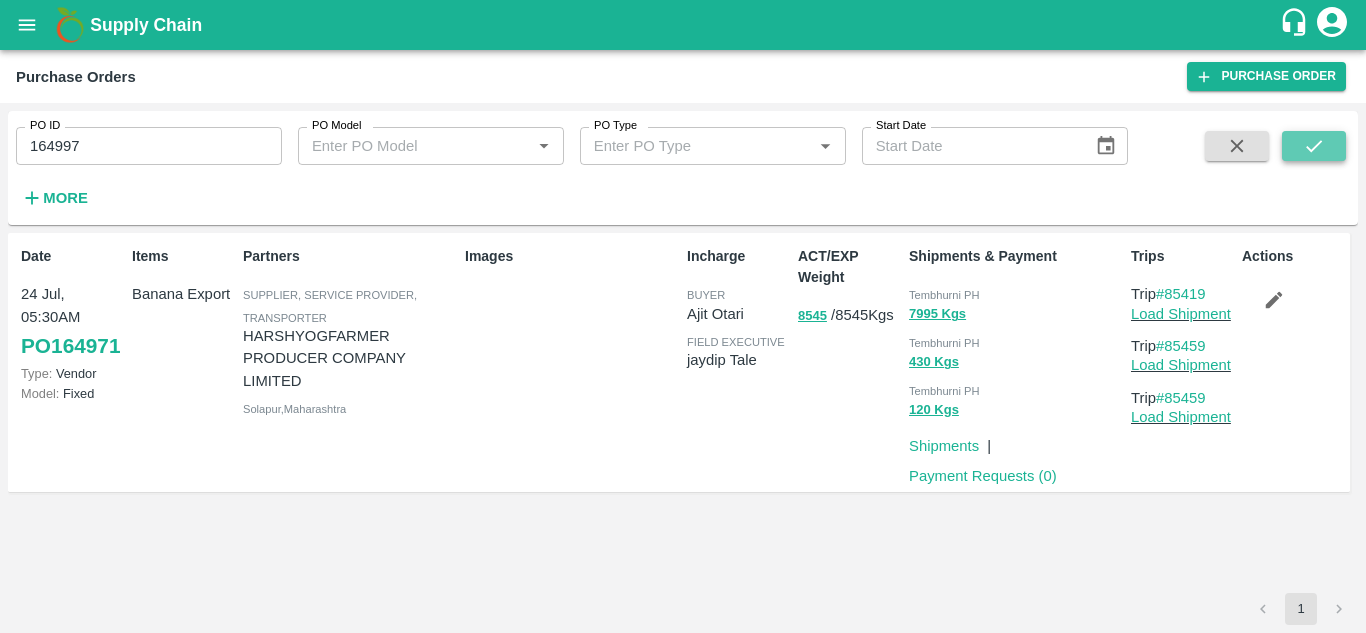 click at bounding box center (1314, 146) 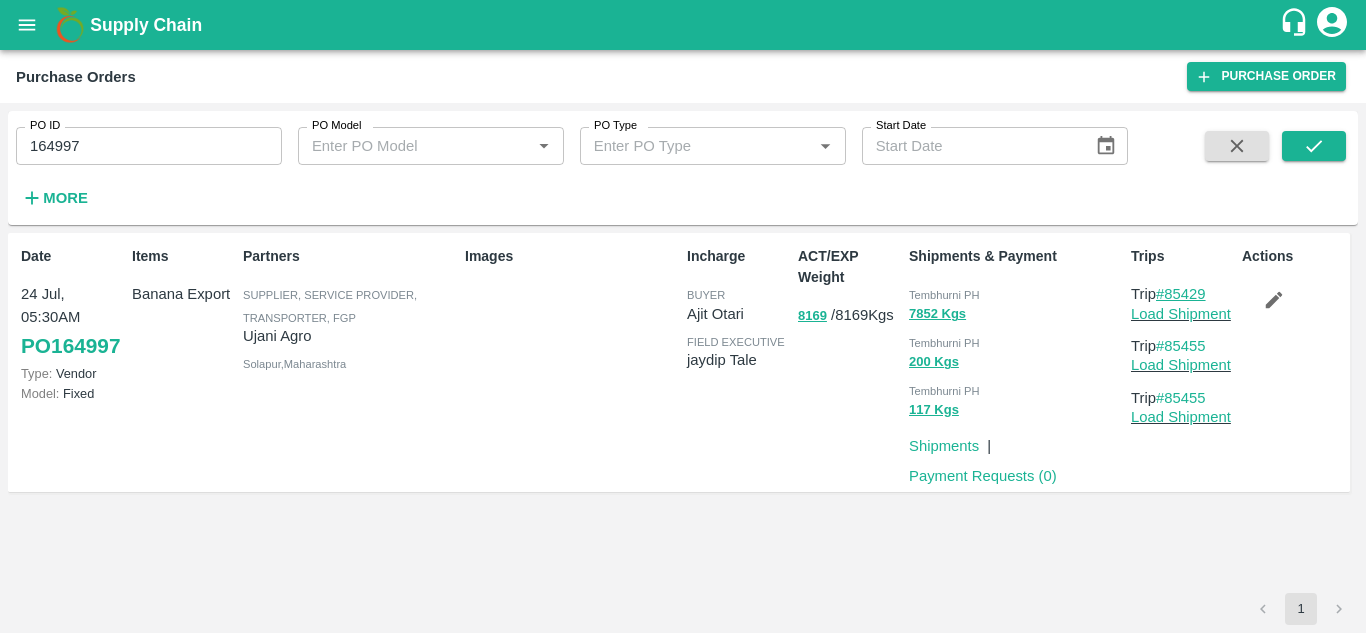 drag, startPoint x: 1214, startPoint y: 294, endPoint x: 1169, endPoint y: 296, distance: 45.044422 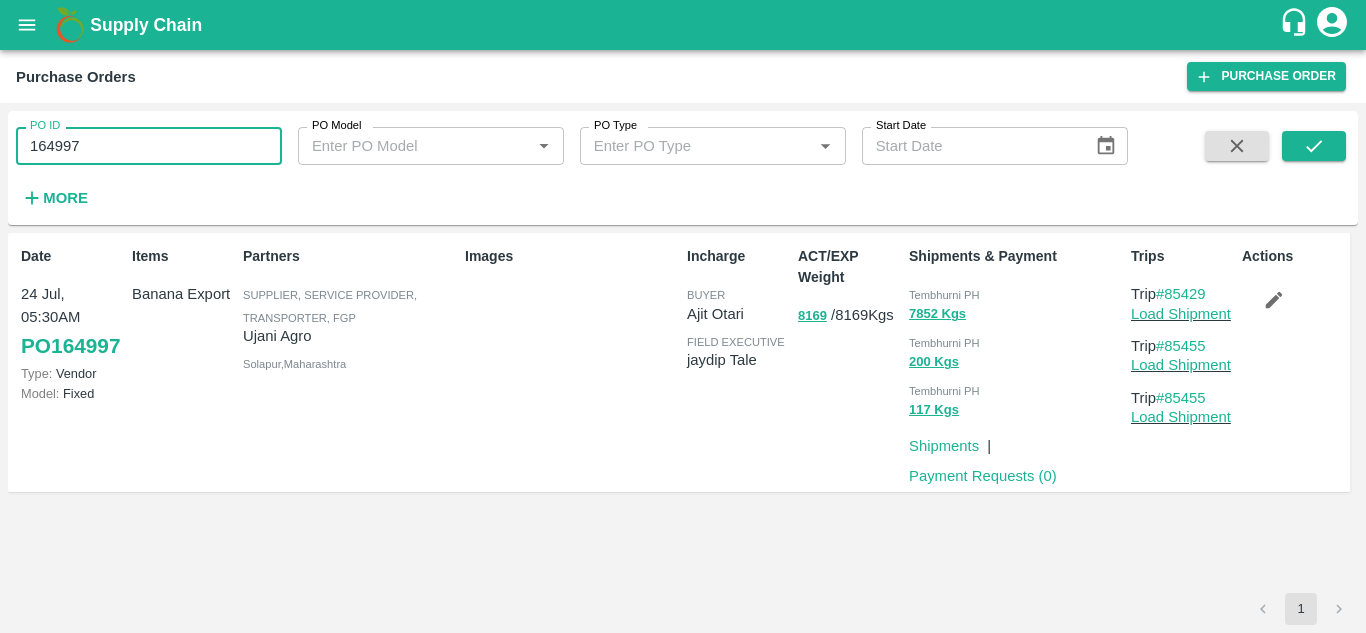 click on "164997" at bounding box center (149, 146) 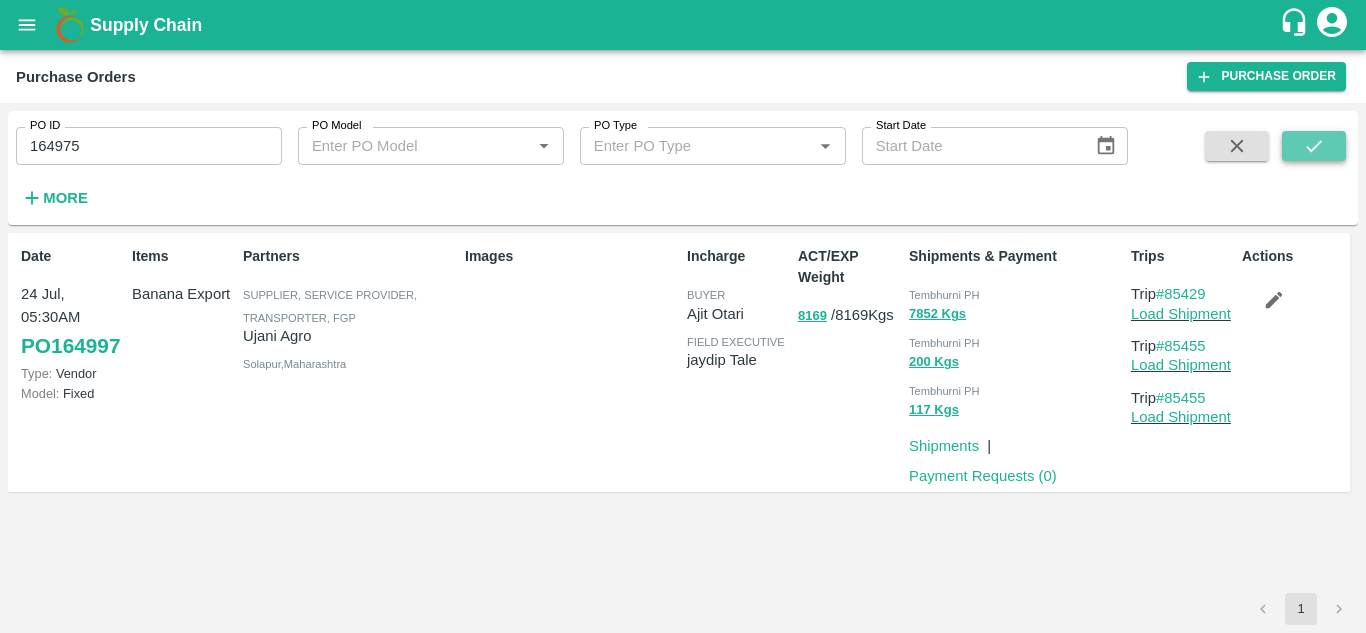 click at bounding box center [1314, 146] 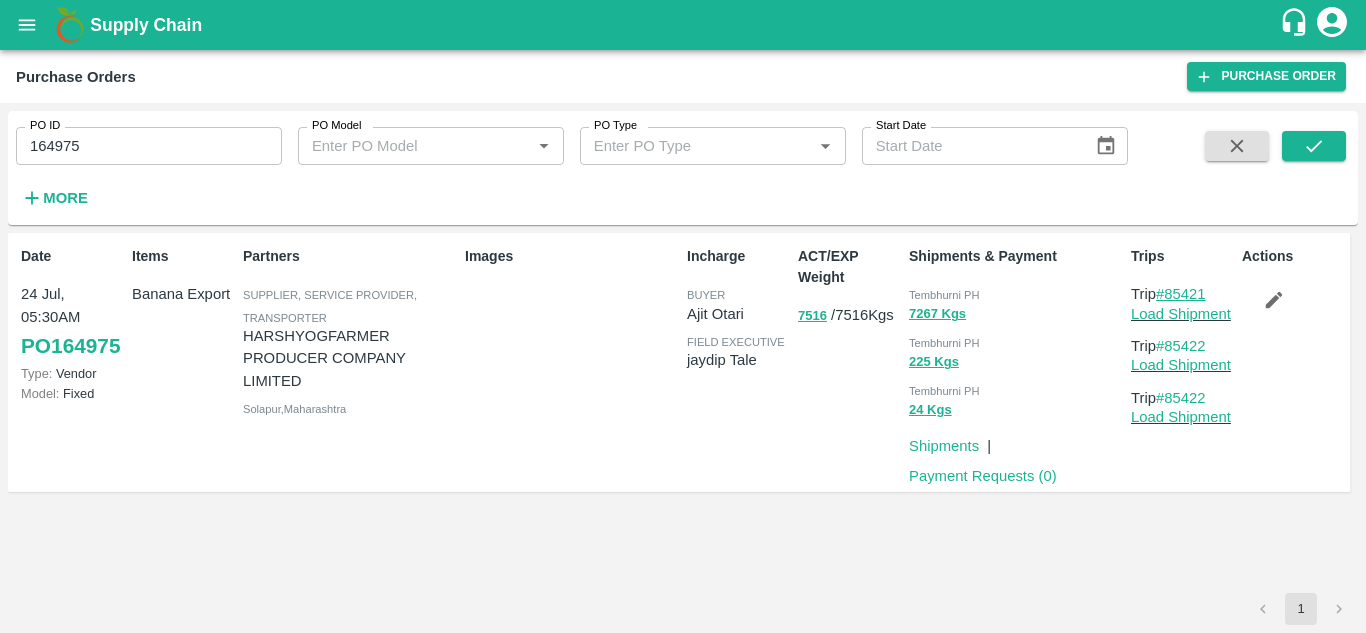 drag, startPoint x: 1216, startPoint y: 295, endPoint x: 1169, endPoint y: 293, distance: 47.042534 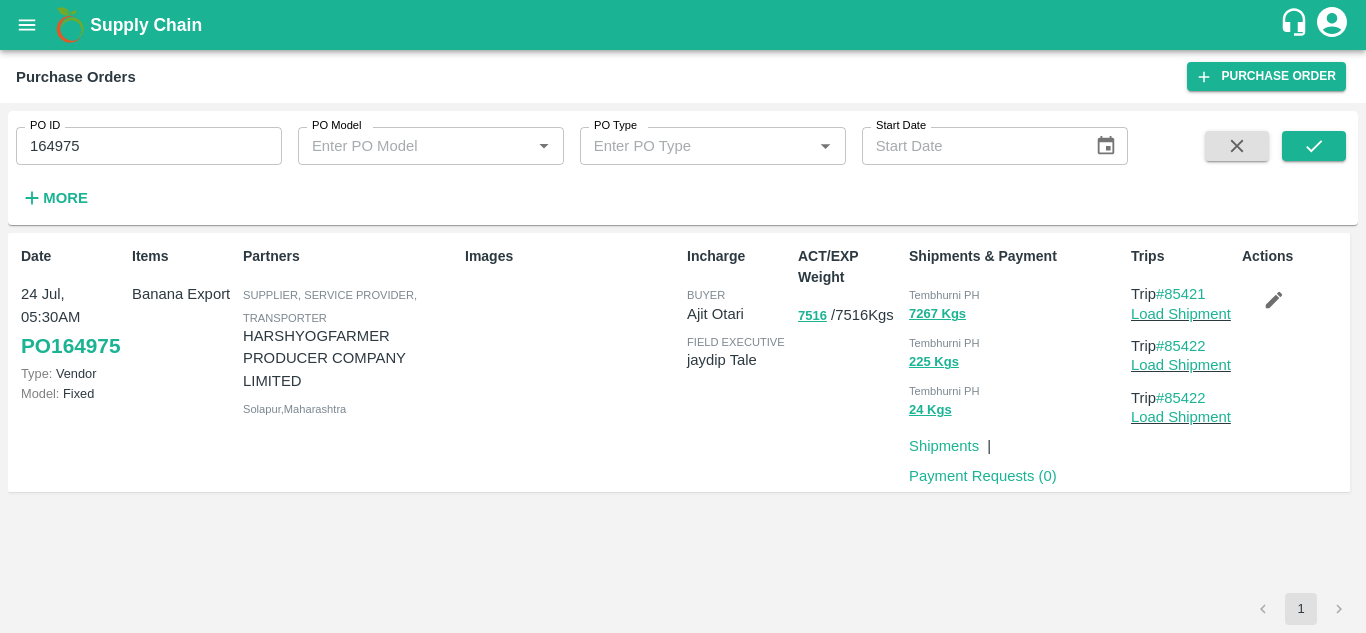 click on "164975" at bounding box center (149, 146) 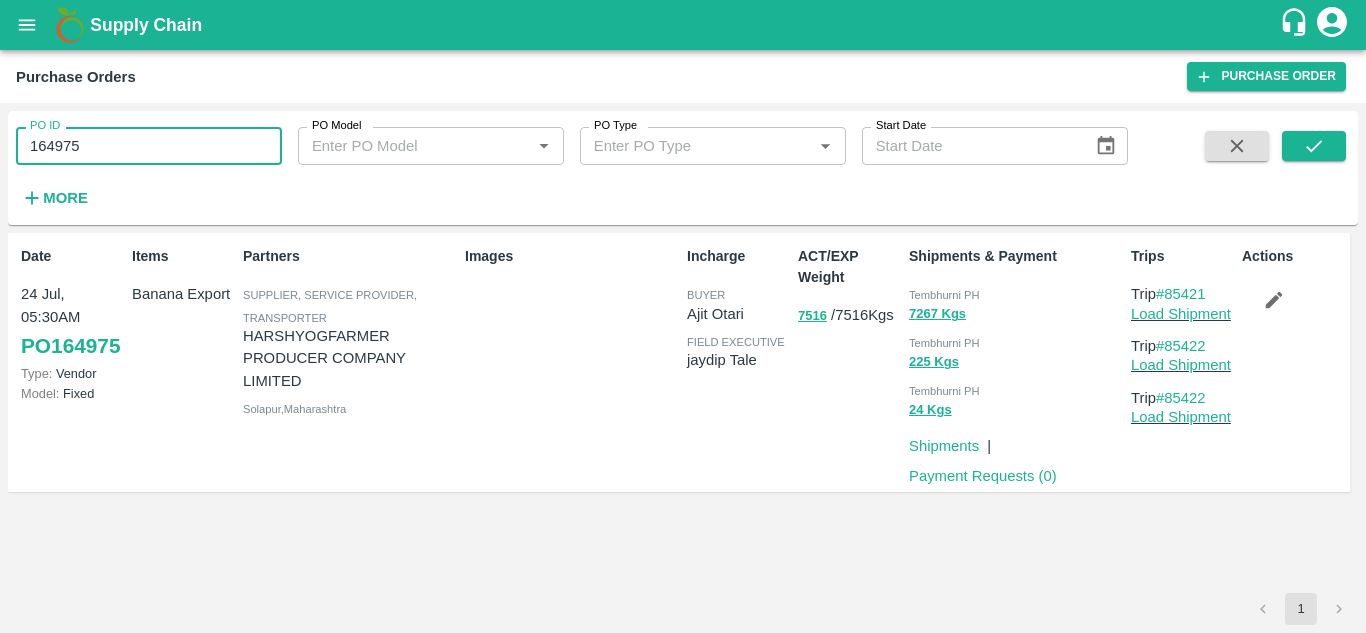 click on "164975" at bounding box center [149, 146] 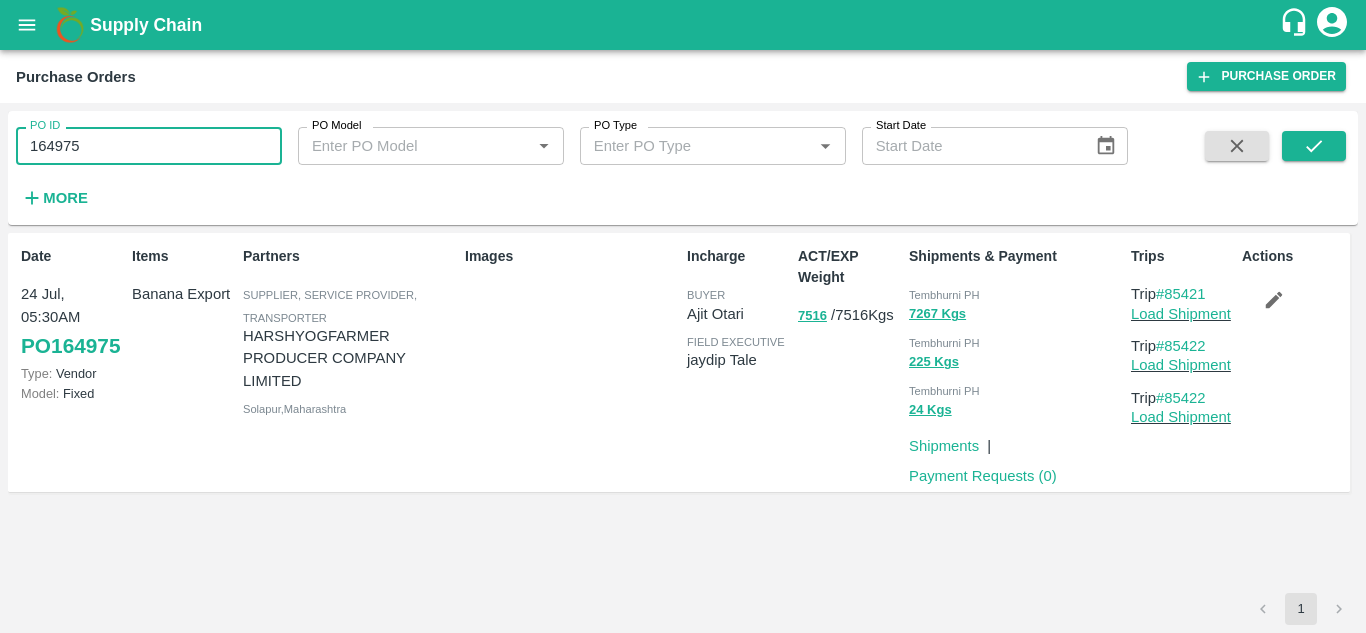 paste 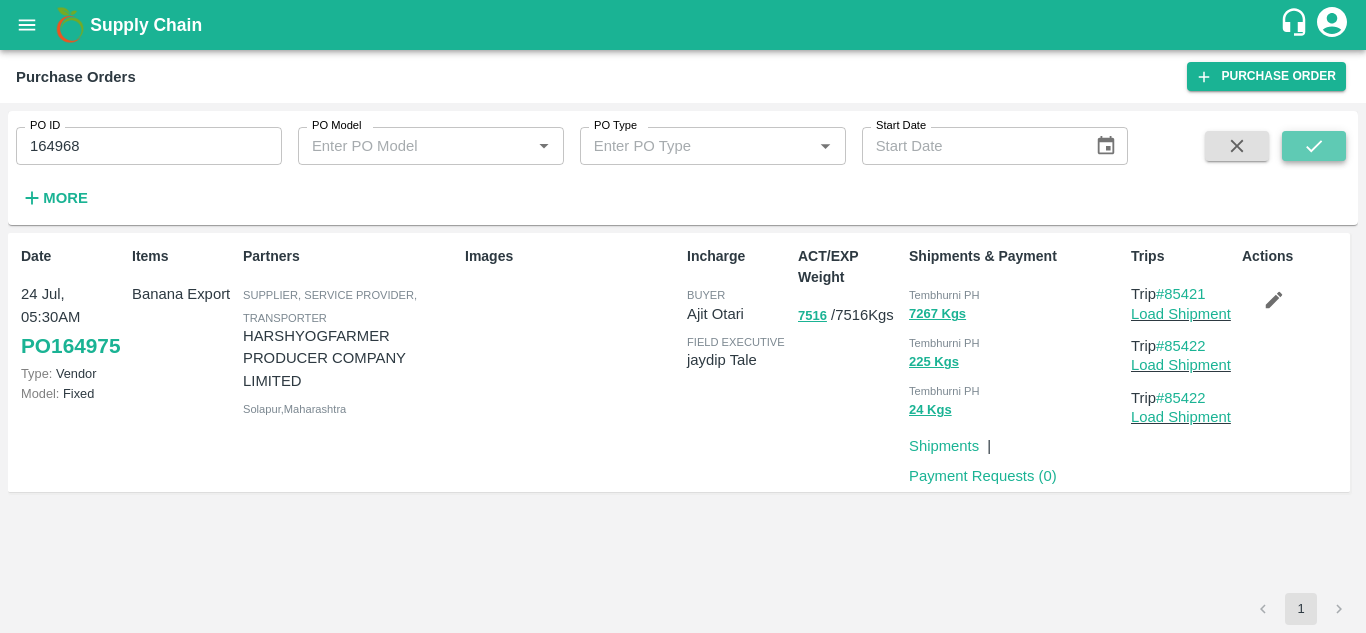 click 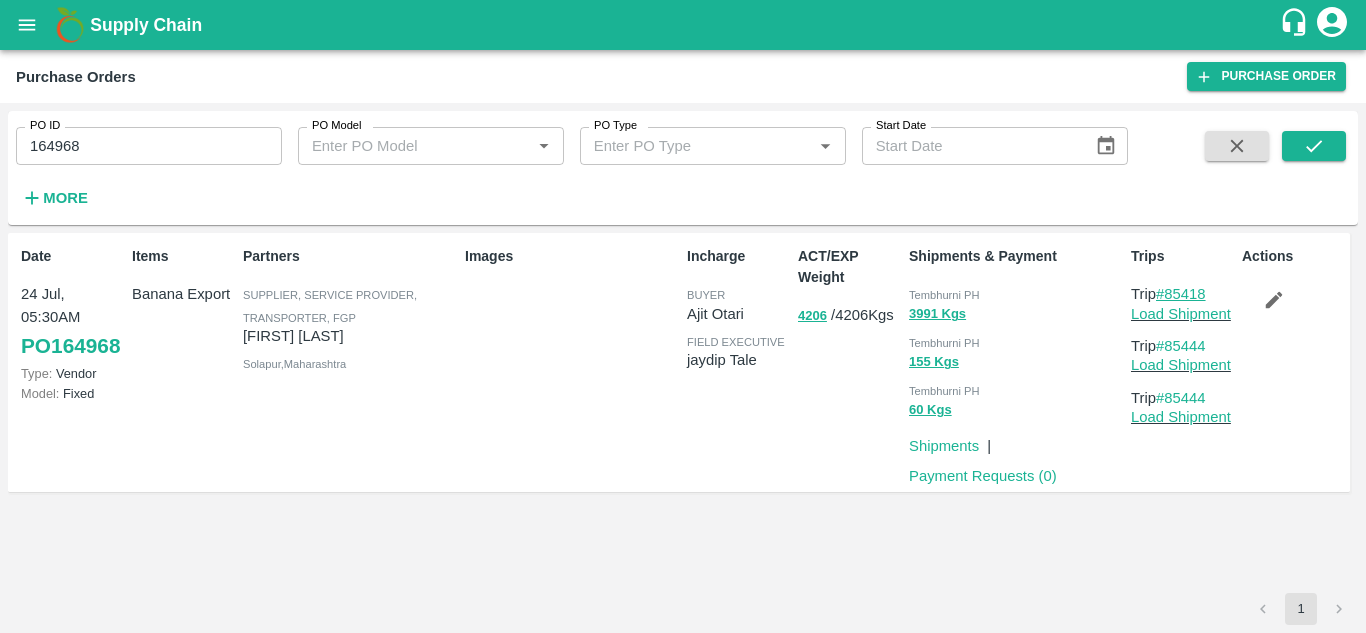 drag, startPoint x: 1218, startPoint y: 295, endPoint x: 1168, endPoint y: 287, distance: 50.635956 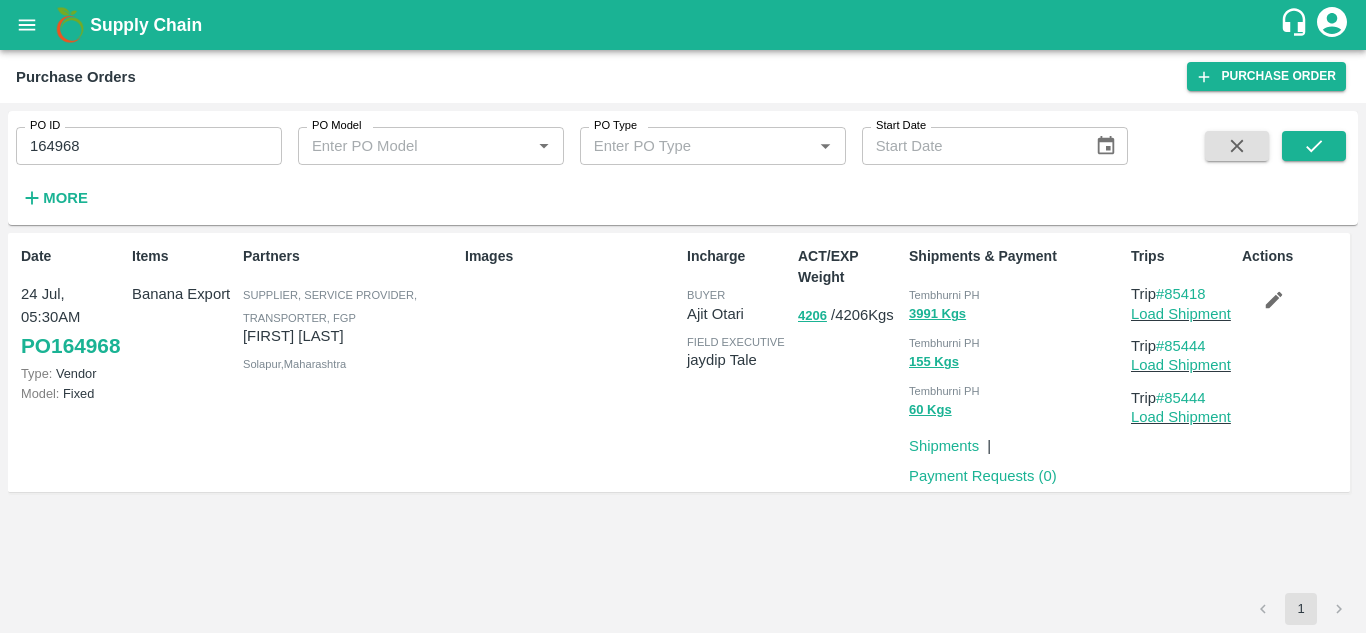 click on "164968" at bounding box center (149, 146) 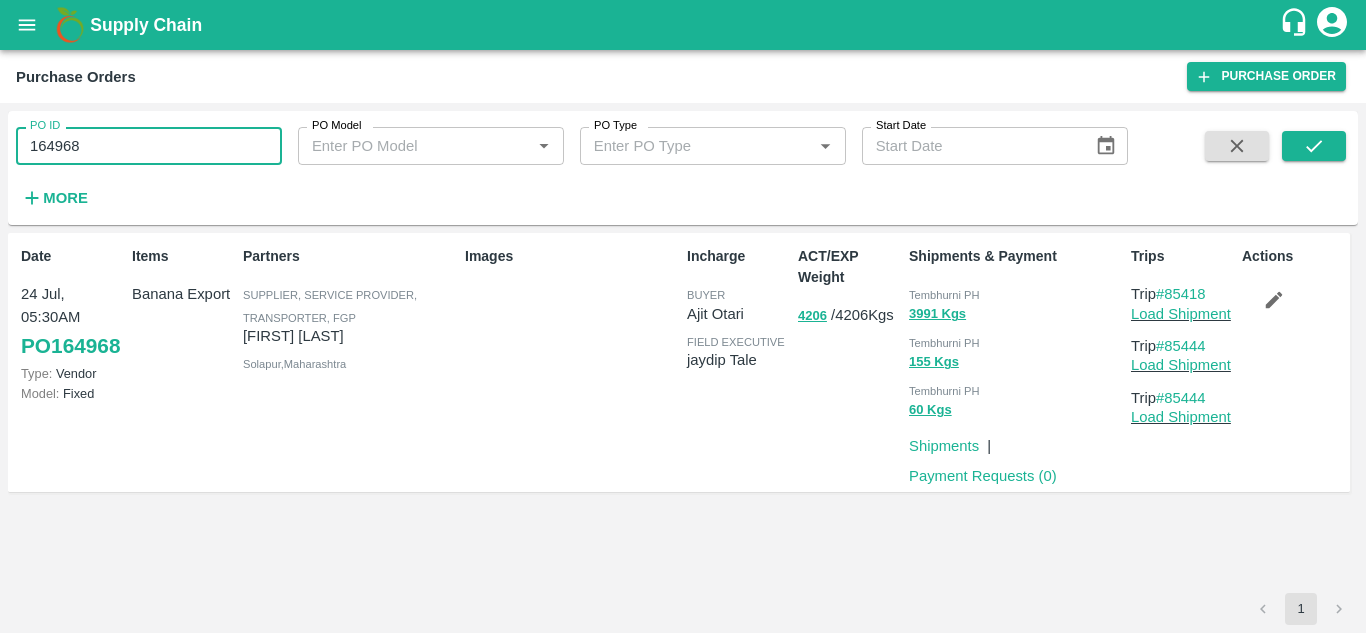 click on "164968" at bounding box center (149, 146) 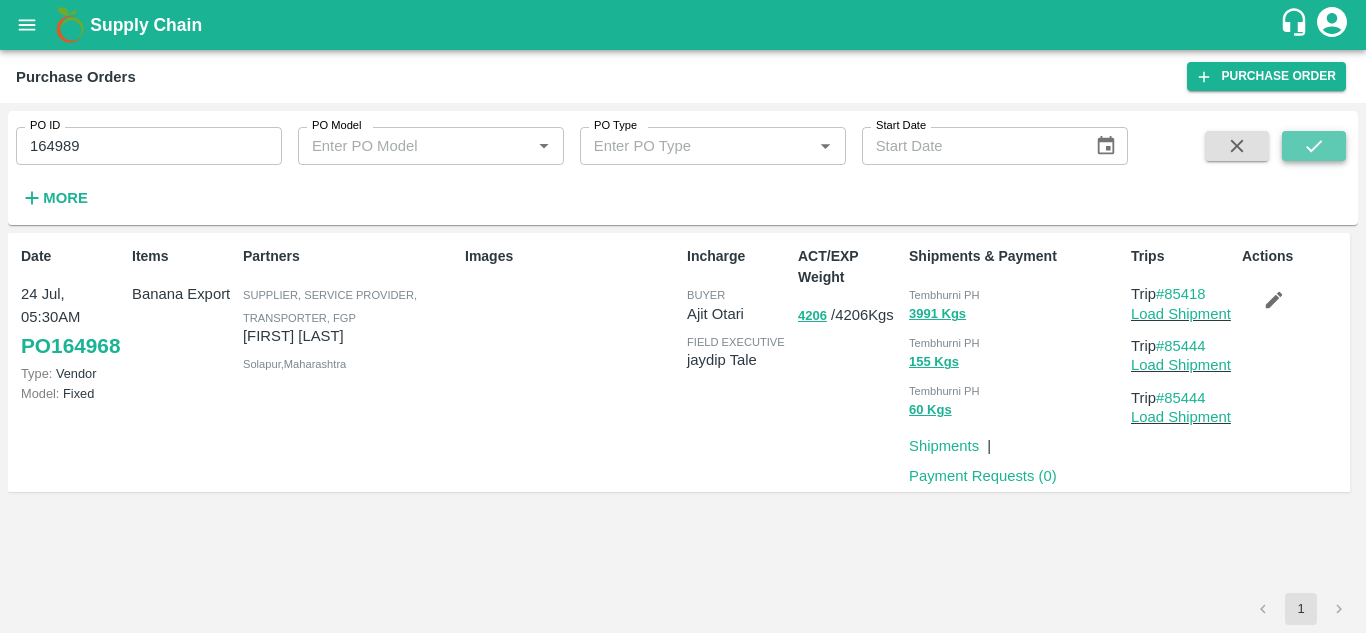 click 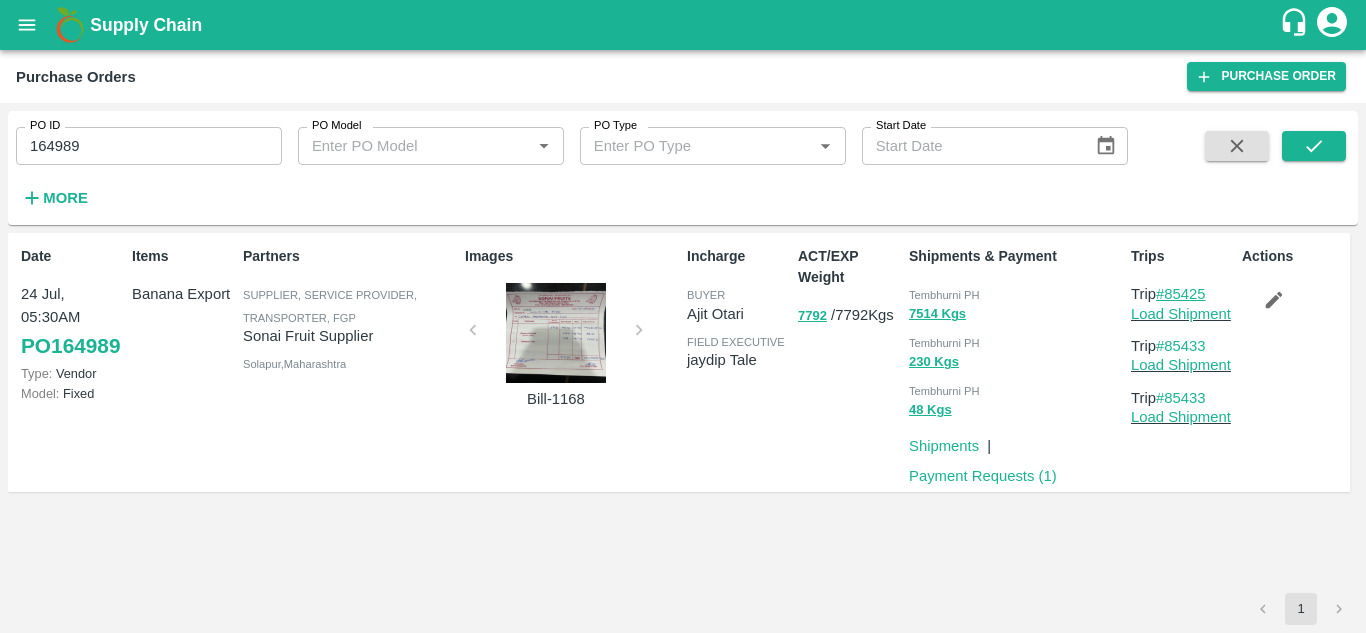 drag, startPoint x: 1215, startPoint y: 294, endPoint x: 1168, endPoint y: 291, distance: 47.095646 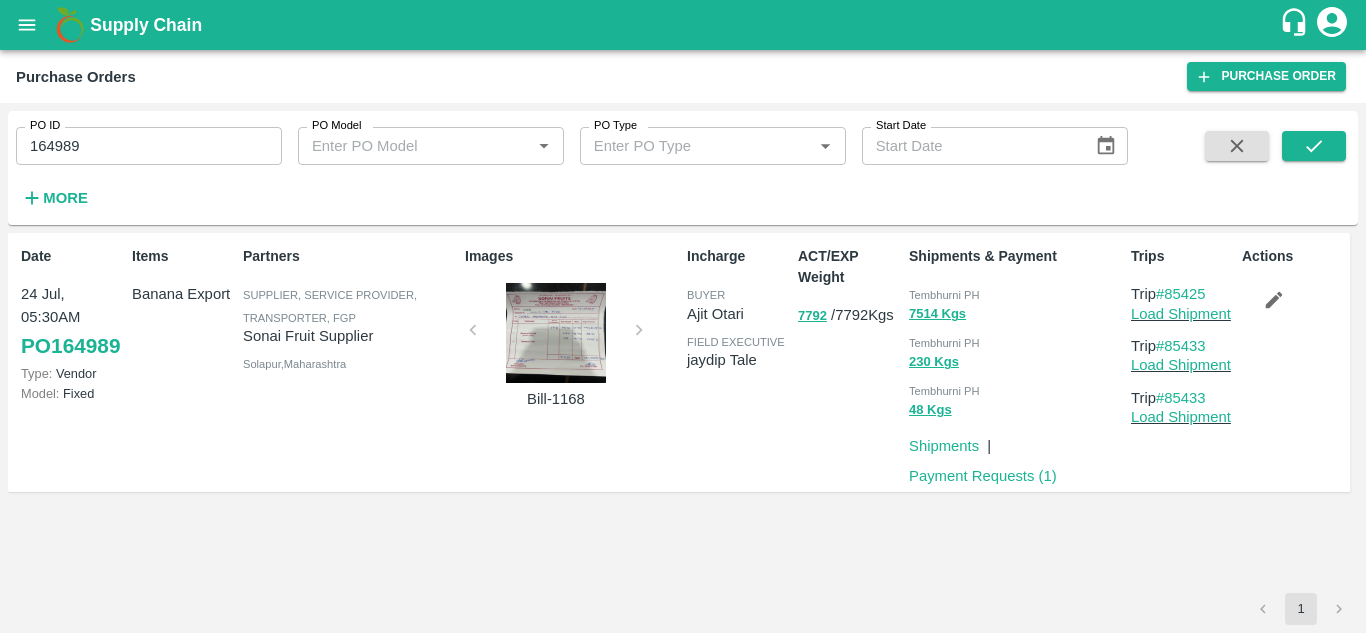 click on "164989" at bounding box center (149, 146) 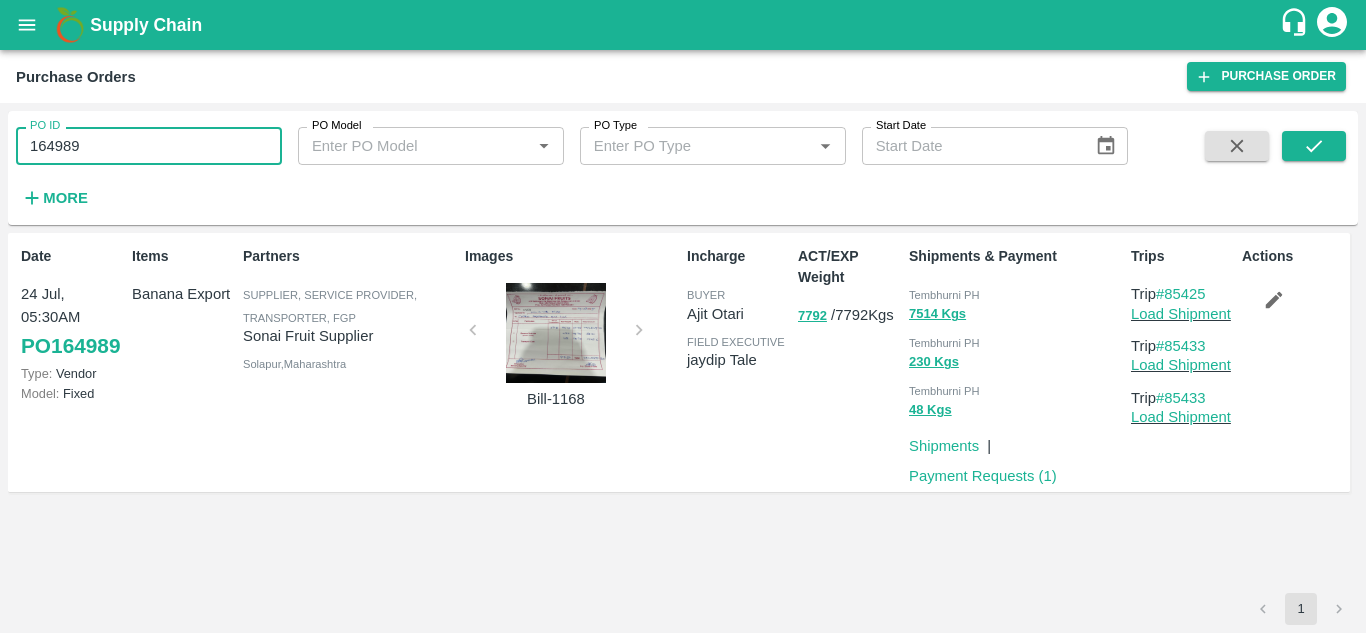 click on "164989" at bounding box center (149, 146) 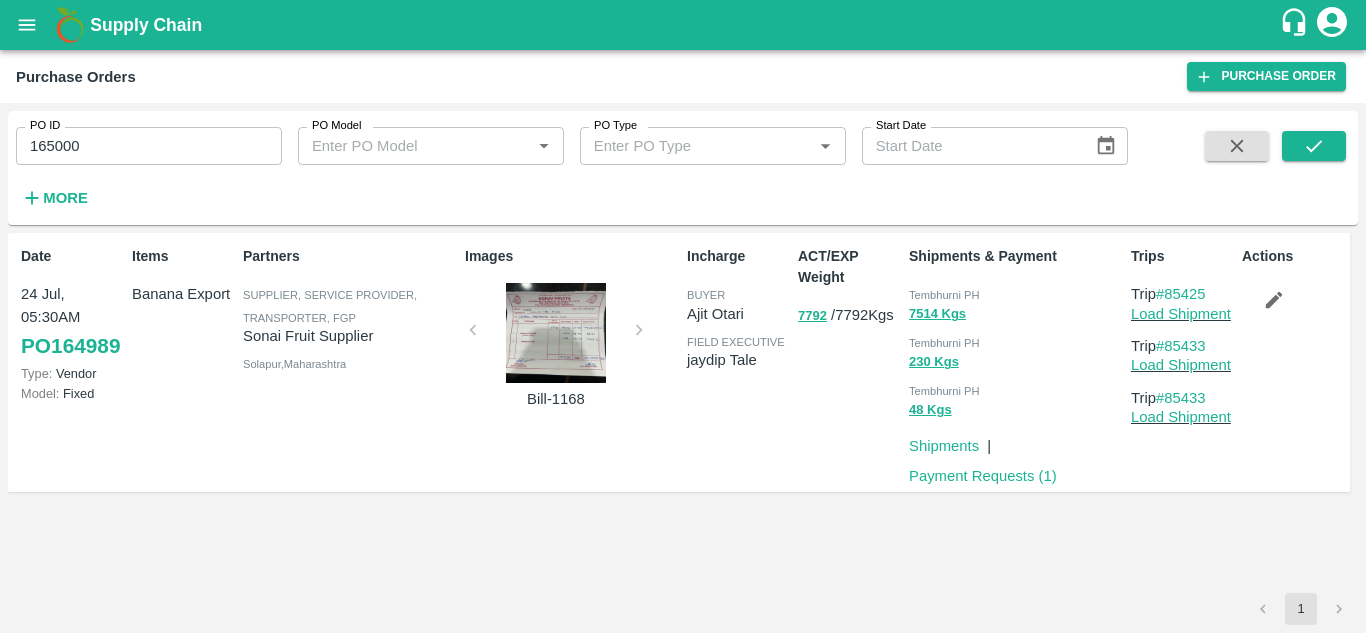 click on "PO ID 165000 PO ID PO Model PO Model   * PO Type PO Type   * Start Date Start Date More" at bounding box center [683, 168] 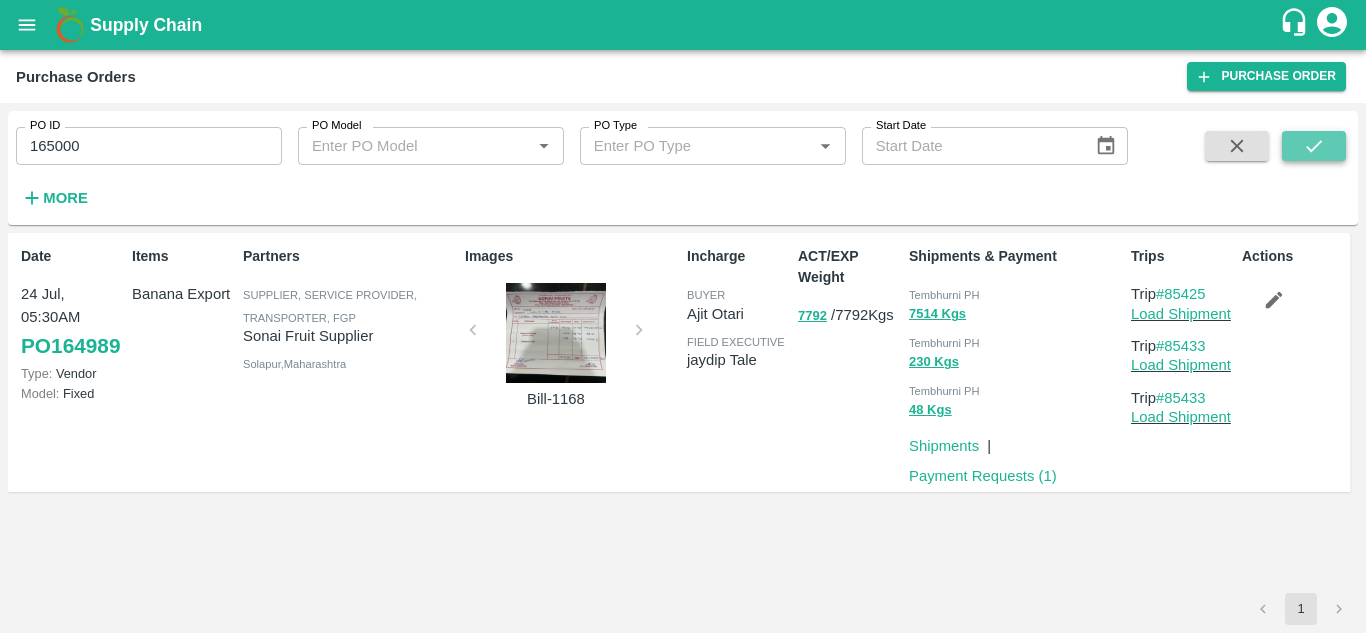 click 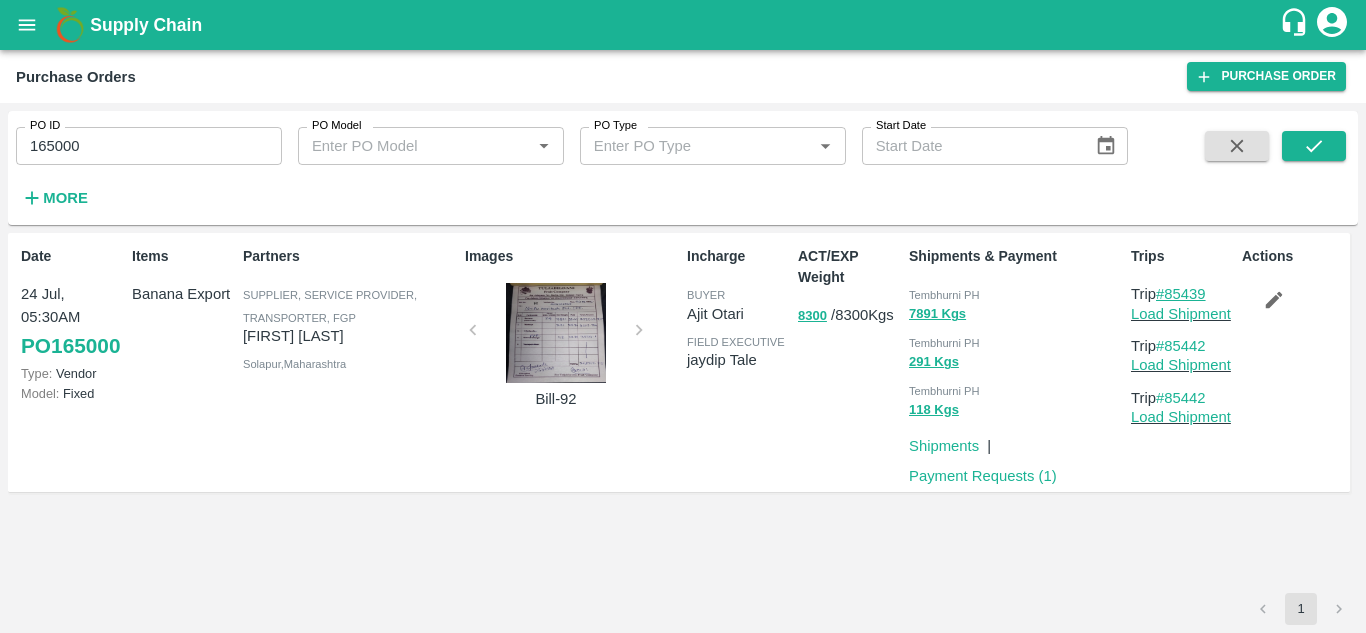 drag, startPoint x: 1218, startPoint y: 294, endPoint x: 1168, endPoint y: 293, distance: 50.01 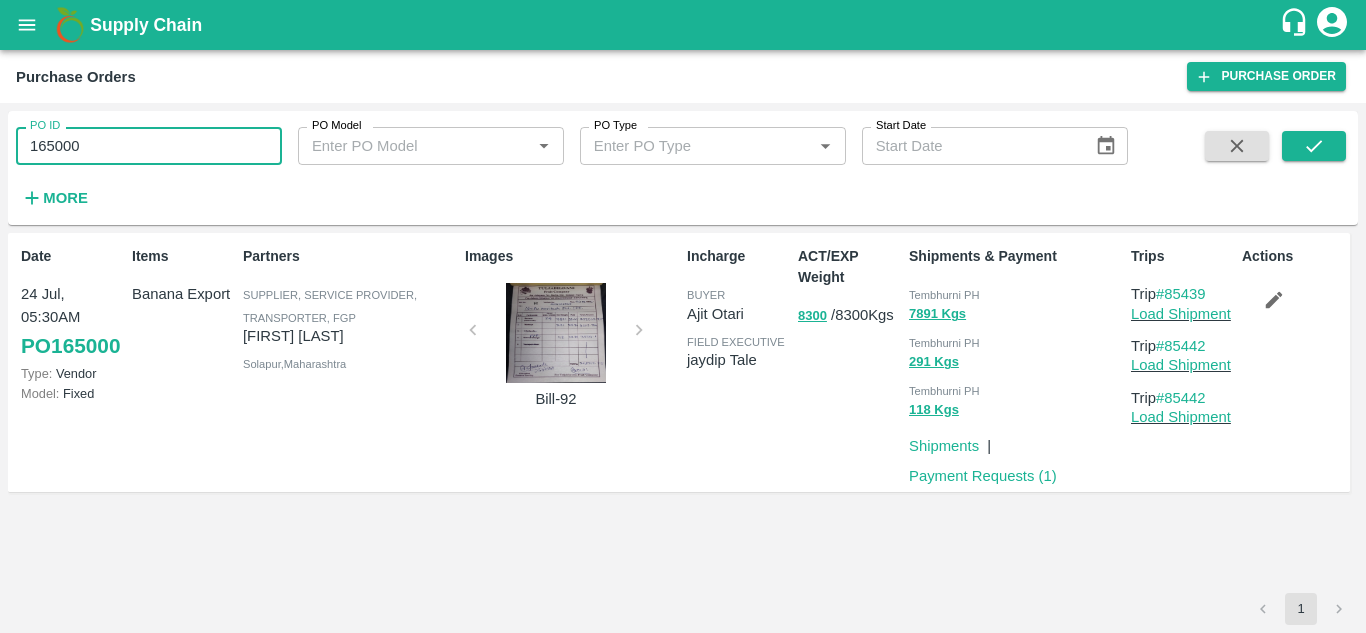 click on "165000" at bounding box center [149, 146] 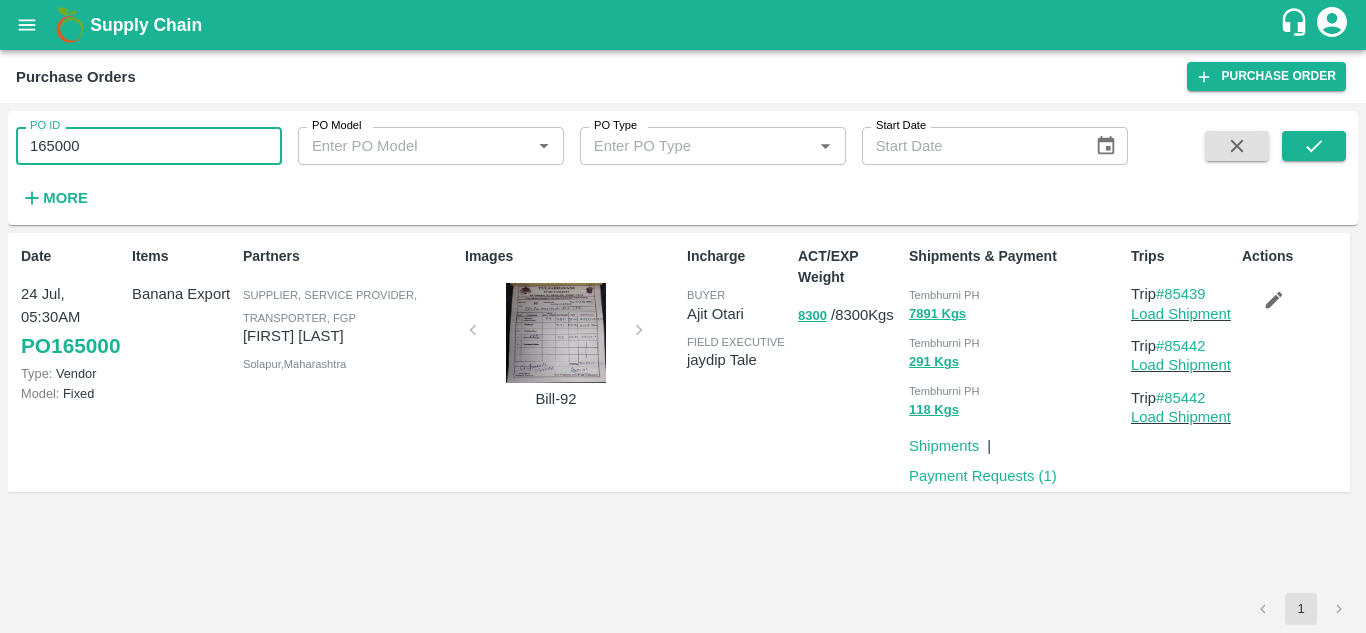 paste 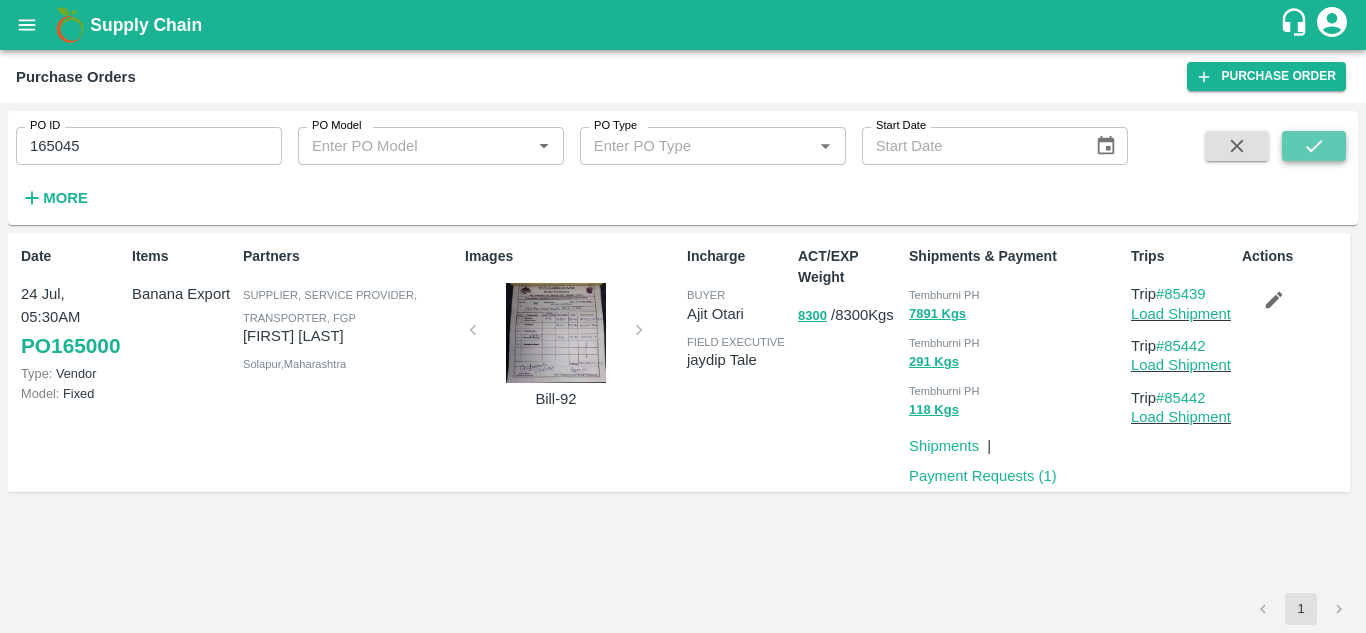 click at bounding box center (1314, 146) 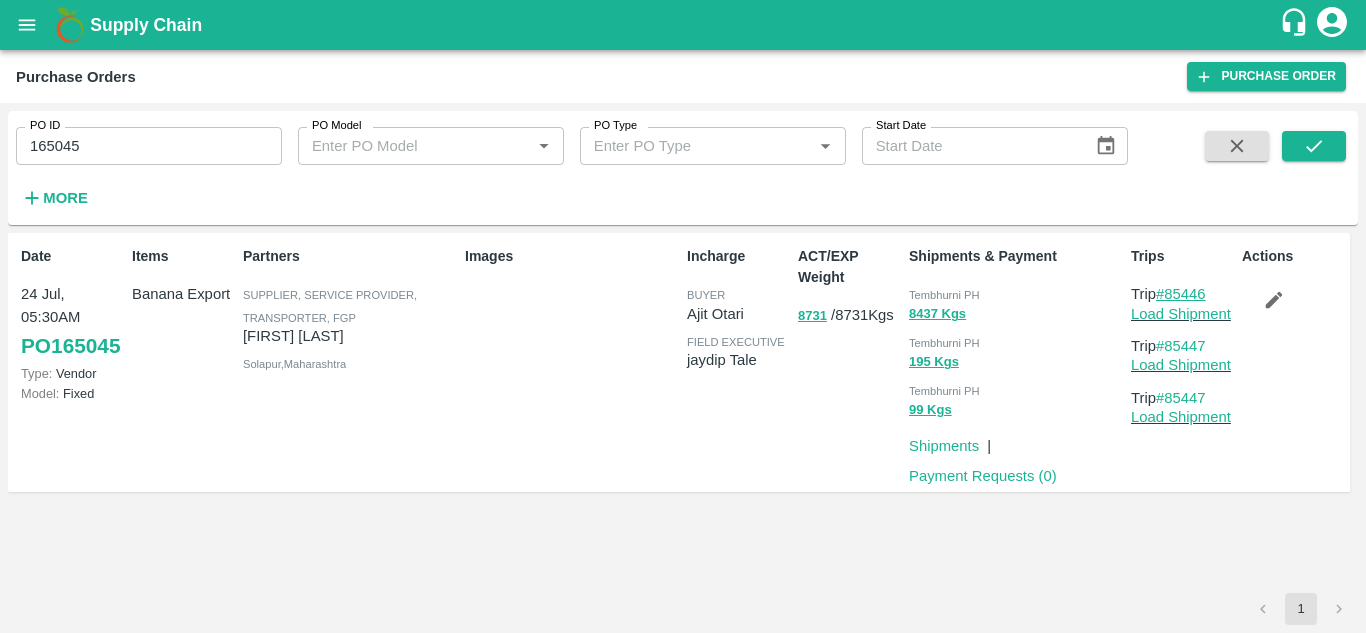 drag, startPoint x: 1212, startPoint y: 290, endPoint x: 1170, endPoint y: 290, distance: 42 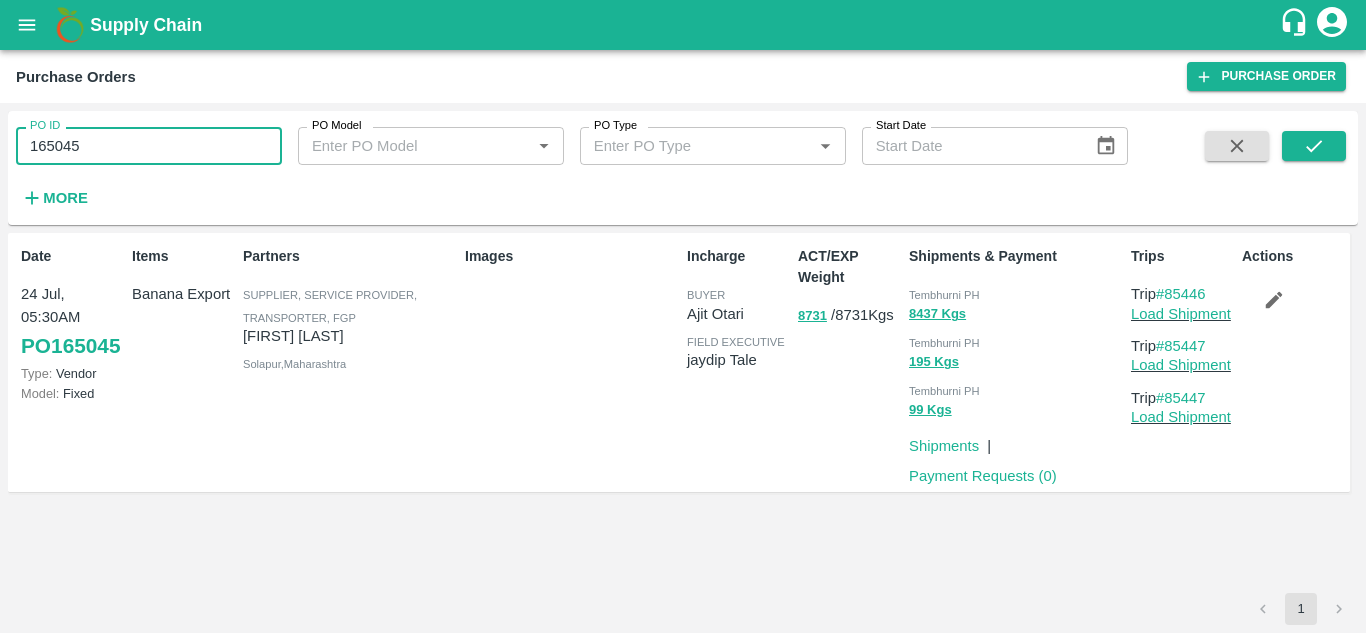 click on "165045" at bounding box center [149, 146] 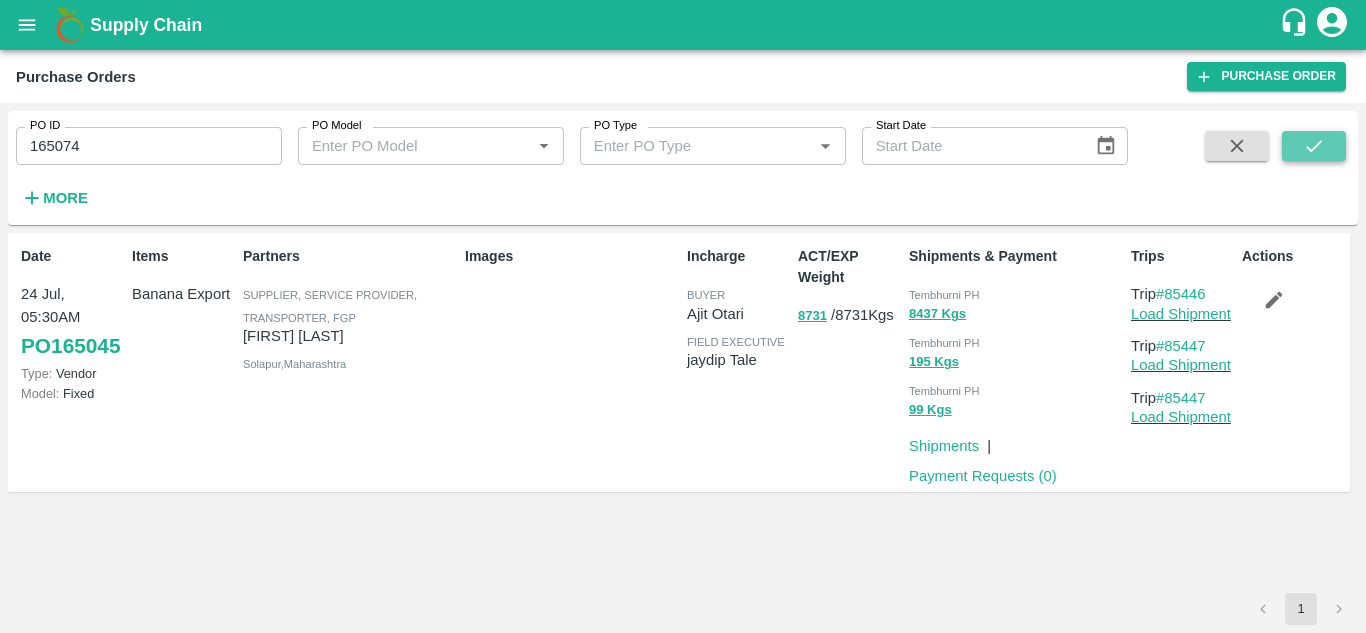 click at bounding box center [1314, 146] 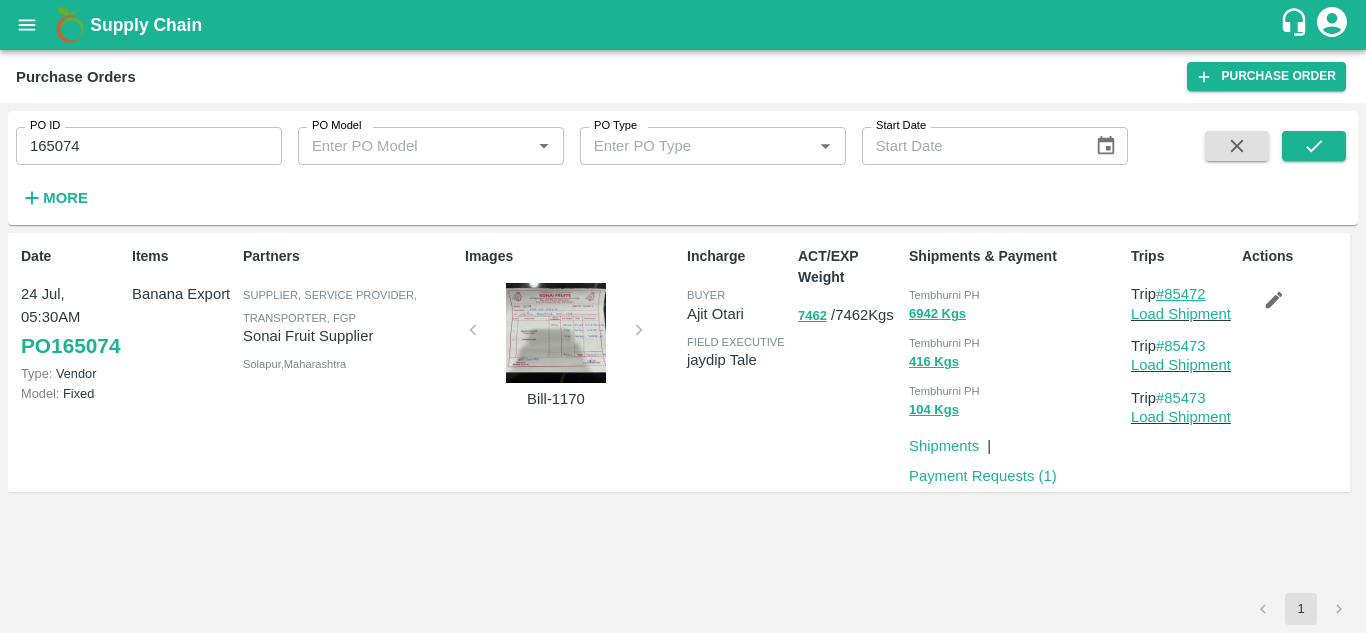 drag, startPoint x: 1221, startPoint y: 294, endPoint x: 1167, endPoint y: 291, distance: 54.08327 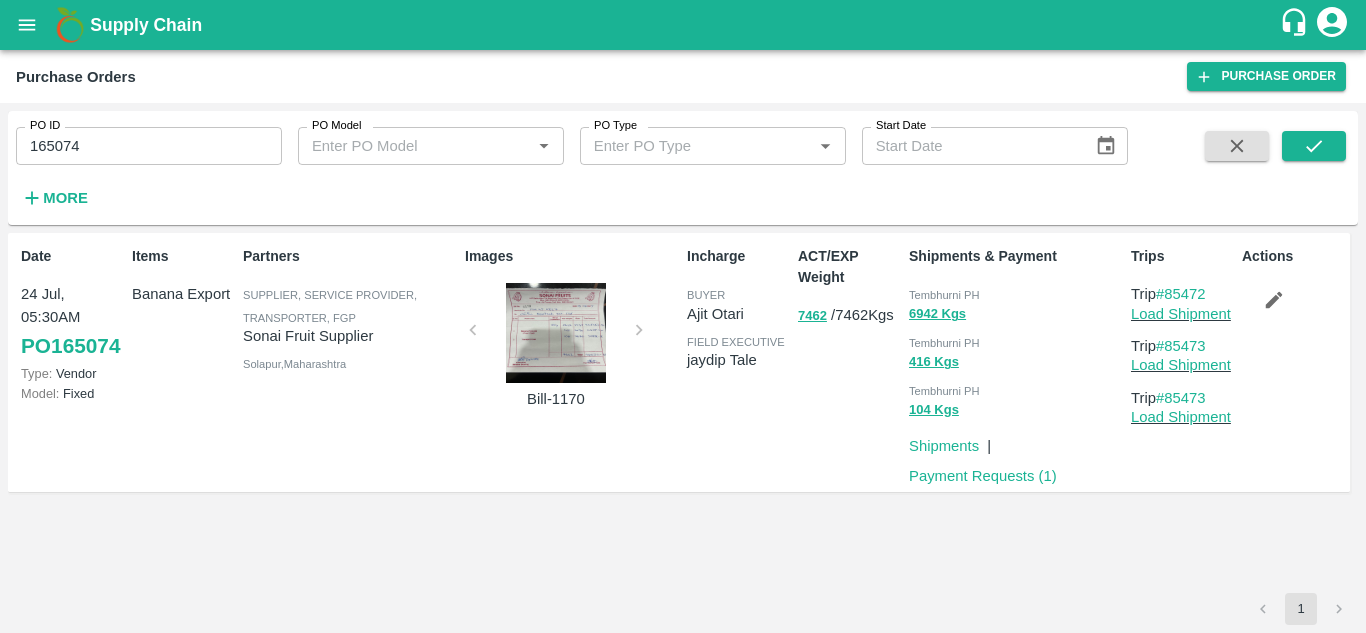 click on "165074" at bounding box center [149, 146] 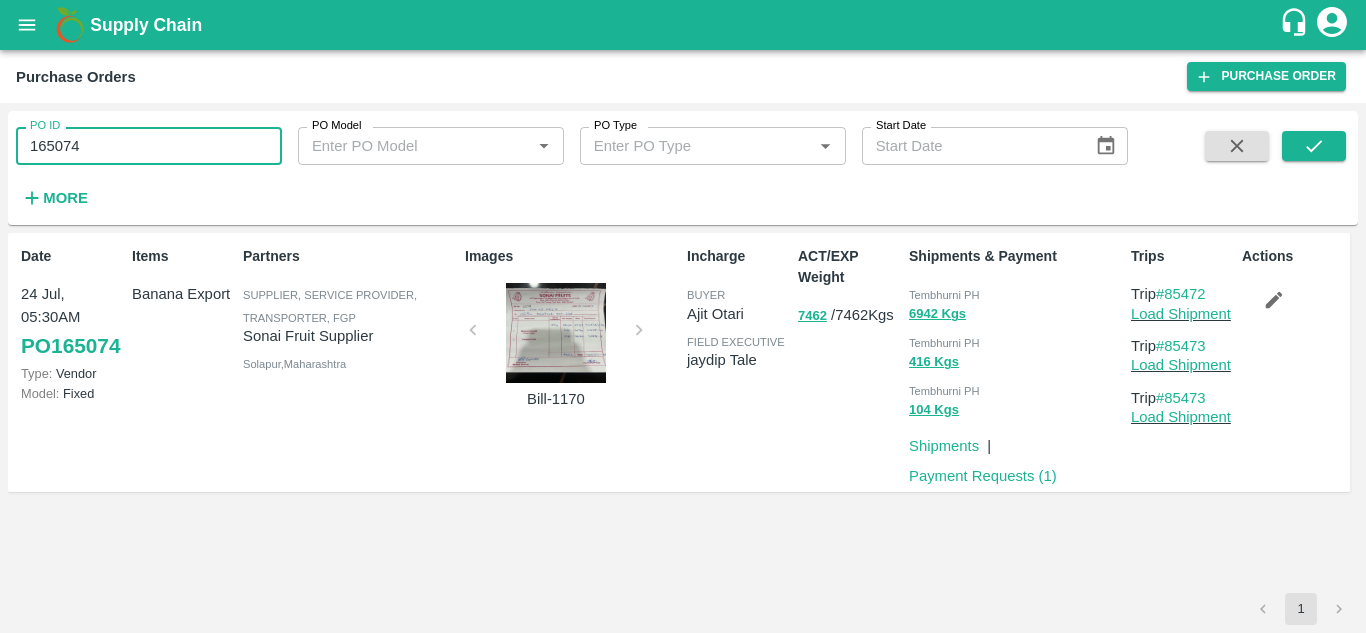 click on "165074" at bounding box center [149, 146] 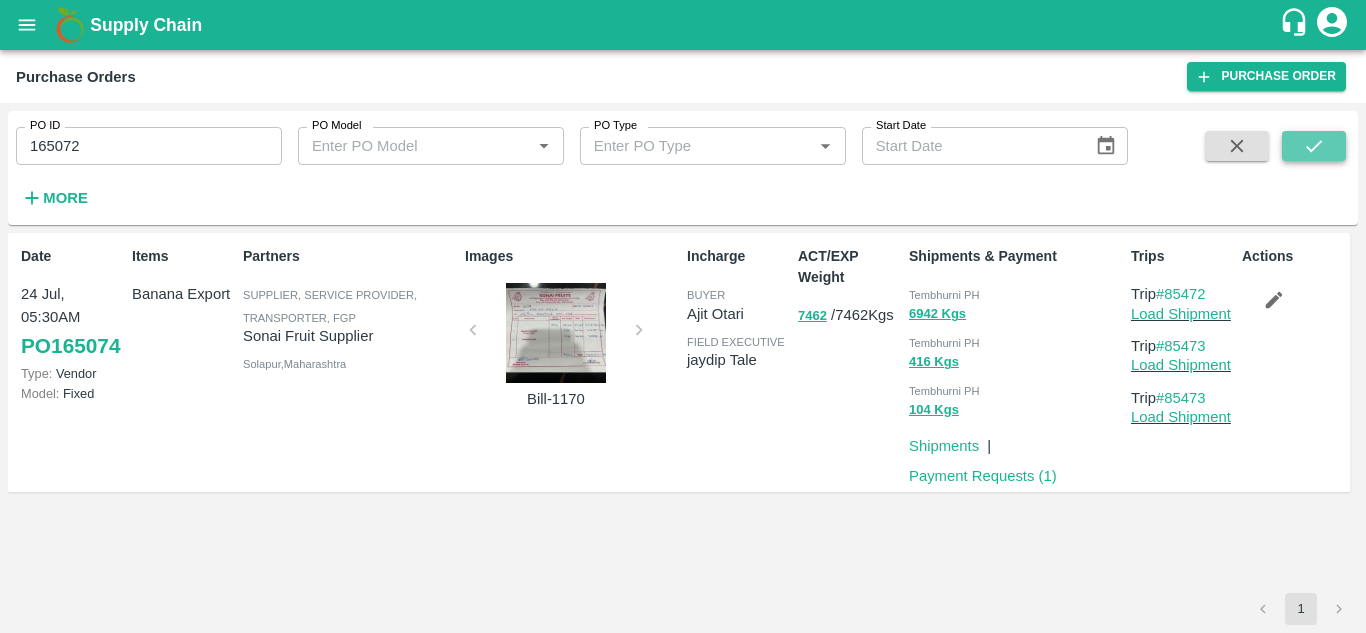 click at bounding box center [1314, 146] 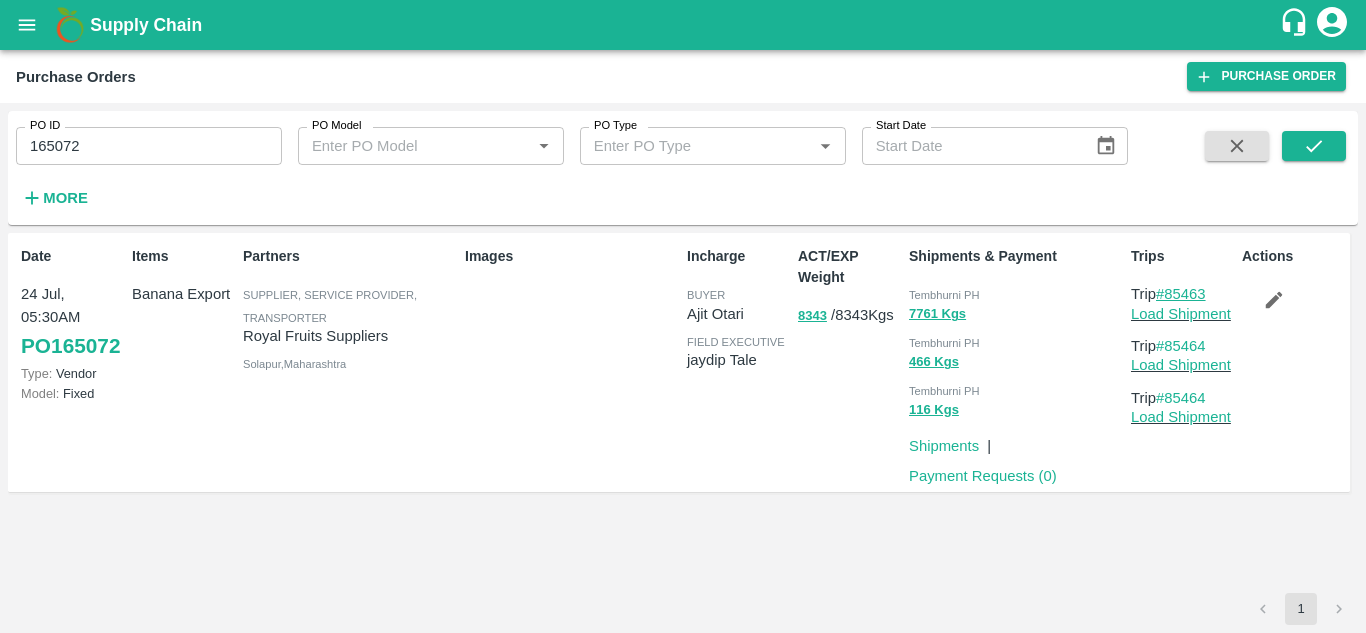 drag, startPoint x: 1215, startPoint y: 294, endPoint x: 1168, endPoint y: 289, distance: 47.26521 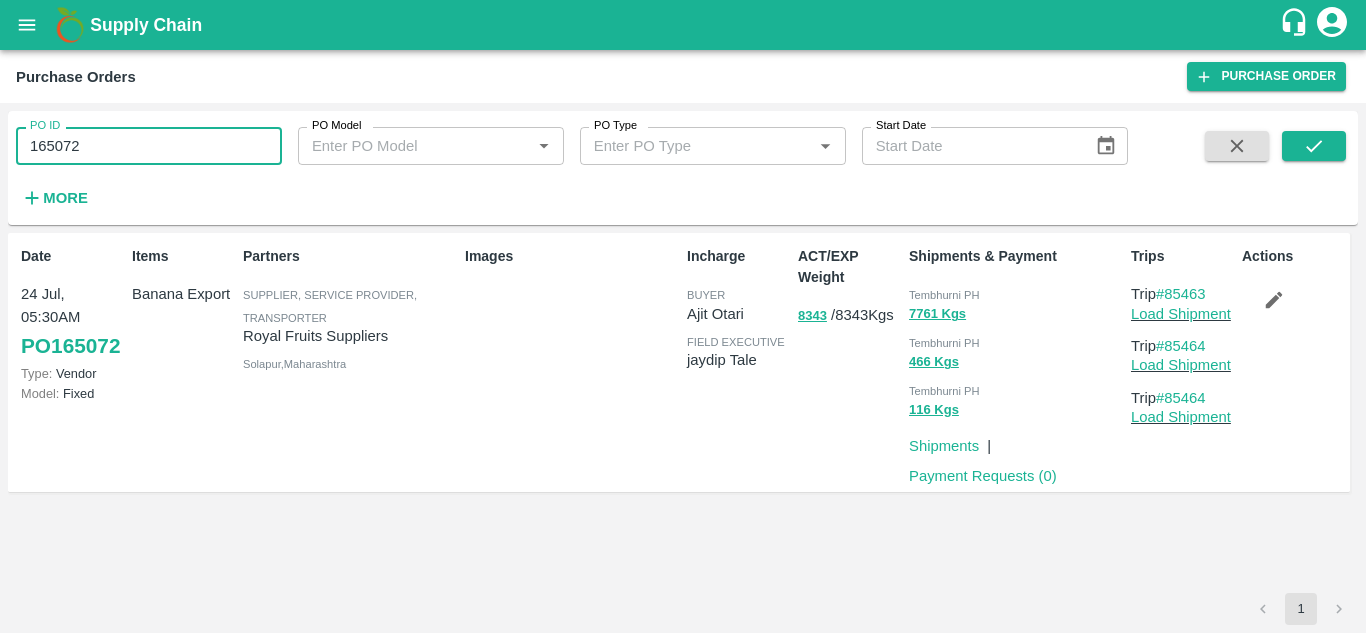 click on "165072" at bounding box center (149, 146) 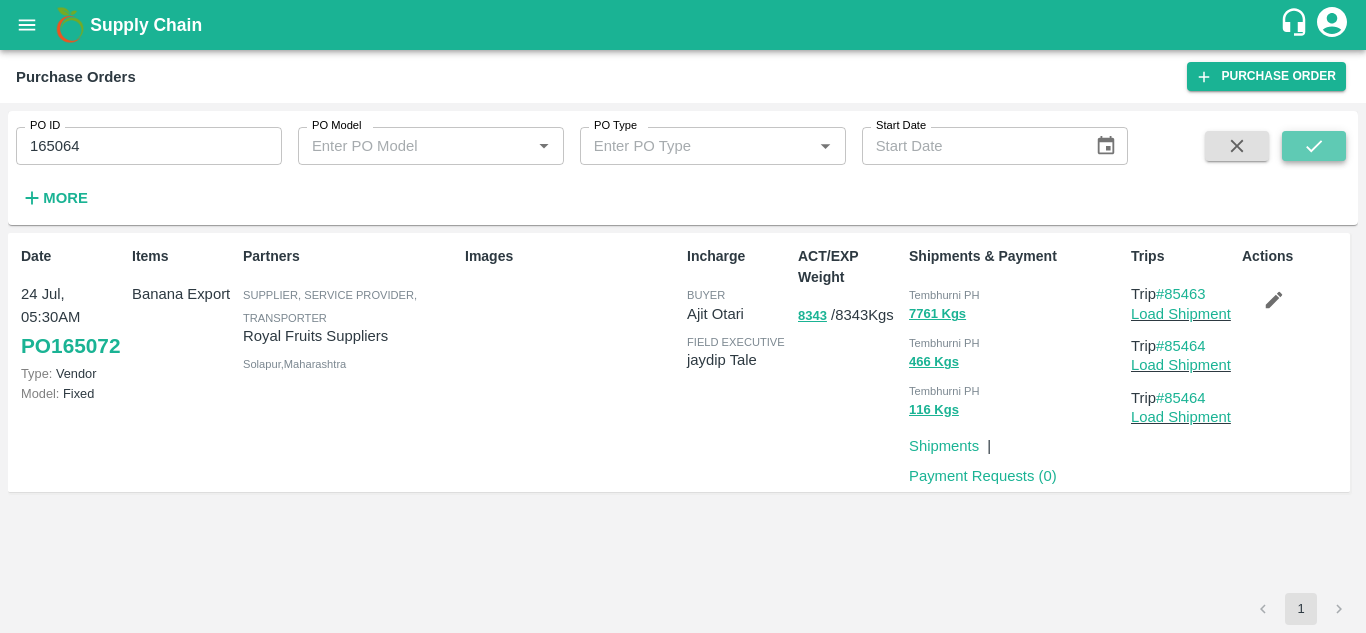 click 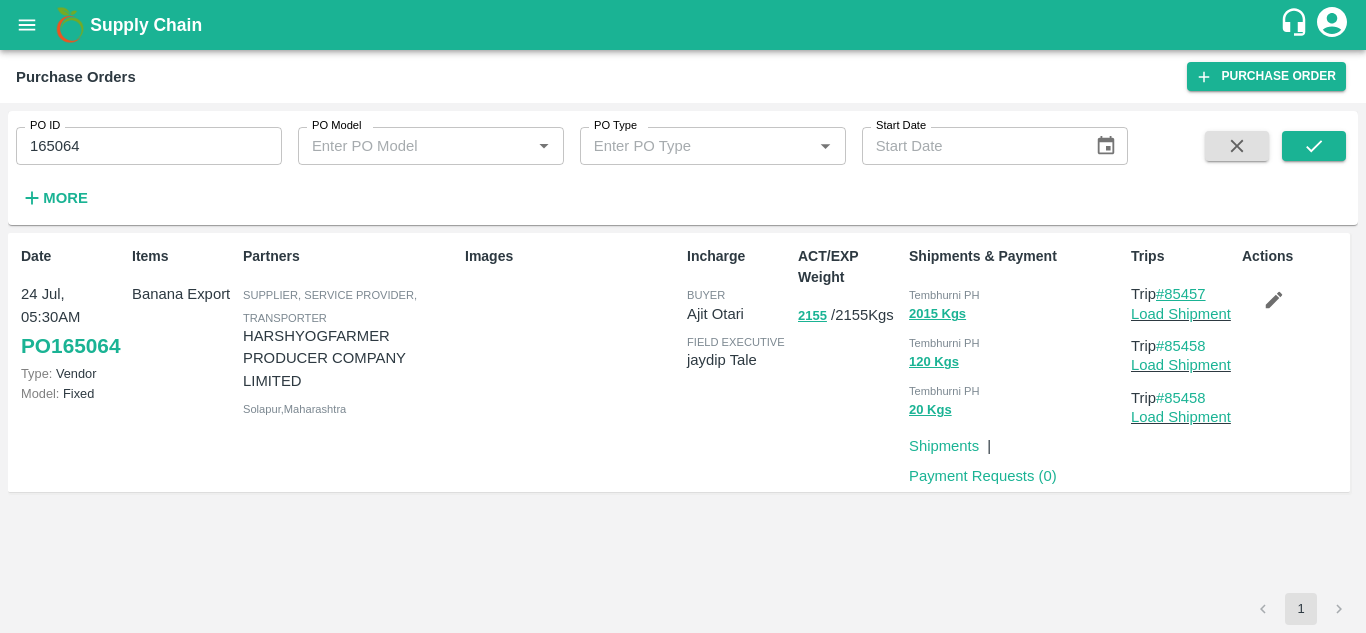 drag, startPoint x: 1216, startPoint y: 291, endPoint x: 1168, endPoint y: 297, distance: 48.373547 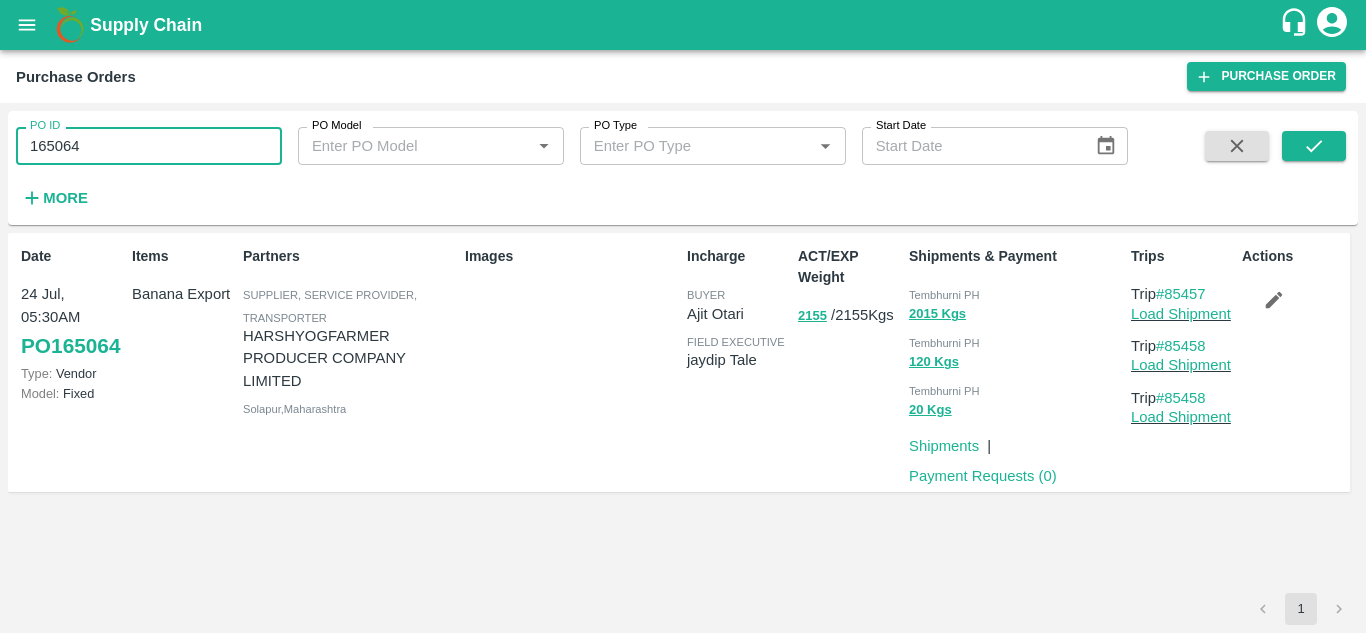 click on "165064" at bounding box center [149, 146] 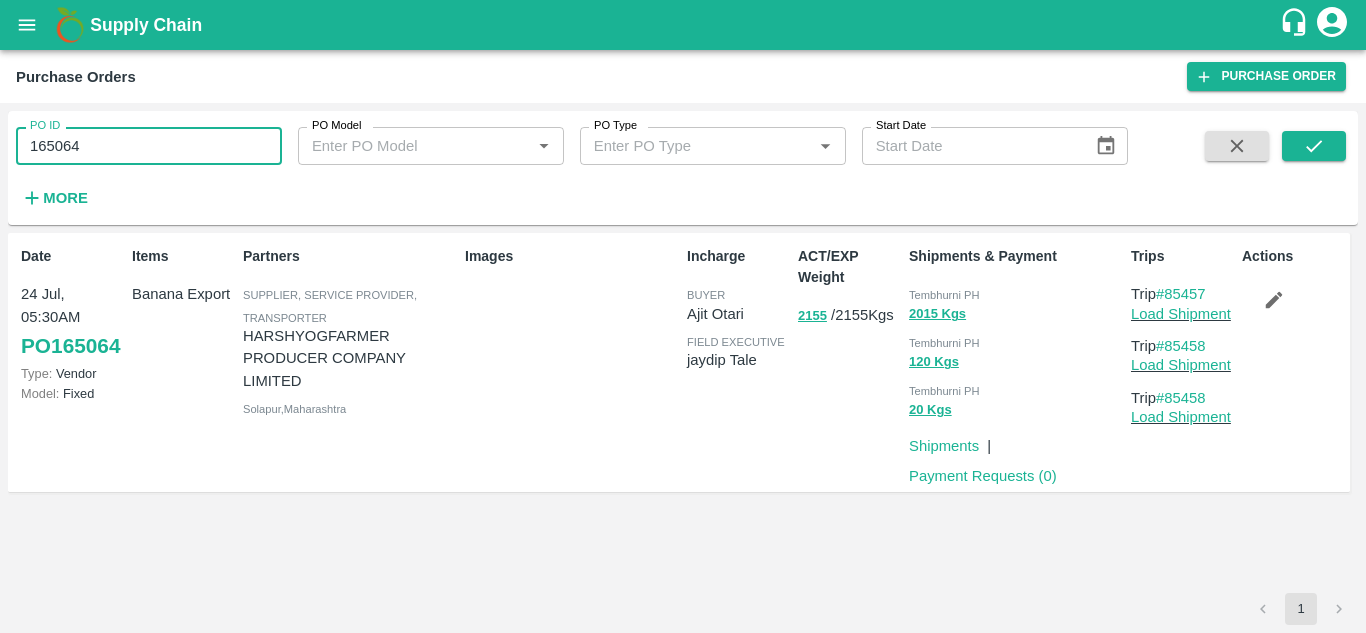 paste 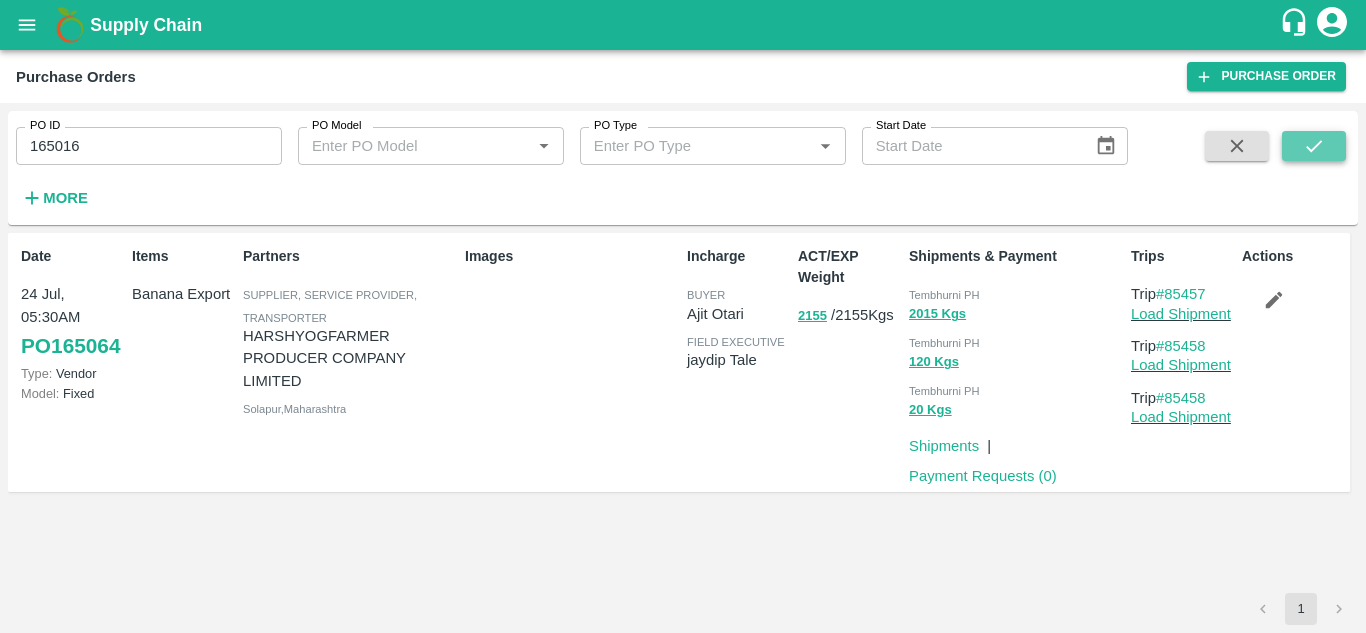 click 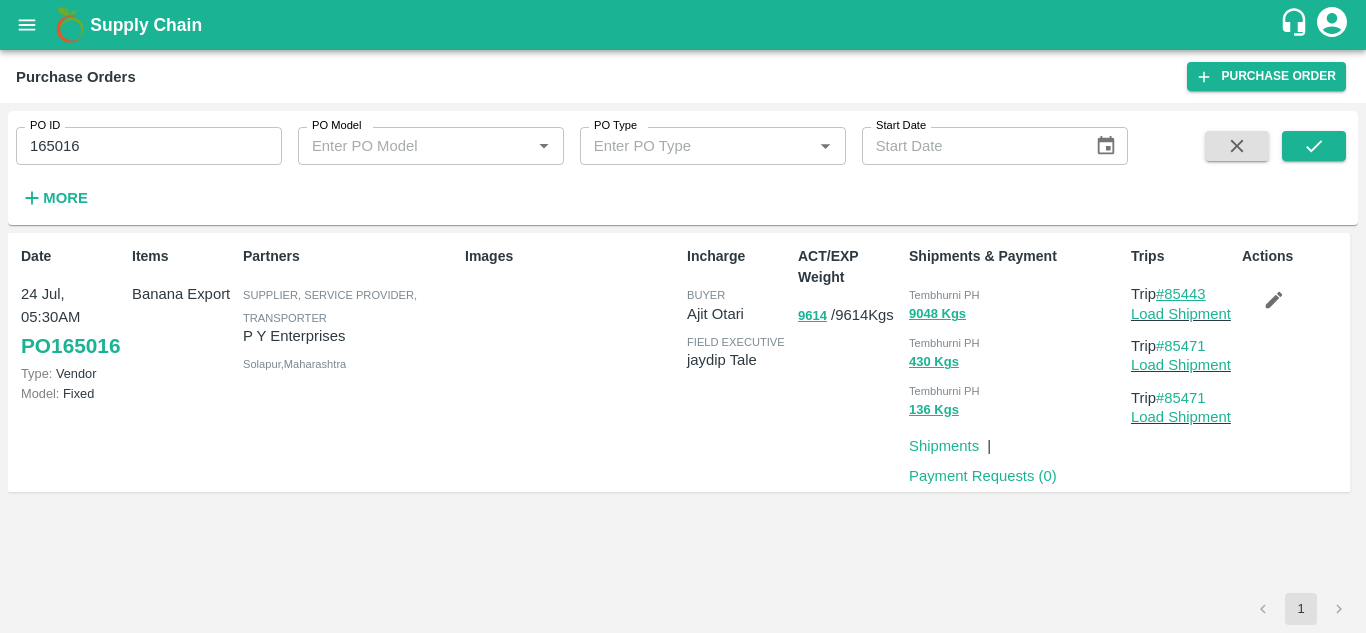 drag, startPoint x: 1219, startPoint y: 292, endPoint x: 1168, endPoint y: 289, distance: 51.088158 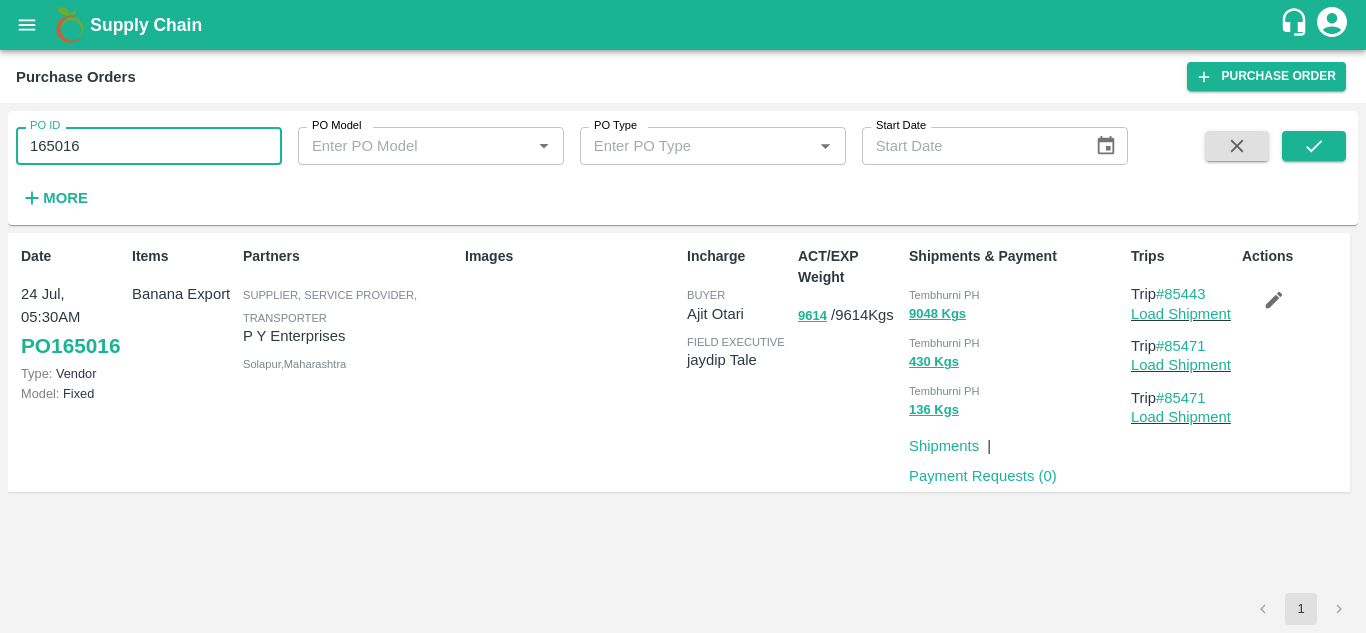 click on "165016" at bounding box center (149, 146) 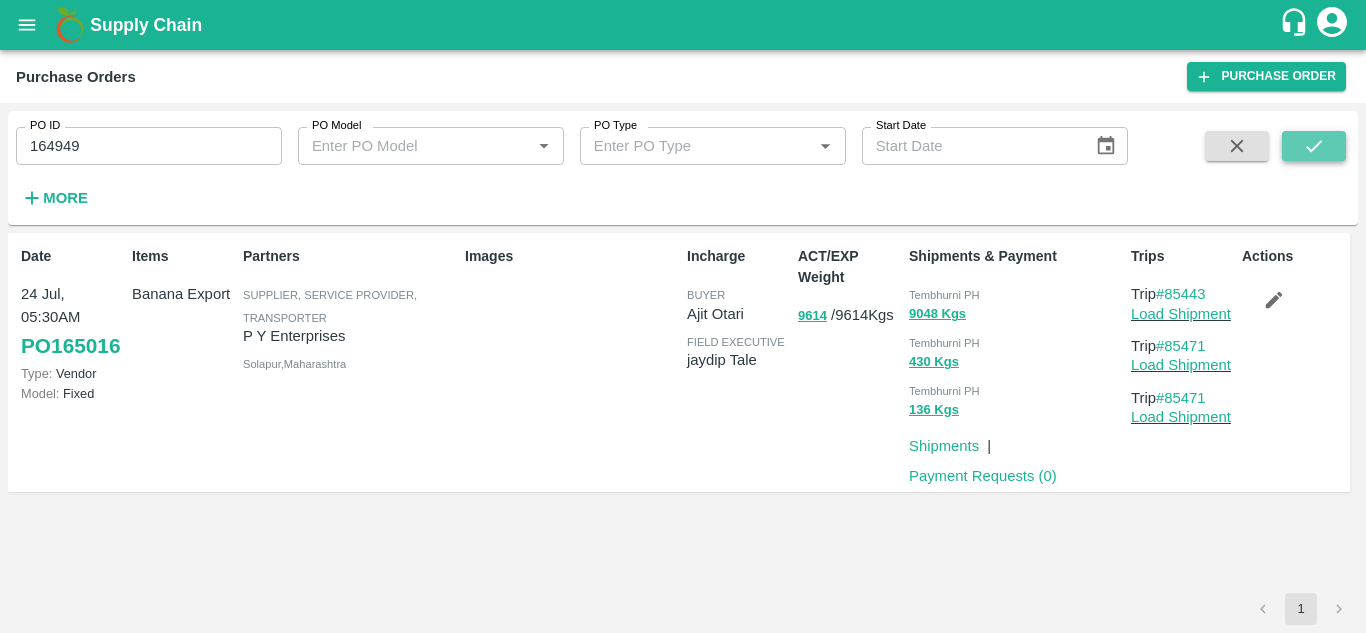 click 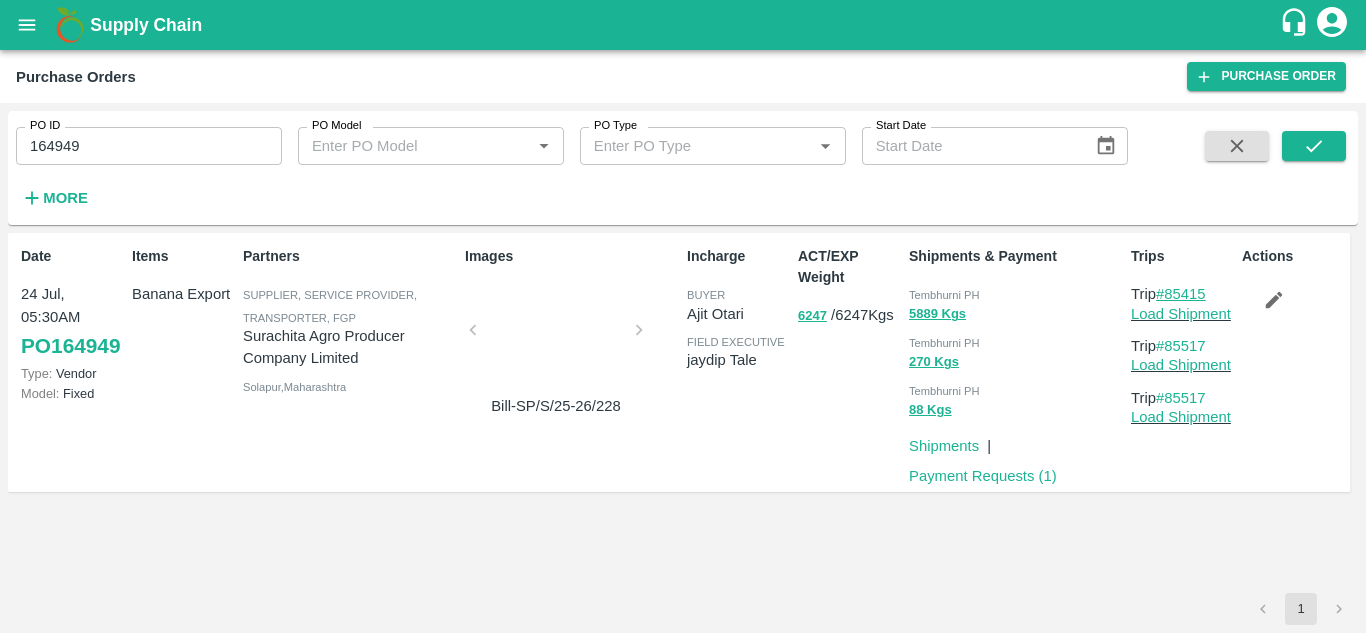 drag, startPoint x: 1213, startPoint y: 295, endPoint x: 1169, endPoint y: 296, distance: 44.011364 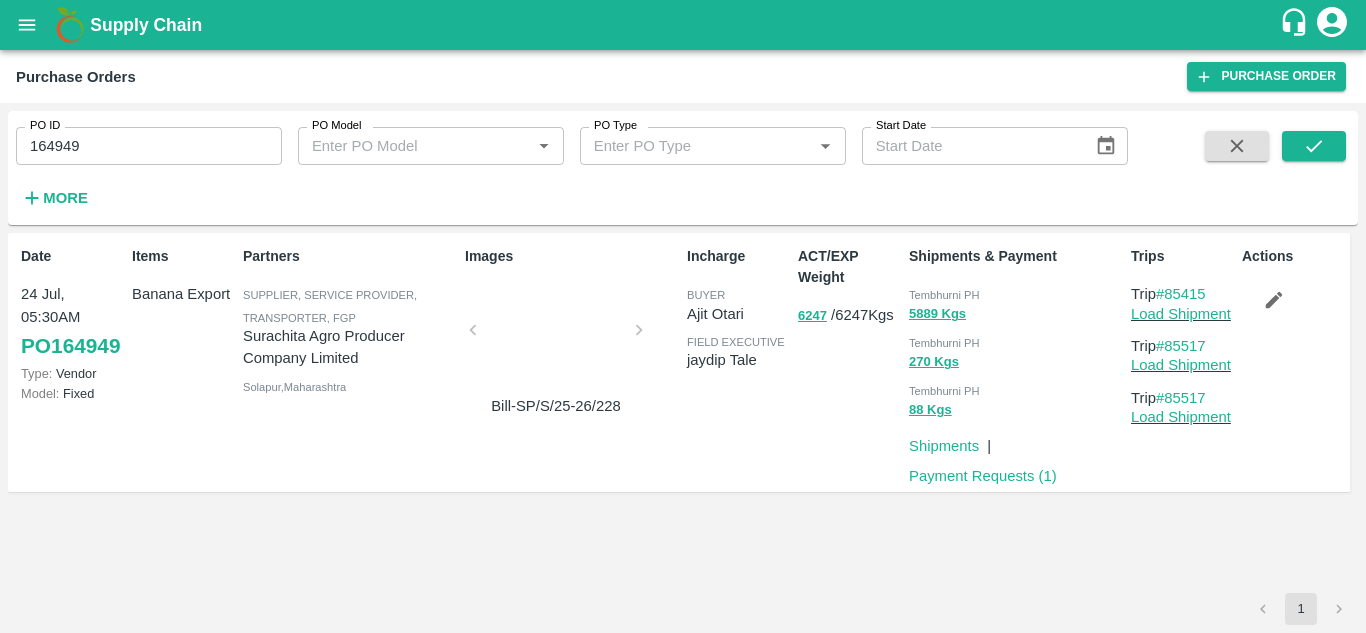 click on "164949" at bounding box center (149, 146) 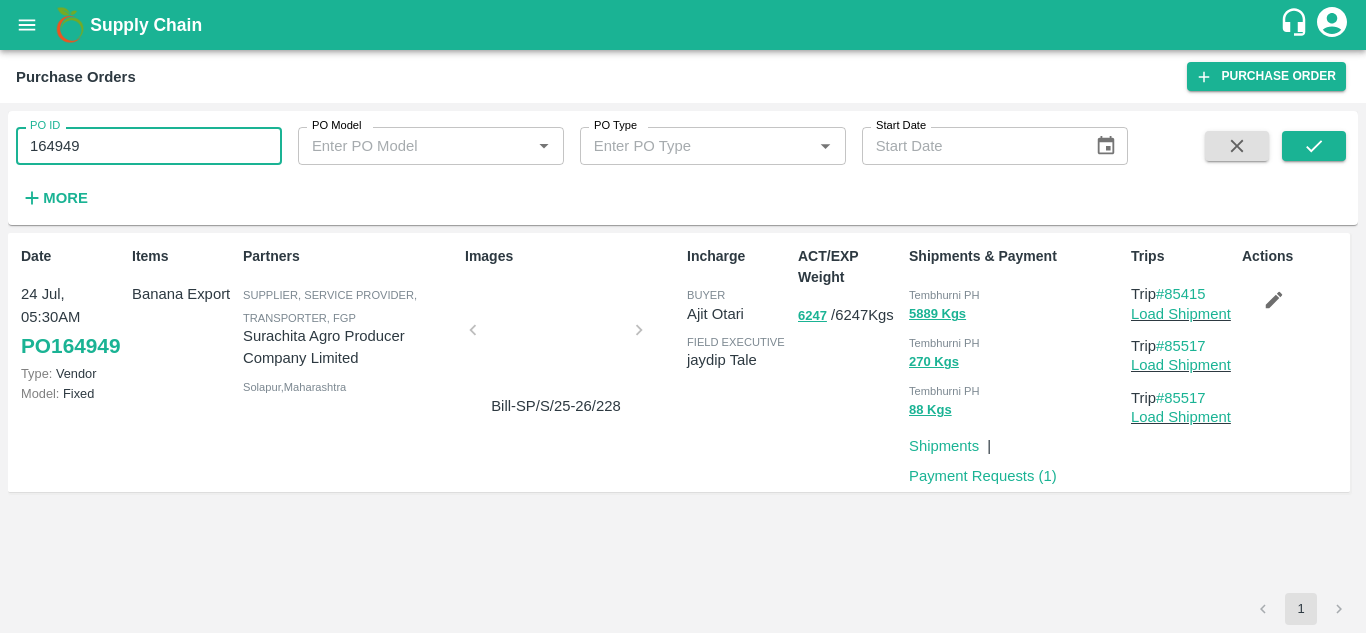 click on "164949" at bounding box center [149, 146] 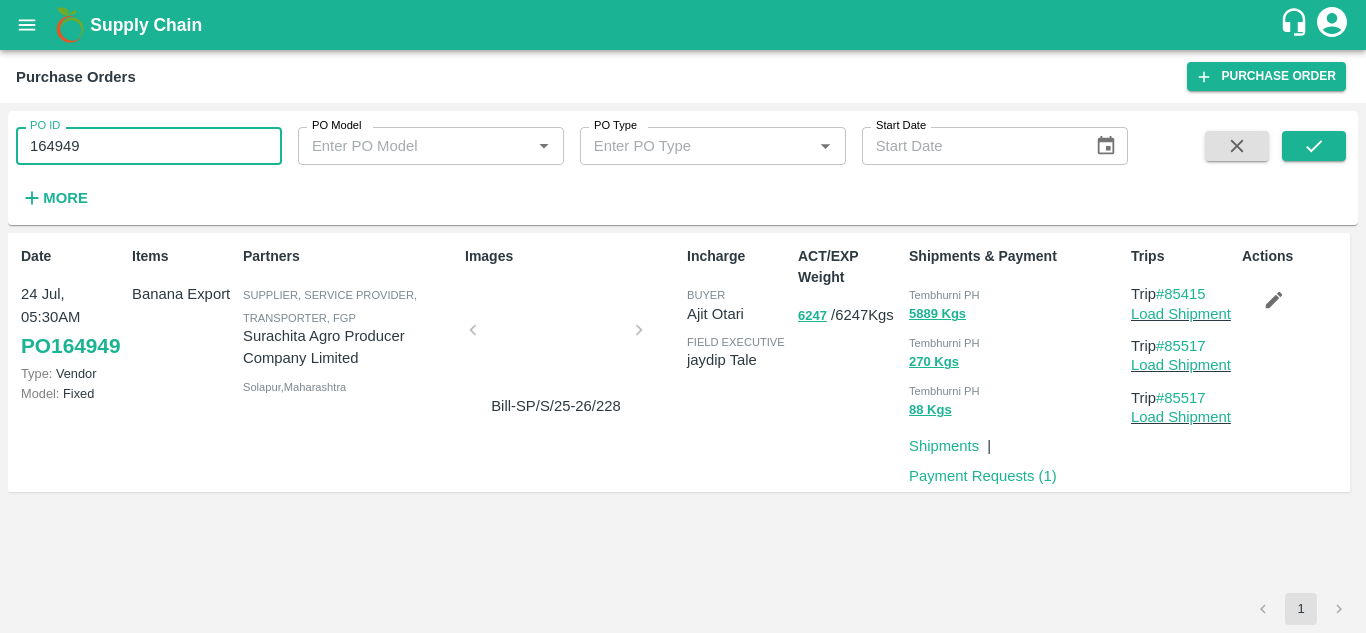 paste 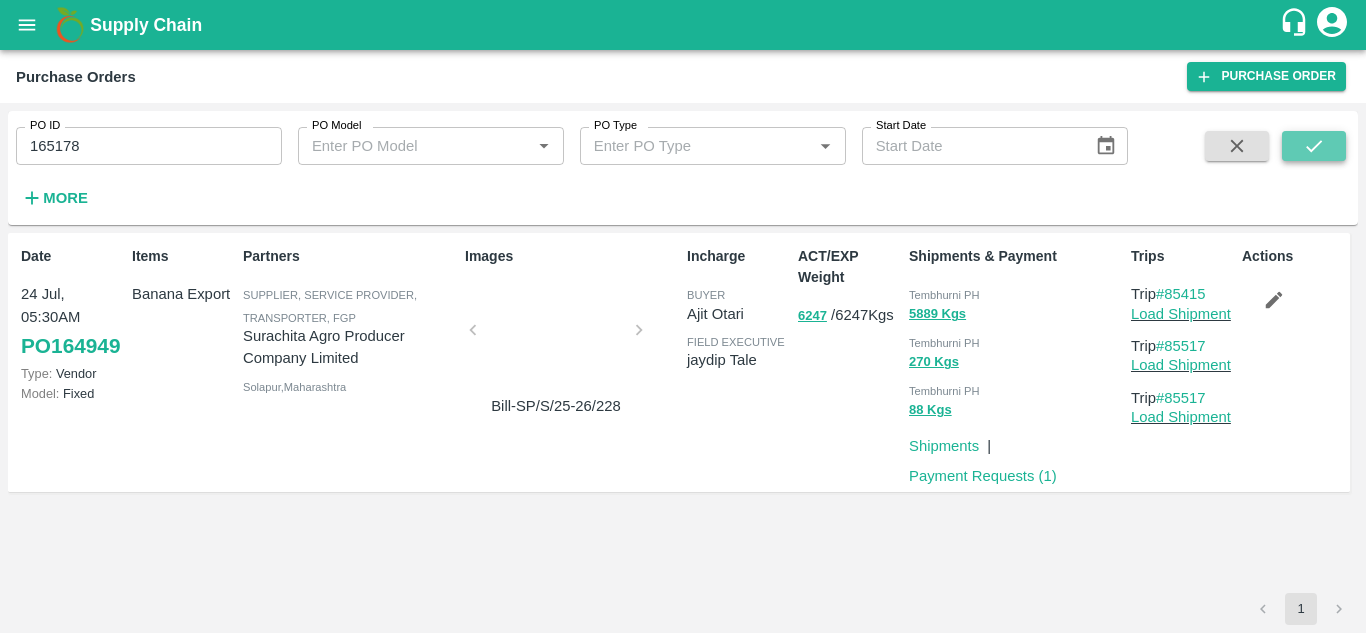 click 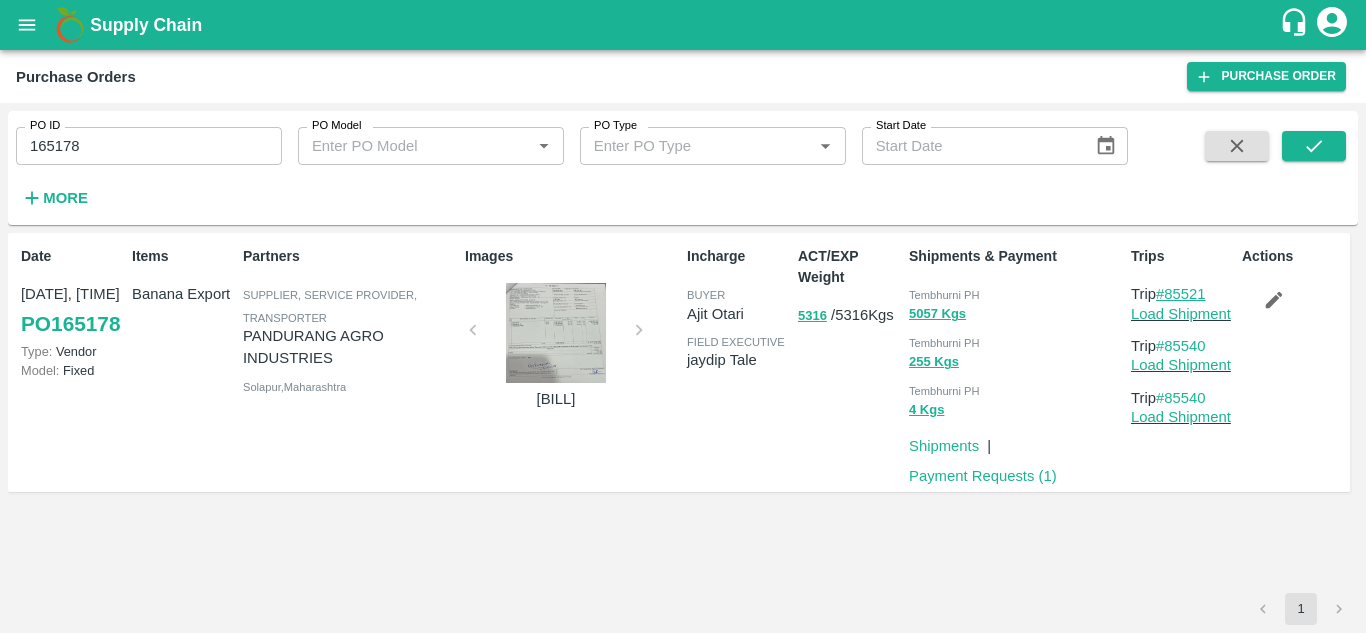 drag, startPoint x: 1212, startPoint y: 289, endPoint x: 1167, endPoint y: 293, distance: 45.17743 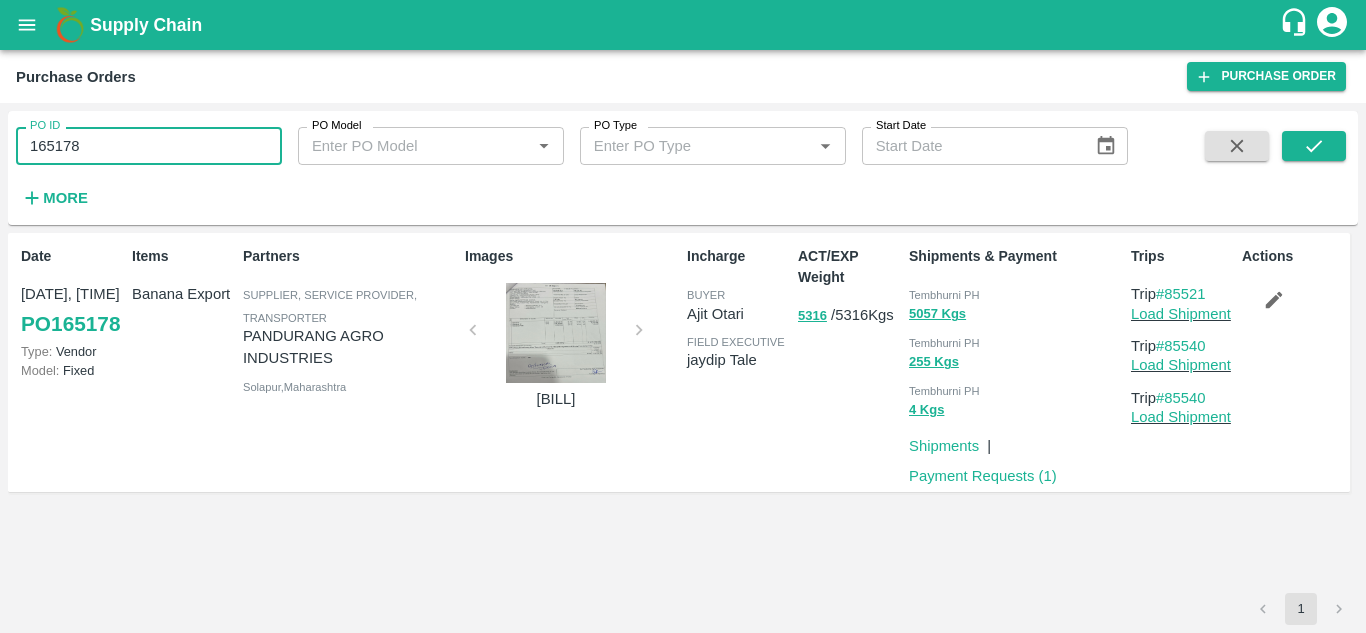 click on "165178" at bounding box center (149, 146) 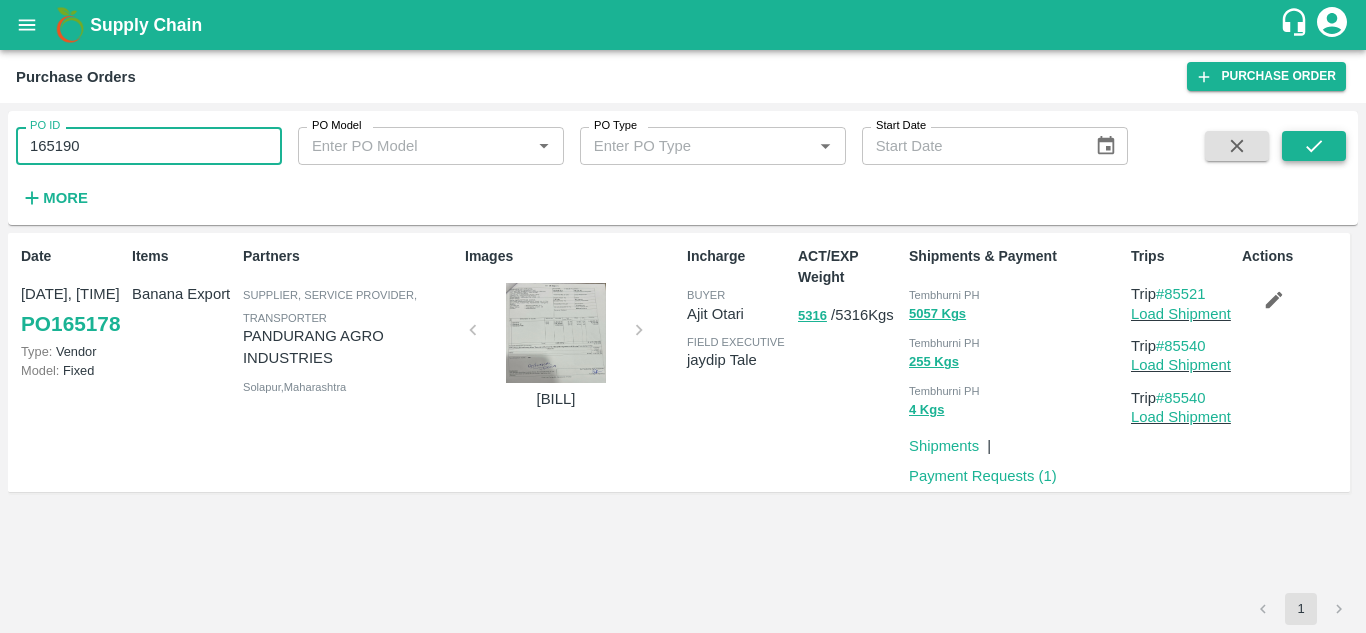 click 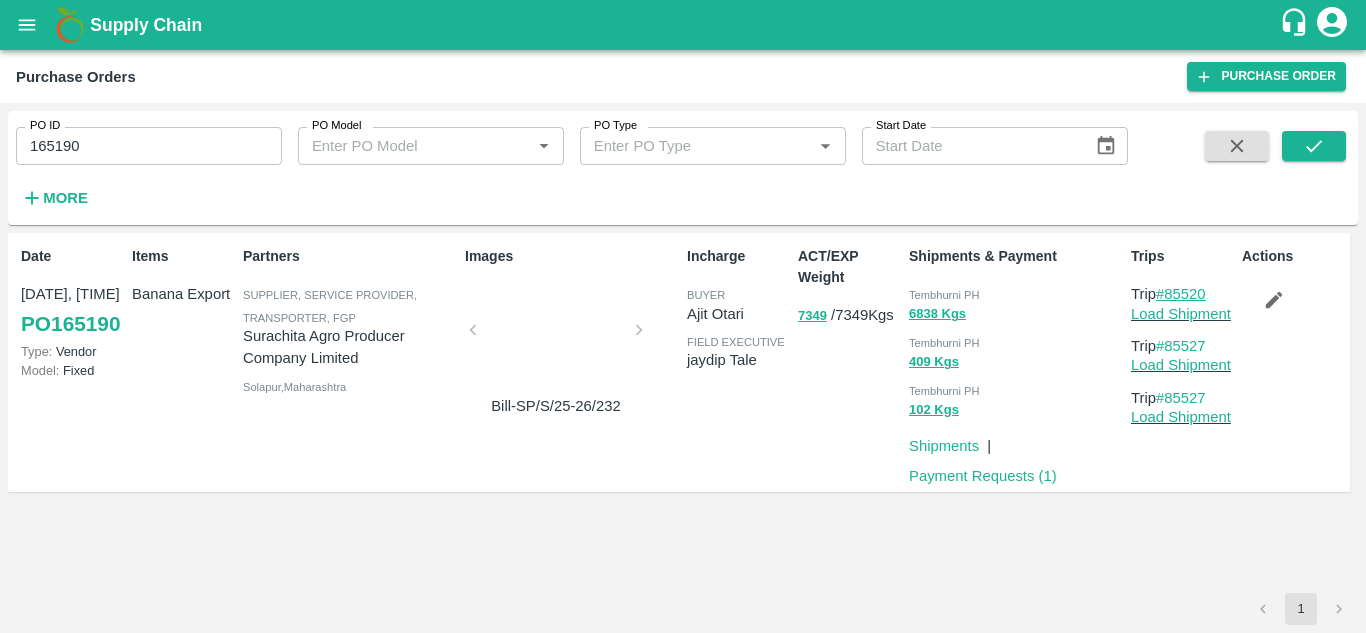 drag, startPoint x: 1221, startPoint y: 292, endPoint x: 1168, endPoint y: 295, distance: 53.08484 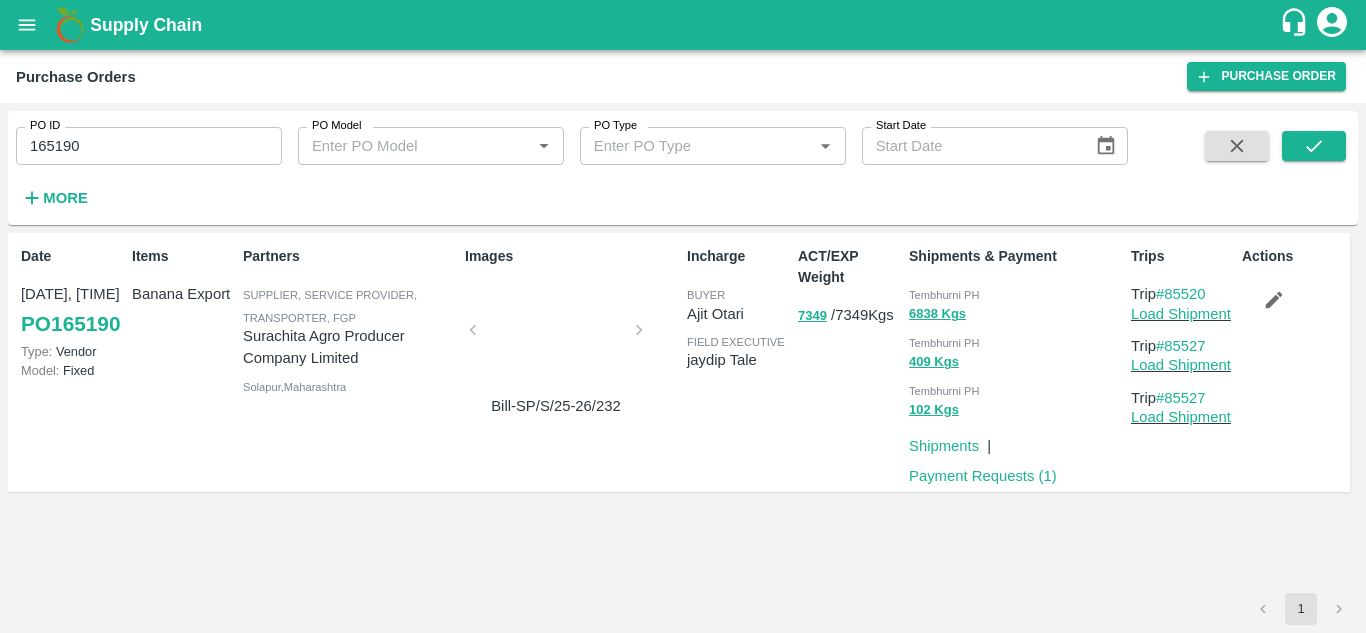 click on "PO ID 165190 PO ID" at bounding box center (141, 138) 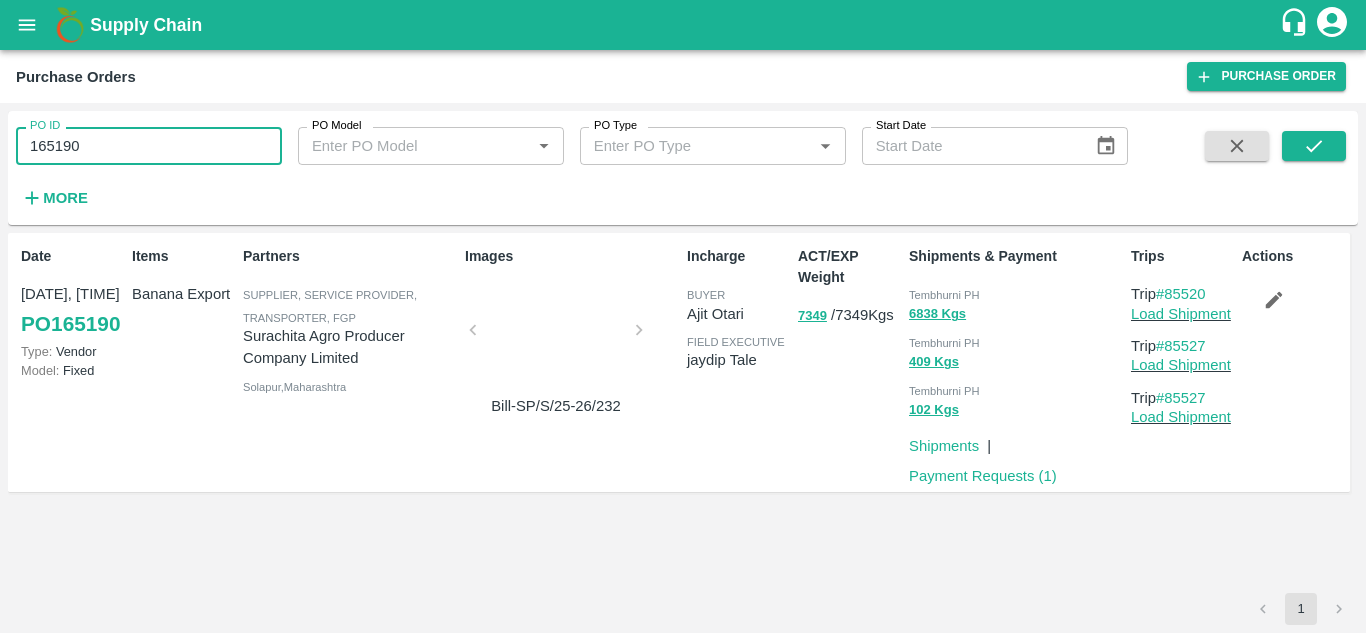 click on "165190" at bounding box center [149, 146] 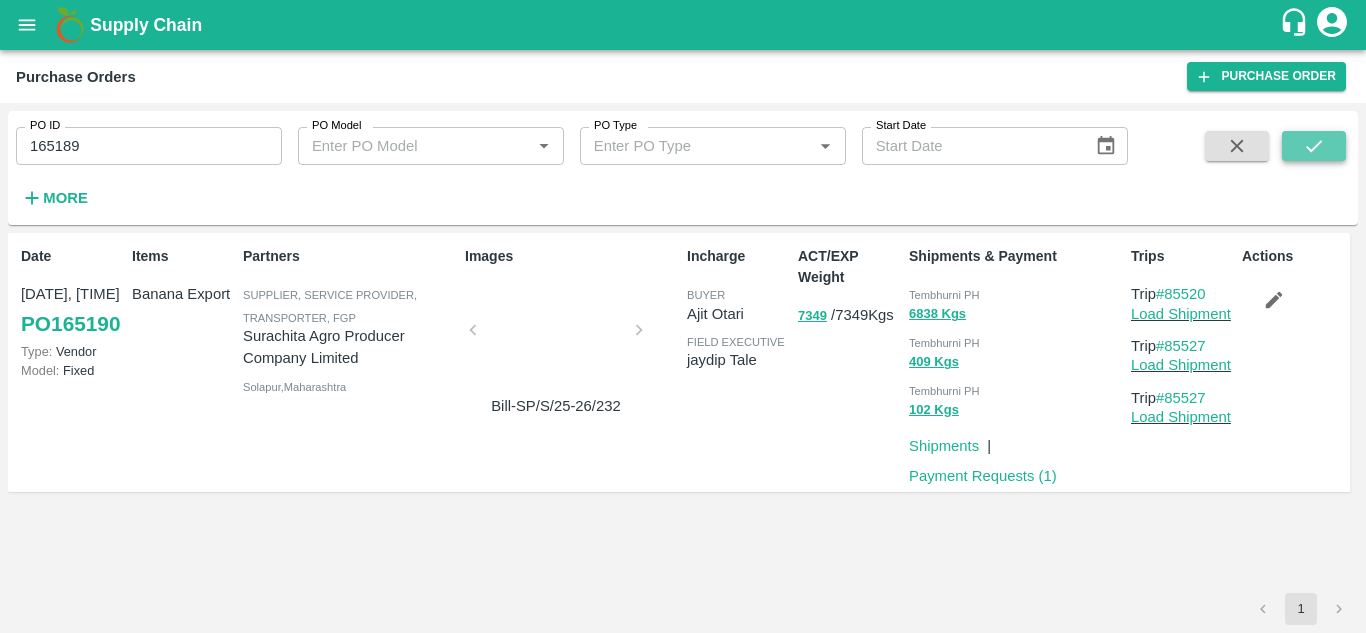 click at bounding box center [1314, 146] 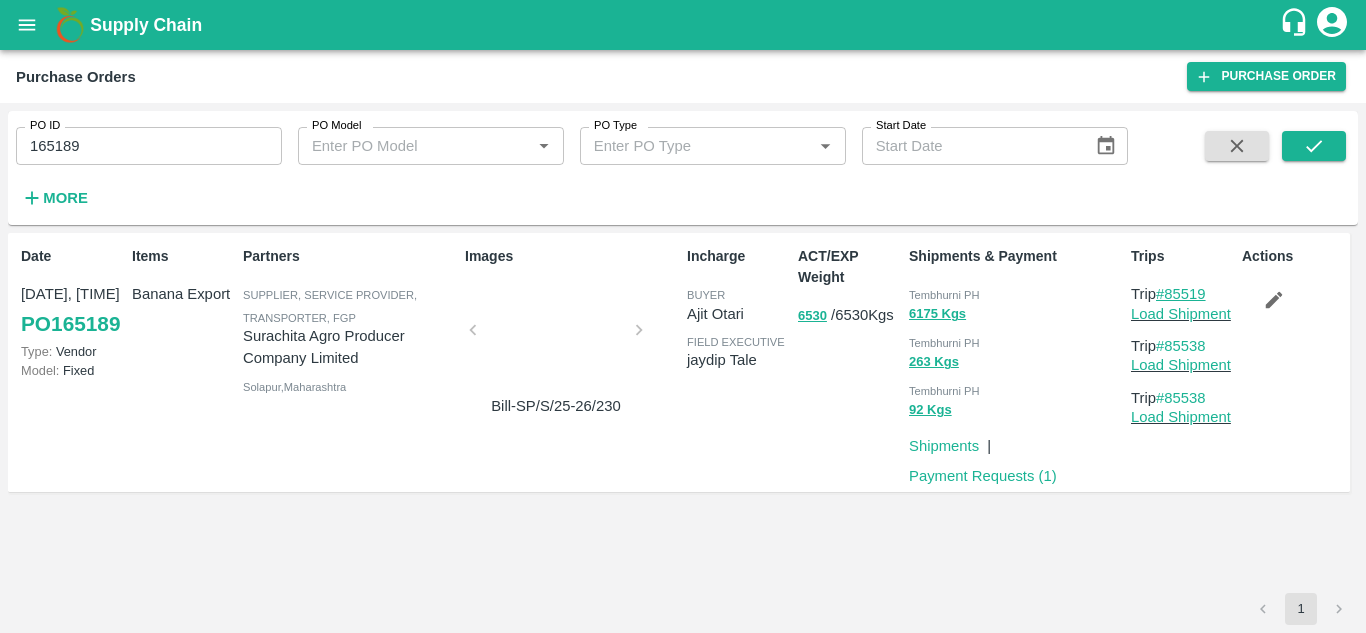 drag, startPoint x: 1215, startPoint y: 292, endPoint x: 1167, endPoint y: 290, distance: 48.04165 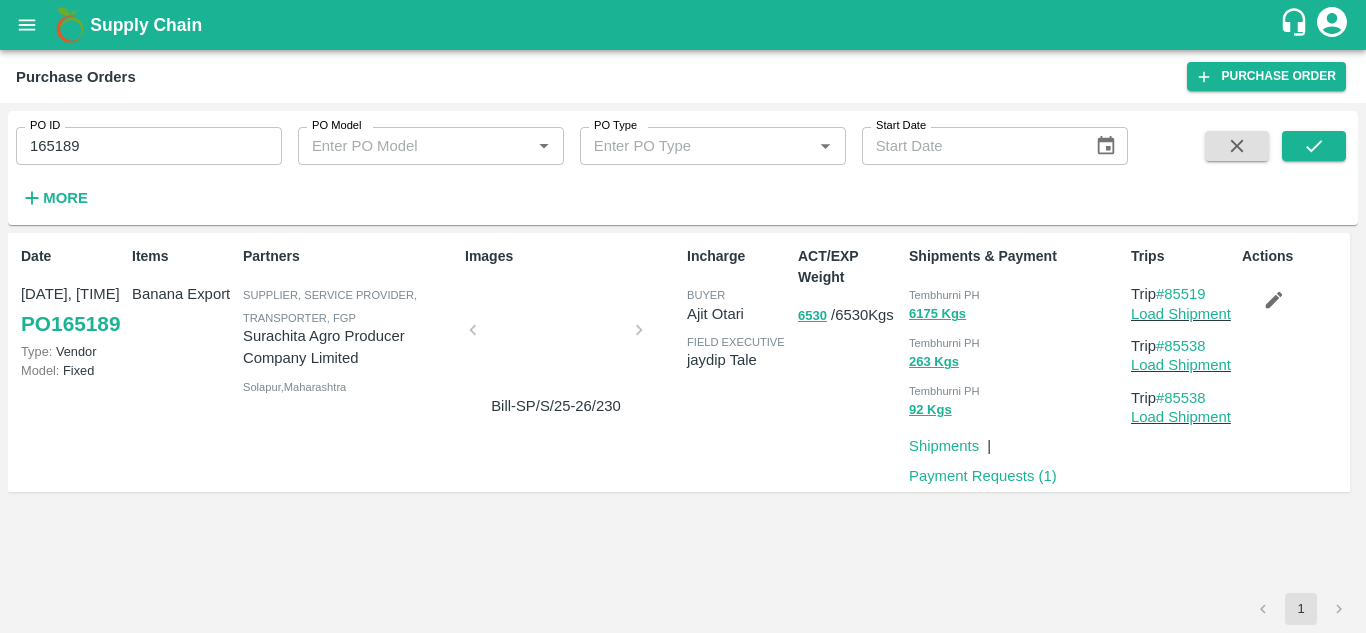 click on "165189" at bounding box center (149, 146) 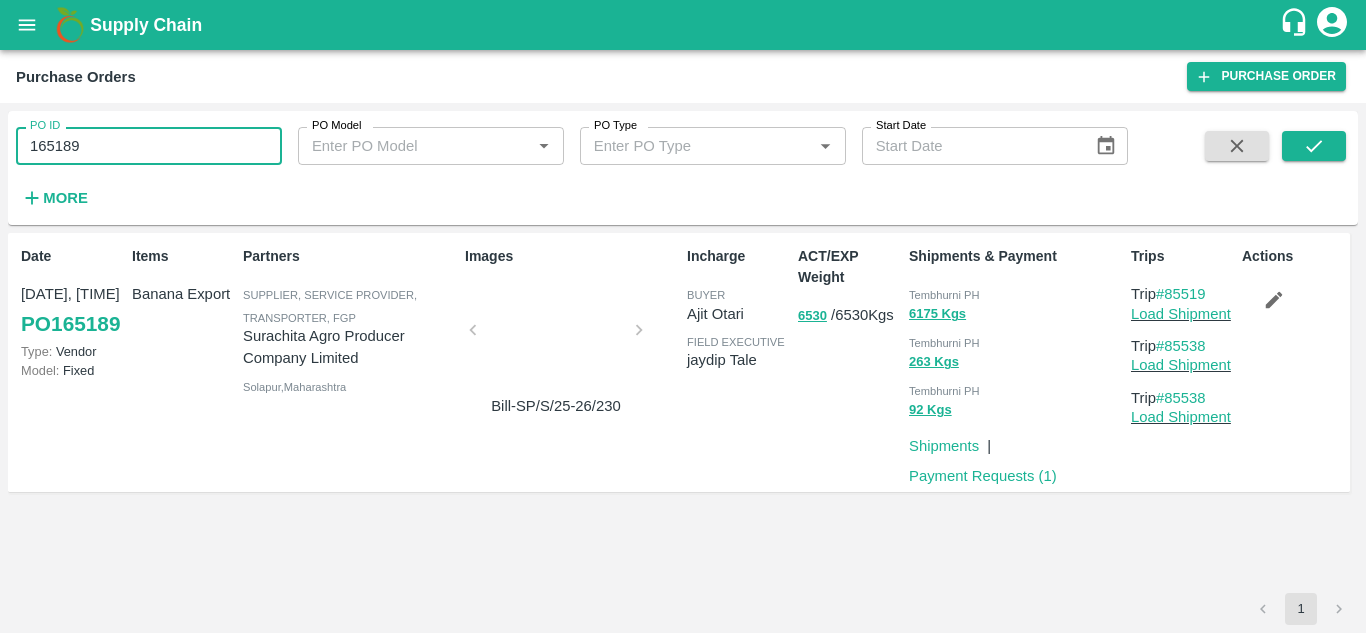 click on "165189" at bounding box center [149, 146] 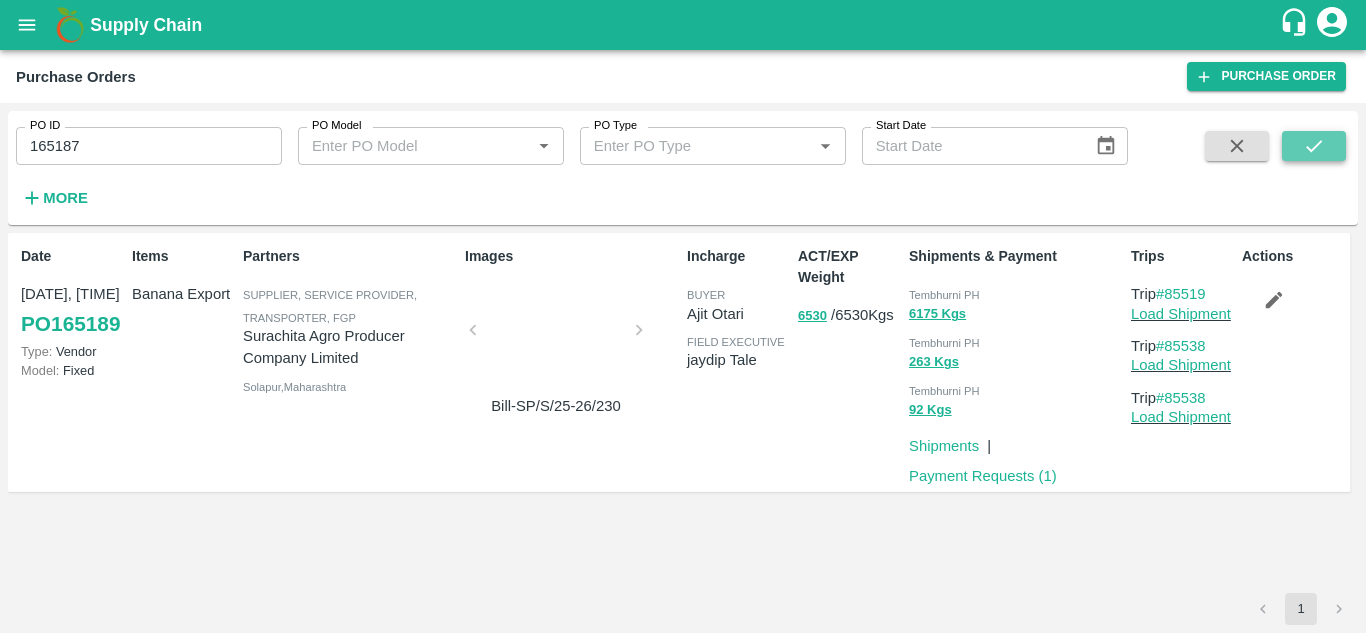 click 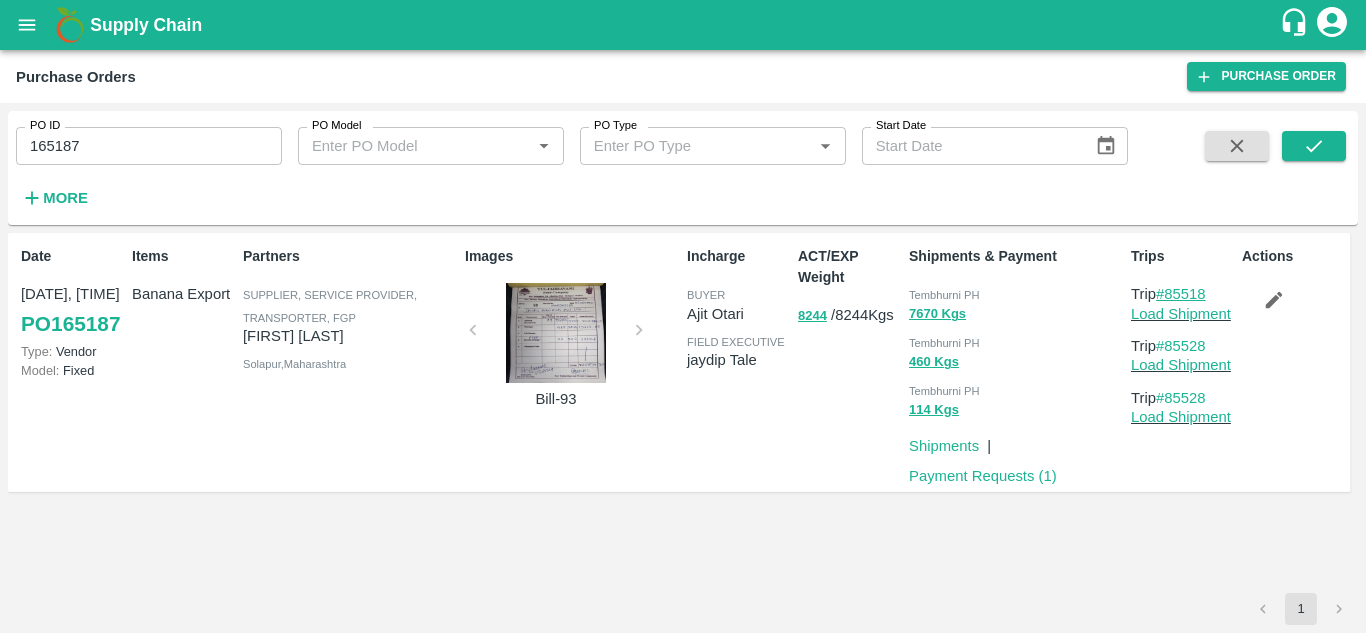 drag, startPoint x: 1215, startPoint y: 297, endPoint x: 1166, endPoint y: 297, distance: 49 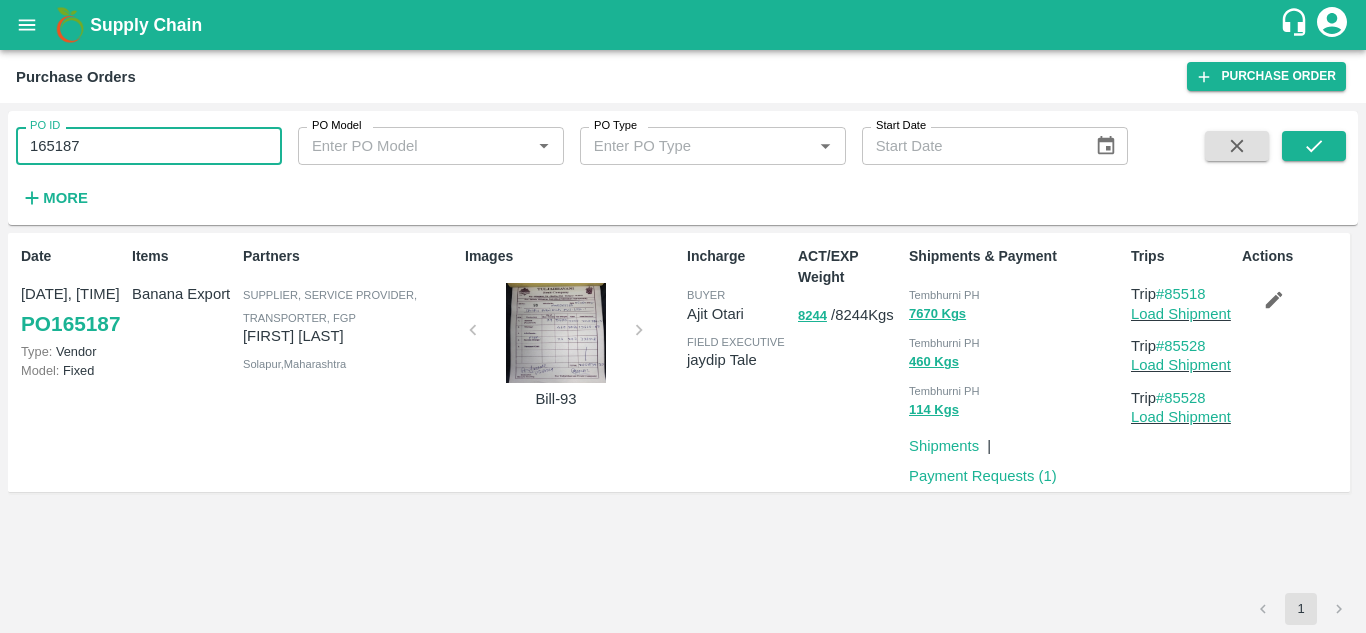 click on "165187" at bounding box center (149, 146) 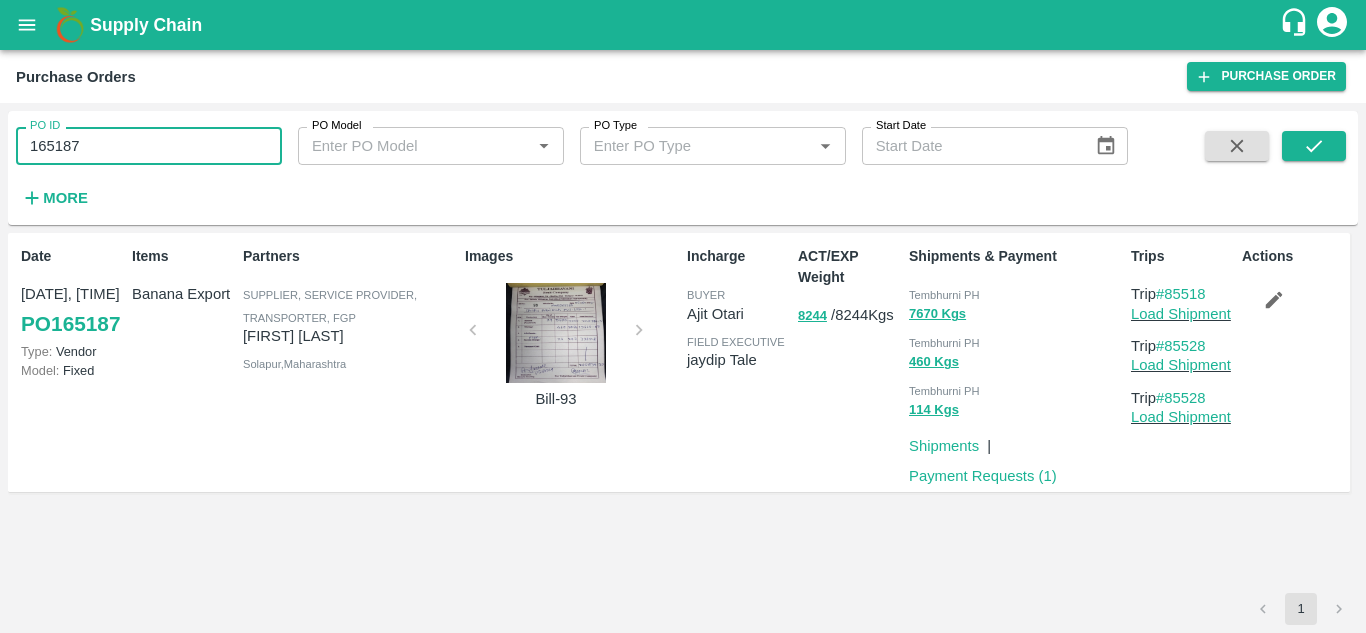 paste 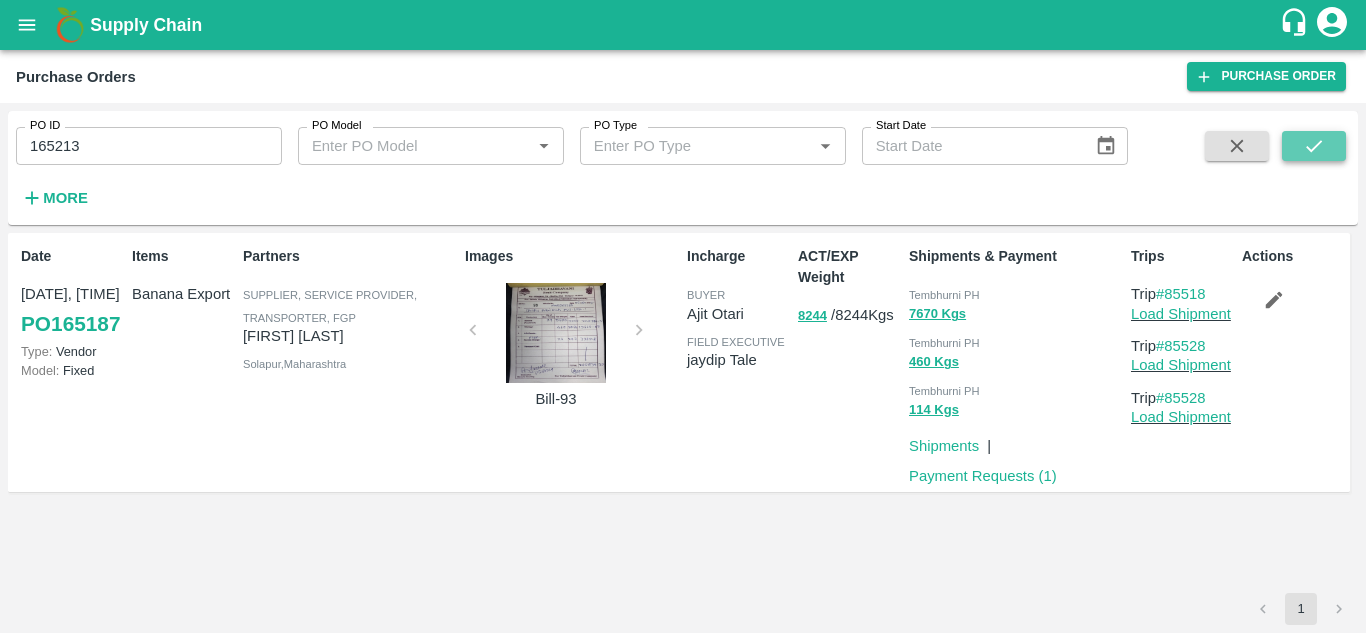 click 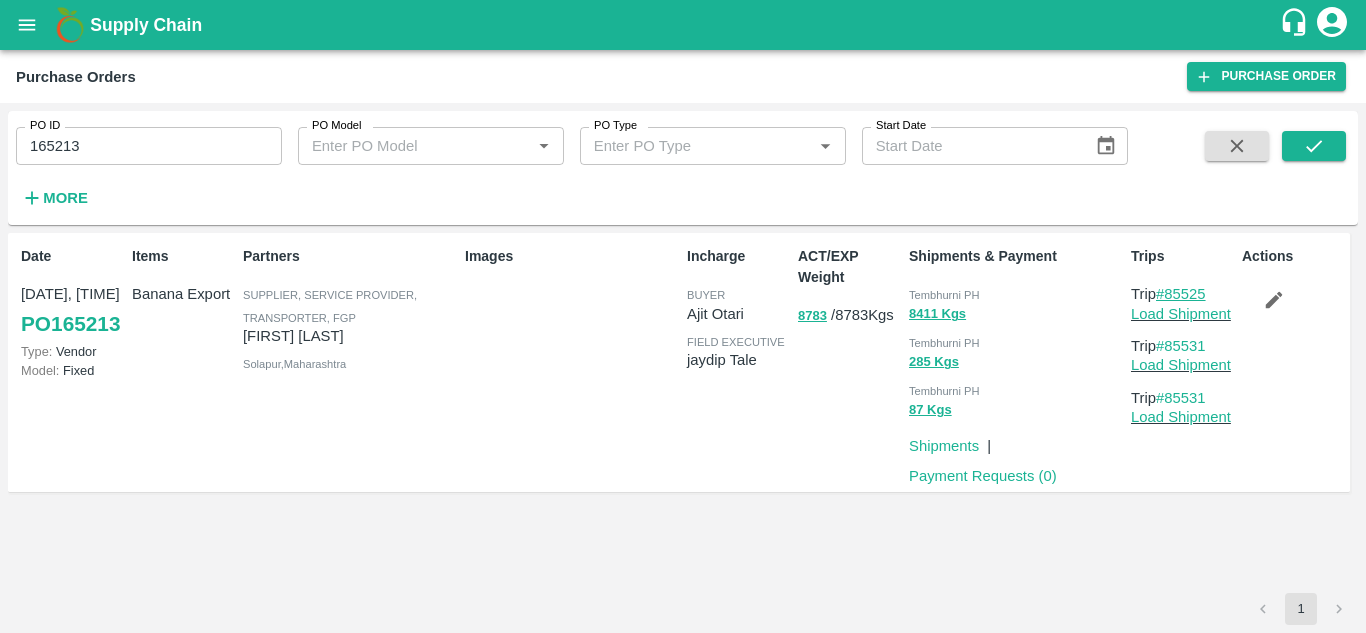 drag, startPoint x: 1219, startPoint y: 286, endPoint x: 1168, endPoint y: 291, distance: 51.24451 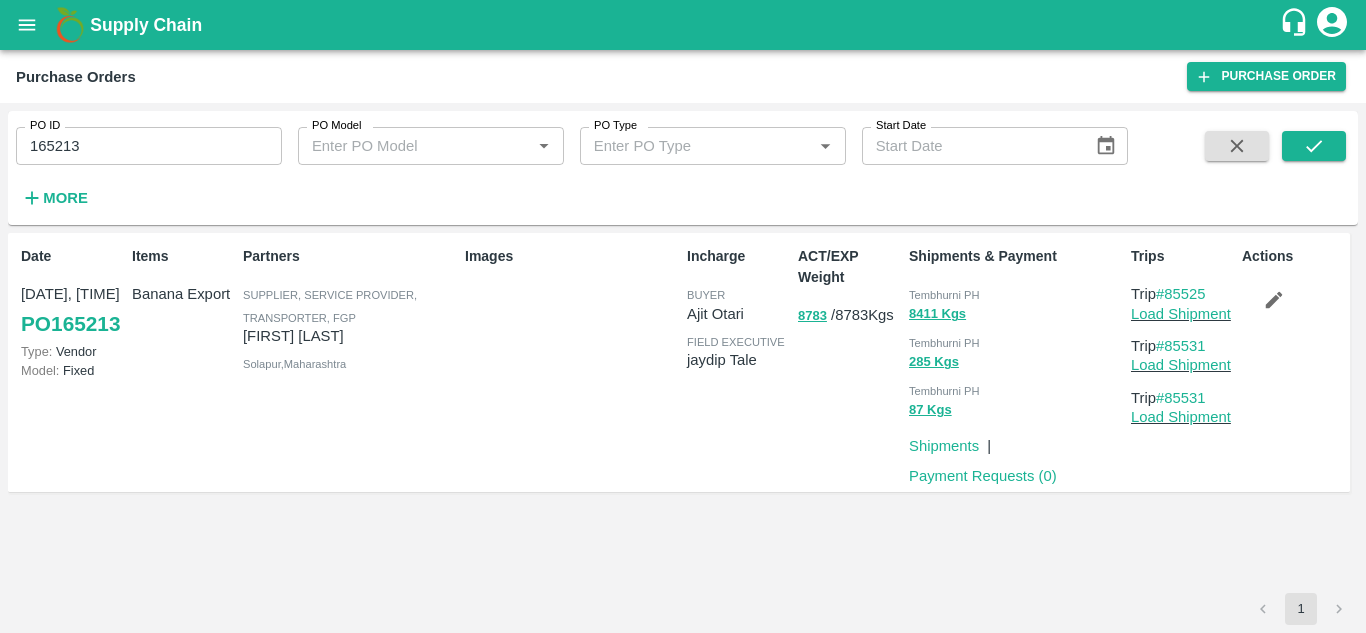 click on "165213" at bounding box center [149, 146] 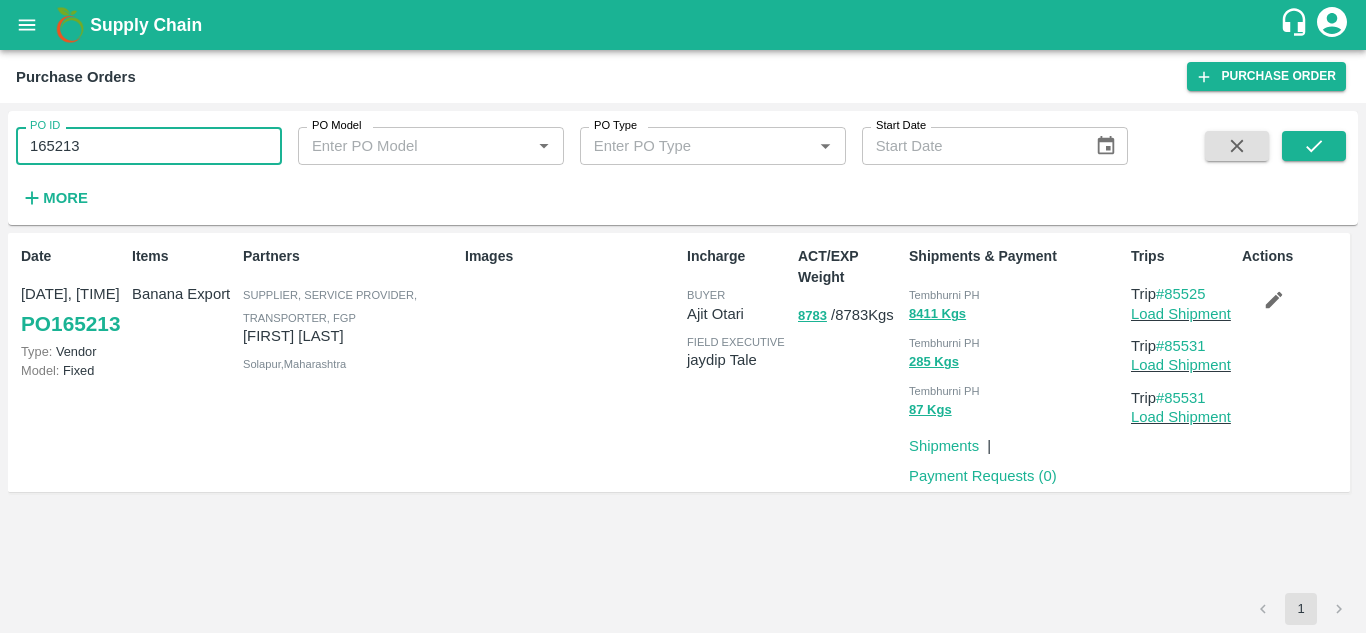 click on "165213" at bounding box center [149, 146] 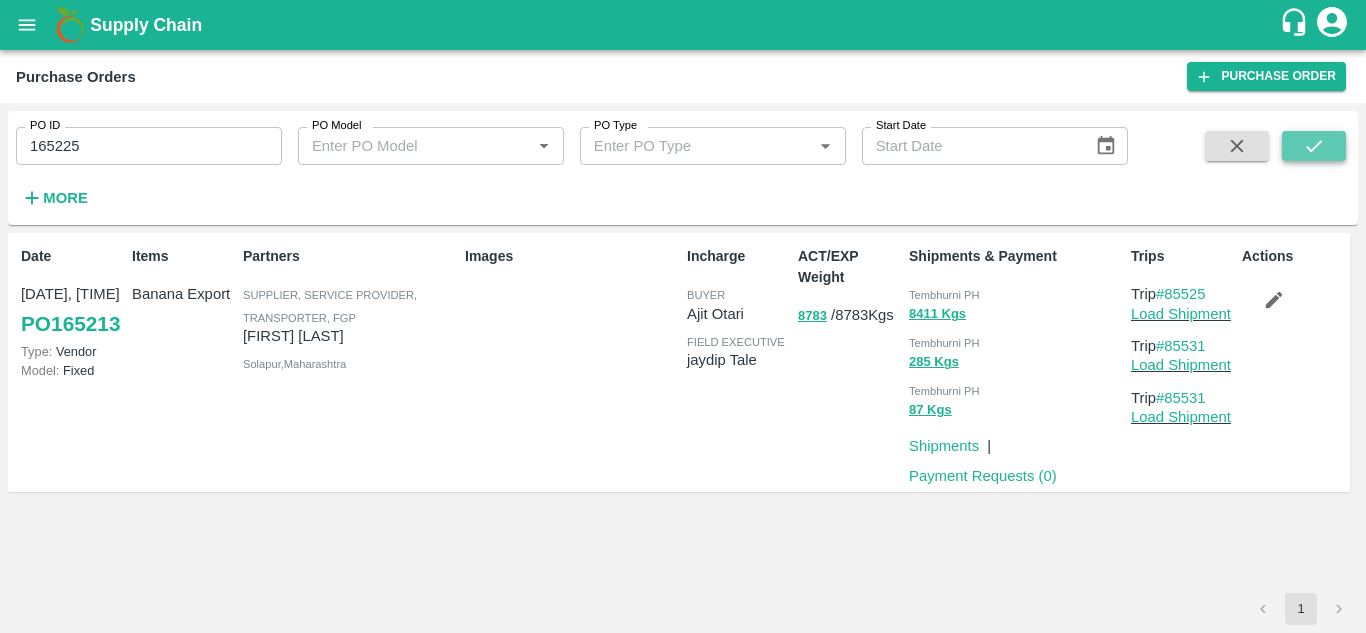click 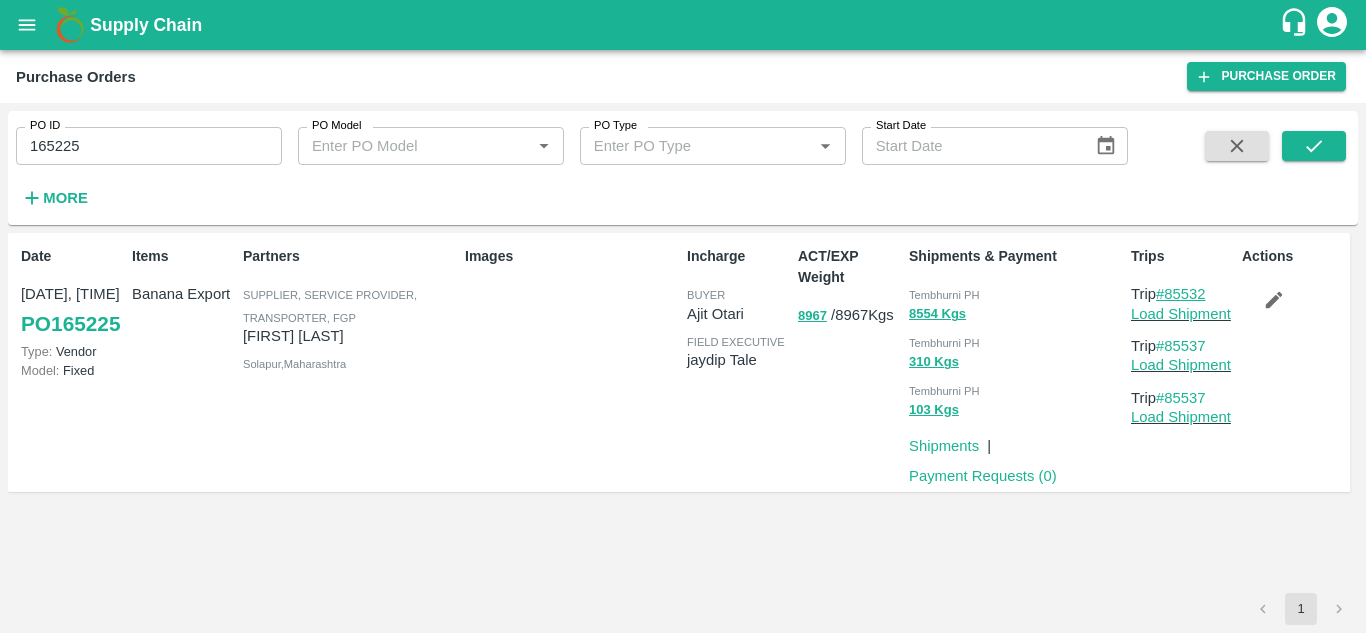drag, startPoint x: 1222, startPoint y: 295, endPoint x: 1167, endPoint y: 296, distance: 55.00909 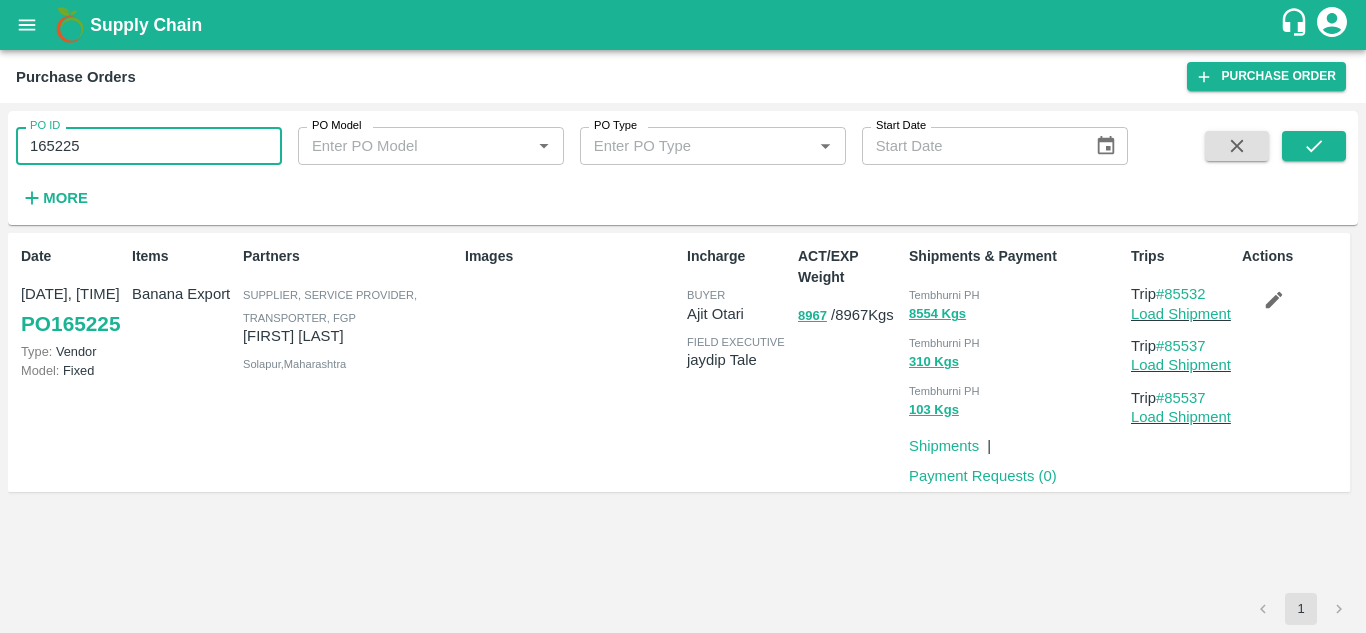 click on "165225" at bounding box center (149, 146) 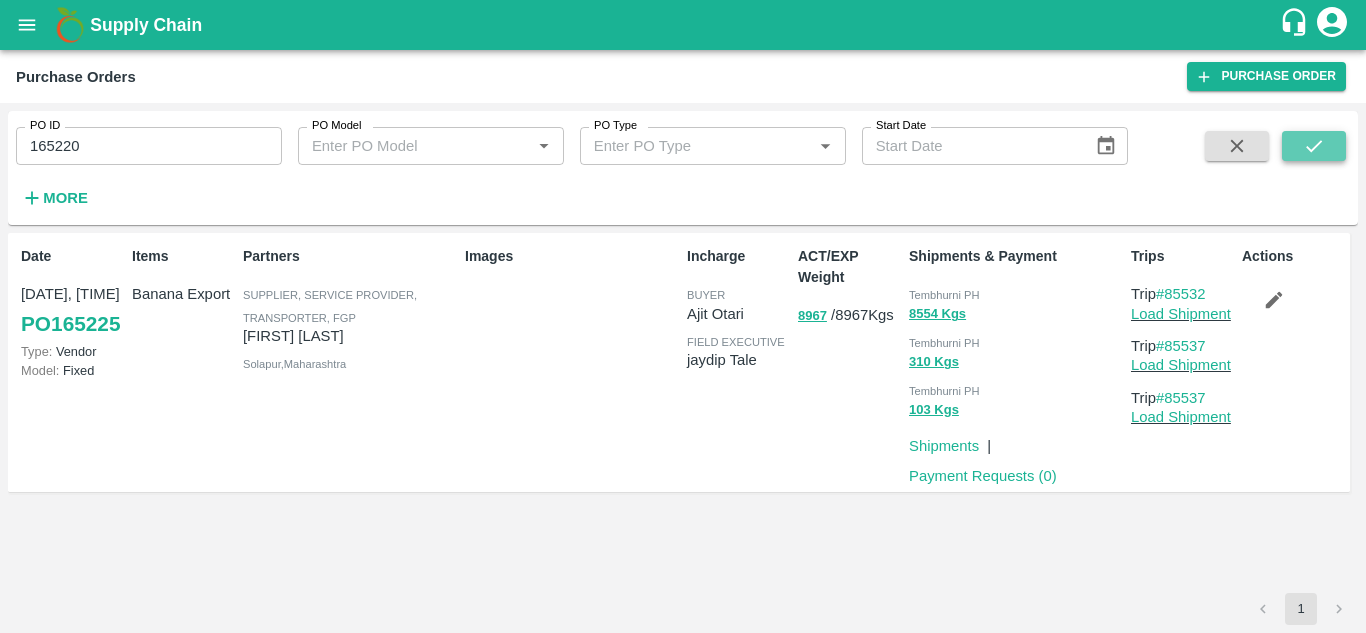 click 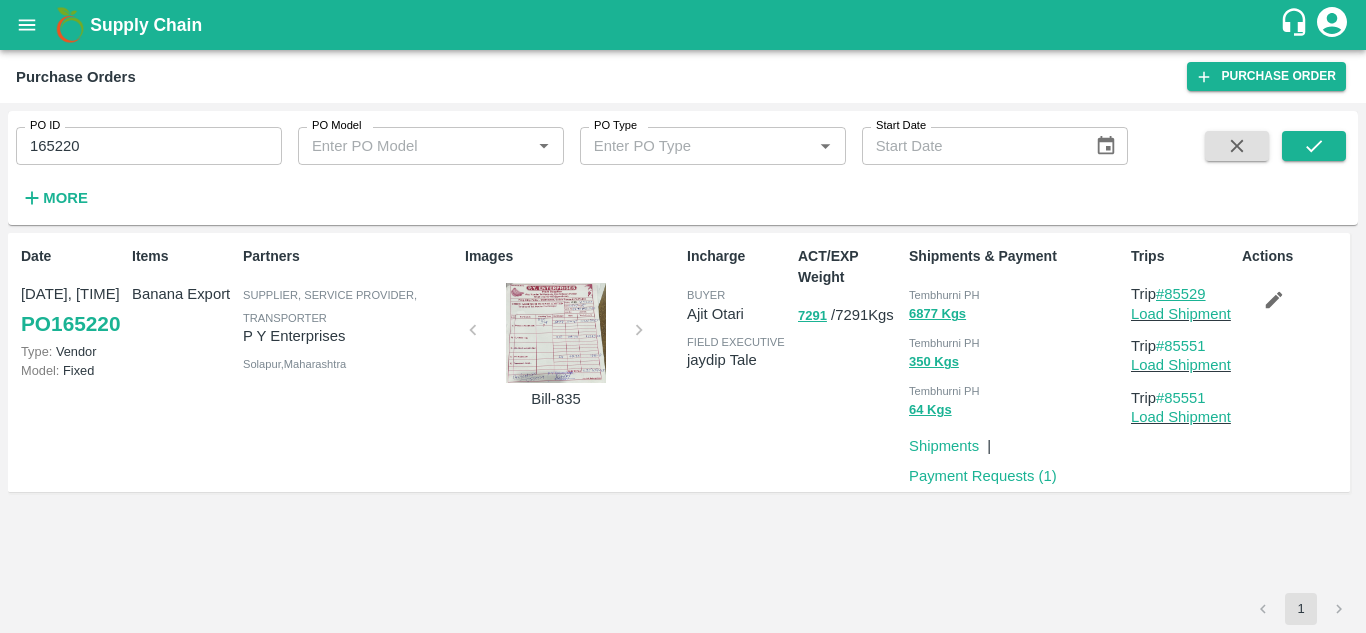 drag, startPoint x: 1213, startPoint y: 289, endPoint x: 1170, endPoint y: 295, distance: 43.416588 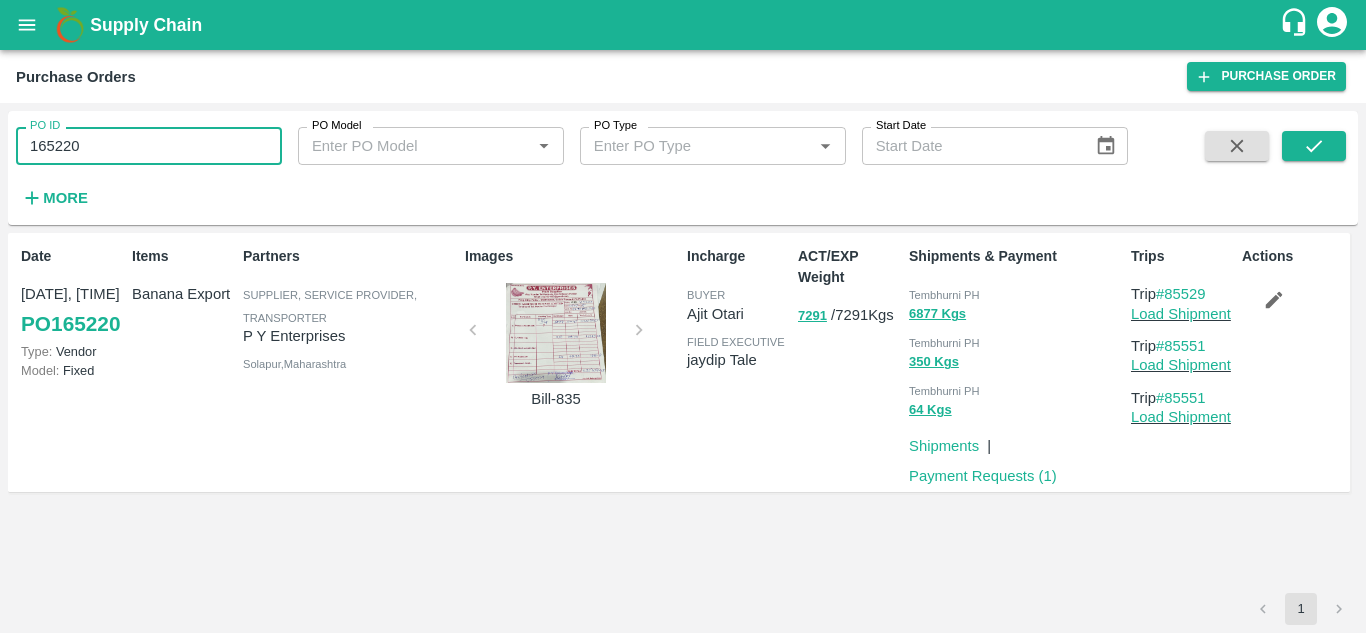 click on "165220" at bounding box center (149, 146) 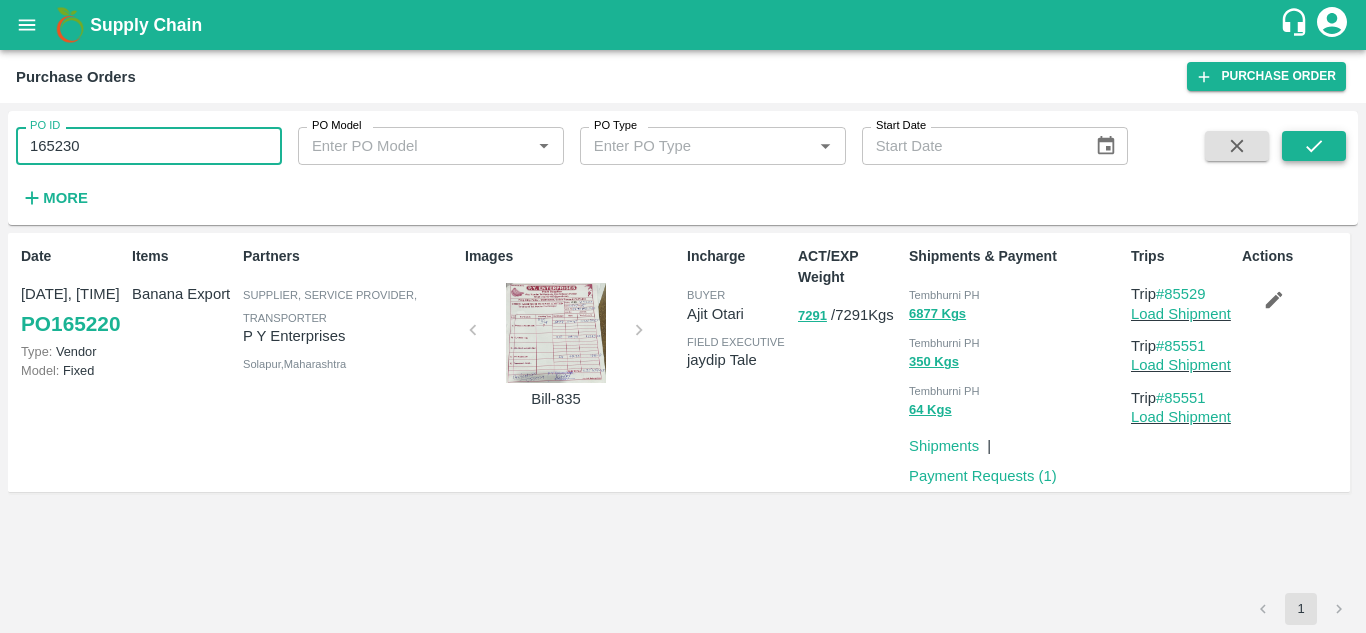 click 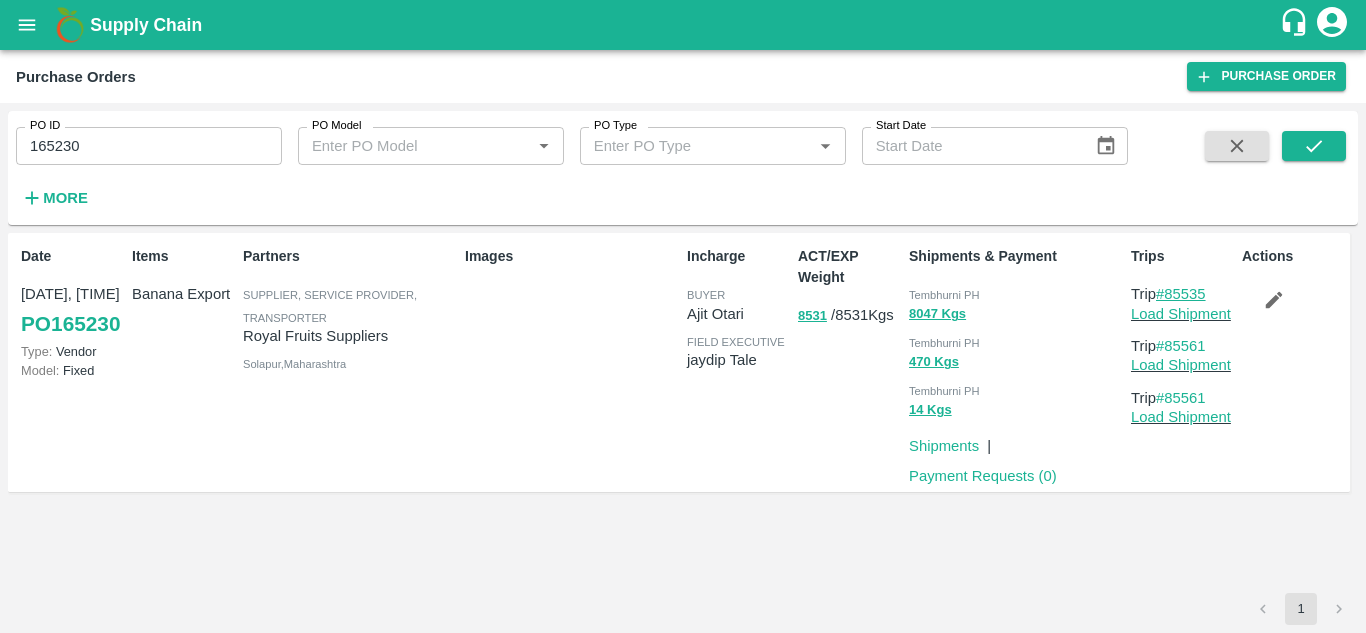 drag, startPoint x: 1215, startPoint y: 287, endPoint x: 1165, endPoint y: 292, distance: 50.24938 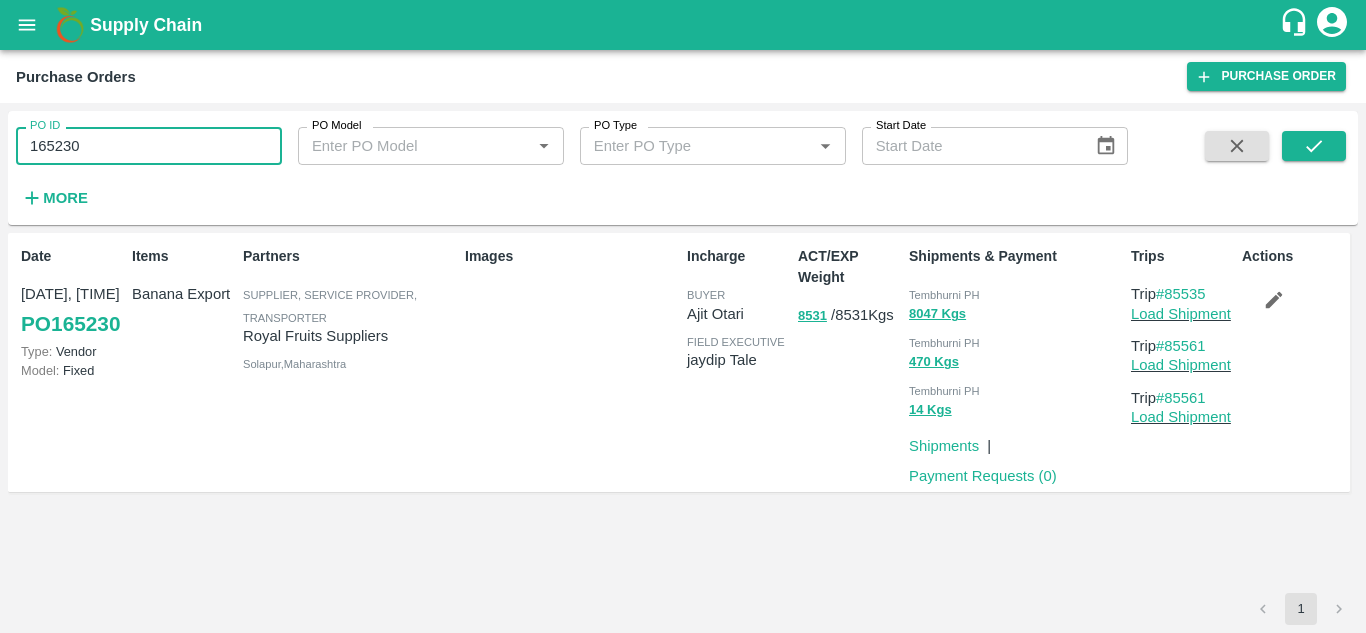 click on "165230" at bounding box center [149, 146] 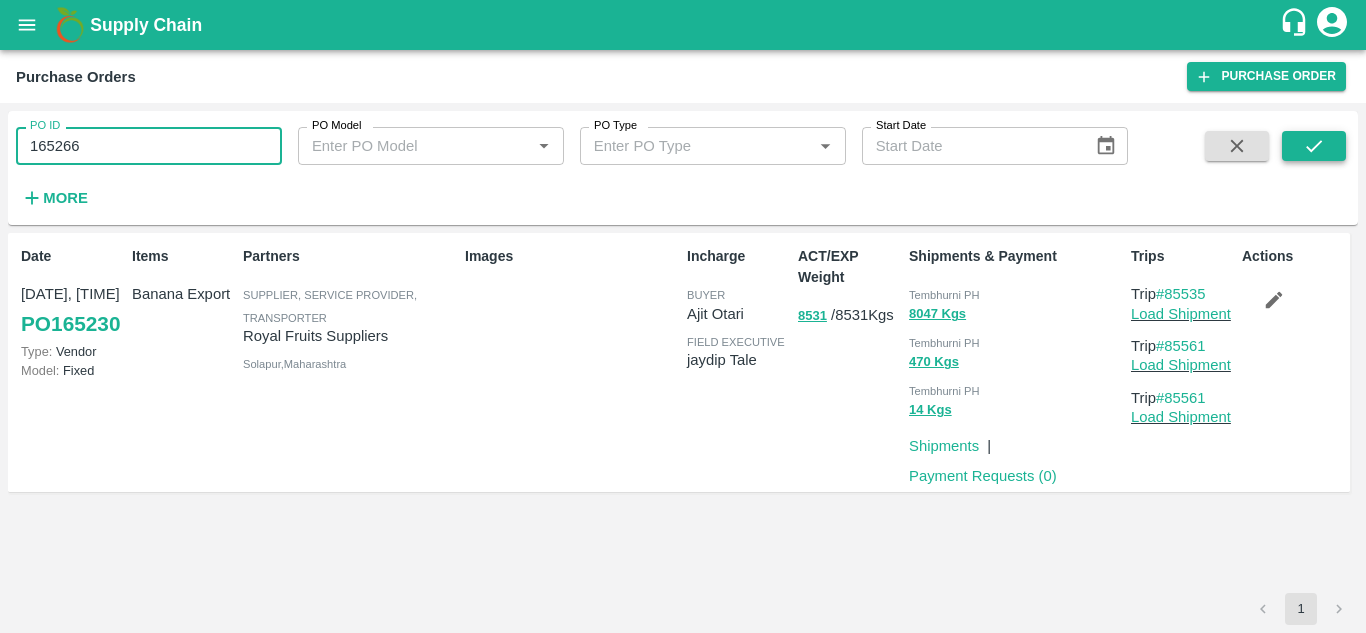 click 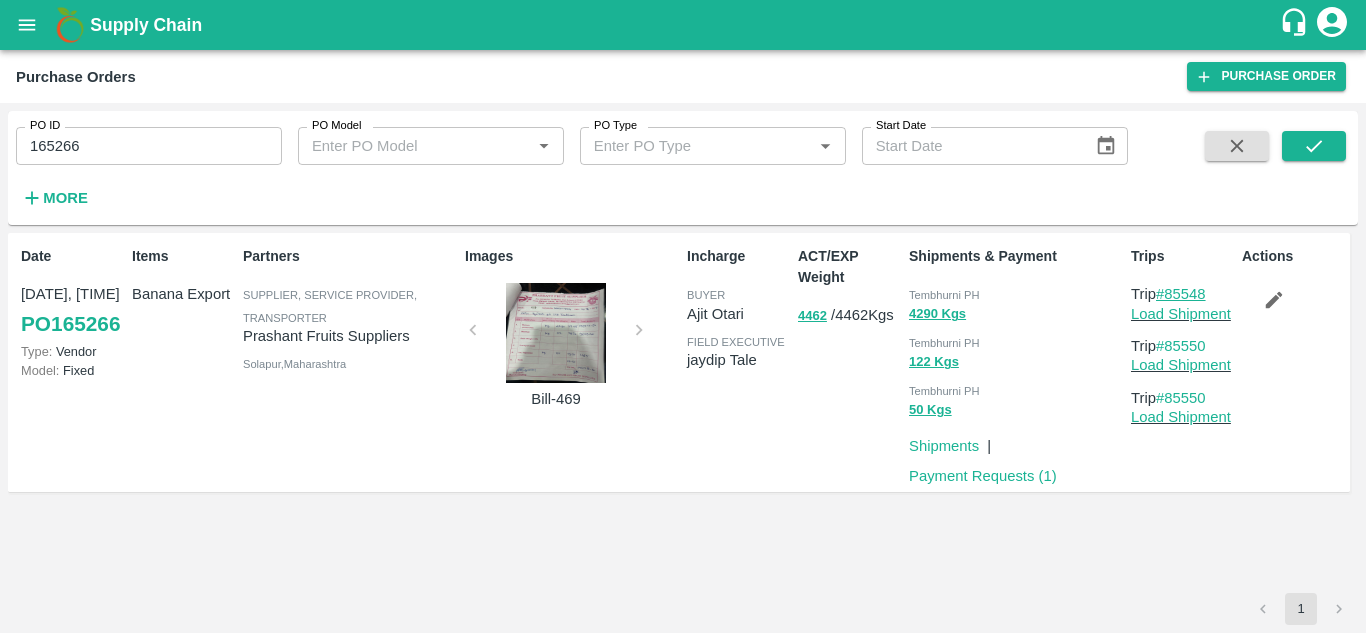 drag, startPoint x: 1218, startPoint y: 295, endPoint x: 1170, endPoint y: 293, distance: 48.04165 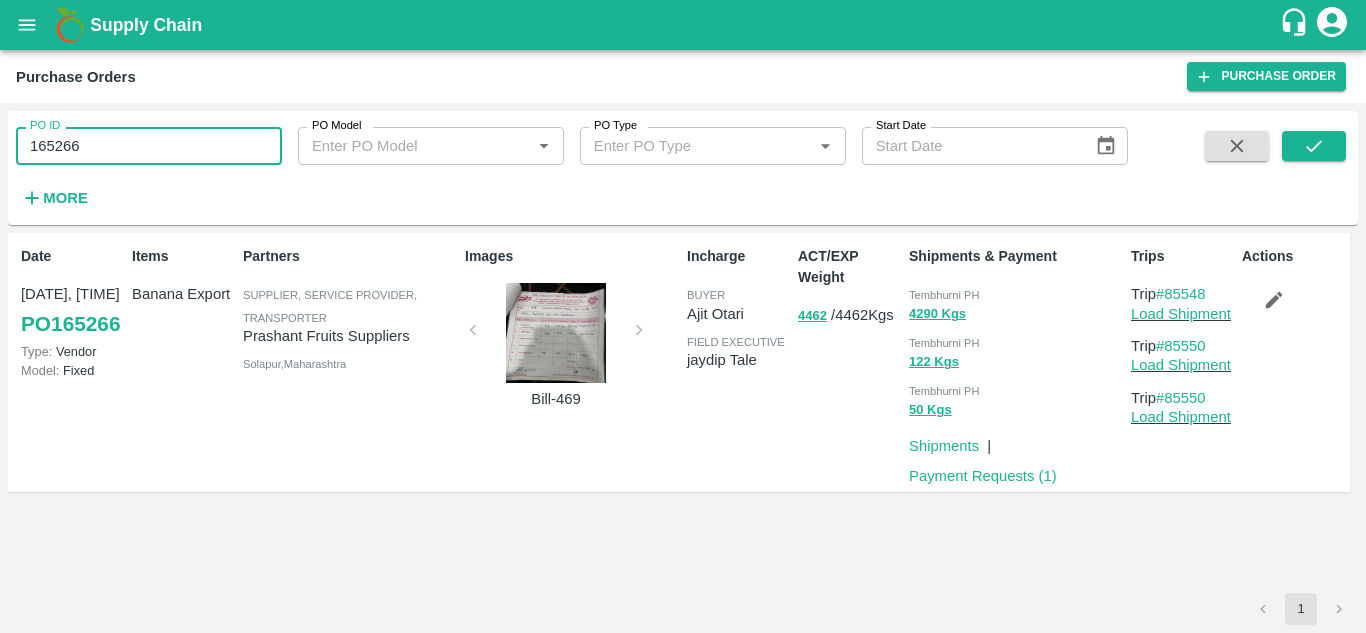 click on "165266" at bounding box center (149, 146) 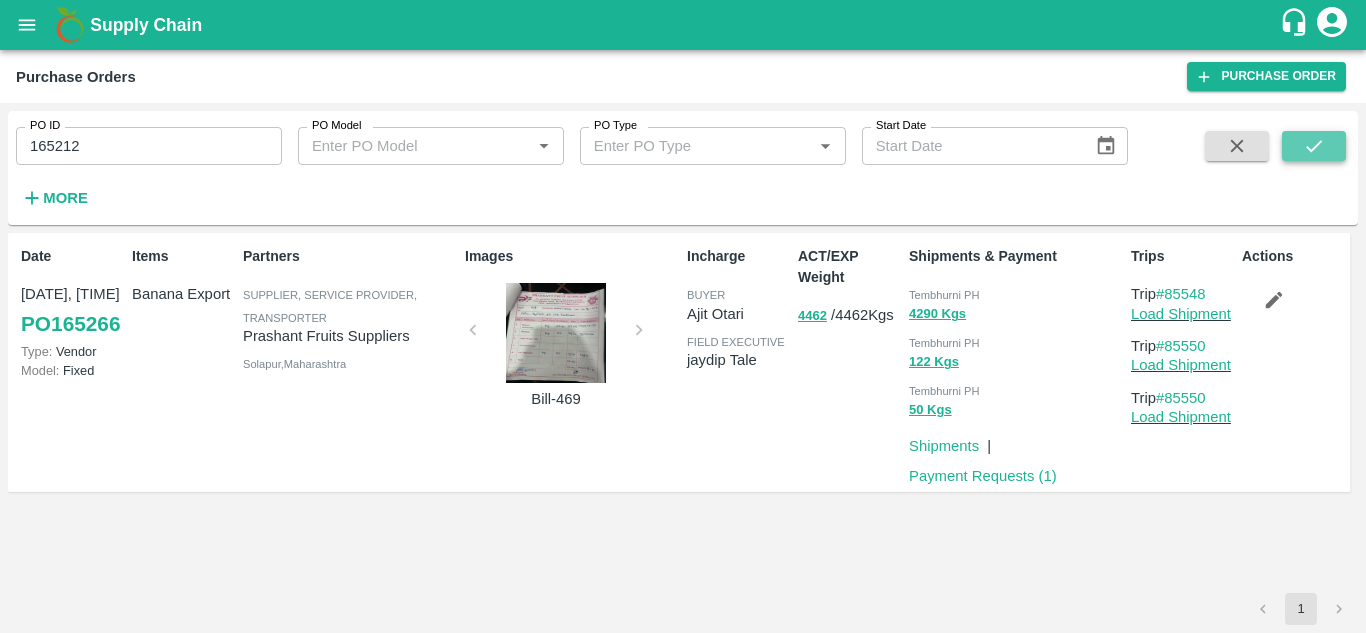 click 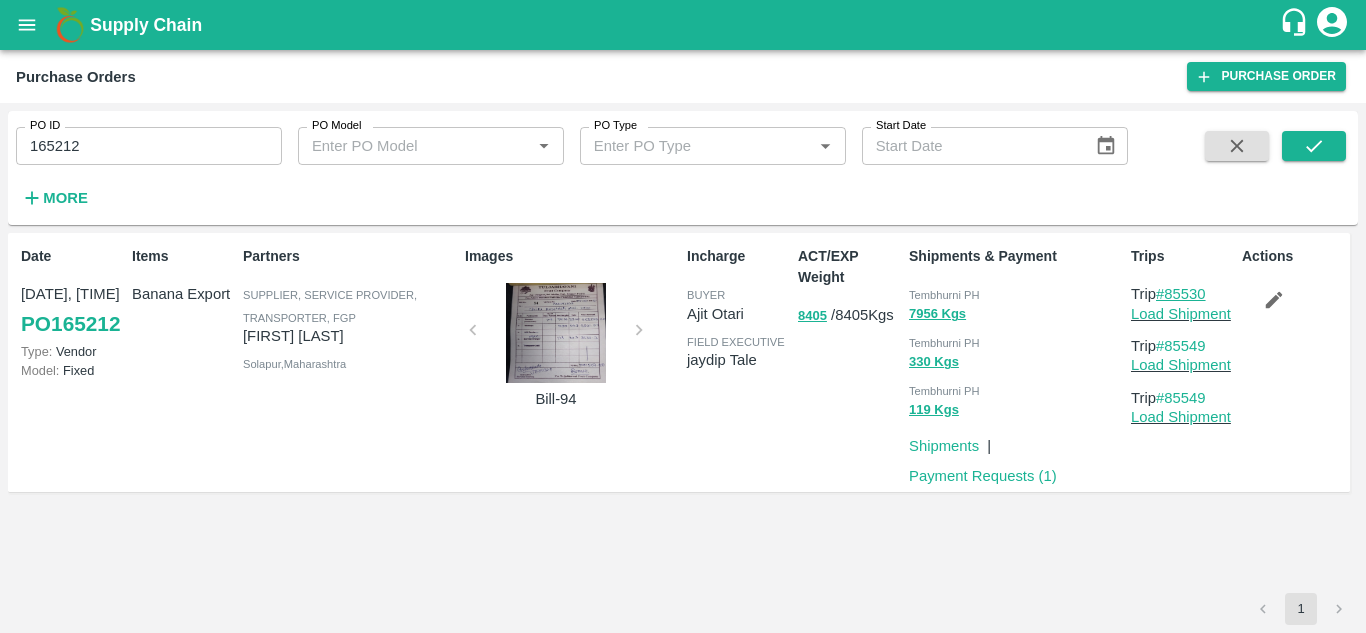 drag, startPoint x: 1217, startPoint y: 292, endPoint x: 1167, endPoint y: 292, distance: 50 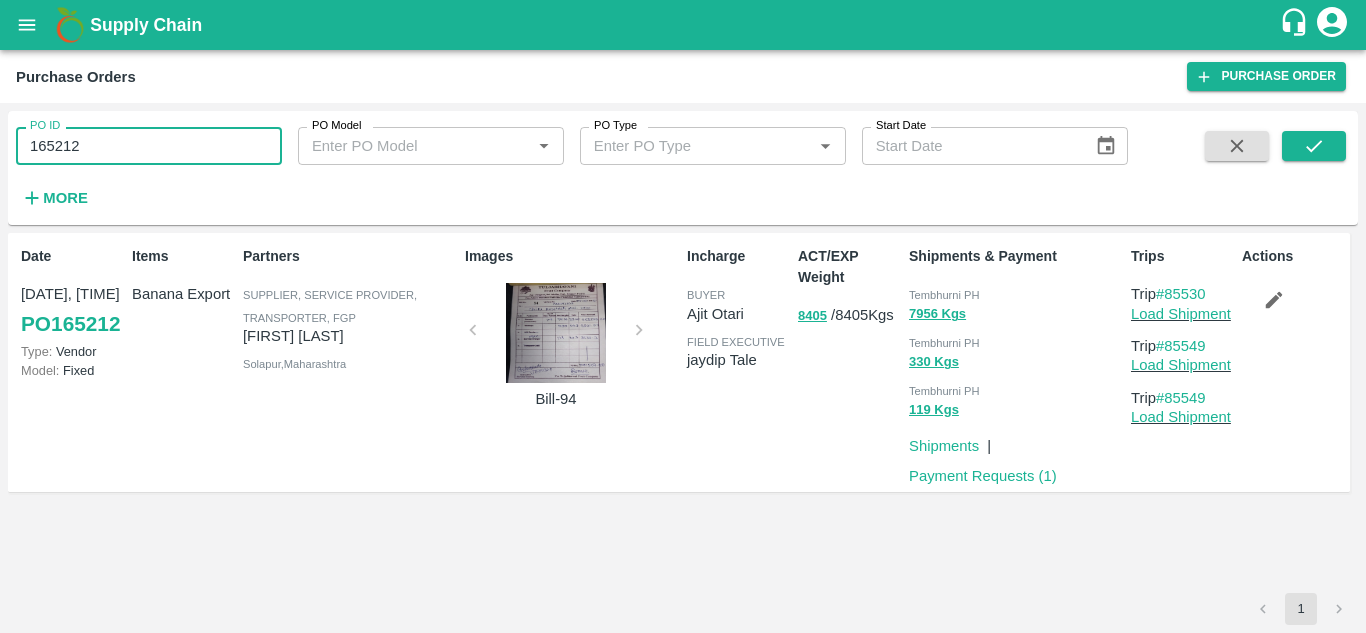 click on "165212" at bounding box center [149, 146] 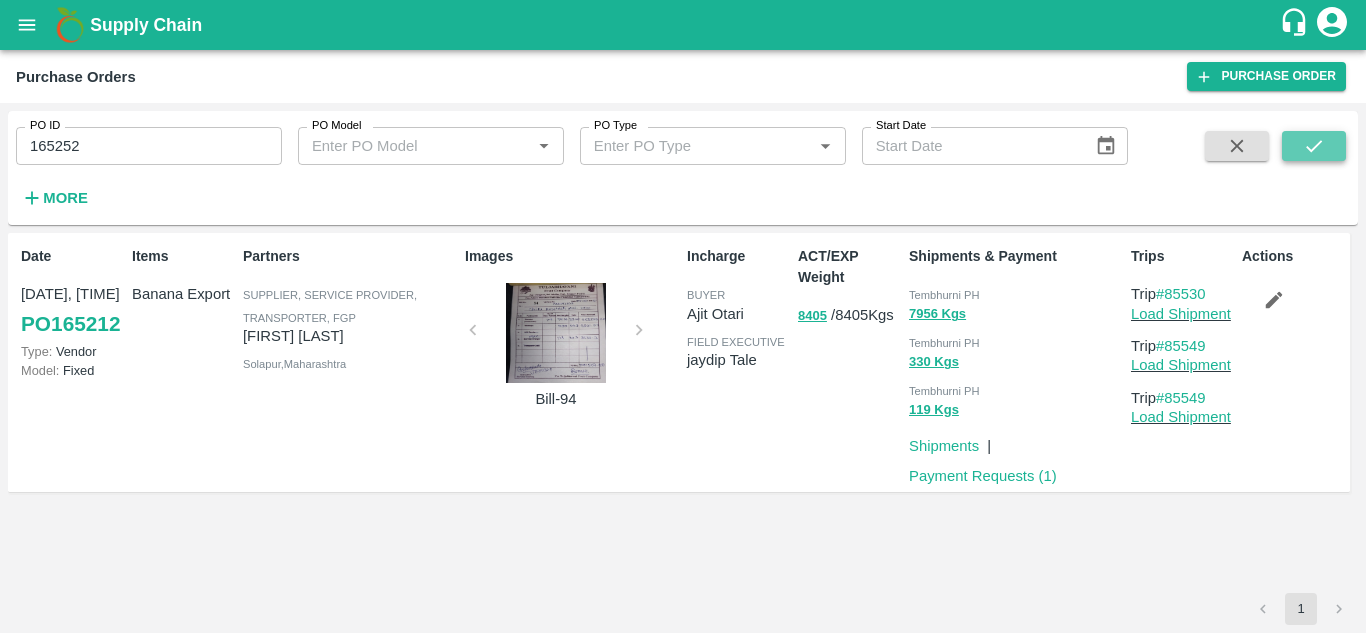 click 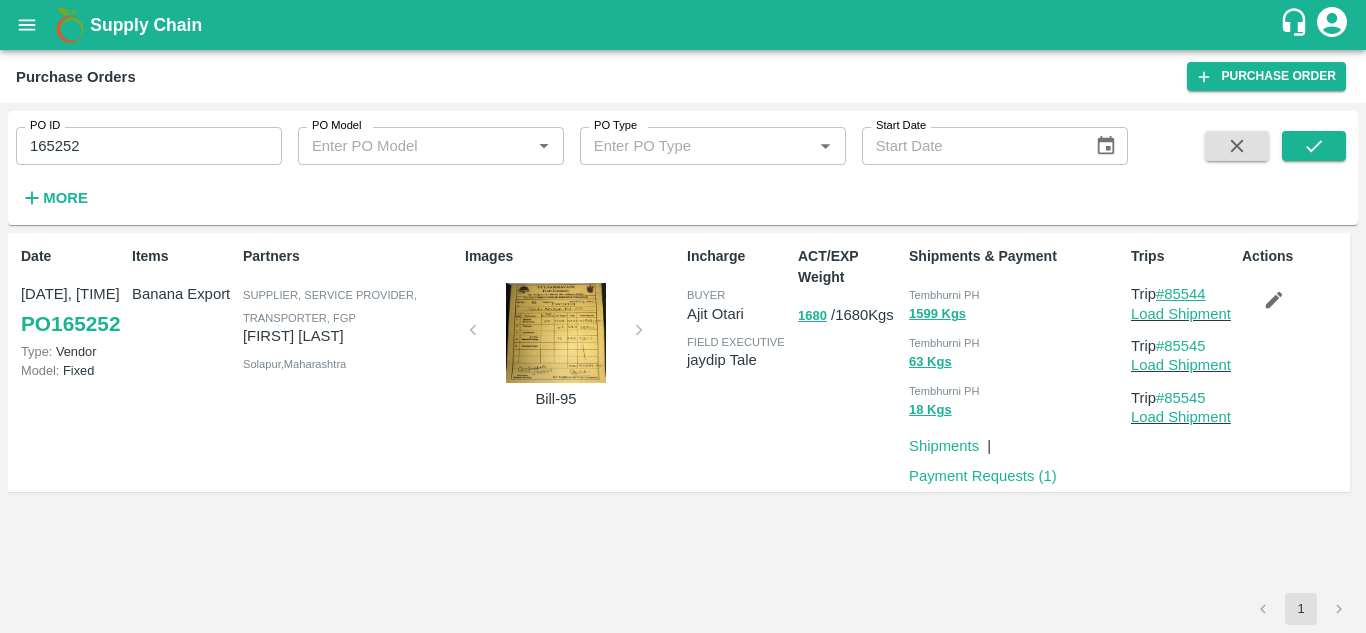 drag, startPoint x: 1213, startPoint y: 296, endPoint x: 1168, endPoint y: 294, distance: 45.044422 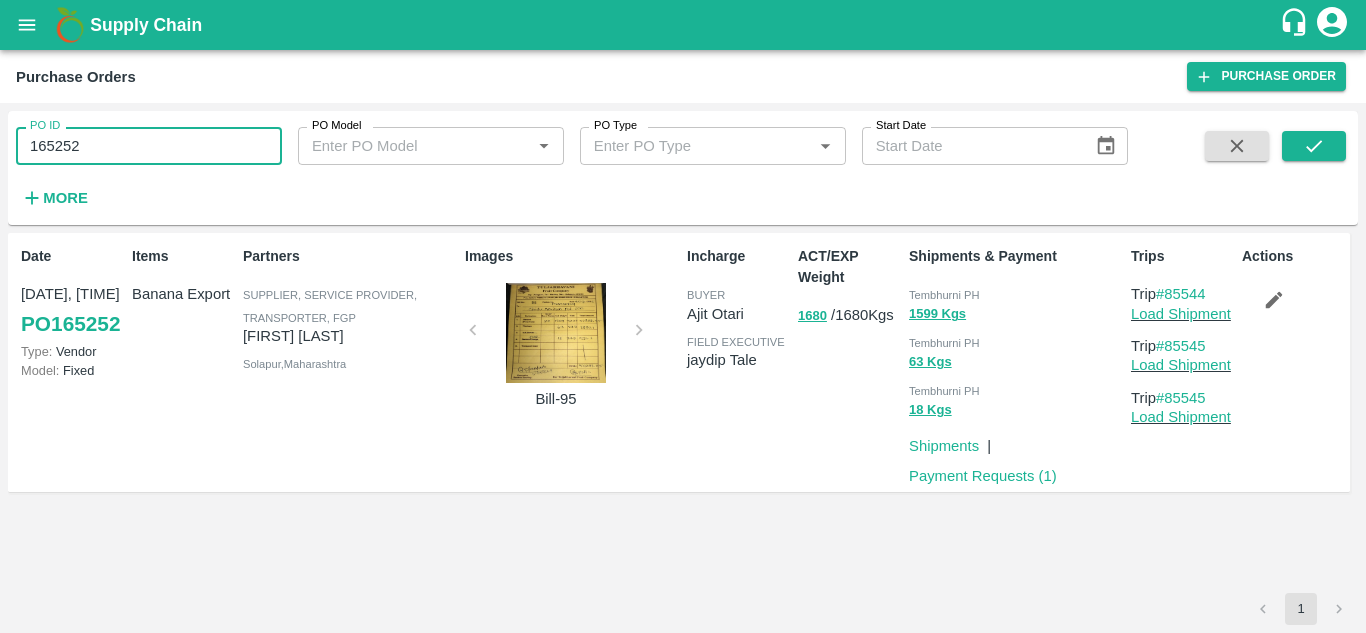 click on "165252" at bounding box center [149, 146] 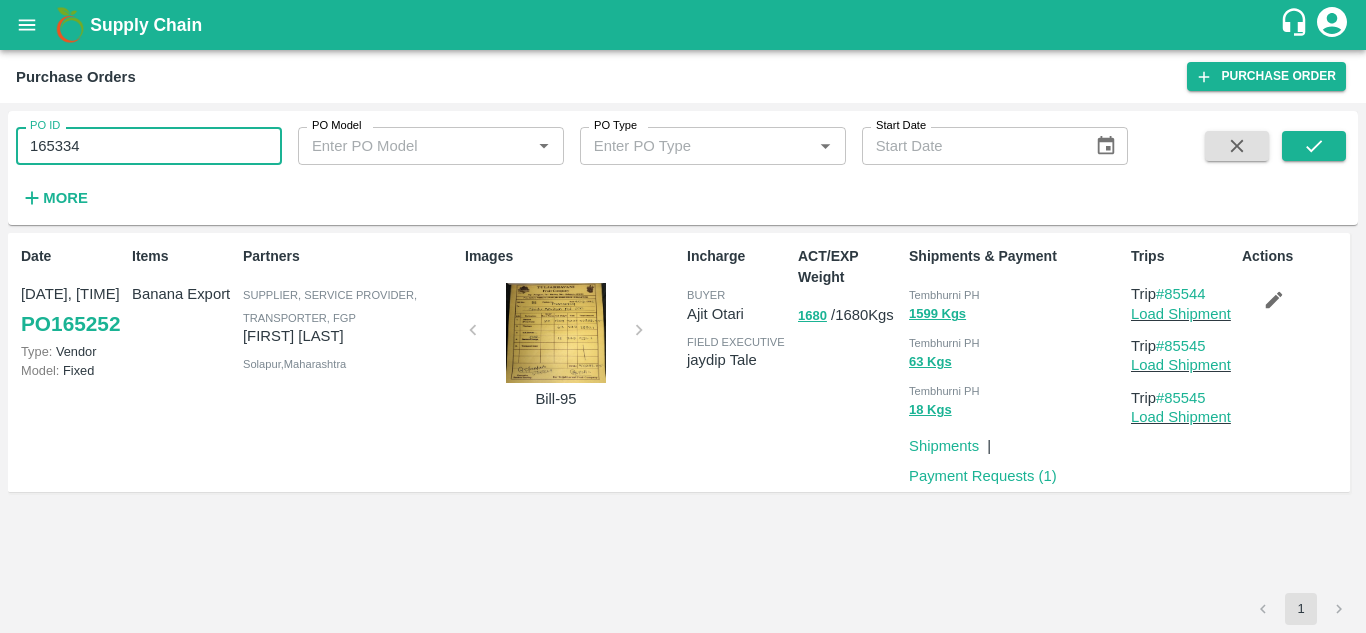 type on "165334" 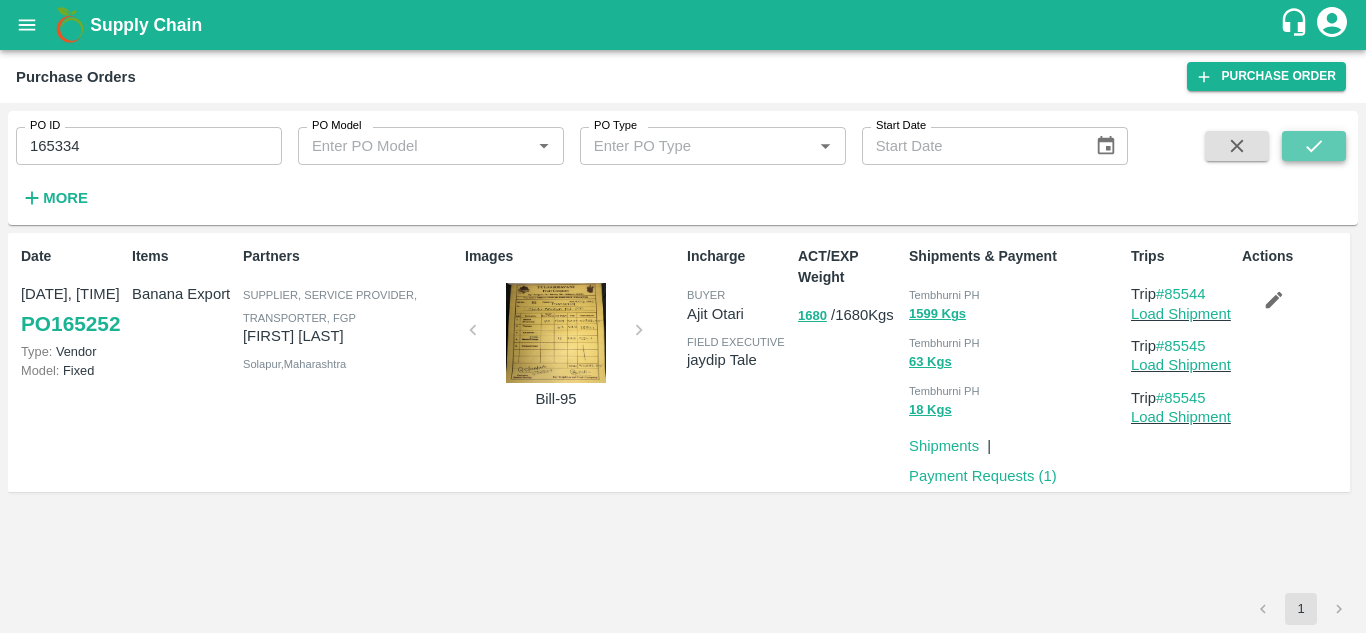 click 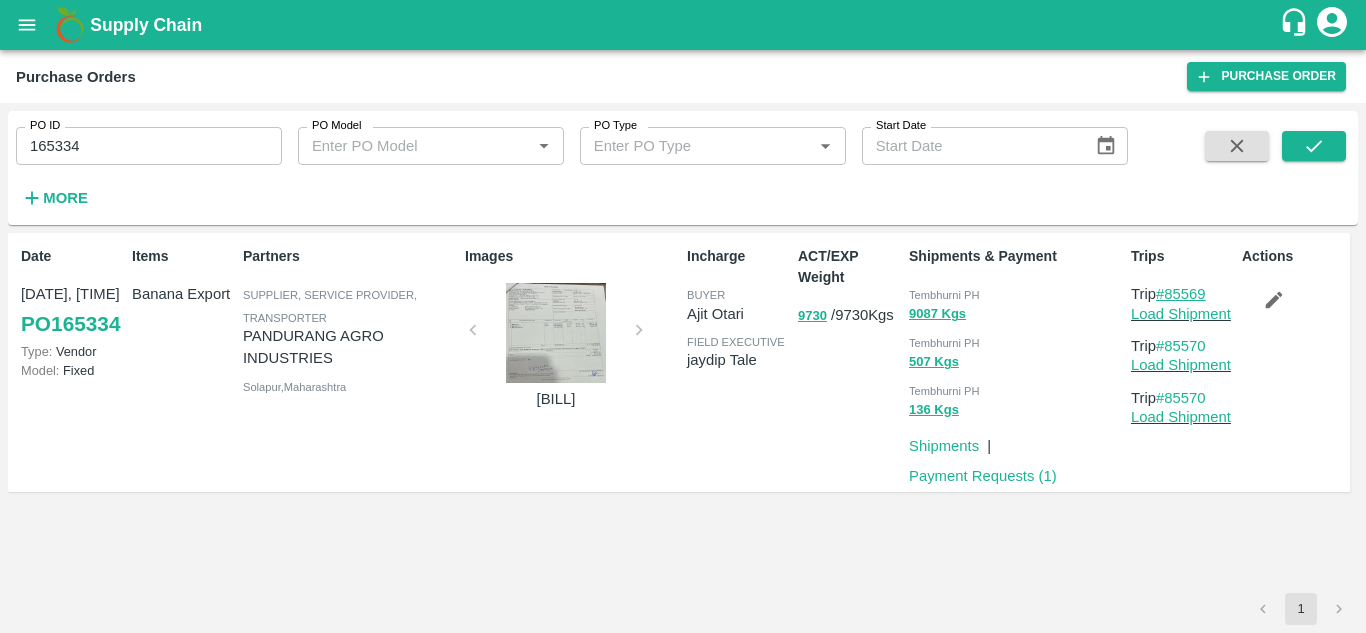 drag, startPoint x: 1220, startPoint y: 296, endPoint x: 1170, endPoint y: 291, distance: 50.24938 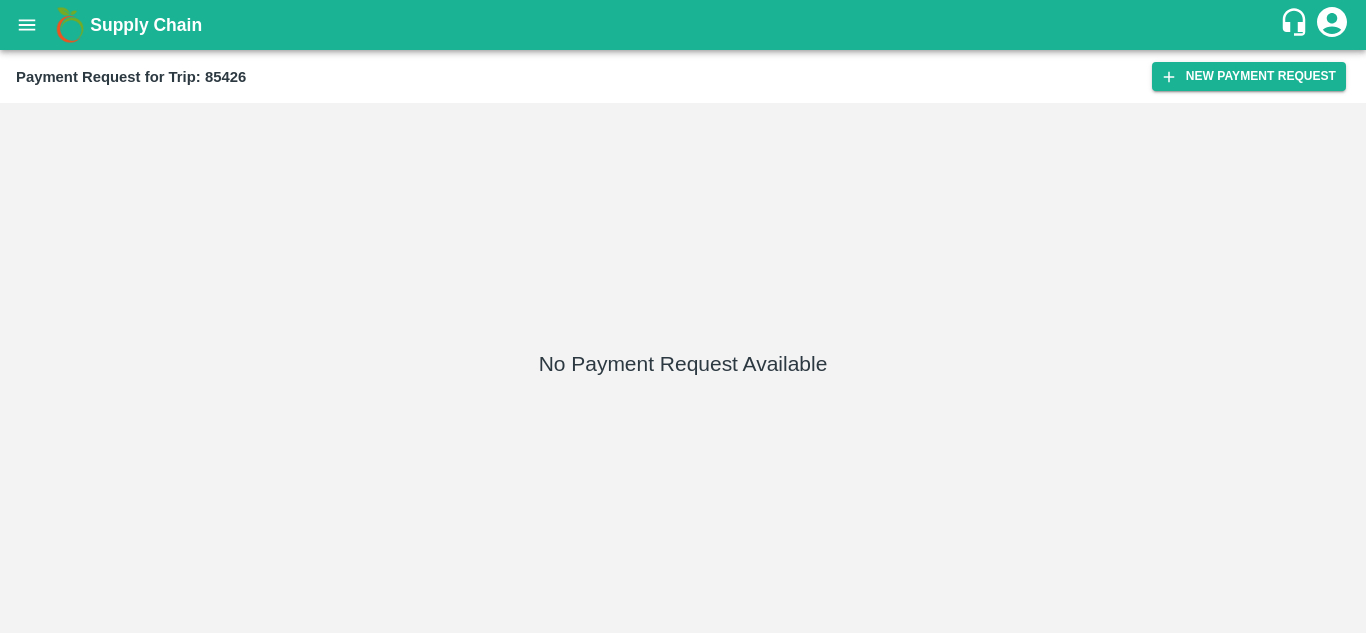 scroll, scrollTop: 0, scrollLeft: 0, axis: both 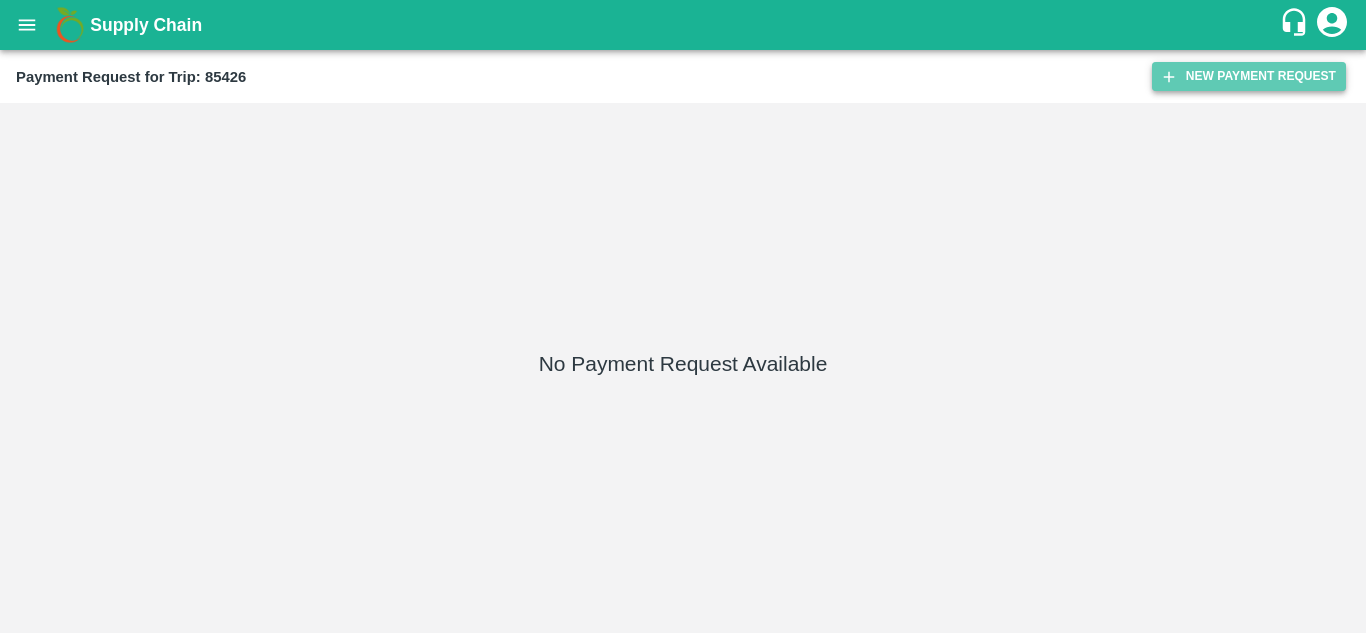 click on "New Payment Request" at bounding box center (1249, 76) 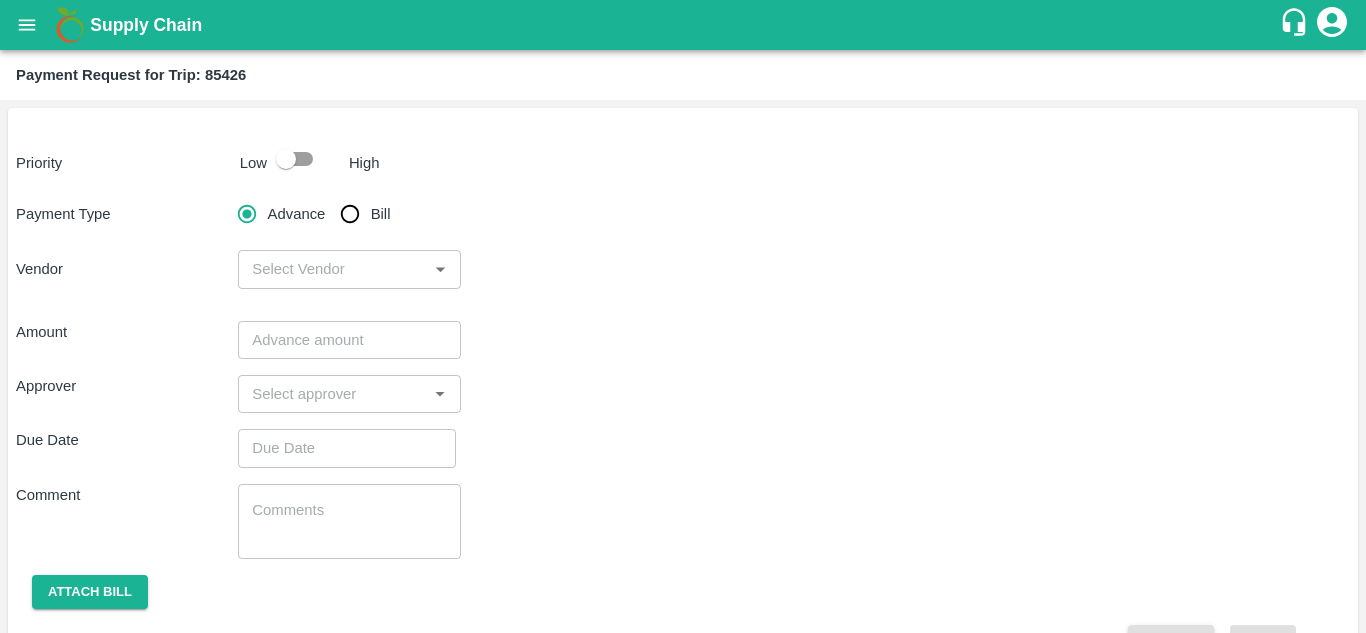 click at bounding box center (286, 159) 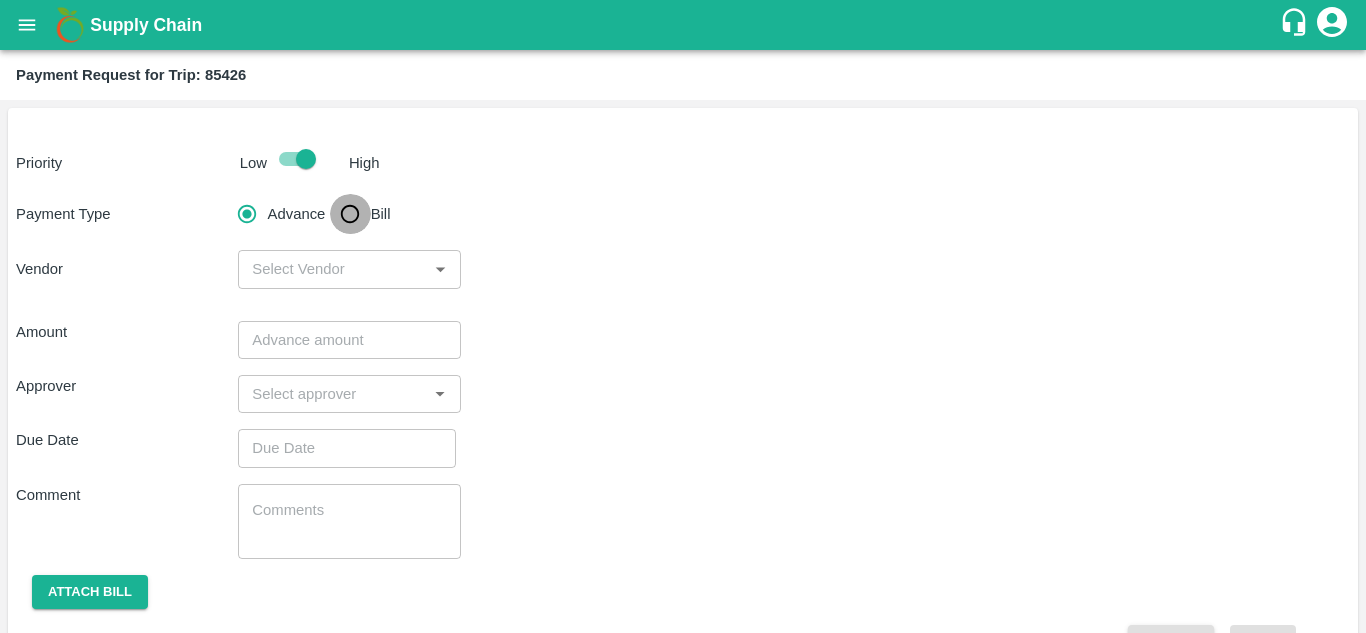 click on "Bill" at bounding box center (350, 214) 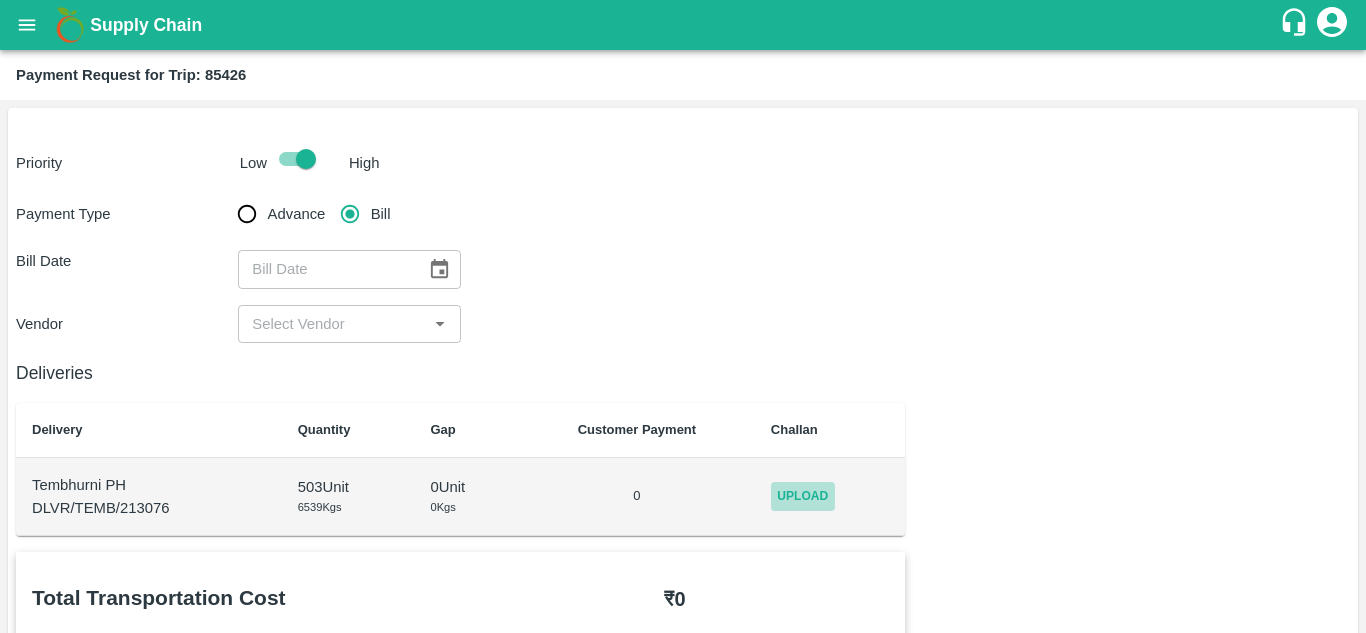click on "Upload" at bounding box center [803, 496] 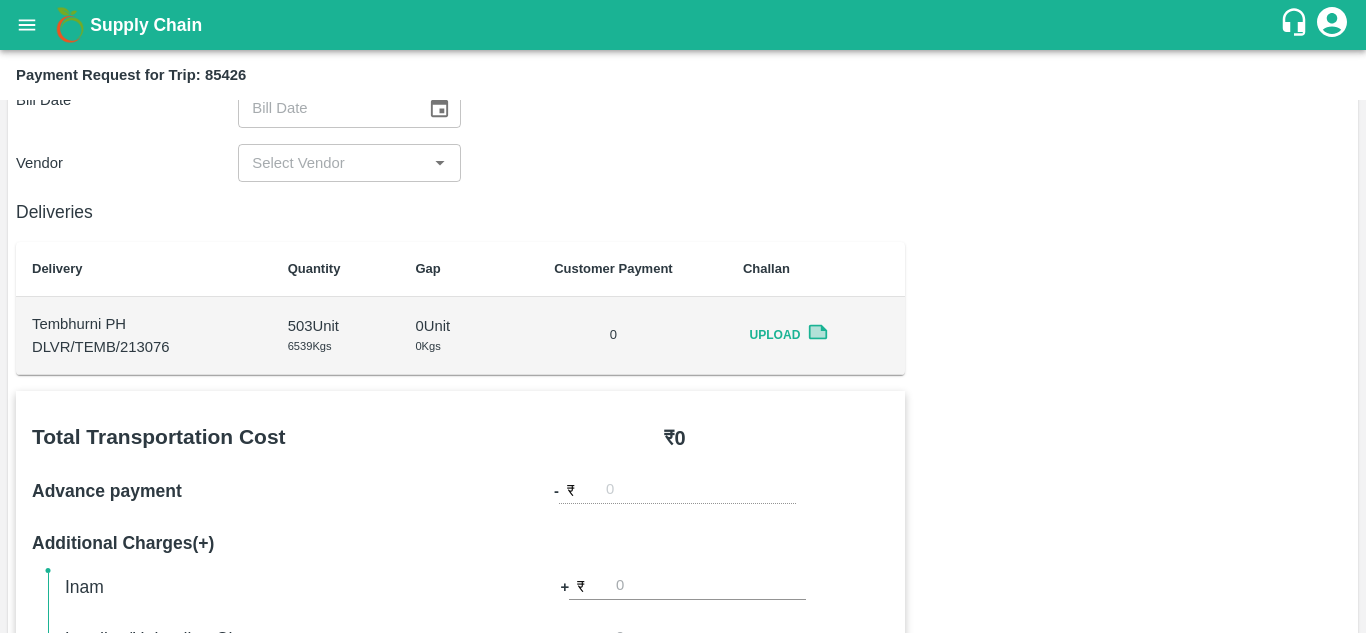 scroll, scrollTop: 0, scrollLeft: 0, axis: both 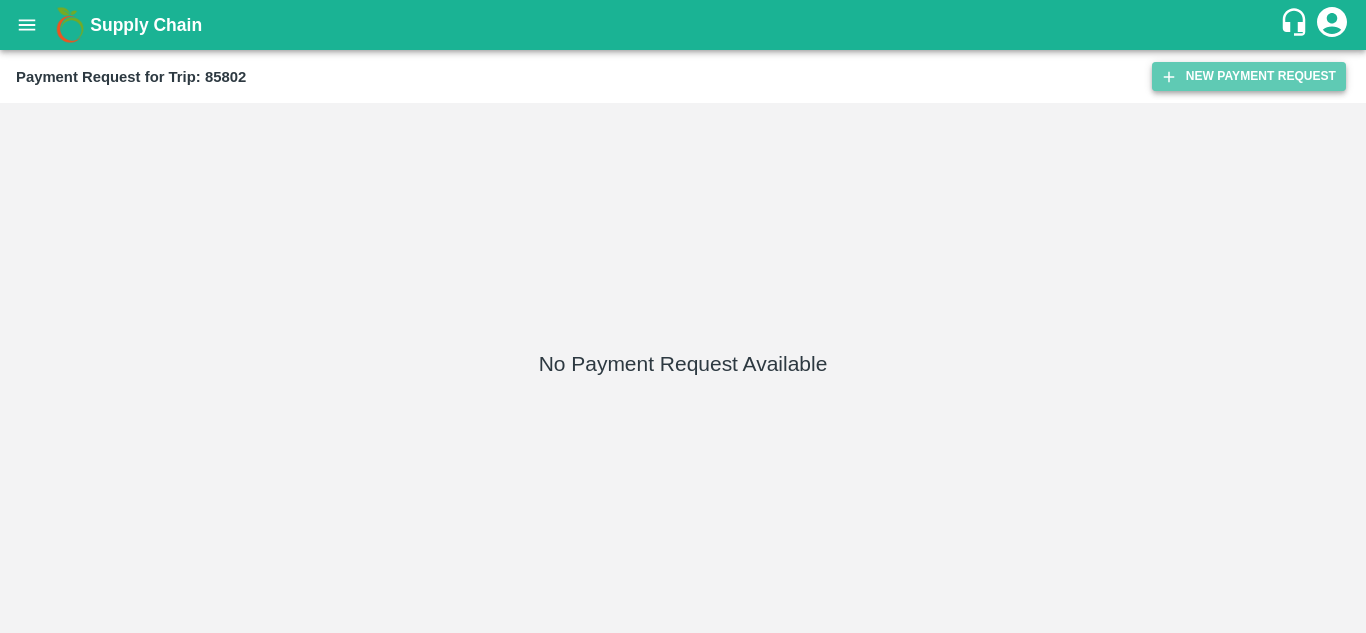 click on "New Payment Request" at bounding box center (1249, 76) 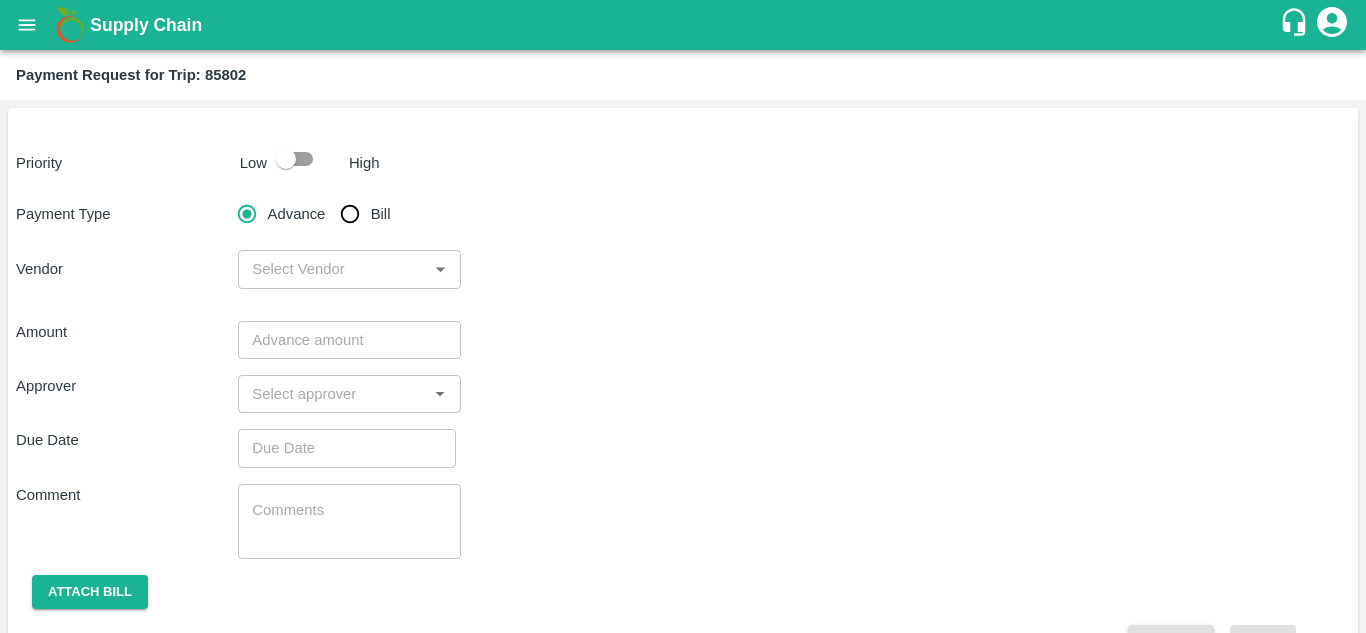 click at bounding box center [286, 159] 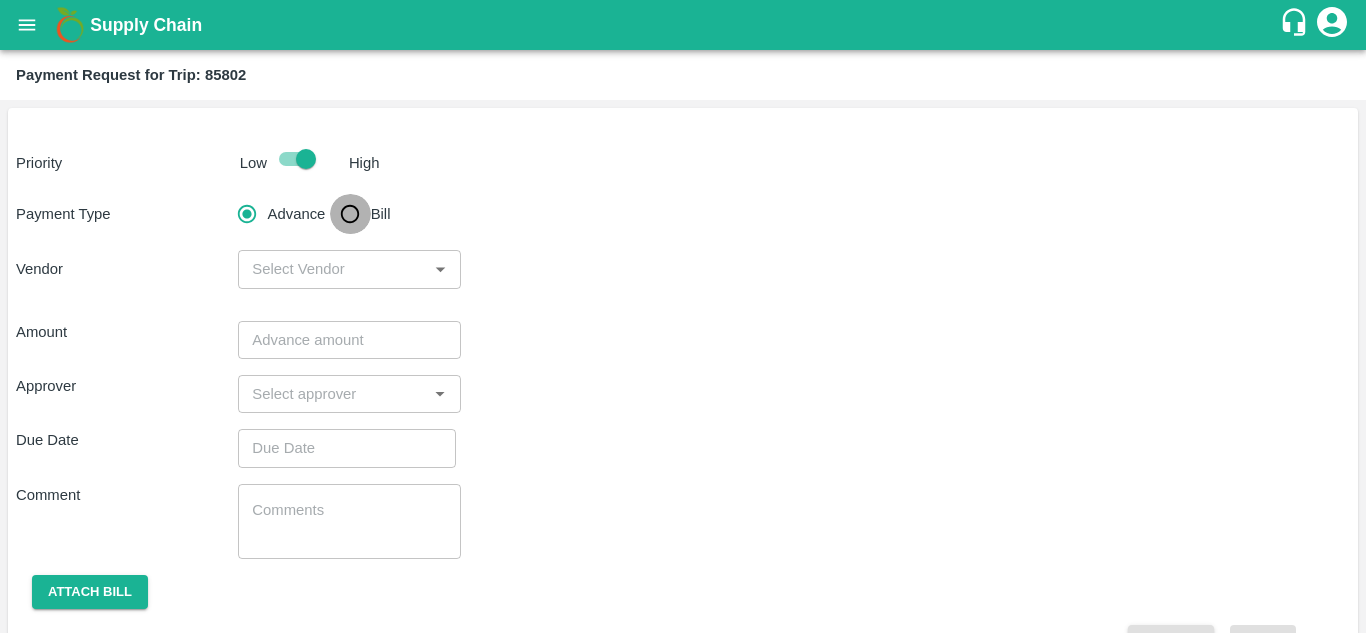 click on "Bill" at bounding box center (350, 214) 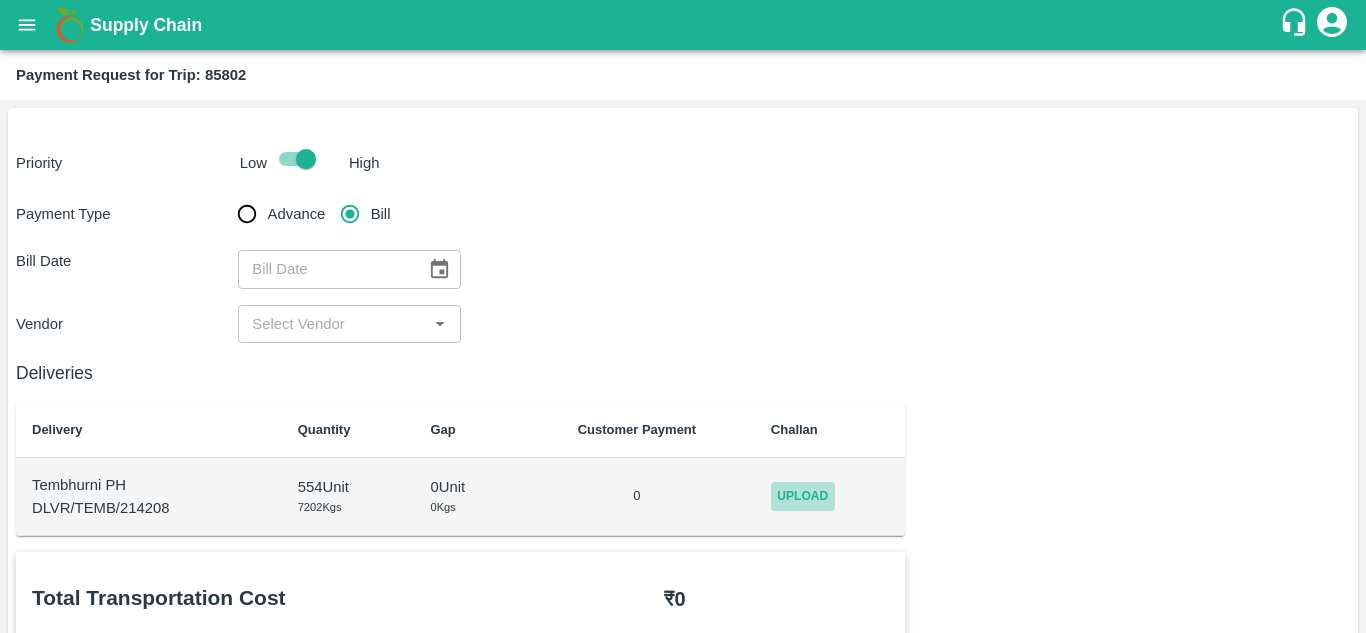 click on "Upload" at bounding box center (803, 496) 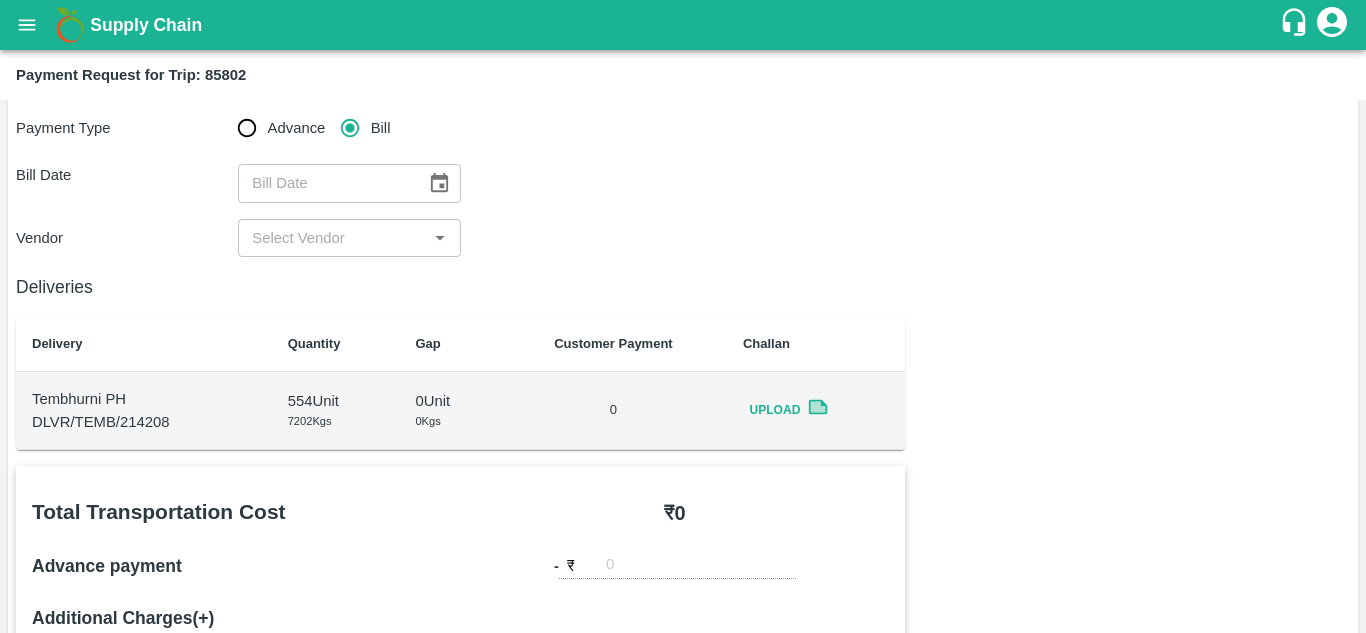 scroll, scrollTop: 0, scrollLeft: 0, axis: both 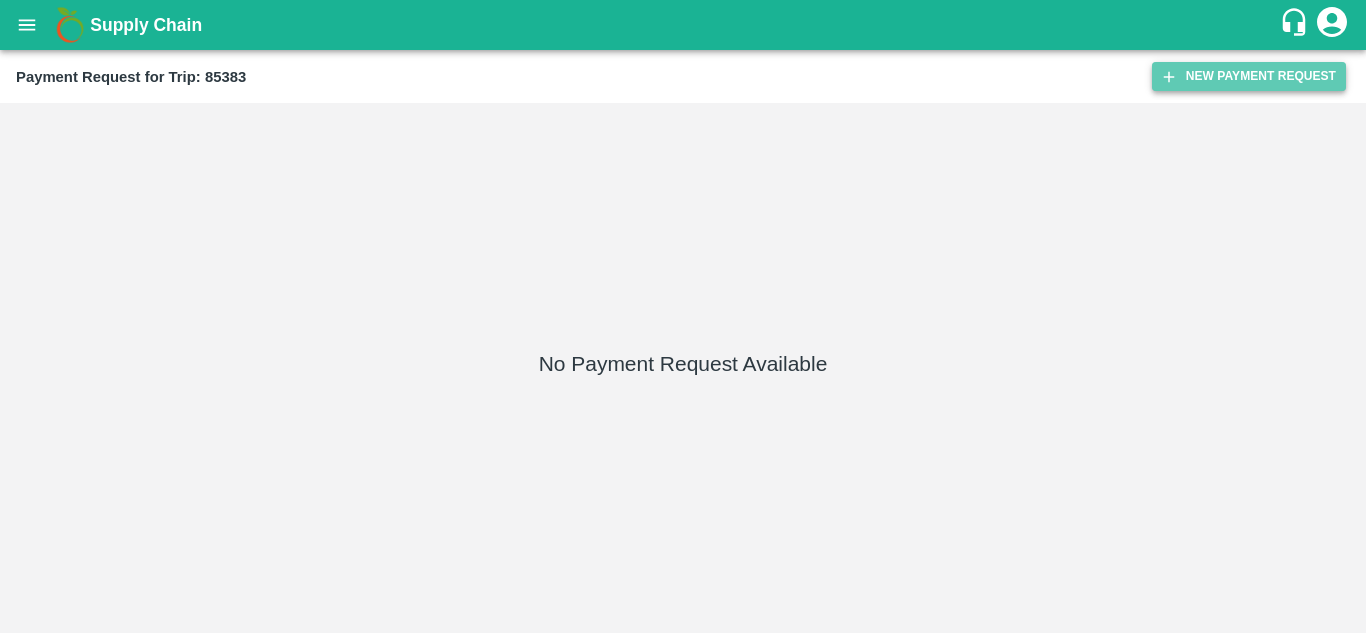 click on "New Payment Request" at bounding box center [1249, 76] 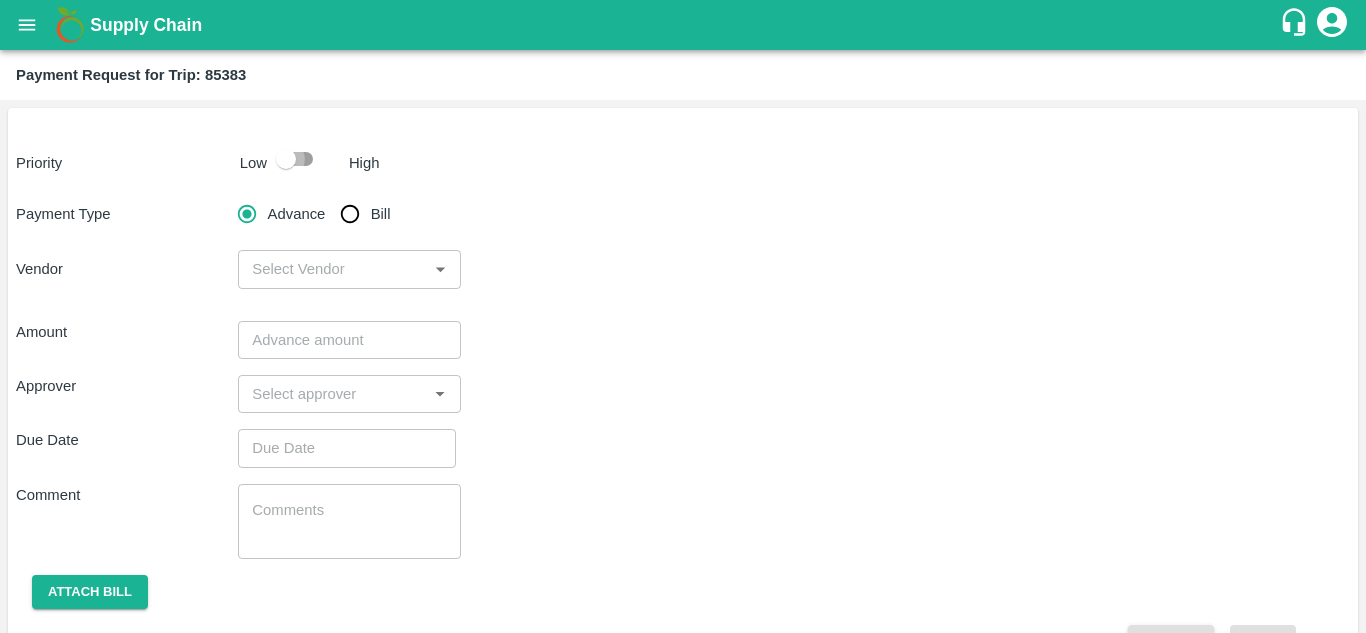 click at bounding box center (286, 159) 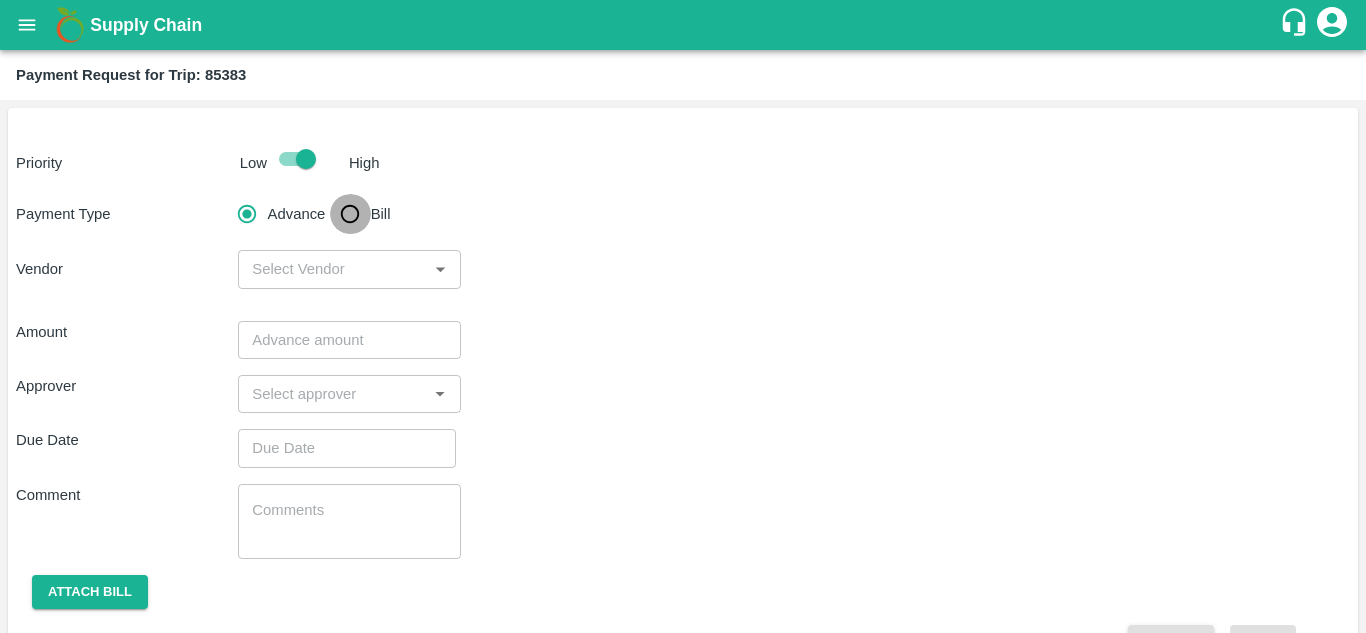 click on "Bill" at bounding box center [350, 214] 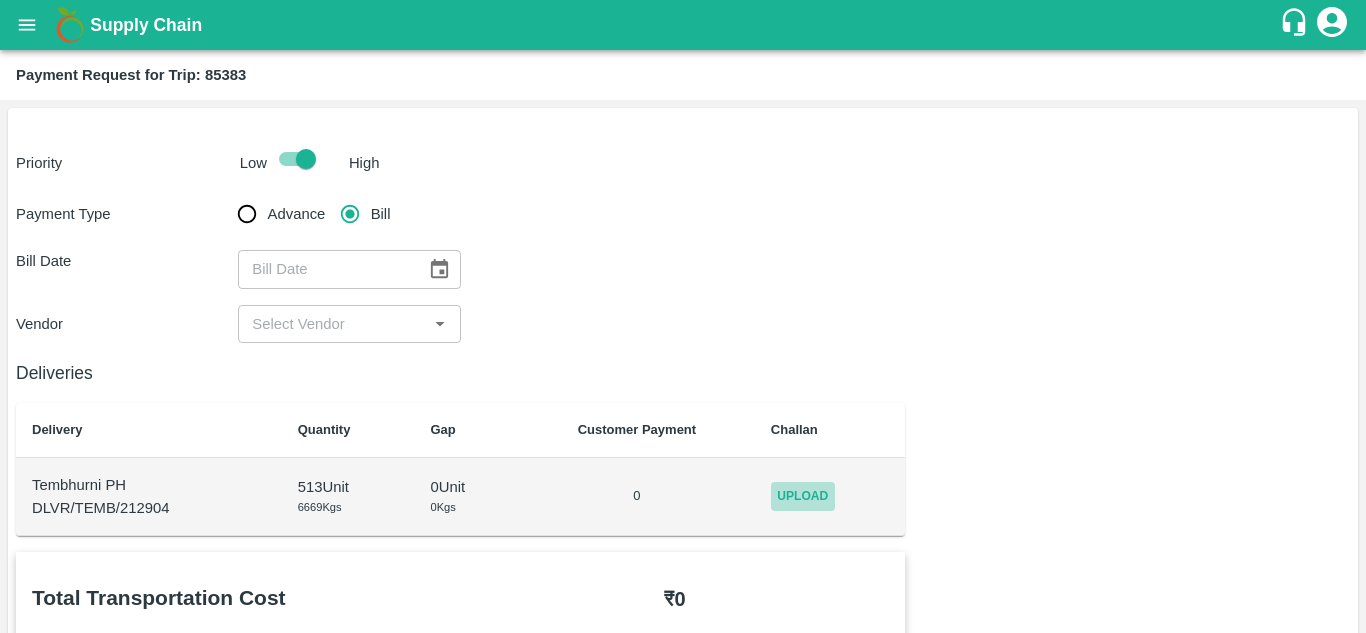 click on "Upload" at bounding box center (803, 496) 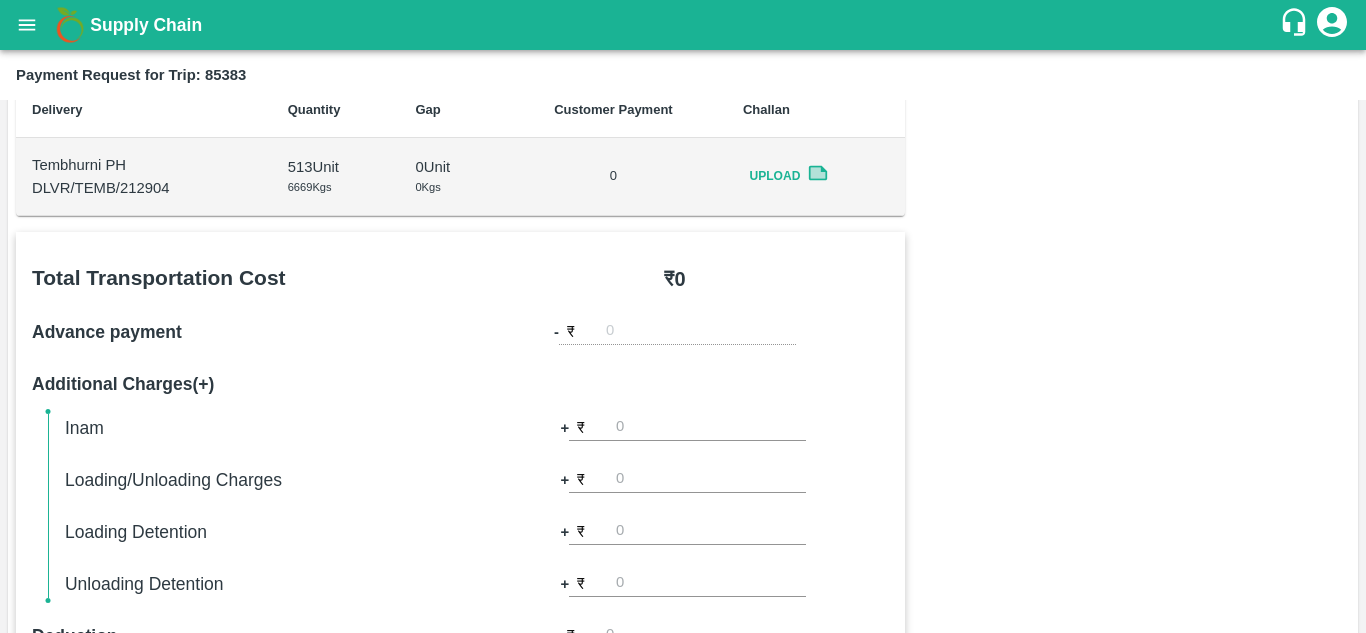 scroll, scrollTop: 0, scrollLeft: 0, axis: both 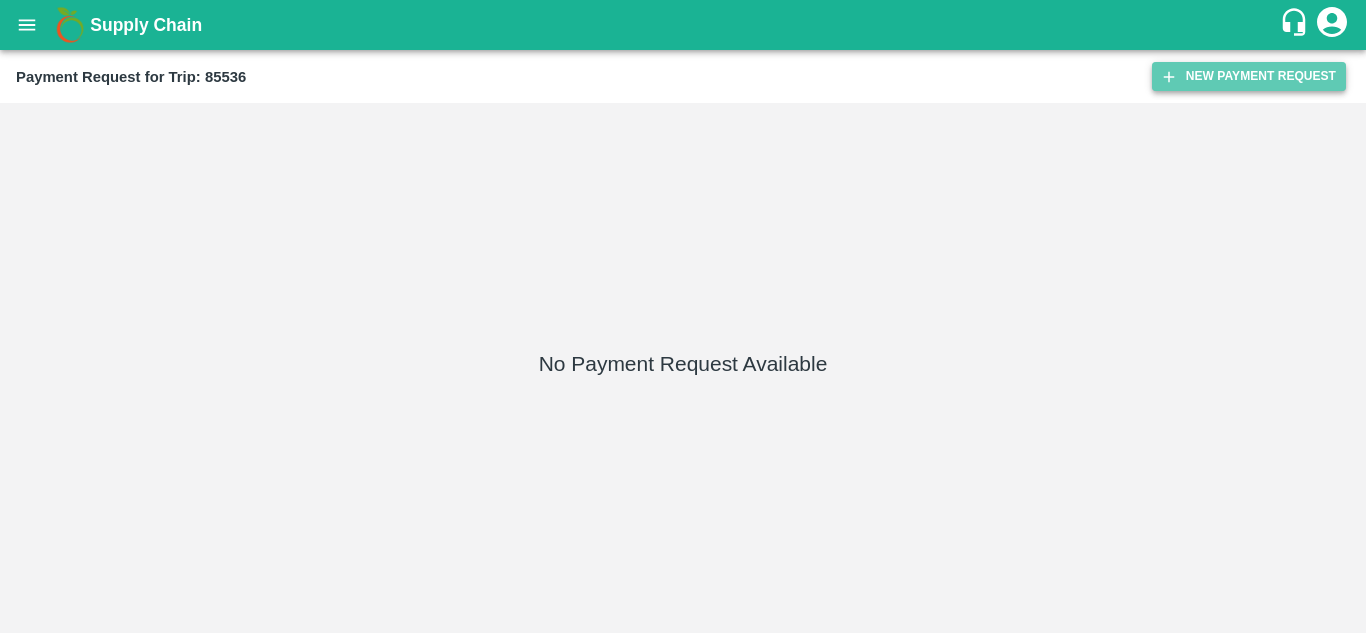 click on "New Payment Request" at bounding box center [1249, 76] 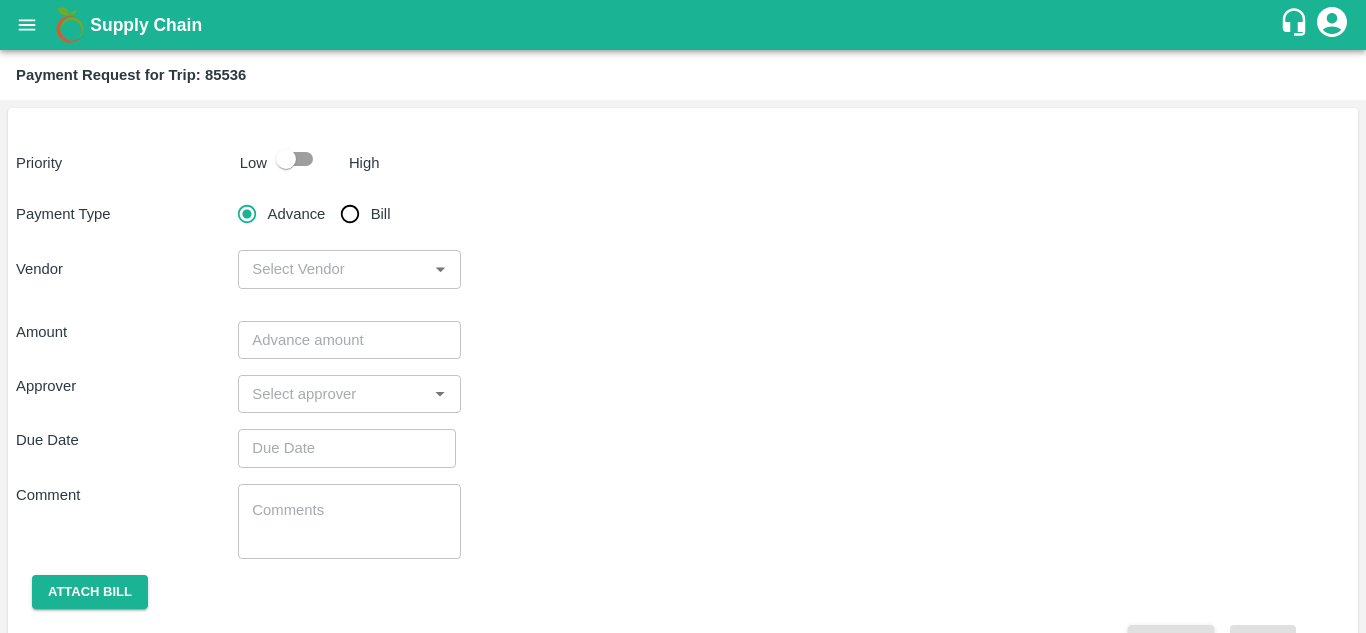 click at bounding box center (286, 159) 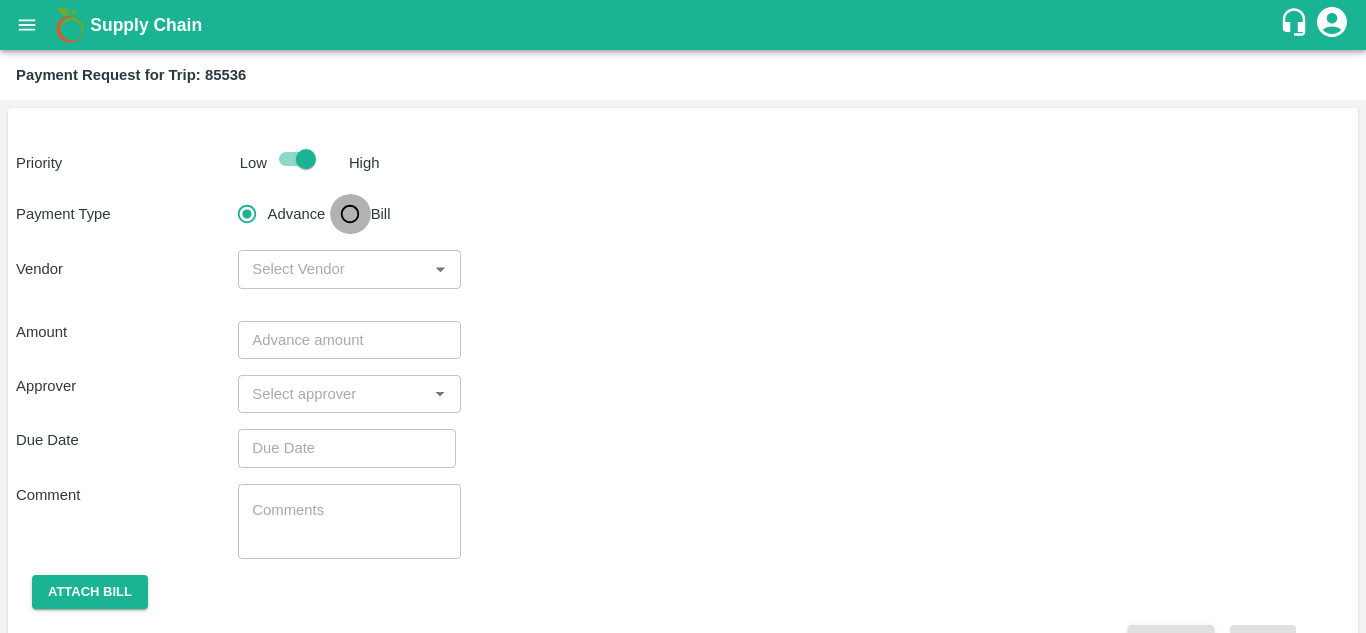 click on "Bill" at bounding box center [350, 214] 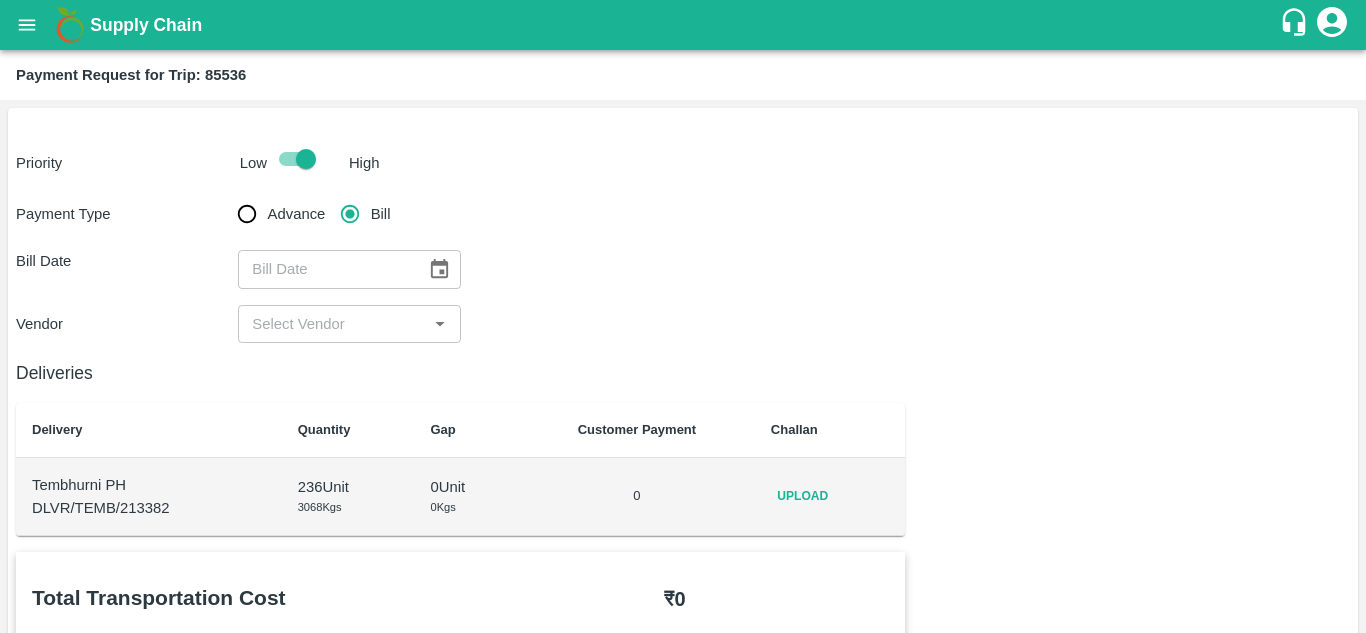 click on "Upload" at bounding box center (803, 496) 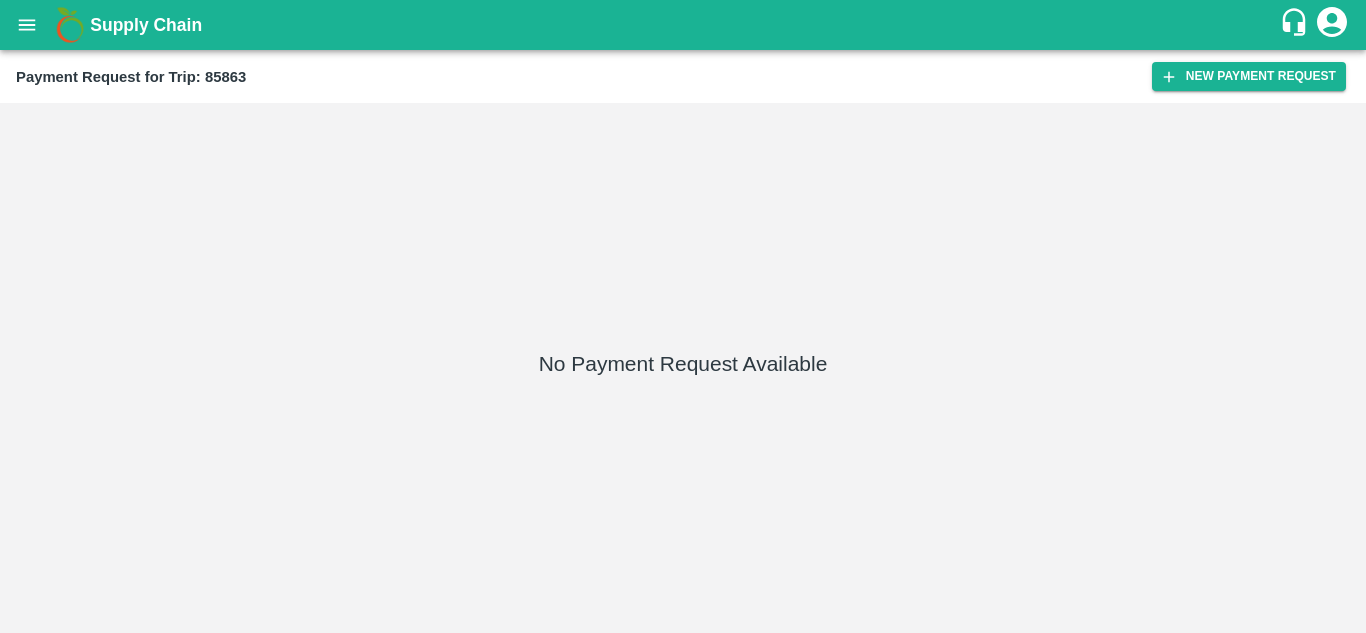 scroll, scrollTop: 0, scrollLeft: 0, axis: both 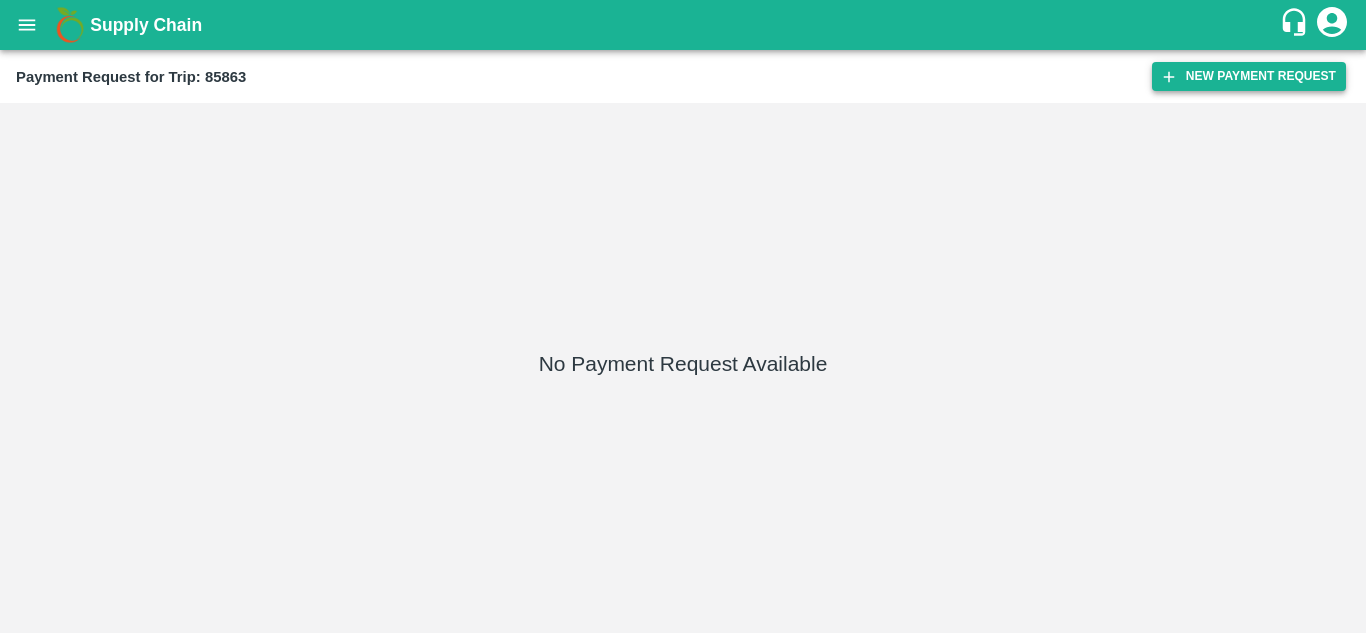 click on "New Payment Request" at bounding box center [1249, 76] 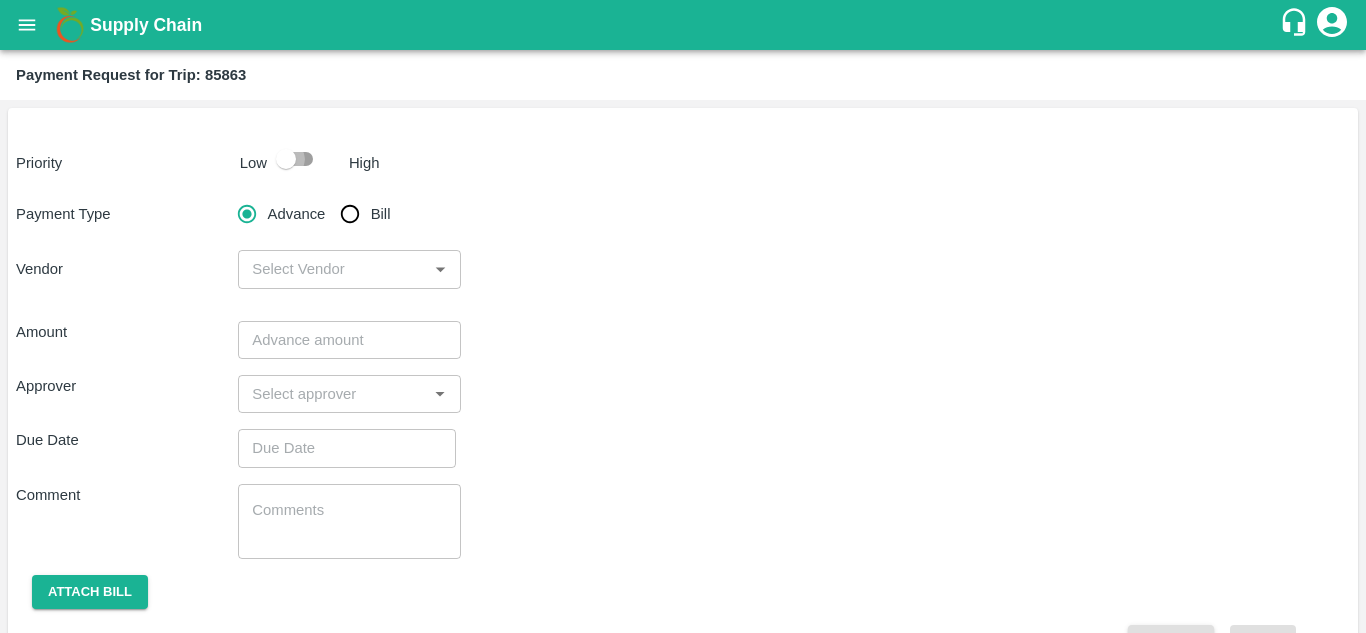 click at bounding box center [286, 159] 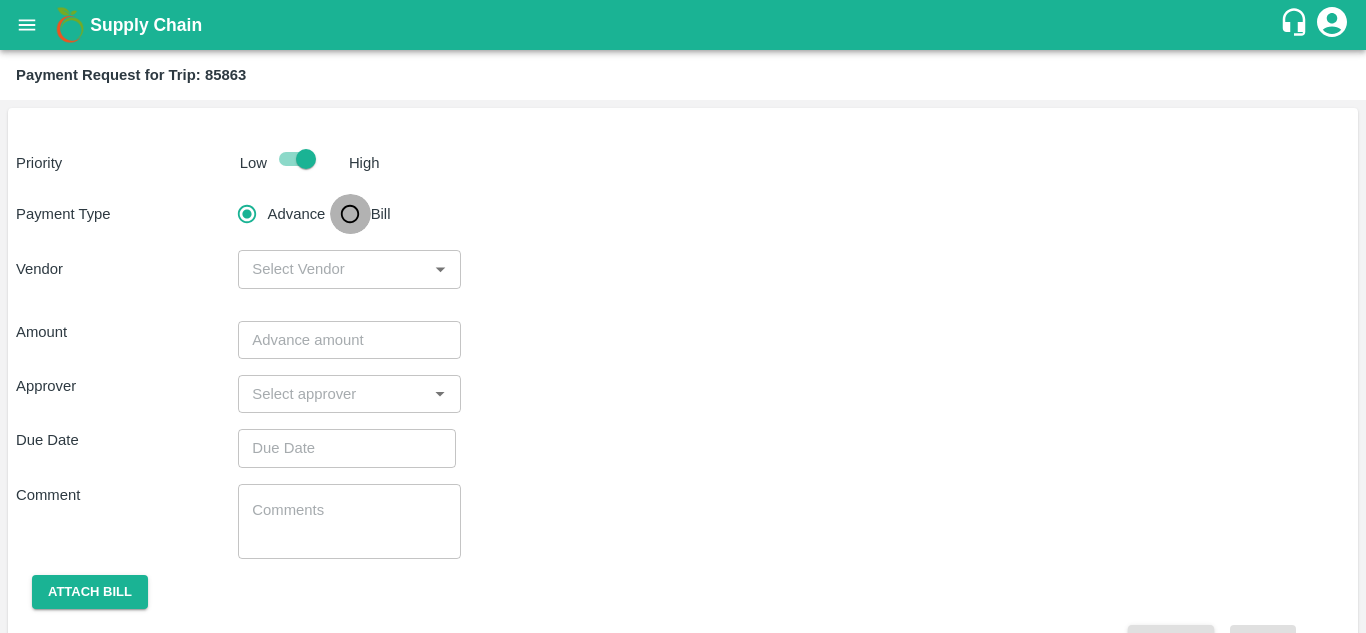 click on "Bill" at bounding box center [350, 214] 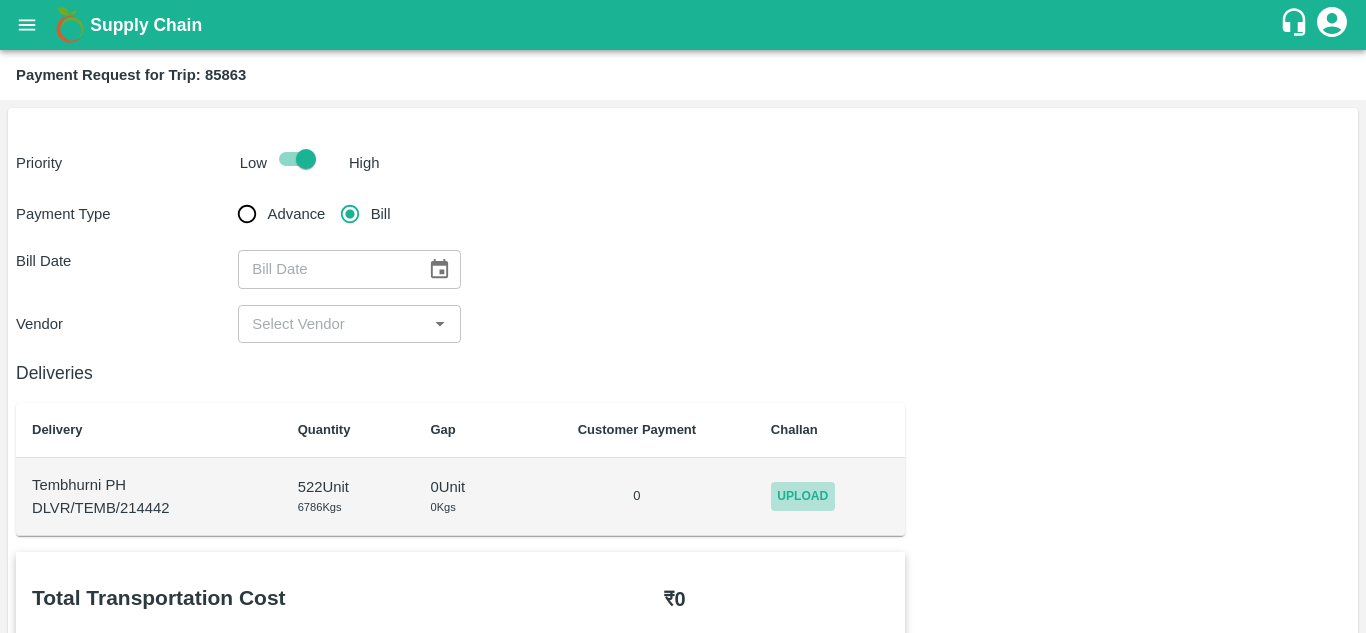 click on "Upload" at bounding box center (803, 496) 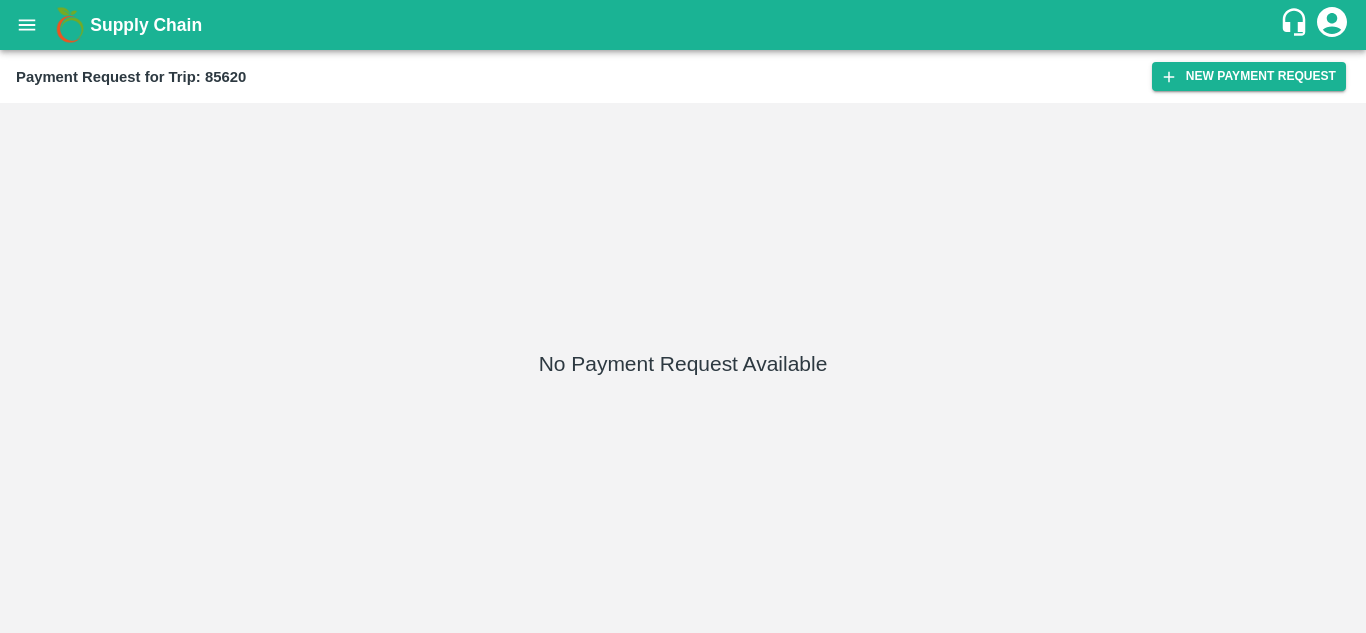 scroll, scrollTop: 0, scrollLeft: 0, axis: both 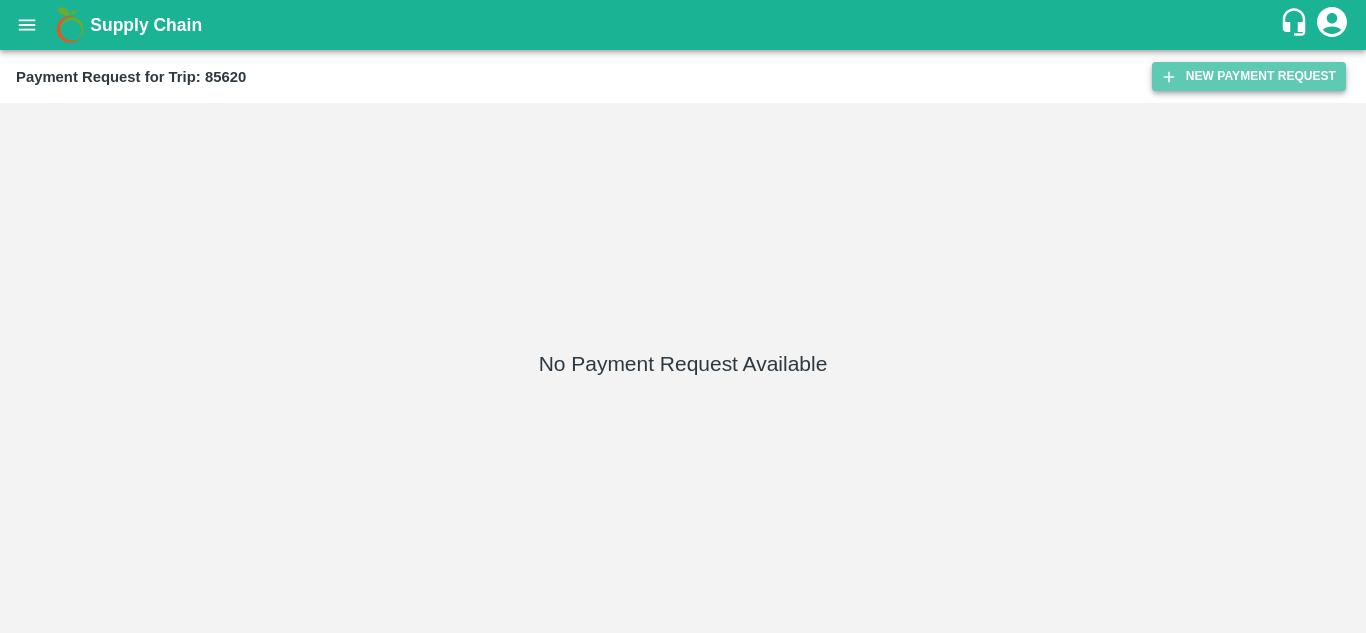click on "New Payment Request" at bounding box center [1249, 76] 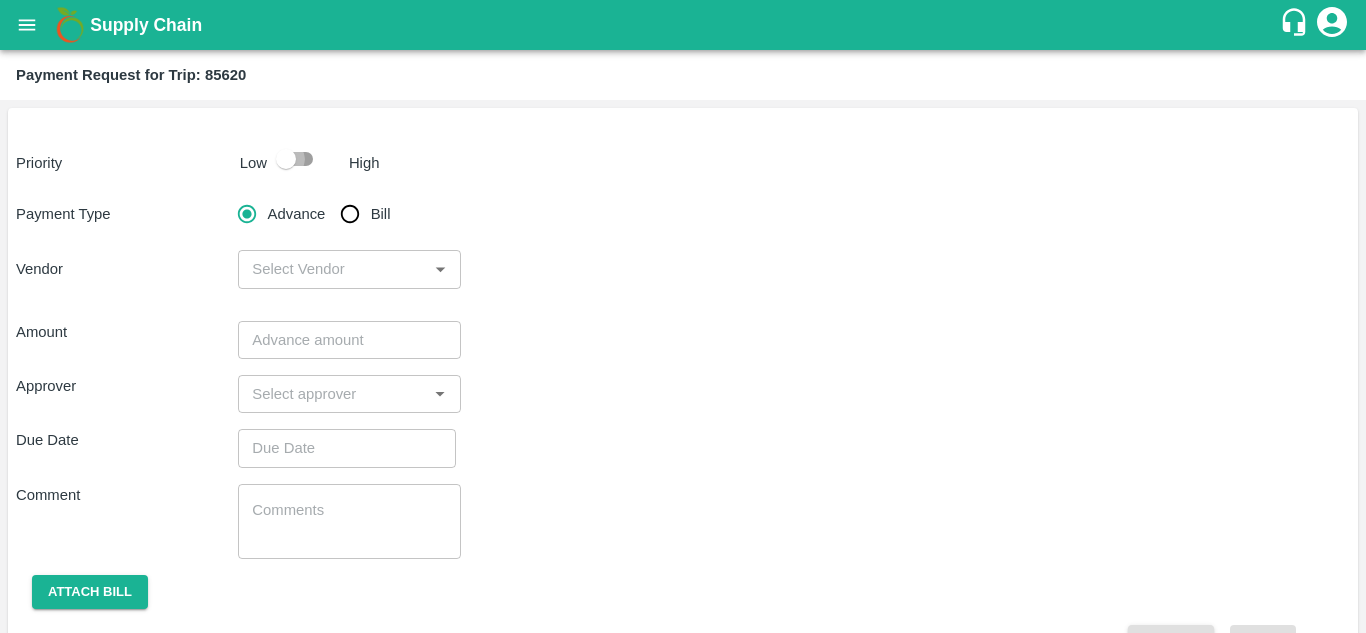 click at bounding box center [286, 159] 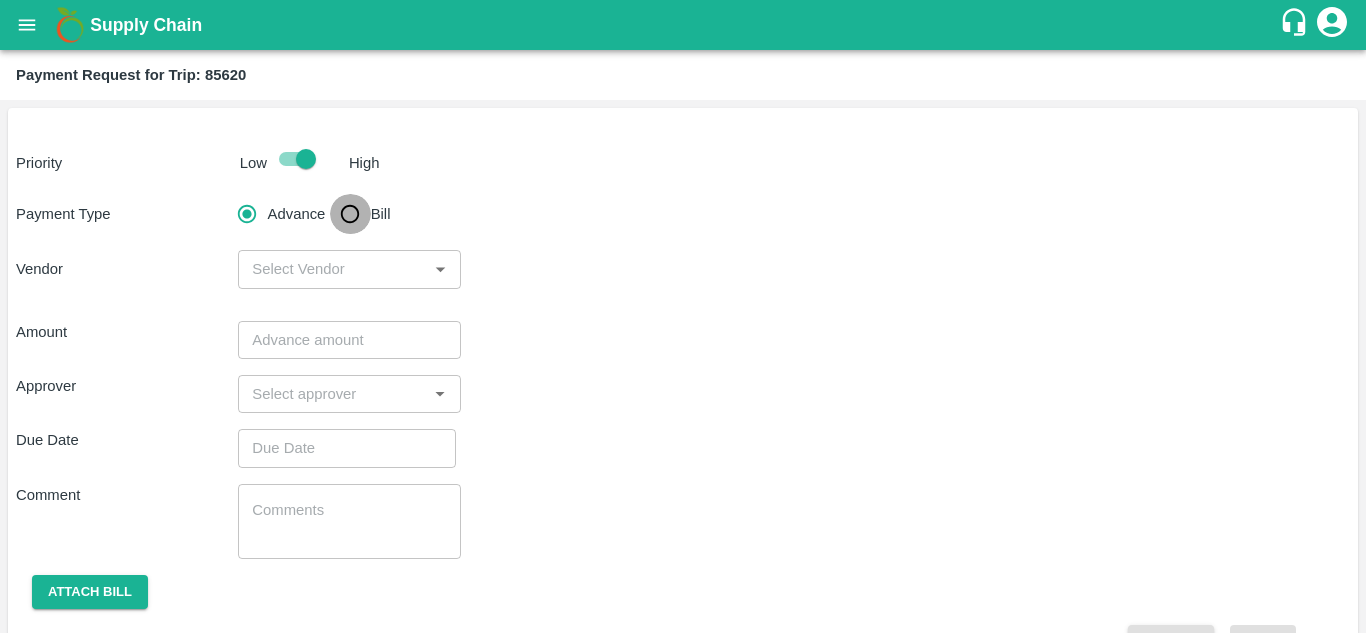 click on "Bill" at bounding box center (350, 214) 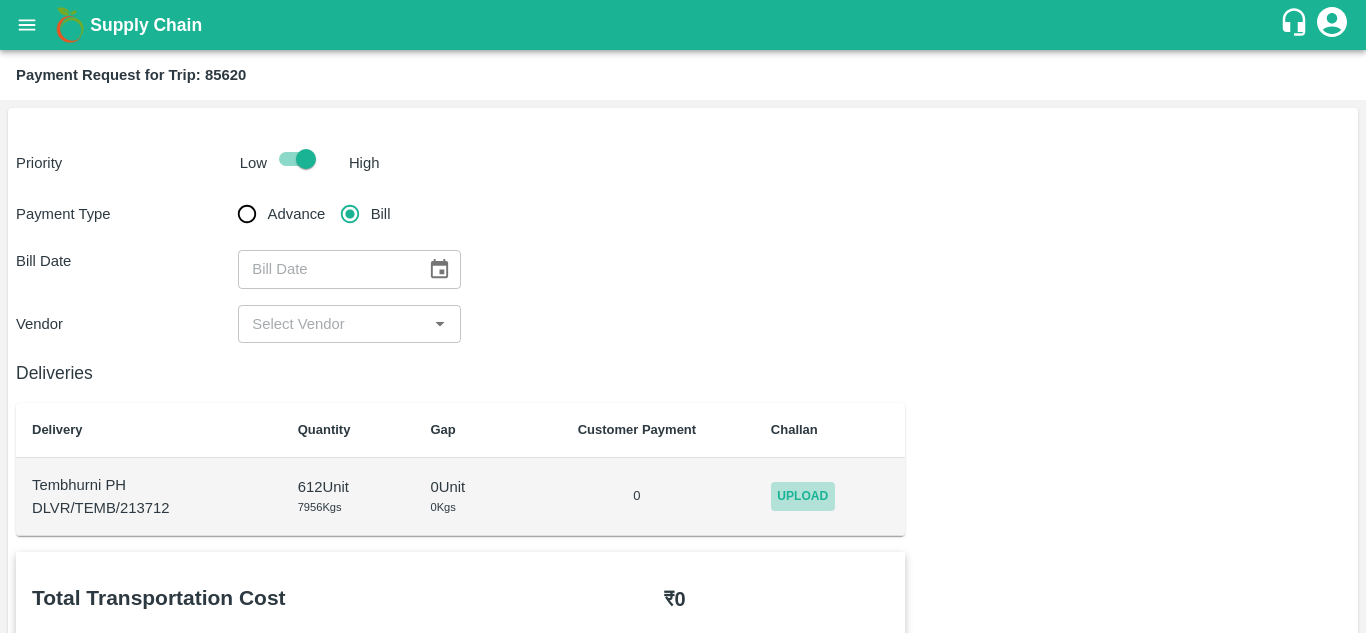 click on "Upload" at bounding box center (803, 496) 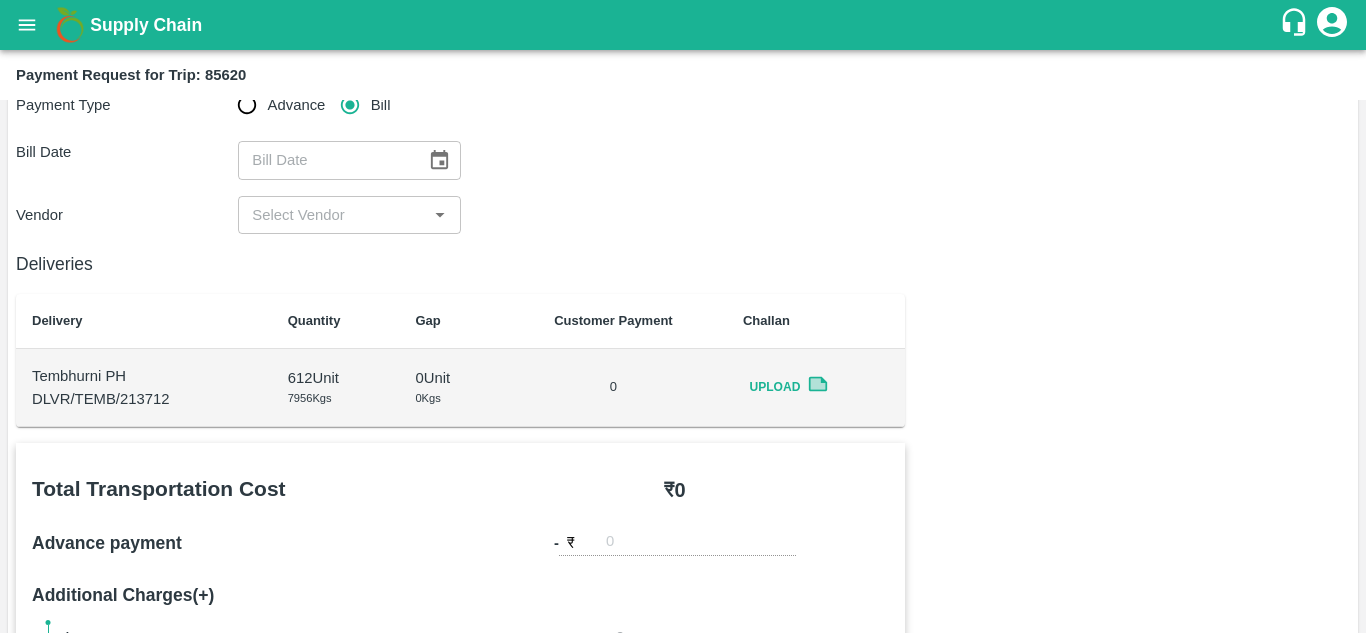 scroll, scrollTop: 0, scrollLeft: 0, axis: both 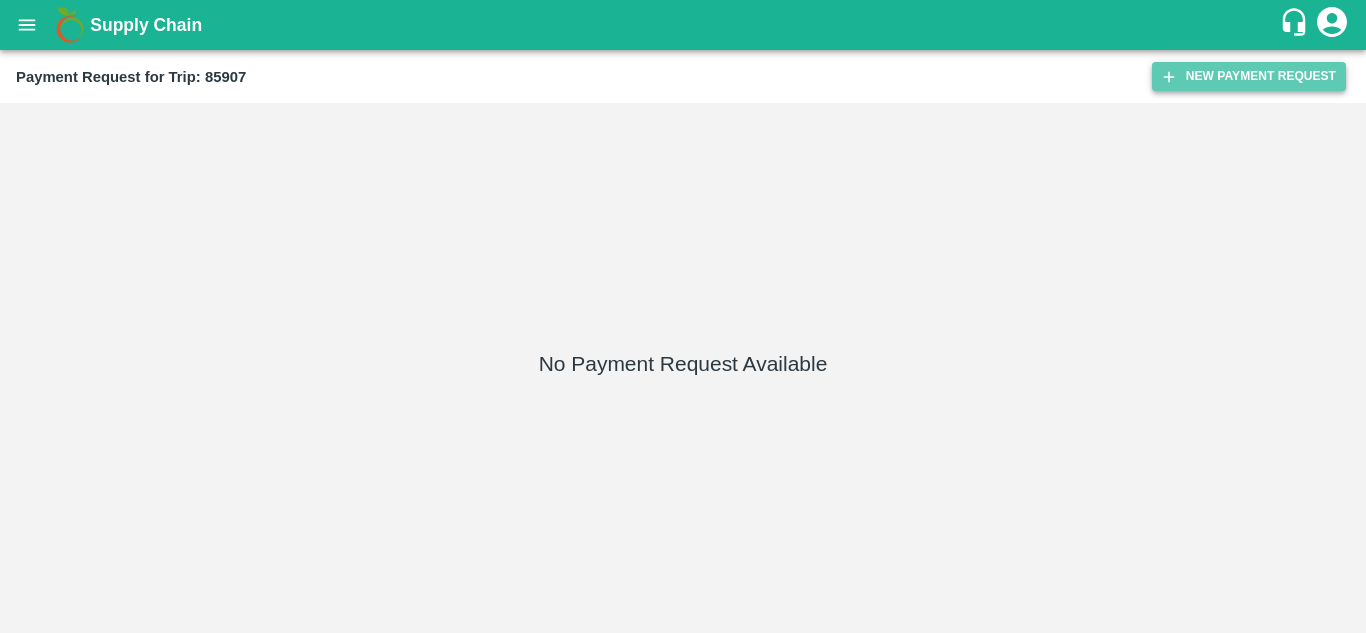 click on "New Payment Request" at bounding box center [1249, 76] 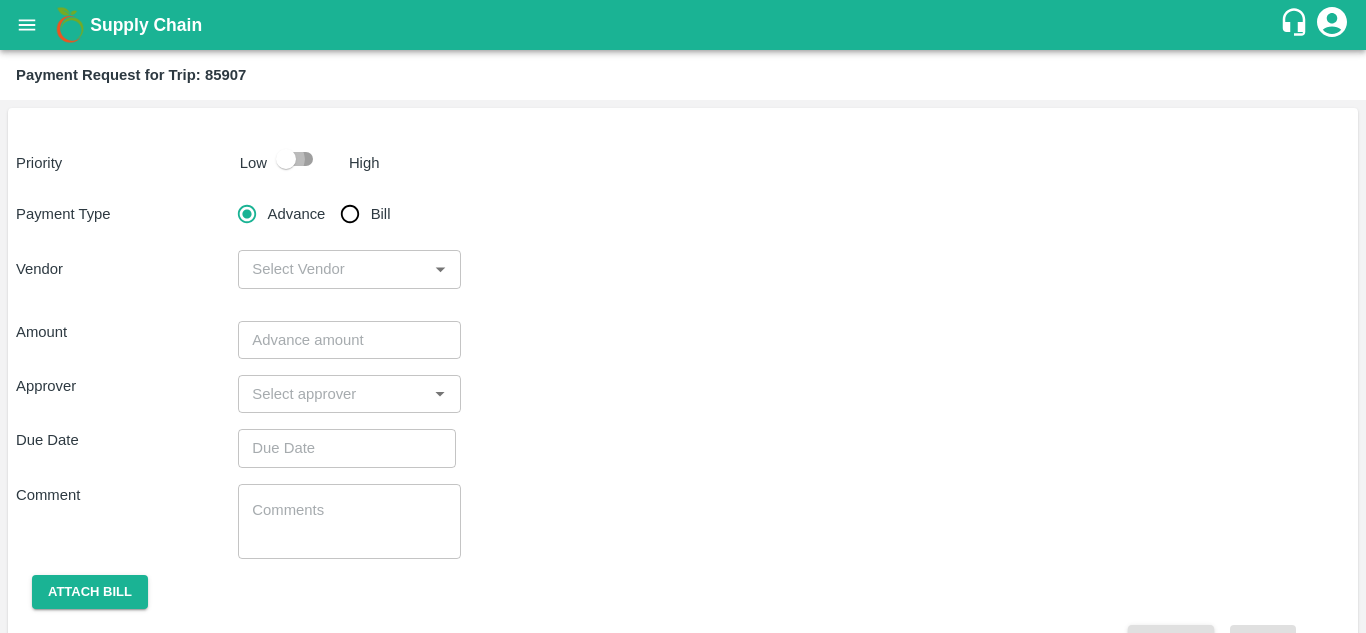 drag, startPoint x: 304, startPoint y: 161, endPoint x: 368, endPoint y: 237, distance: 99.35794 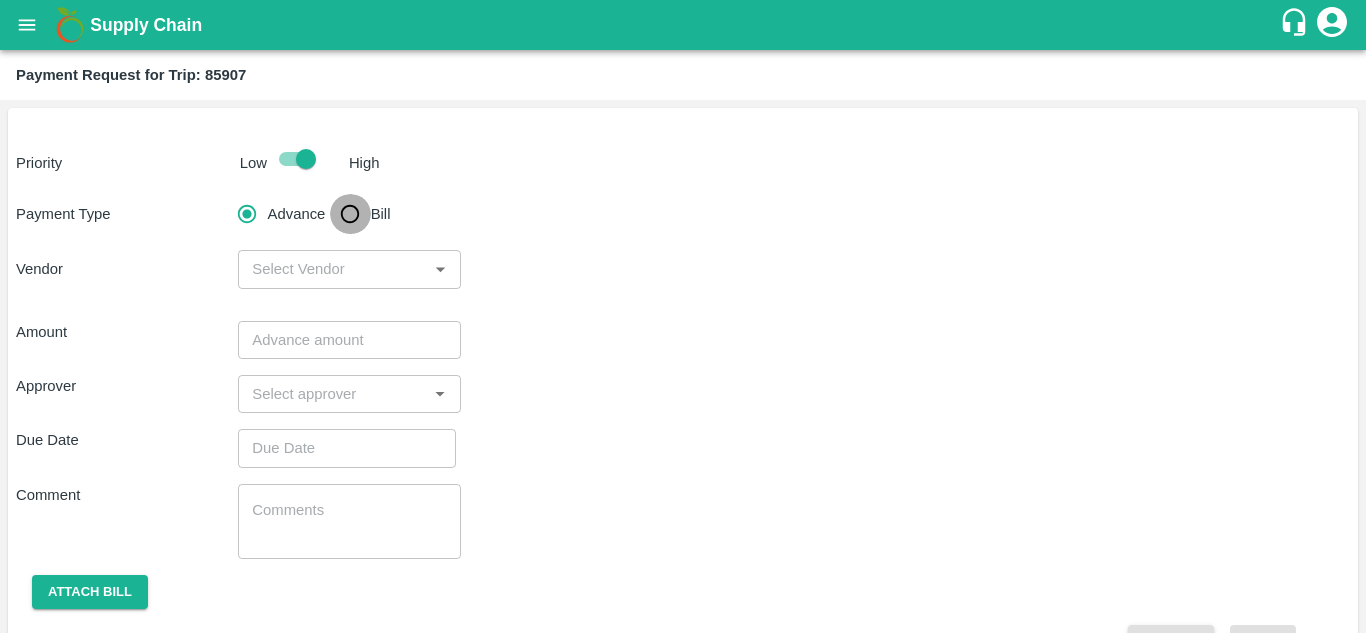 click on "Bill" at bounding box center [350, 214] 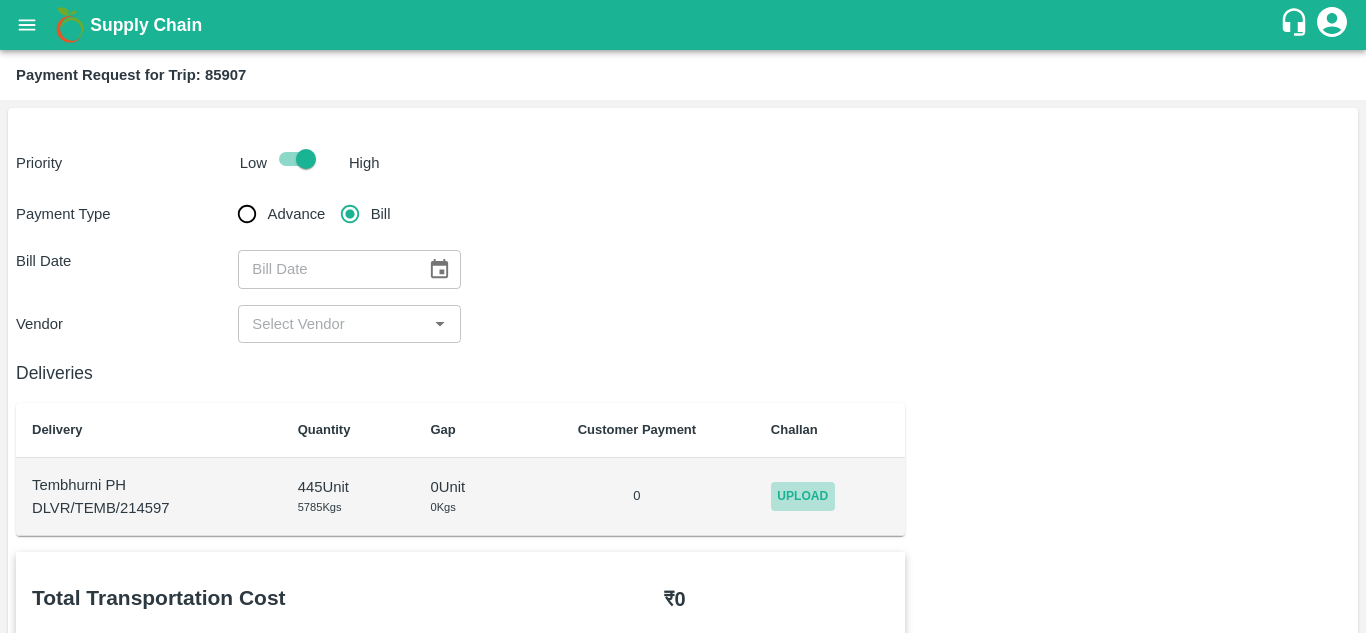click on "Upload" at bounding box center (803, 496) 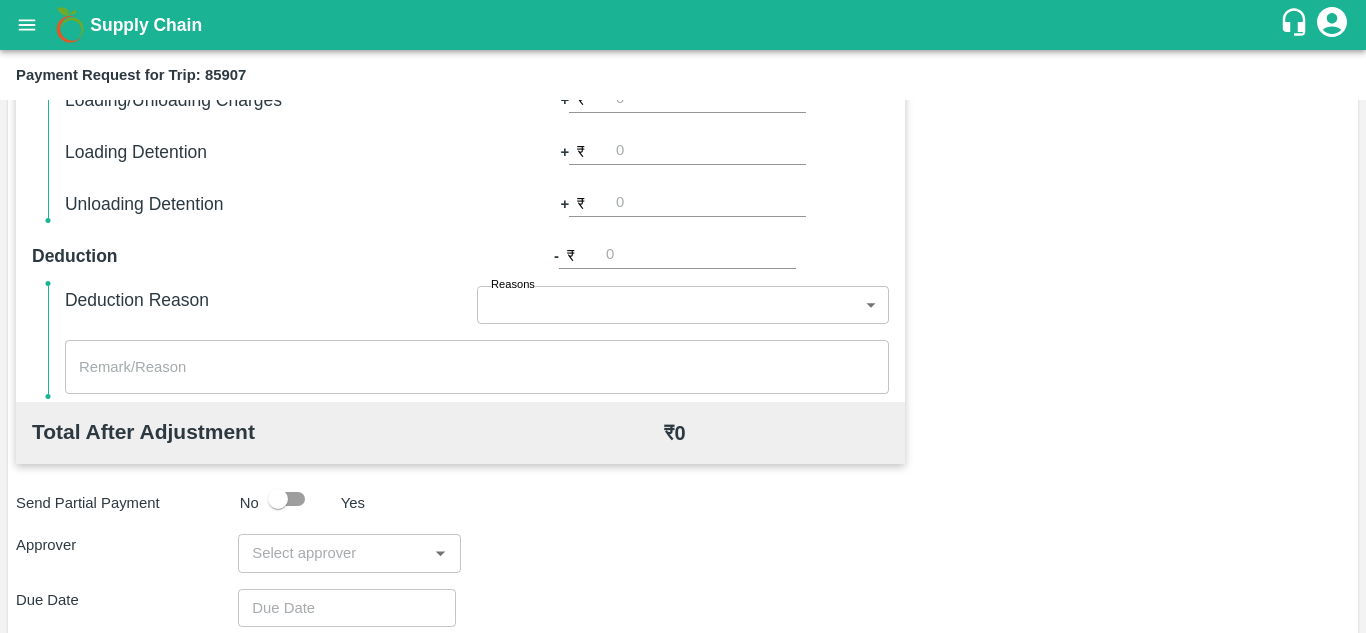 scroll, scrollTop: 0, scrollLeft: 0, axis: both 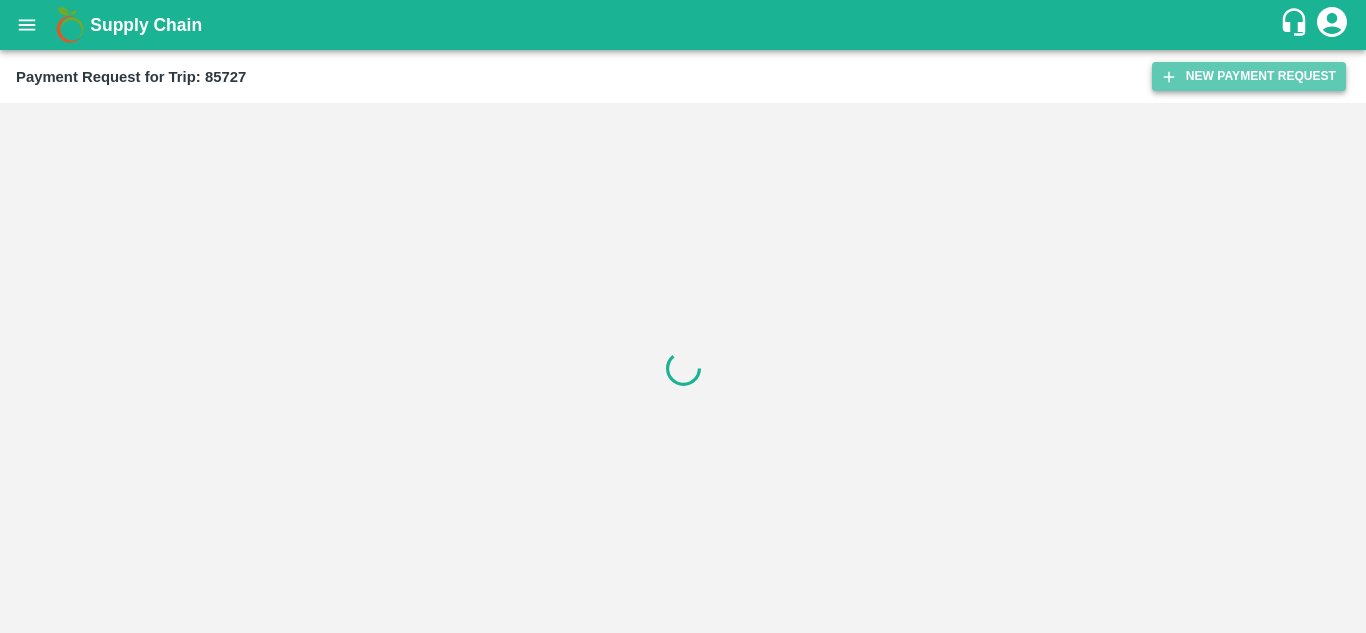 click on "New Payment Request" at bounding box center [1249, 76] 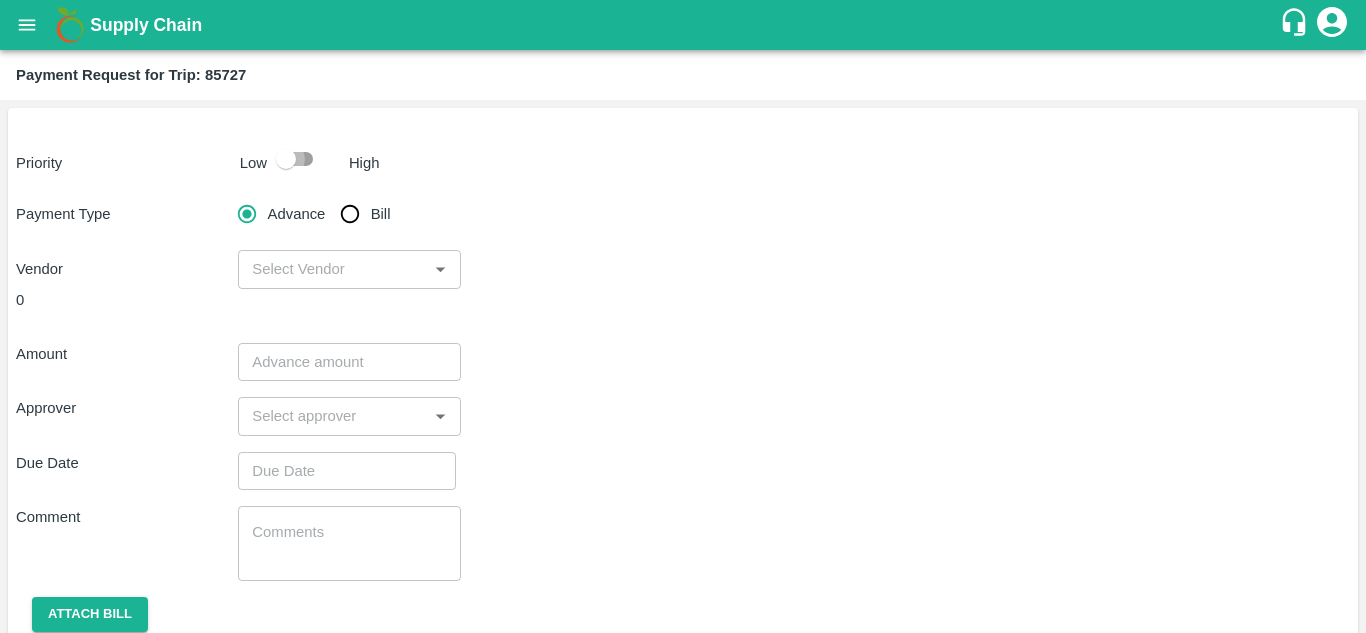 click at bounding box center [286, 159] 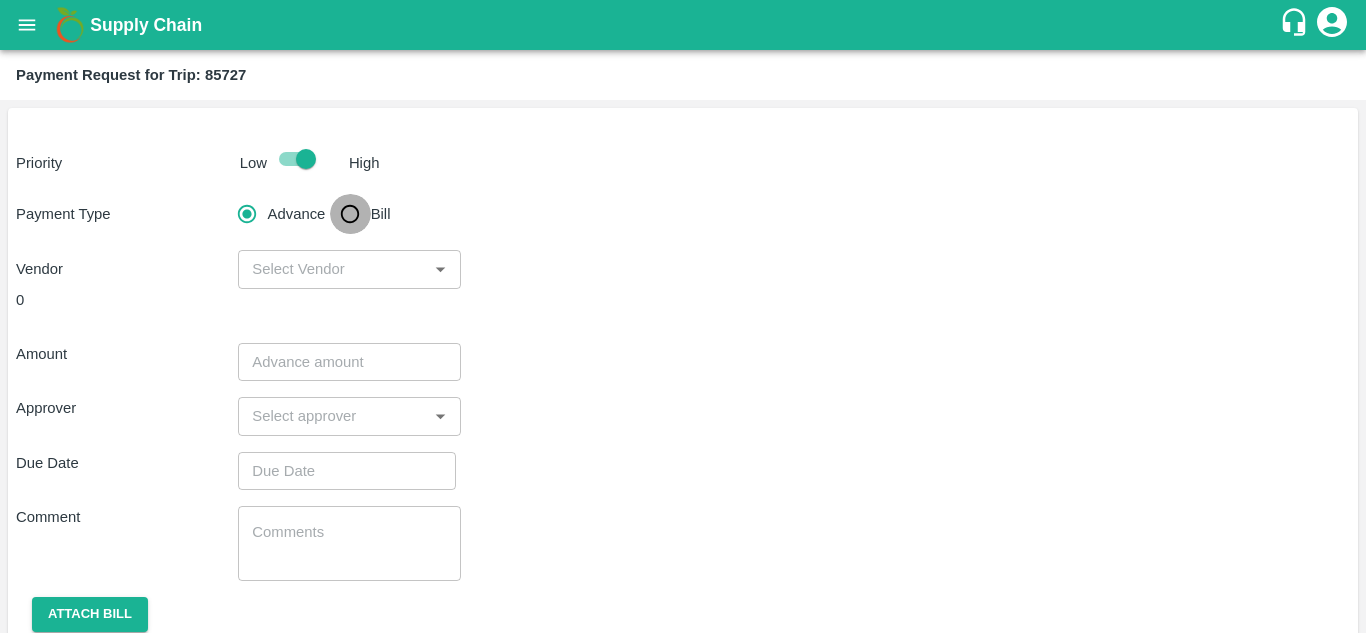 click on "Bill" at bounding box center (350, 214) 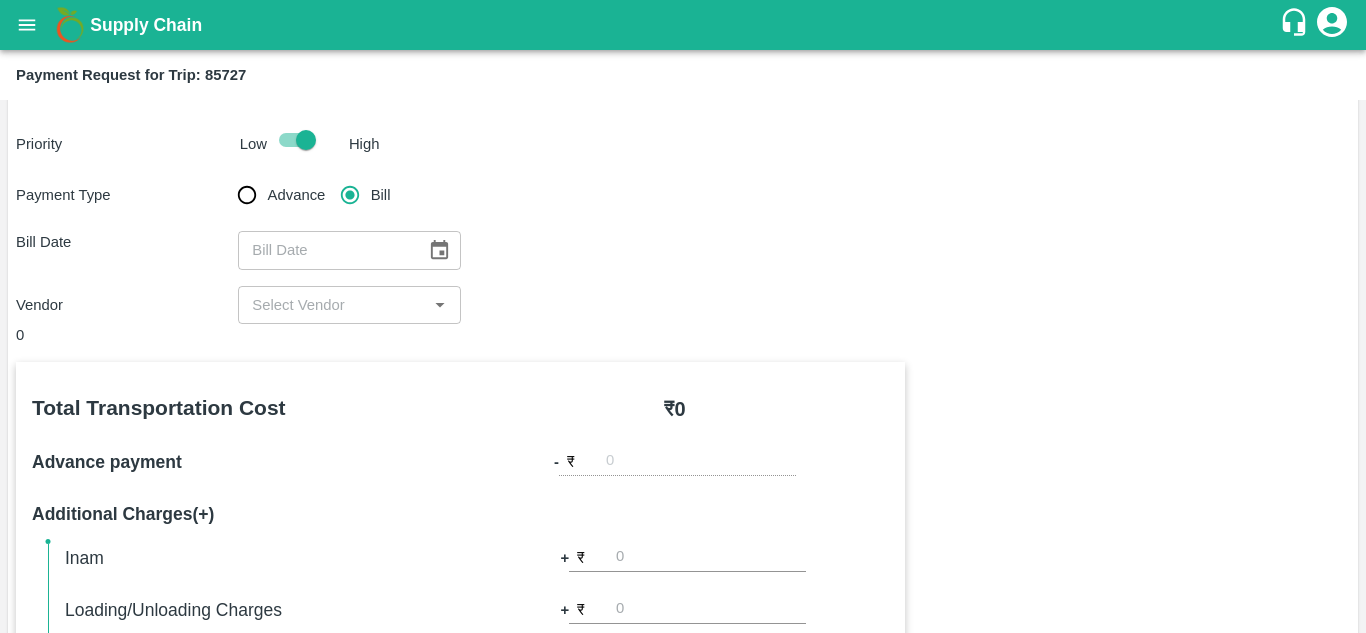 scroll, scrollTop: 0, scrollLeft: 0, axis: both 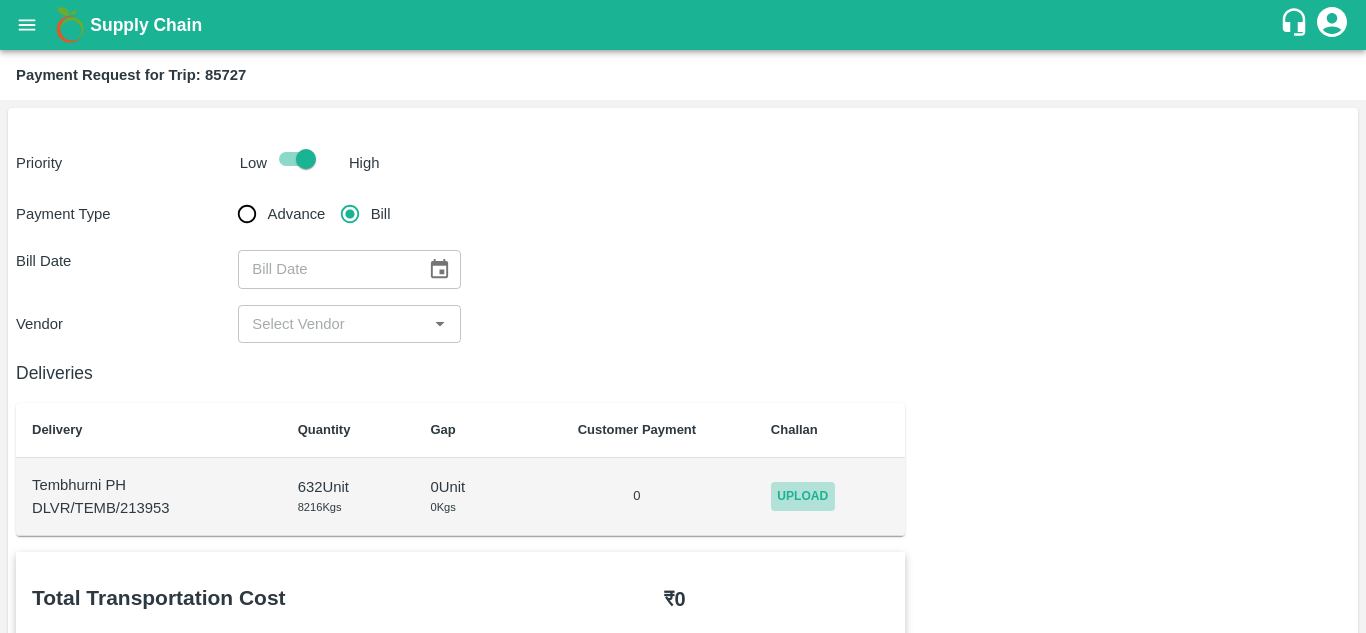 click on "Upload" at bounding box center (803, 496) 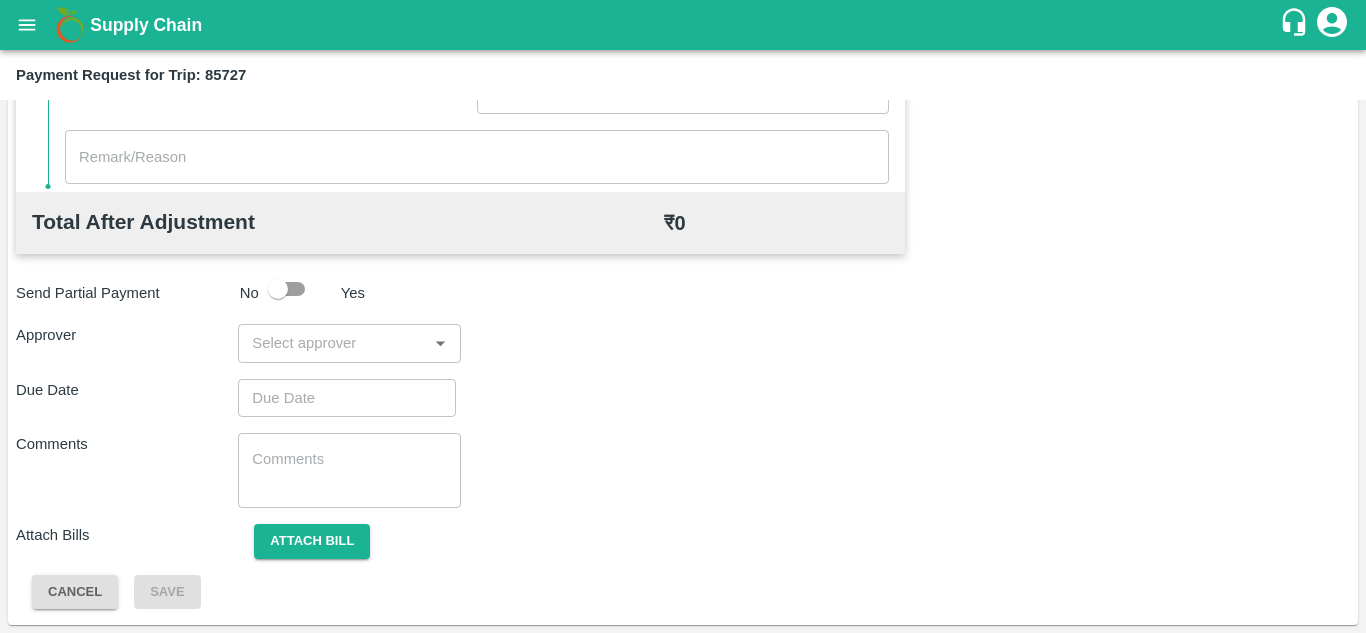 scroll, scrollTop: 0, scrollLeft: 0, axis: both 